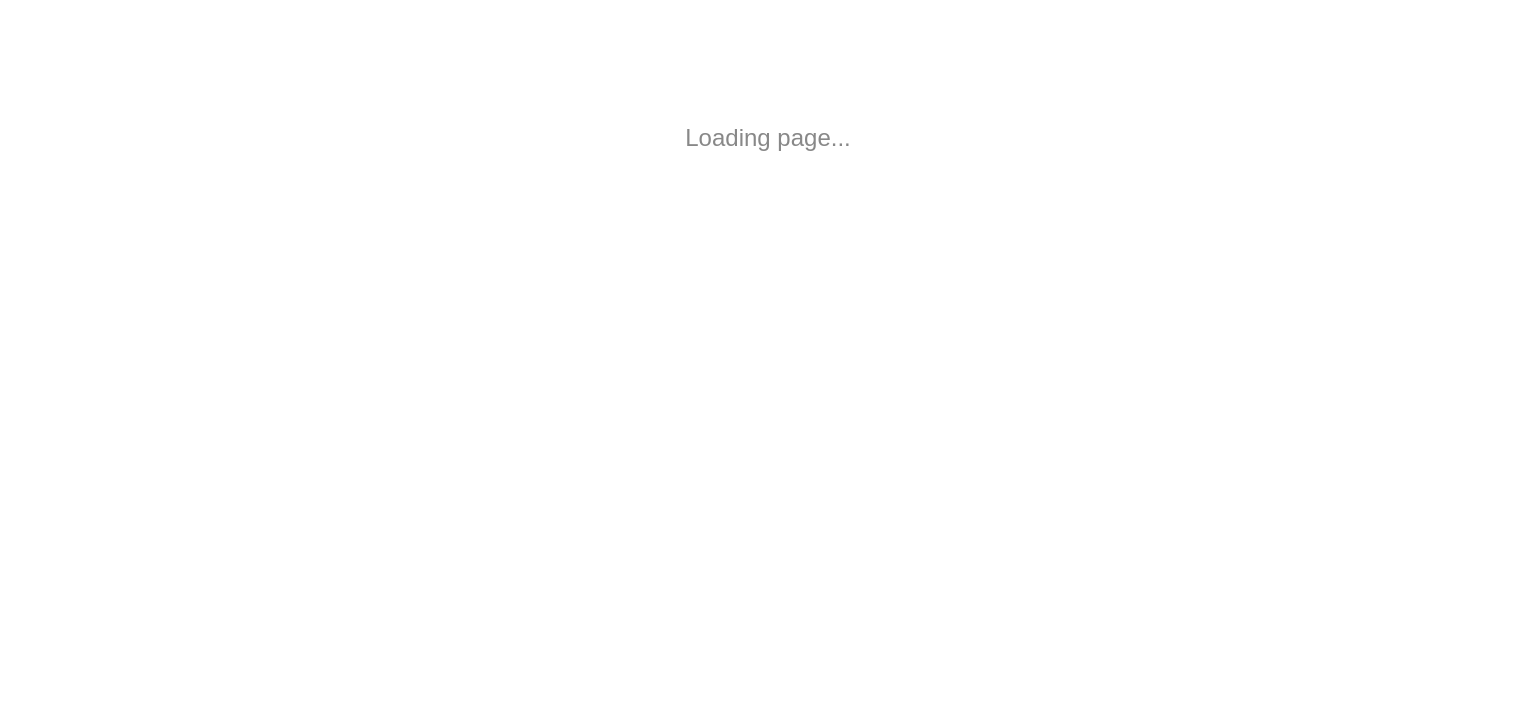 scroll, scrollTop: 0, scrollLeft: 0, axis: both 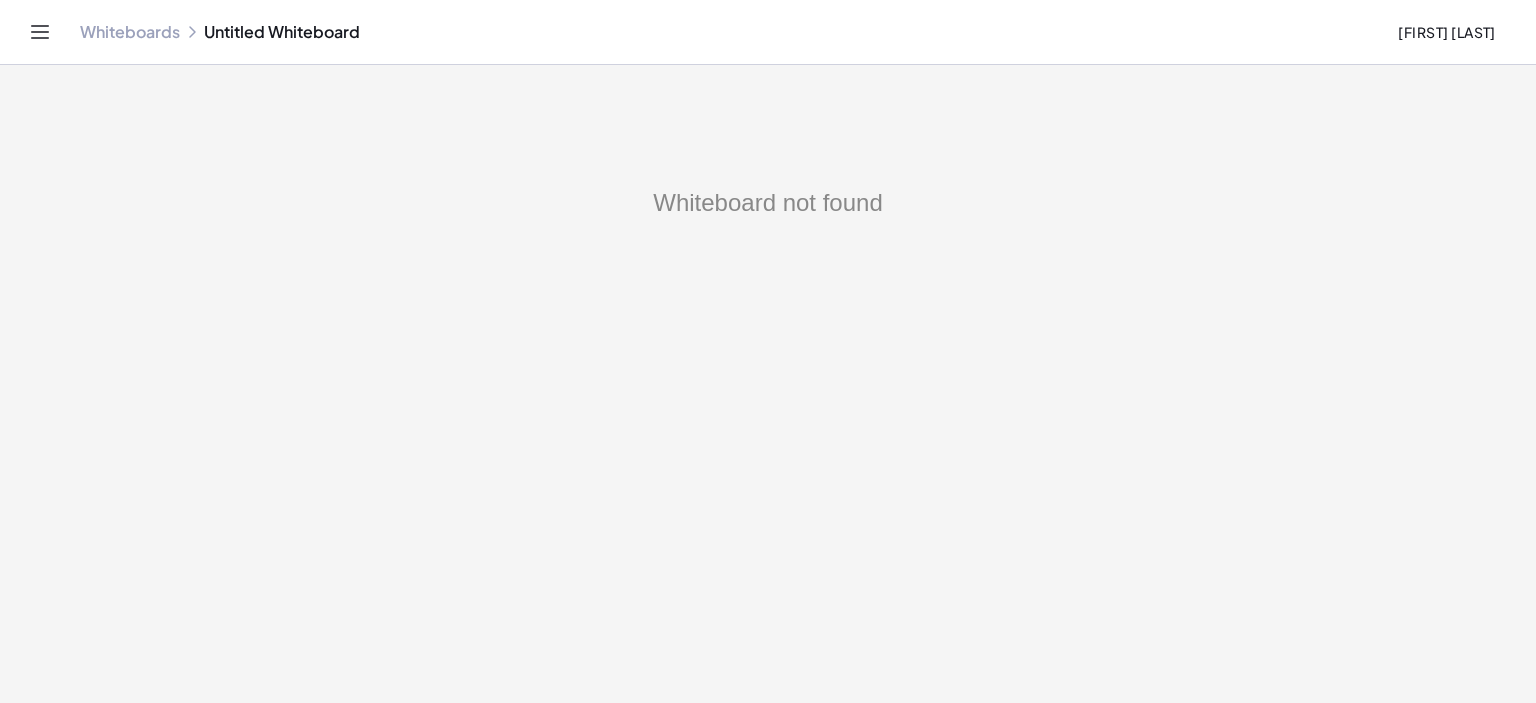 click on "Whiteboards" 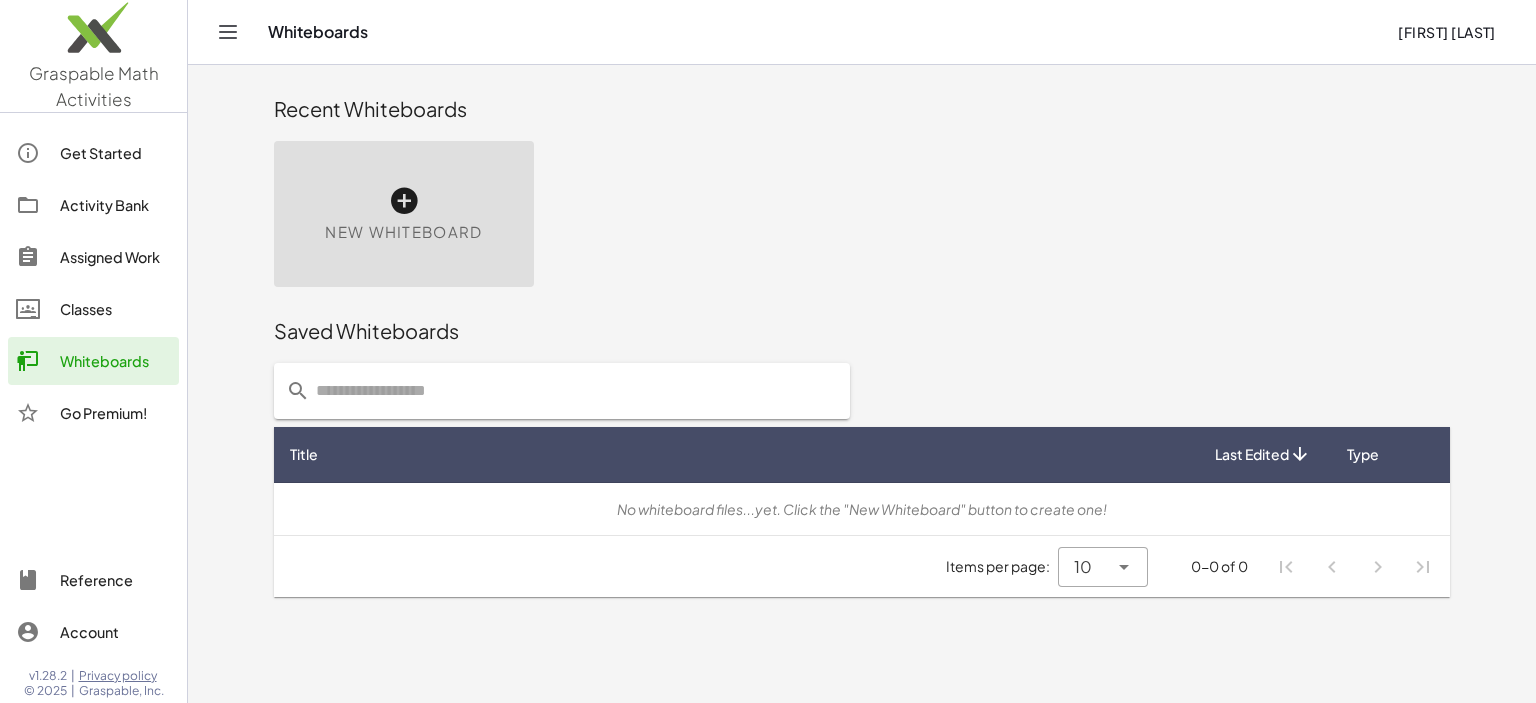 click at bounding box center [404, 201] 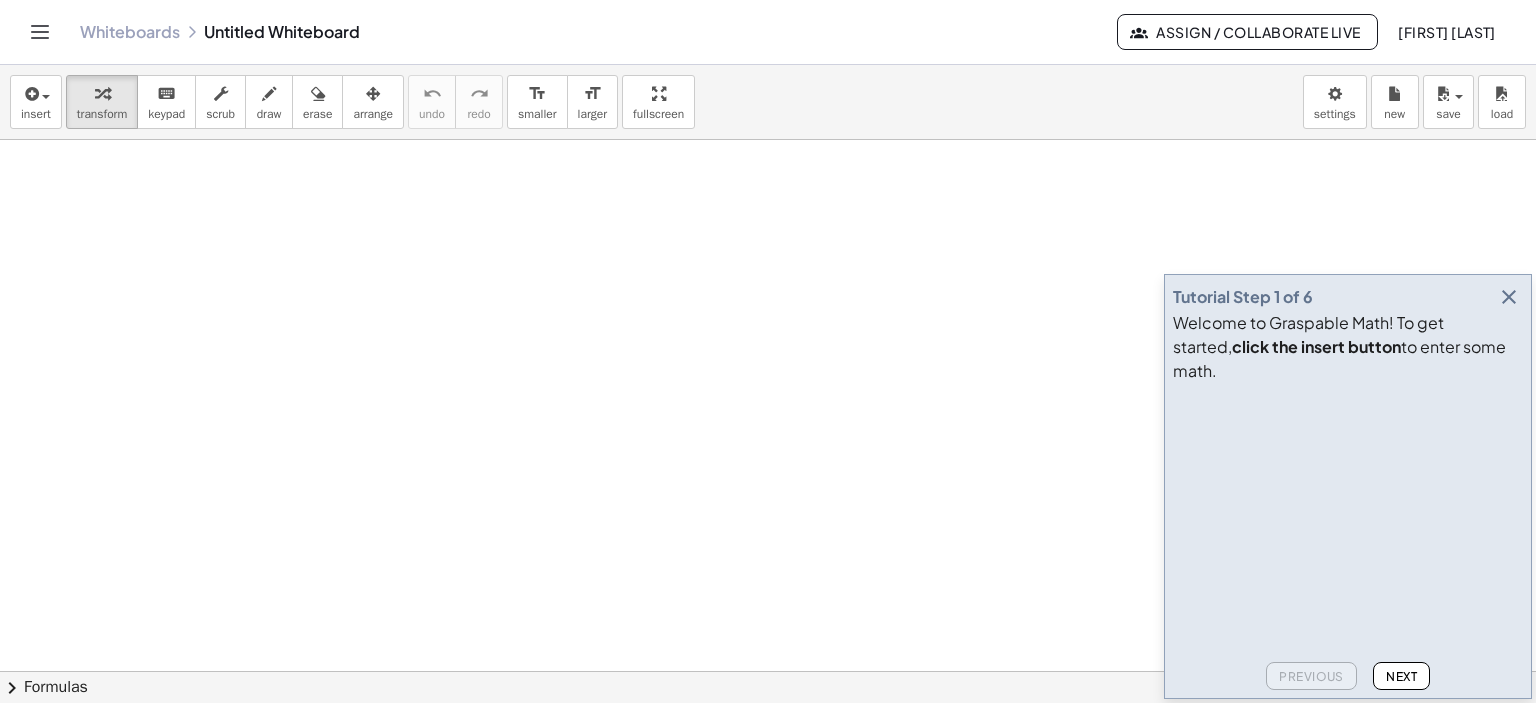 click at bounding box center [1509, 297] 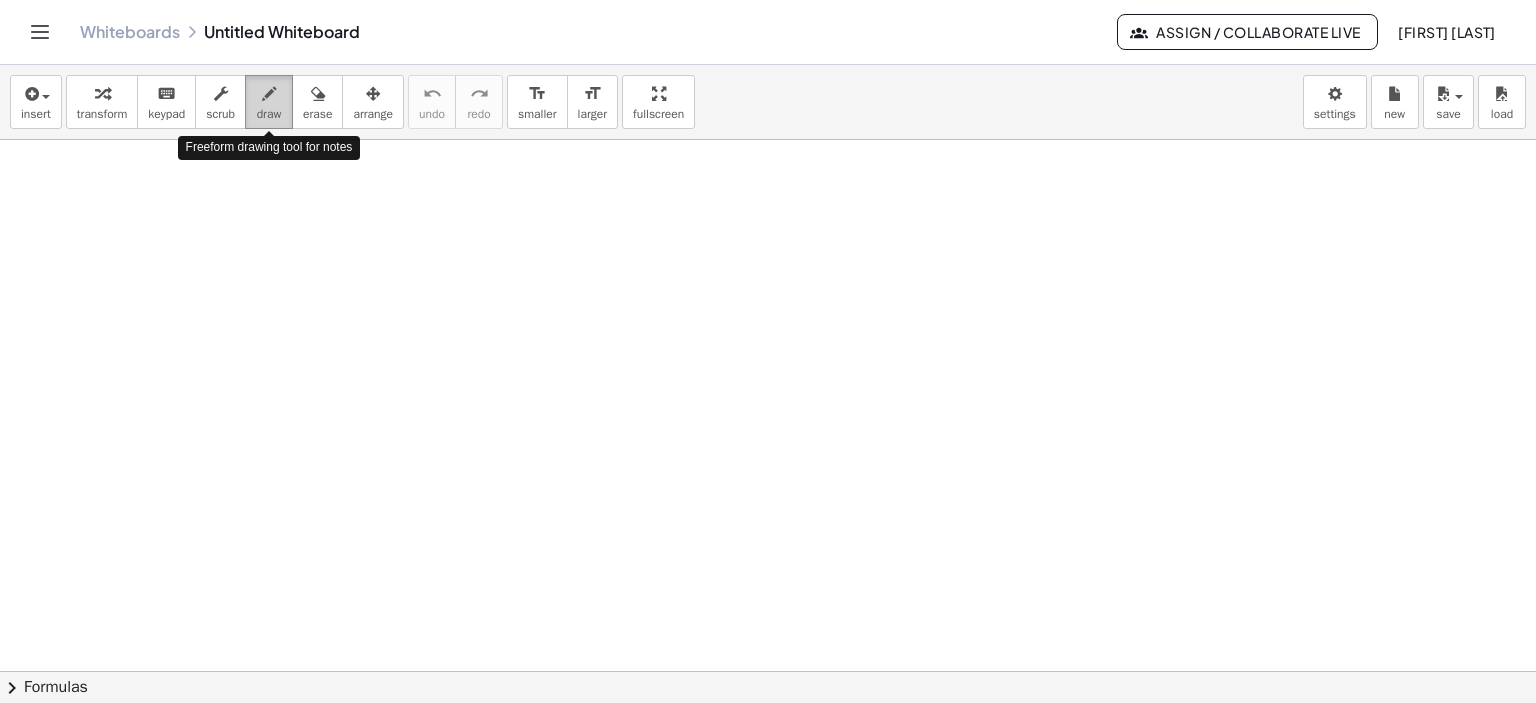 click at bounding box center [269, 94] 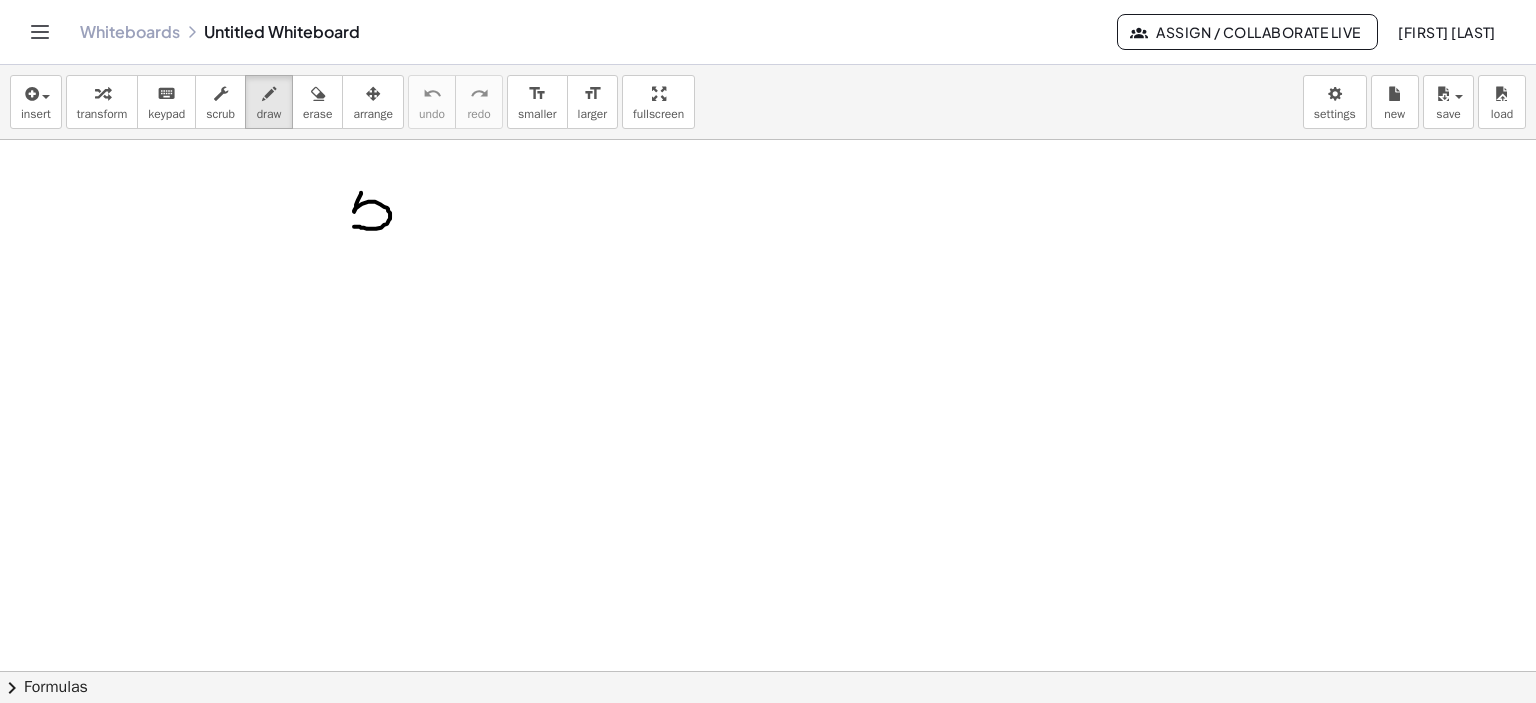 drag, startPoint x: 361, startPoint y: 192, endPoint x: 364, endPoint y: 218, distance: 26.172504 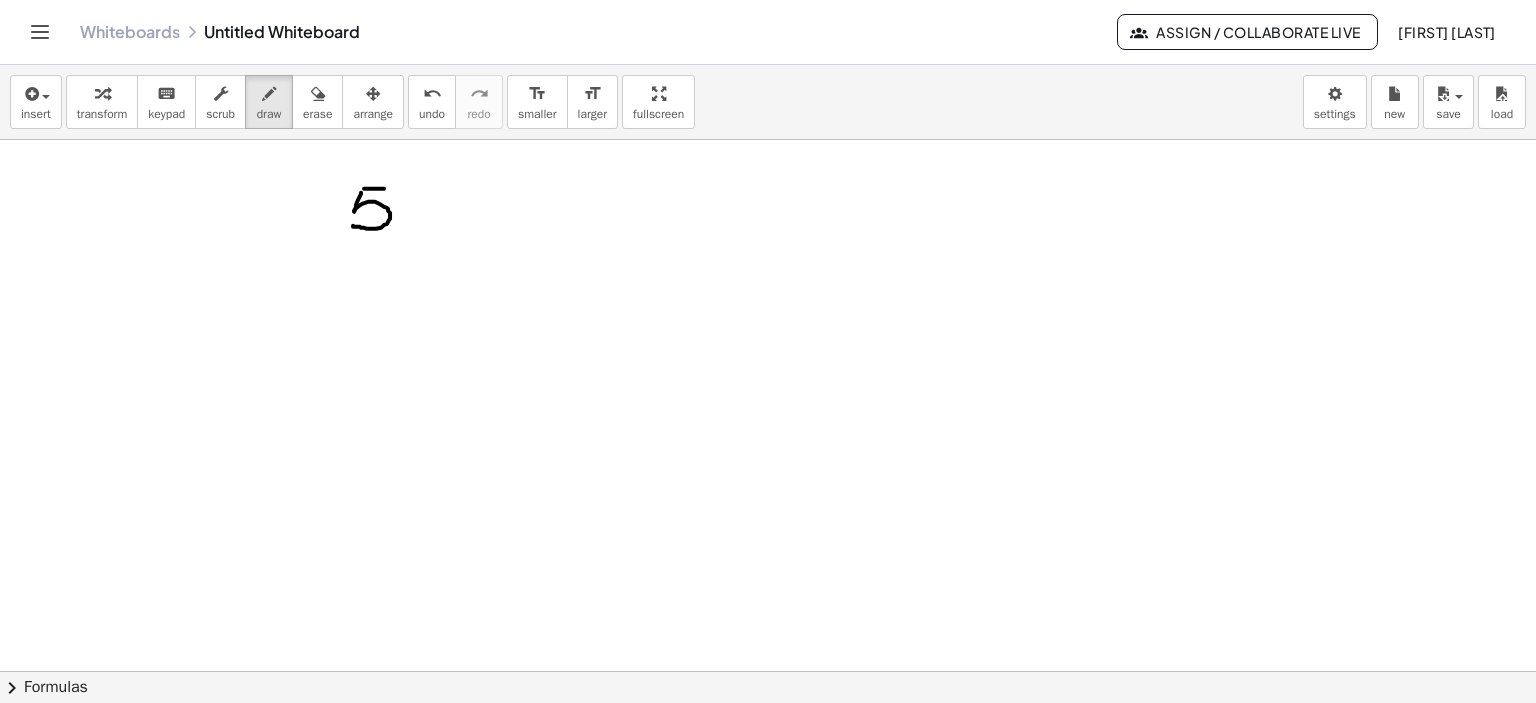 drag, startPoint x: 364, startPoint y: 188, endPoint x: 397, endPoint y: 187, distance: 33.01515 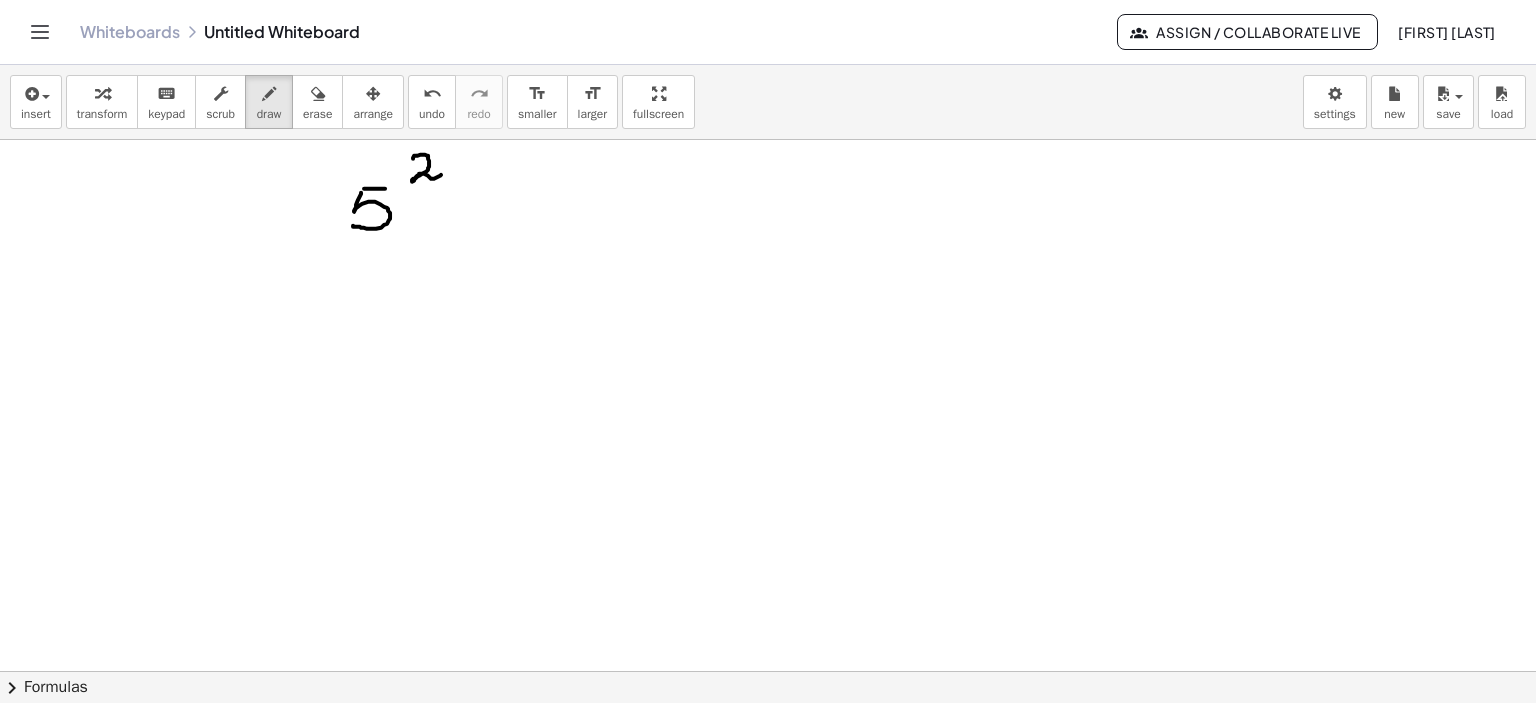 drag, startPoint x: 413, startPoint y: 158, endPoint x: 509, endPoint y: 215, distance: 111.64677 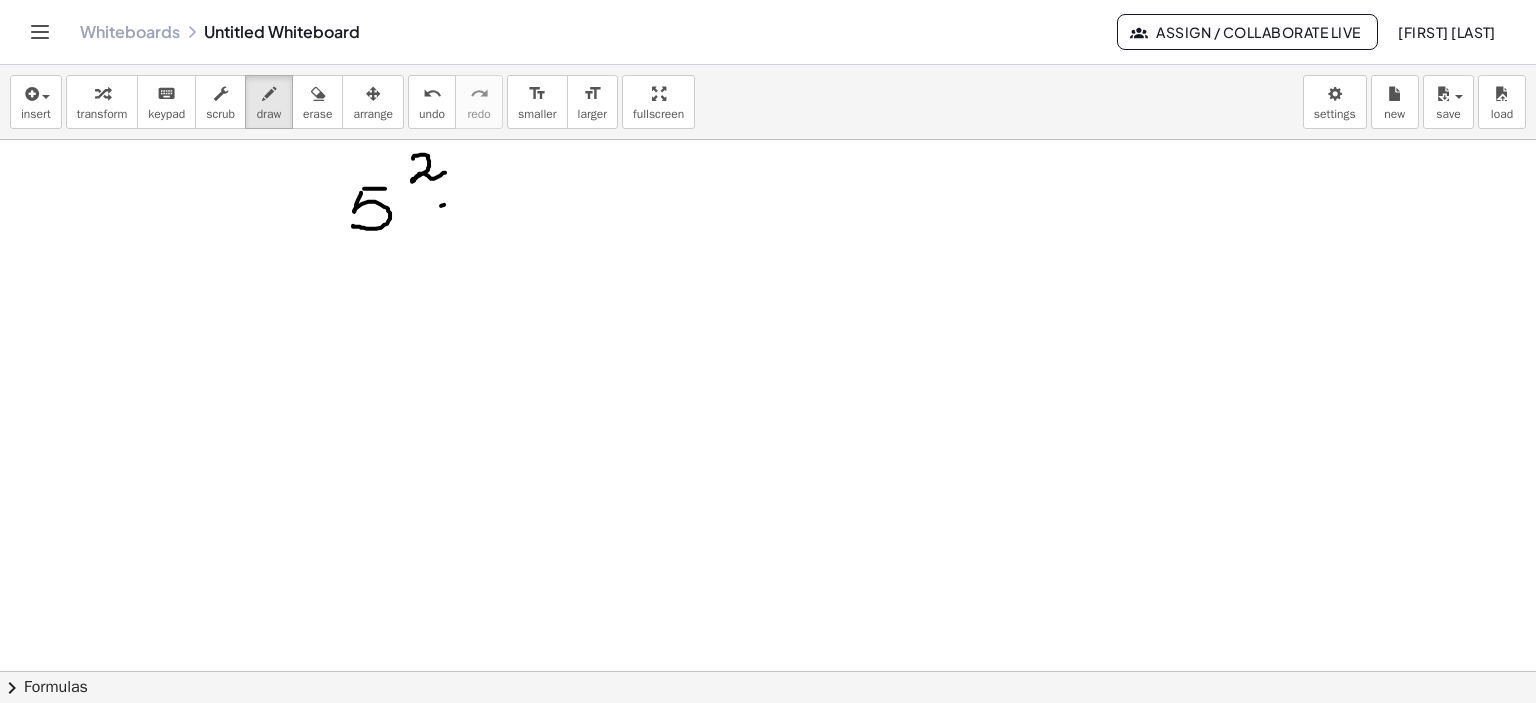 drag, startPoint x: 444, startPoint y: 204, endPoint x: 496, endPoint y: 200, distance: 52.153618 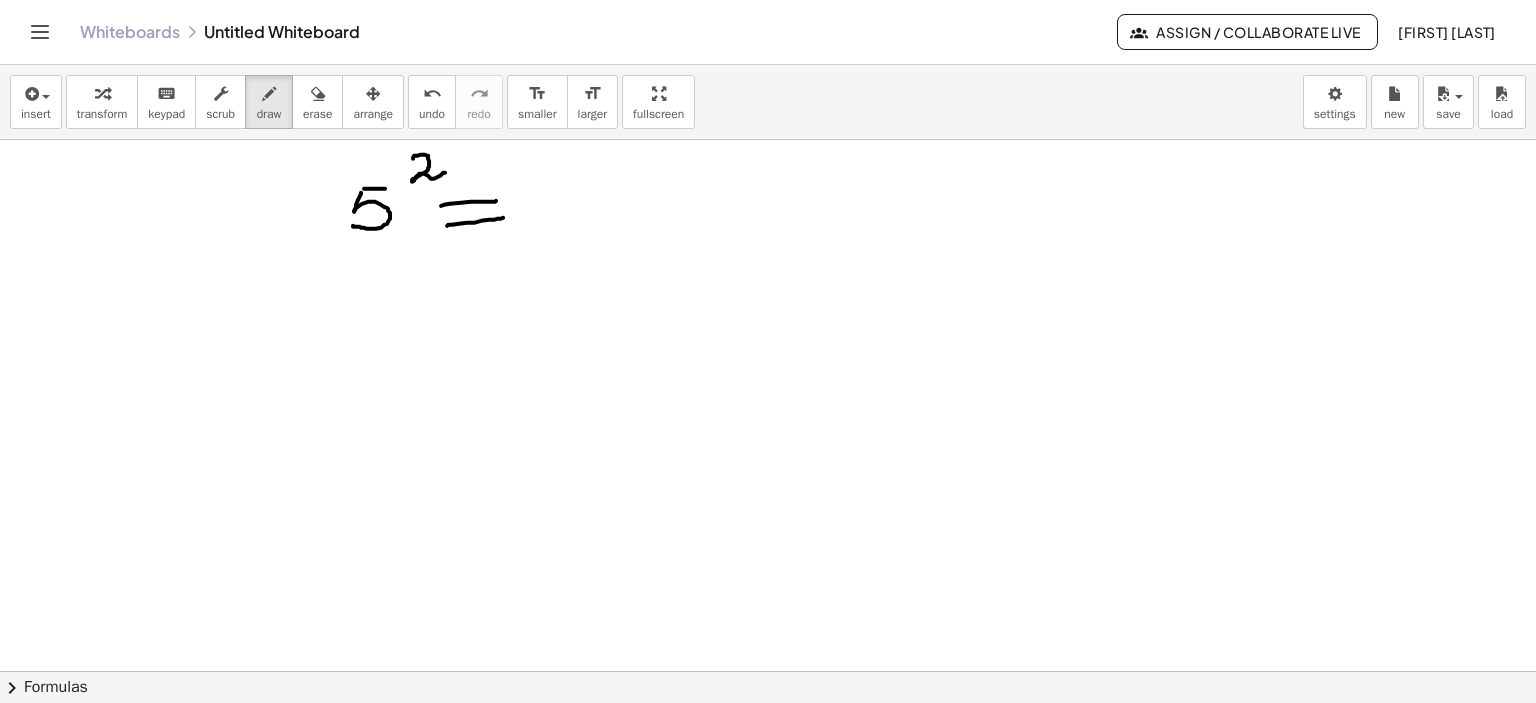 drag, startPoint x: 447, startPoint y: 225, endPoint x: 505, endPoint y: 217, distance: 58.549126 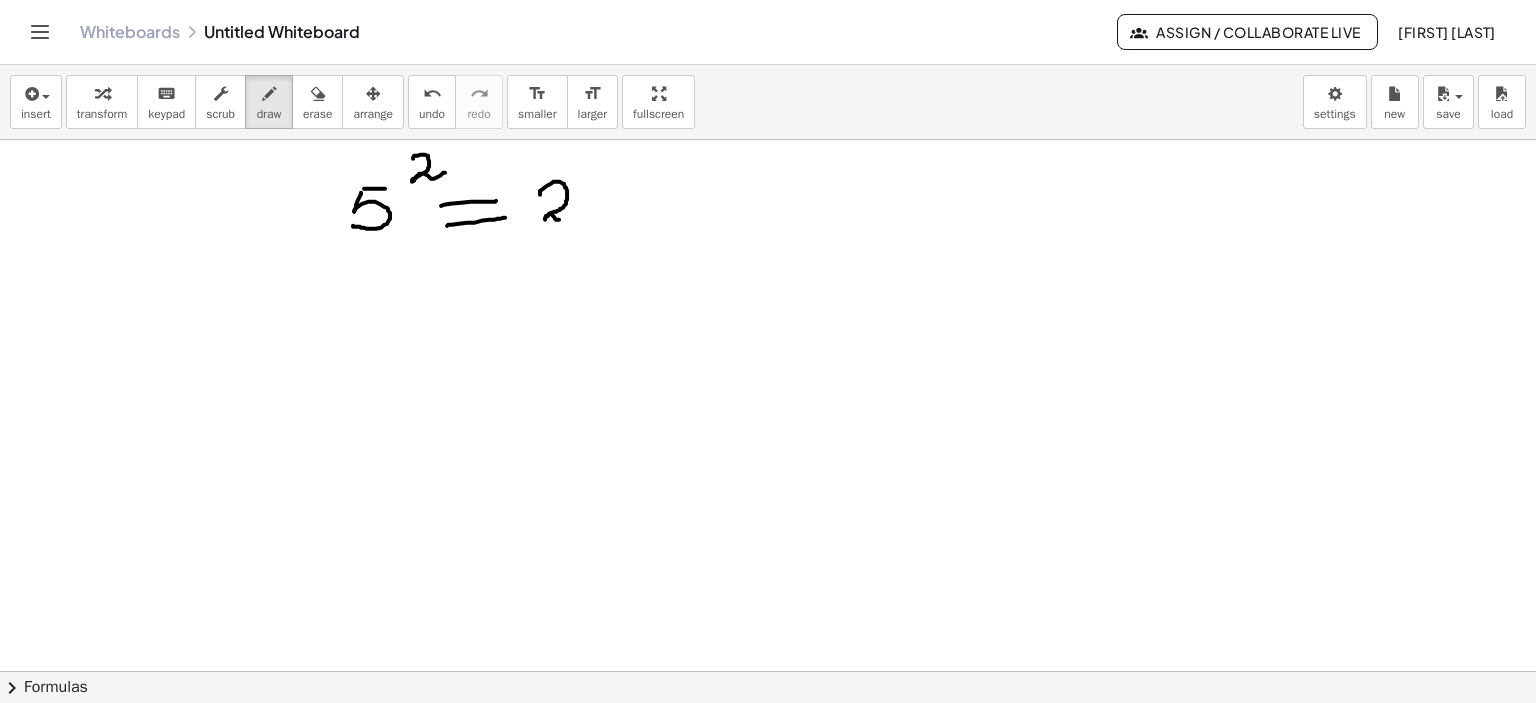 drag, startPoint x: 540, startPoint y: 190, endPoint x: 592, endPoint y: 203, distance: 53.600372 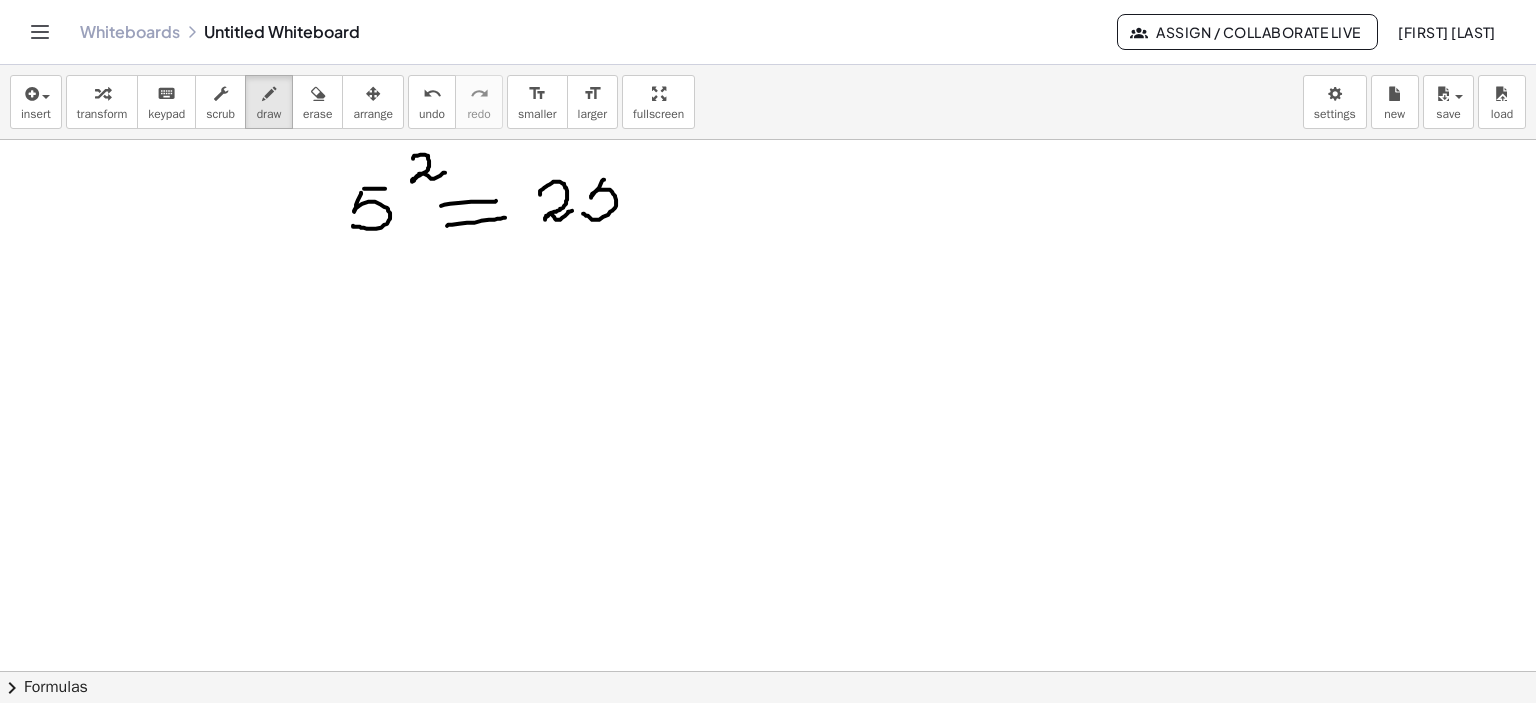 drag, startPoint x: 604, startPoint y: 179, endPoint x: 583, endPoint y: 213, distance: 39.962482 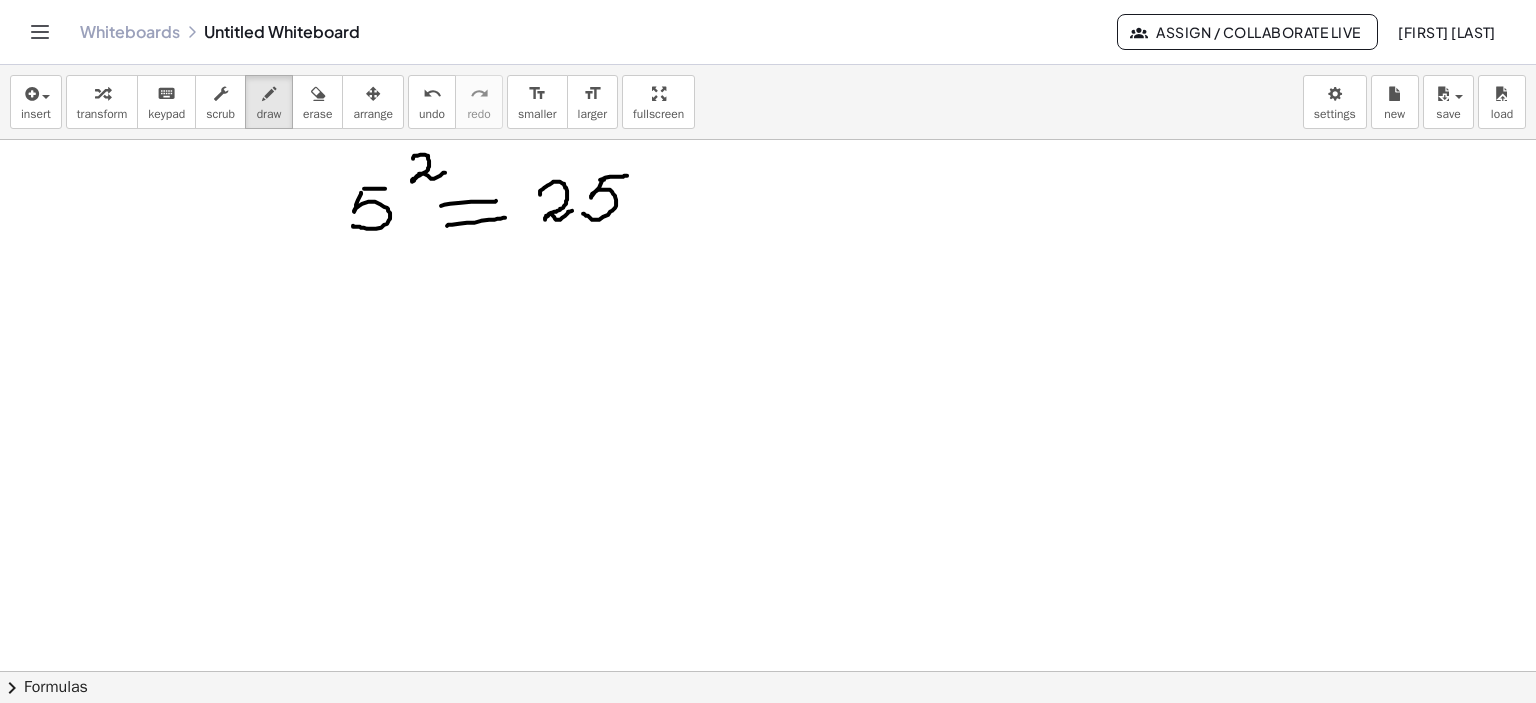 drag, startPoint x: 600, startPoint y: 179, endPoint x: 628, endPoint y: 175, distance: 28.284271 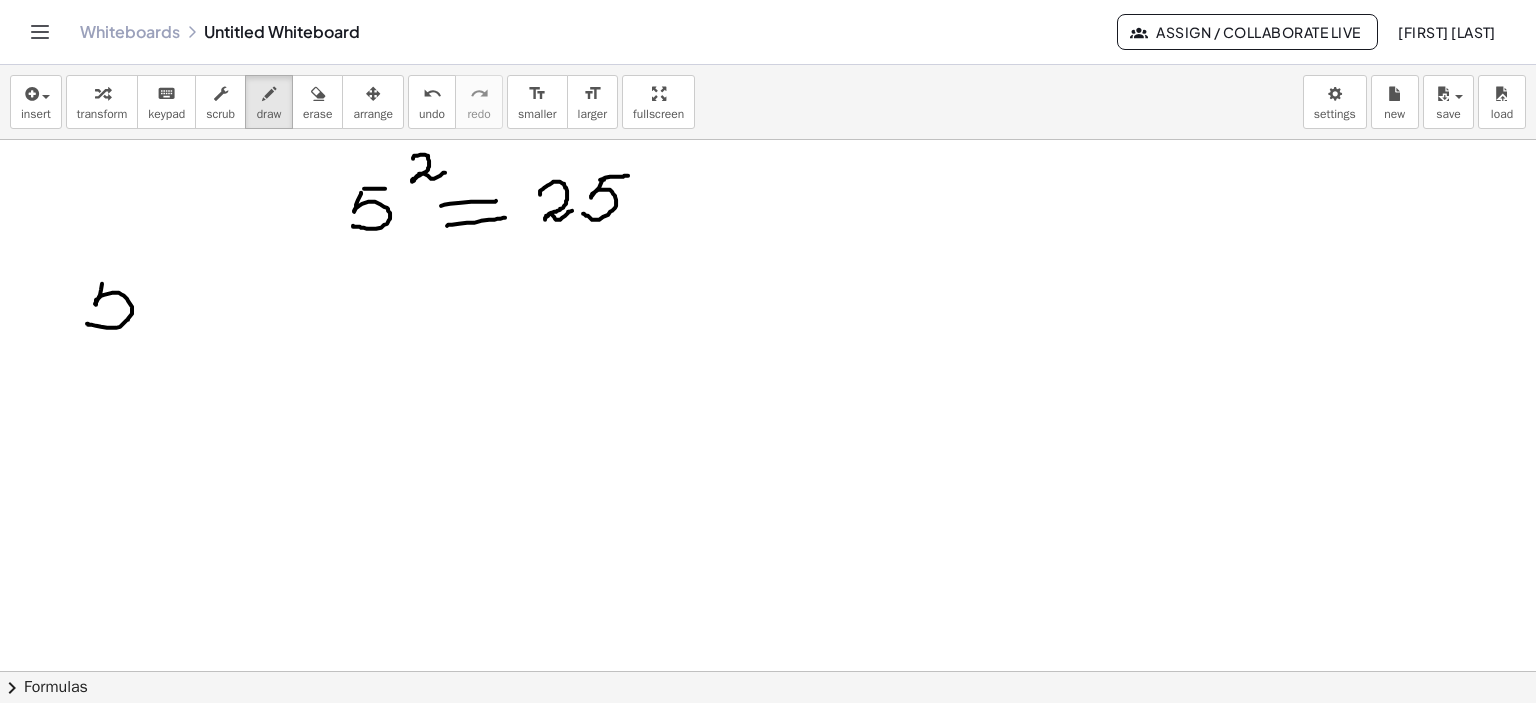 drag, startPoint x: 102, startPoint y: 283, endPoint x: 87, endPoint y: 323, distance: 42.72002 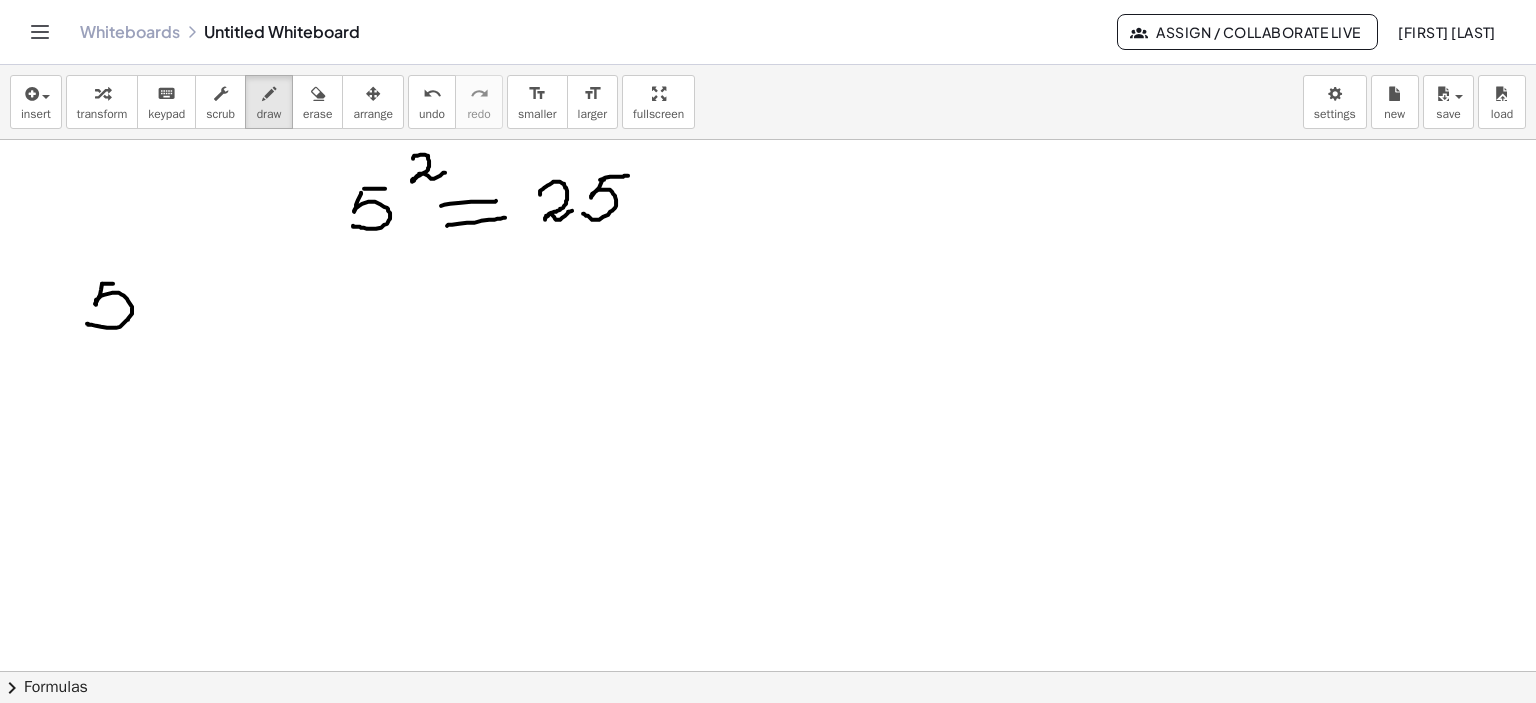 drag, startPoint x: 102, startPoint y: 283, endPoint x: 124, endPoint y: 283, distance: 22 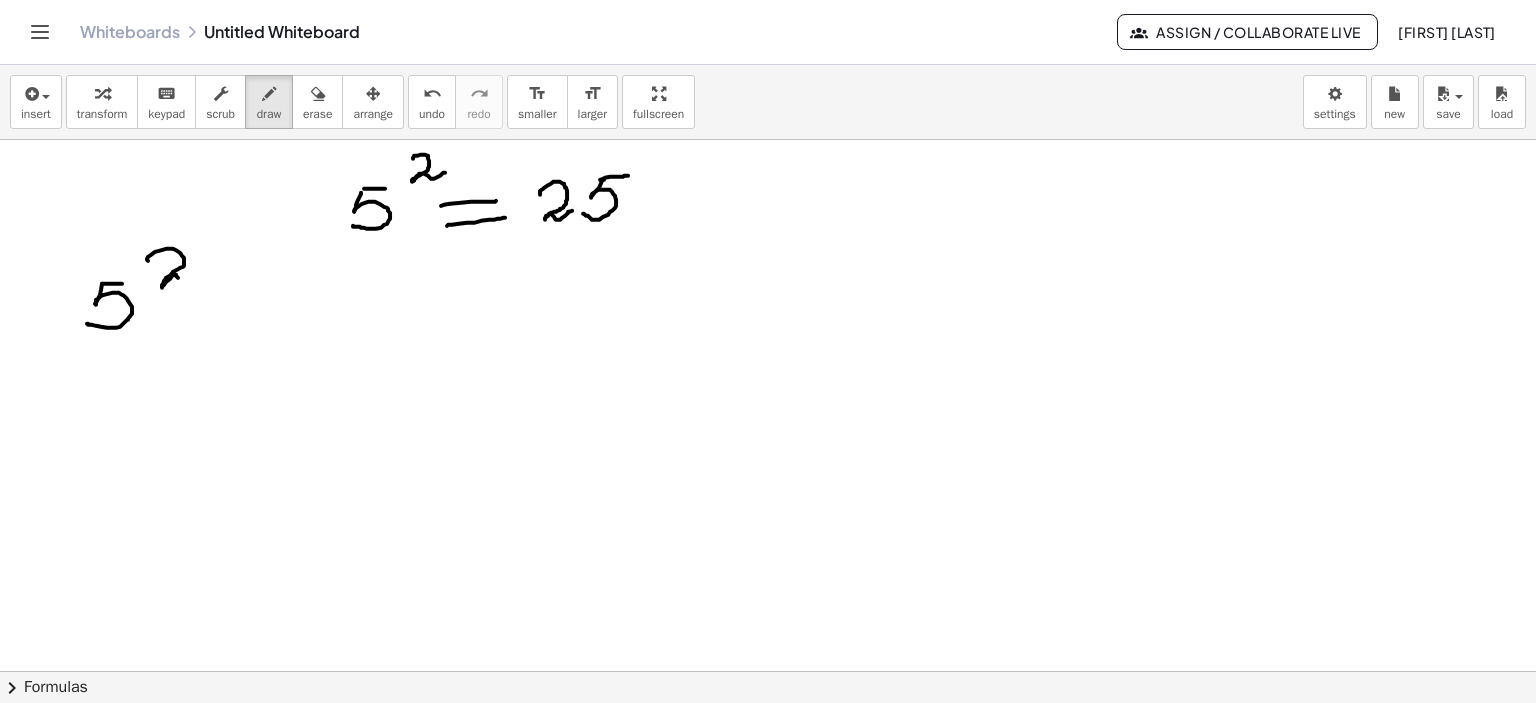 drag, startPoint x: 148, startPoint y: 260, endPoint x: 194, endPoint y: 276, distance: 48.703182 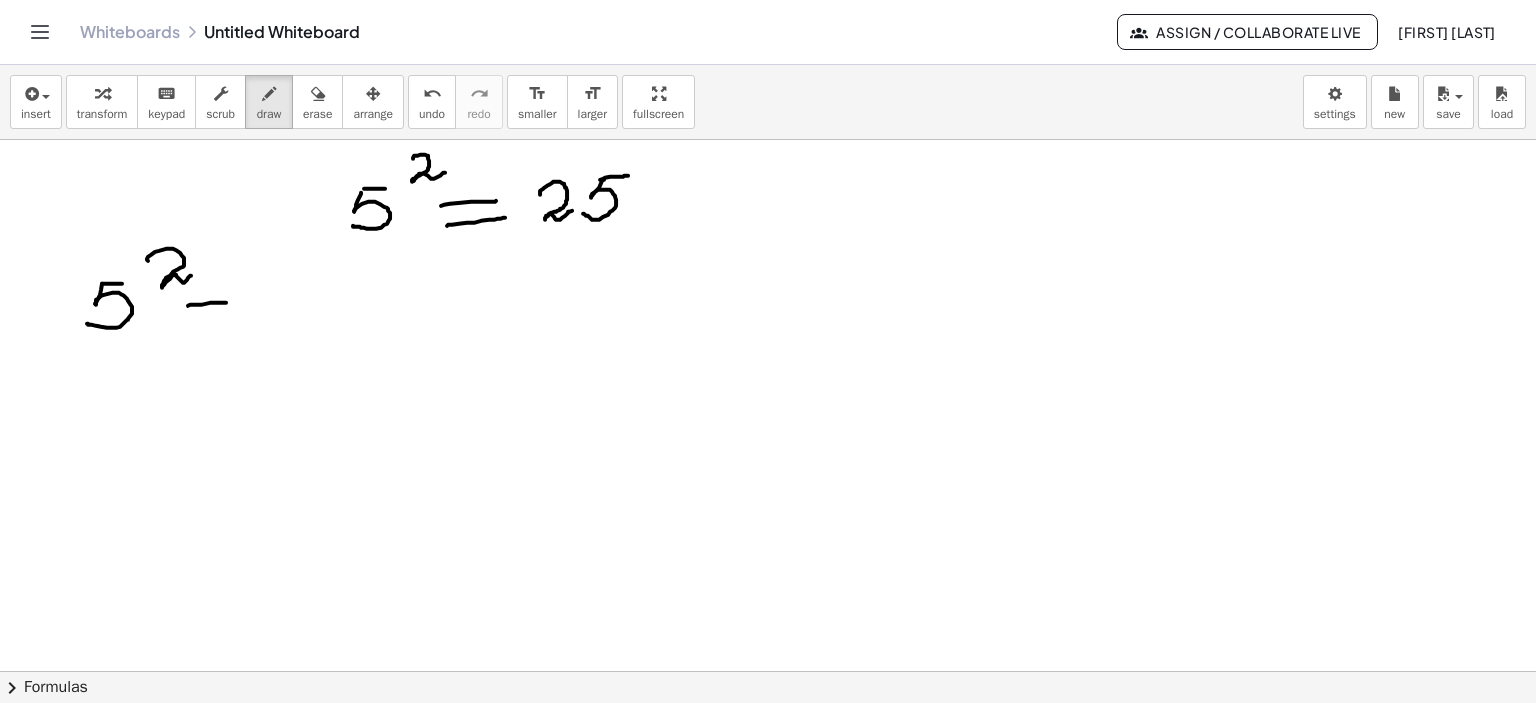 drag, startPoint x: 194, startPoint y: 304, endPoint x: 240, endPoint y: 304, distance: 46 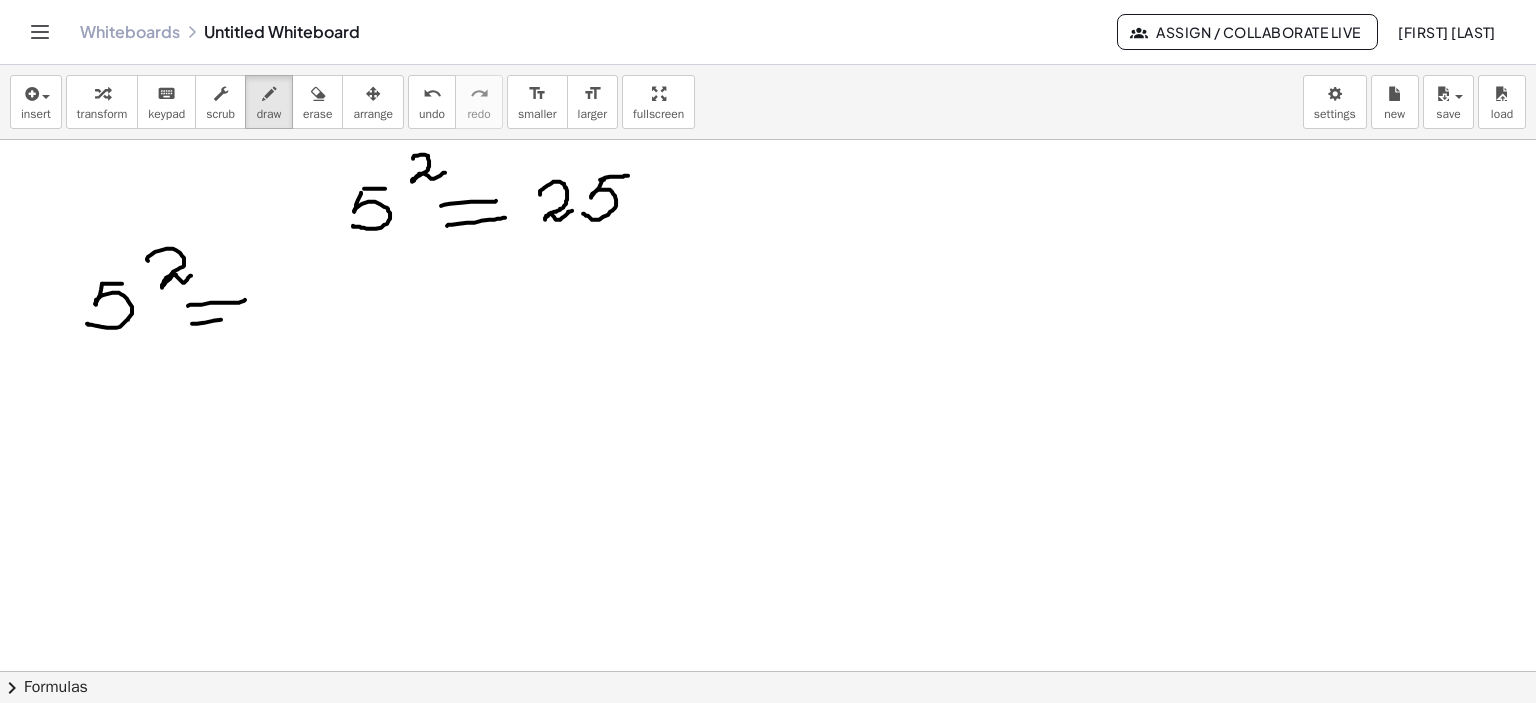 drag, startPoint x: 221, startPoint y: 319, endPoint x: 256, endPoint y: 314, distance: 35.35534 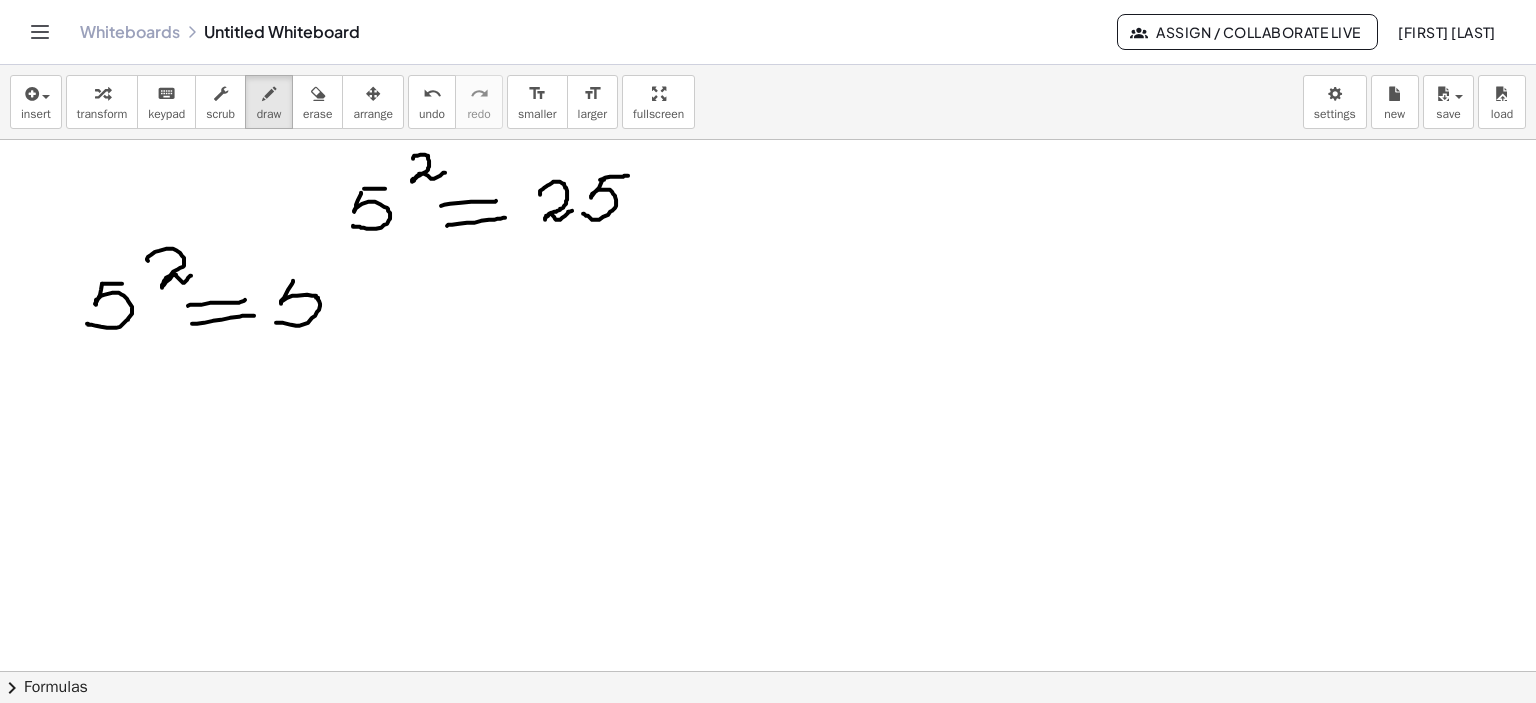 drag, startPoint x: 293, startPoint y: 280, endPoint x: 276, endPoint y: 322, distance: 45.310043 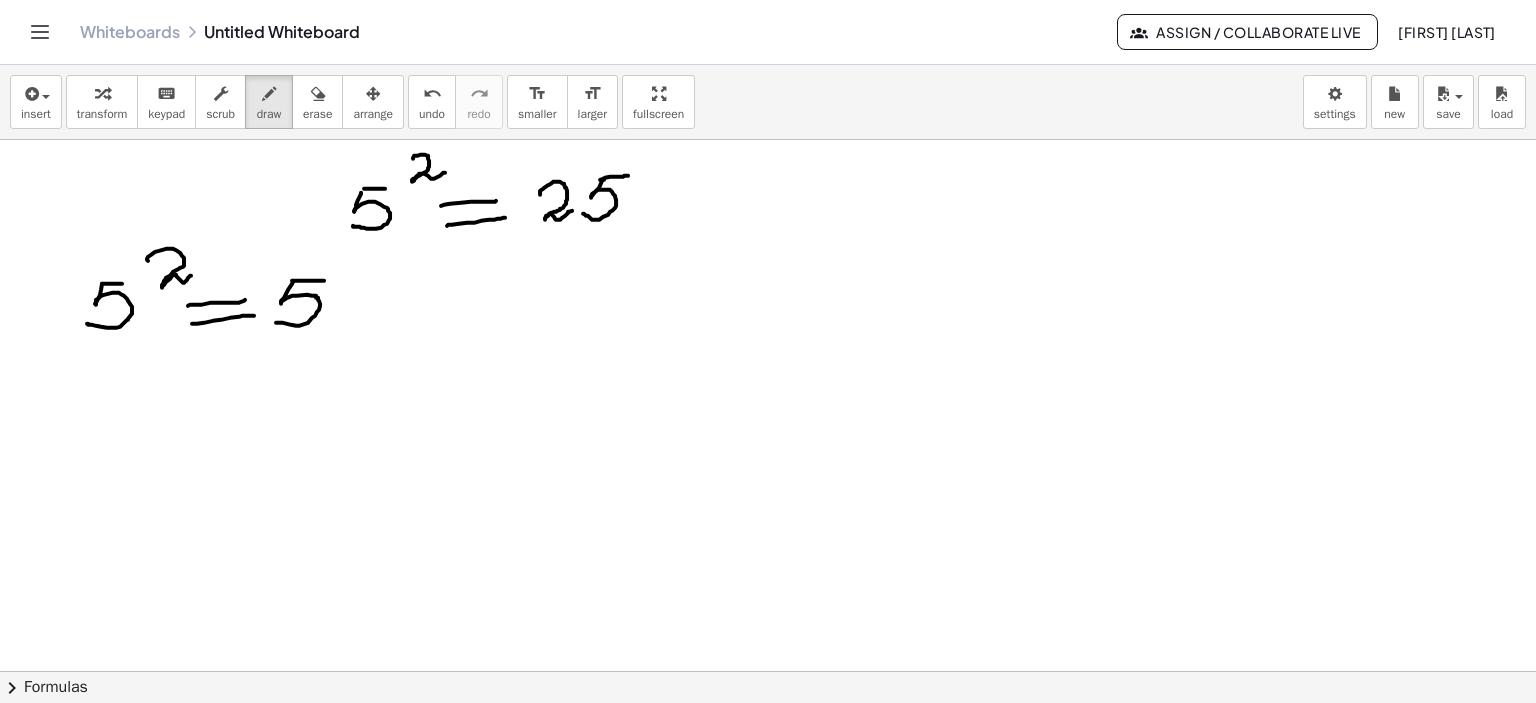 drag, startPoint x: 292, startPoint y: 280, endPoint x: 376, endPoint y: 307, distance: 88.23265 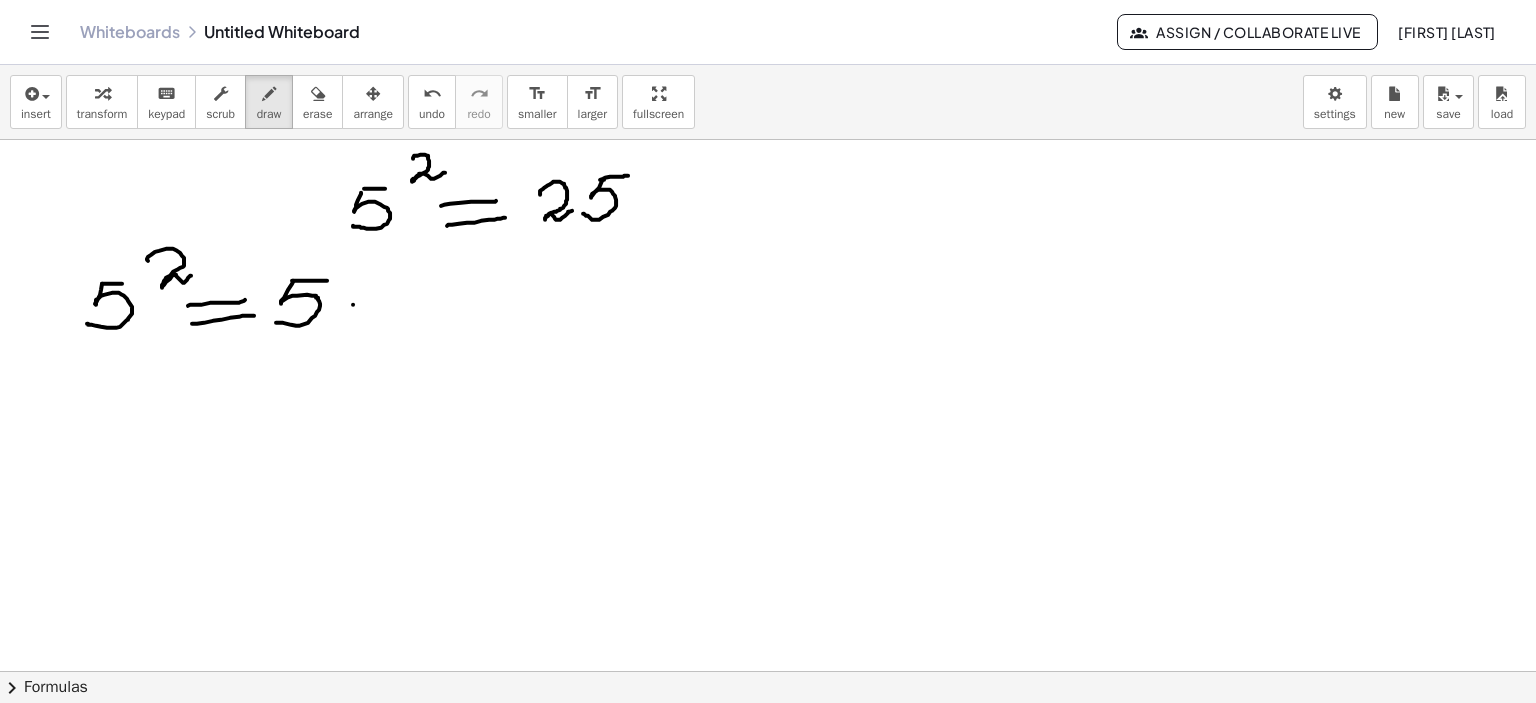 click at bounding box center (768, 672) 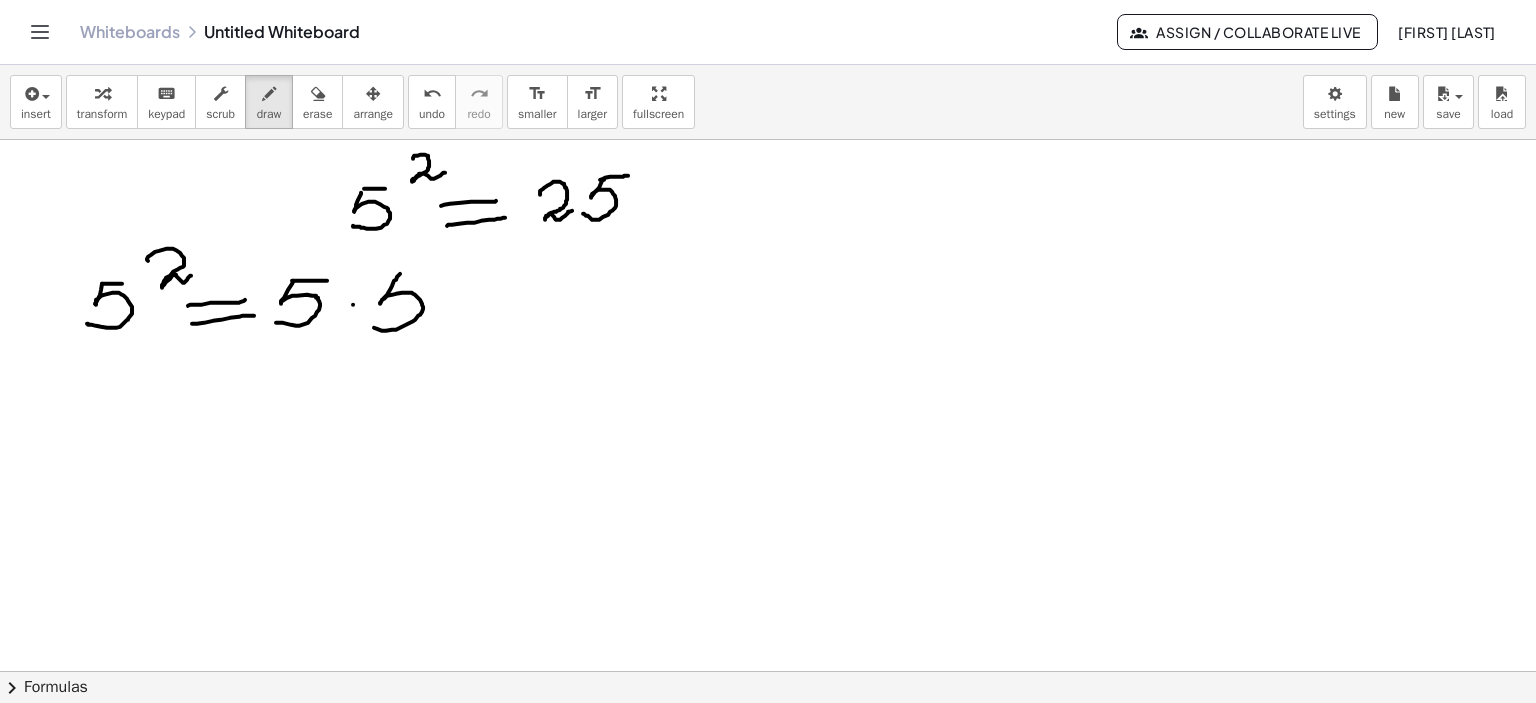drag, startPoint x: 400, startPoint y: 273, endPoint x: 370, endPoint y: 326, distance: 60.90156 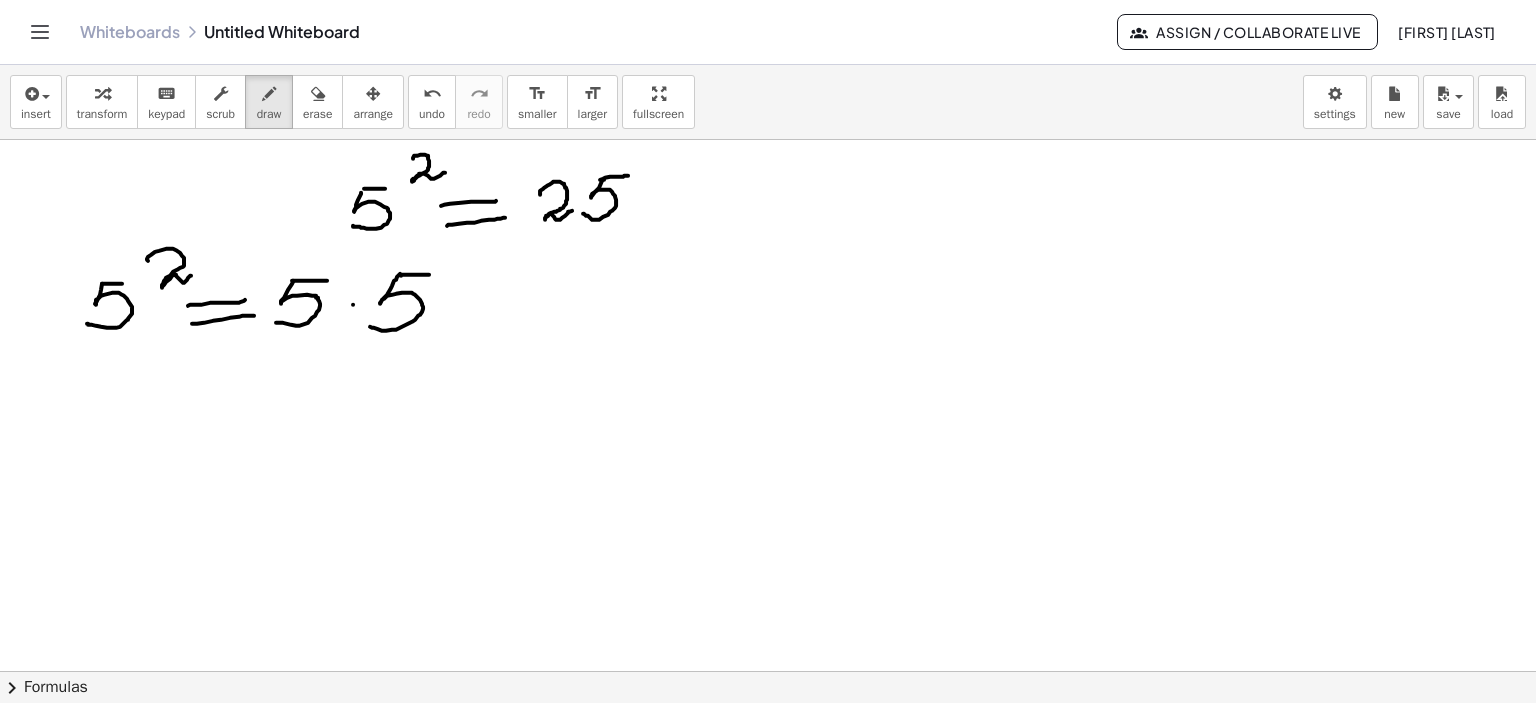 drag, startPoint x: 401, startPoint y: 275, endPoint x: 429, endPoint y: 274, distance: 28.01785 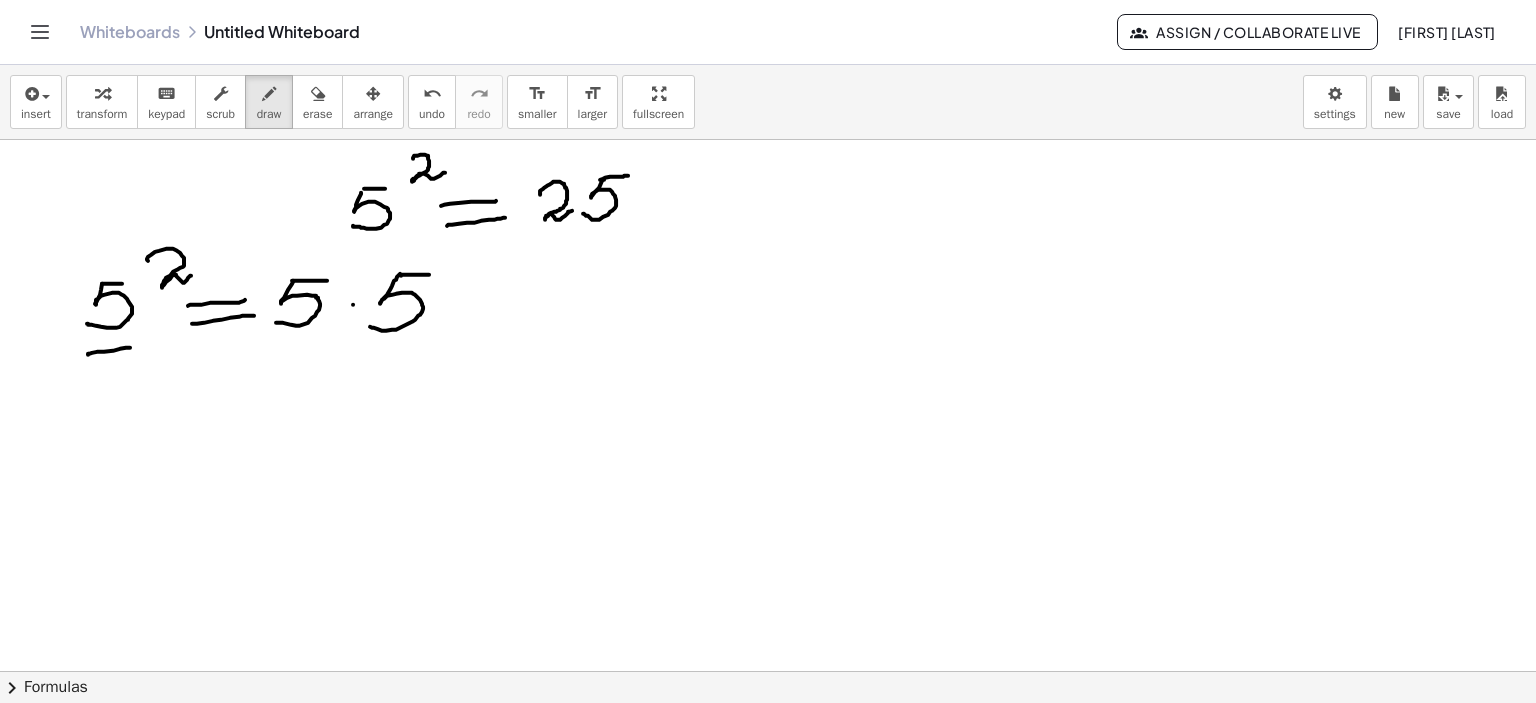drag, startPoint x: 88, startPoint y: 354, endPoint x: 130, endPoint y: 347, distance: 42.579338 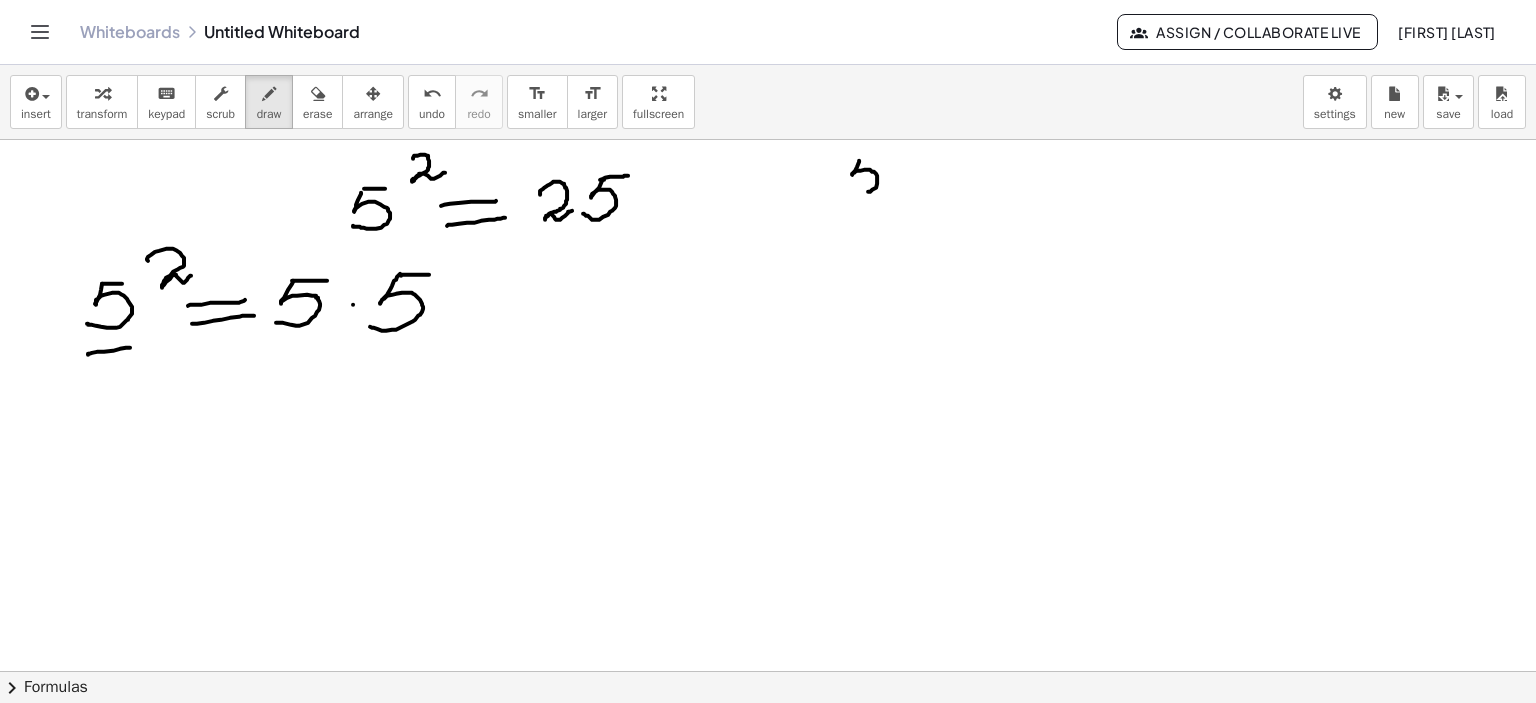 drag, startPoint x: 859, startPoint y: 160, endPoint x: 842, endPoint y: 189, distance: 33.61547 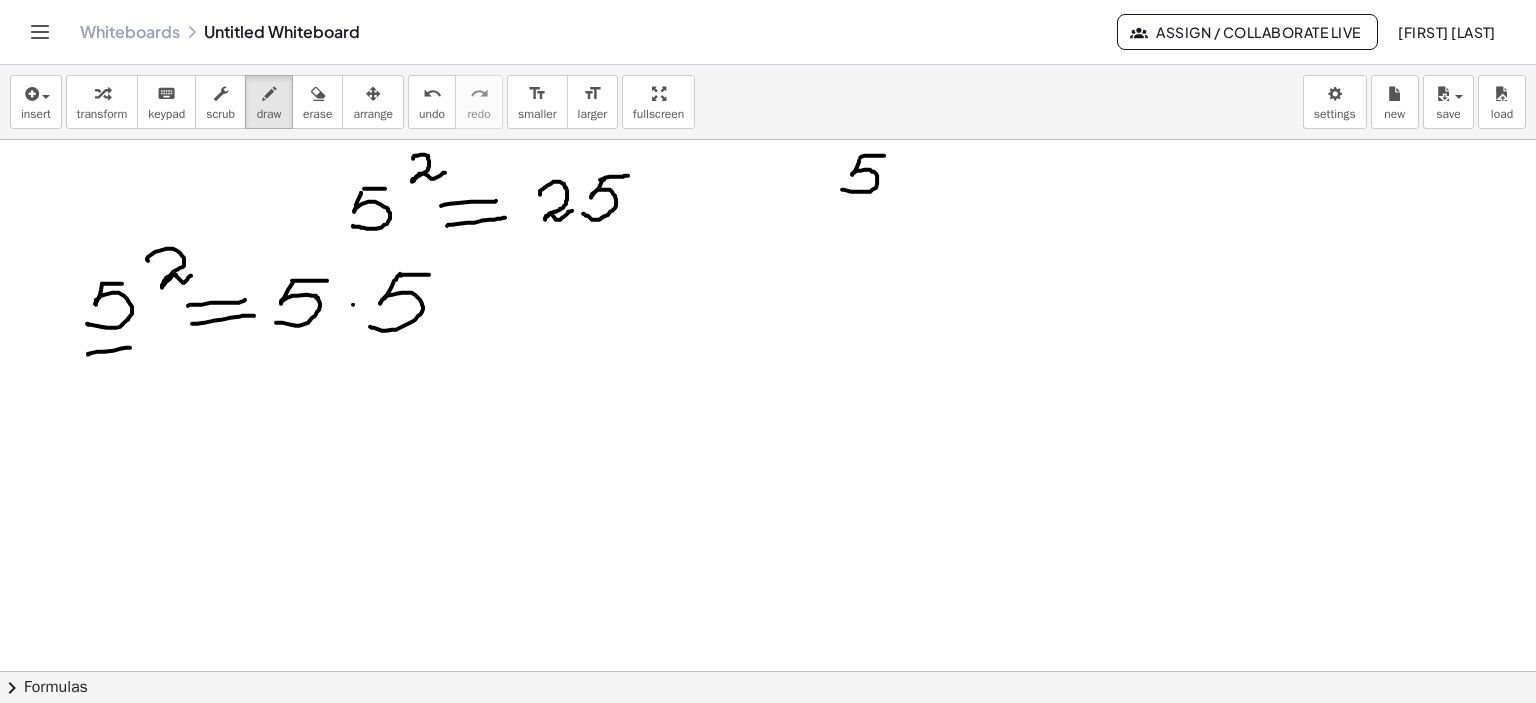 drag, startPoint x: 860, startPoint y: 157, endPoint x: 884, endPoint y: 155, distance: 24.083189 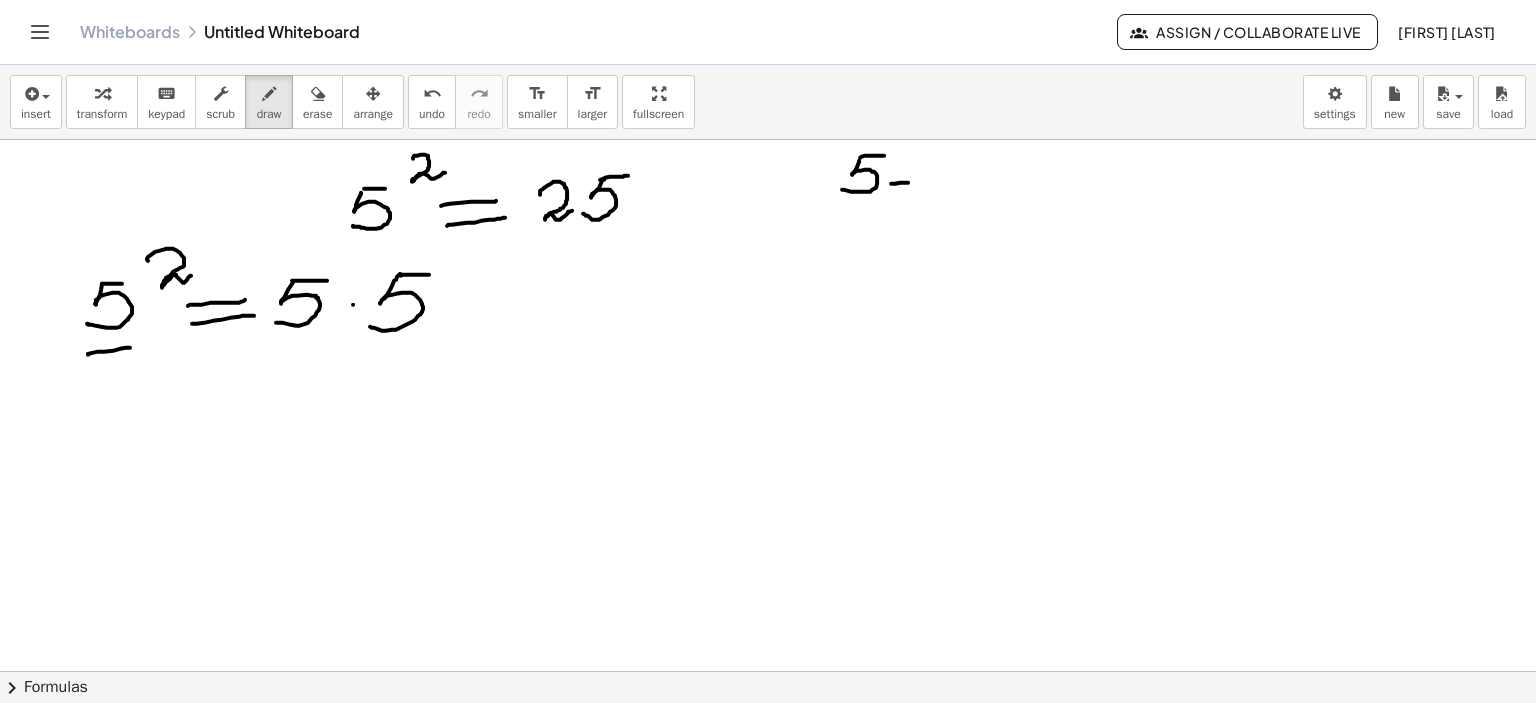 click at bounding box center (768, 672) 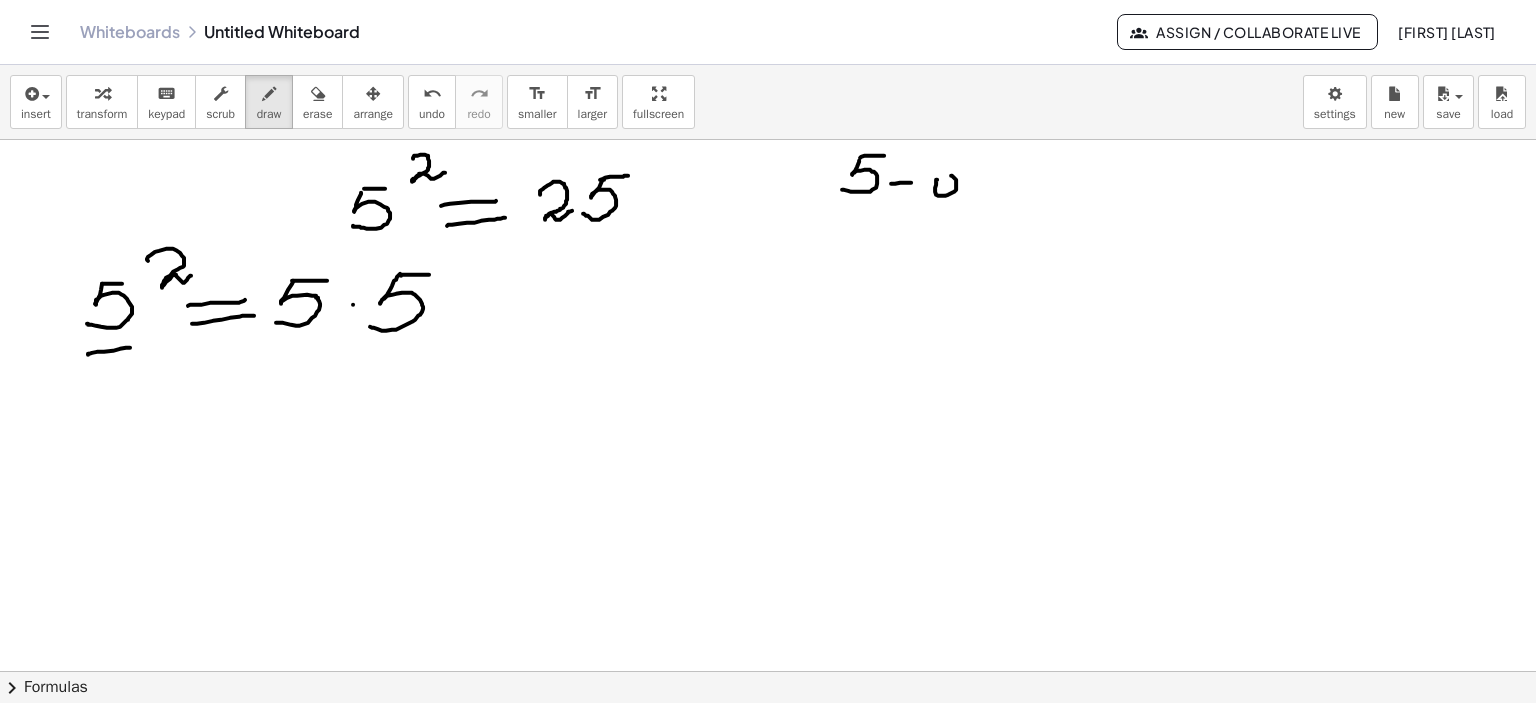 click at bounding box center (768, 672) 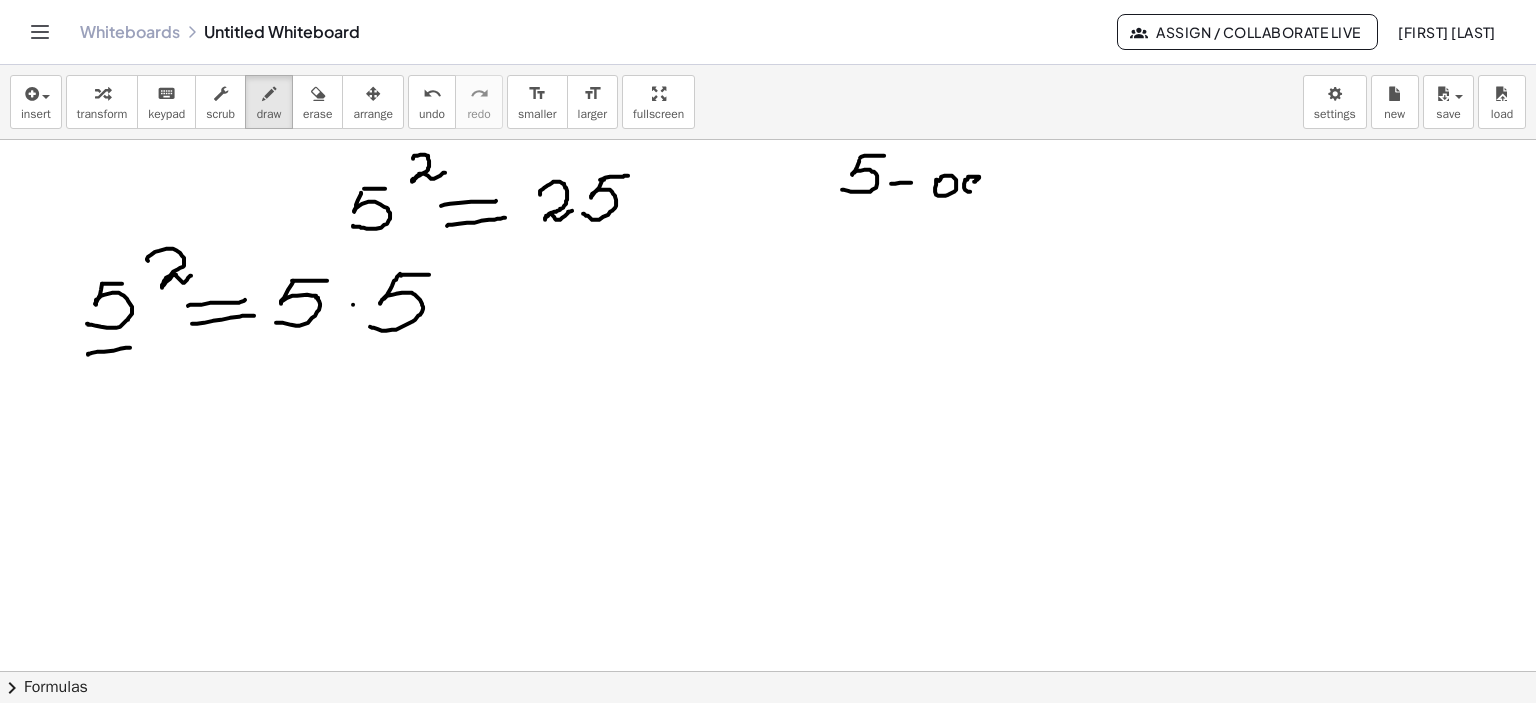 drag, startPoint x: 975, startPoint y: 181, endPoint x: 992, endPoint y: 183, distance: 17.117243 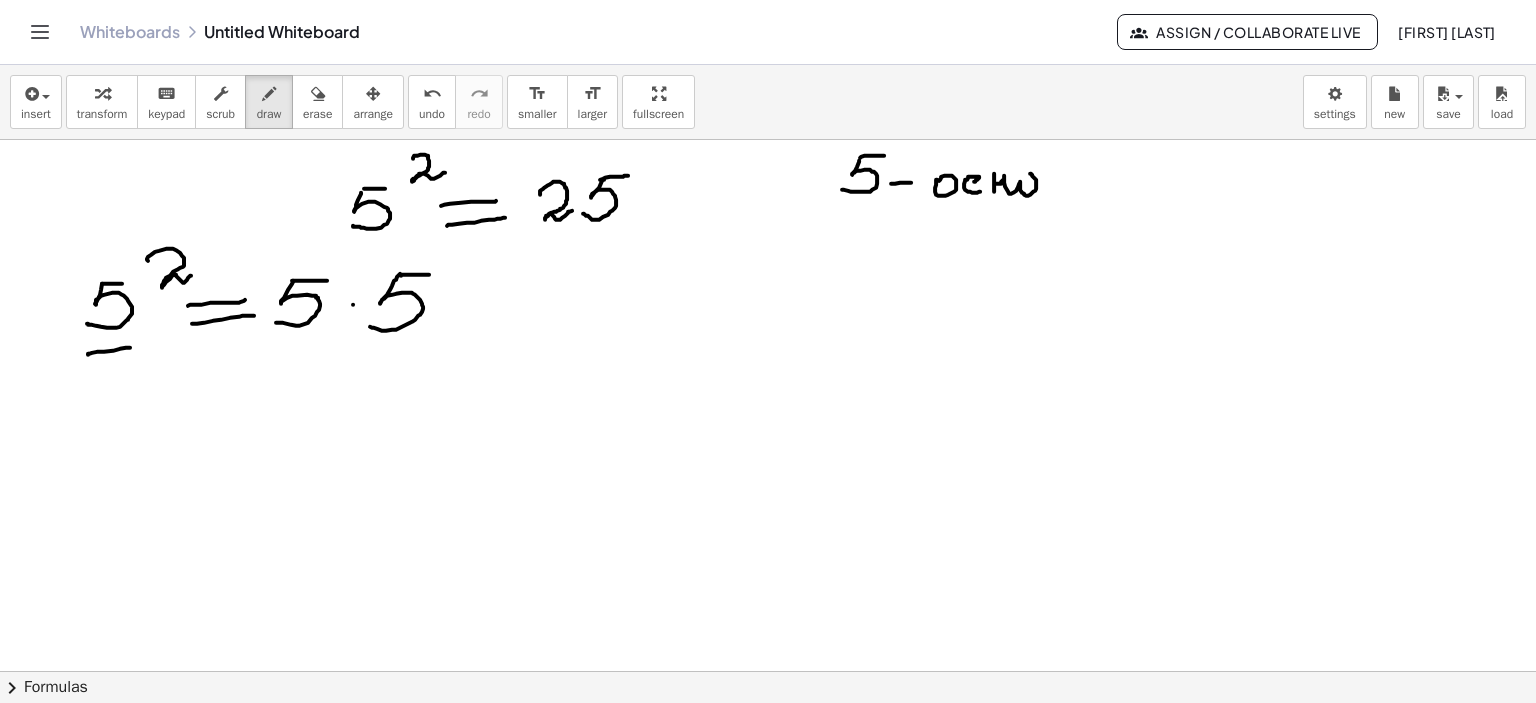drag, startPoint x: 994, startPoint y: 173, endPoint x: 1021, endPoint y: 185, distance: 29.546574 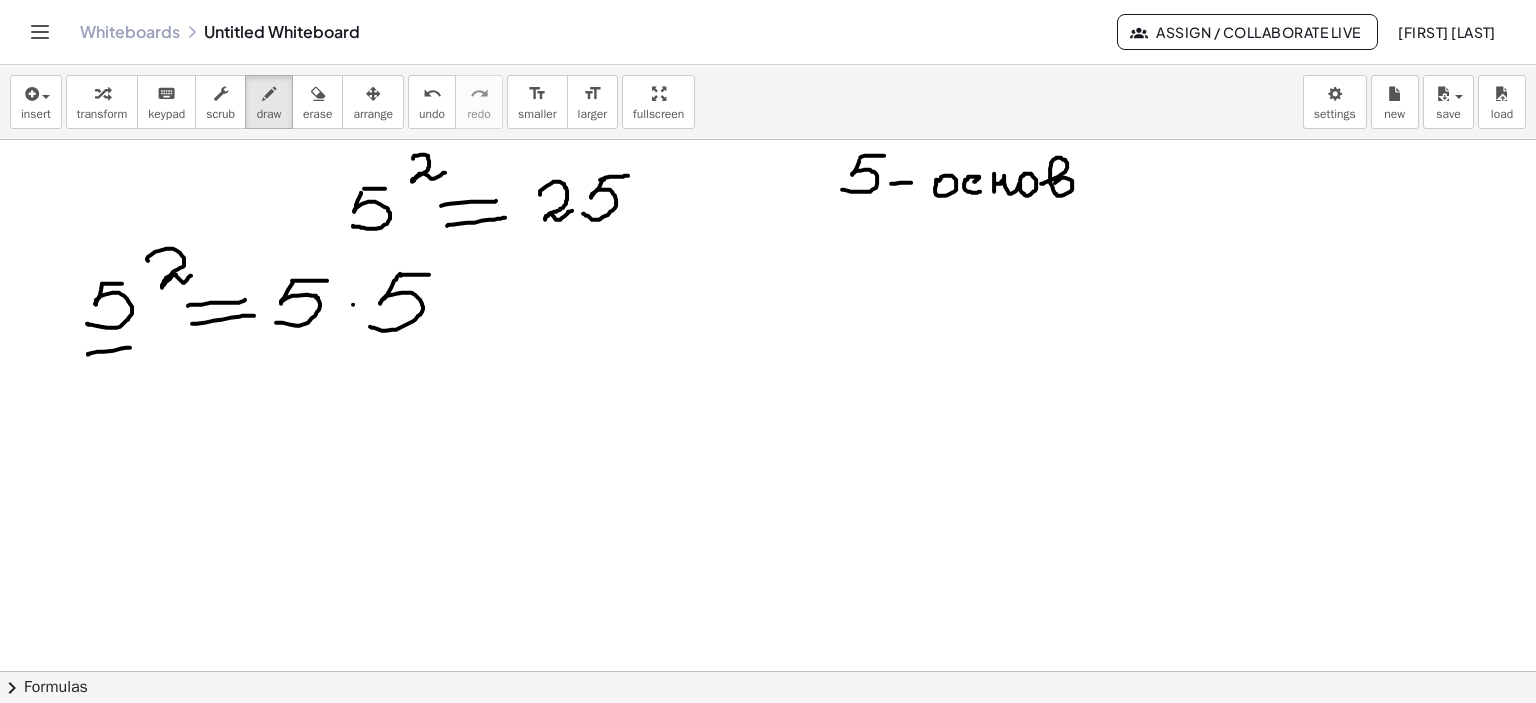drag, startPoint x: 1041, startPoint y: 183, endPoint x: 1060, endPoint y: 191, distance: 20.615528 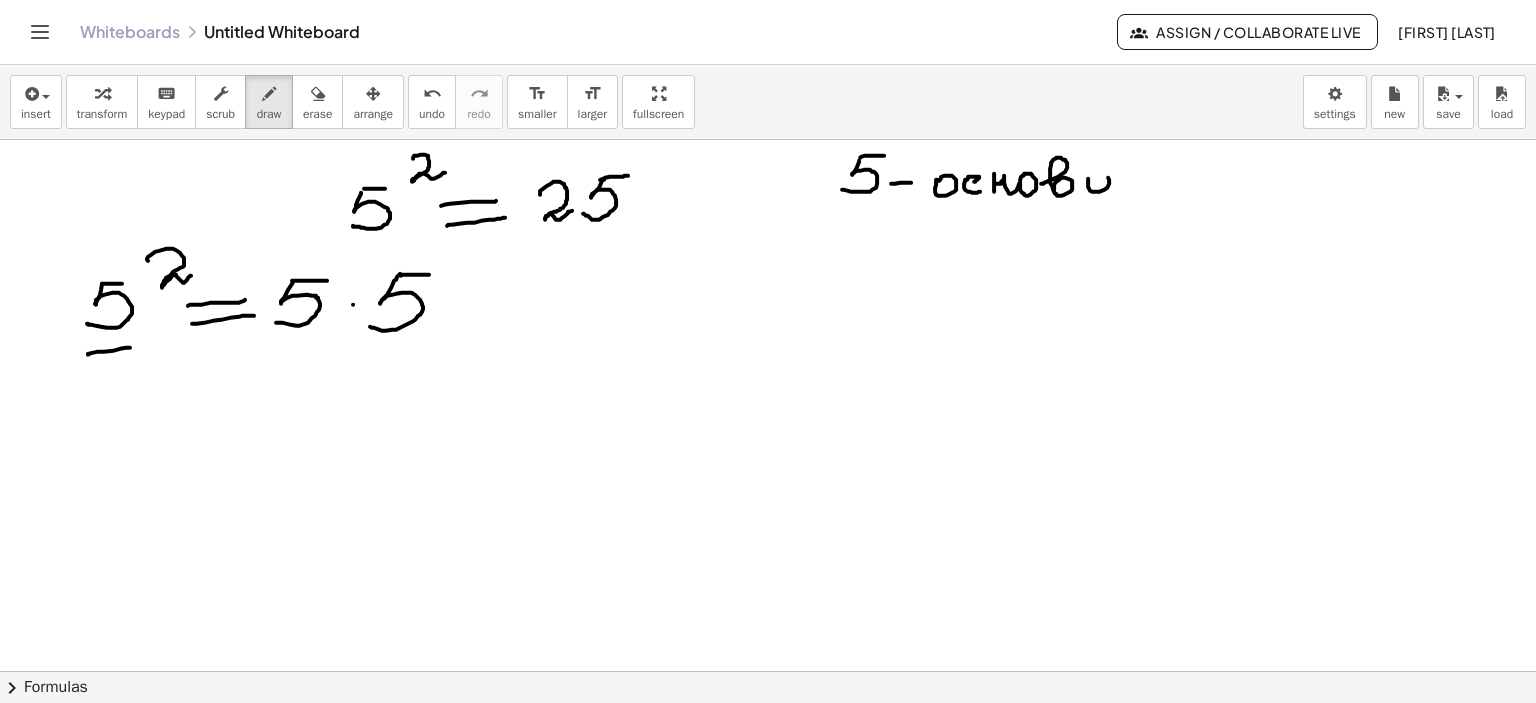 click at bounding box center [768, 672] 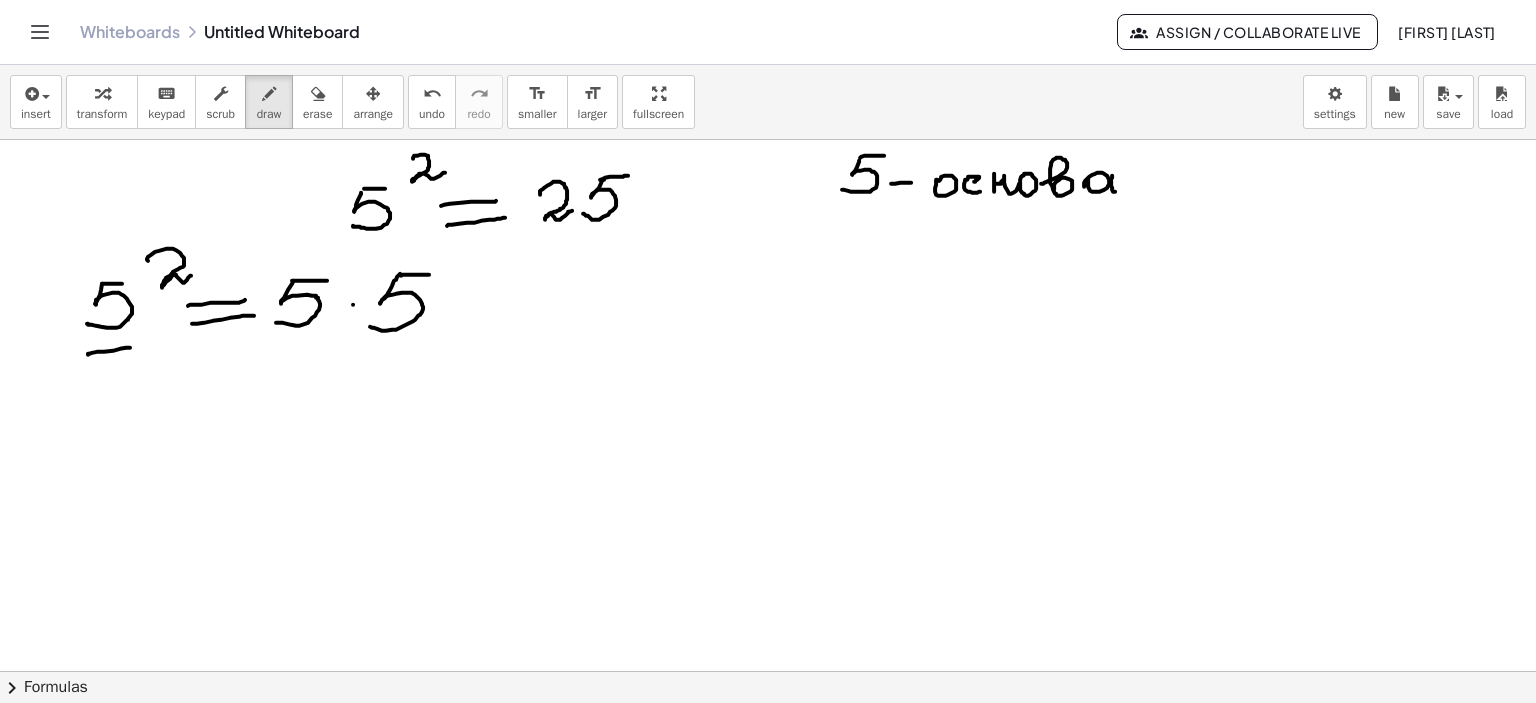 drag, startPoint x: 1112, startPoint y: 175, endPoint x: 1135, endPoint y: 184, distance: 24.698177 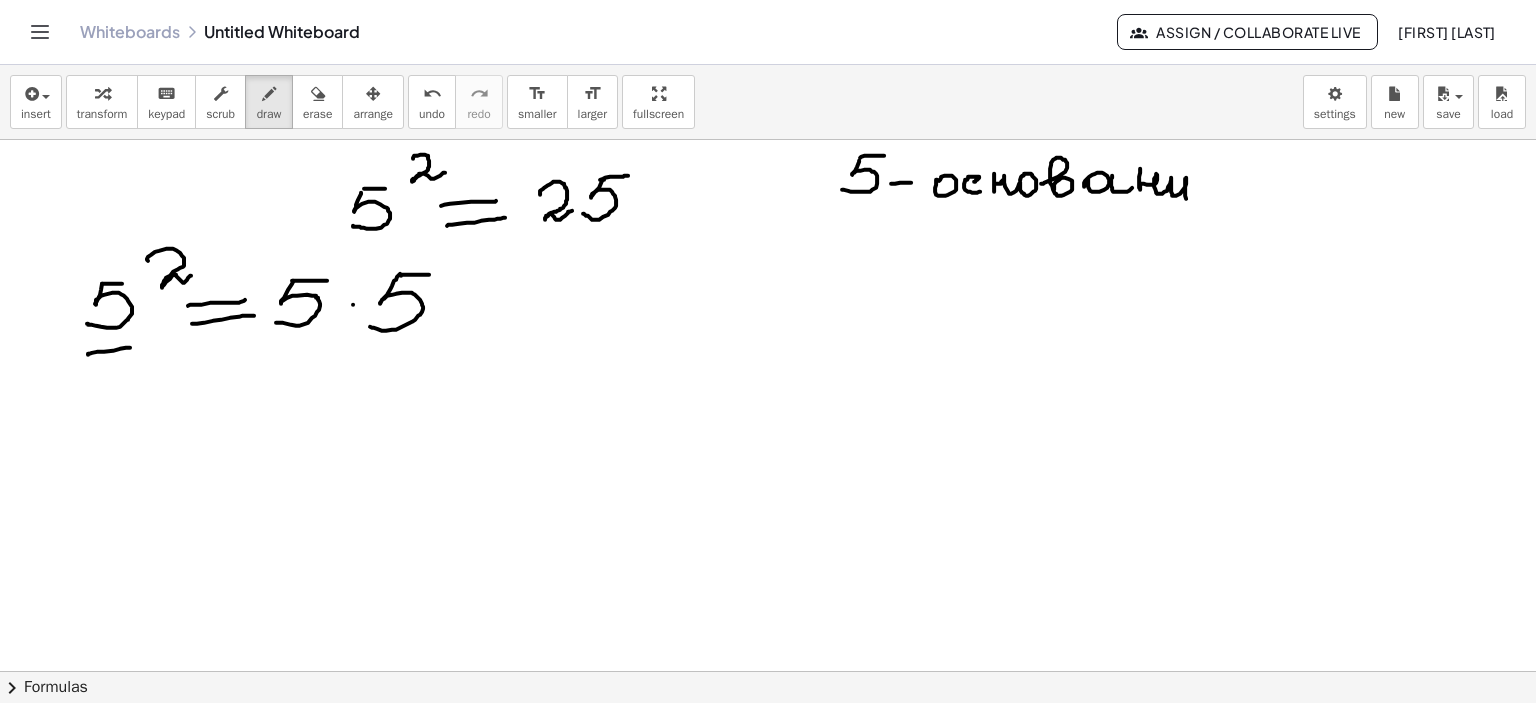 drag, startPoint x: 1140, startPoint y: 168, endPoint x: 1204, endPoint y: 191, distance: 68.007355 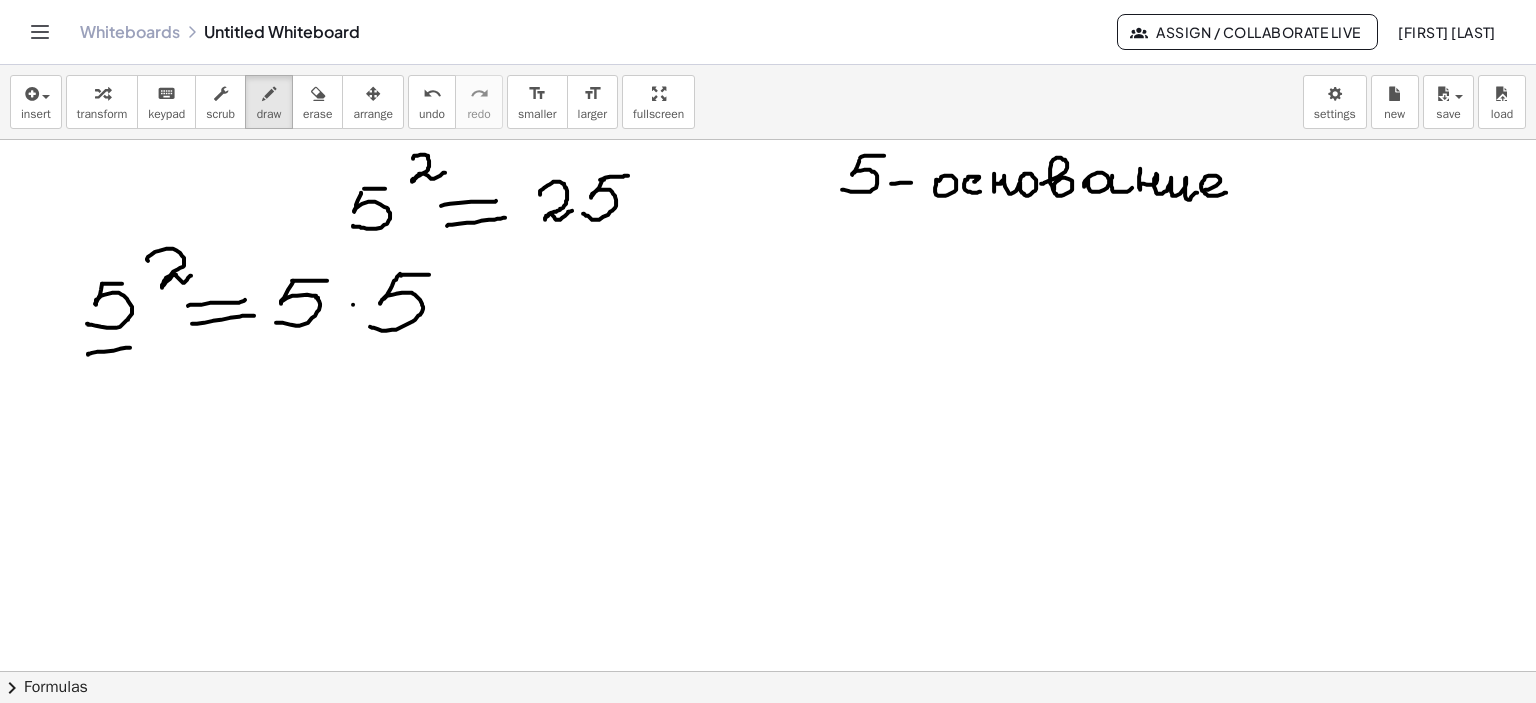 drag, startPoint x: 1203, startPoint y: 190, endPoint x: 1226, endPoint y: 192, distance: 23.086792 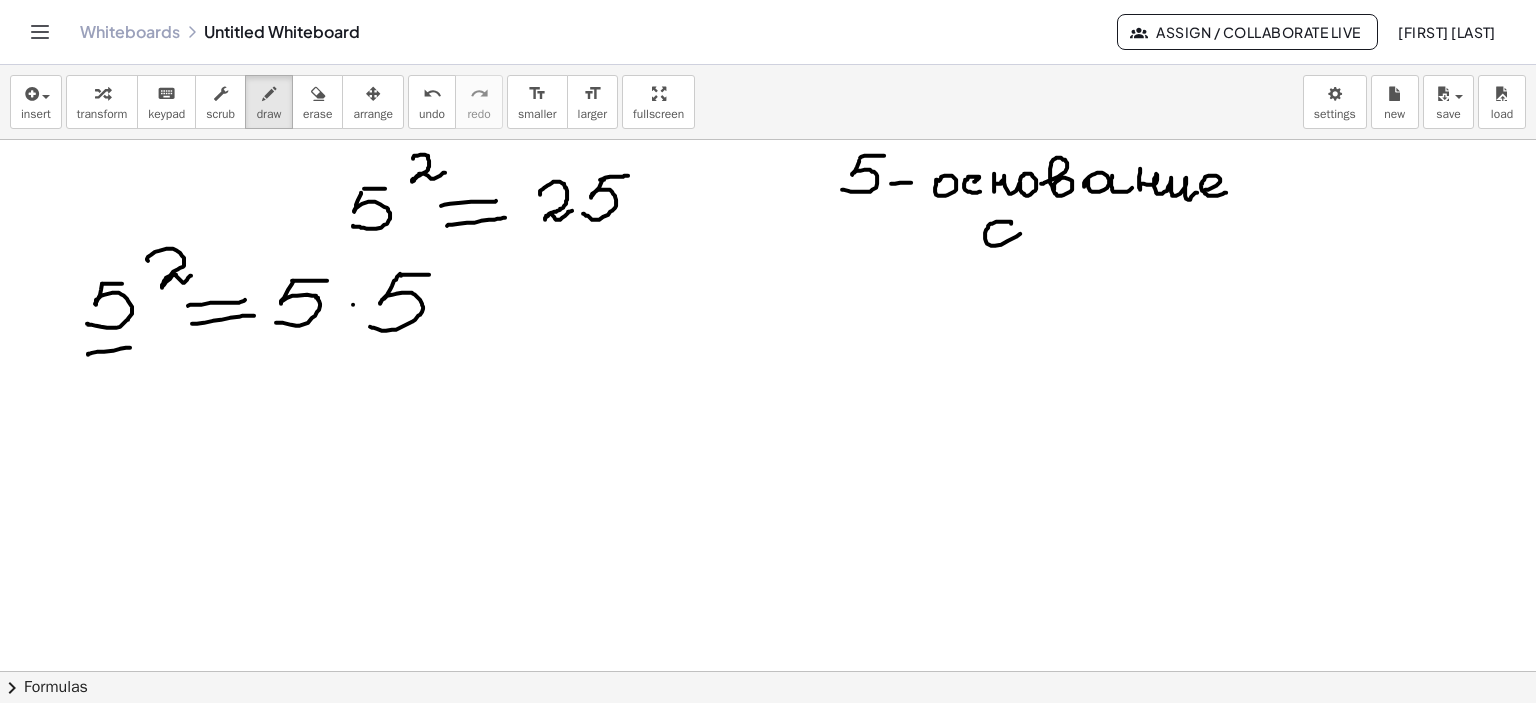 drag, startPoint x: 1011, startPoint y: 222, endPoint x: 1047, endPoint y: 220, distance: 36.05551 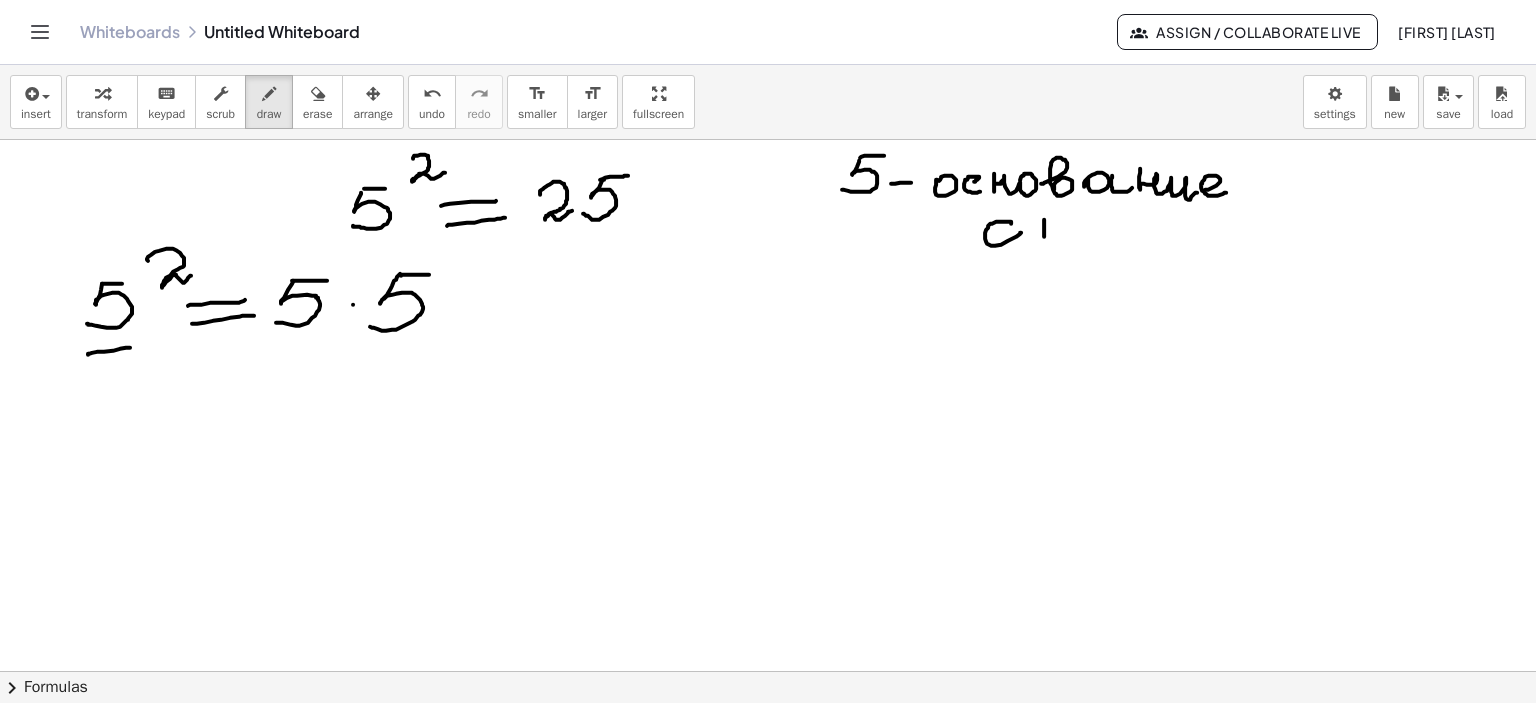 drag, startPoint x: 1044, startPoint y: 219, endPoint x: 1043, endPoint y: 240, distance: 21.023796 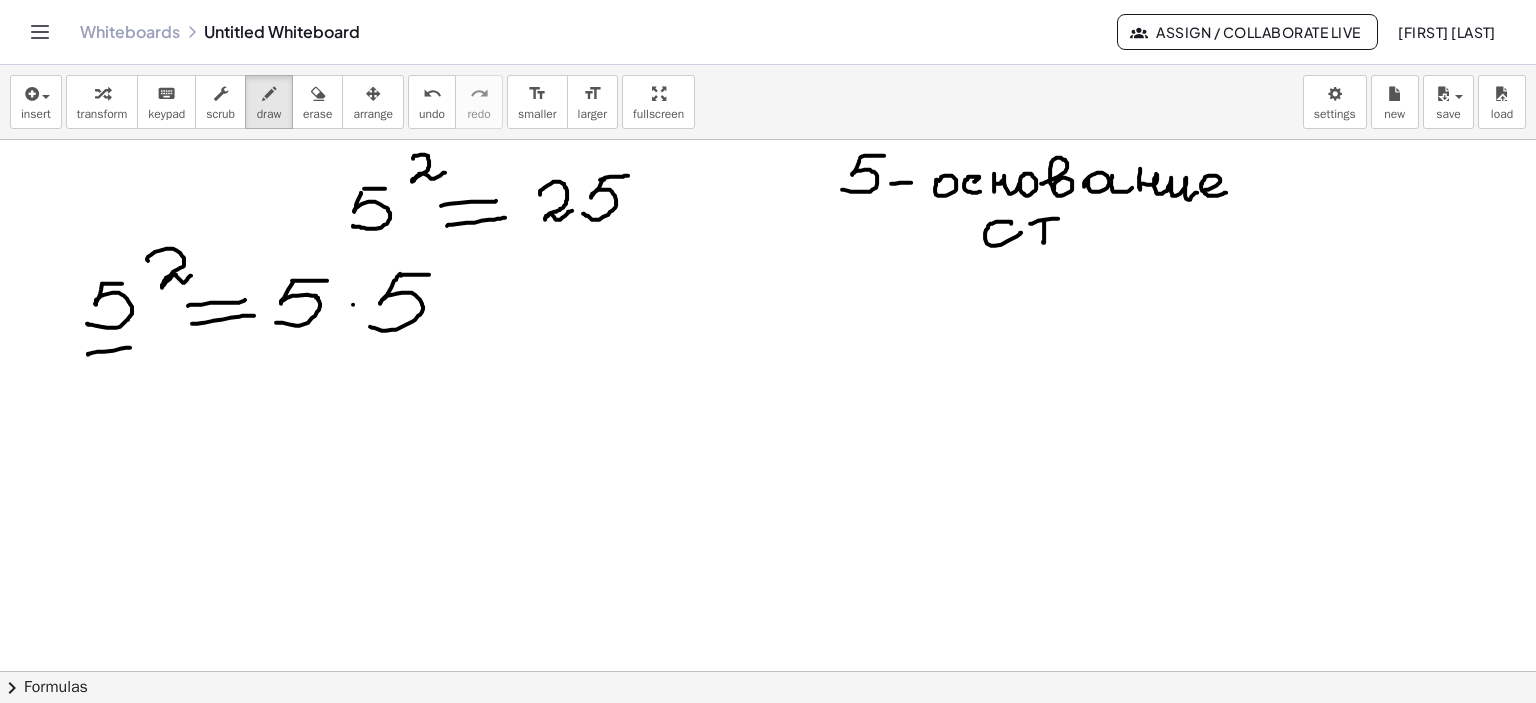 drag, startPoint x: 1032, startPoint y: 223, endPoint x: 1061, endPoint y: 218, distance: 29.427877 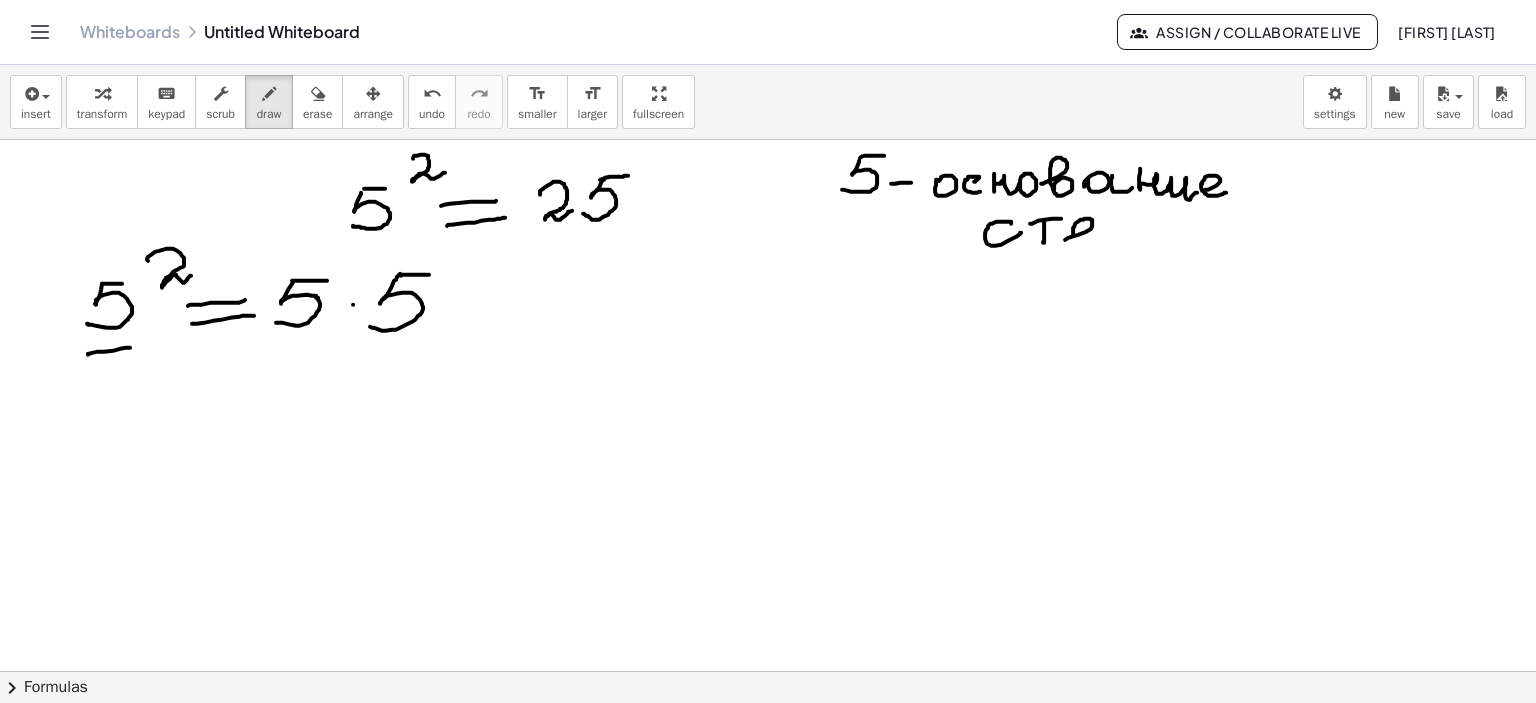 drag, startPoint x: 1065, startPoint y: 239, endPoint x: 1097, endPoint y: 241, distance: 32.06244 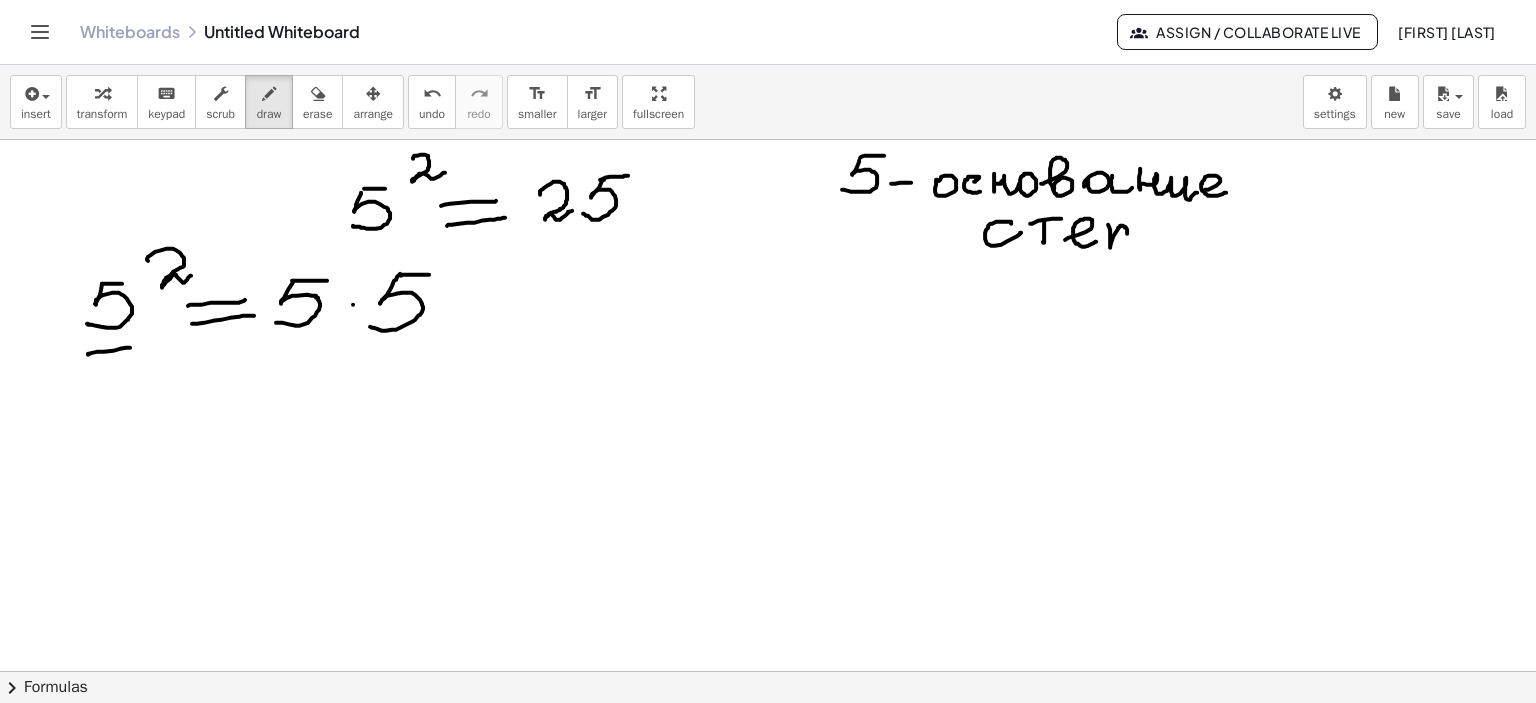 drag, startPoint x: 1108, startPoint y: 224, endPoint x: 1138, endPoint y: 254, distance: 42.426407 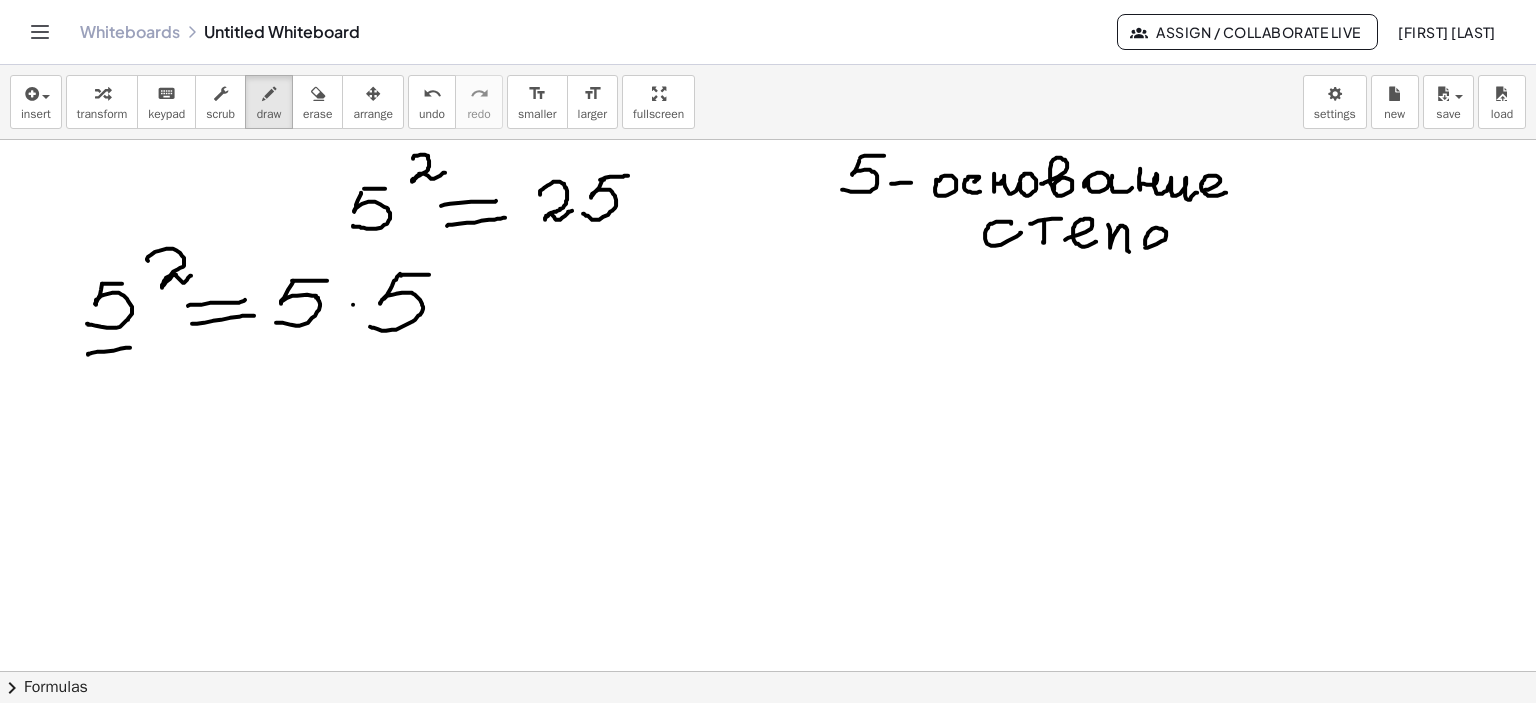 drag, startPoint x: 1147, startPoint y: 247, endPoint x: 1179, endPoint y: 247, distance: 32 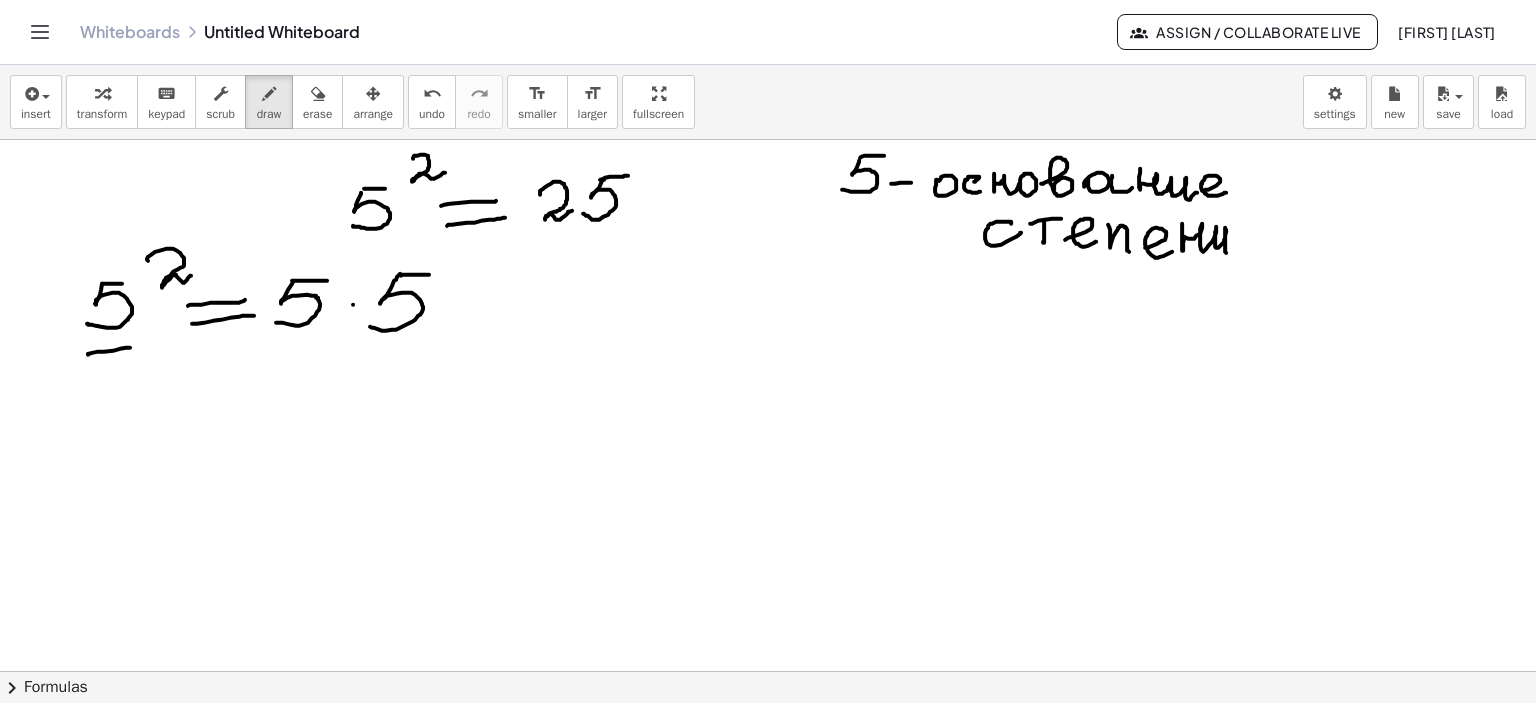 drag, startPoint x: 1182, startPoint y: 227, endPoint x: 947, endPoint y: 362, distance: 271.0166 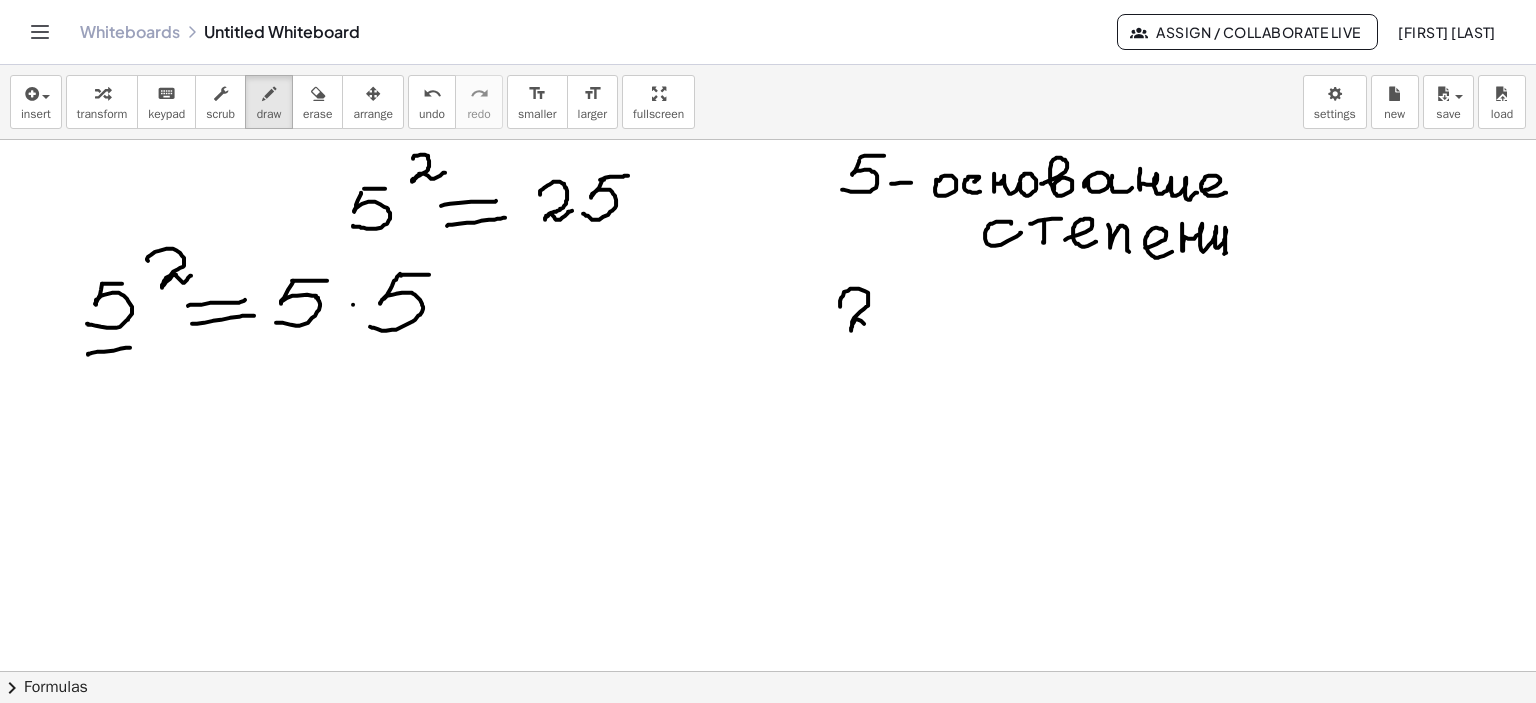 drag, startPoint x: 840, startPoint y: 305, endPoint x: 882, endPoint y: 319, distance: 44.27189 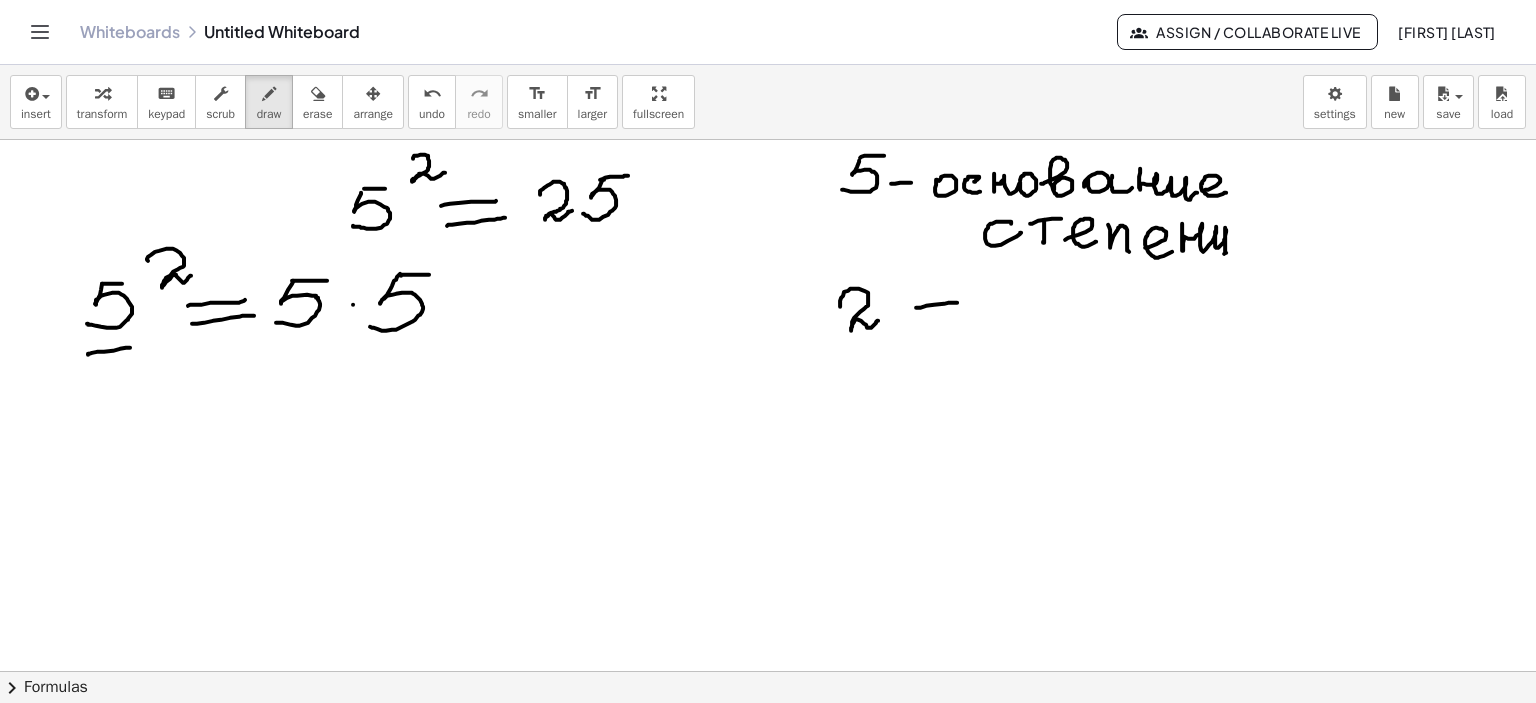 drag, startPoint x: 916, startPoint y: 307, endPoint x: 957, endPoint y: 302, distance: 41.303753 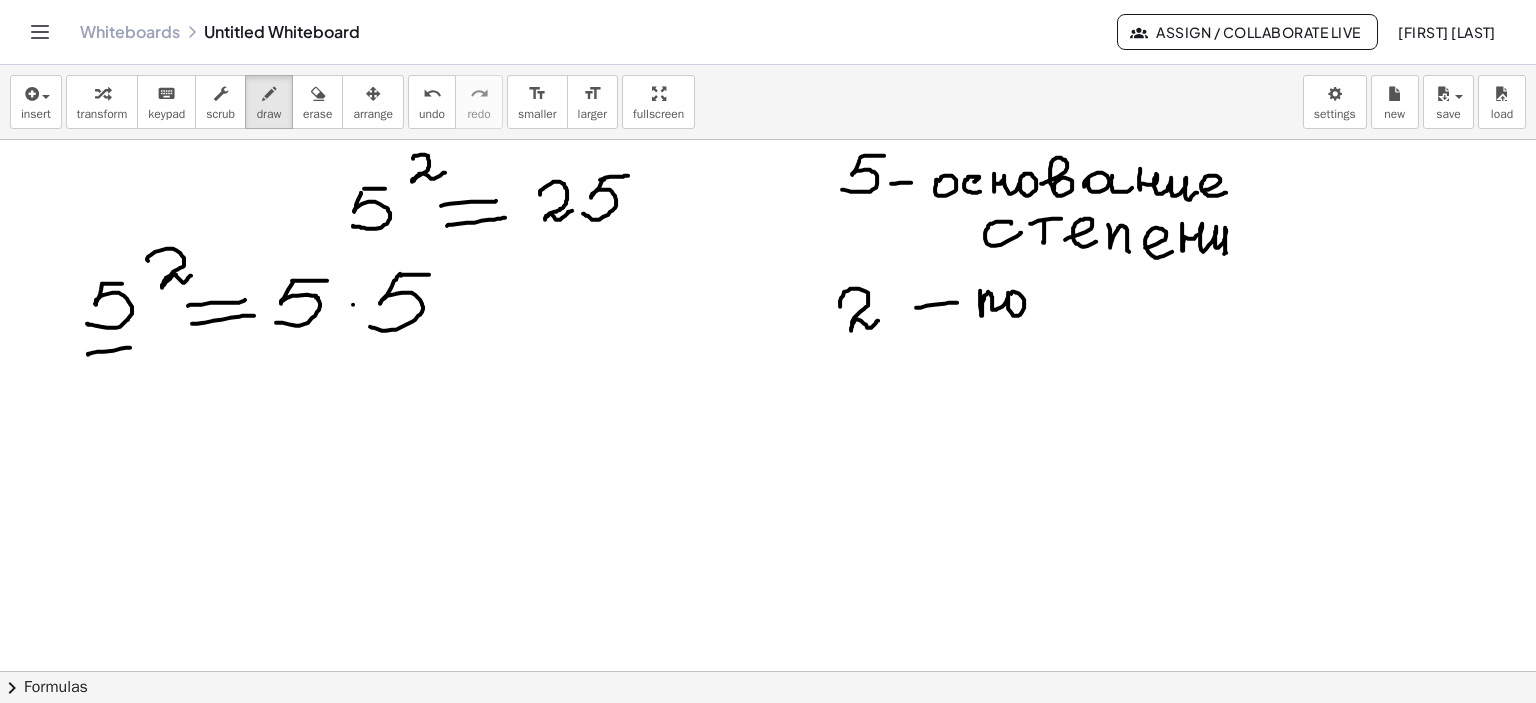 drag 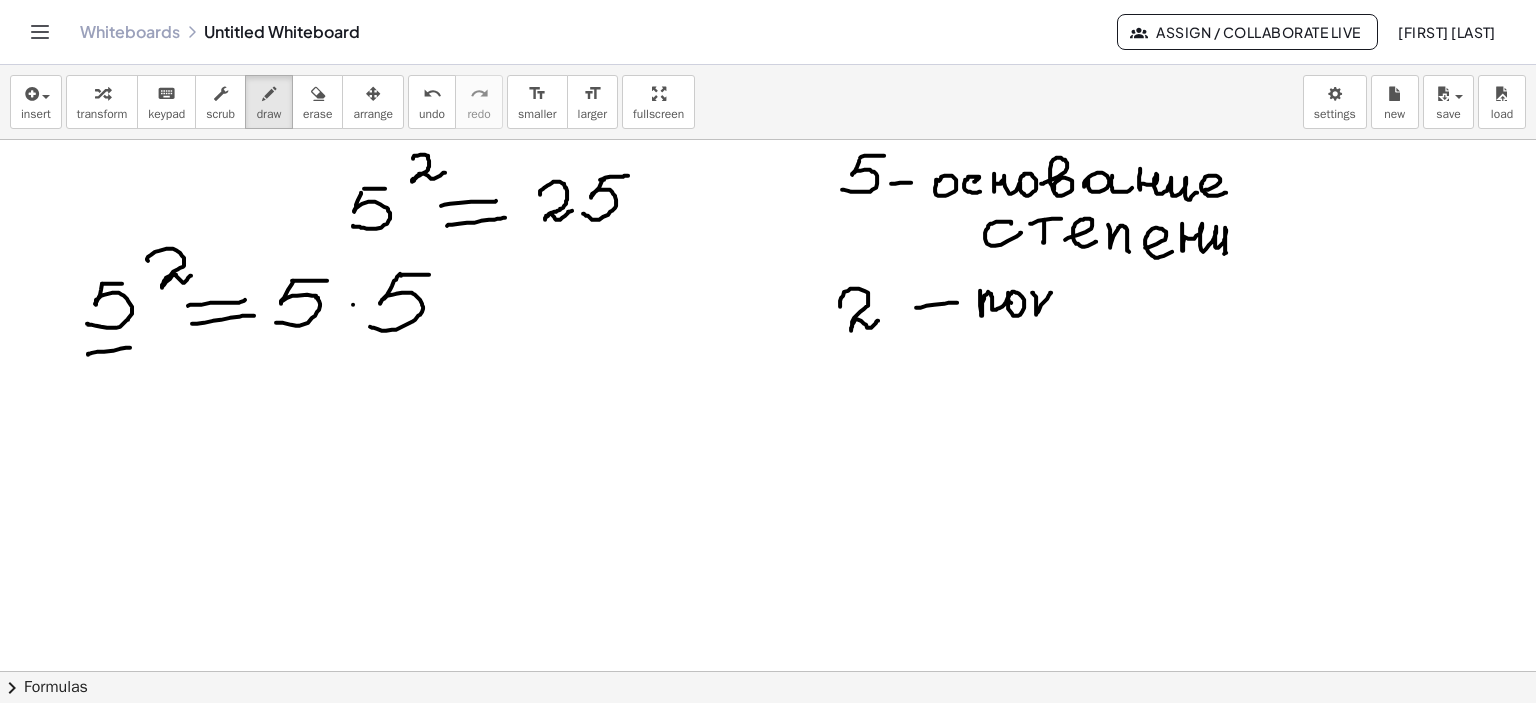click at bounding box center (768, 672) 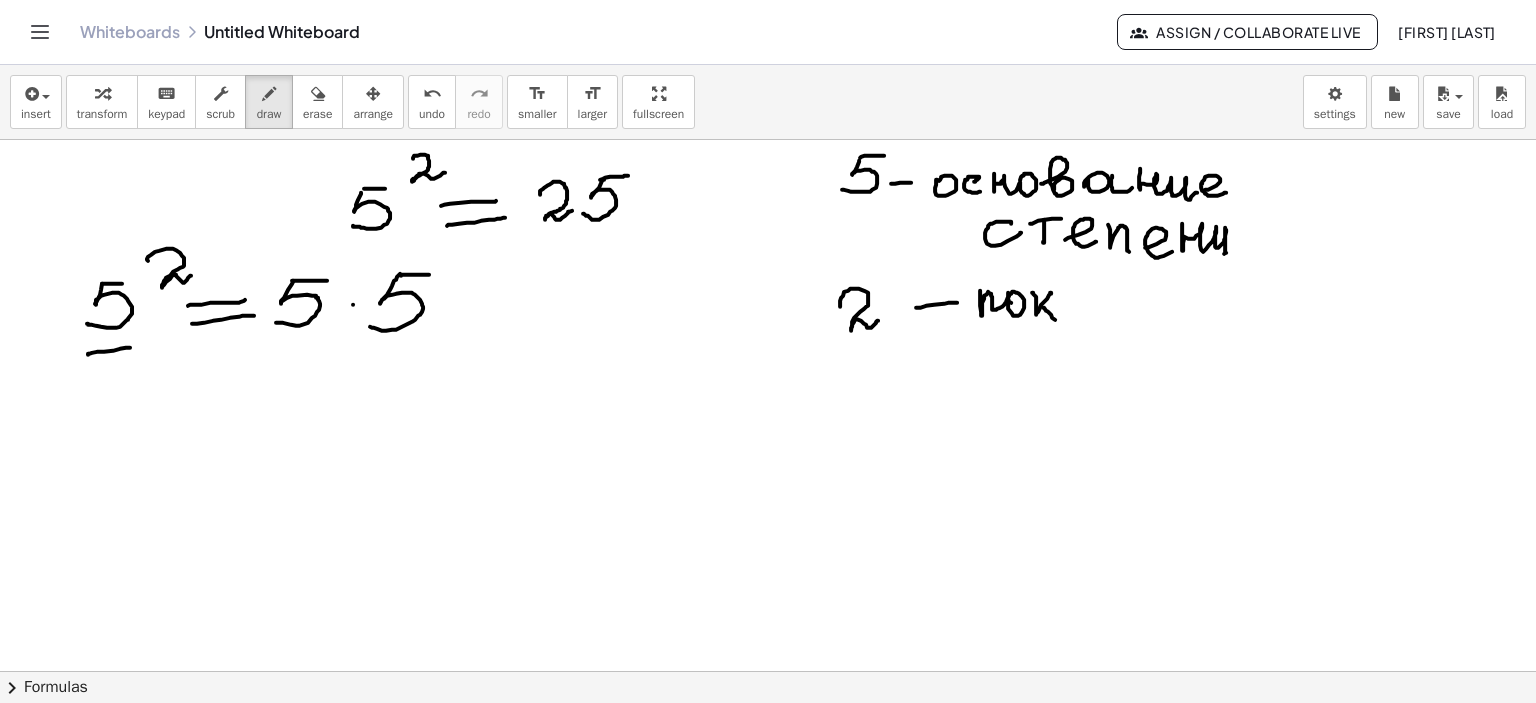 click at bounding box center (768, 672) 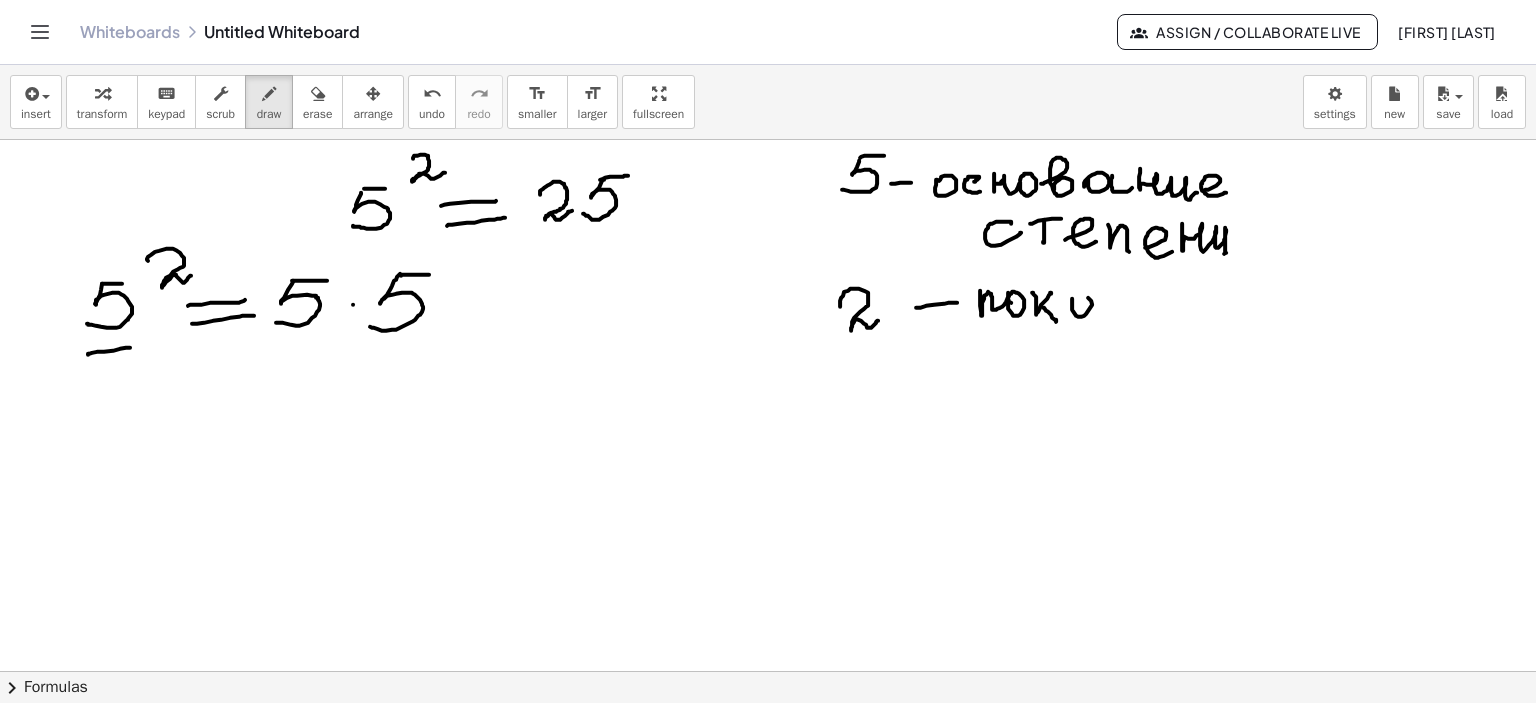 click at bounding box center [768, 672] 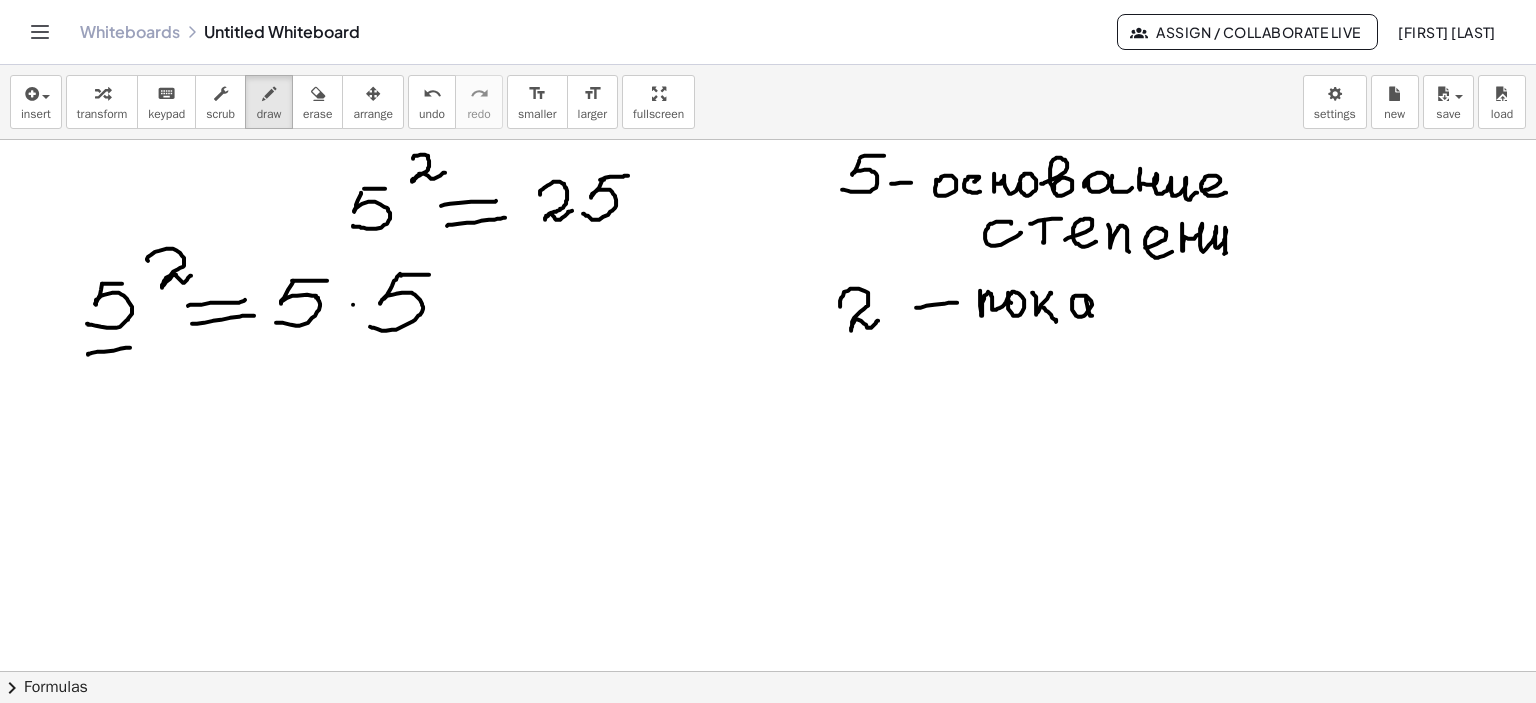 click at bounding box center [768, 672] 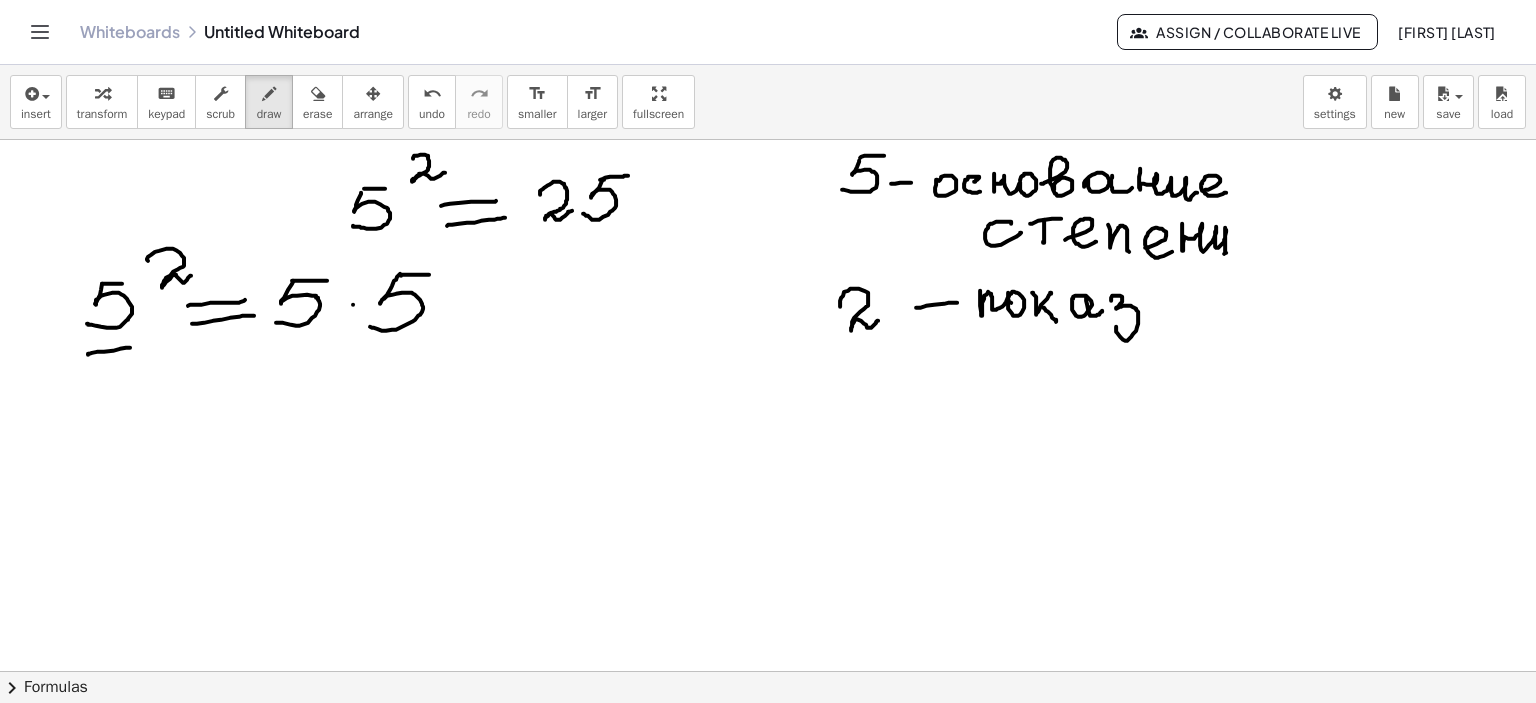 click at bounding box center [768, 672] 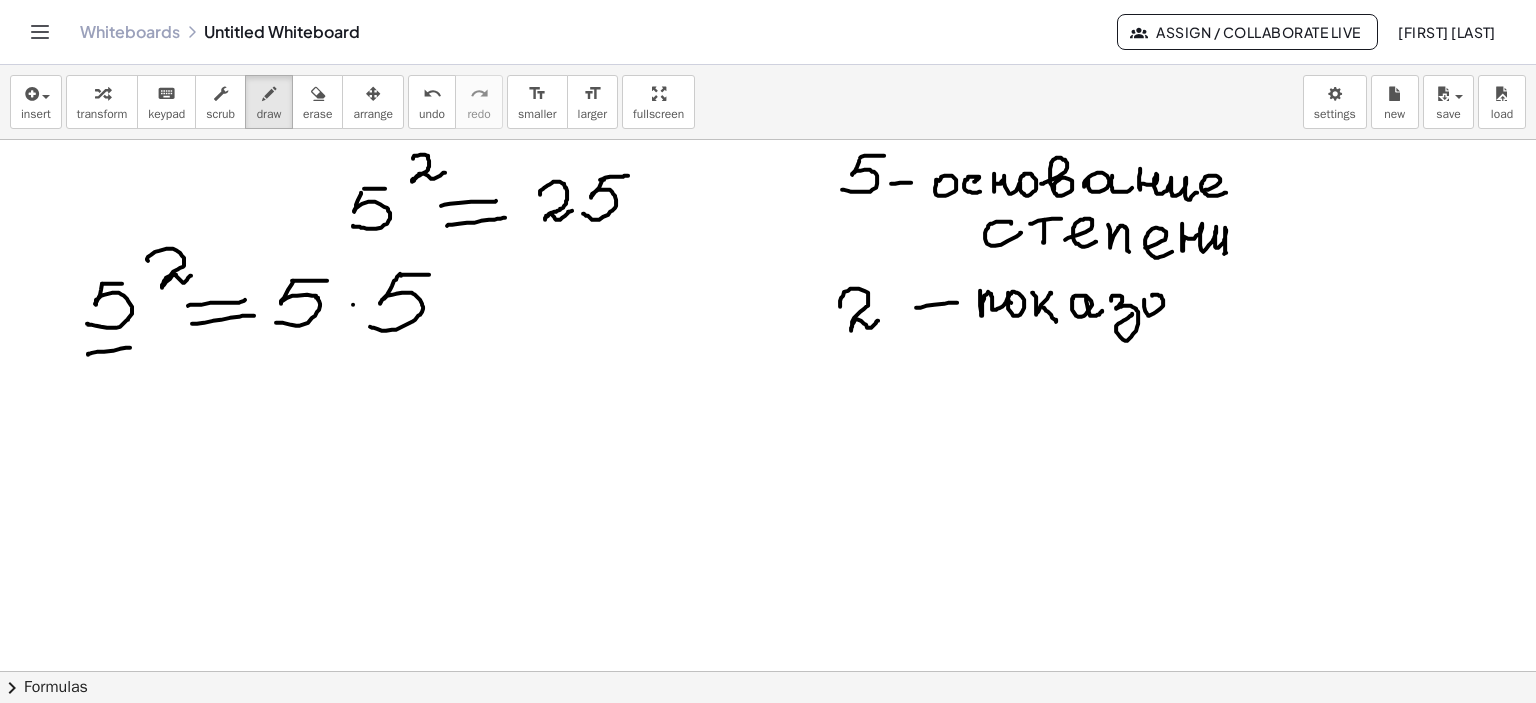 click at bounding box center (768, 672) 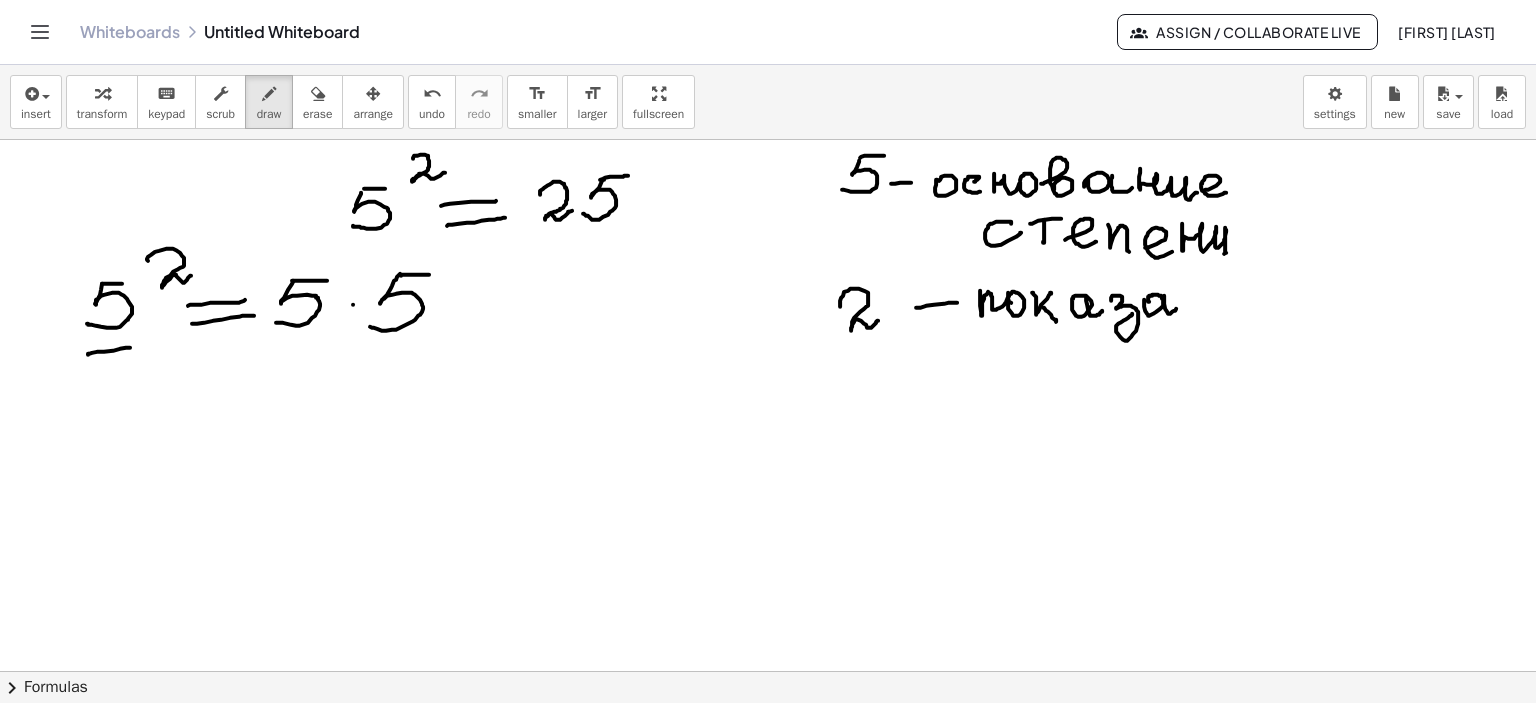 click at bounding box center (768, 672) 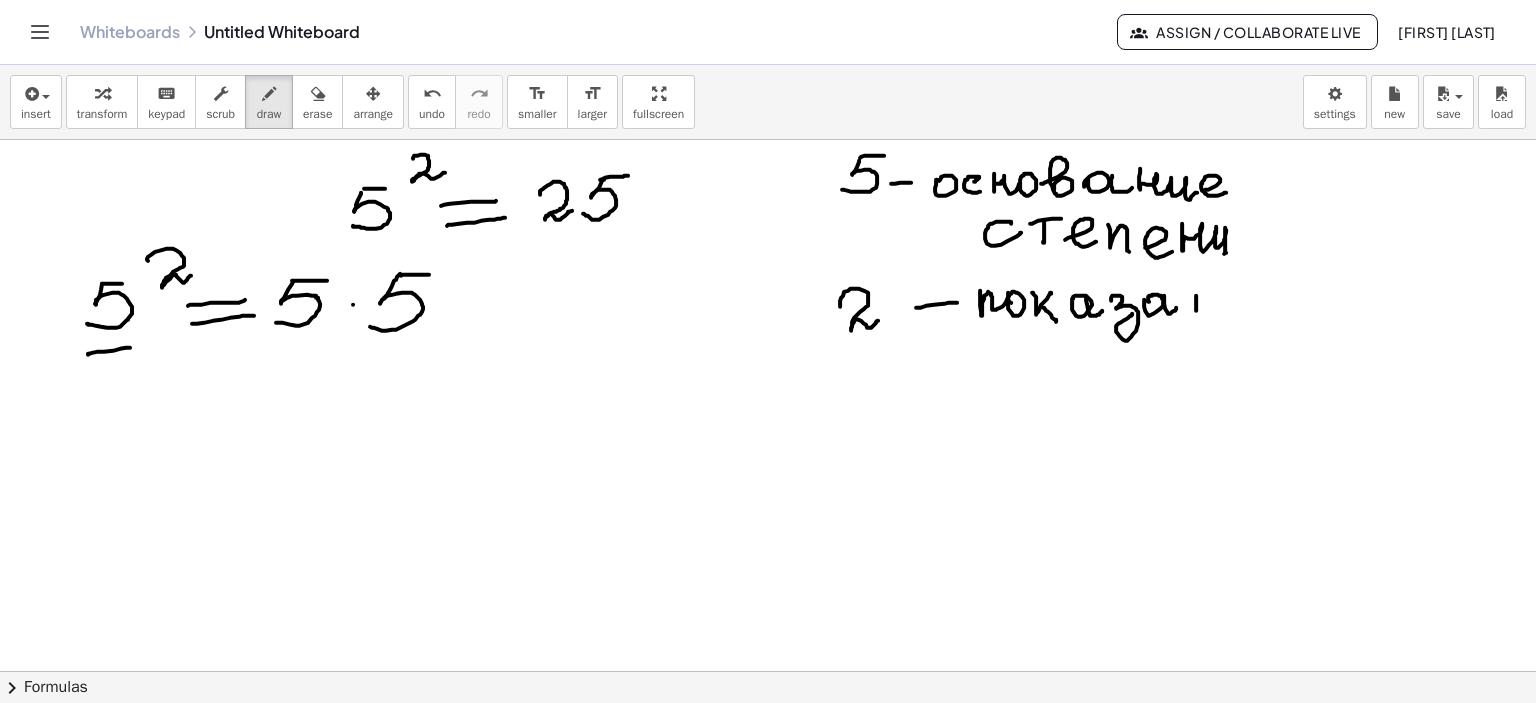 click at bounding box center (768, 672) 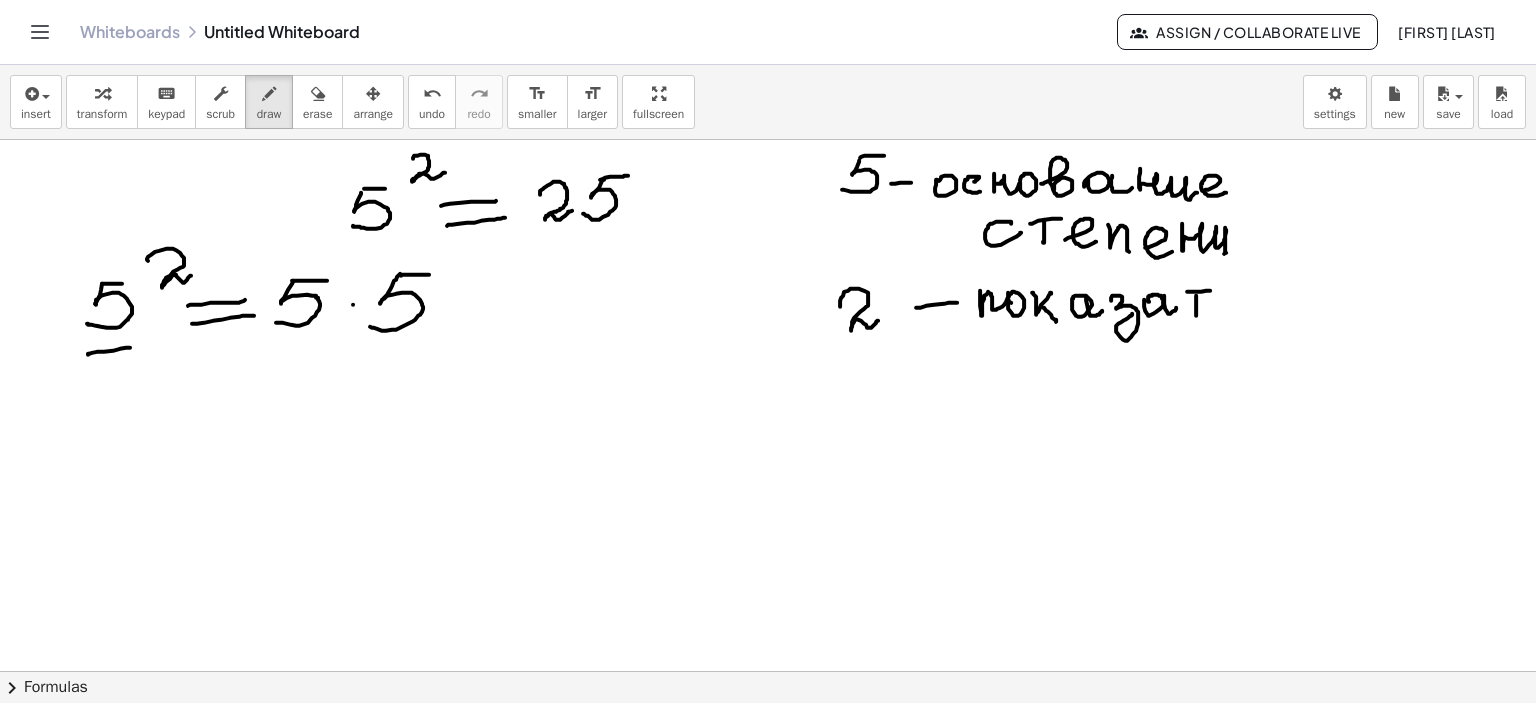 click at bounding box center (768, 672) 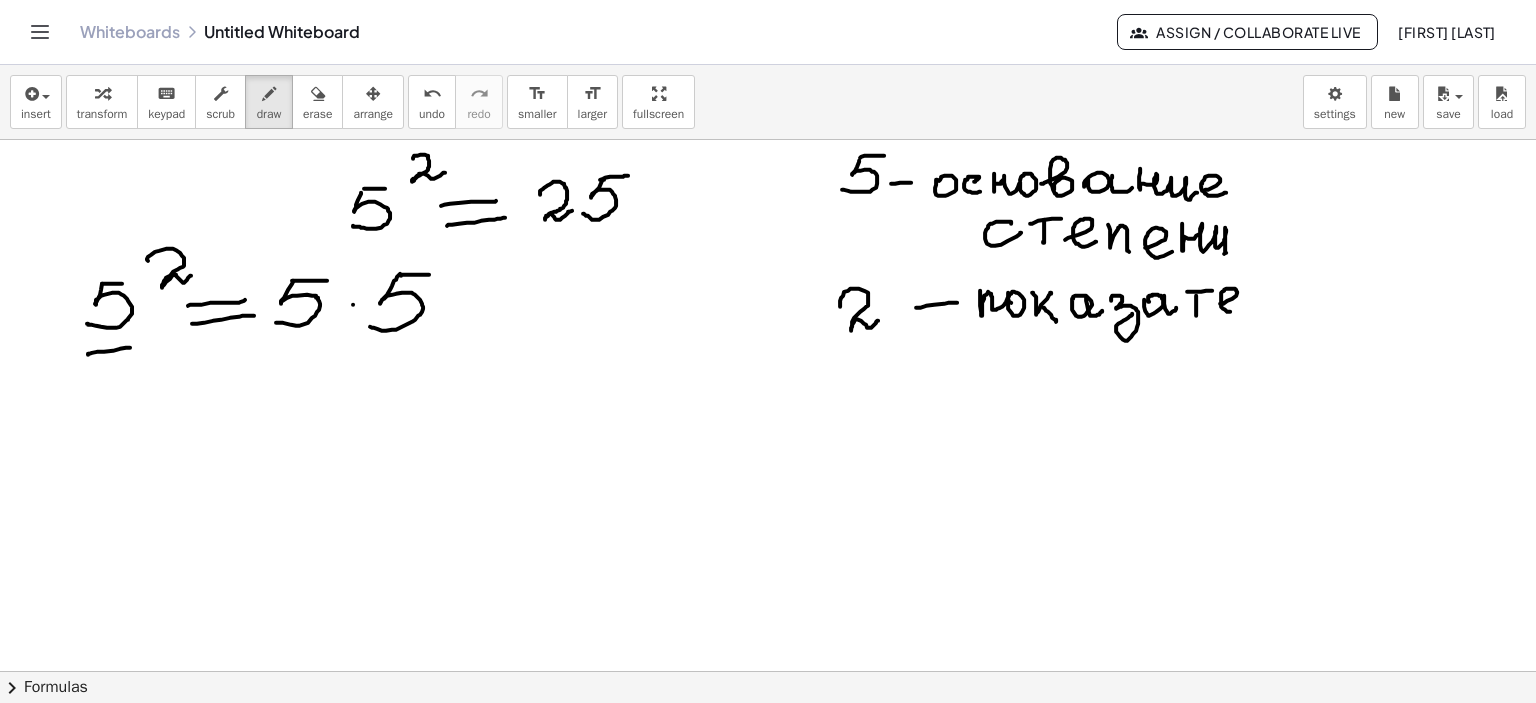 click at bounding box center (768, 672) 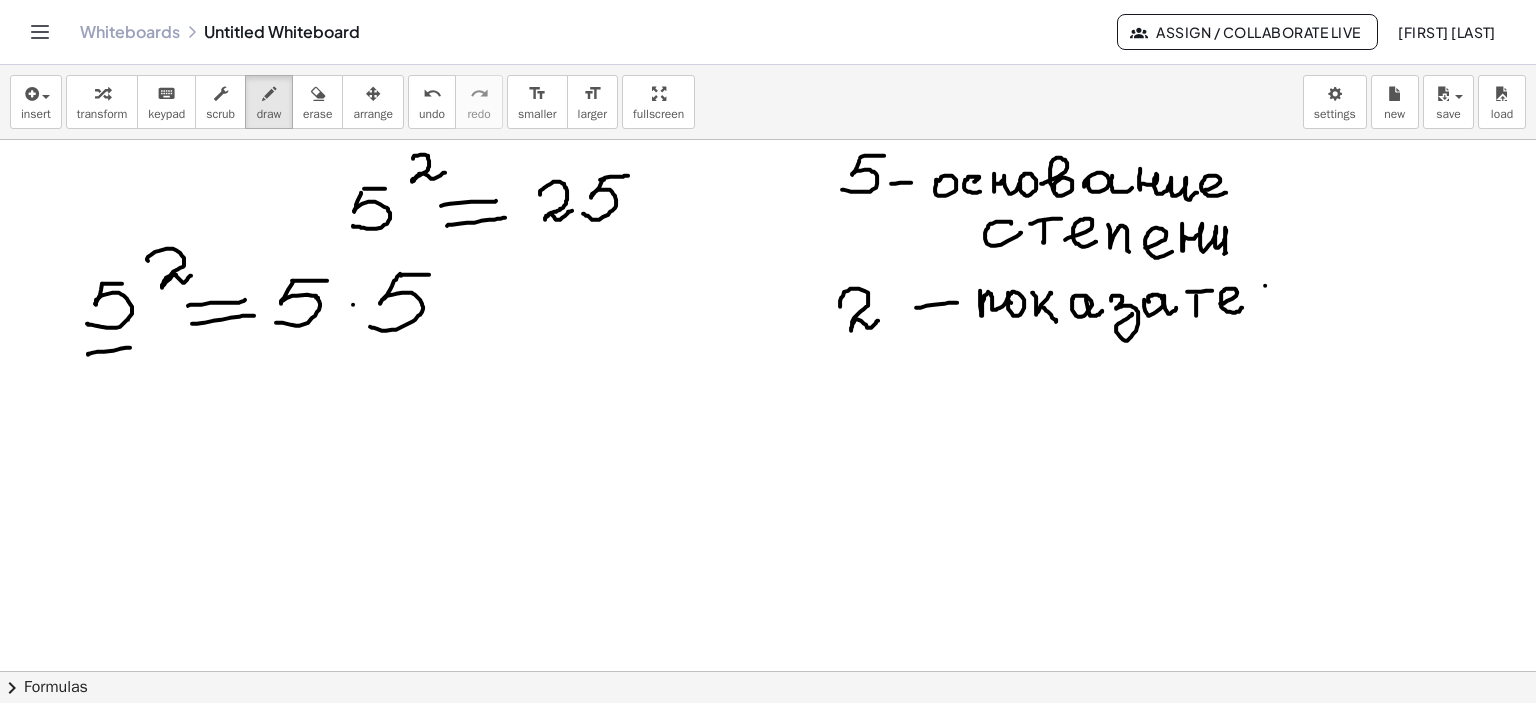 click at bounding box center [768, 672] 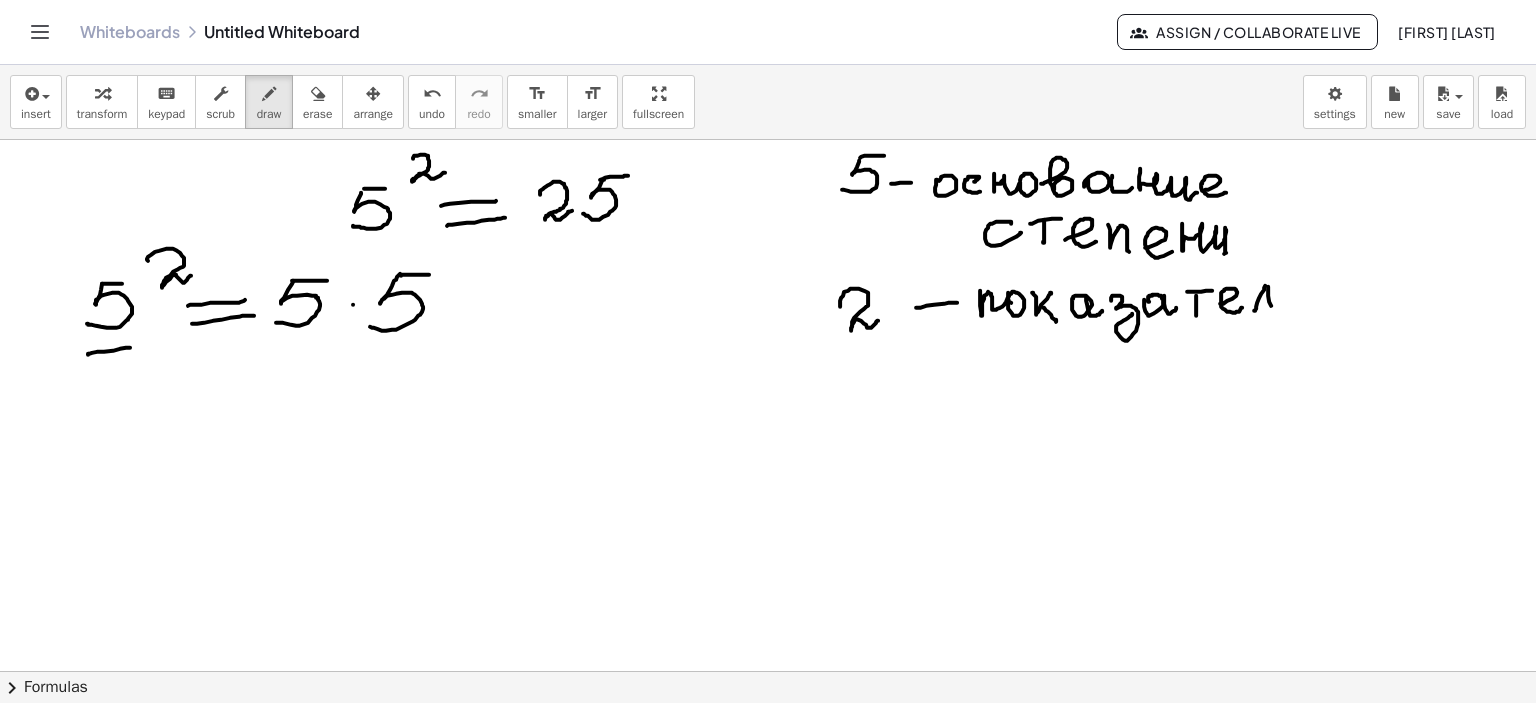 click at bounding box center (768, 672) 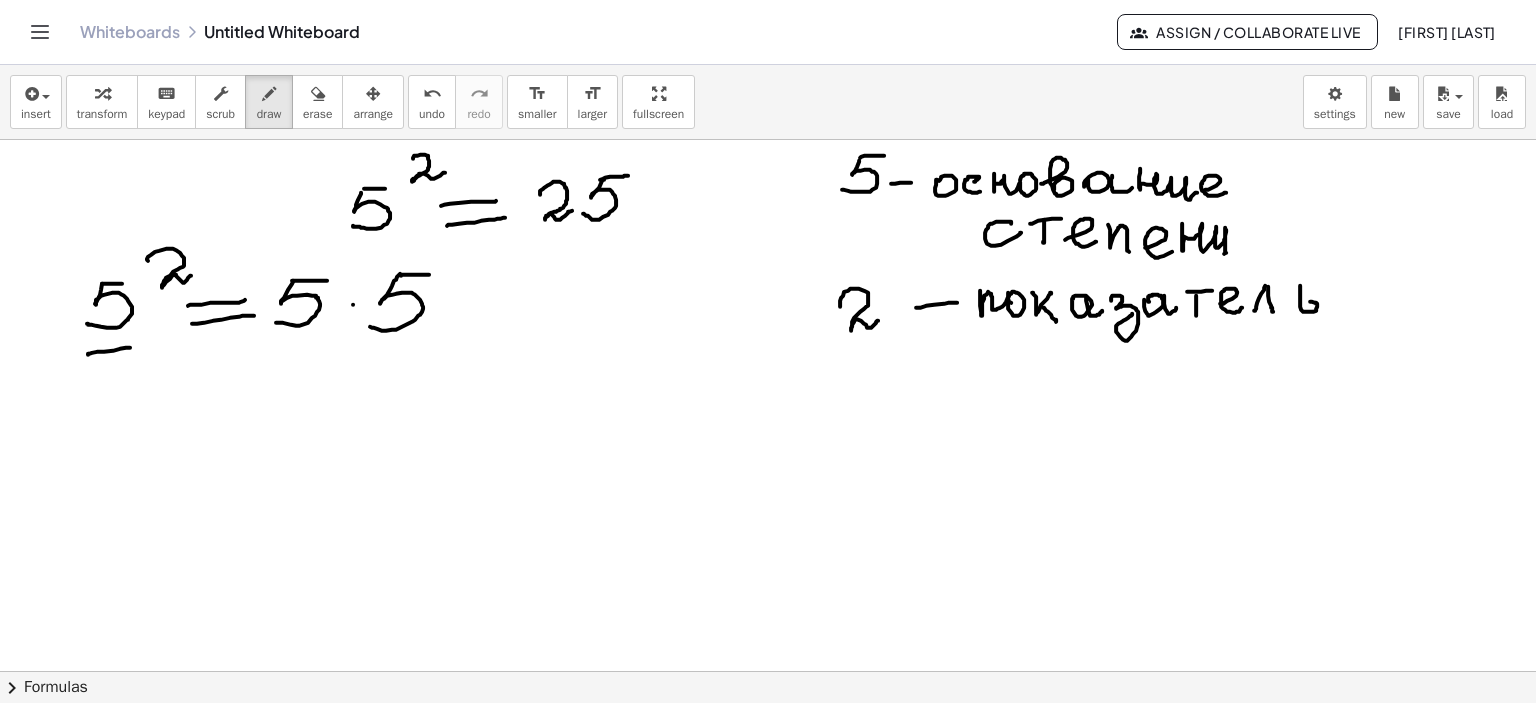 click at bounding box center [768, 672] 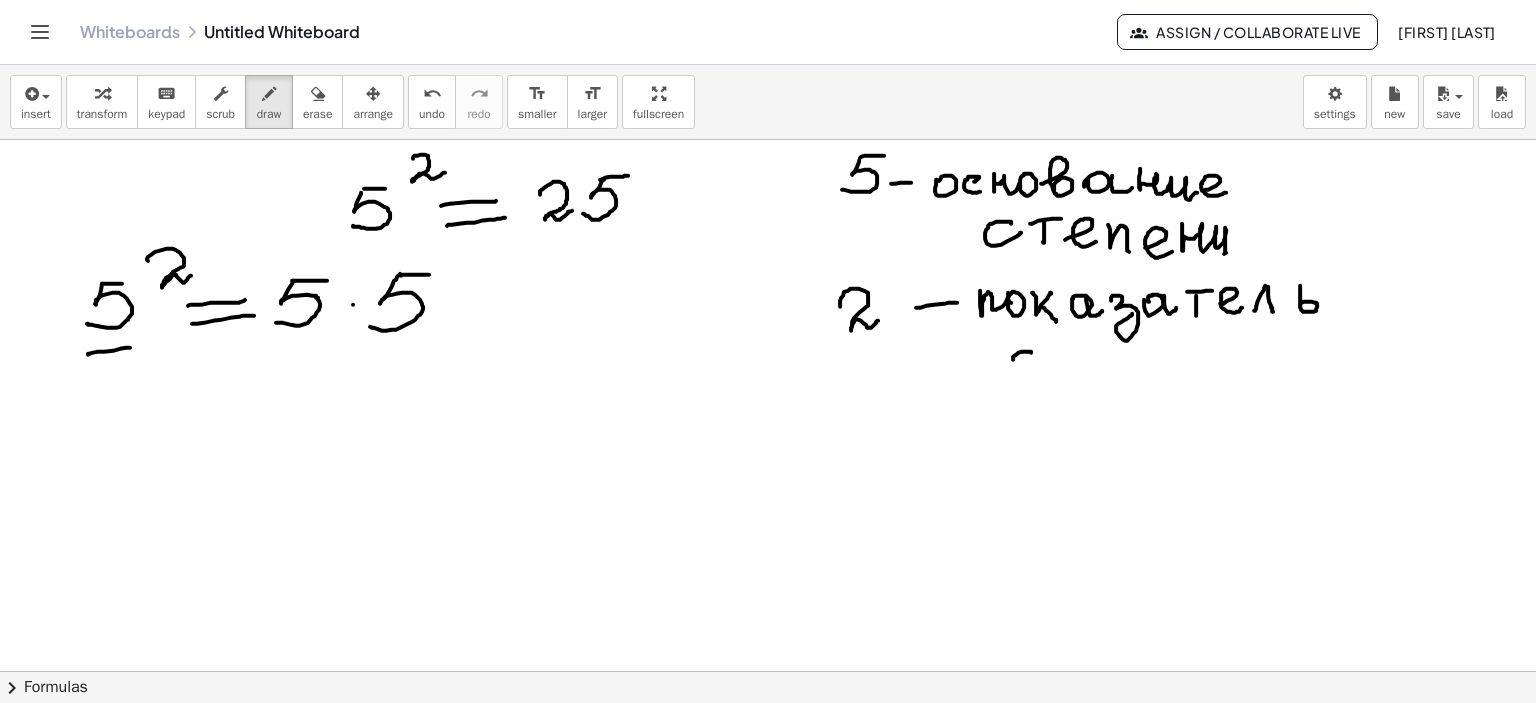 click at bounding box center (768, 672) 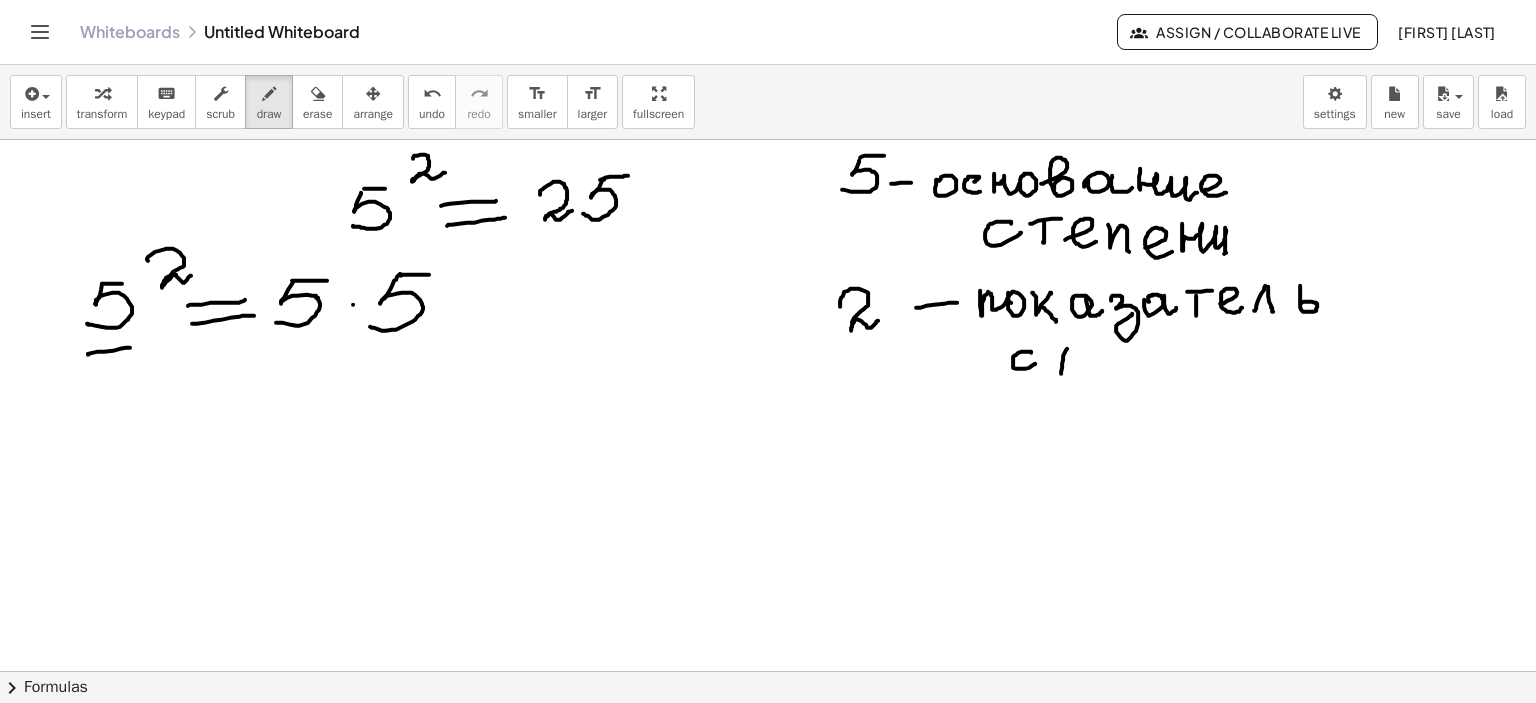click at bounding box center (768, 672) 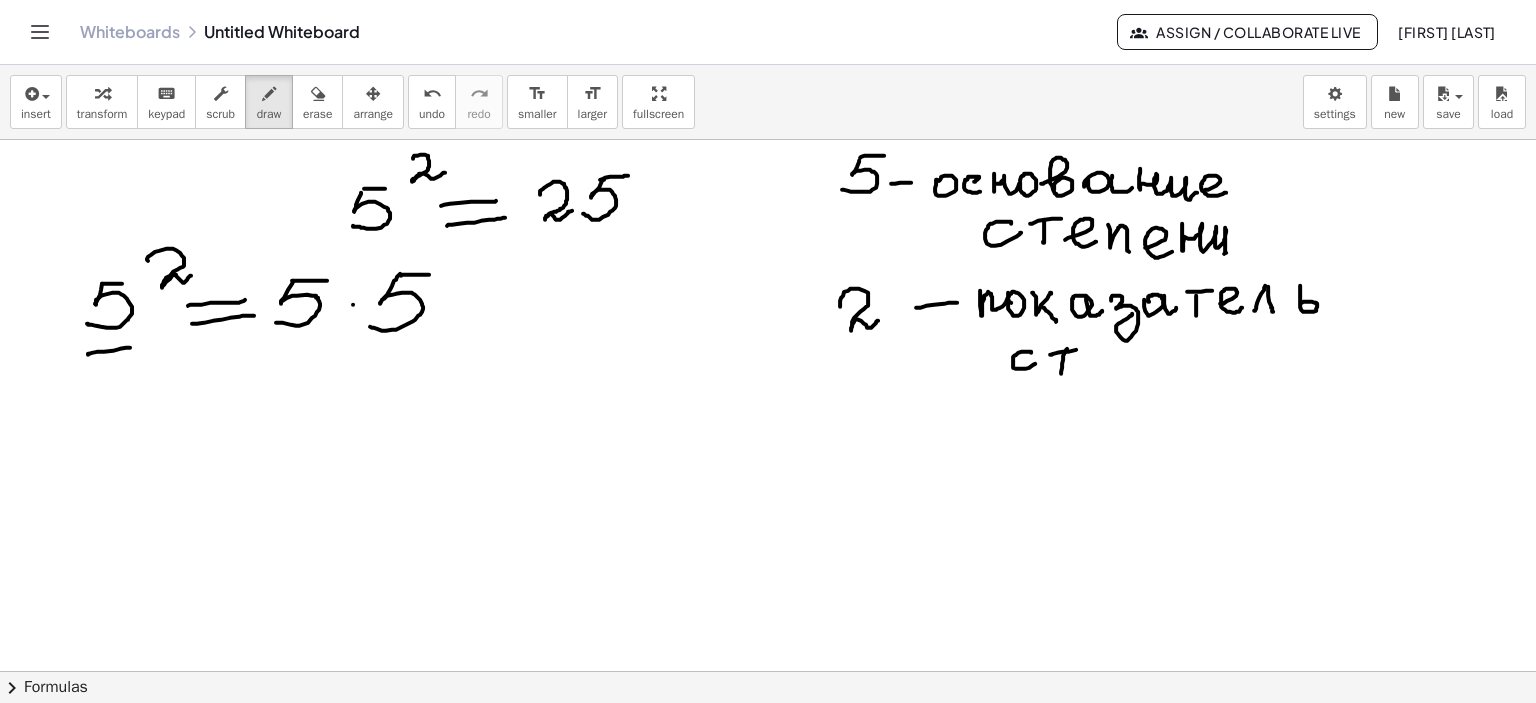 click at bounding box center [768, 672] 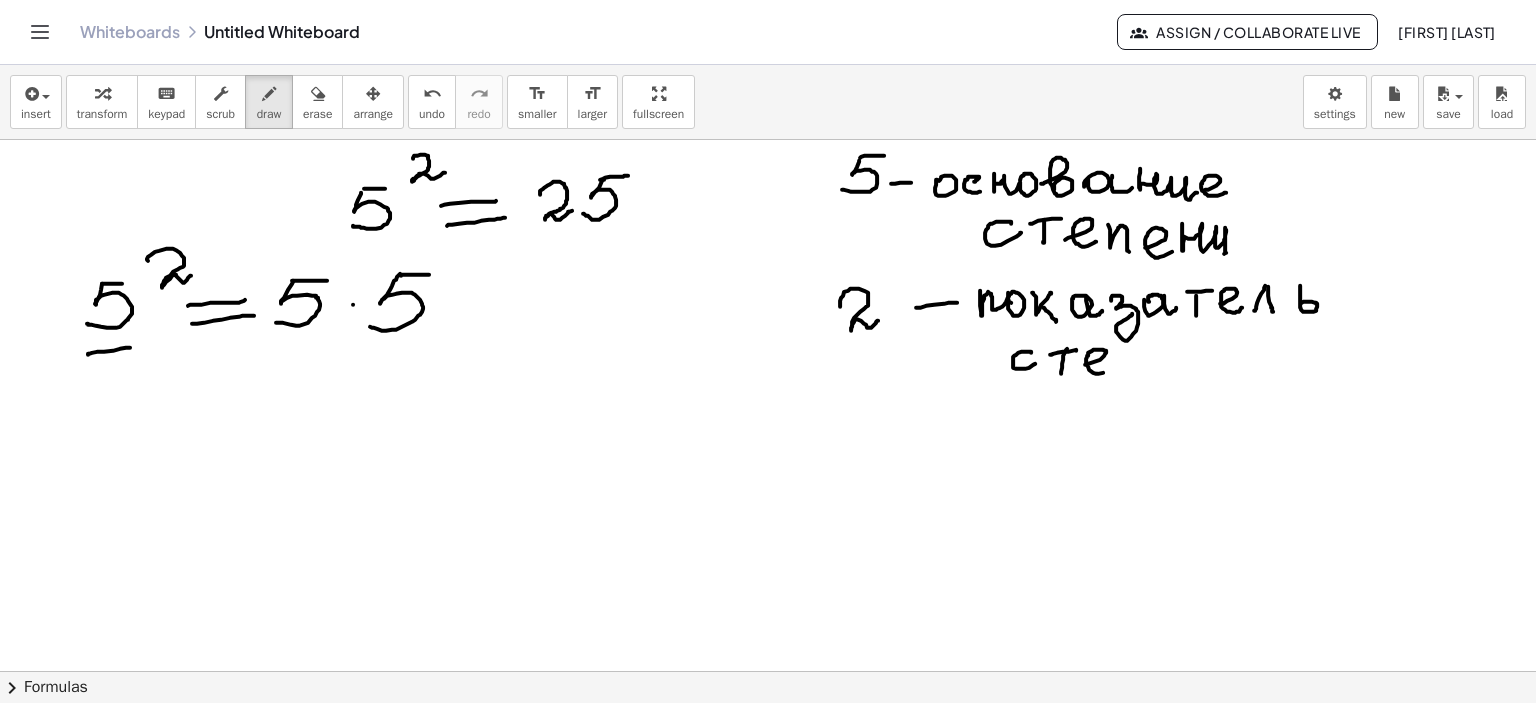 click at bounding box center (768, 672) 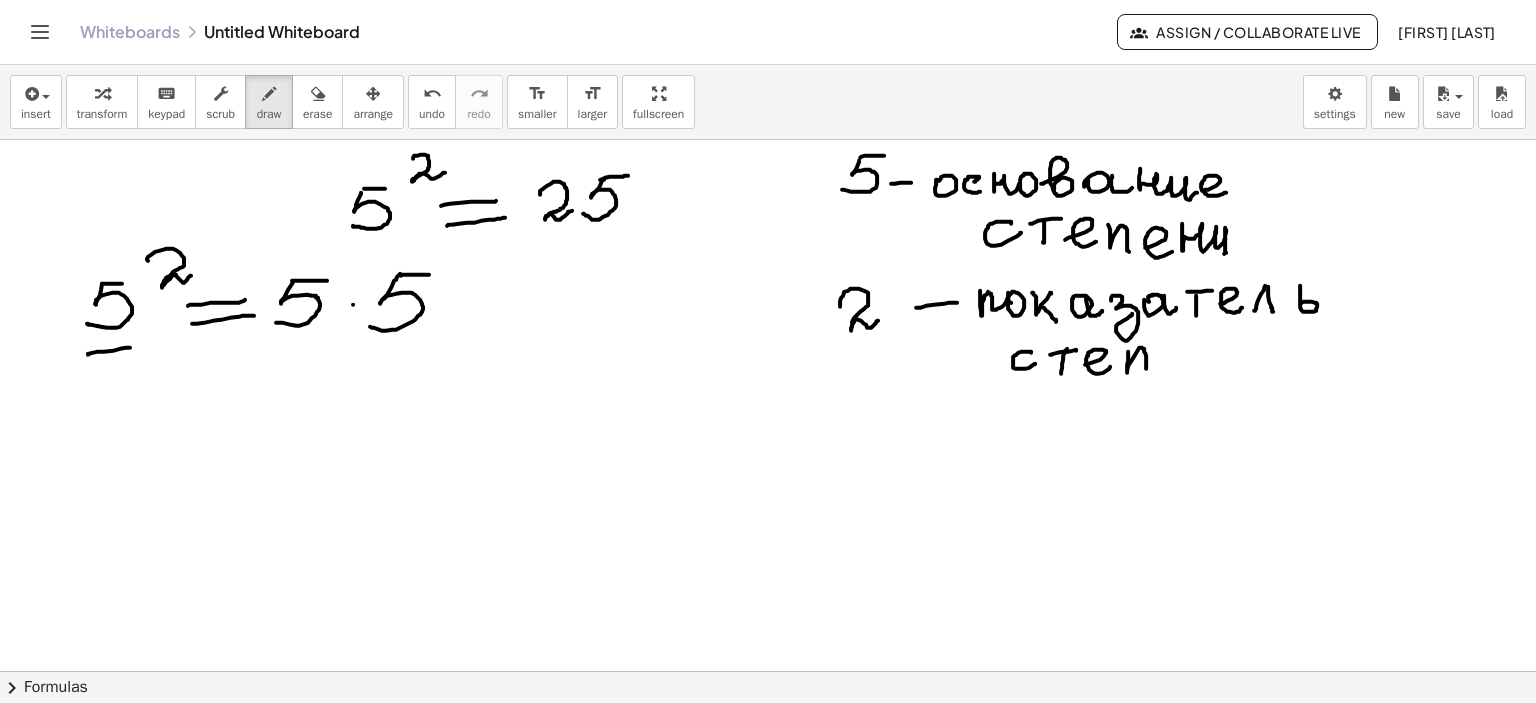 click at bounding box center (768, 672) 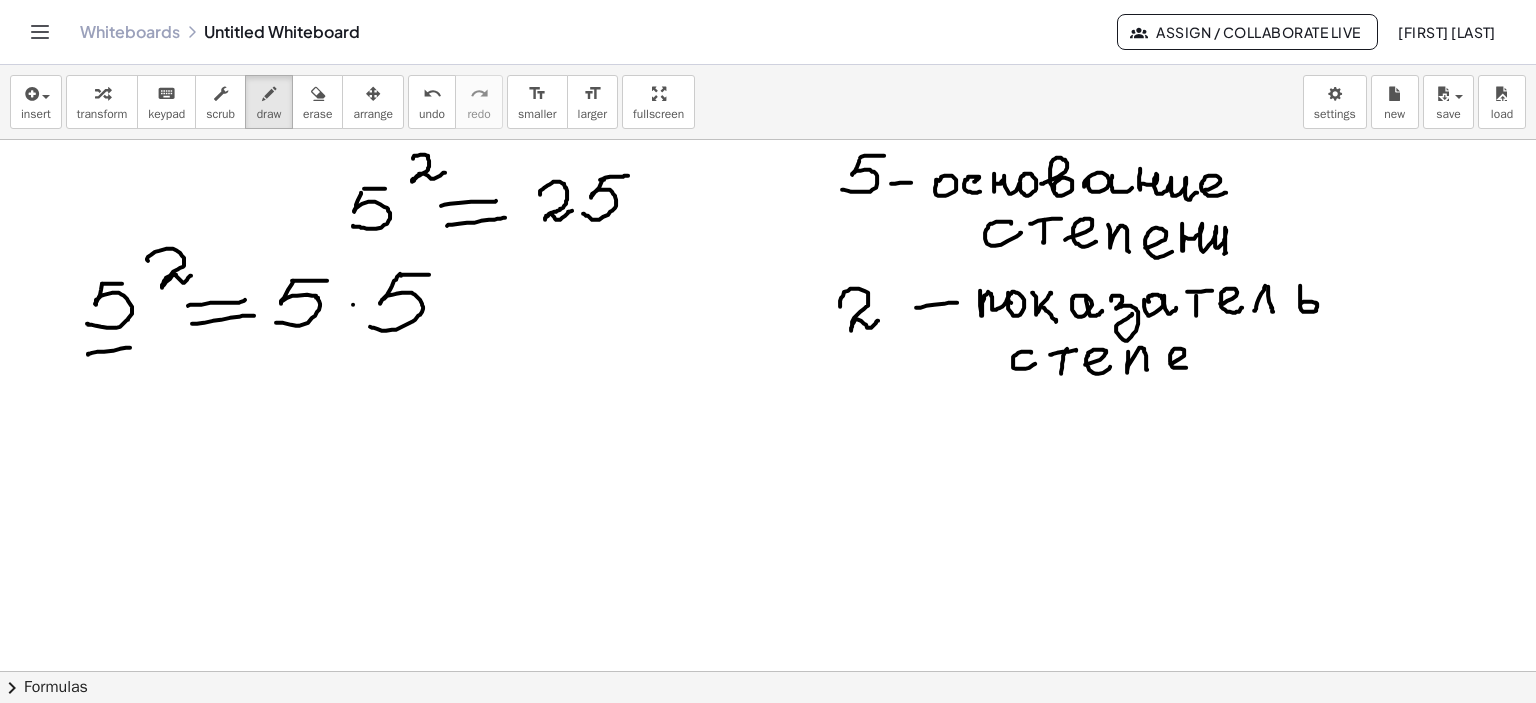 click at bounding box center [768, 672] 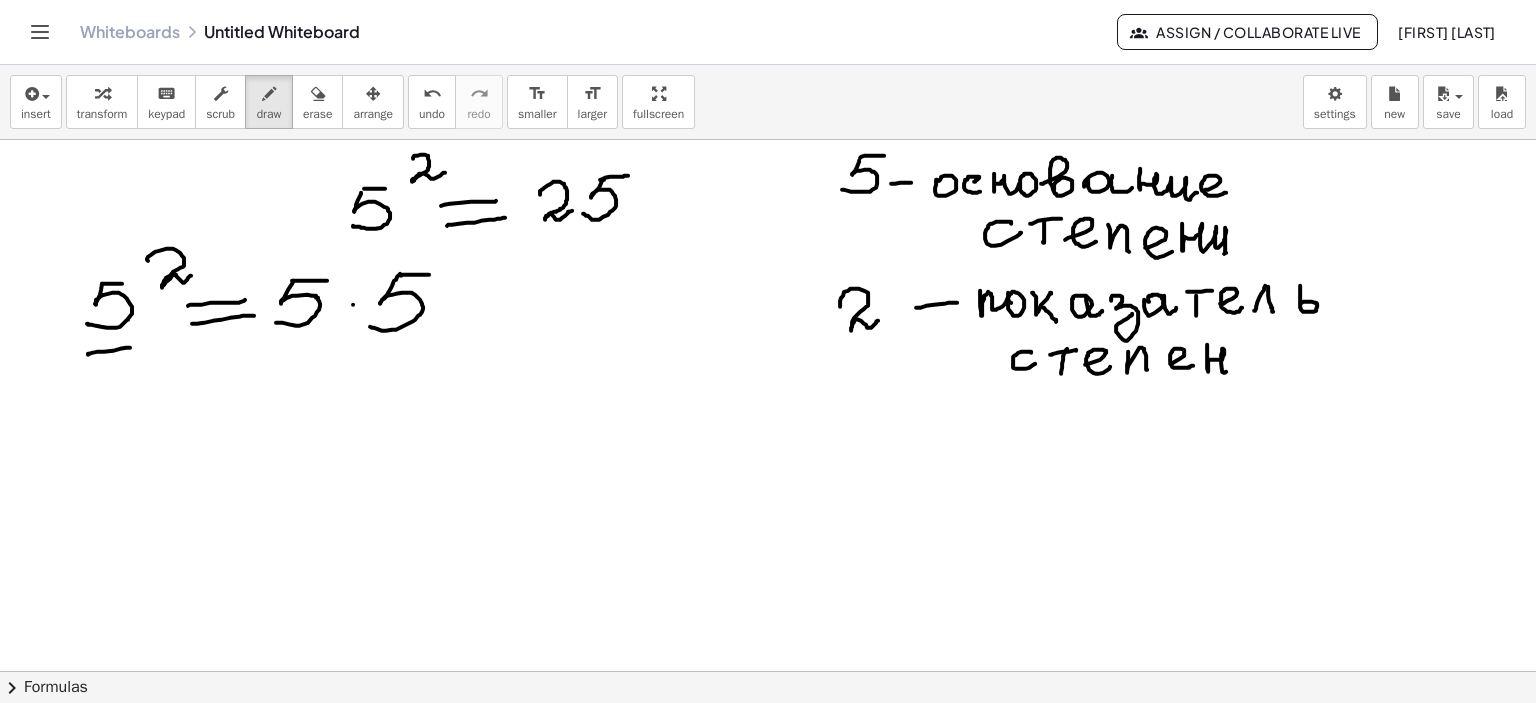 click at bounding box center [768, 672] 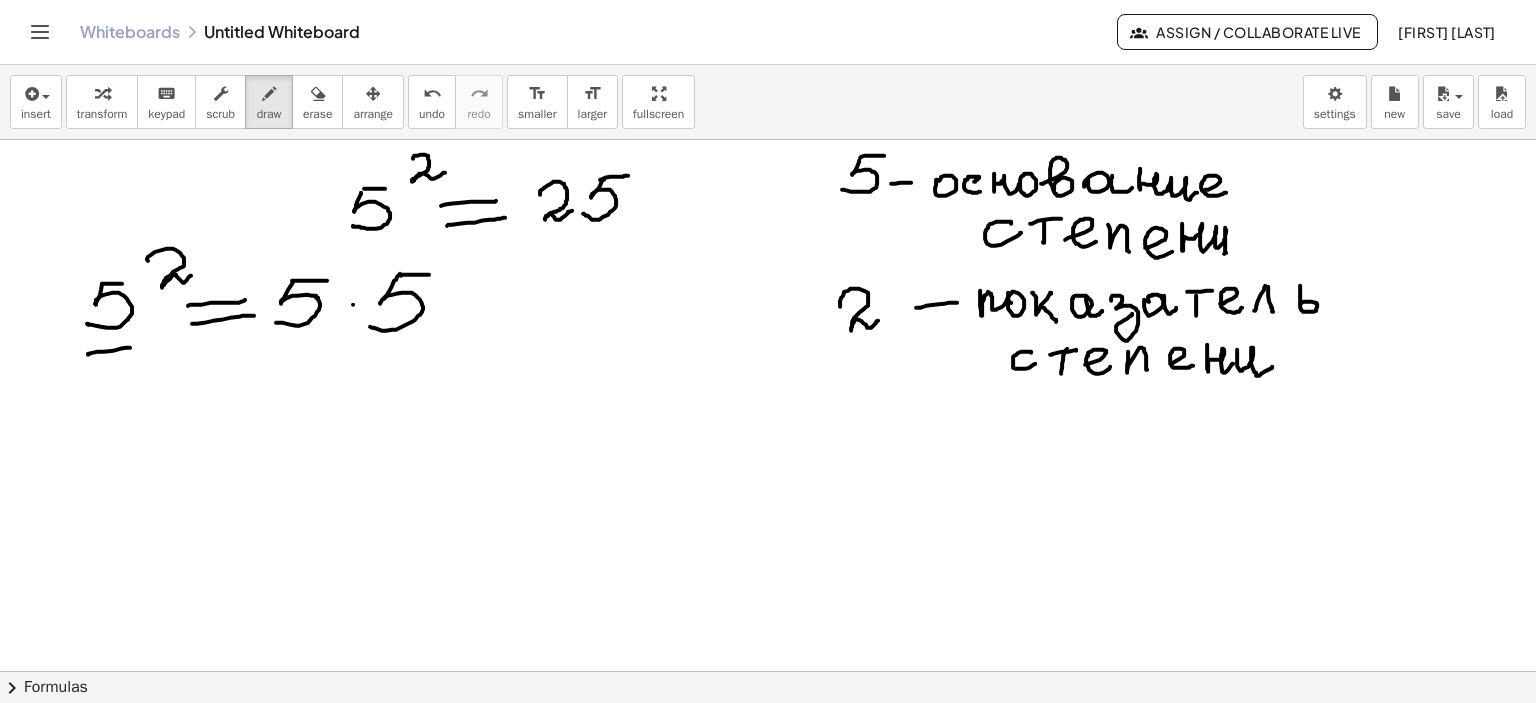 click at bounding box center (768, 672) 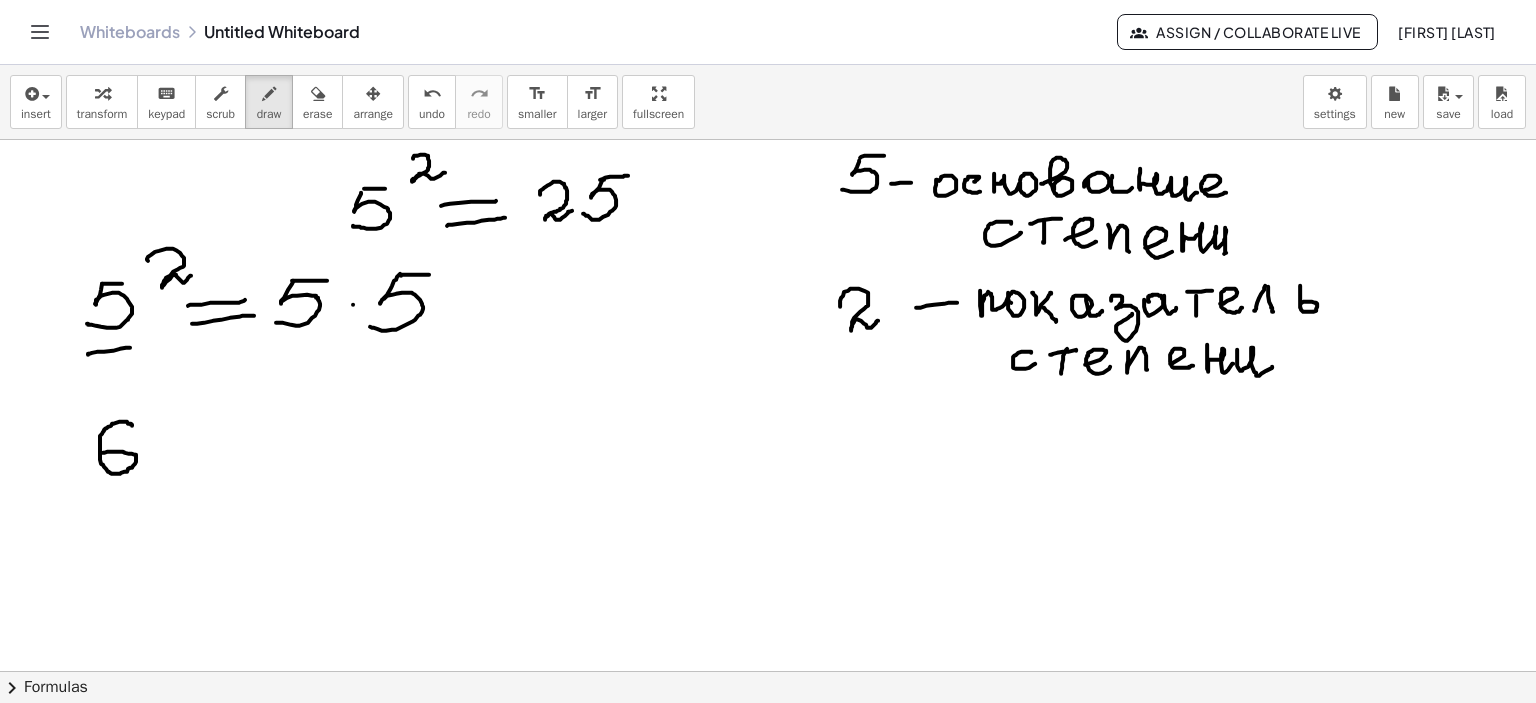 drag, startPoint x: 131, startPoint y: 423, endPoint x: 103, endPoint y: 452, distance: 40.311287 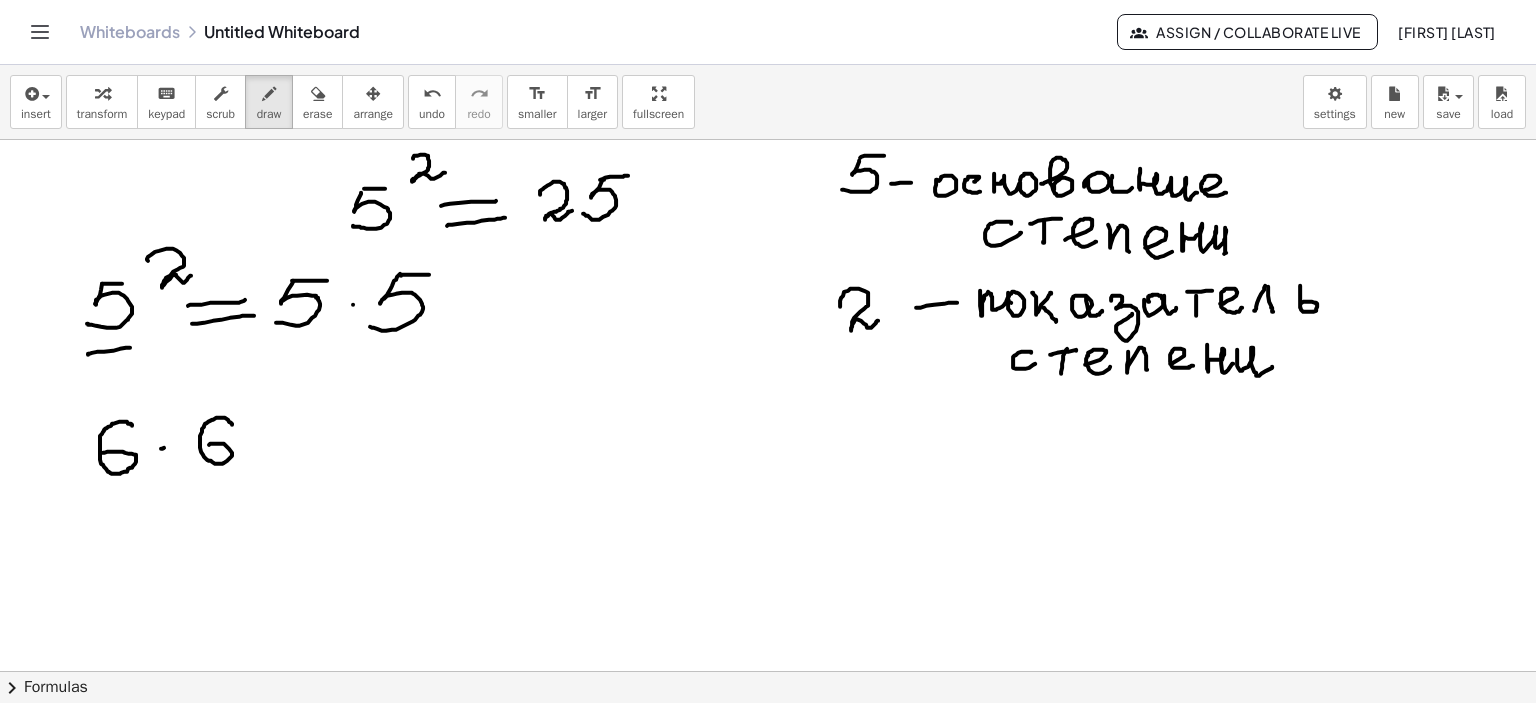 drag, startPoint x: 232, startPoint y: 424, endPoint x: 209, endPoint y: 444, distance: 30.479502 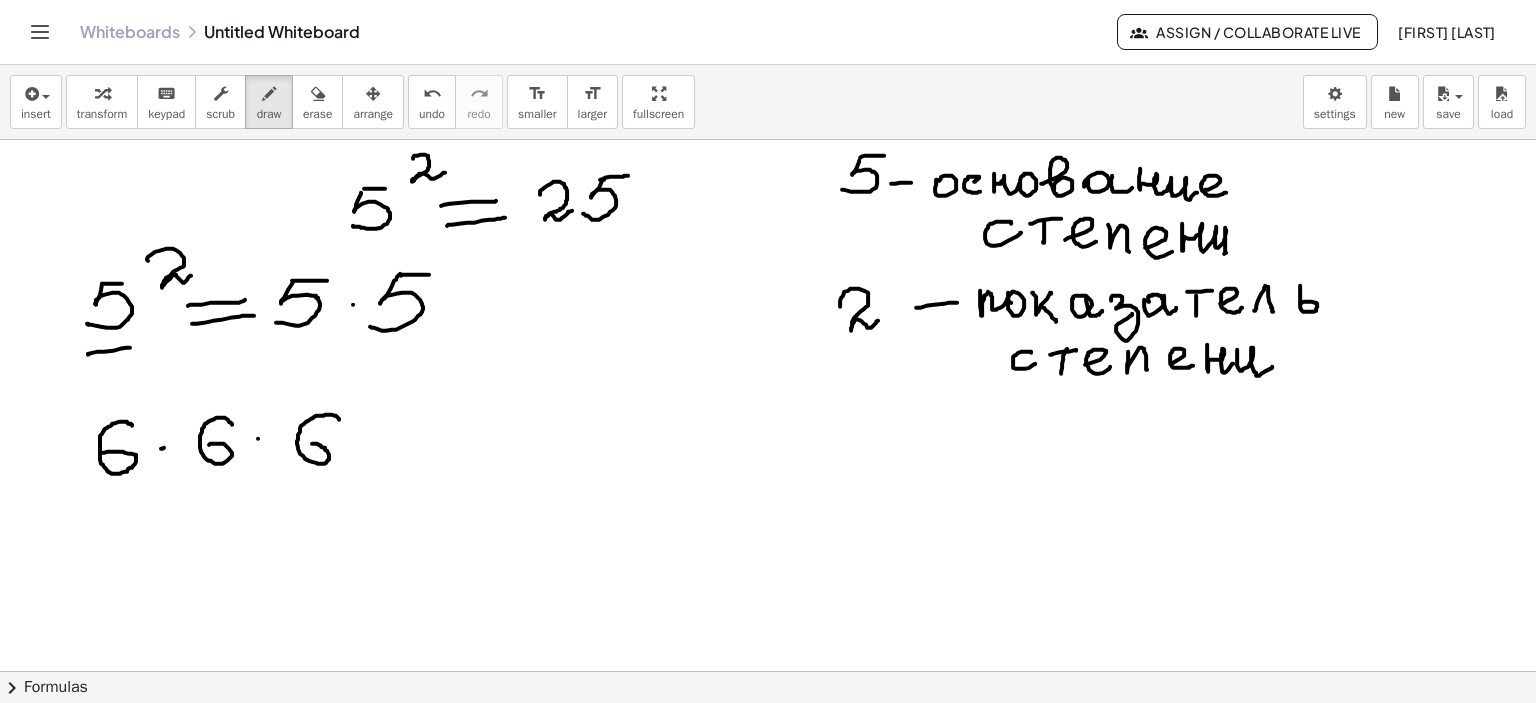 drag, startPoint x: 339, startPoint y: 419, endPoint x: 324, endPoint y: 445, distance: 30.016663 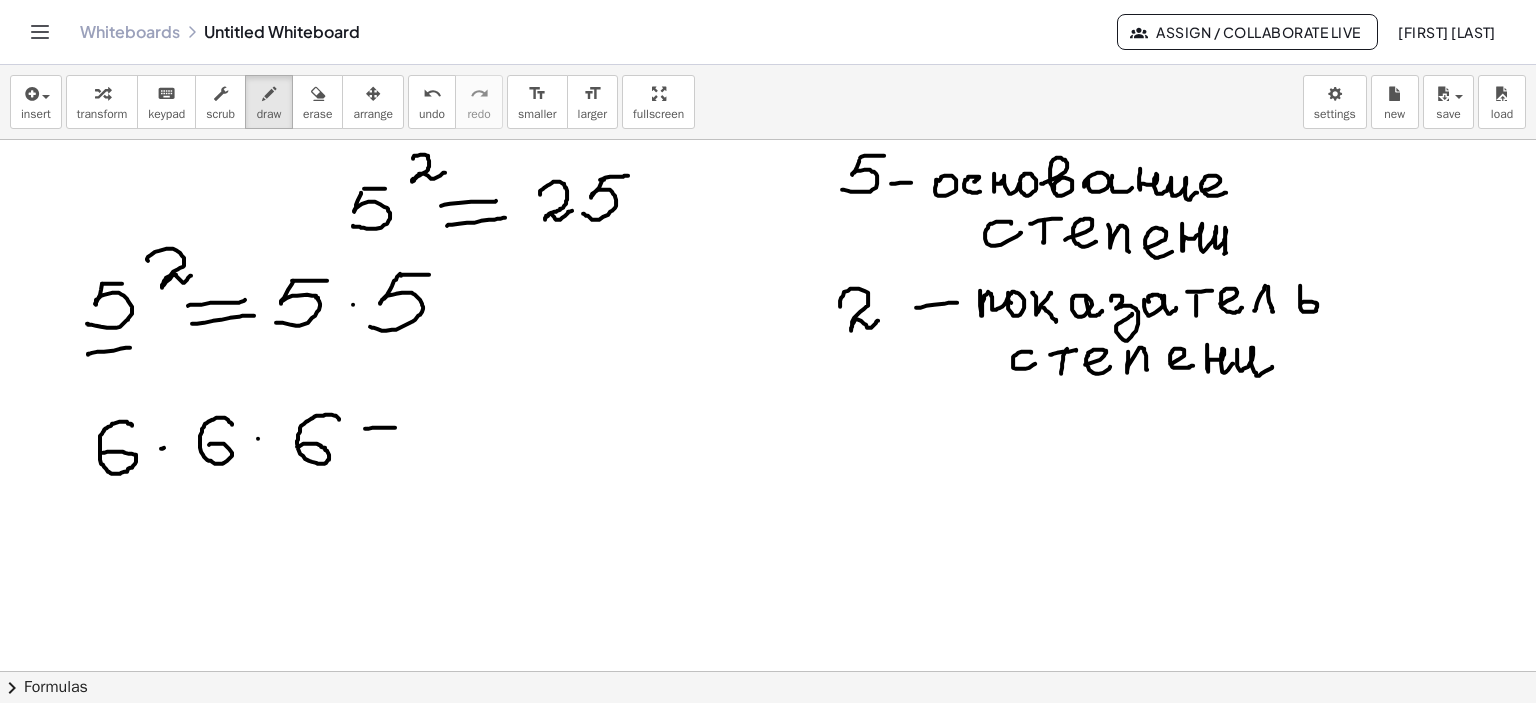 drag, startPoint x: 365, startPoint y: 428, endPoint x: 433, endPoint y: 421, distance: 68.359344 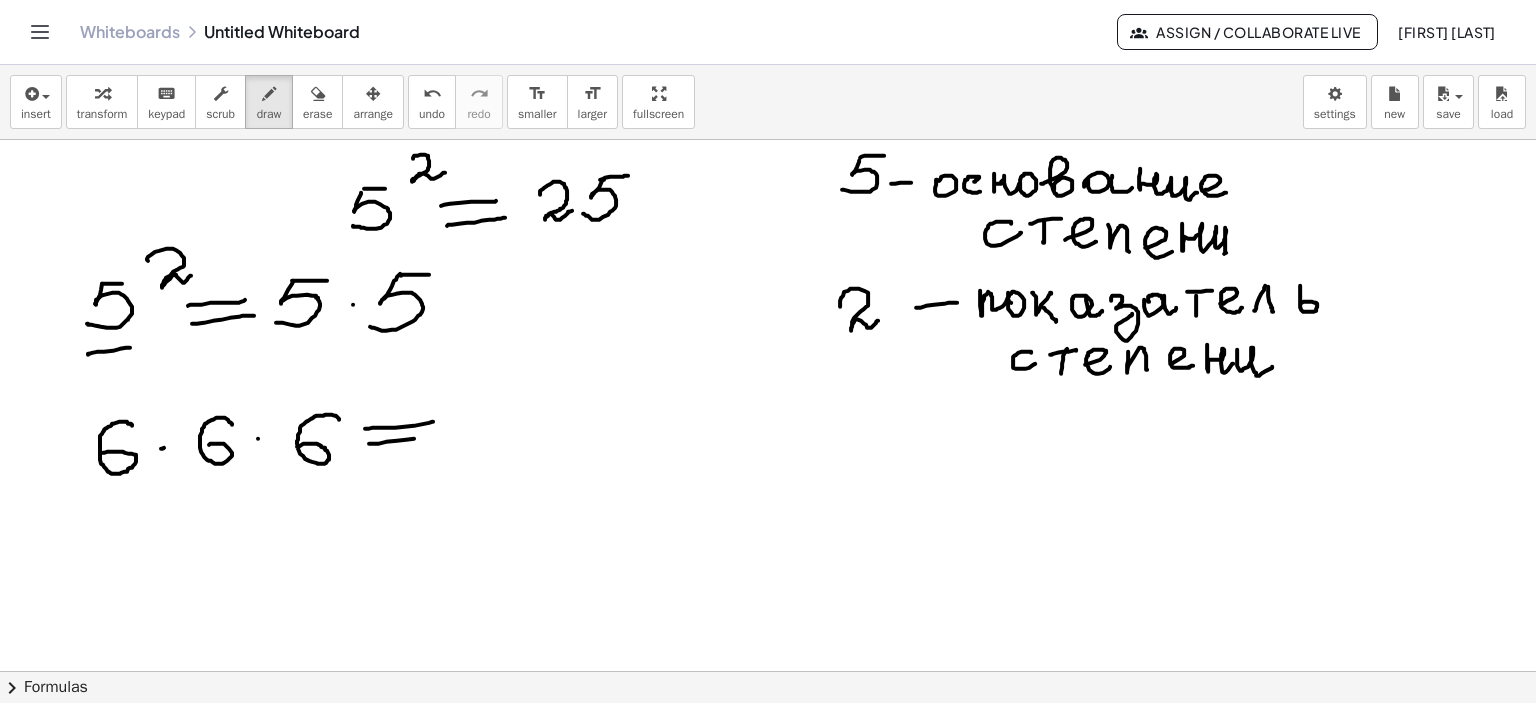 drag, startPoint x: 369, startPoint y: 443, endPoint x: 432, endPoint y: 435, distance: 63.505905 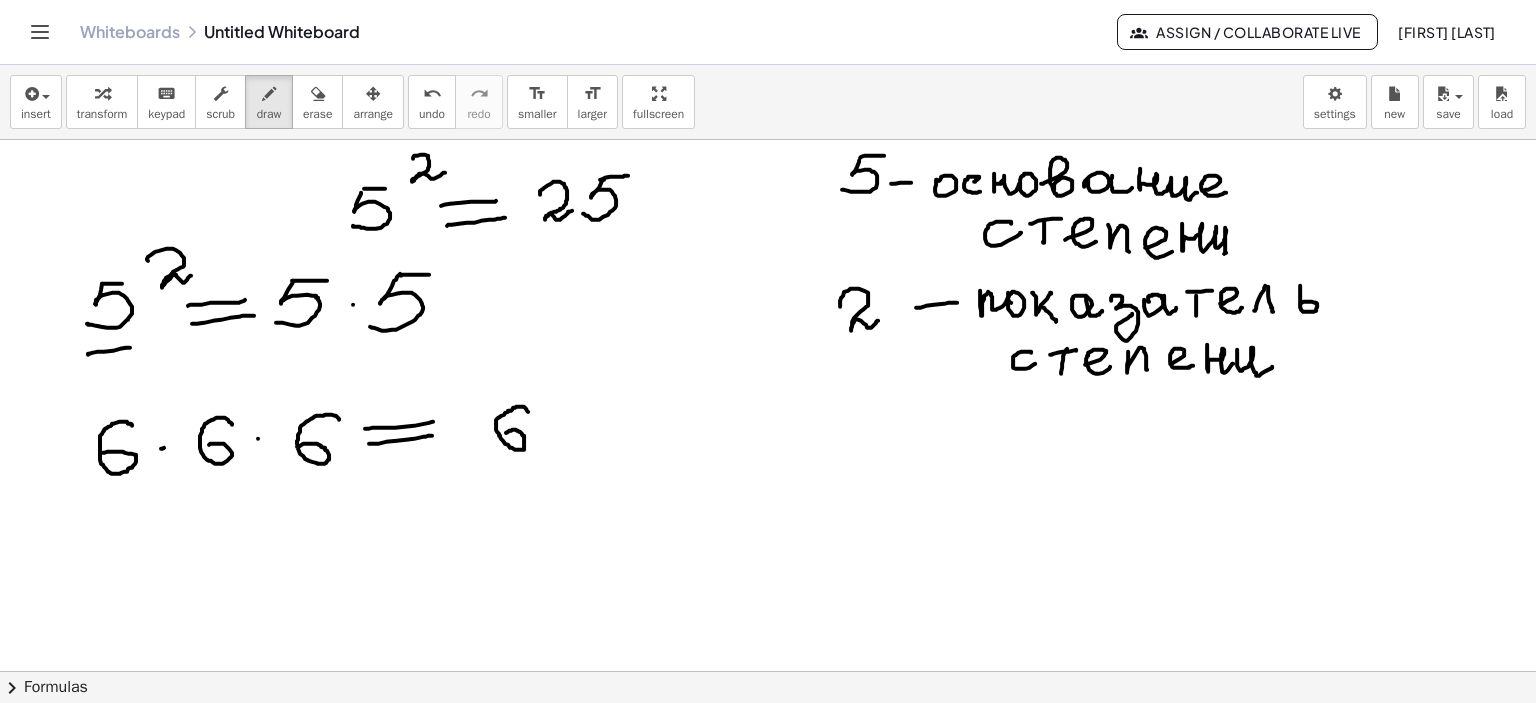 drag, startPoint x: 528, startPoint y: 411, endPoint x: 505, endPoint y: 433, distance: 31.827662 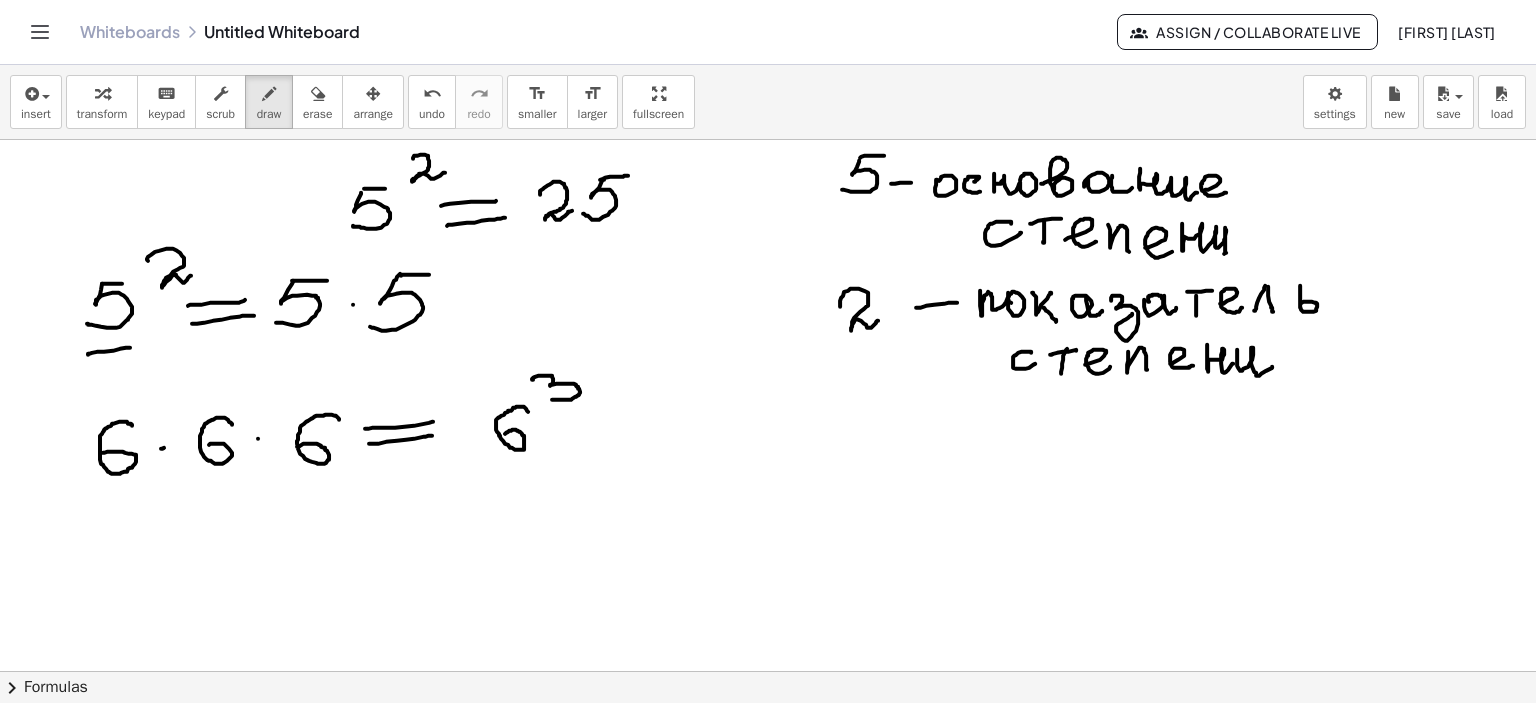 drag, startPoint x: 533, startPoint y: 379, endPoint x: 548, endPoint y: 397, distance: 23.43075 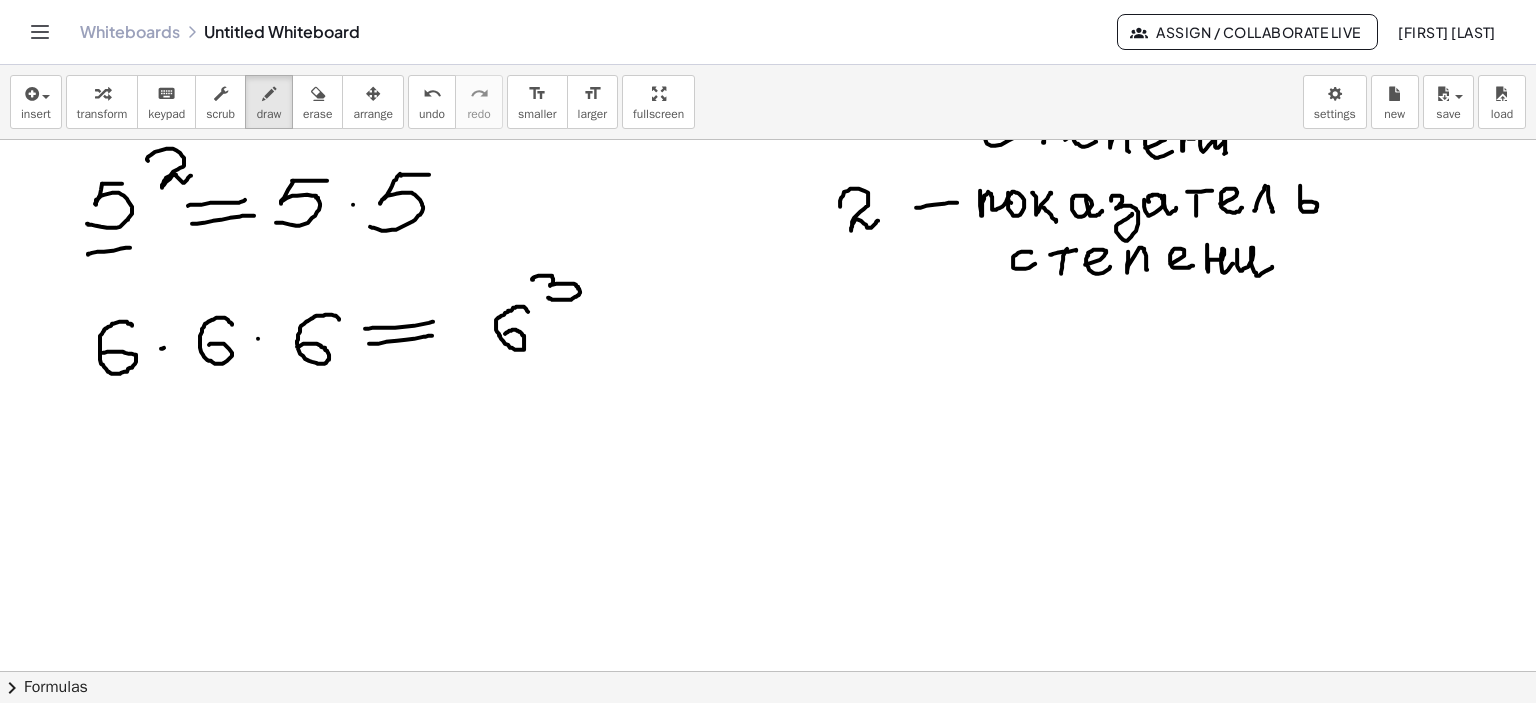 scroll, scrollTop: 500, scrollLeft: 0, axis: vertical 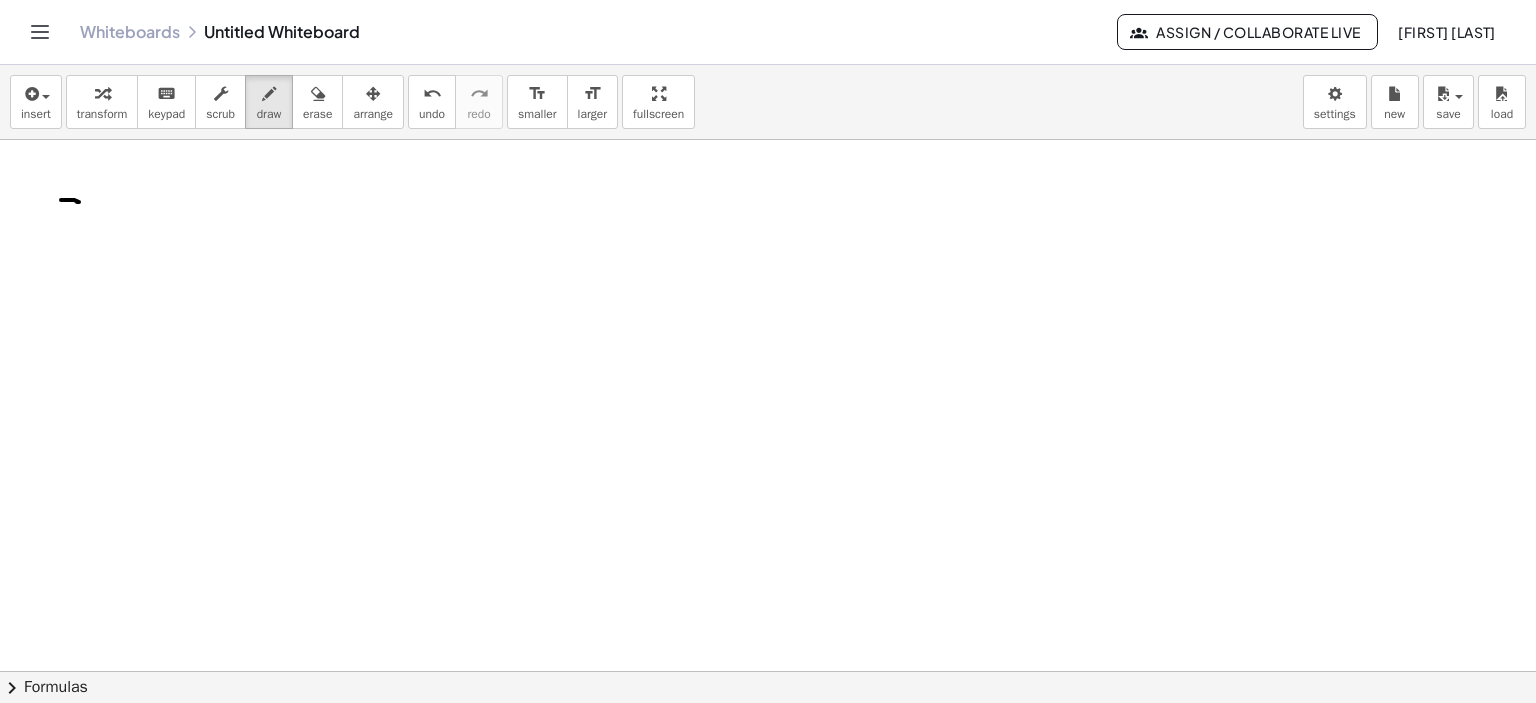 drag, startPoint x: 61, startPoint y: 199, endPoint x: 79, endPoint y: 201, distance: 18.110771 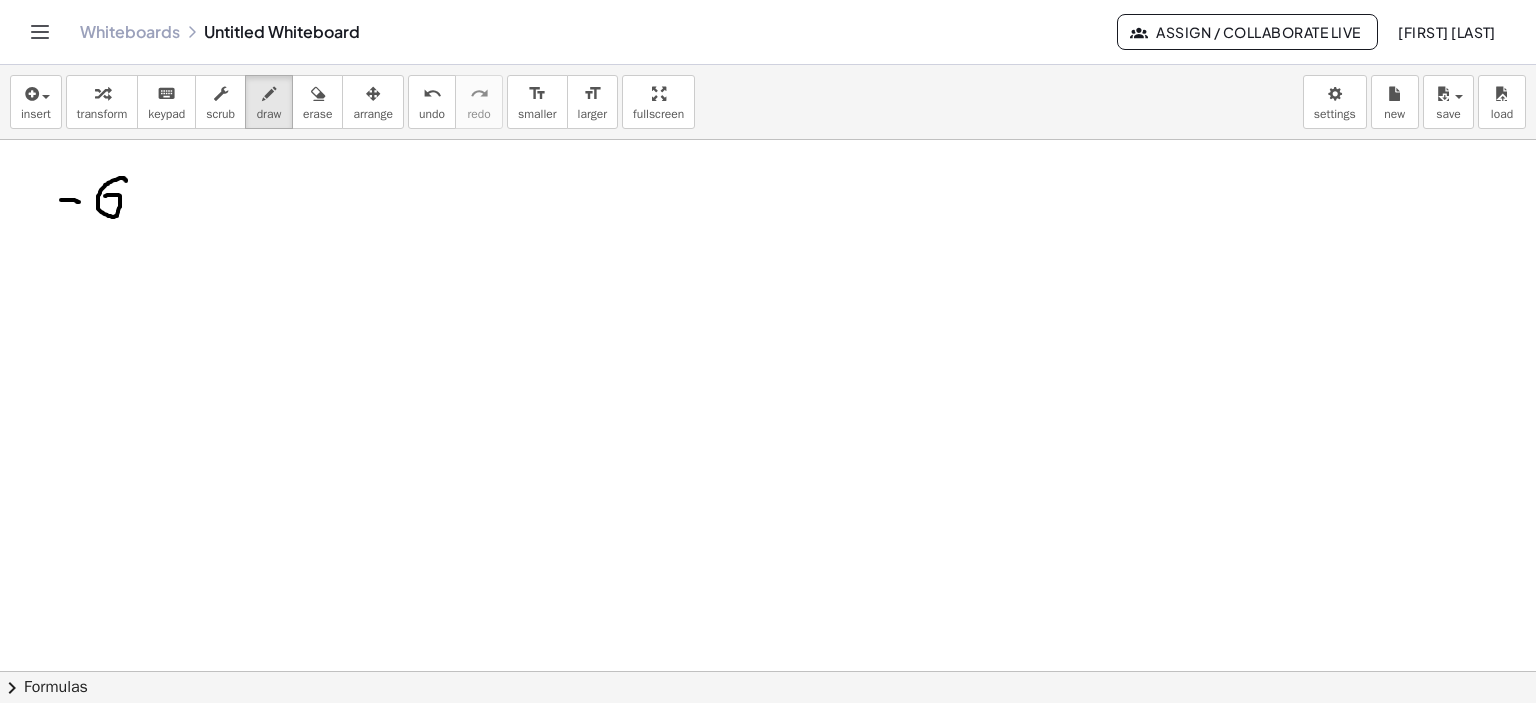 drag, startPoint x: 124, startPoint y: 178, endPoint x: 152, endPoint y: 188, distance: 29.732138 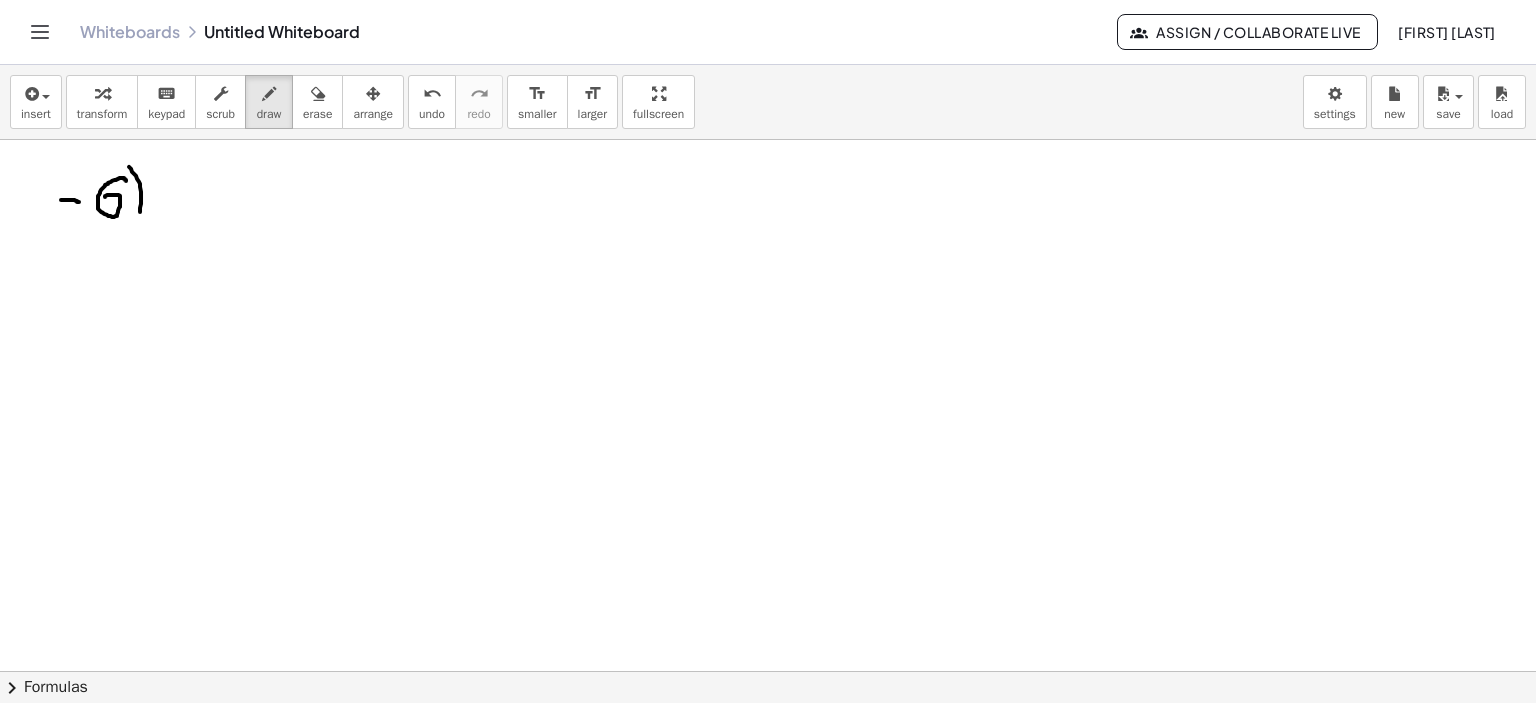 drag, startPoint x: 129, startPoint y: 166, endPoint x: 132, endPoint y: 226, distance: 60.074955 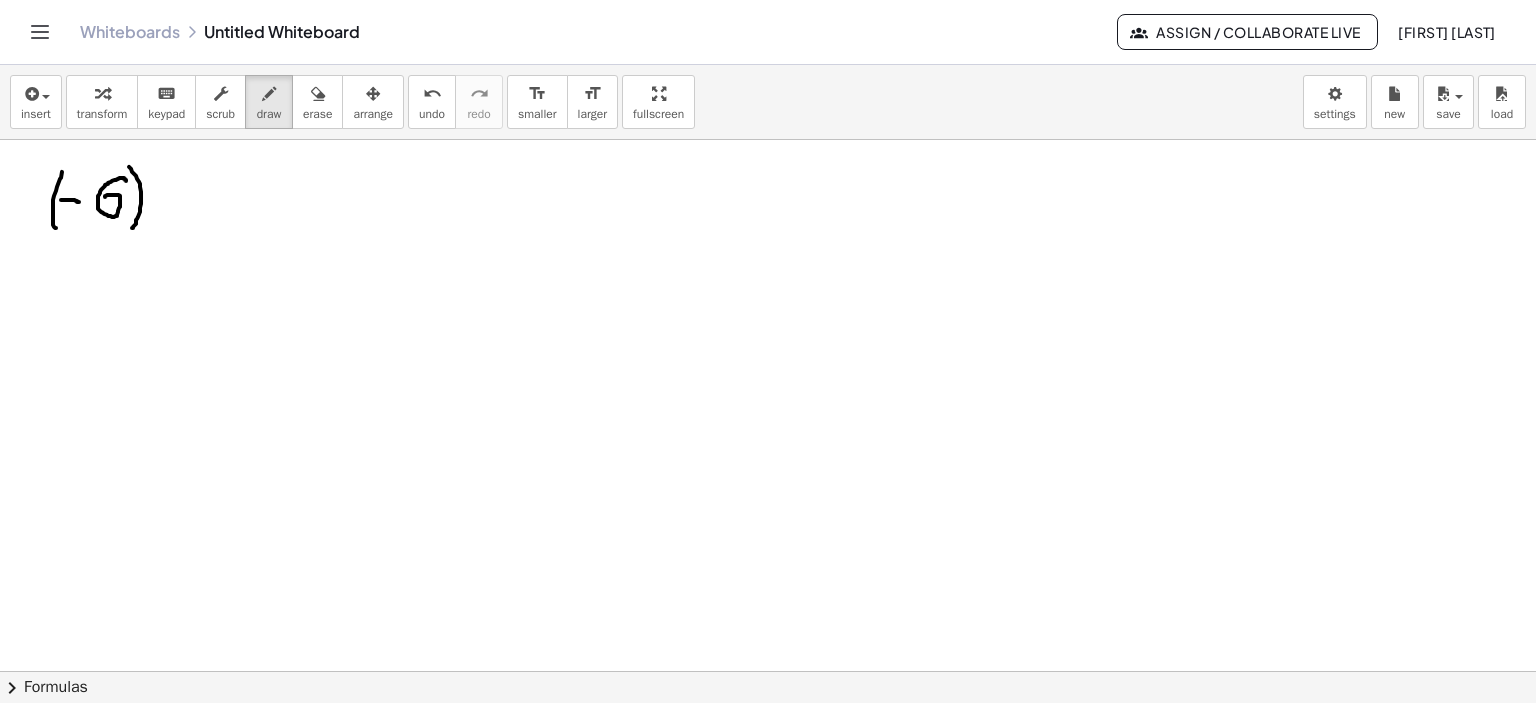 drag, startPoint x: 62, startPoint y: 171, endPoint x: 56, endPoint y: 227, distance: 56.32051 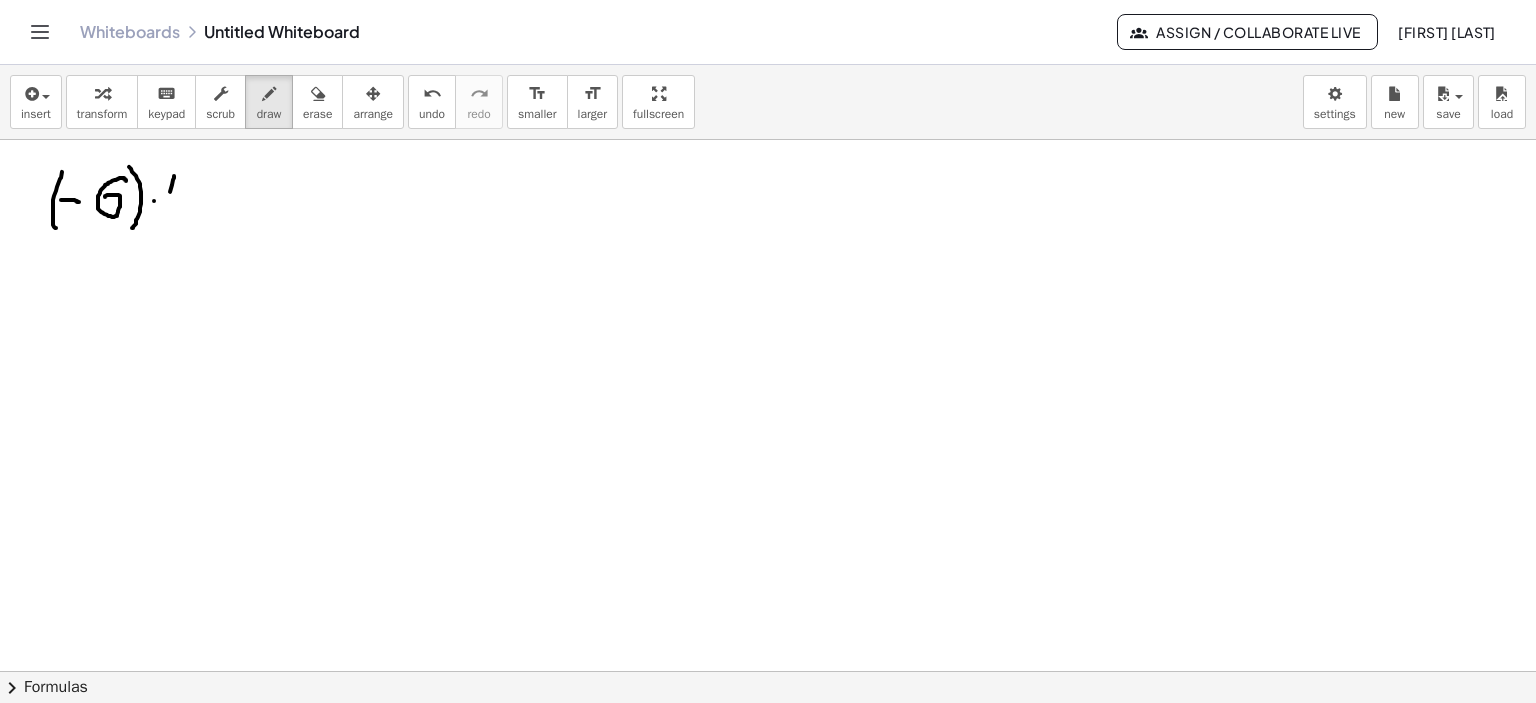 drag, startPoint x: 174, startPoint y: 175, endPoint x: 174, endPoint y: 223, distance: 48 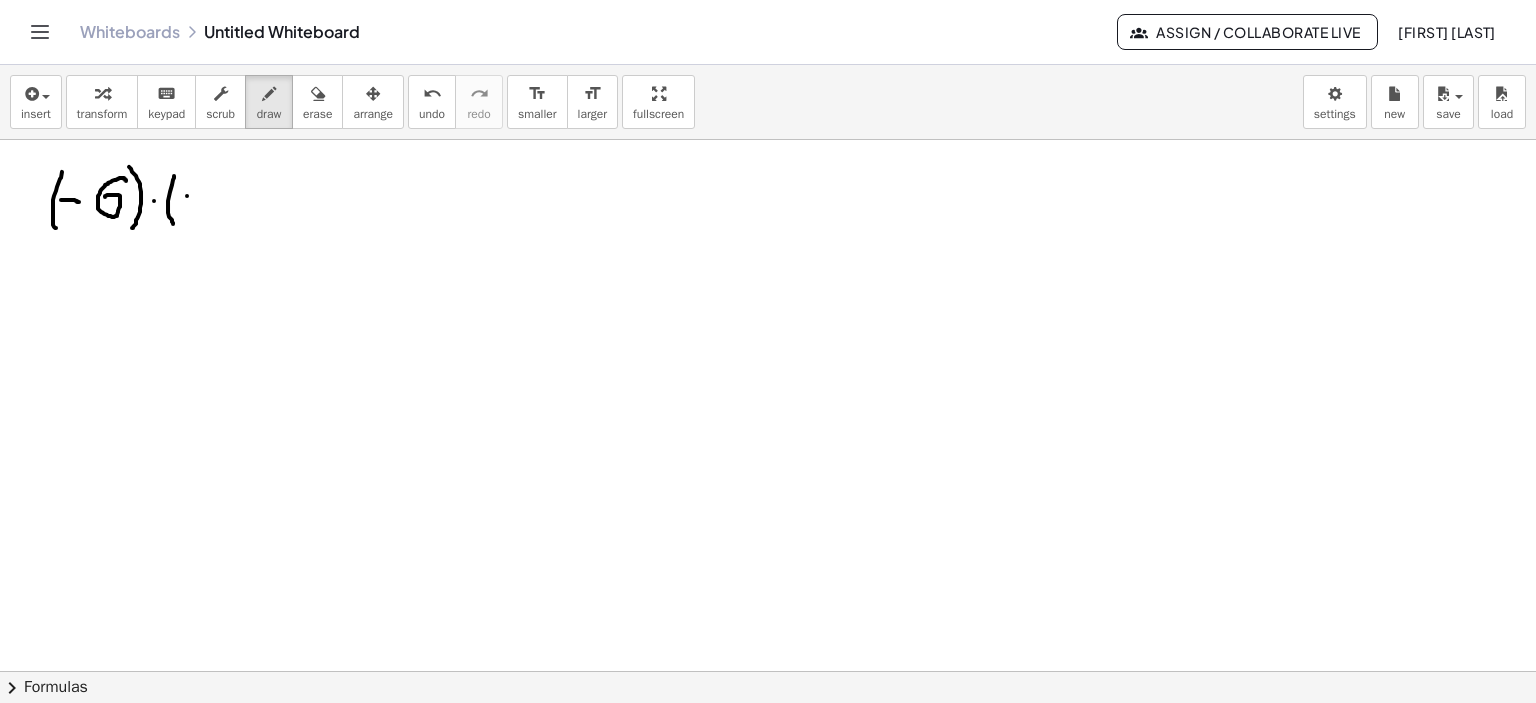 drag, startPoint x: 187, startPoint y: 195, endPoint x: 207, endPoint y: 198, distance: 20.22375 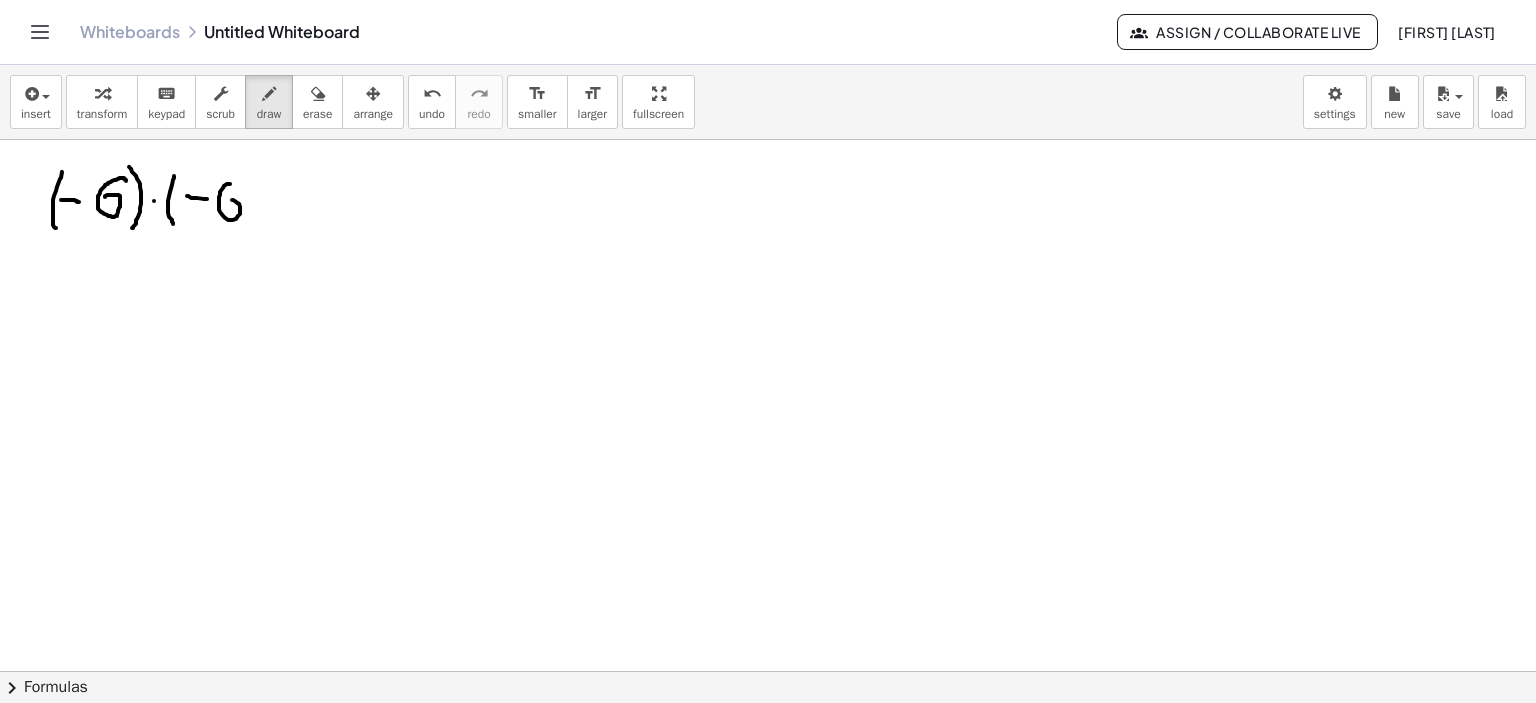 drag, startPoint x: 230, startPoint y: 183, endPoint x: 273, endPoint y: 184, distance: 43.011627 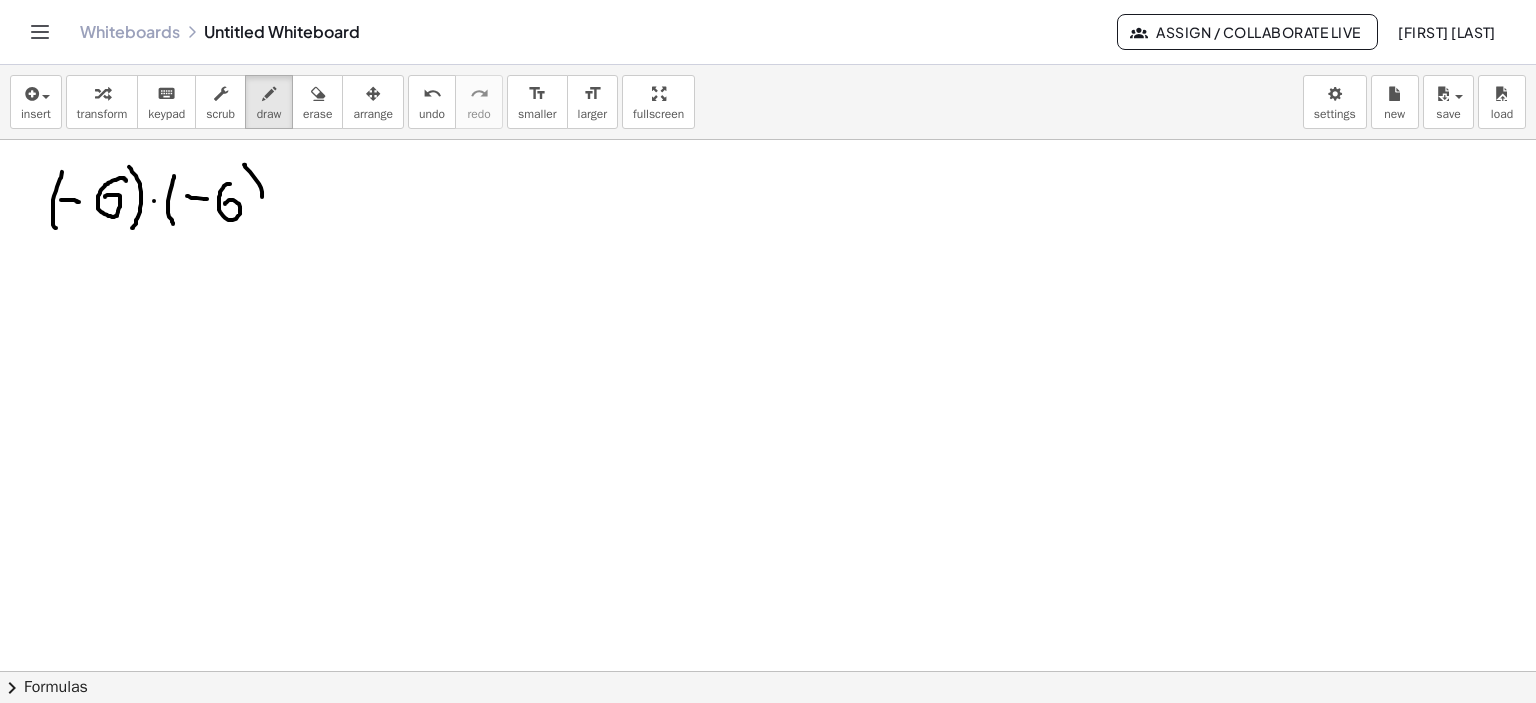 drag, startPoint x: 244, startPoint y: 164, endPoint x: 257, endPoint y: 219, distance: 56.515484 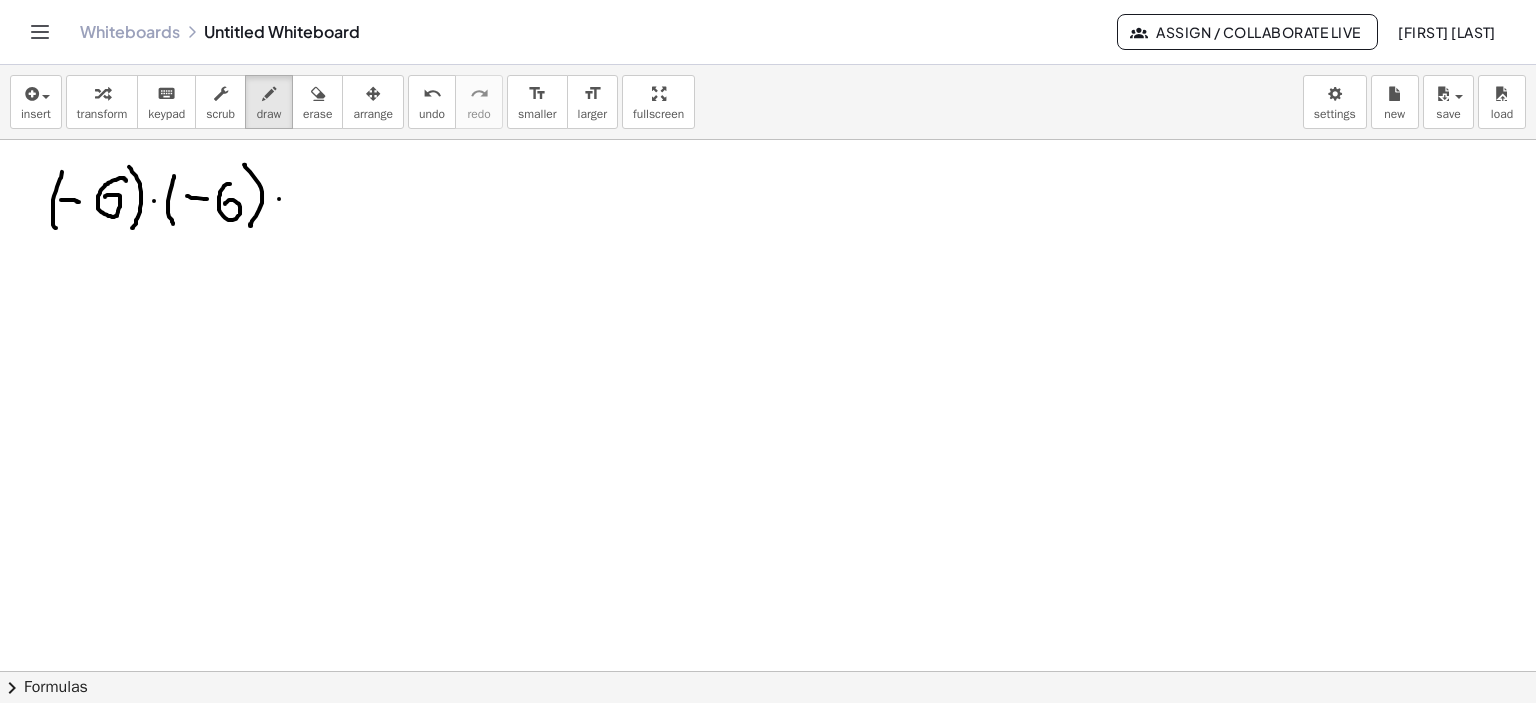 click at bounding box center [768, 172] 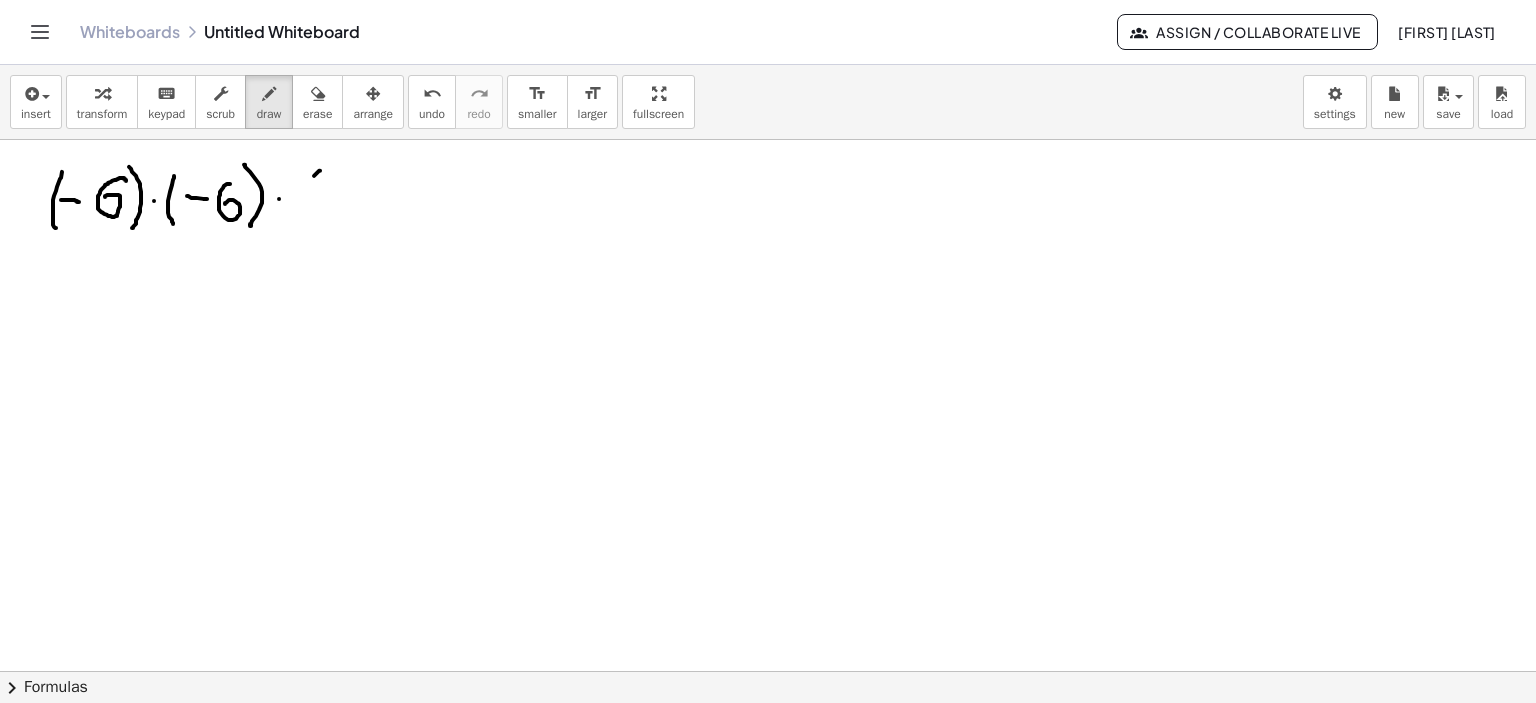 drag, startPoint x: 314, startPoint y: 175, endPoint x: 304, endPoint y: 225, distance: 50.990196 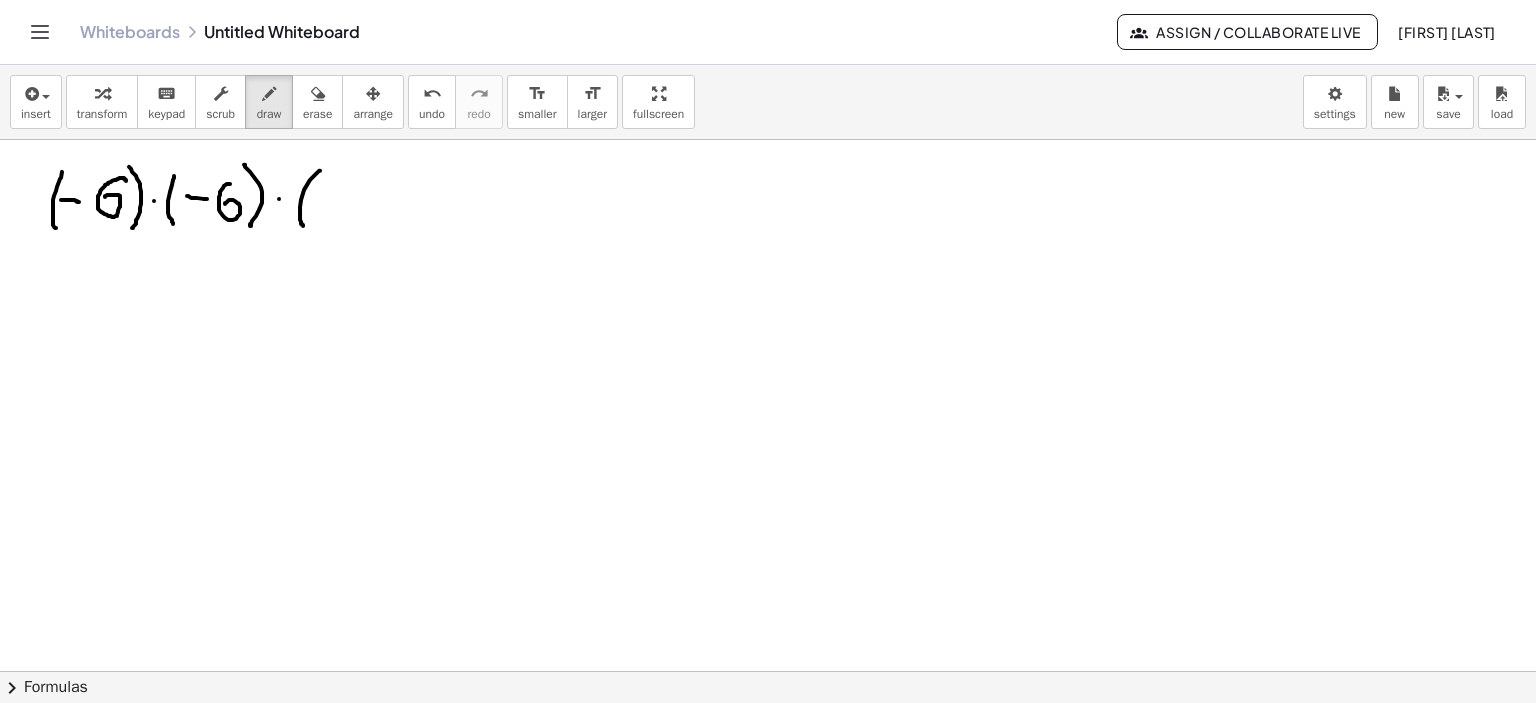 drag, startPoint x: 320, startPoint y: 202, endPoint x: 351, endPoint y: 206, distance: 31.257 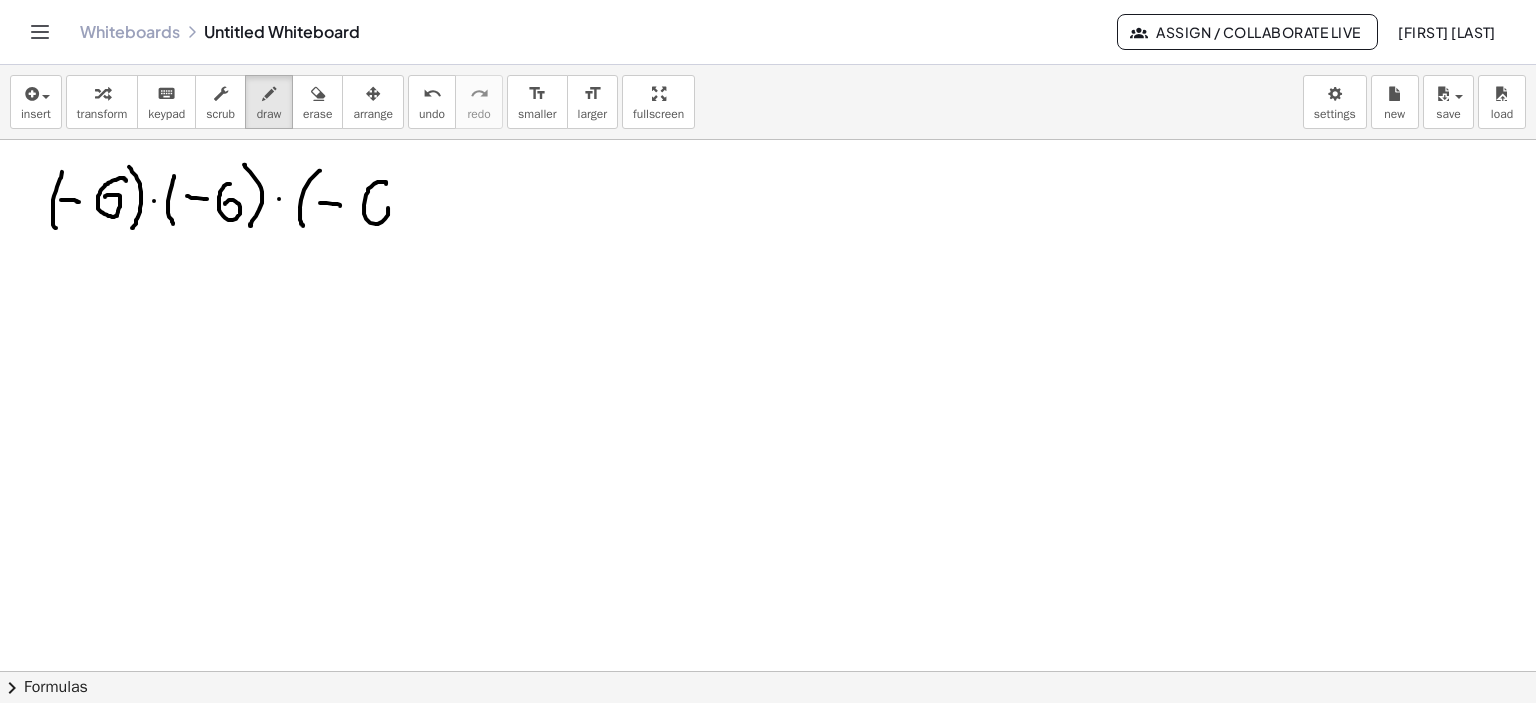 drag, startPoint x: 378, startPoint y: 181, endPoint x: 372, endPoint y: 207, distance: 26.683329 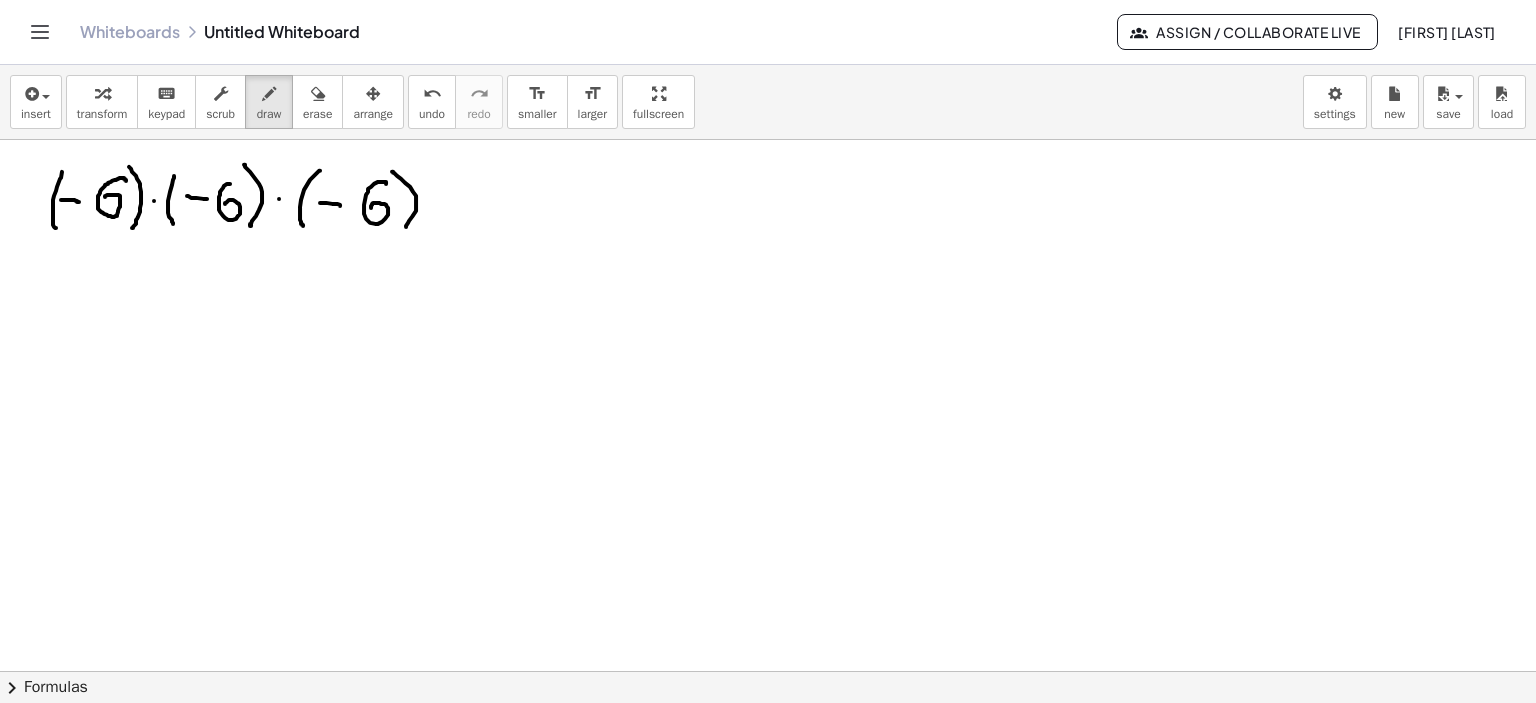 drag, startPoint x: 392, startPoint y: 171, endPoint x: 436, endPoint y: 215, distance: 62.225395 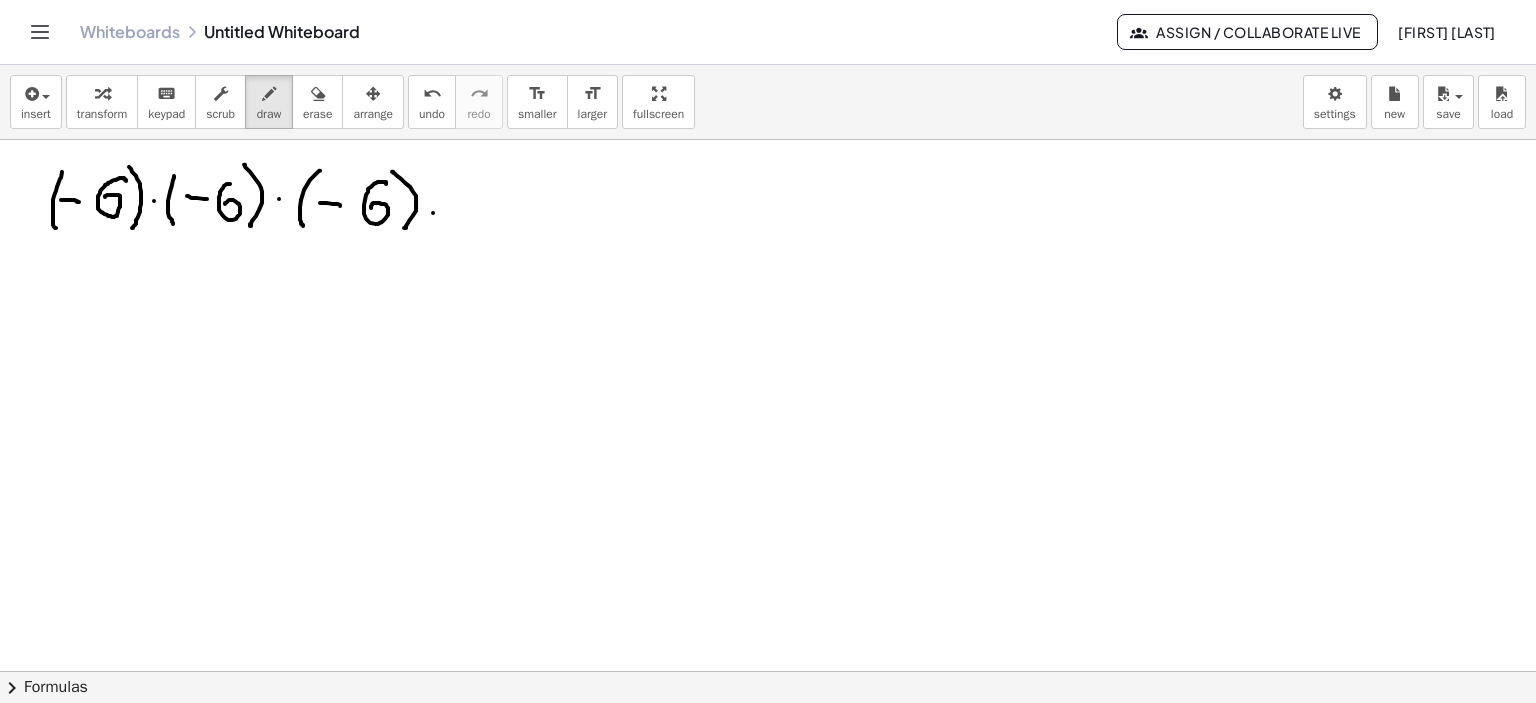 click at bounding box center (768, 172) 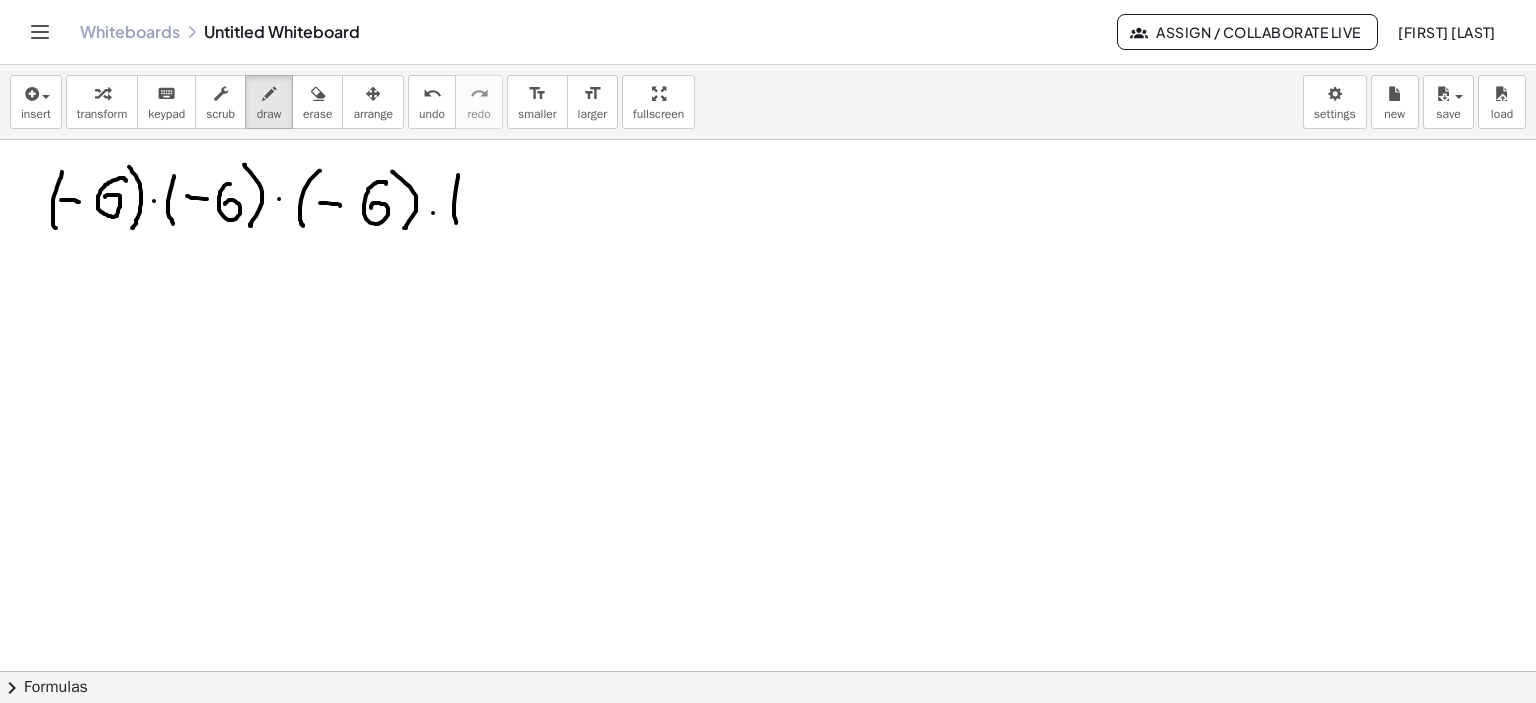 drag, startPoint x: 458, startPoint y: 174, endPoint x: 465, endPoint y: 223, distance: 49.497475 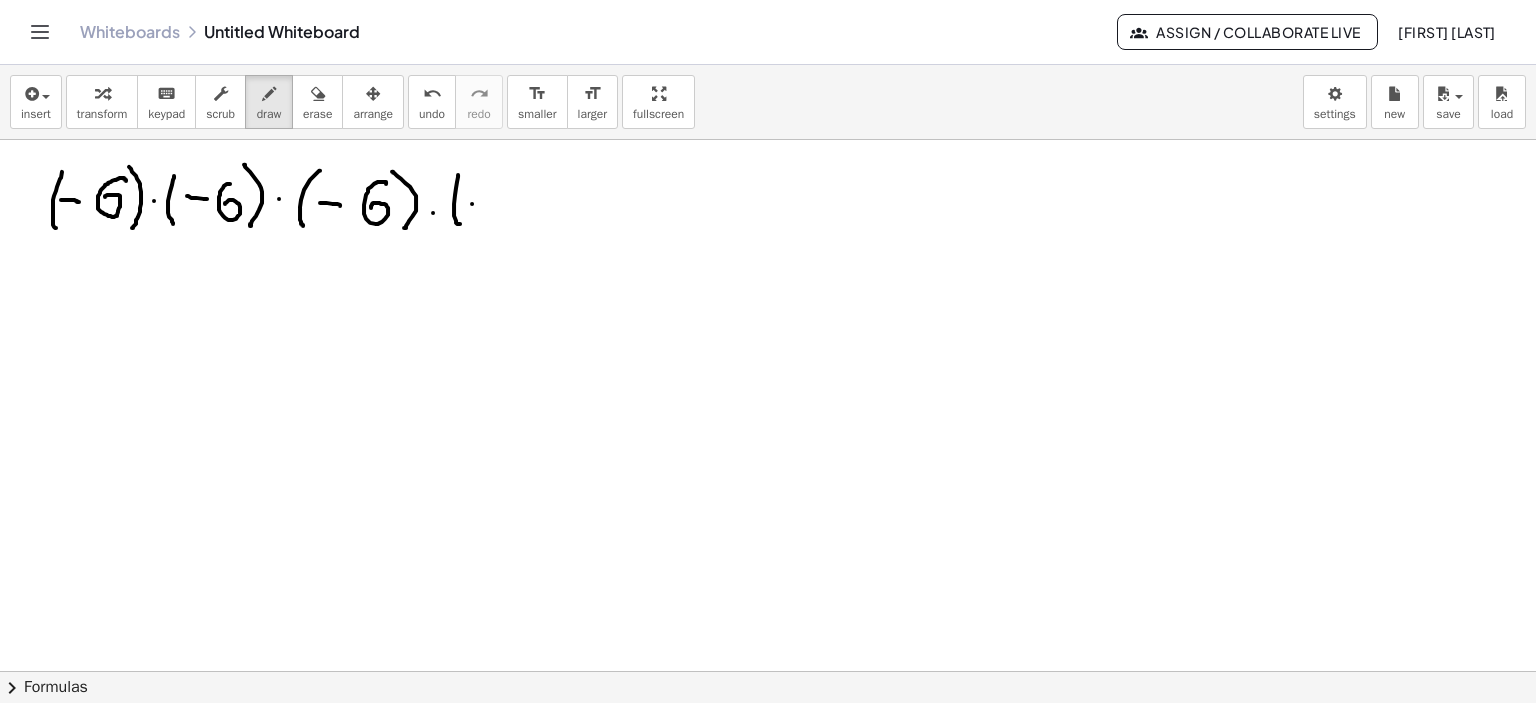 drag, startPoint x: 472, startPoint y: 203, endPoint x: 491, endPoint y: 204, distance: 19.026299 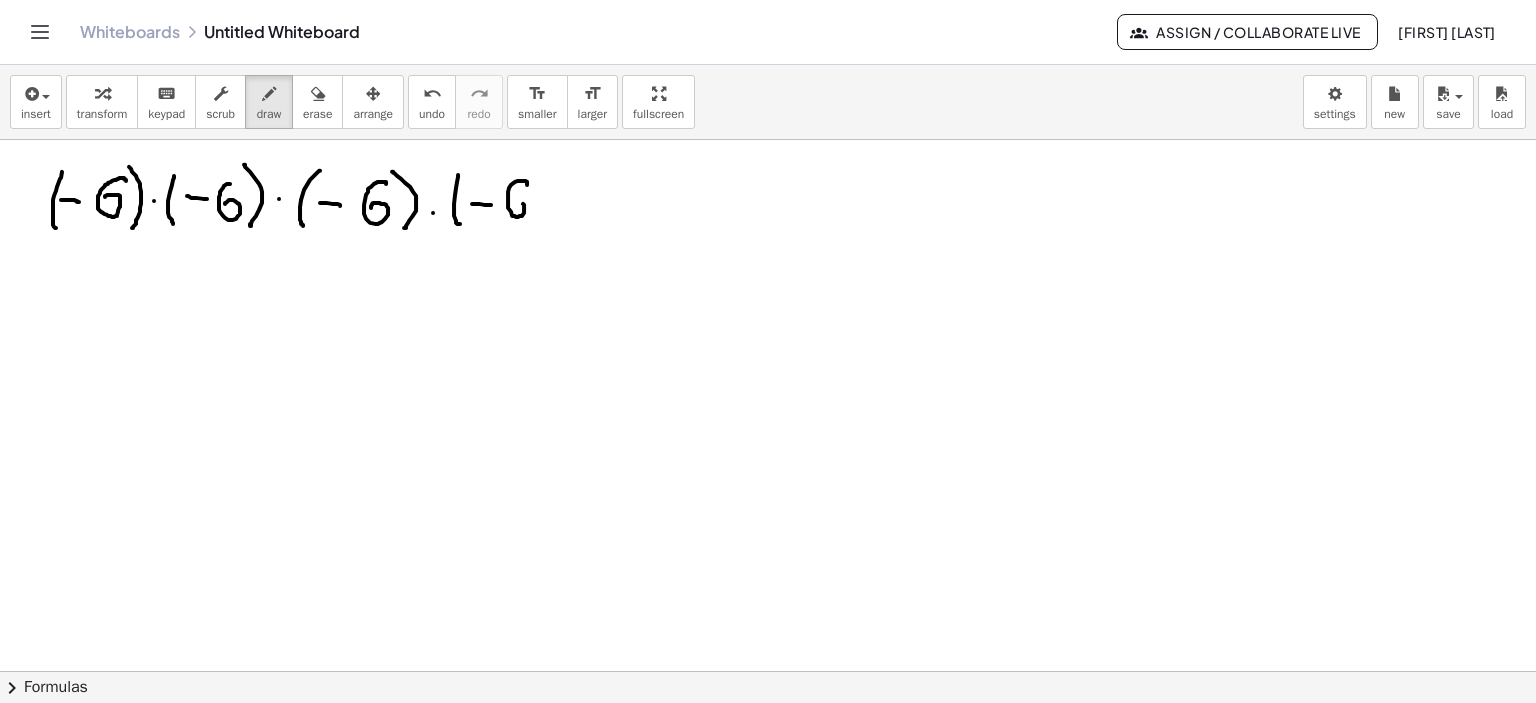 drag, startPoint x: 527, startPoint y: 183, endPoint x: 517, endPoint y: 203, distance: 22.36068 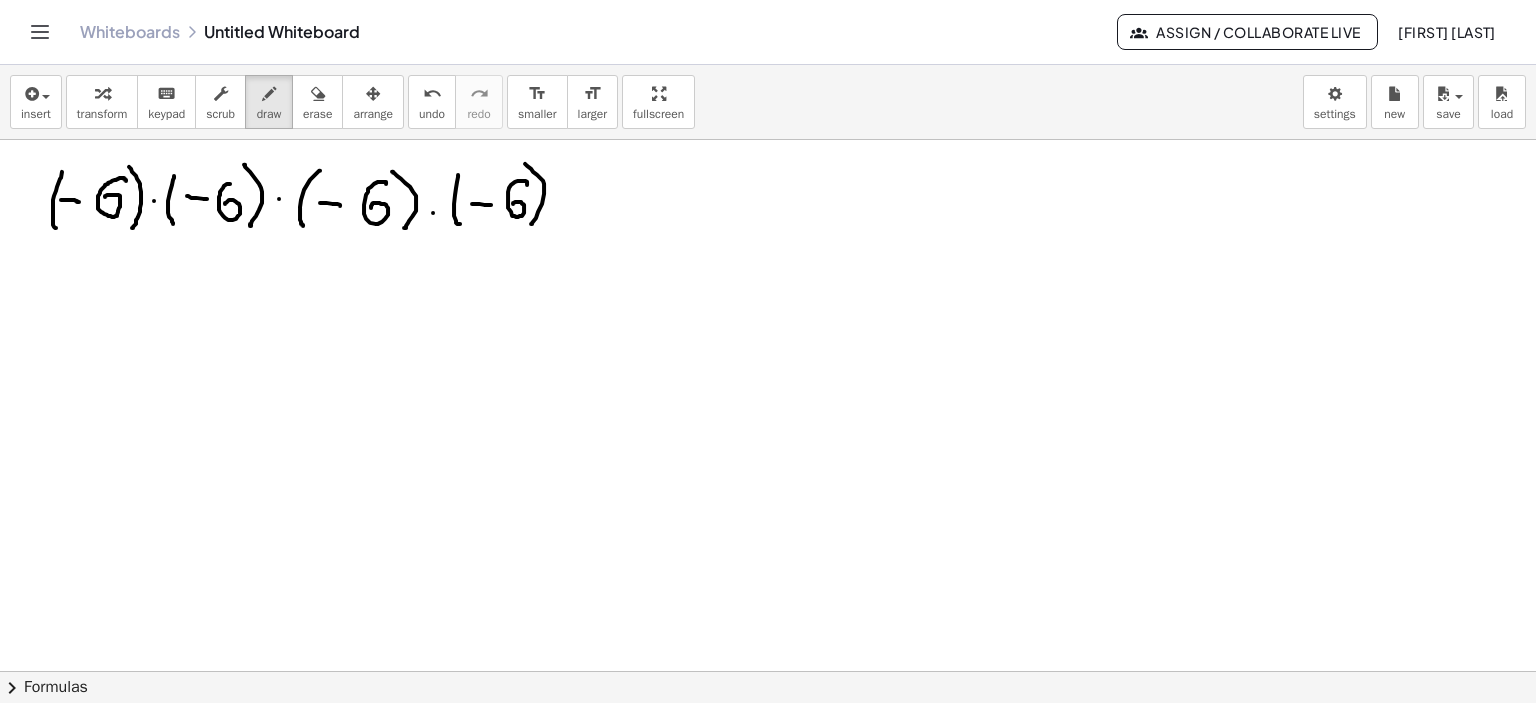 drag, startPoint x: 525, startPoint y: 163, endPoint x: 600, endPoint y: 199, distance: 83.19255 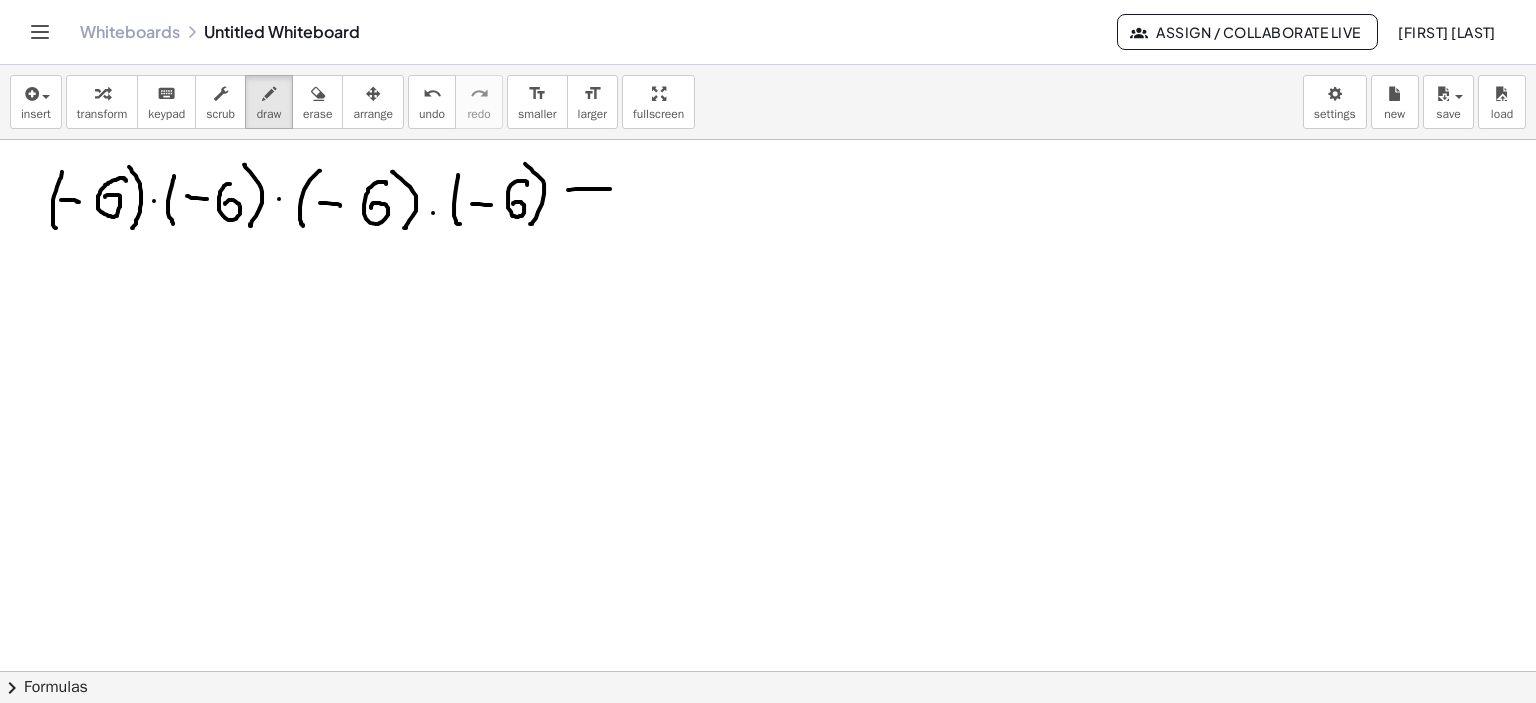 drag, startPoint x: 568, startPoint y: 189, endPoint x: 611, endPoint y: 188, distance: 43.011627 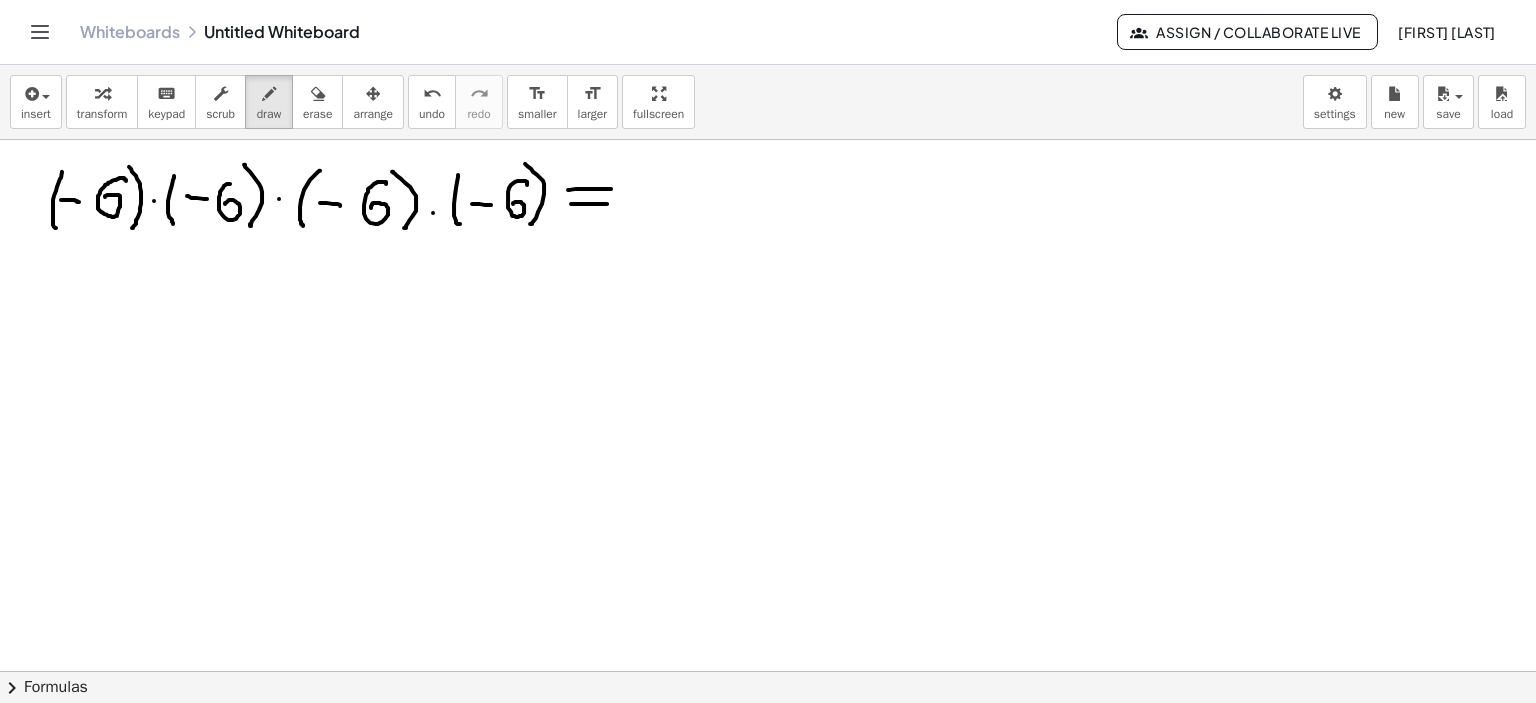 drag, startPoint x: 571, startPoint y: 203, endPoint x: 607, endPoint y: 203, distance: 36 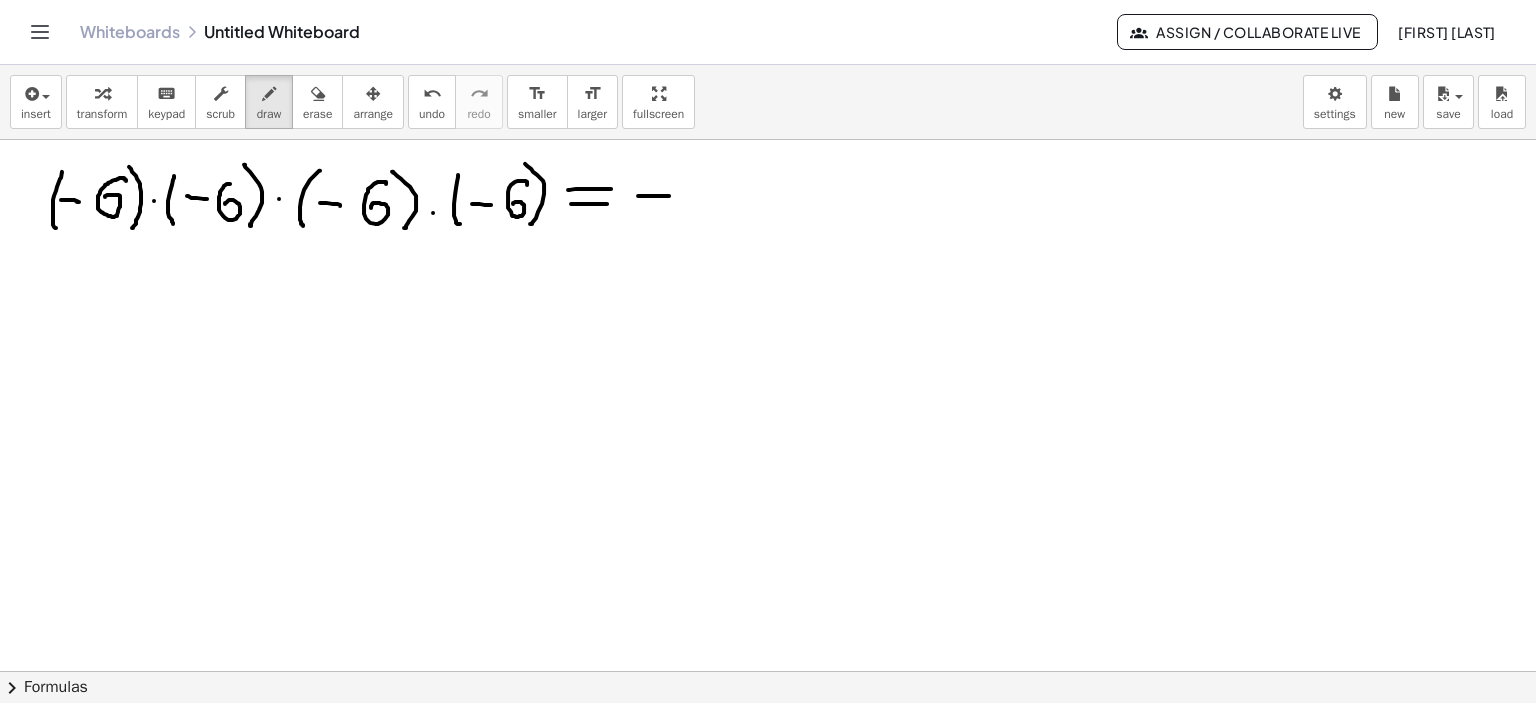 drag, startPoint x: 638, startPoint y: 195, endPoint x: 669, endPoint y: 195, distance: 31 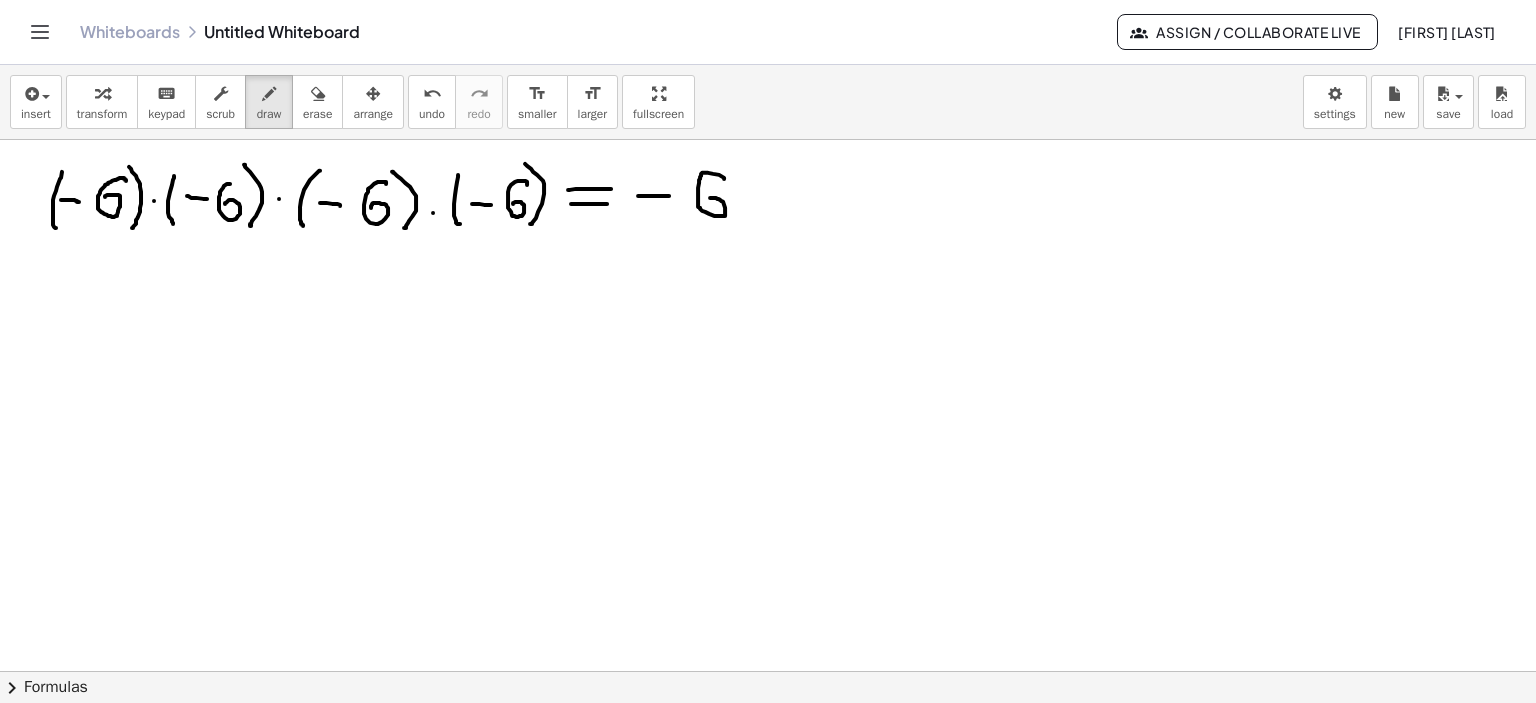 drag, startPoint x: 724, startPoint y: 178, endPoint x: 697, endPoint y: 199, distance: 34.20526 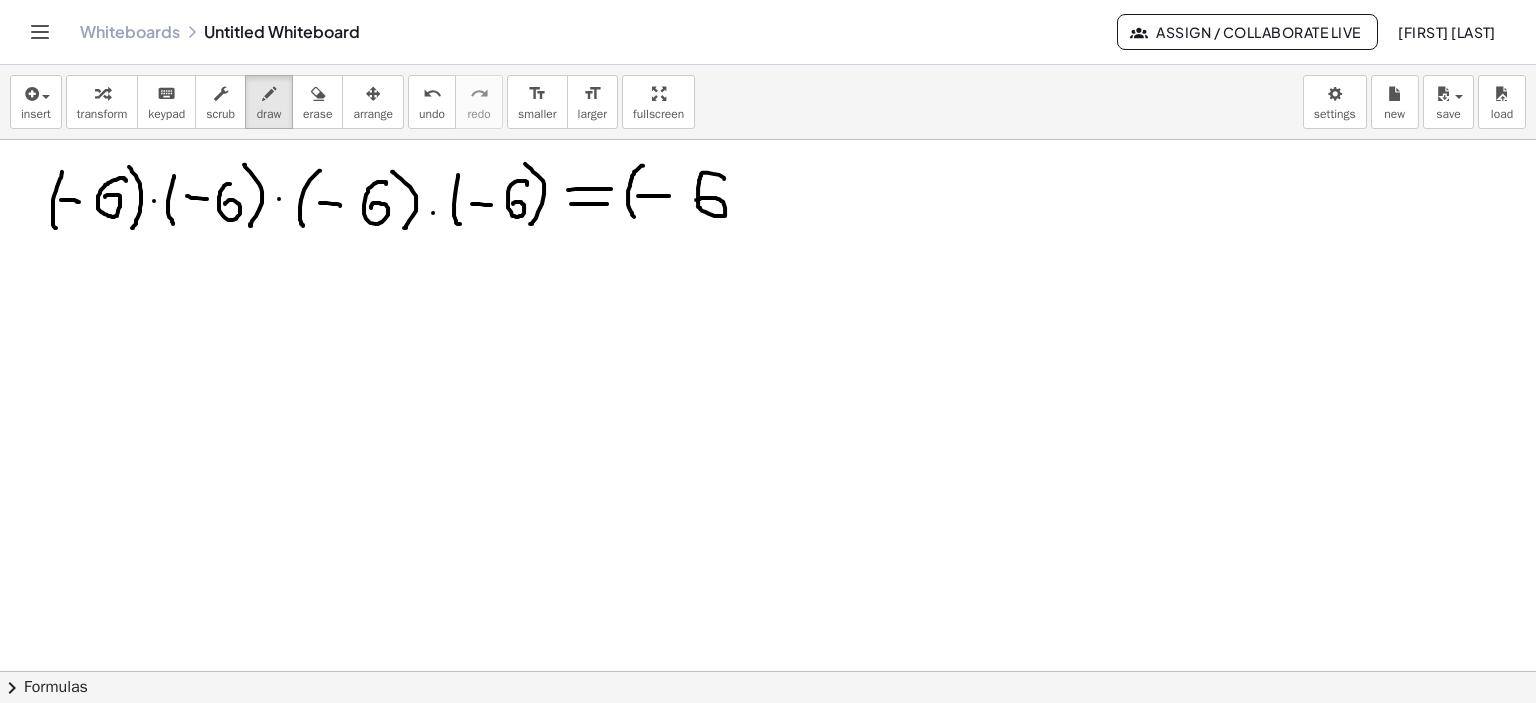 drag, startPoint x: 643, startPoint y: 165, endPoint x: 636, endPoint y: 222, distance: 57.428215 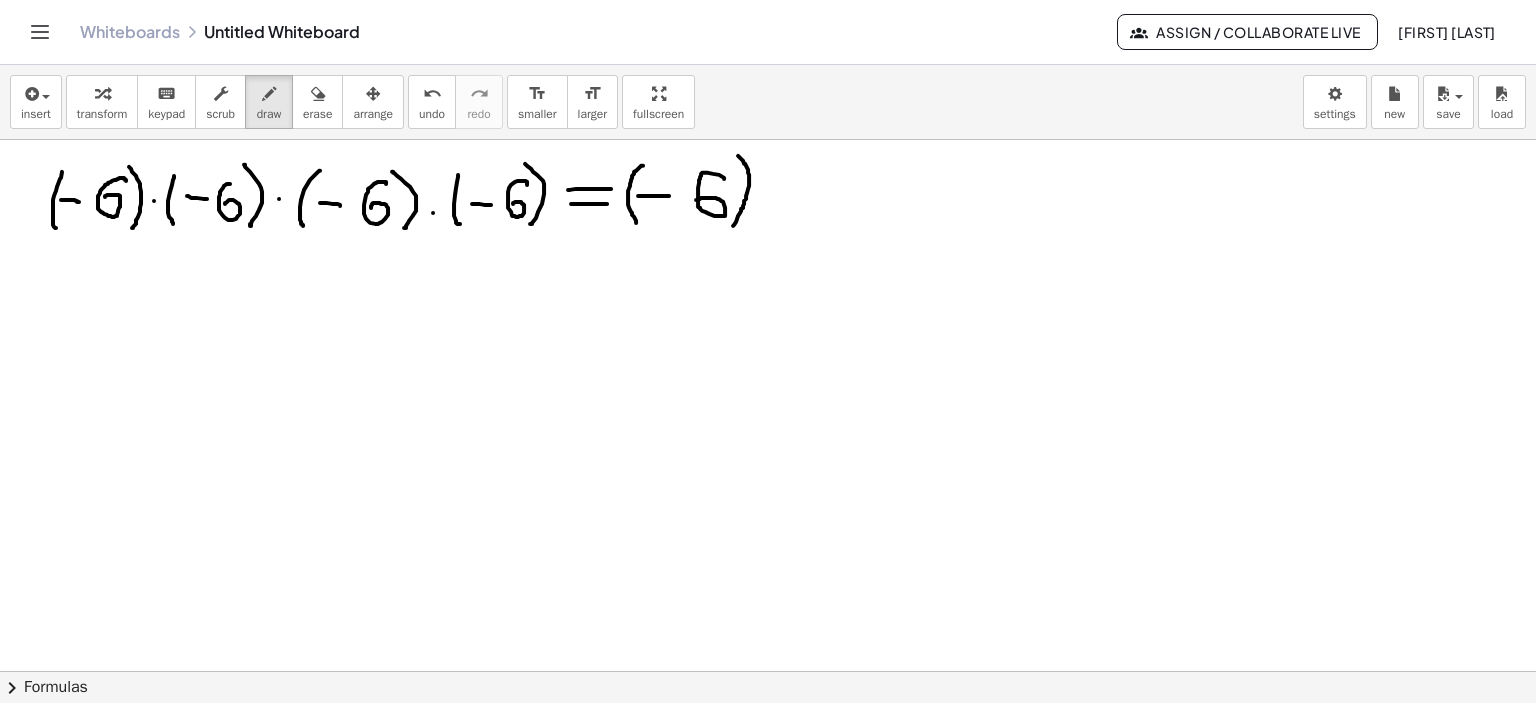 drag, startPoint x: 738, startPoint y: 155, endPoint x: 729, endPoint y: 226, distance: 71.568146 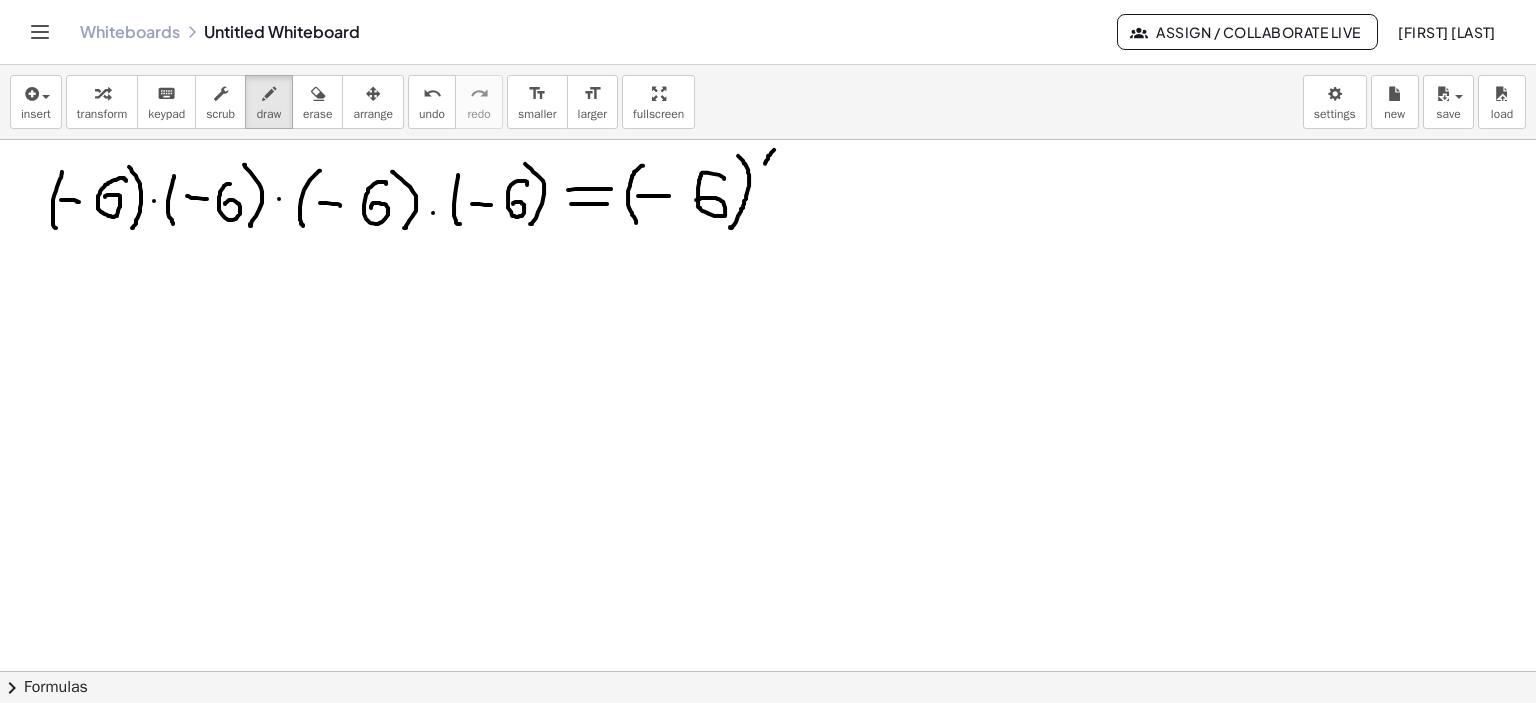 drag, startPoint x: 774, startPoint y: 149, endPoint x: 777, endPoint y: 168, distance: 19.235384 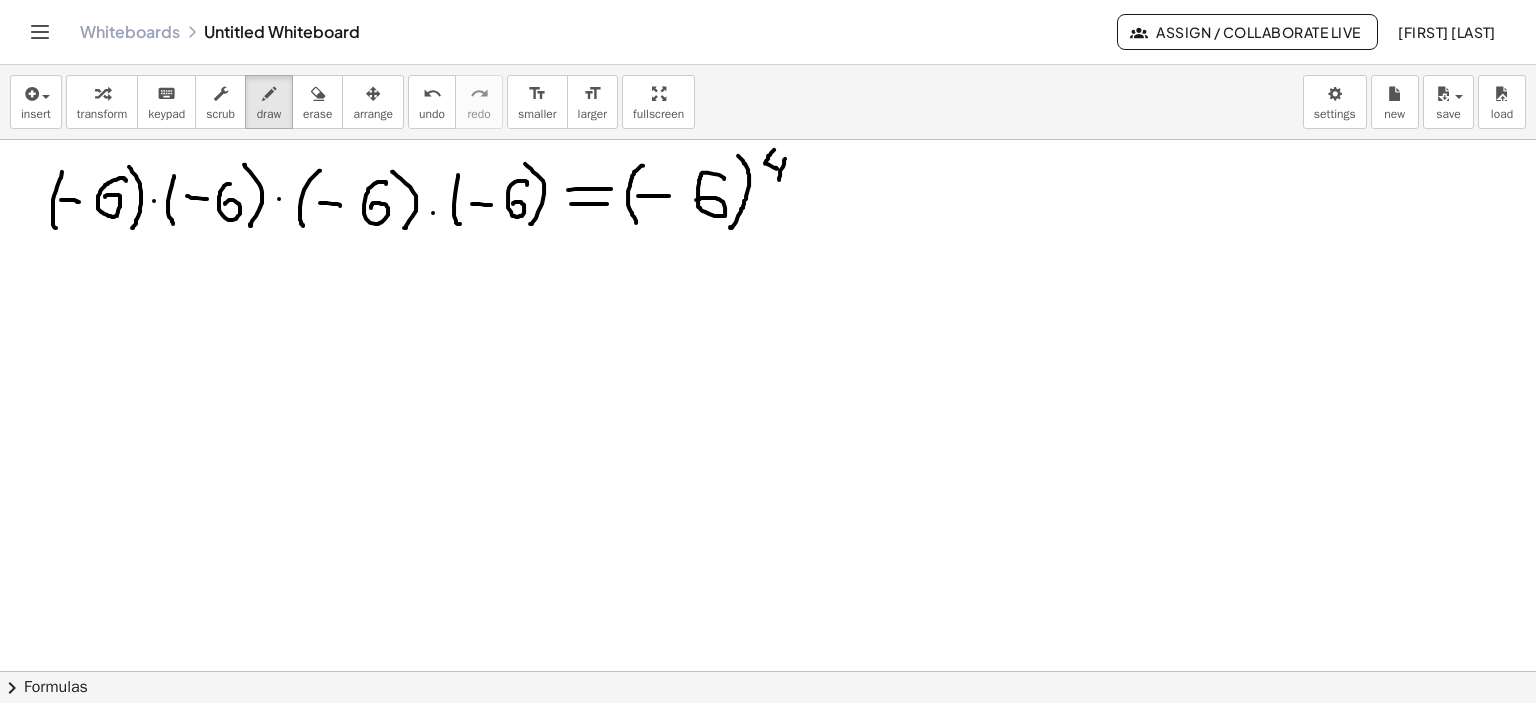 drag, startPoint x: 785, startPoint y: 158, endPoint x: 779, endPoint y: 179, distance: 21.84033 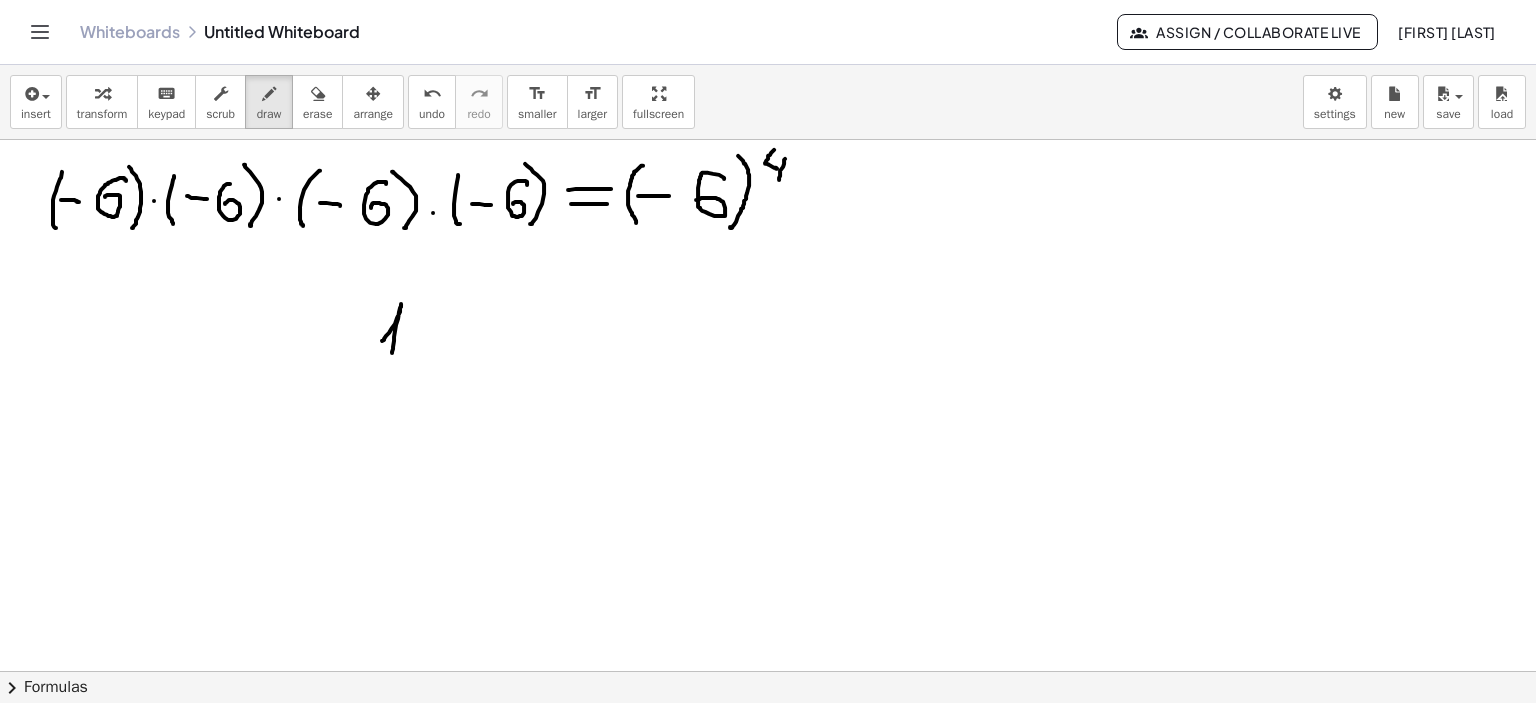 drag, startPoint x: 382, startPoint y: 340, endPoint x: 392, endPoint y: 352, distance: 15.6205 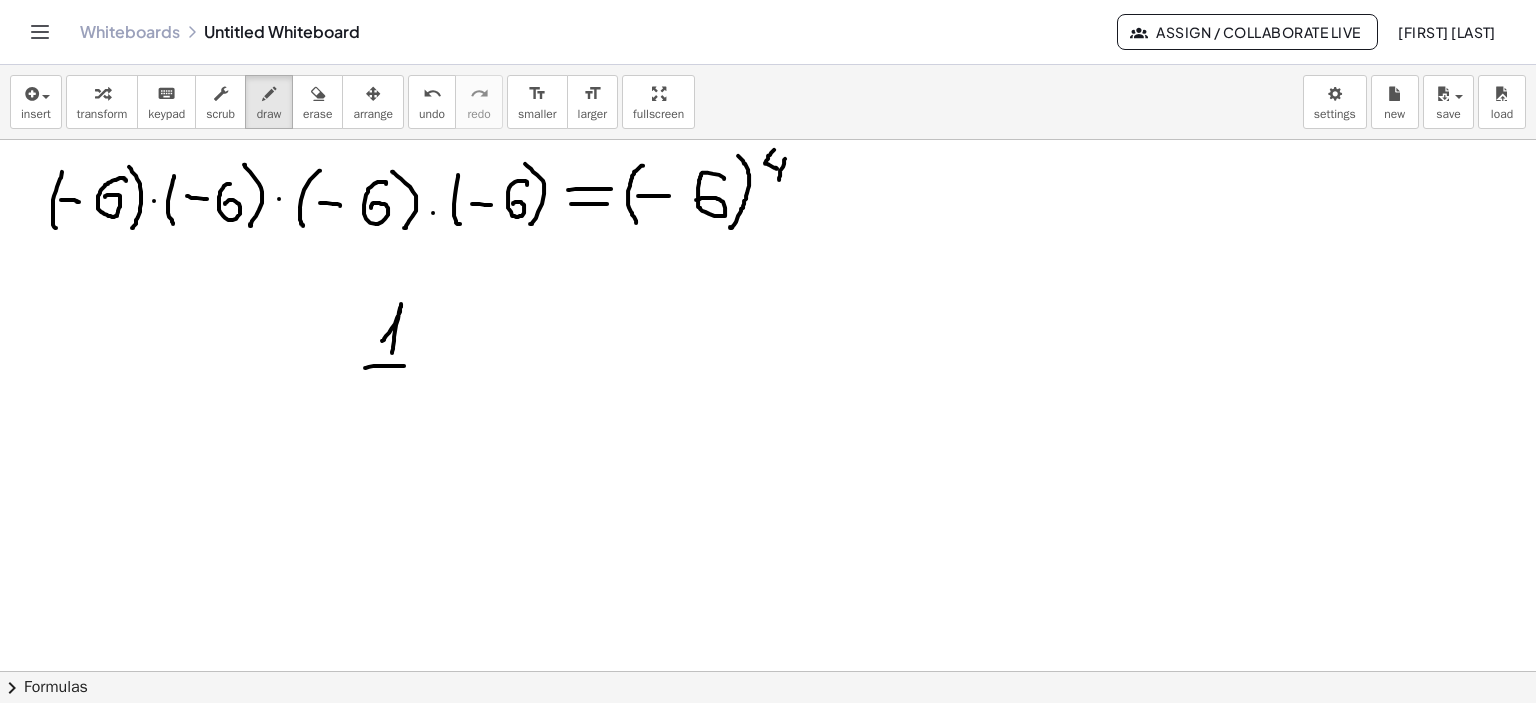 drag, startPoint x: 365, startPoint y: 367, endPoint x: 416, endPoint y: 365, distance: 51.0392 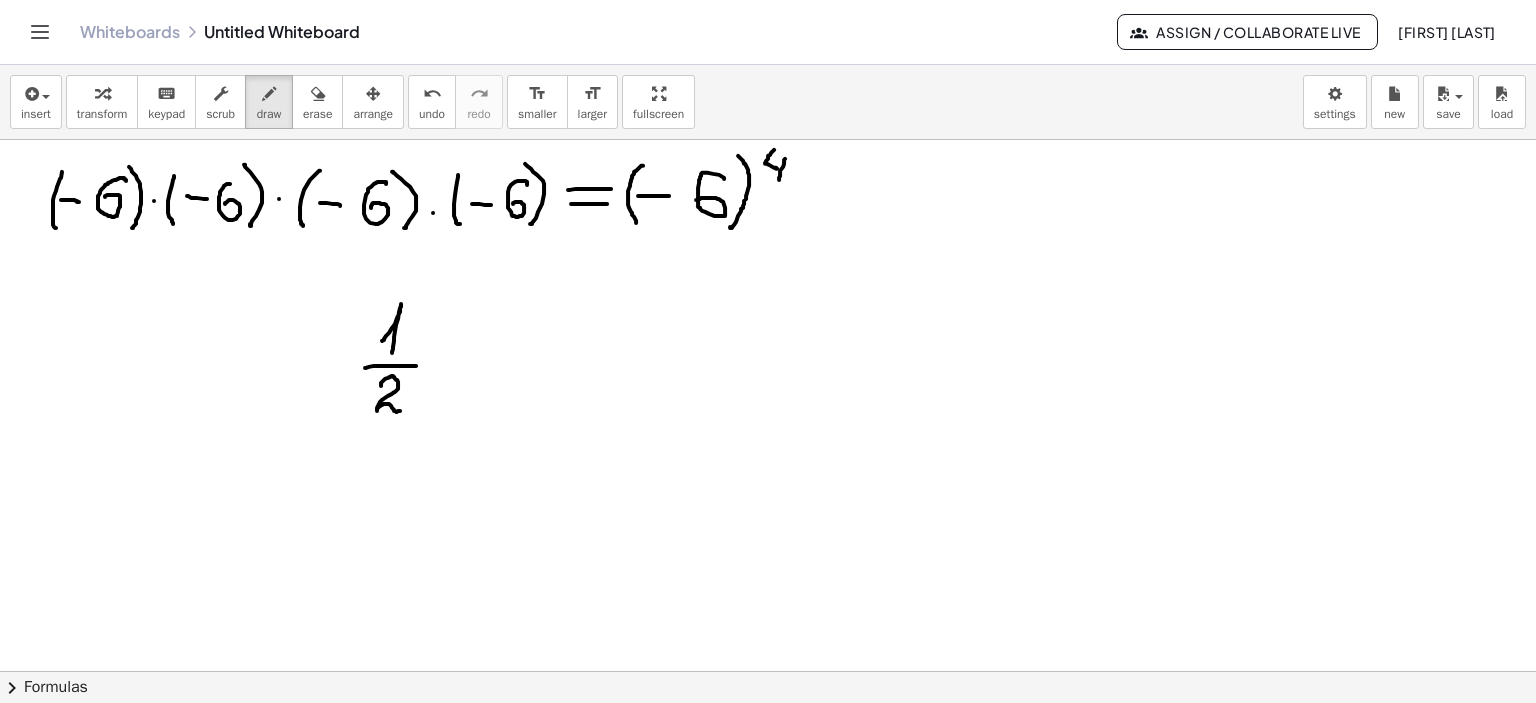 drag, startPoint x: 381, startPoint y: 382, endPoint x: 404, endPoint y: 395, distance: 26.41969 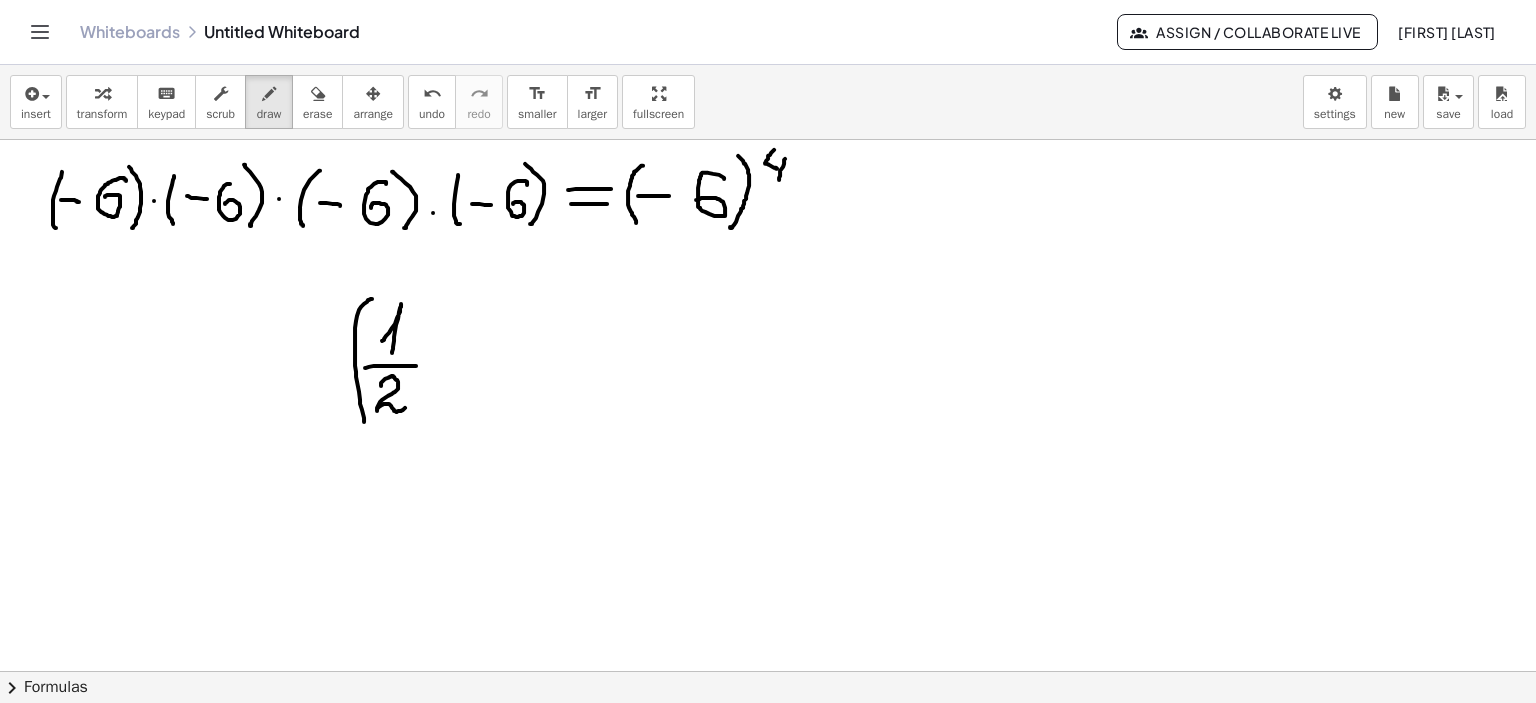 drag, startPoint x: 371, startPoint y: 298, endPoint x: 464, endPoint y: 329, distance: 98.03061 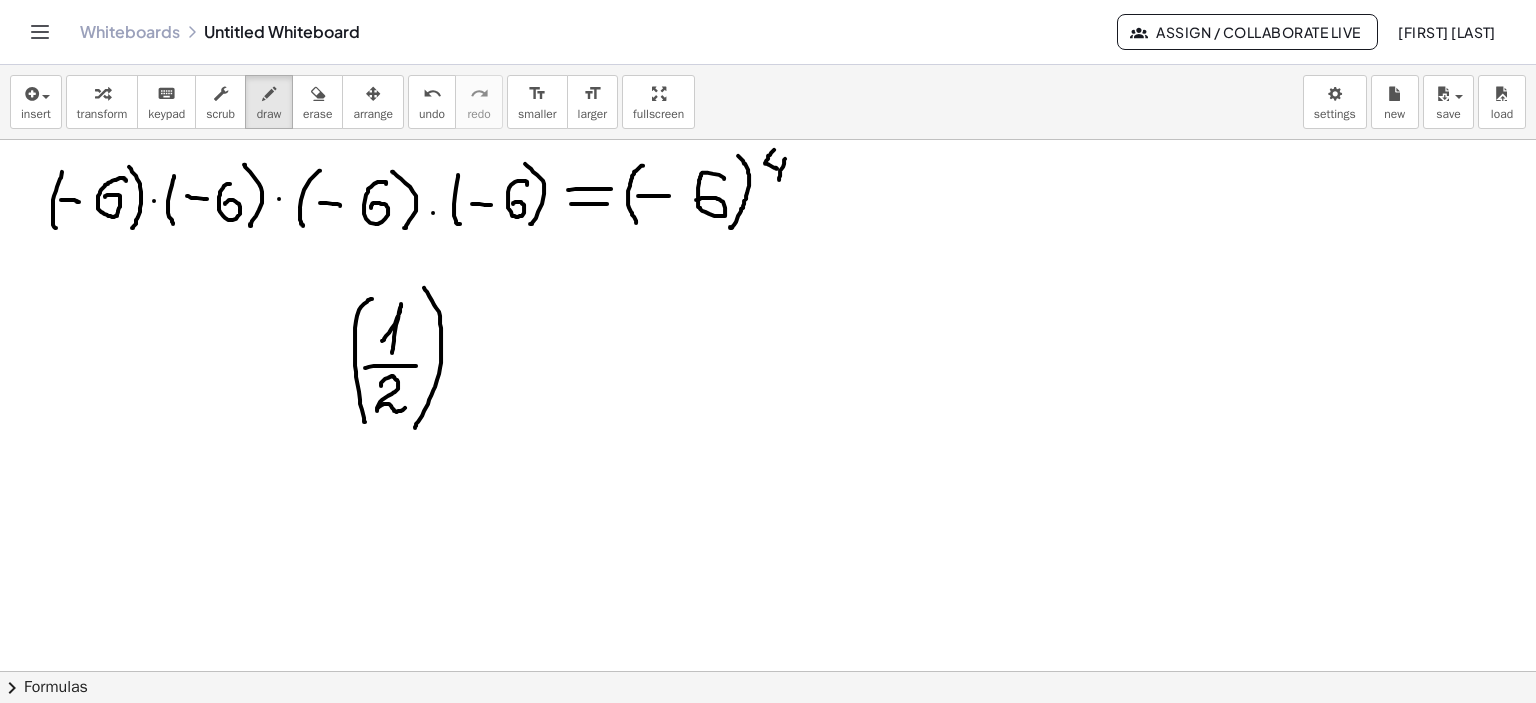 drag, startPoint x: 424, startPoint y: 287, endPoint x: 463, endPoint y: 344, distance: 69.065186 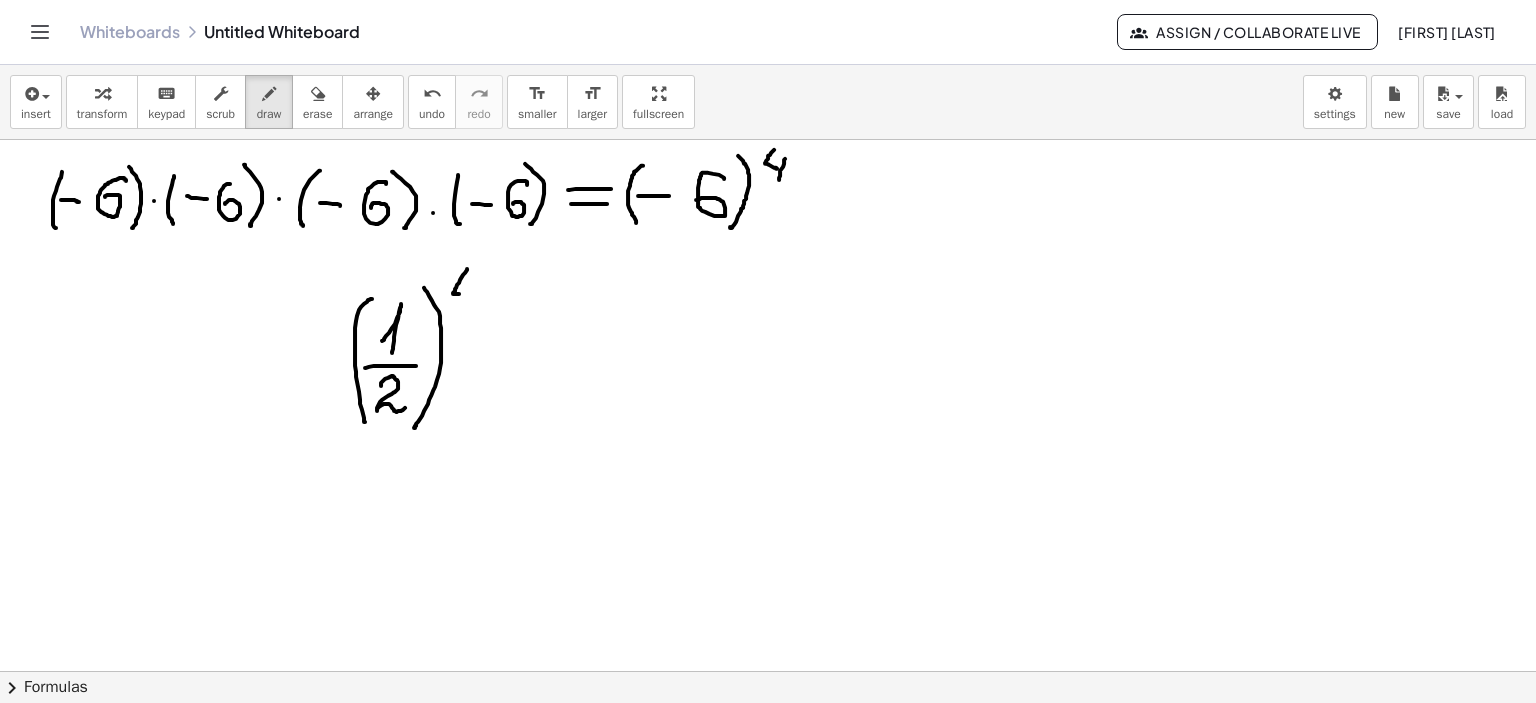 drag, startPoint x: 467, startPoint y: 268, endPoint x: 475, endPoint y: 289, distance: 22.472204 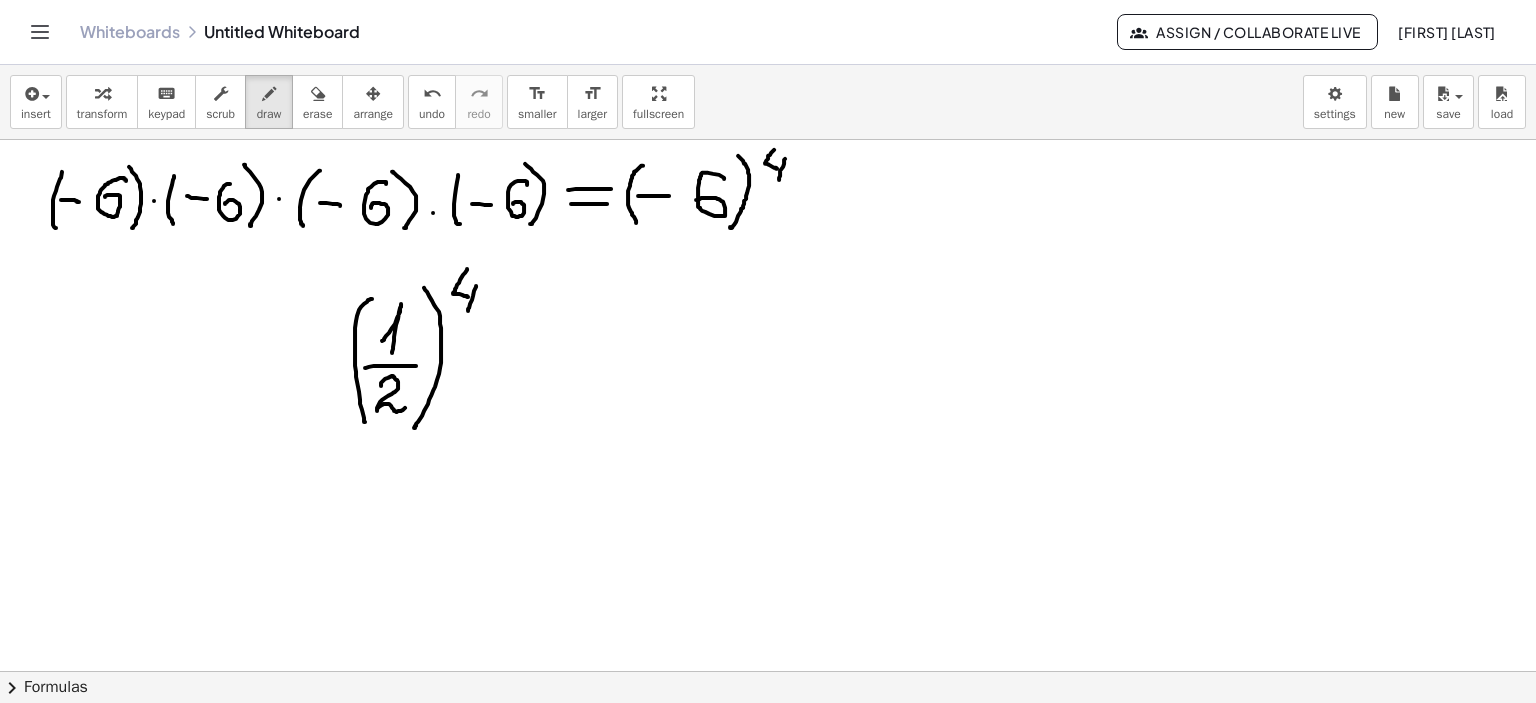 drag, startPoint x: 476, startPoint y: 285, endPoint x: 468, endPoint y: 310, distance: 26.24881 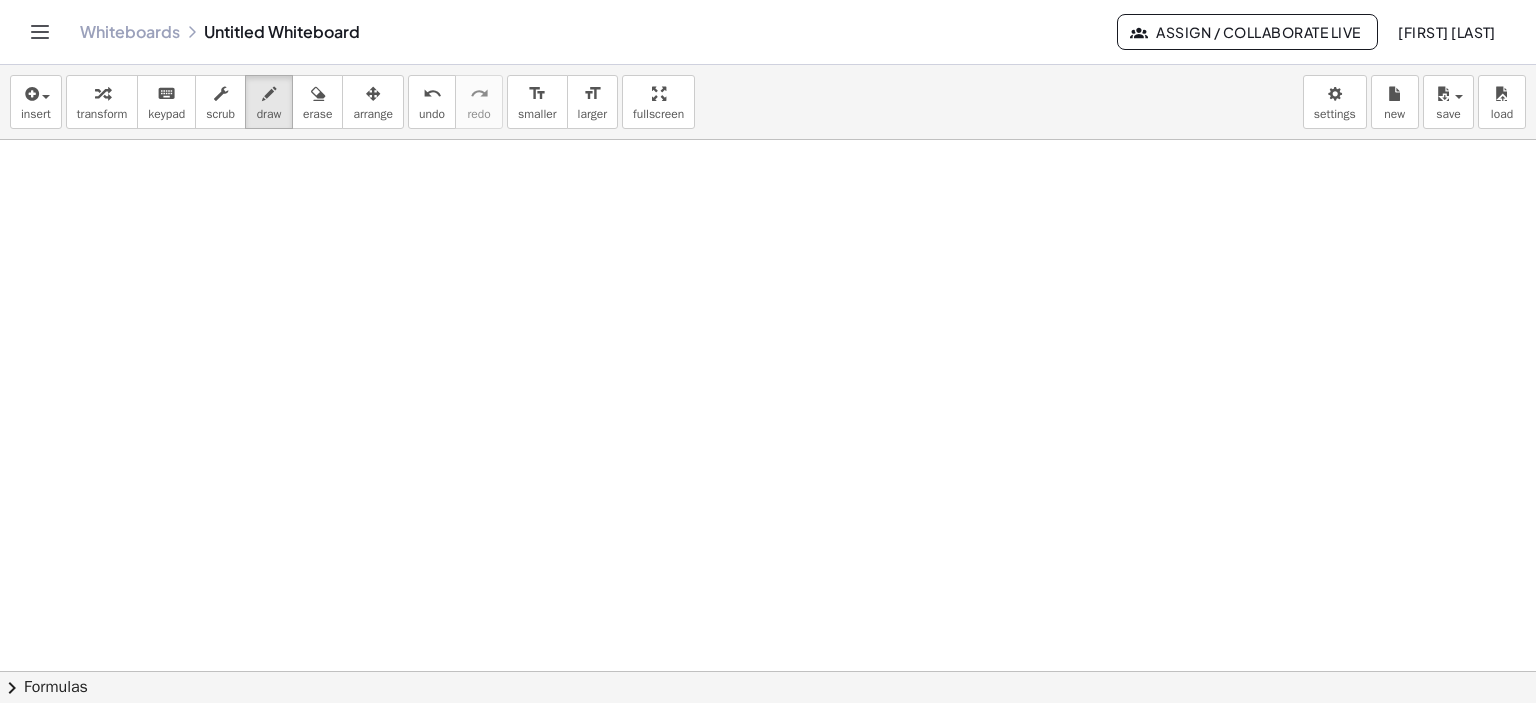 scroll, scrollTop: 832, scrollLeft: 0, axis: vertical 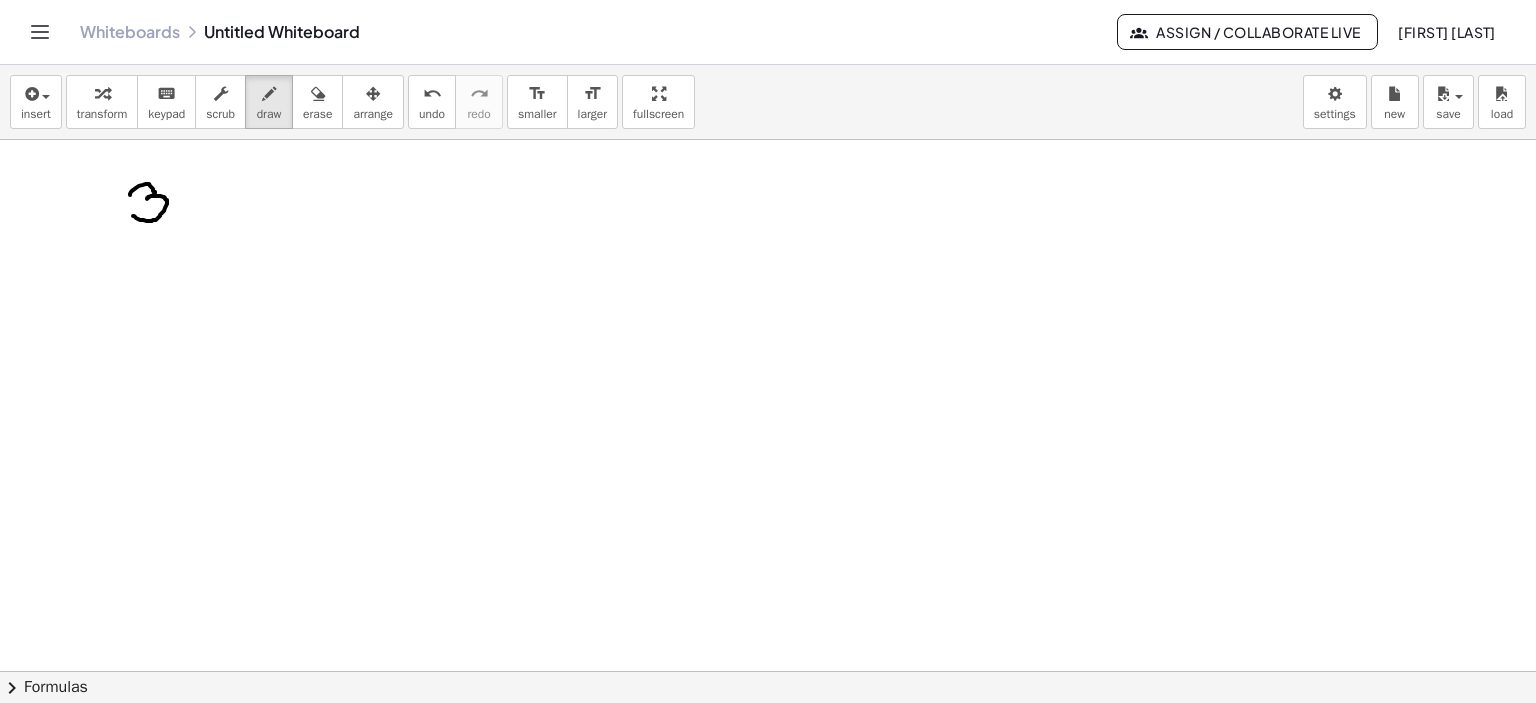 drag, startPoint x: 132, startPoint y: 190, endPoint x: 140, endPoint y: 216, distance: 27.202942 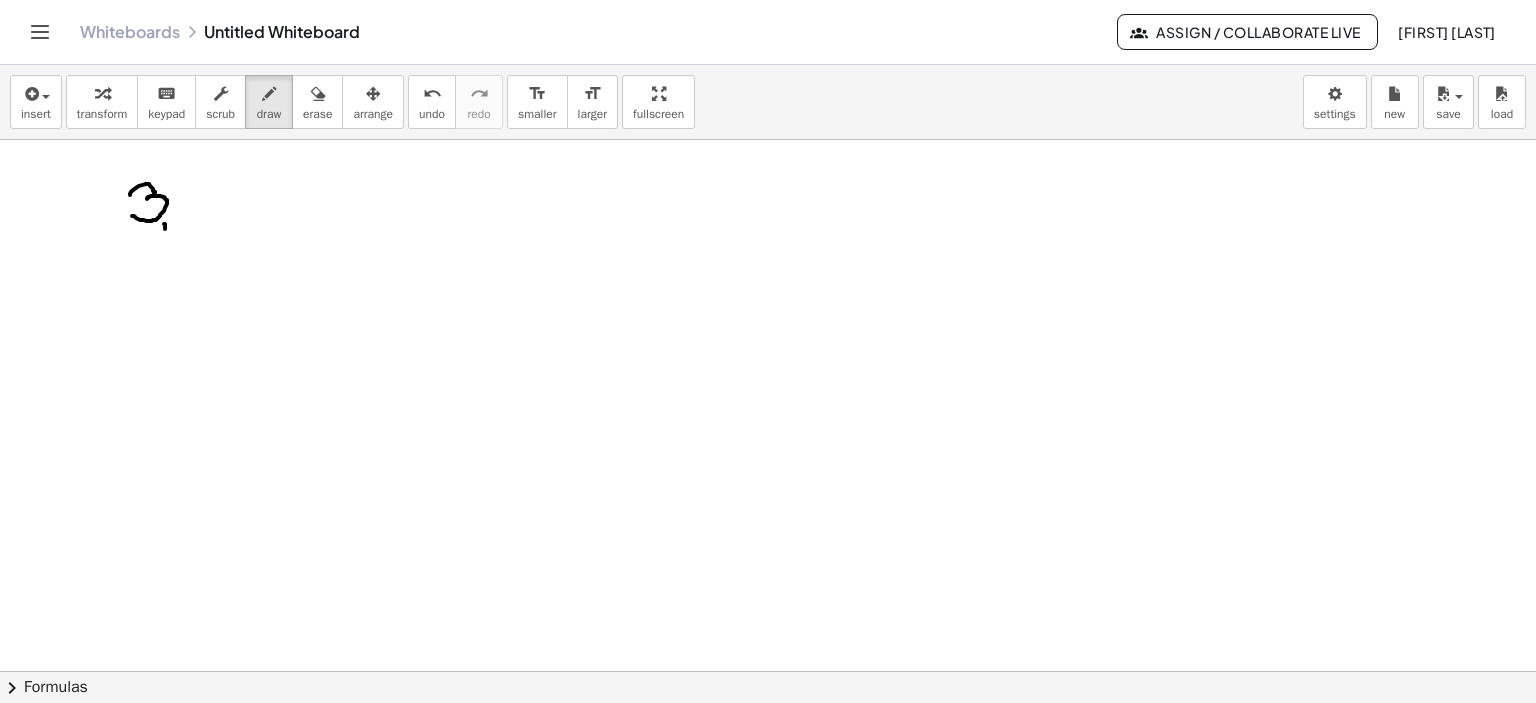 click at bounding box center [768, 106] 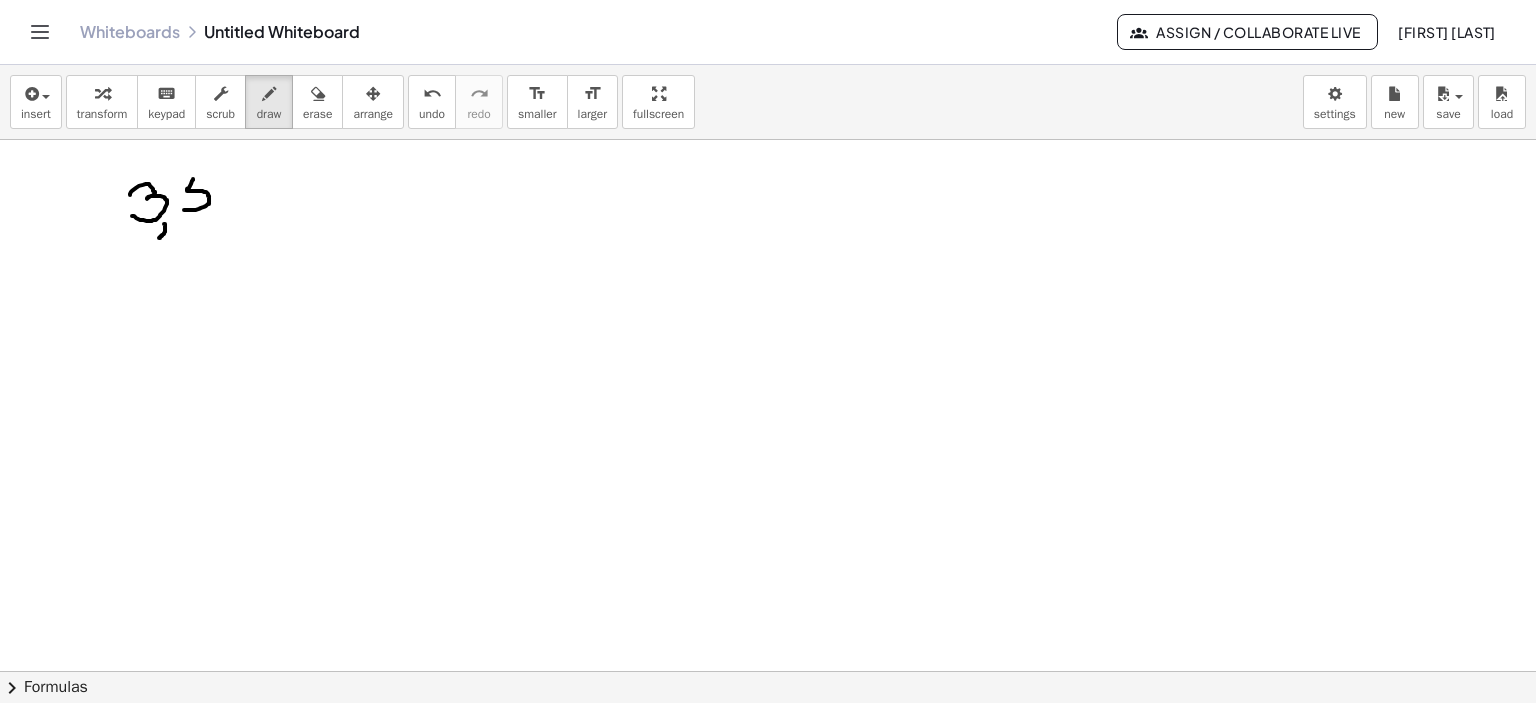 drag, startPoint x: 193, startPoint y: 178, endPoint x: 181, endPoint y: 207, distance: 31.38471 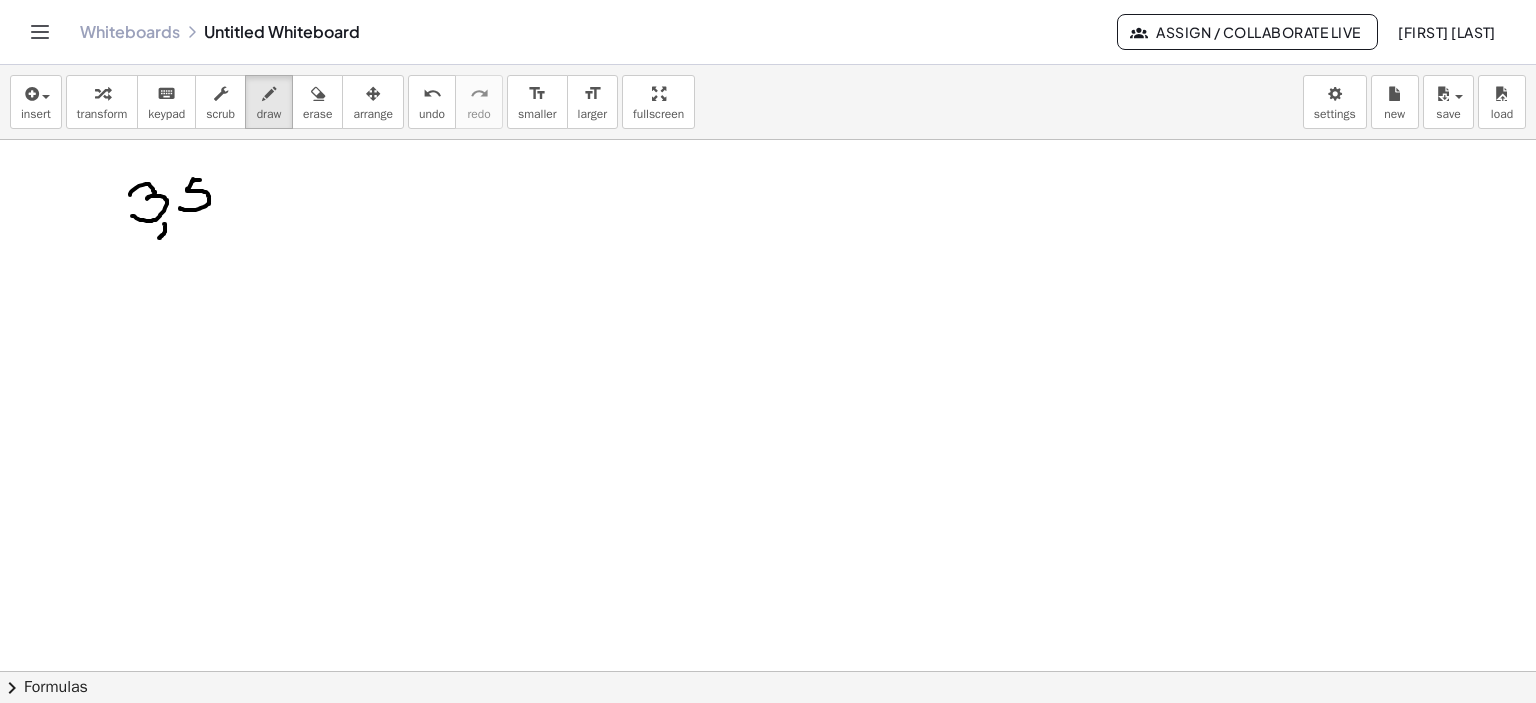 drag, startPoint x: 195, startPoint y: 179, endPoint x: 230, endPoint y: 177, distance: 35.057095 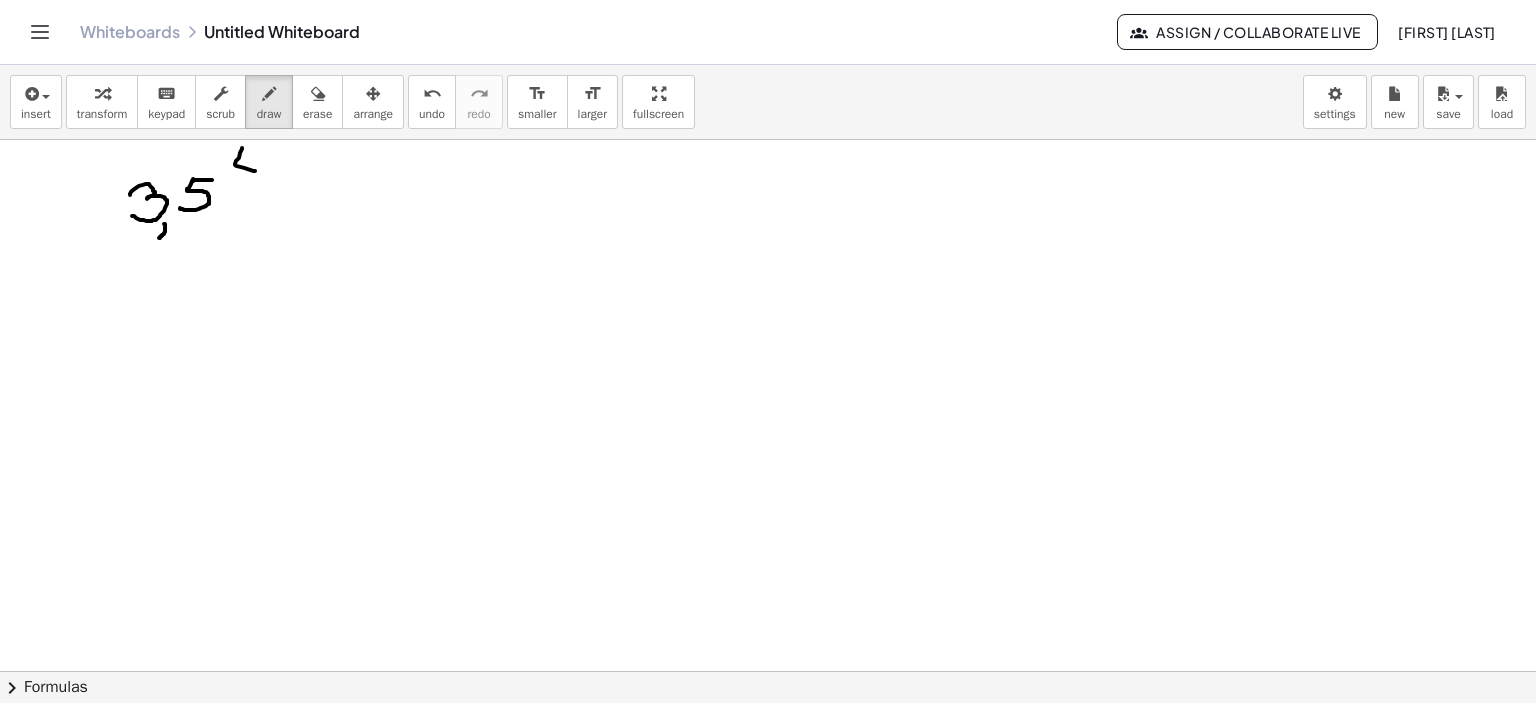 drag, startPoint x: 242, startPoint y: 148, endPoint x: 255, endPoint y: 170, distance: 25.553865 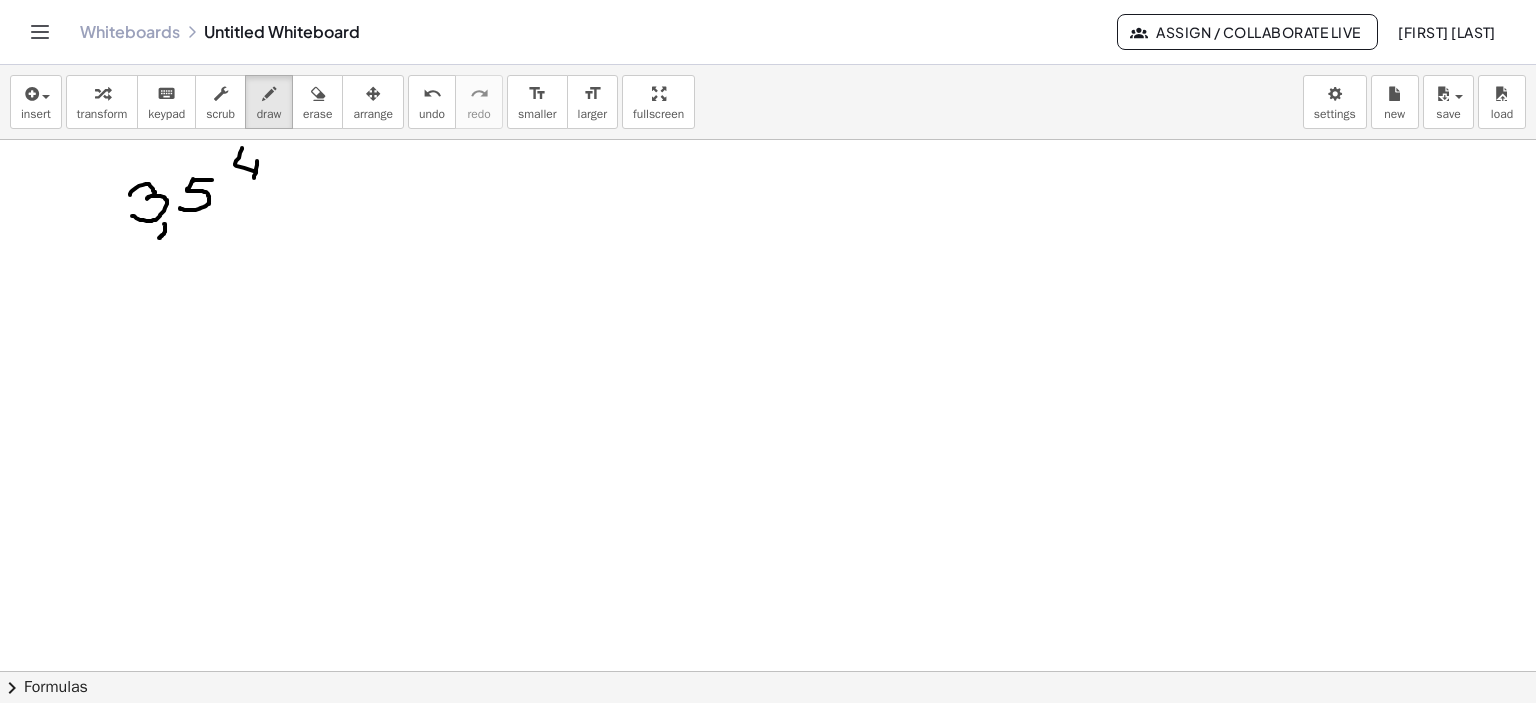 drag, startPoint x: 256, startPoint y: 168, endPoint x: 285, endPoint y: 193, distance: 38.28838 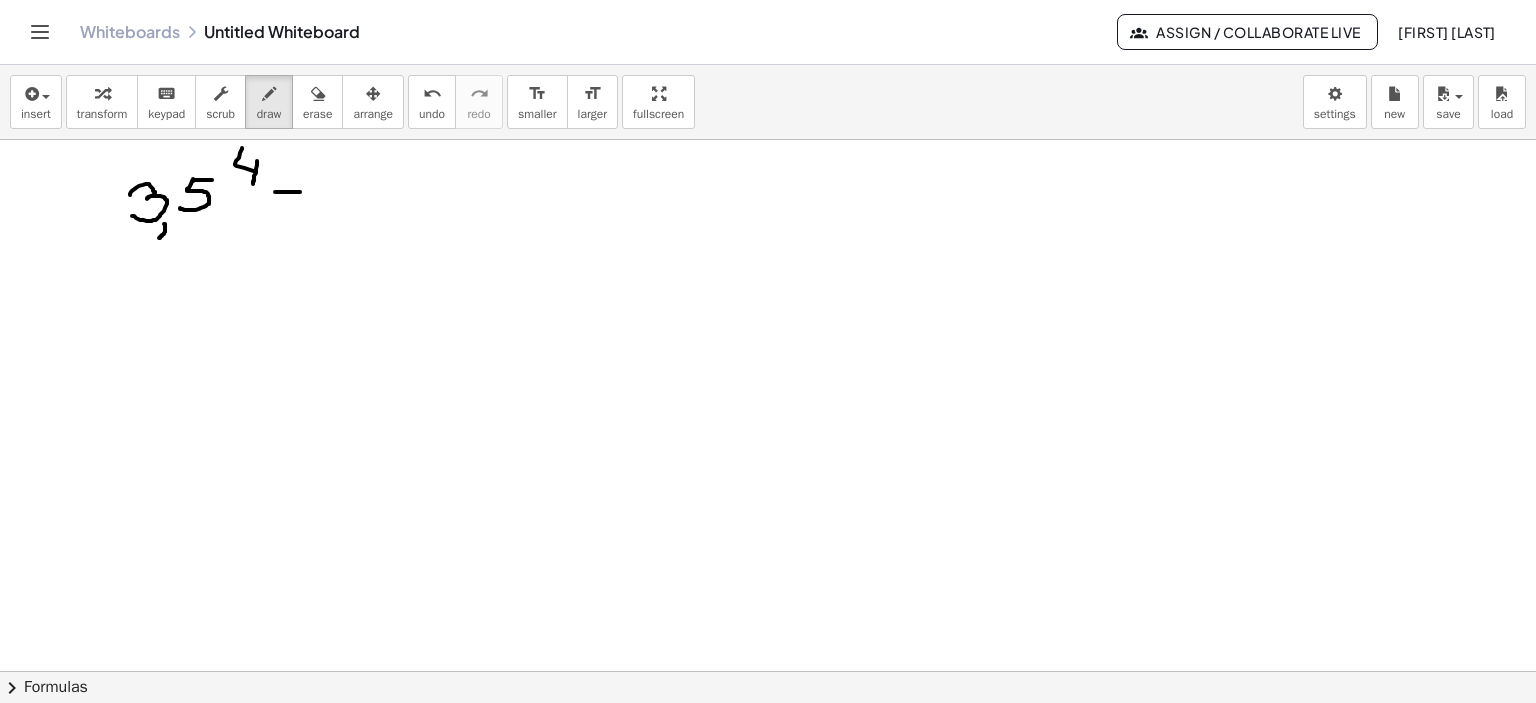 drag, startPoint x: 292, startPoint y: 191, endPoint x: 318, endPoint y: 191, distance: 26 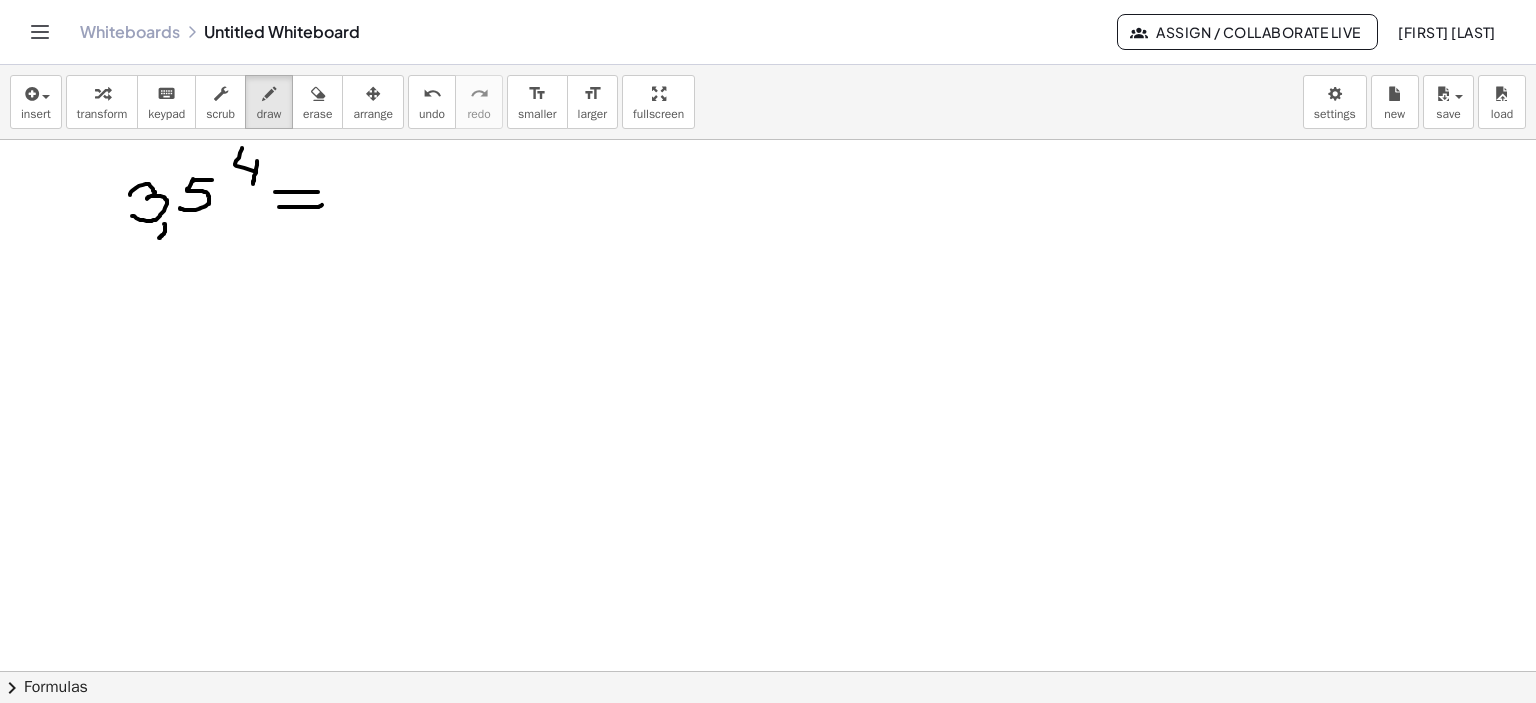drag, startPoint x: 279, startPoint y: 206, endPoint x: 329, endPoint y: 201, distance: 50.24938 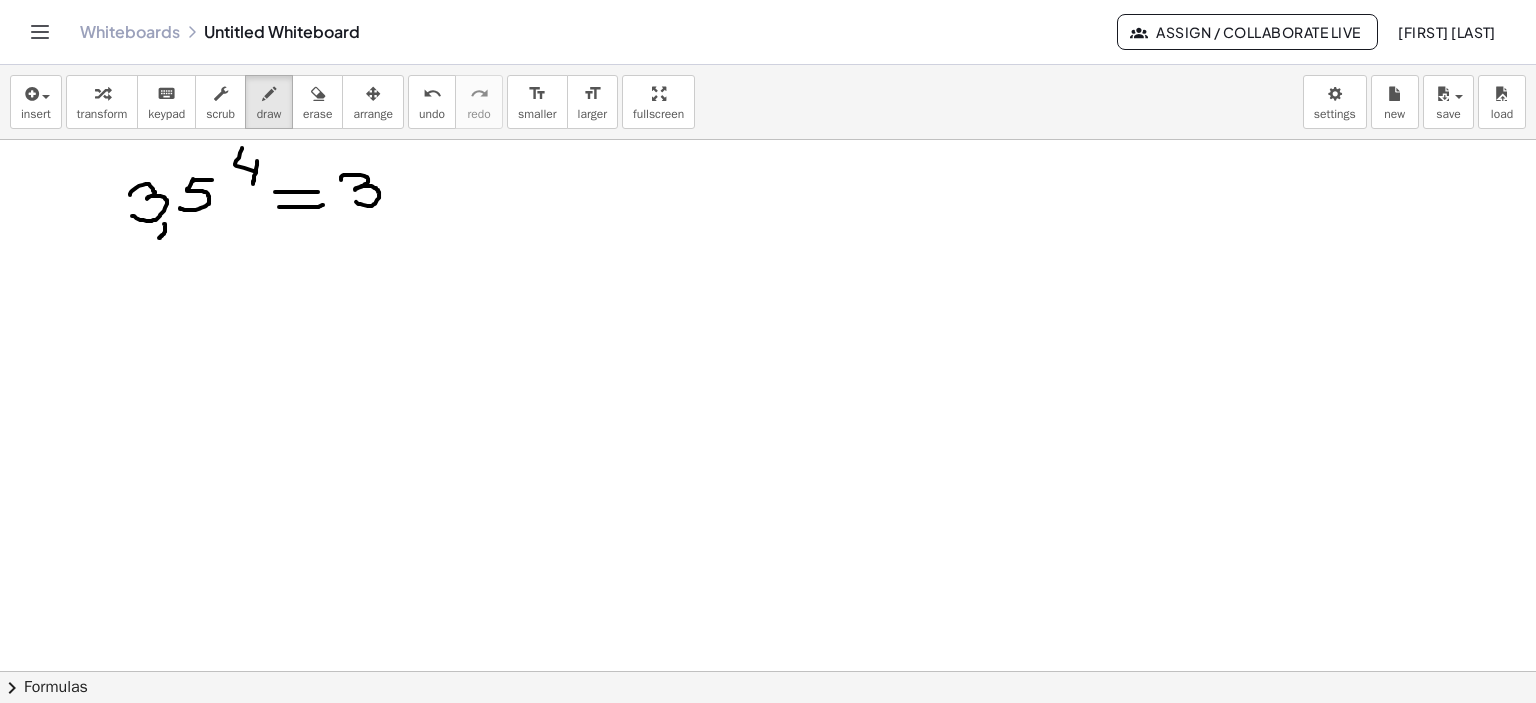 drag, startPoint x: 341, startPoint y: 179, endPoint x: 364, endPoint y: 206, distance: 35.468296 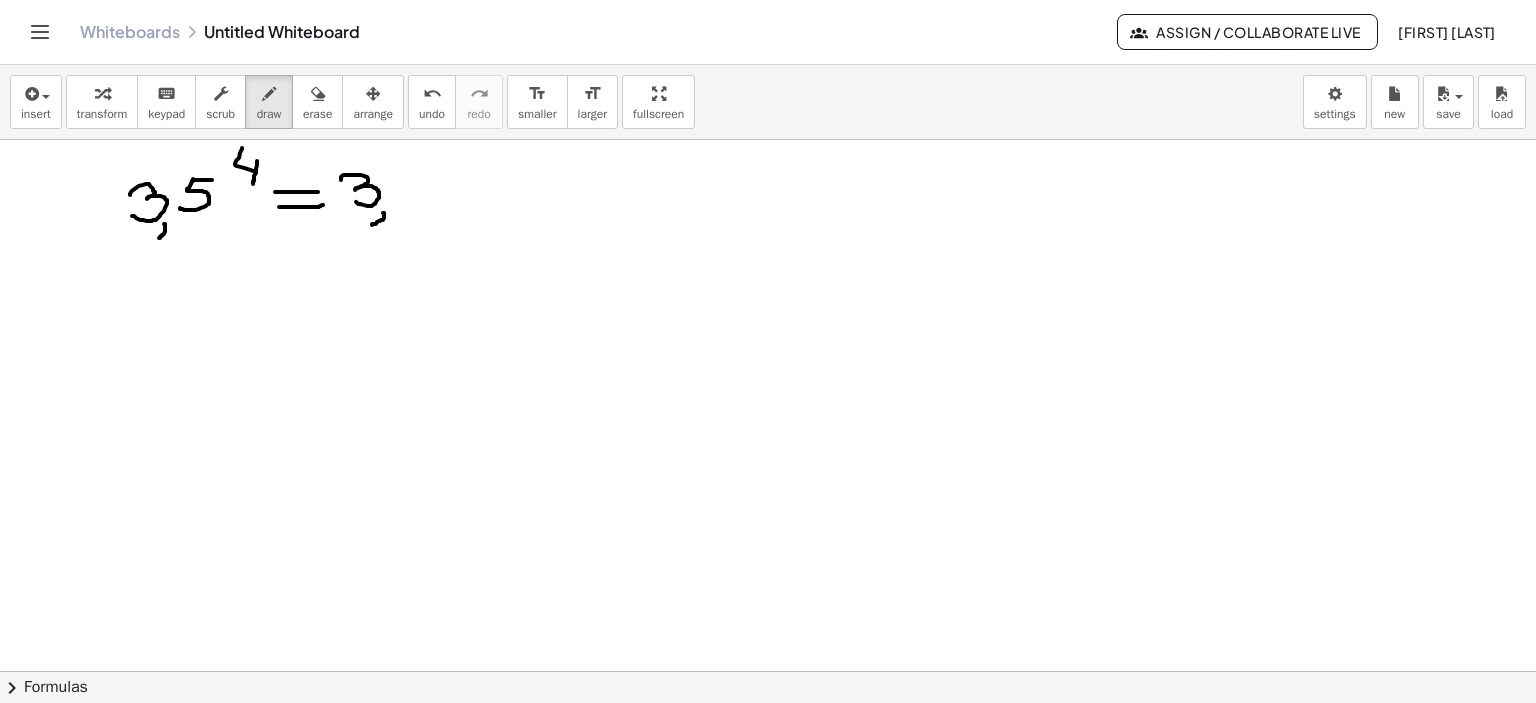 drag, startPoint x: 383, startPoint y: 212, endPoint x: 406, endPoint y: 196, distance: 28.01785 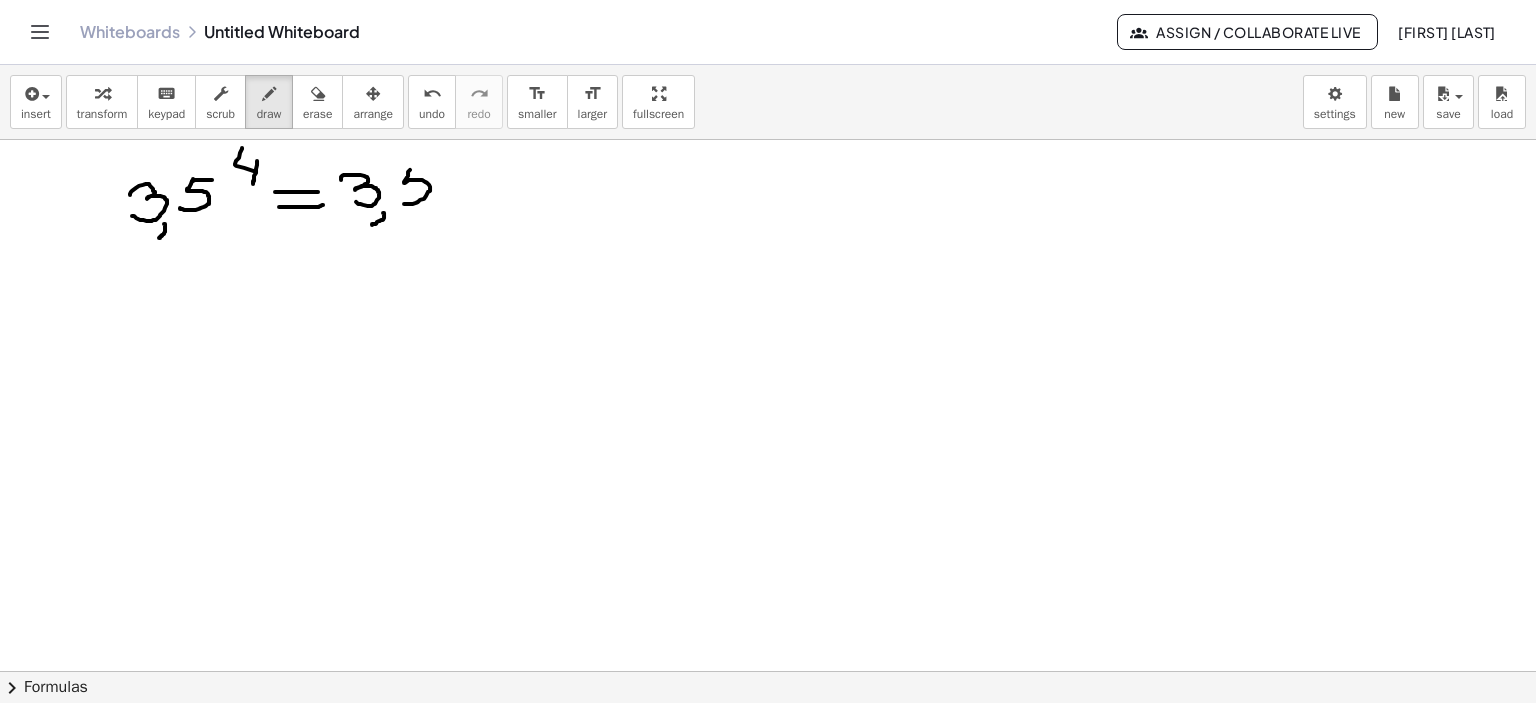 drag, startPoint x: 410, startPoint y: 169, endPoint x: 396, endPoint y: 196, distance: 30.413813 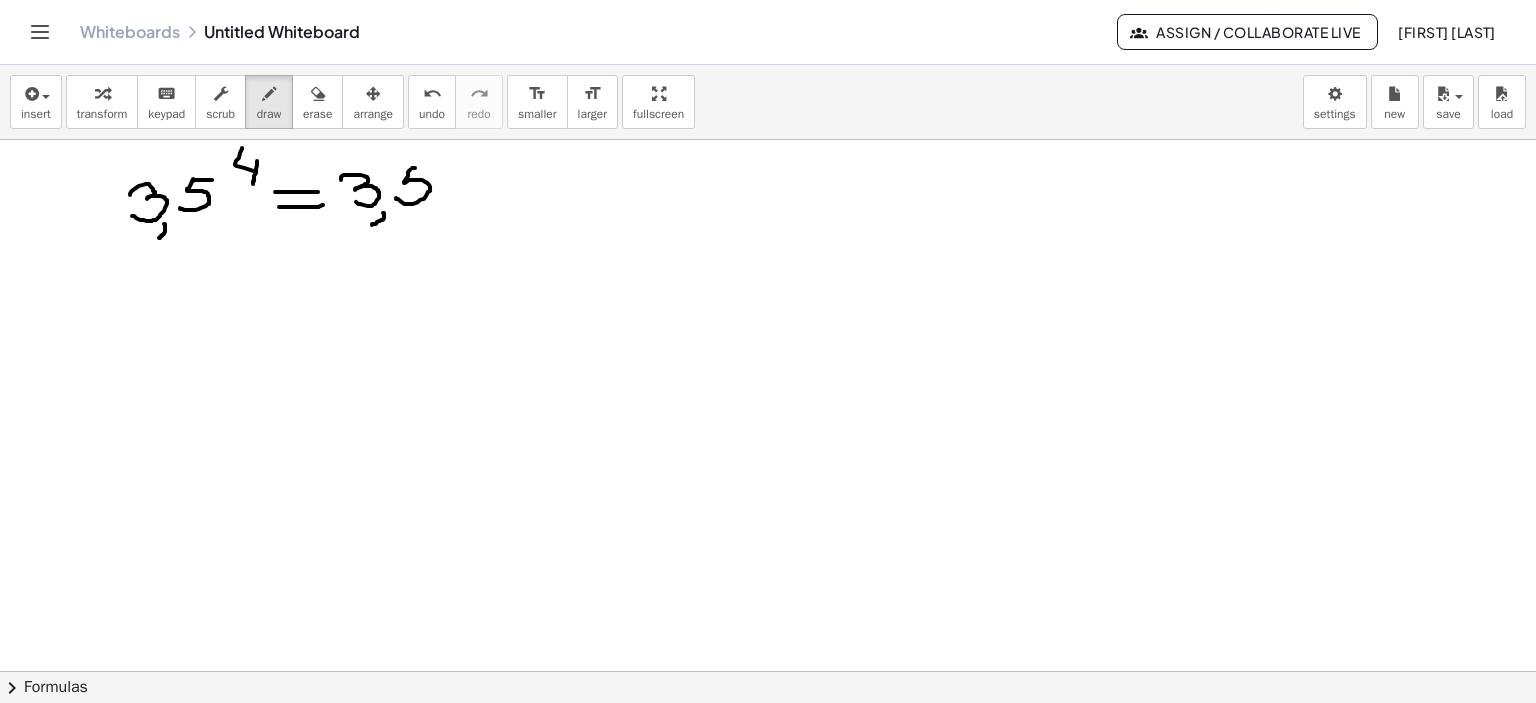 drag, startPoint x: 415, startPoint y: 167, endPoint x: 436, endPoint y: 167, distance: 21 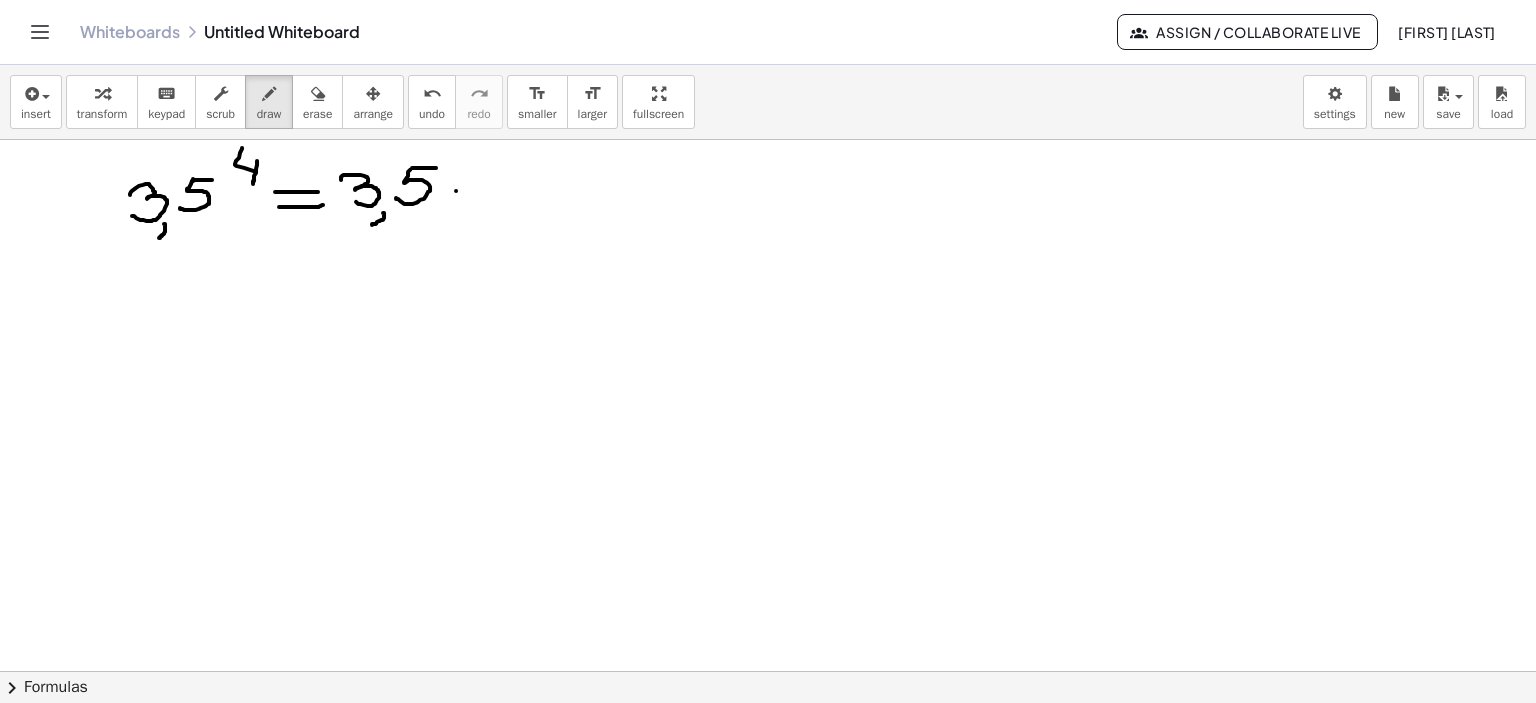 click at bounding box center [768, 106] 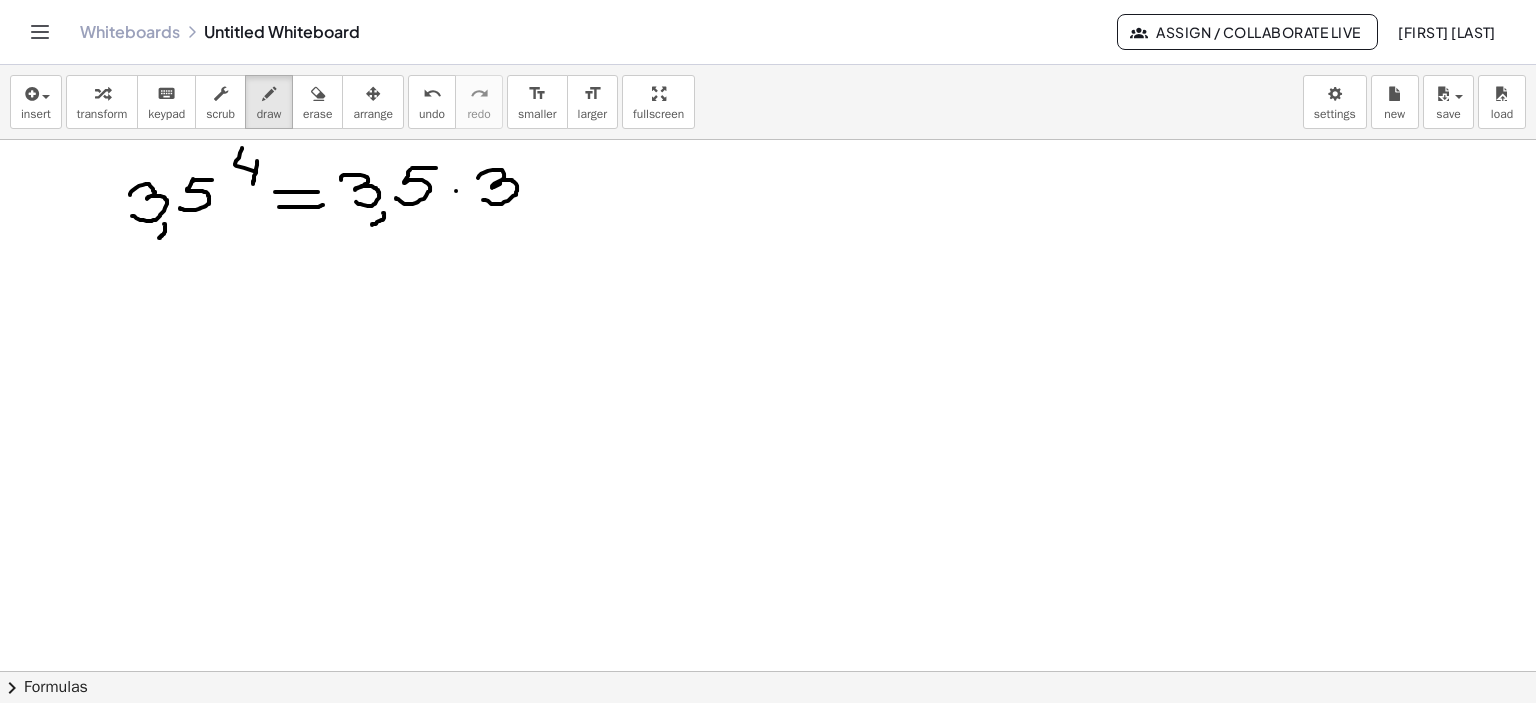 drag, startPoint x: 478, startPoint y: 177, endPoint x: 482, endPoint y: 199, distance: 22.36068 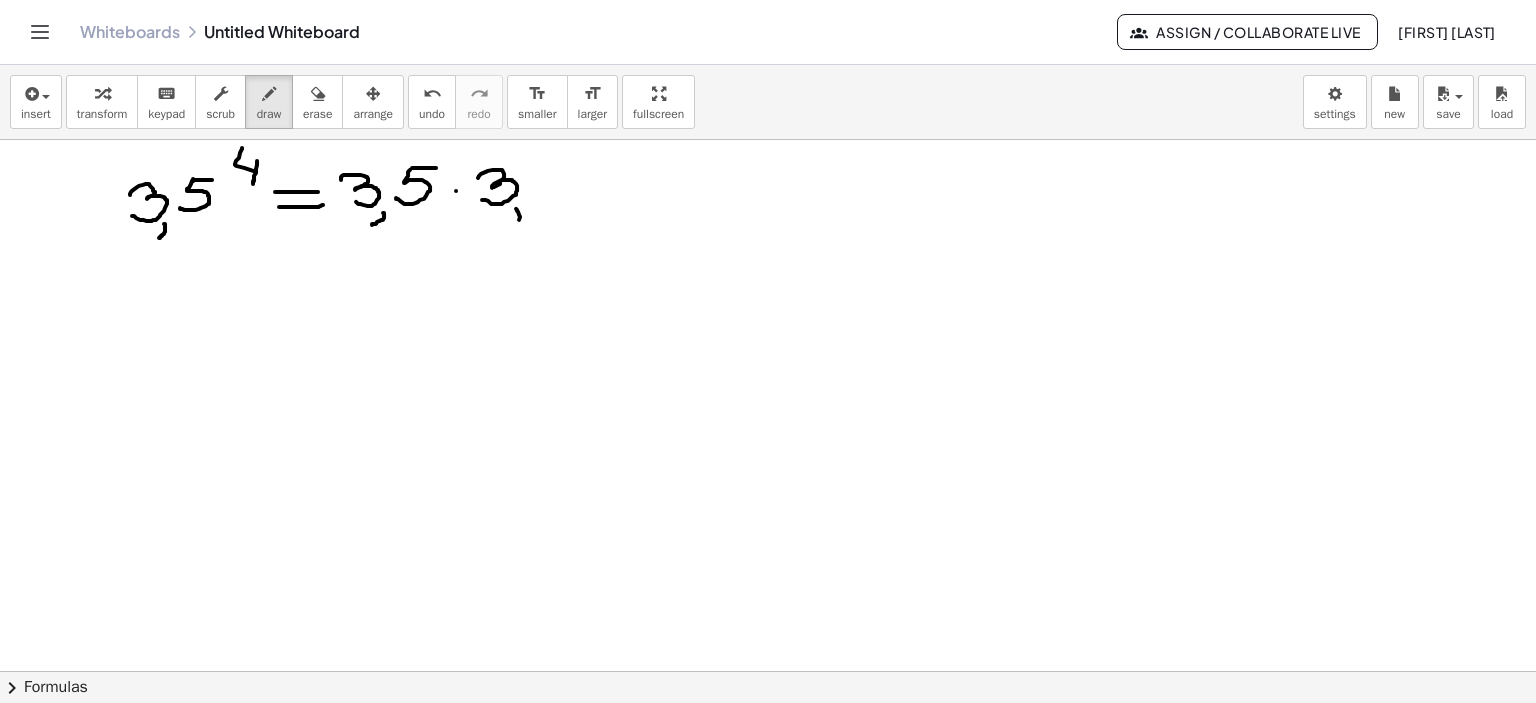 drag, startPoint x: 516, startPoint y: 208, endPoint x: 512, endPoint y: 223, distance: 15.524175 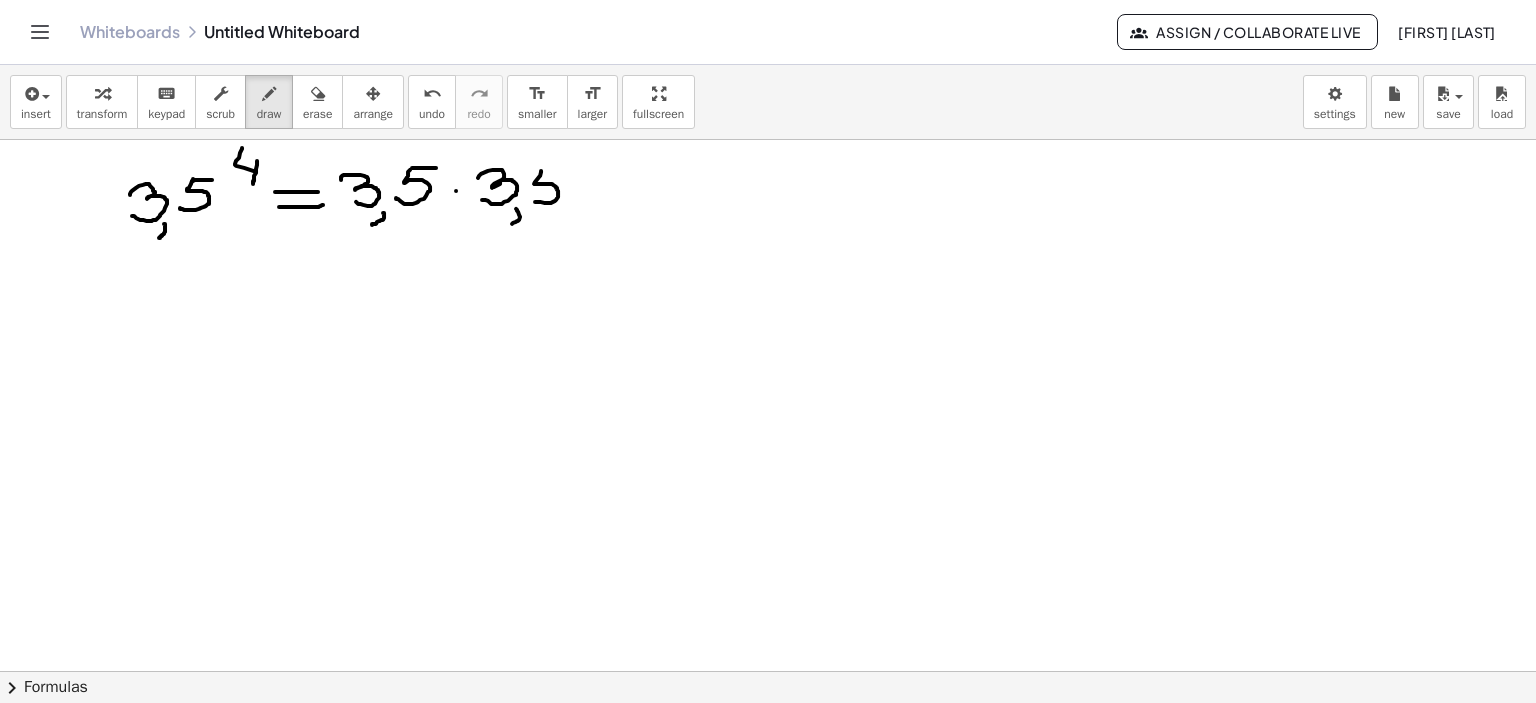 drag, startPoint x: 541, startPoint y: 170, endPoint x: 540, endPoint y: 193, distance: 23.021729 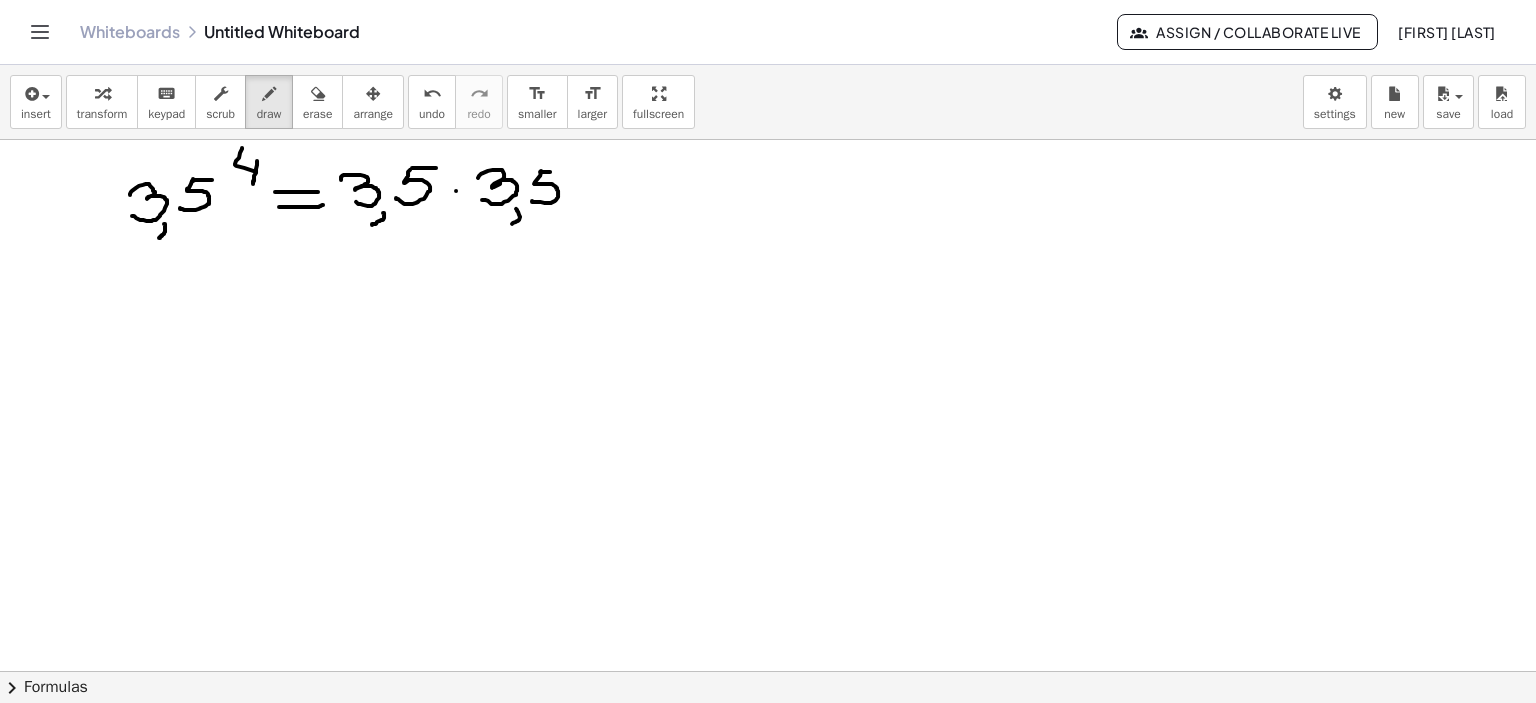 drag, startPoint x: 540, startPoint y: 171, endPoint x: 568, endPoint y: 171, distance: 28 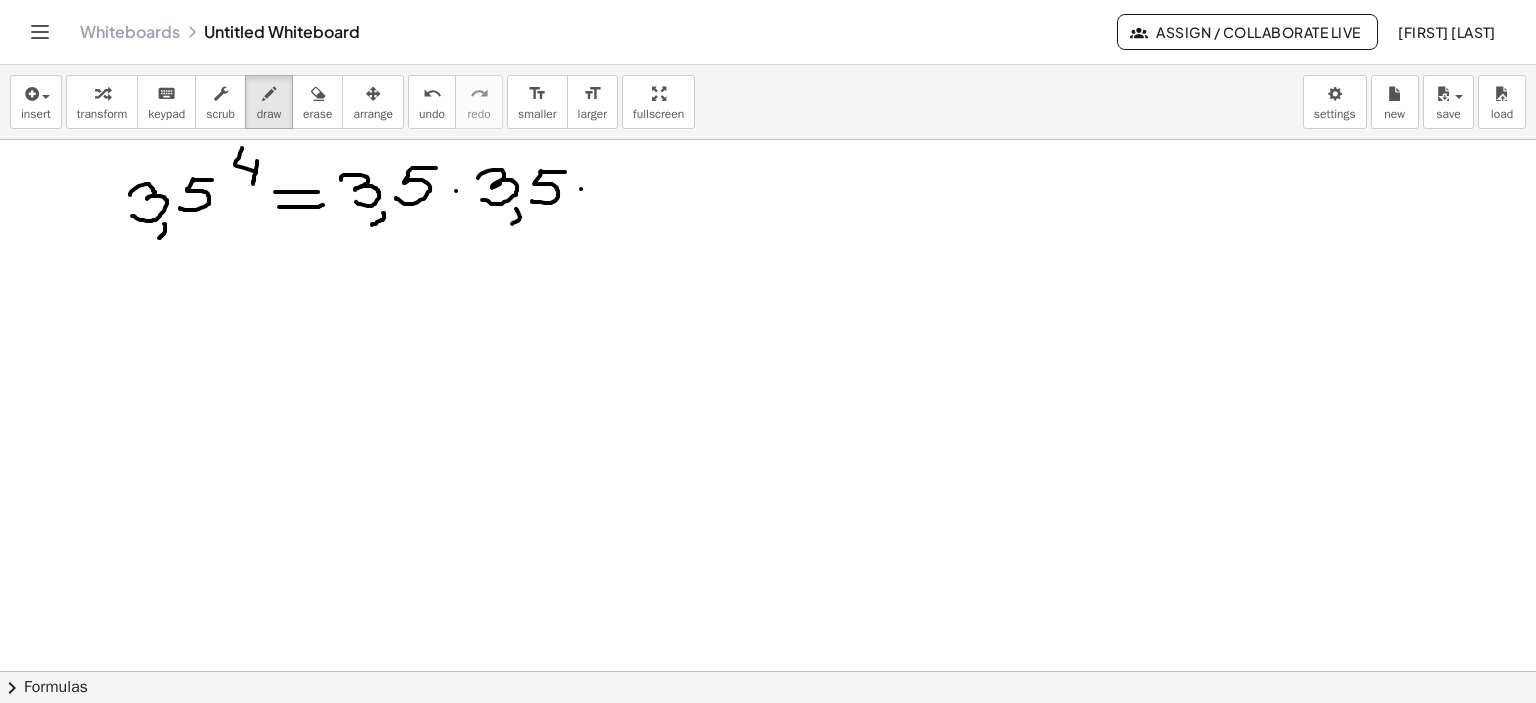click at bounding box center [768, 106] 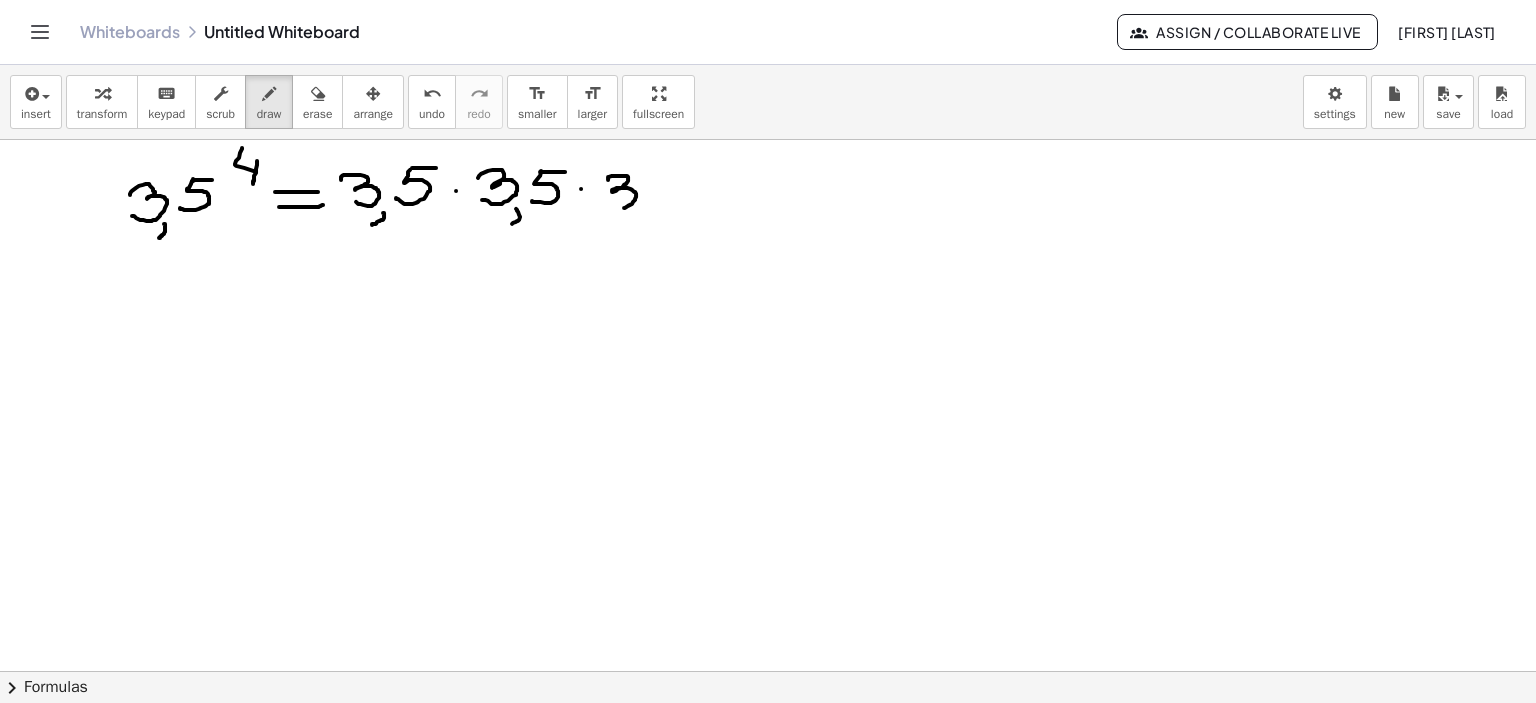 drag, startPoint x: 608, startPoint y: 179, endPoint x: 603, endPoint y: 203, distance: 24.5153 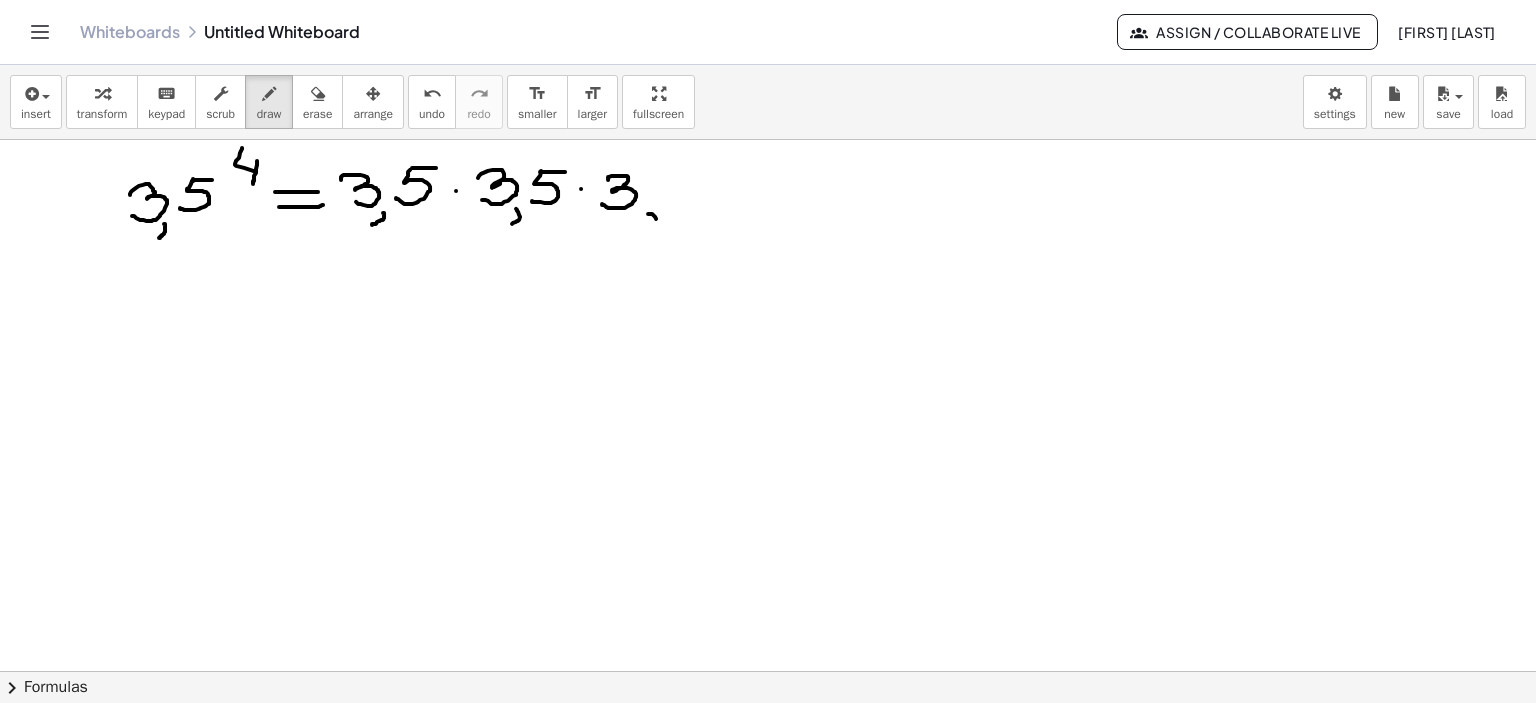 drag, startPoint x: 648, startPoint y: 213, endPoint x: 646, endPoint y: 230, distance: 17.117243 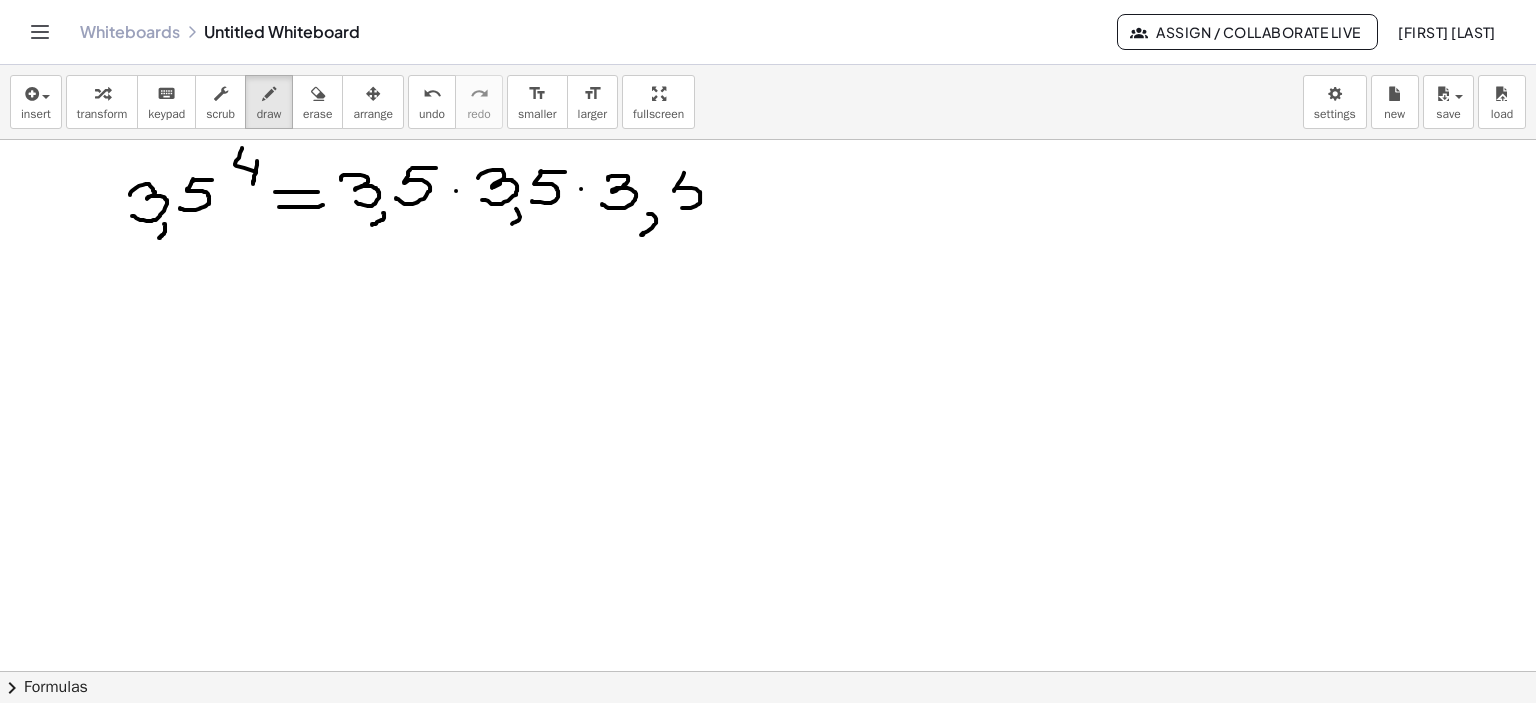 drag, startPoint x: 684, startPoint y: 172, endPoint x: 672, endPoint y: 205, distance: 35.1141 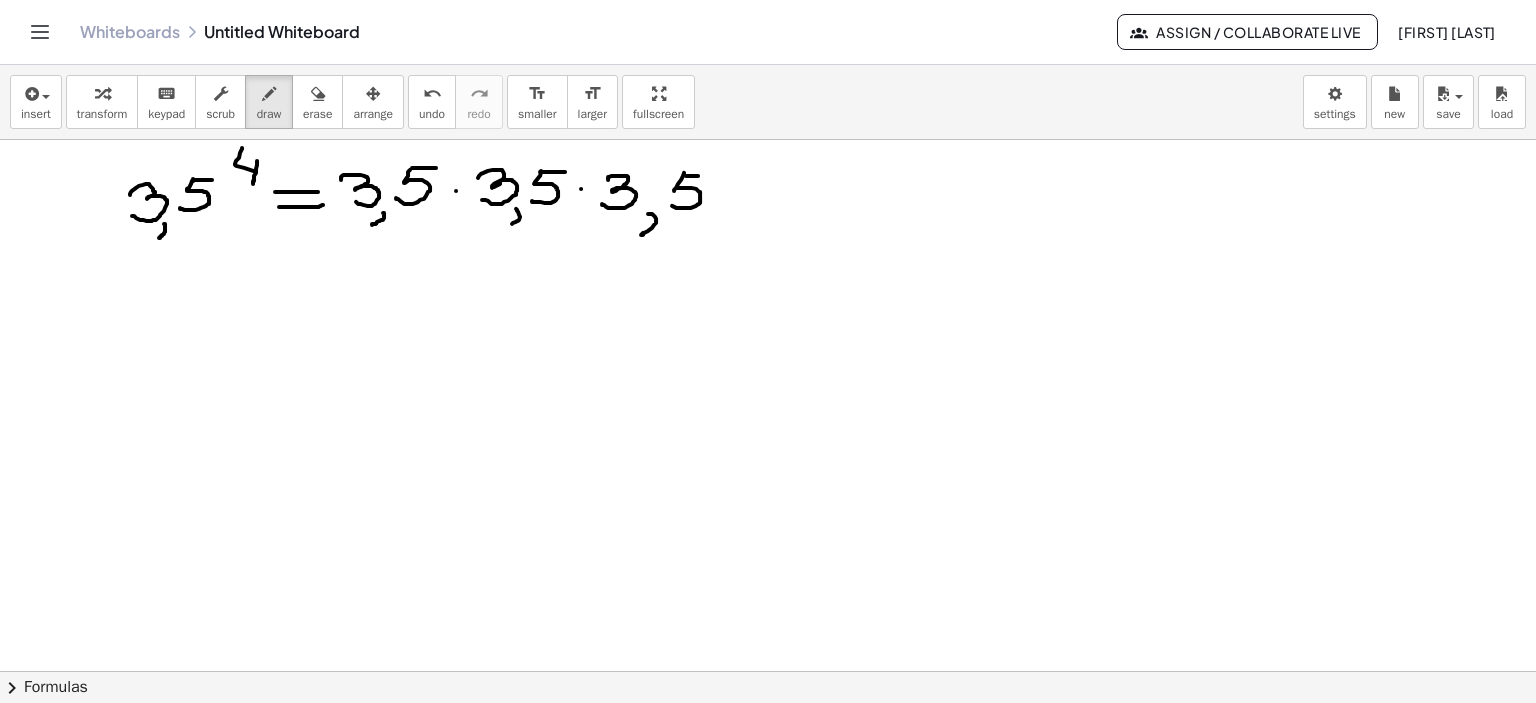 drag, startPoint x: 686, startPoint y: 175, endPoint x: 716, endPoint y: 179, distance: 30.265491 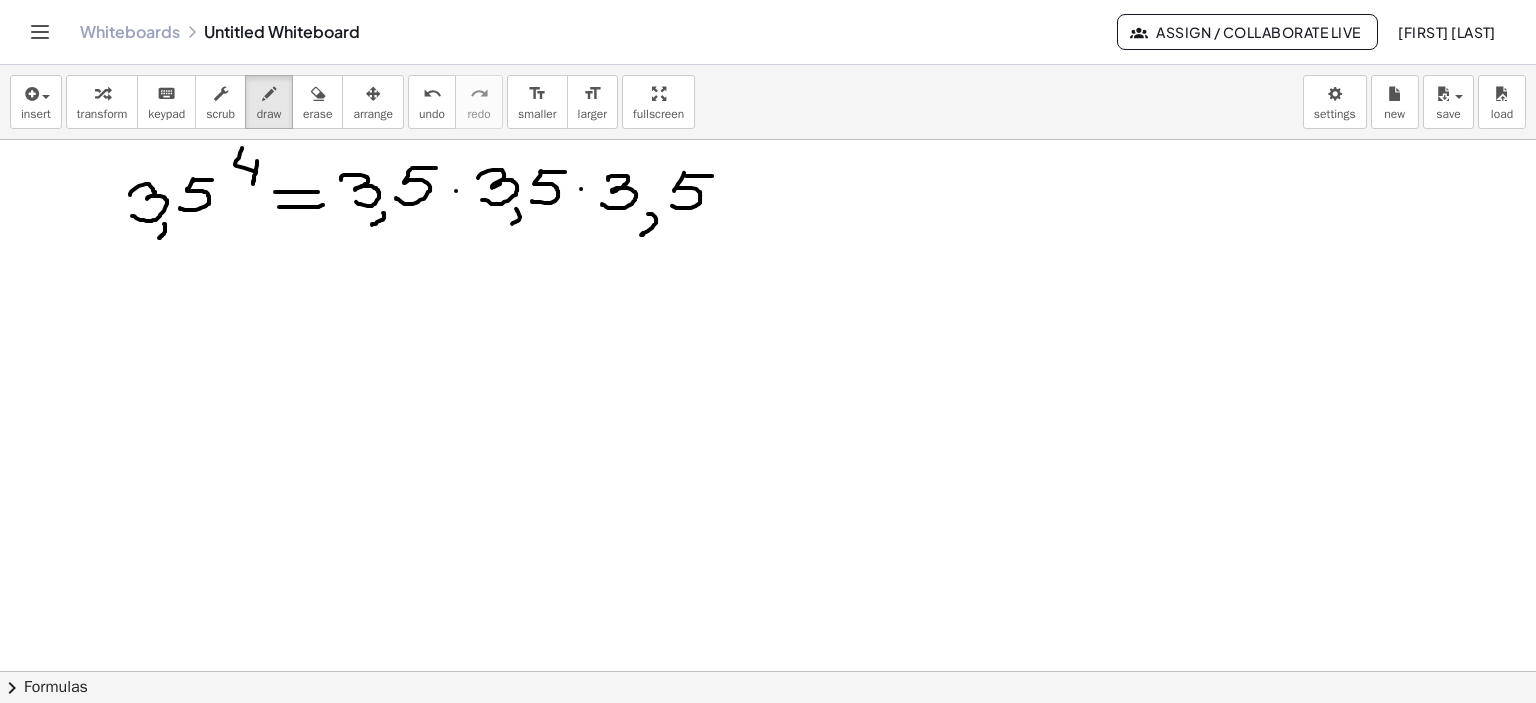 click at bounding box center [768, 106] 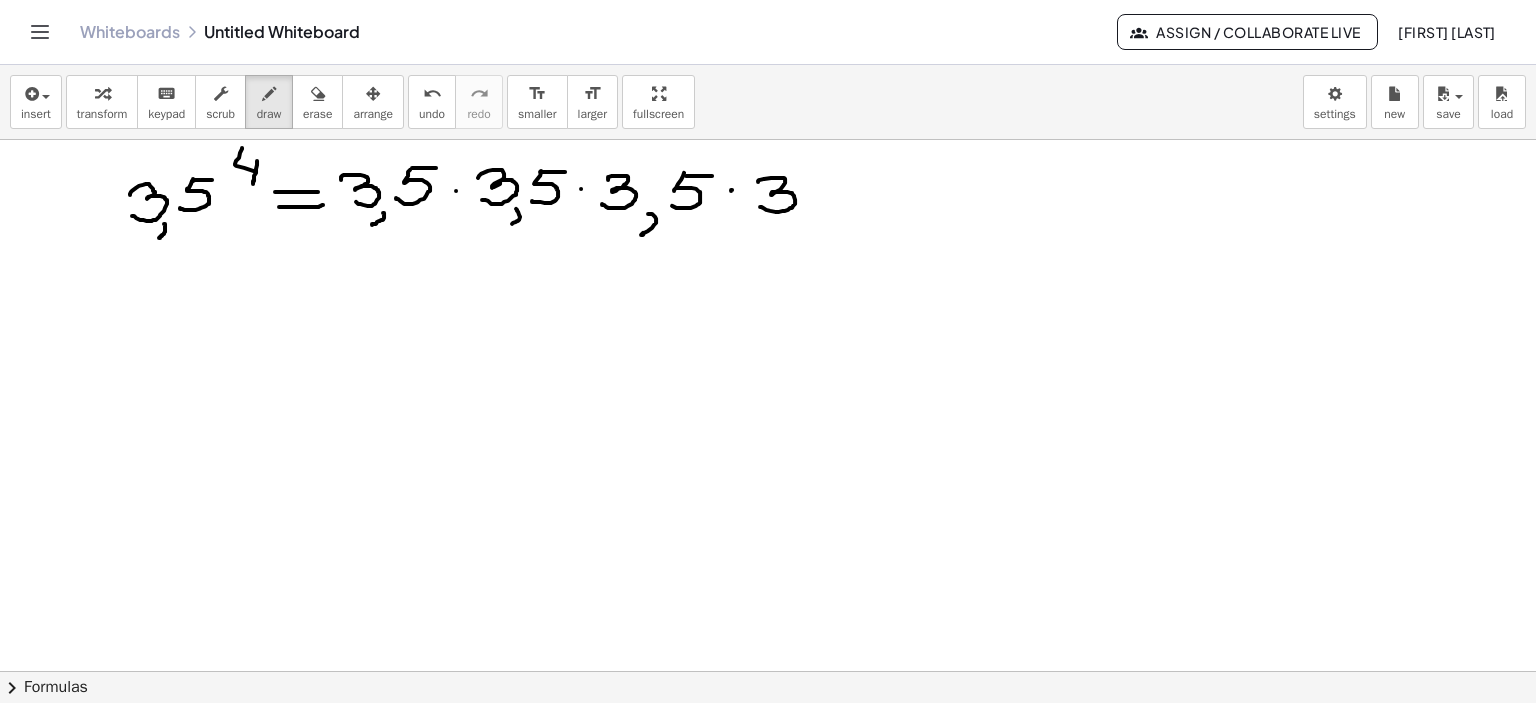 drag, startPoint x: 758, startPoint y: 181, endPoint x: 760, endPoint y: 206, distance: 25.079872 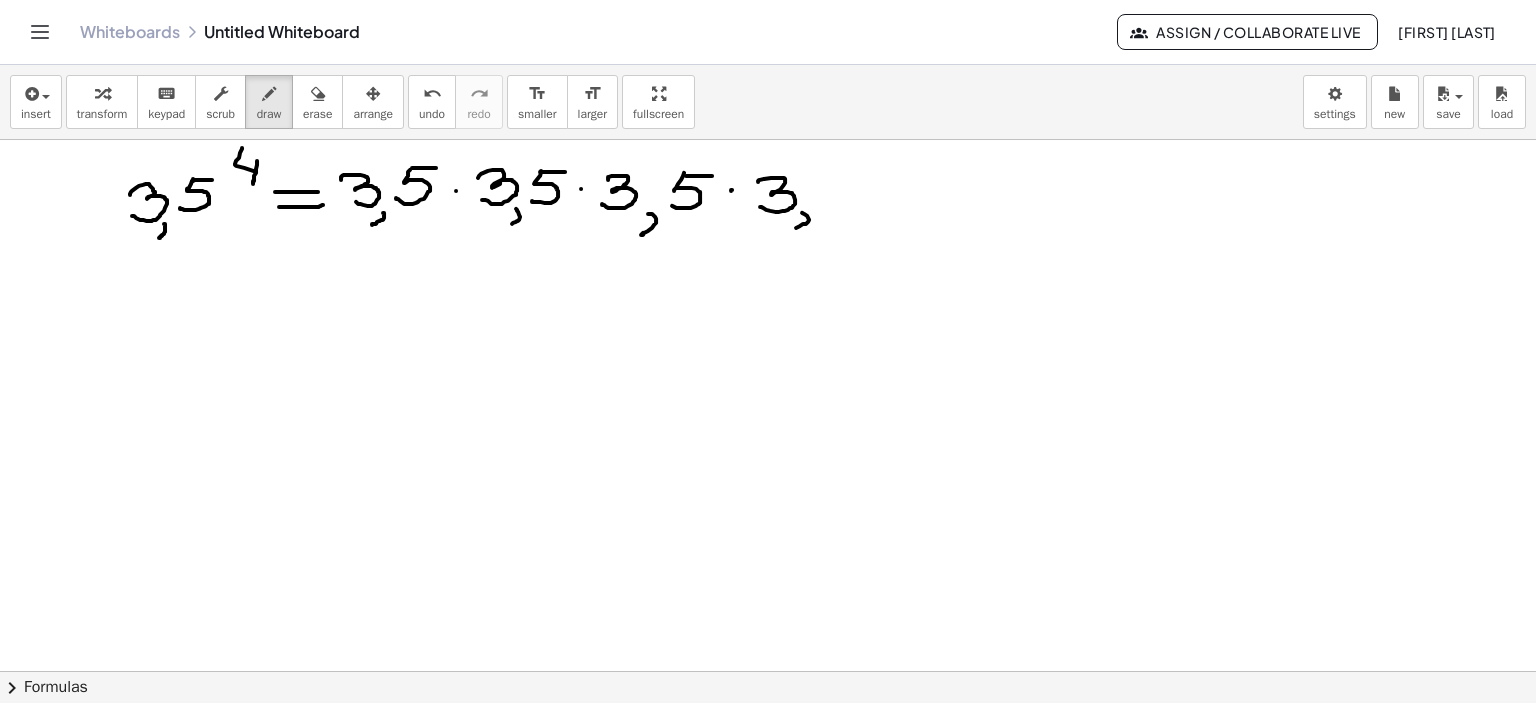 drag, startPoint x: 802, startPoint y: 212, endPoint x: 796, endPoint y: 227, distance: 16.155495 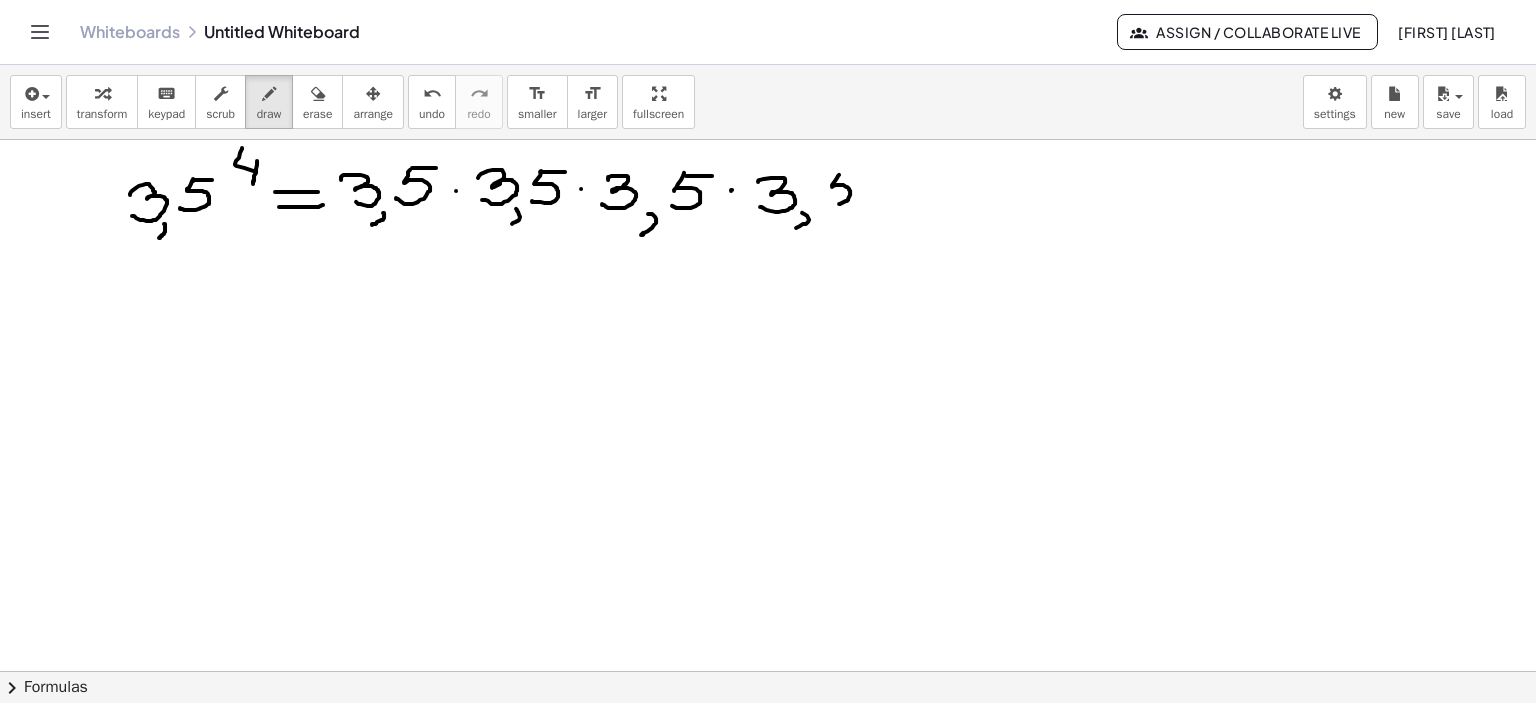 drag, startPoint x: 839, startPoint y: 174, endPoint x: 824, endPoint y: 199, distance: 29.15476 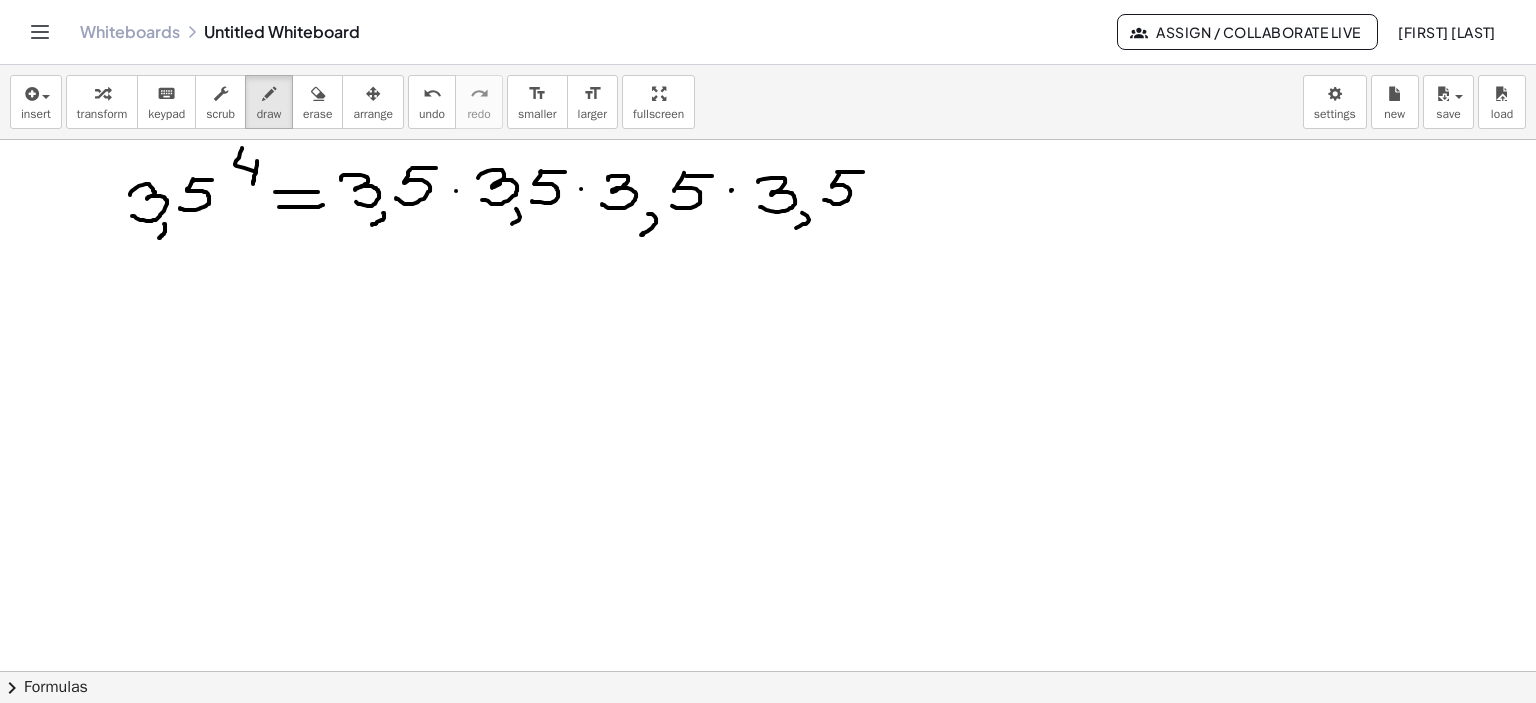 drag, startPoint x: 837, startPoint y: 171, endPoint x: 863, endPoint y: 171, distance: 26 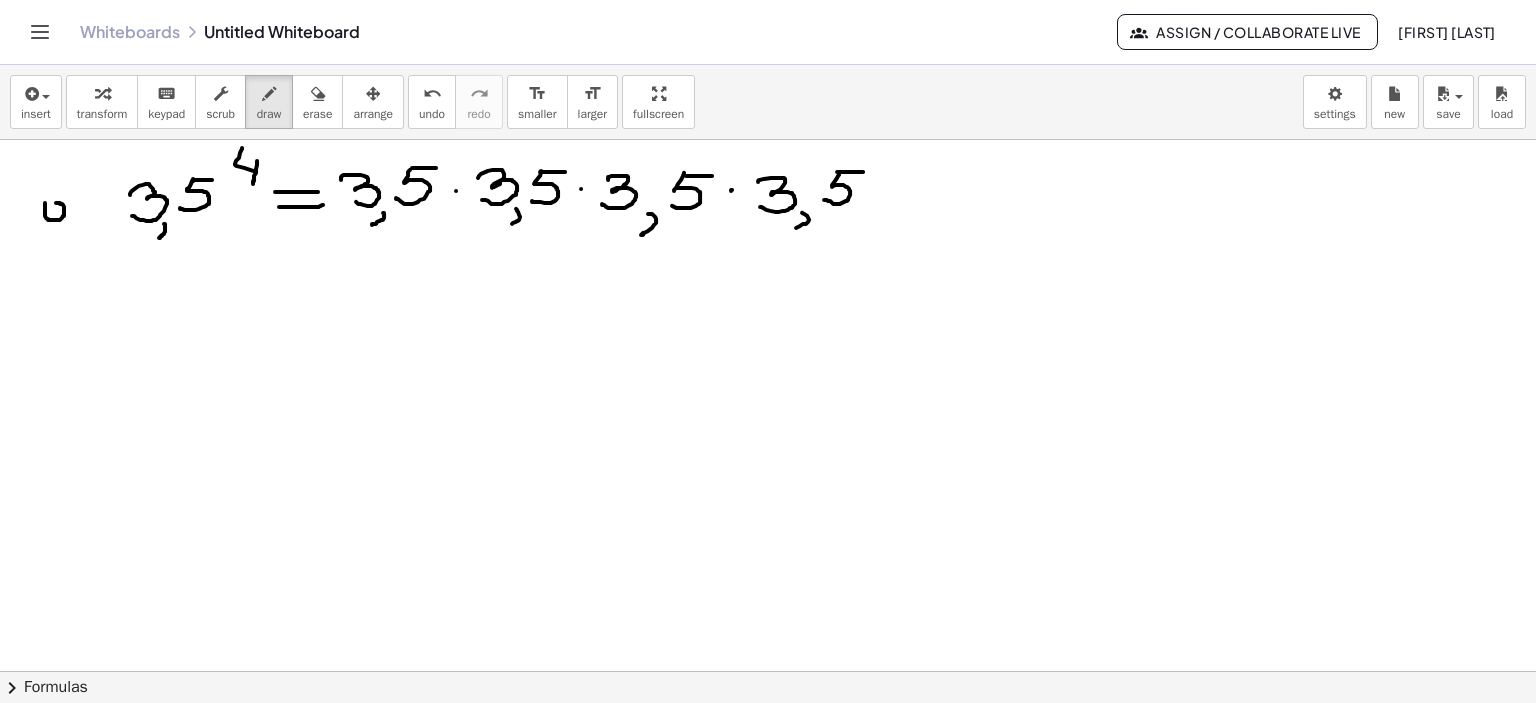 click at bounding box center [768, 106] 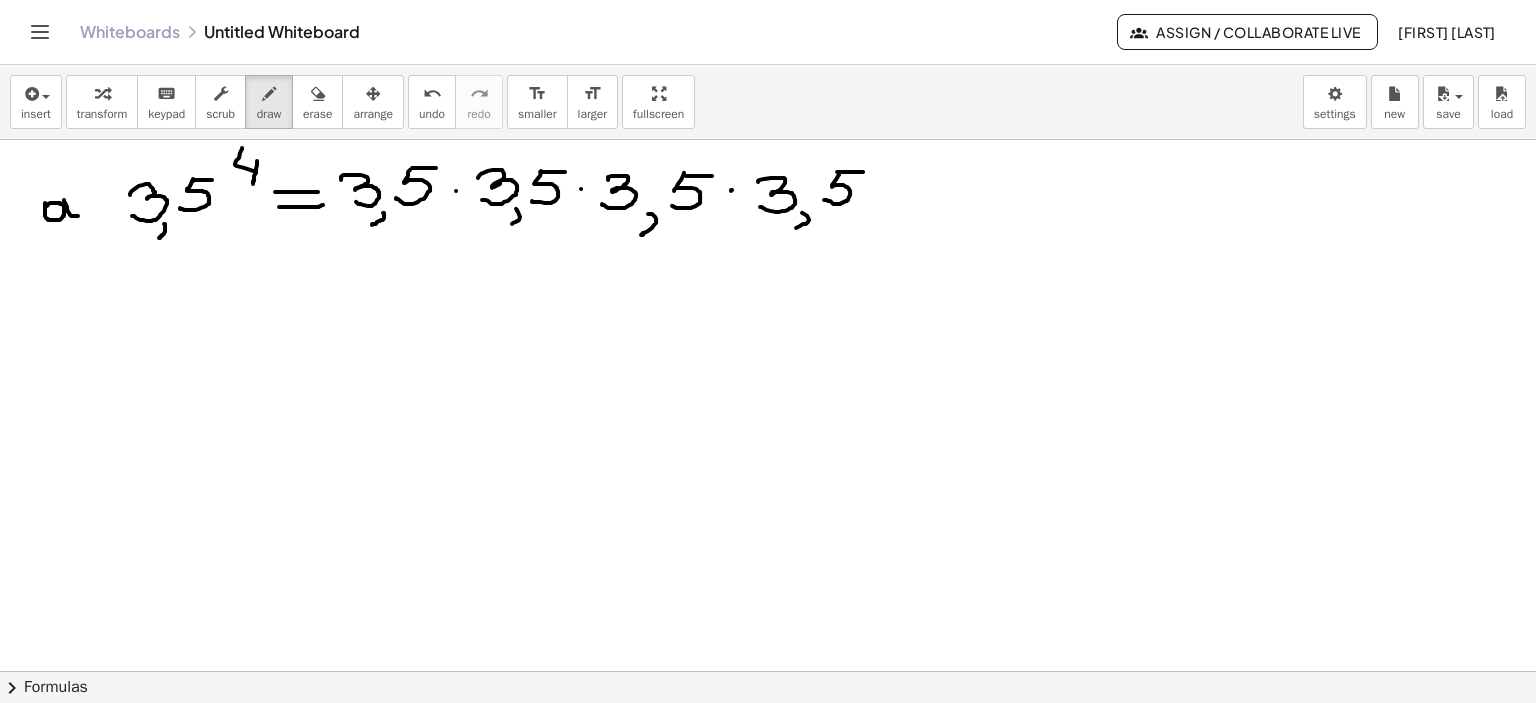 drag, startPoint x: 64, startPoint y: 199, endPoint x: 68, endPoint y: 179, distance: 20.396078 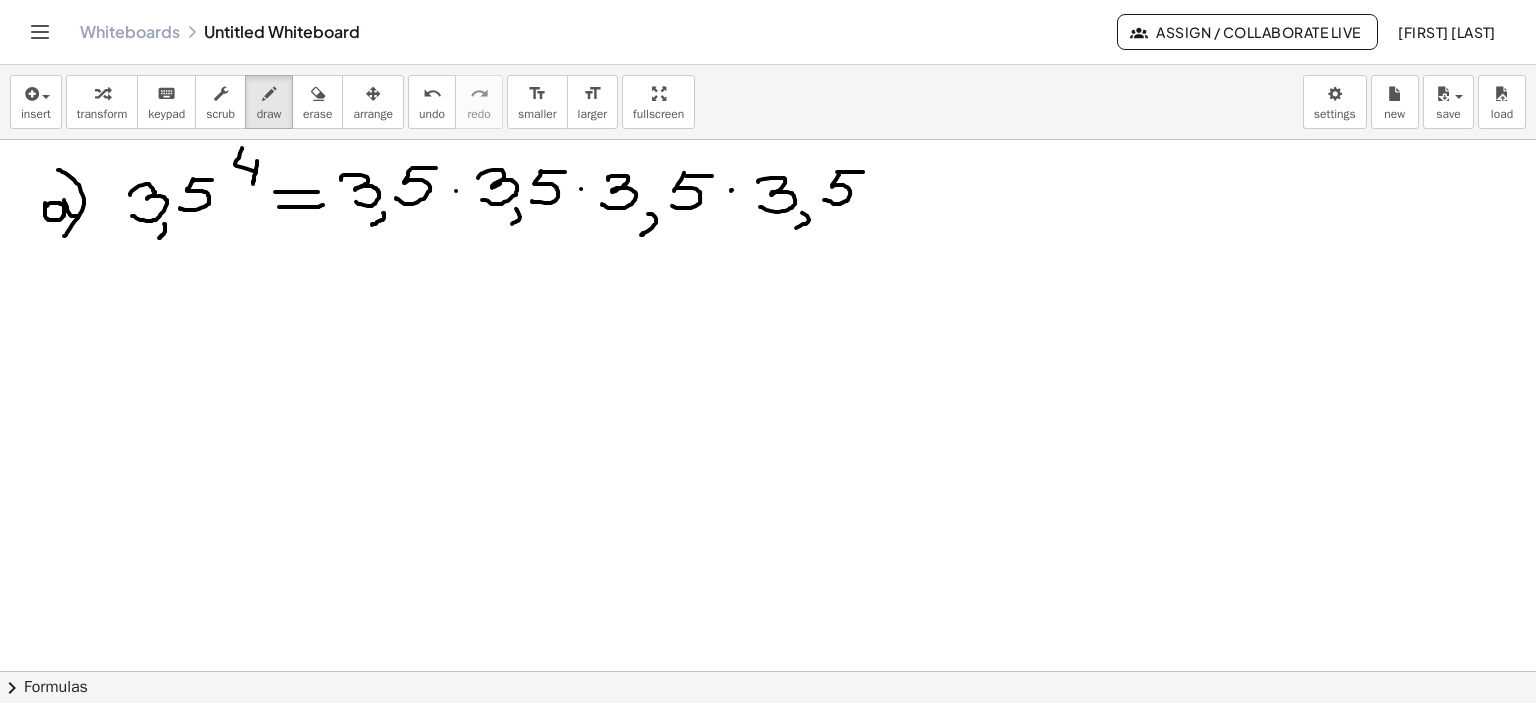 drag, startPoint x: 58, startPoint y: 169, endPoint x: 66, endPoint y: 239, distance: 70.45566 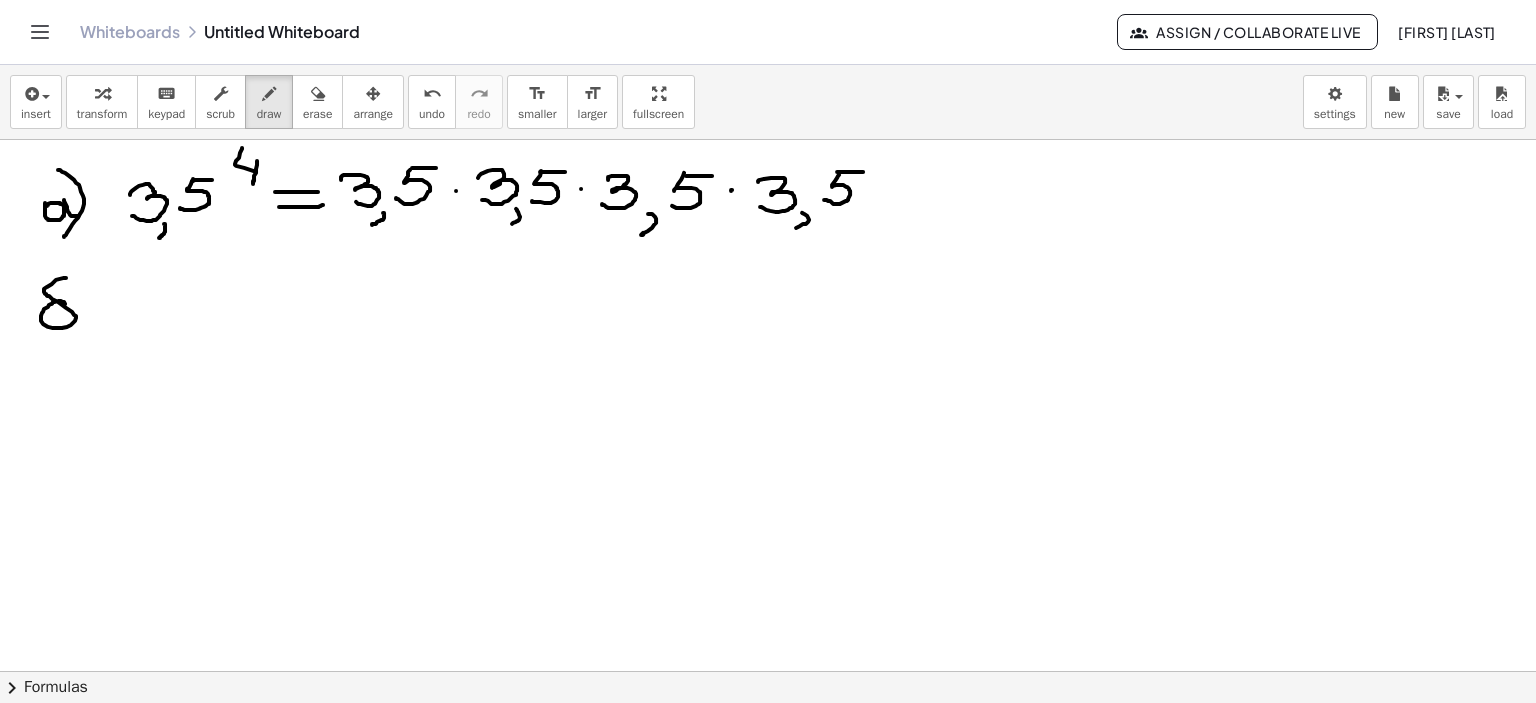 drag, startPoint x: 55, startPoint y: 301, endPoint x: 66, endPoint y: 277, distance: 26.400757 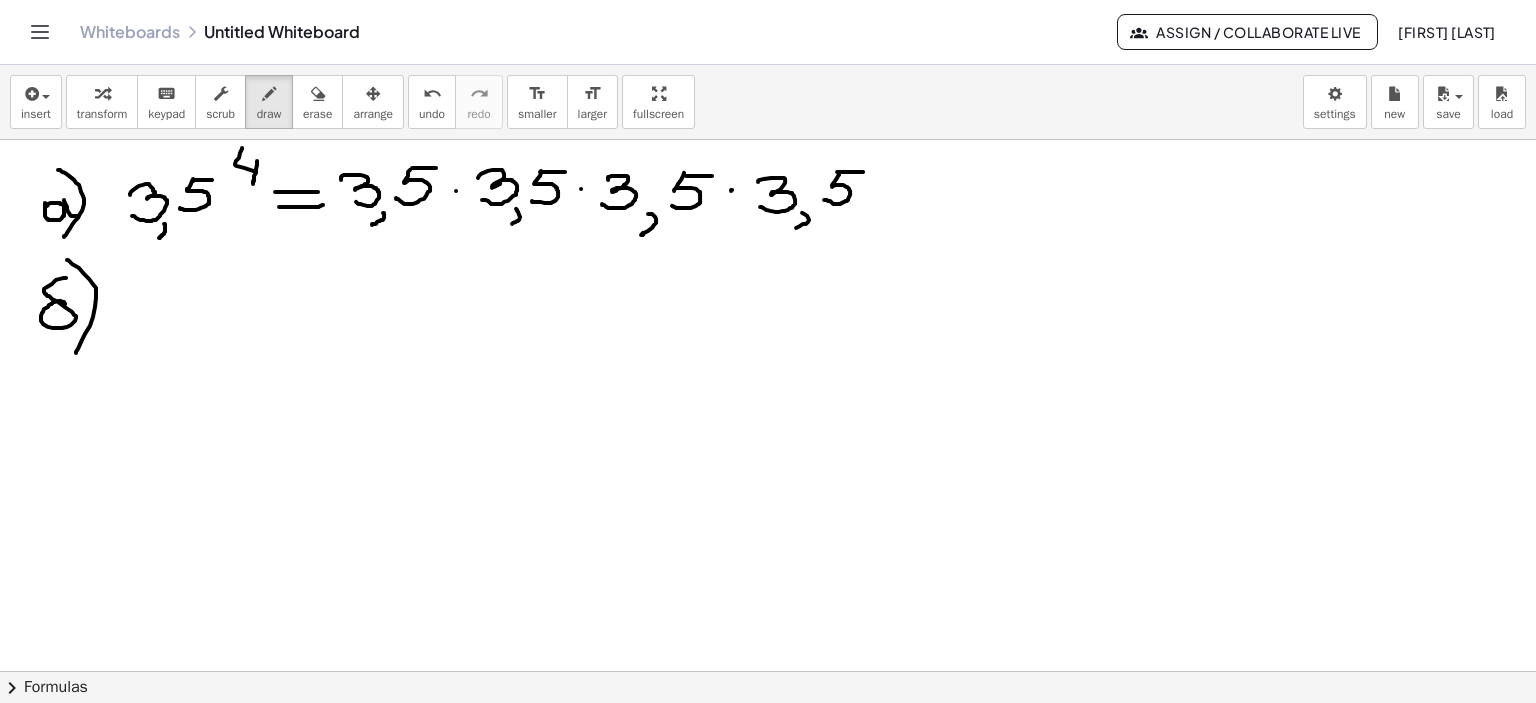 drag, startPoint x: 67, startPoint y: 259, endPoint x: 128, endPoint y: 310, distance: 79.51101 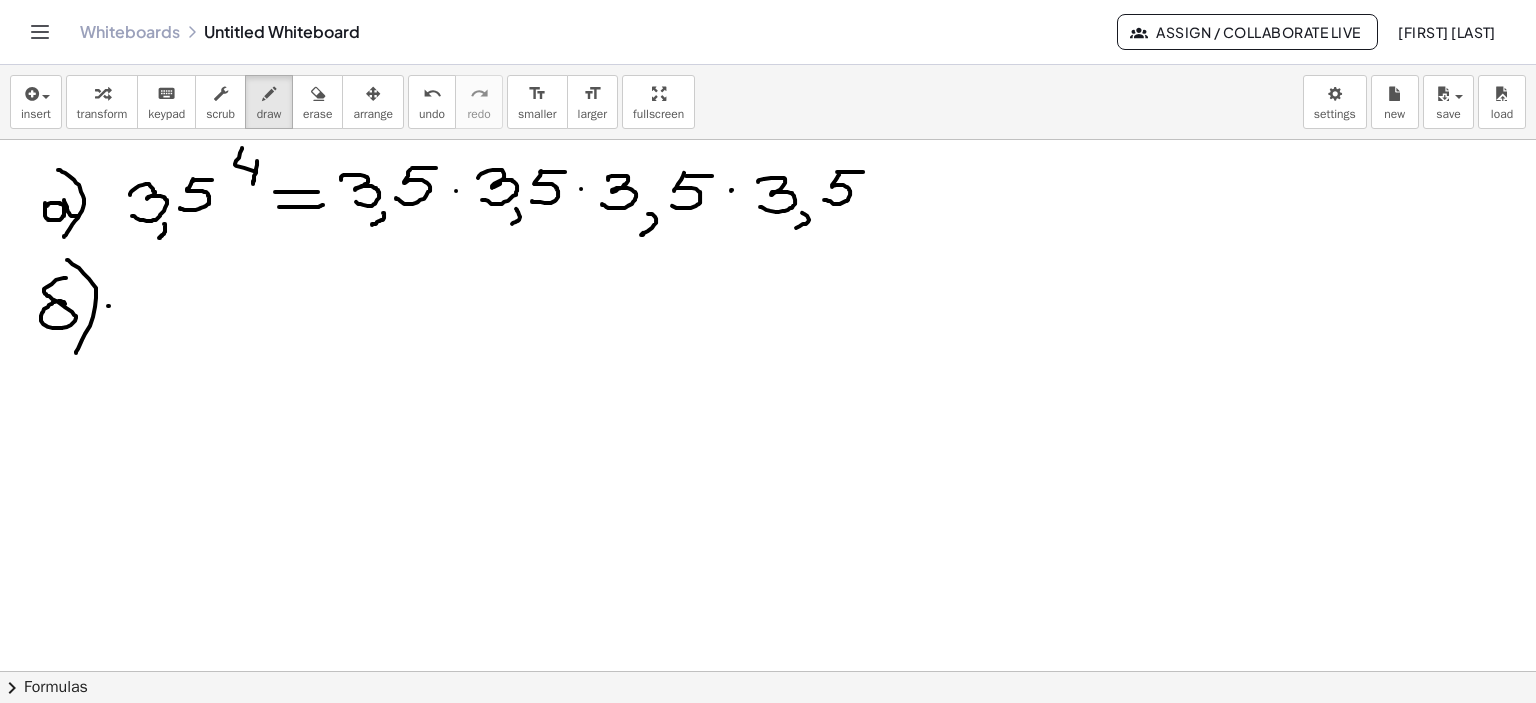 drag, startPoint x: 109, startPoint y: 305, endPoint x: 143, endPoint y: 306, distance: 34.0147 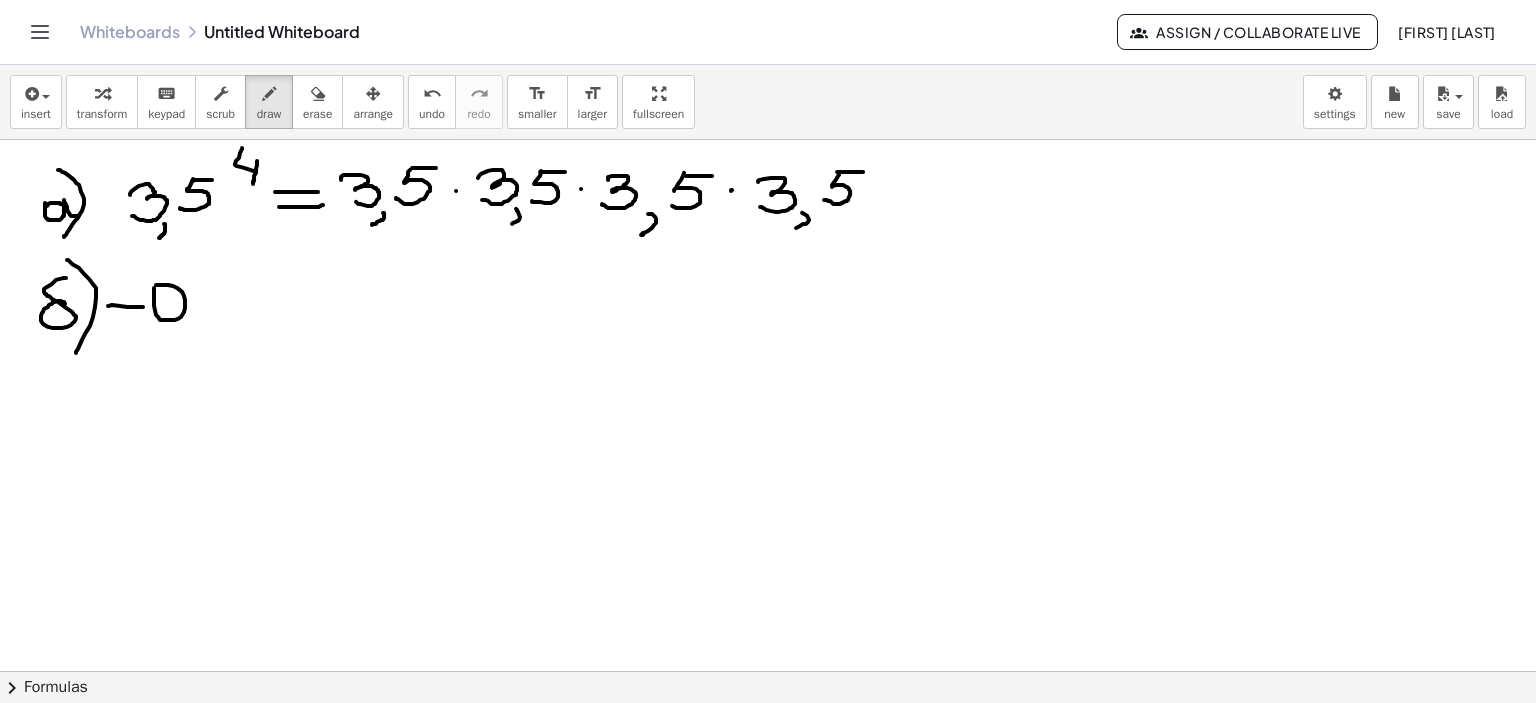 drag, startPoint x: 154, startPoint y: 287, endPoint x: 181, endPoint y: 313, distance: 37.48333 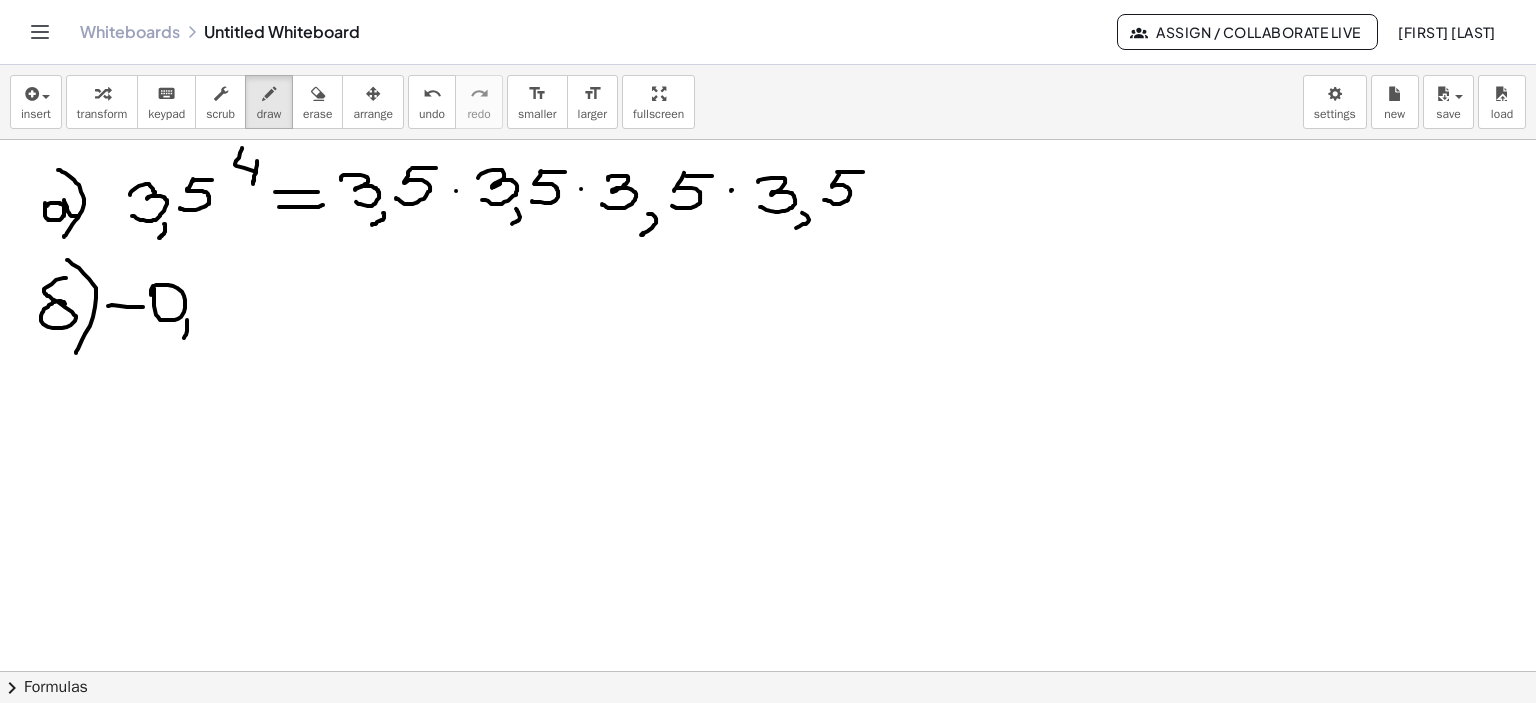 drag, startPoint x: 187, startPoint y: 319, endPoint x: 184, endPoint y: 337, distance: 18.248287 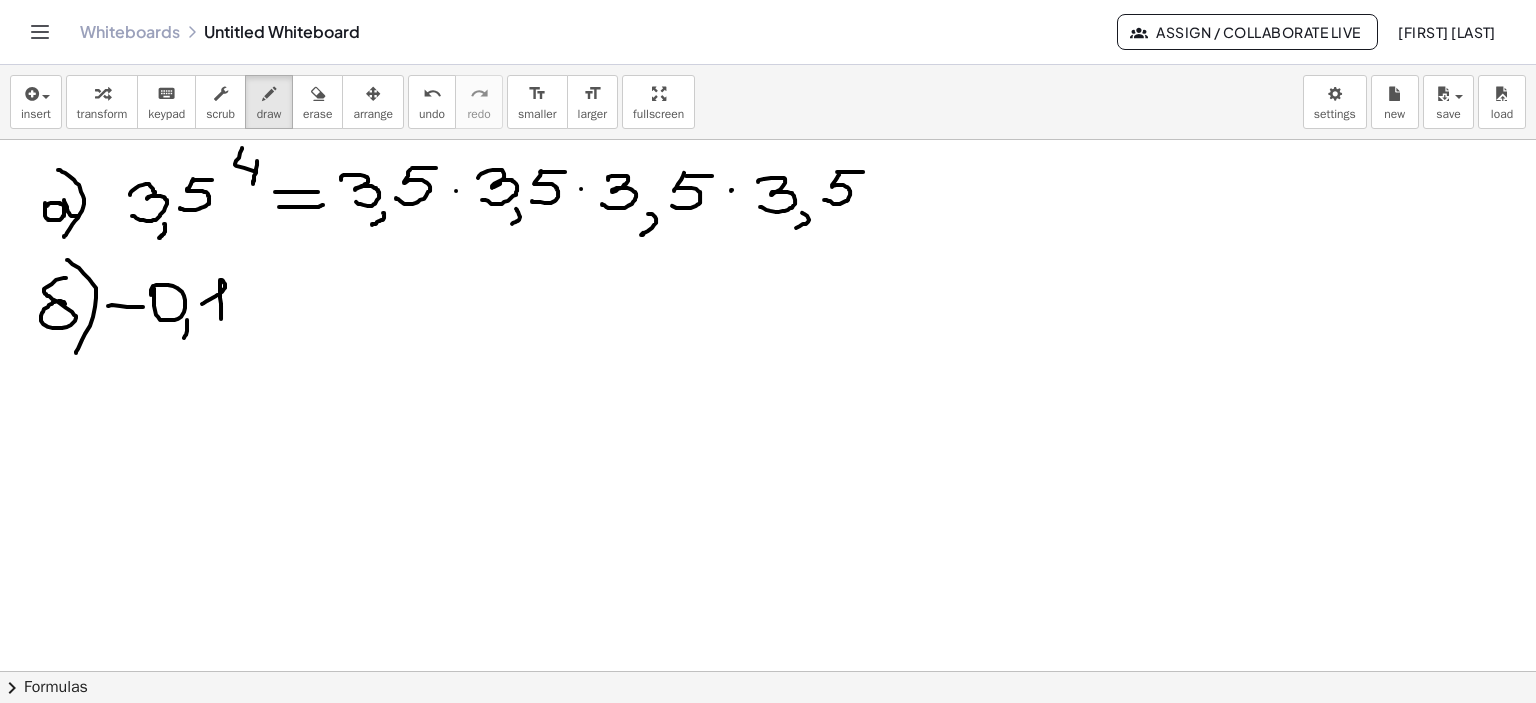 drag, startPoint x: 202, startPoint y: 303, endPoint x: 220, endPoint y: 323, distance: 26.907248 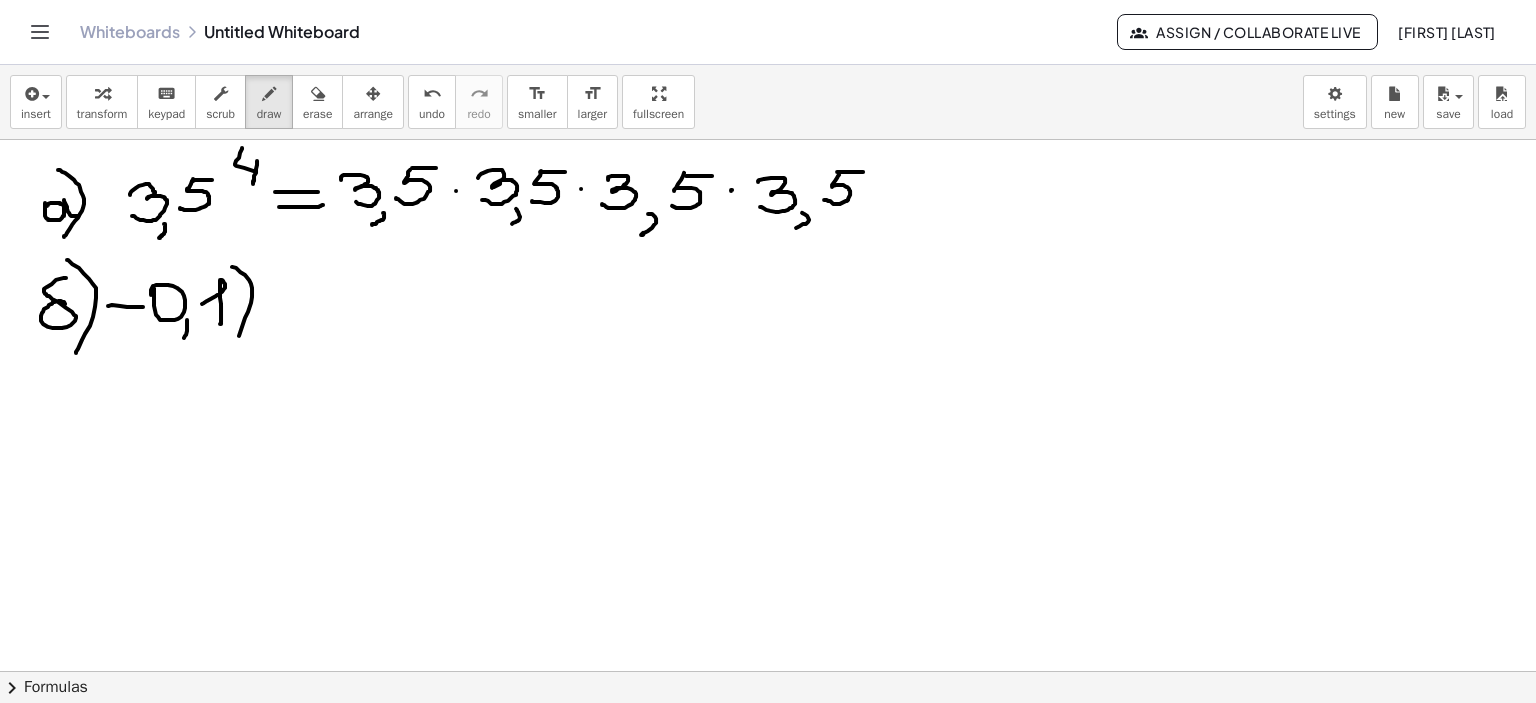 drag, startPoint x: 232, startPoint y: 266, endPoint x: 148, endPoint y: 307, distance: 93.471924 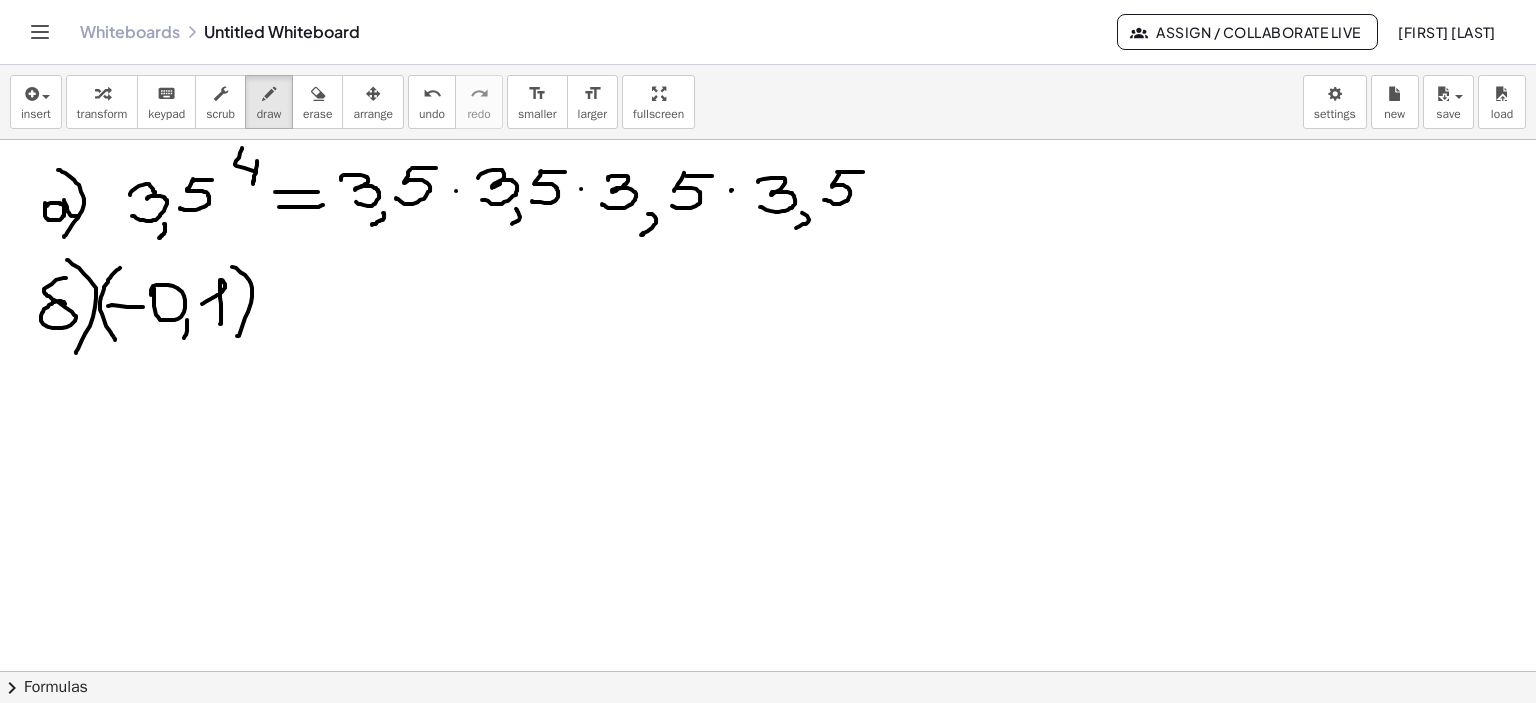 drag, startPoint x: 120, startPoint y: 267, endPoint x: 265, endPoint y: 271, distance: 145.05516 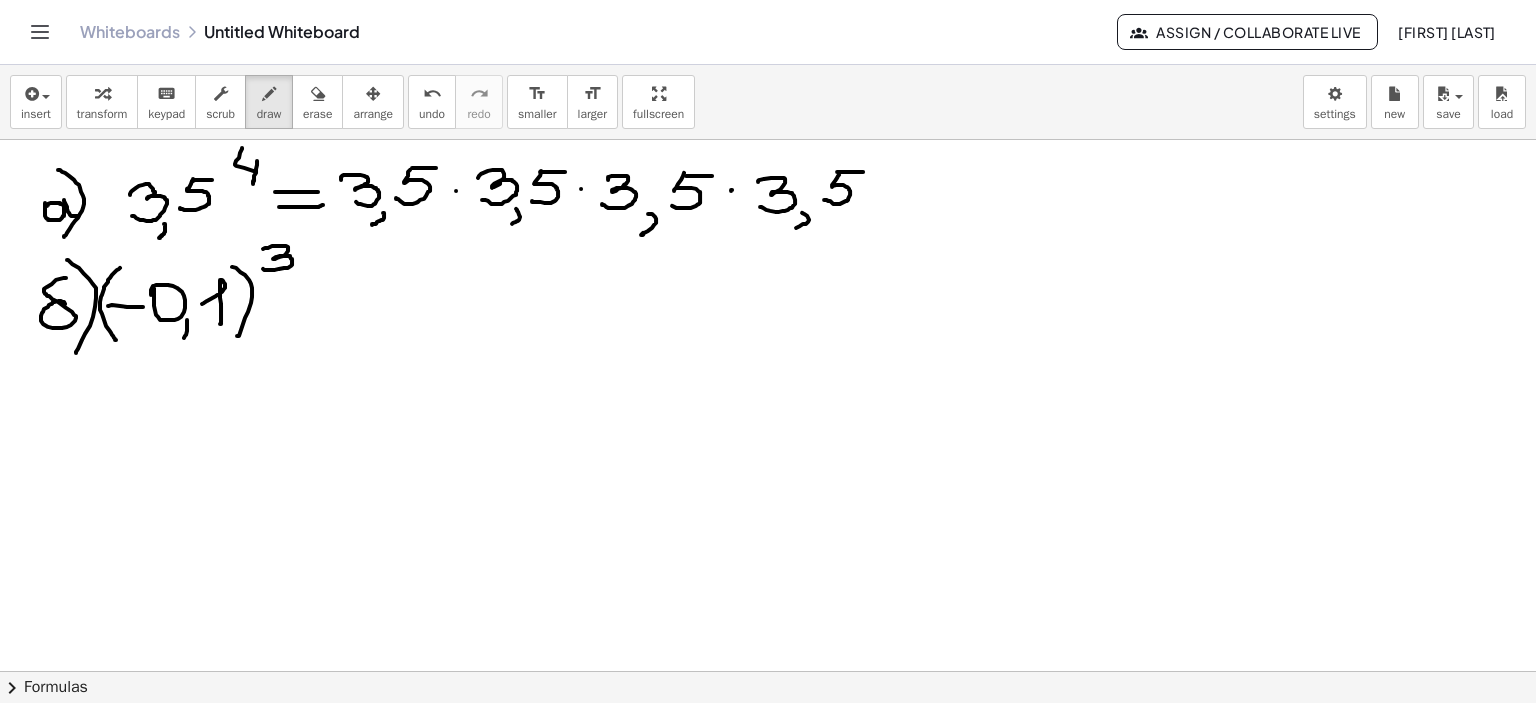 drag, startPoint x: 263, startPoint y: 248, endPoint x: 261, endPoint y: 267, distance: 19.104973 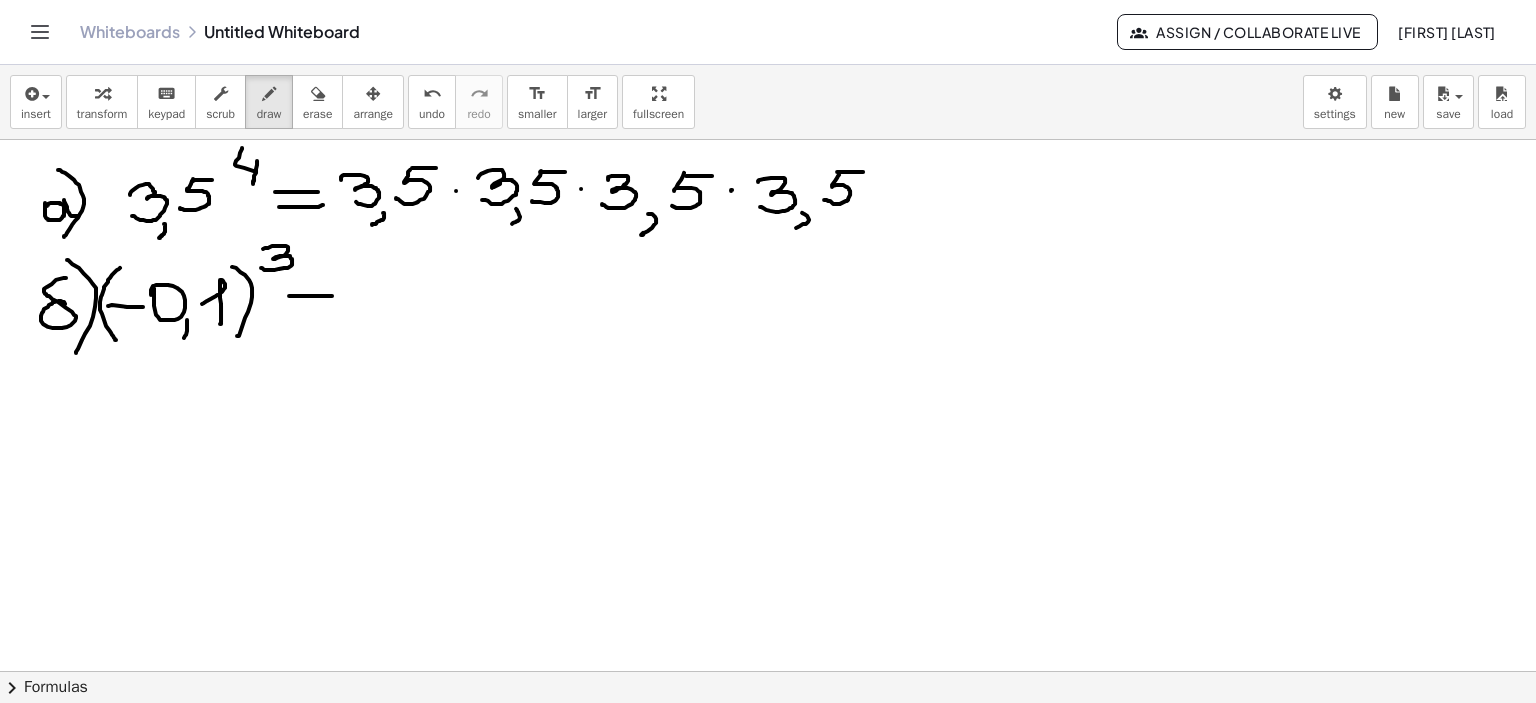 drag, startPoint x: 289, startPoint y: 295, endPoint x: 292, endPoint y: 311, distance: 16.27882 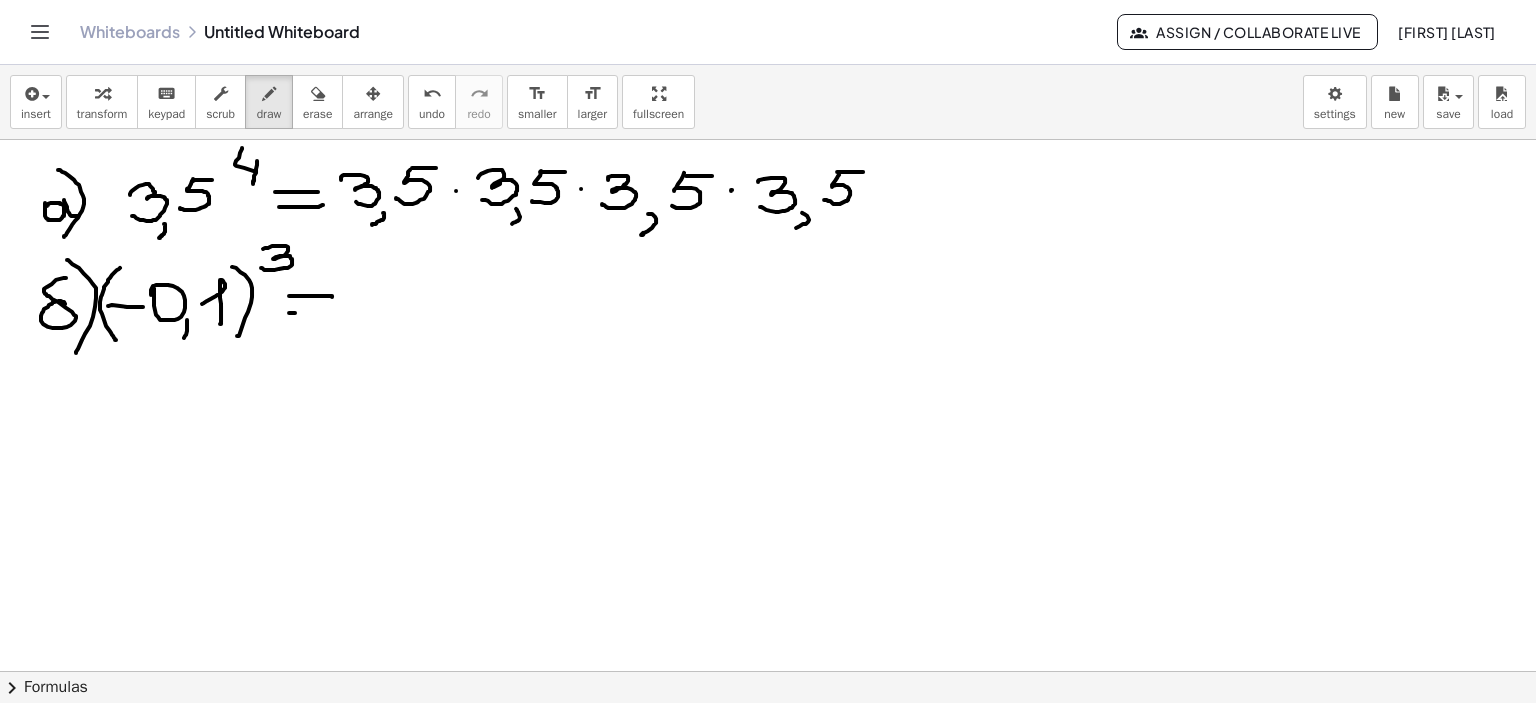 drag, startPoint x: 289, startPoint y: 312, endPoint x: 333, endPoint y: 311, distance: 44.011364 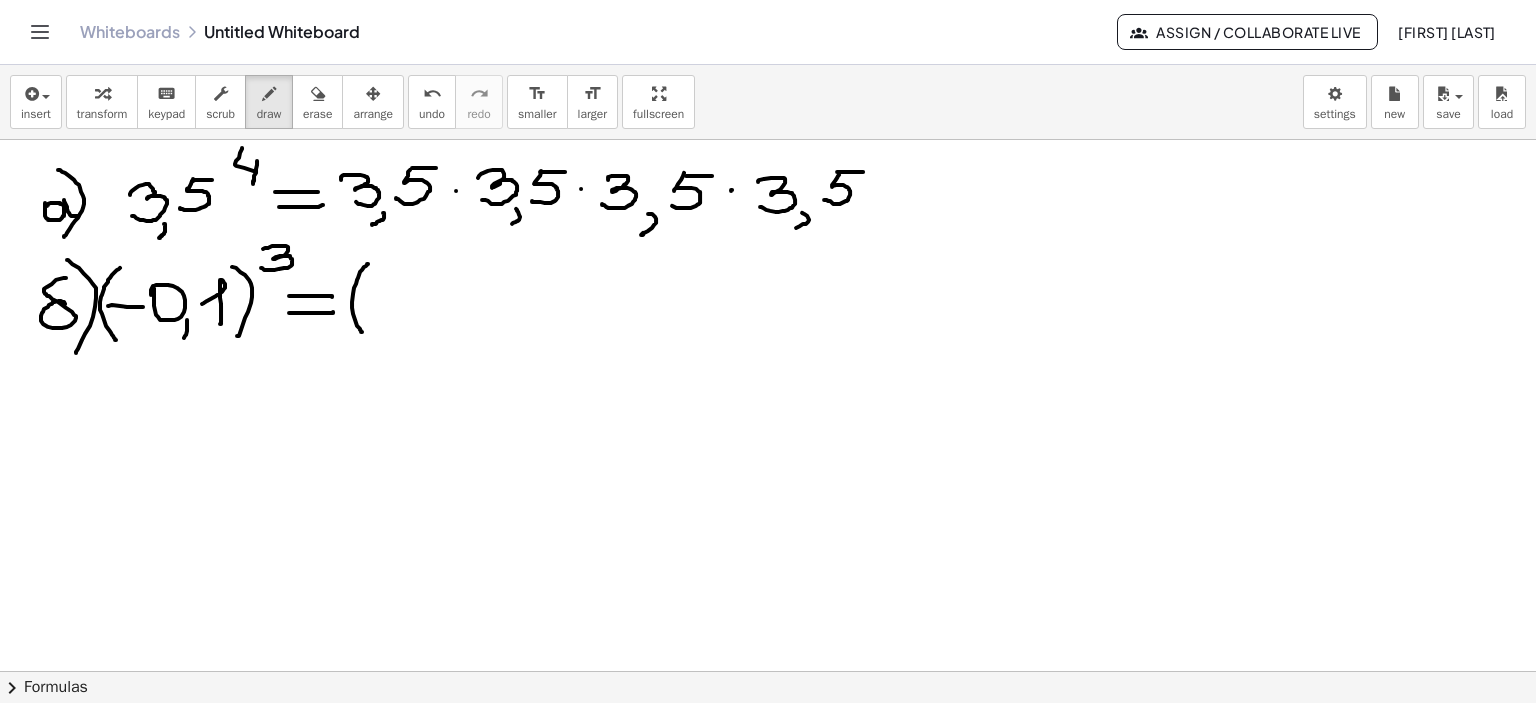 drag, startPoint x: 367, startPoint y: 264, endPoint x: 373, endPoint y: 323, distance: 59.3043 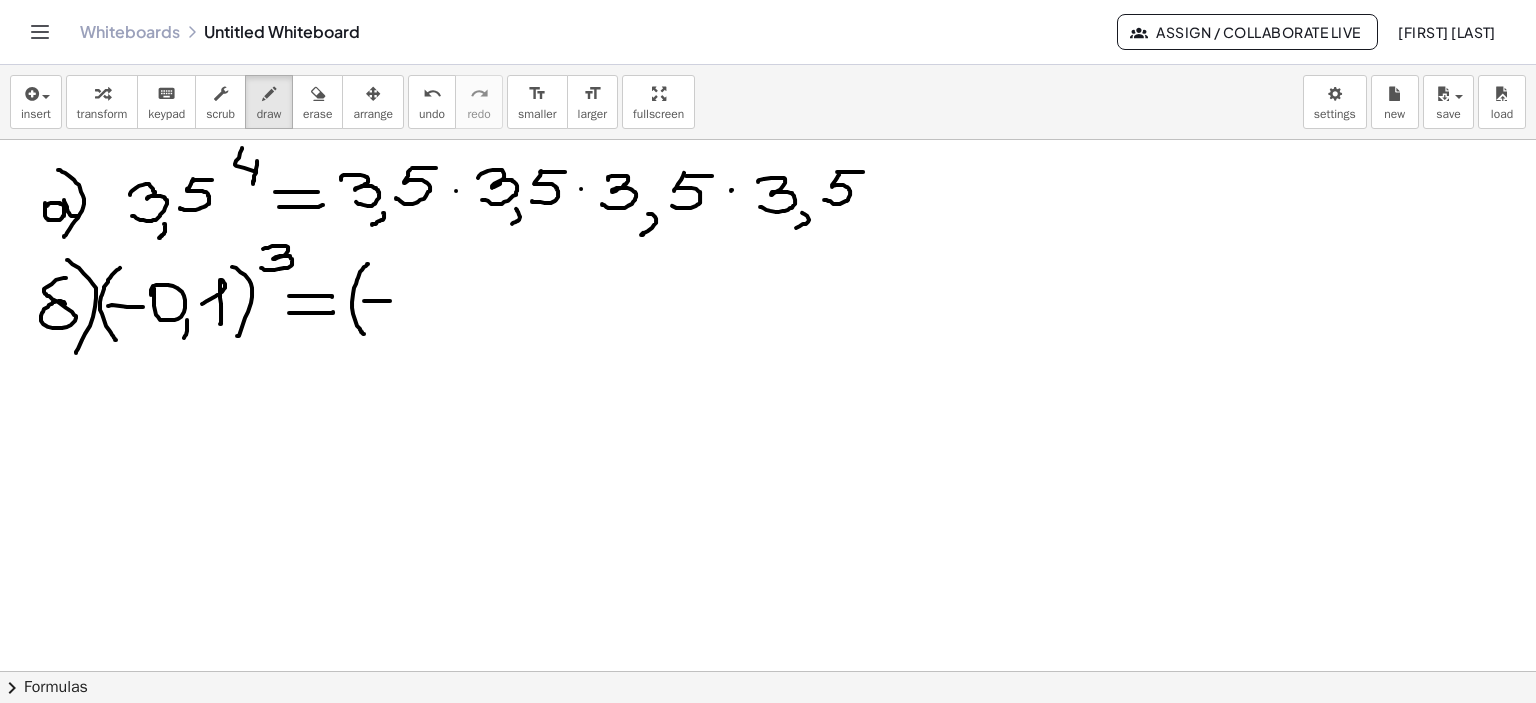 drag, startPoint x: 368, startPoint y: 300, endPoint x: 393, endPoint y: 300, distance: 25 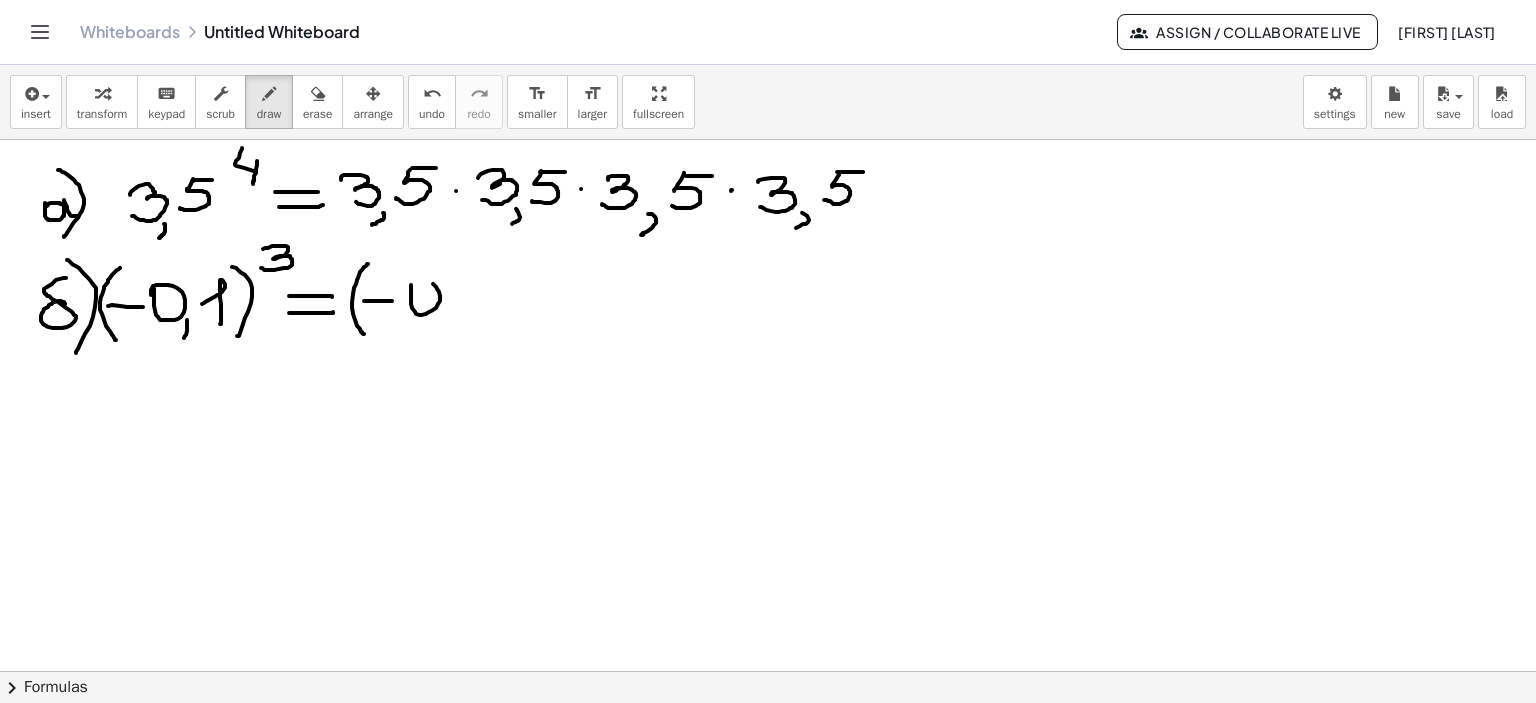 drag, startPoint x: 411, startPoint y: 289, endPoint x: 424, endPoint y: 303, distance: 19.104973 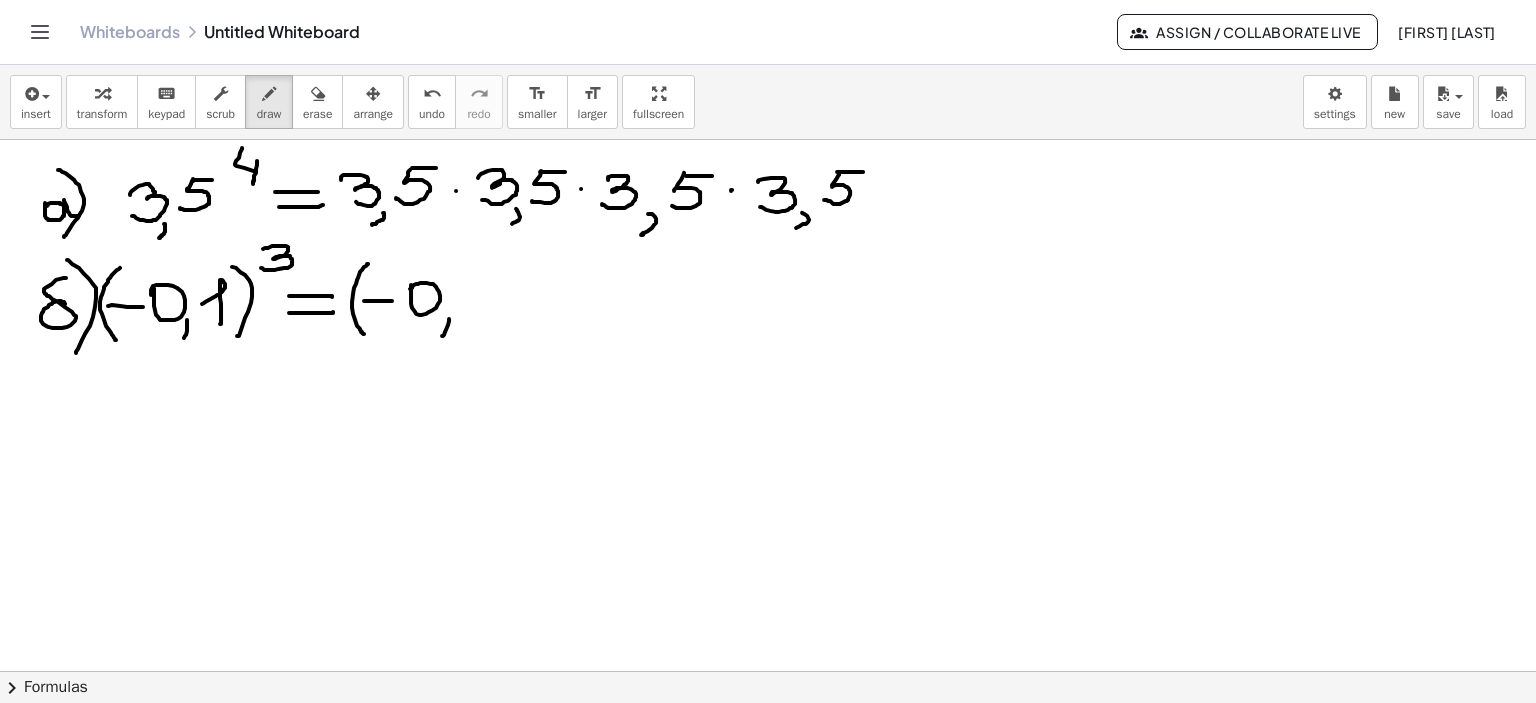 drag, startPoint x: 449, startPoint y: 318, endPoint x: 442, endPoint y: 336, distance: 19.313208 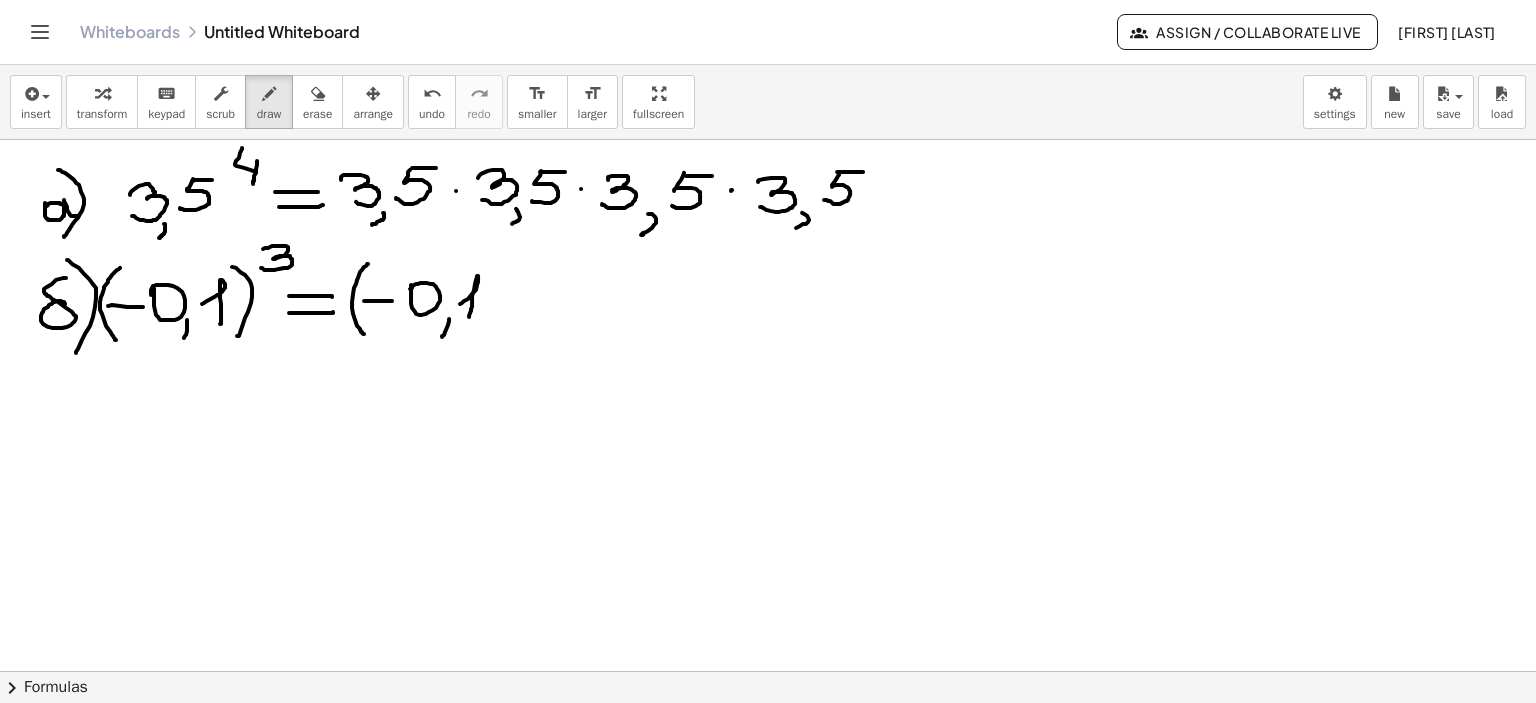 drag, startPoint x: 460, startPoint y: 303, endPoint x: 469, endPoint y: 316, distance: 15.811388 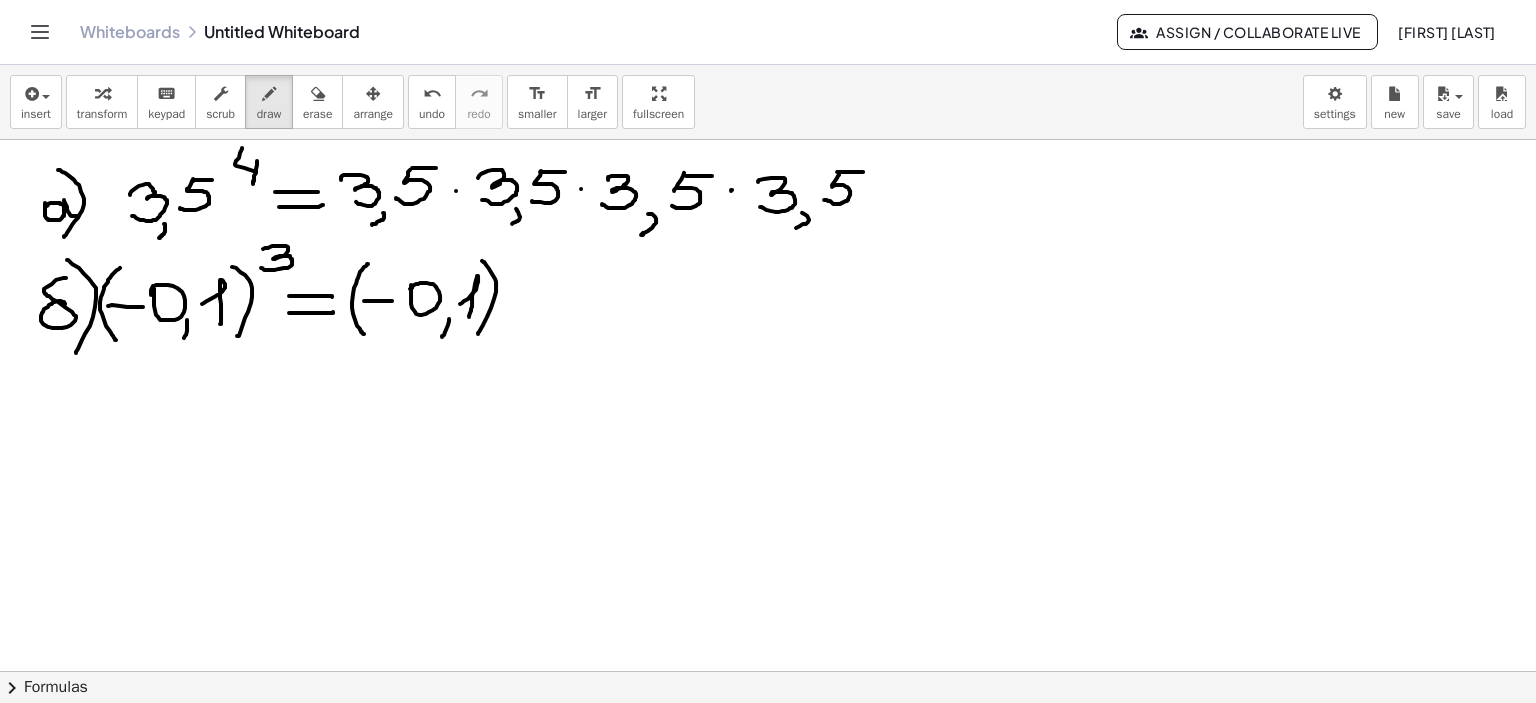 drag, startPoint x: 489, startPoint y: 268, endPoint x: 478, endPoint y: 333, distance: 65.9242 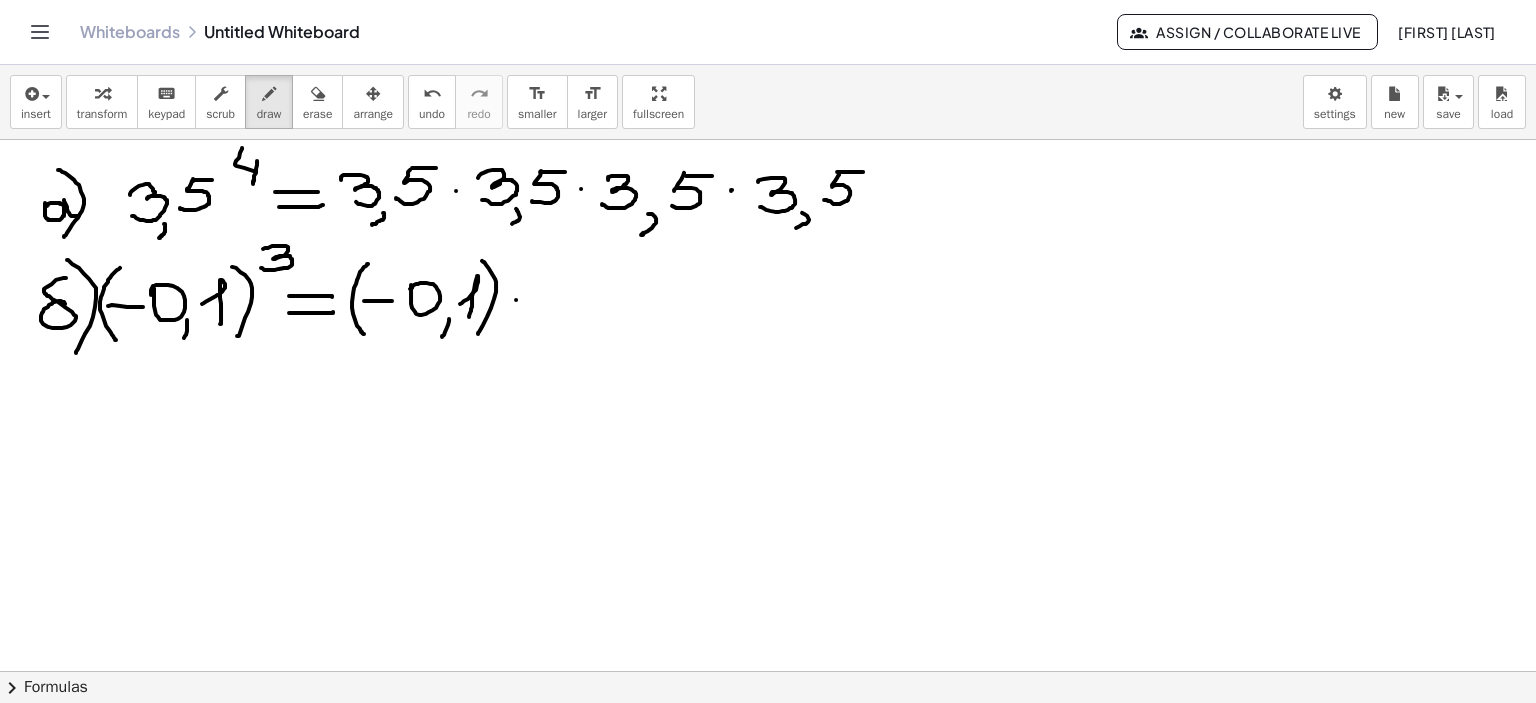 click at bounding box center (768, 106) 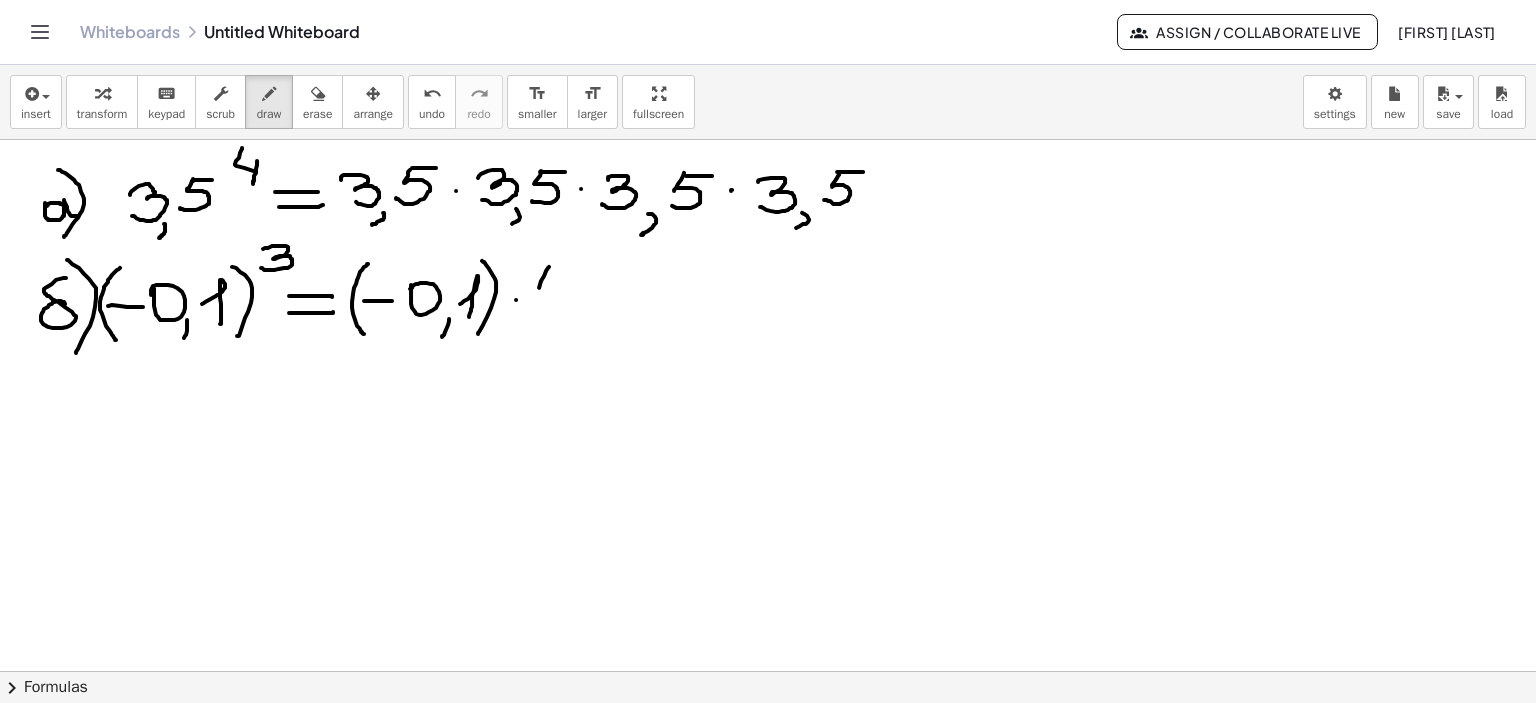 drag, startPoint x: 549, startPoint y: 266, endPoint x: 542, endPoint y: 323, distance: 57.428215 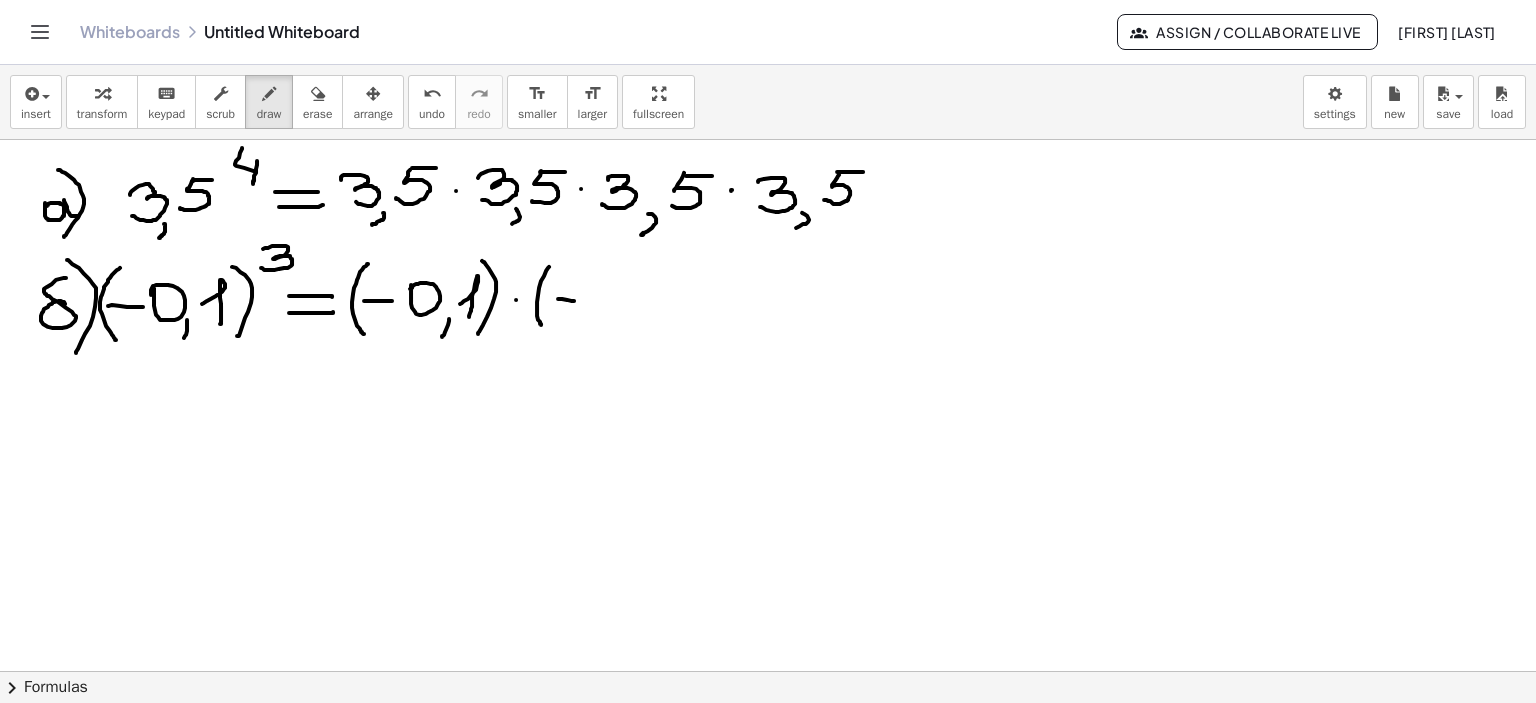 drag, startPoint x: 558, startPoint y: 298, endPoint x: 599, endPoint y: 288, distance: 42.201897 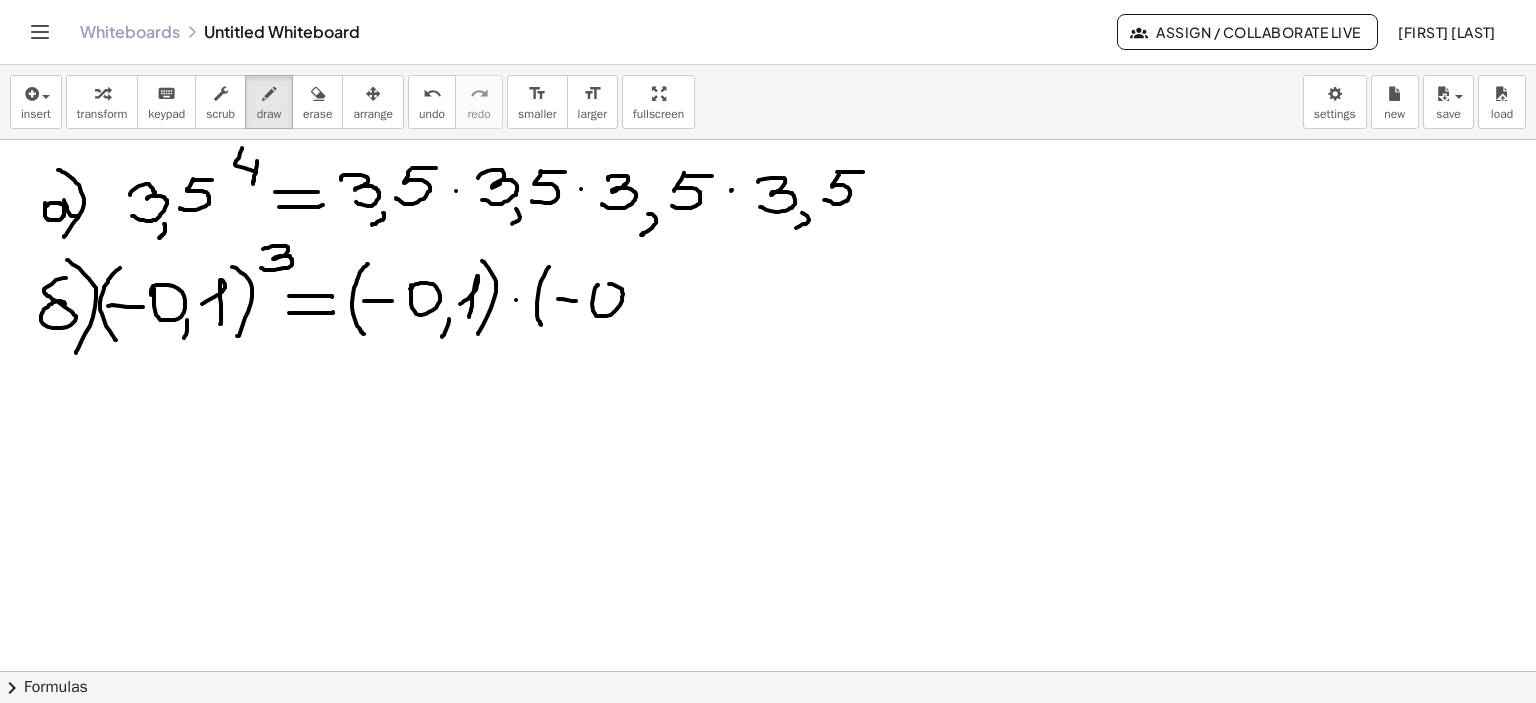 drag, startPoint x: 598, startPoint y: 284, endPoint x: 625, endPoint y: 309, distance: 36.796738 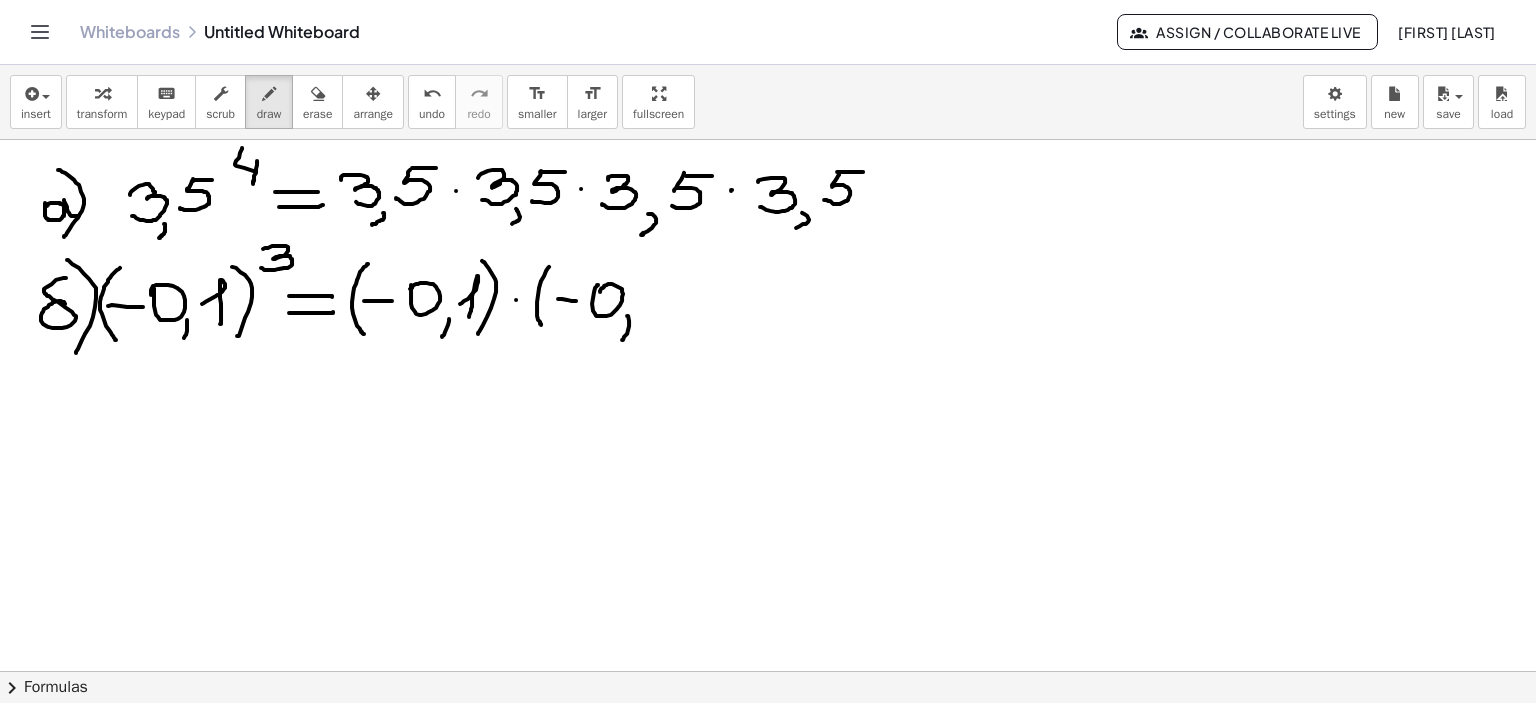 drag, startPoint x: 627, startPoint y: 315, endPoint x: 622, endPoint y: 339, distance: 24.5153 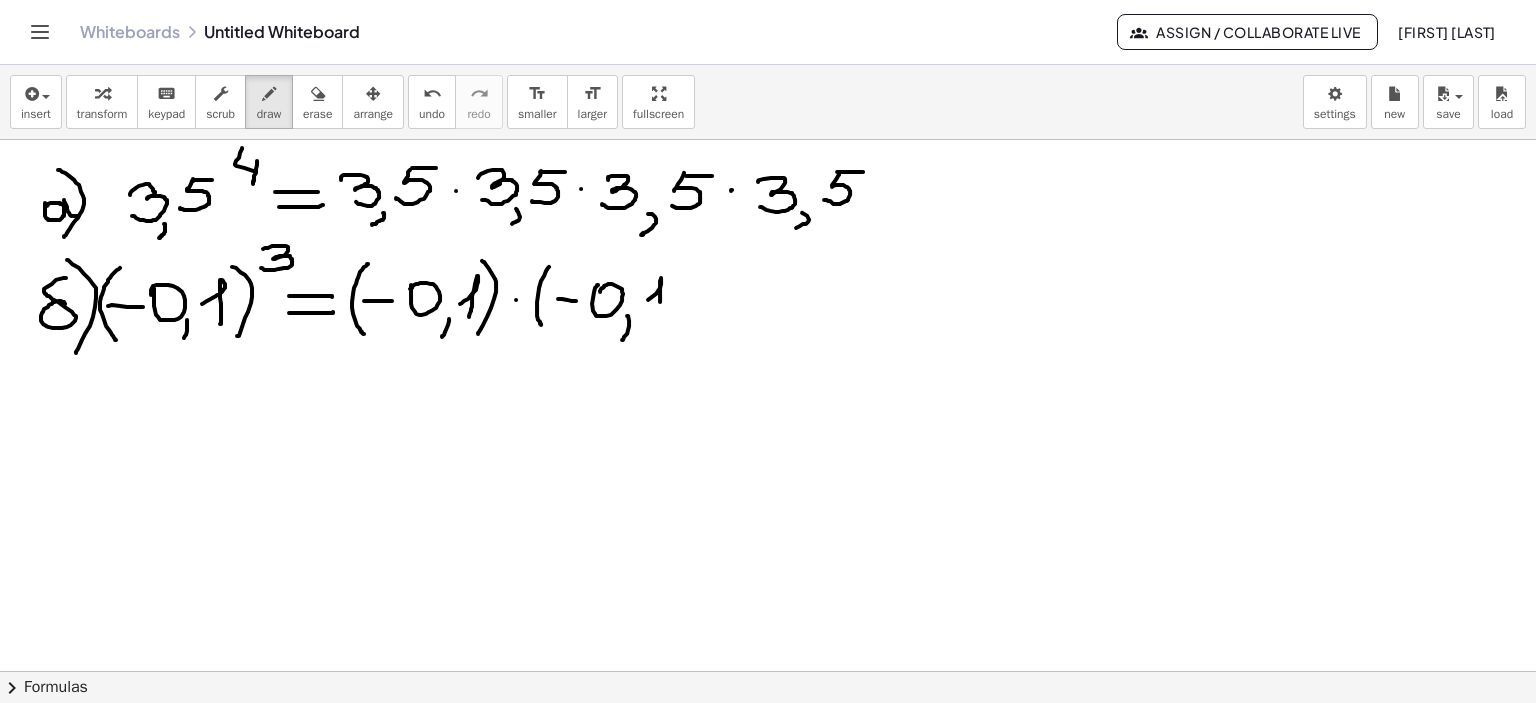 drag, startPoint x: 661, startPoint y: 281, endPoint x: 664, endPoint y: 307, distance: 26.172504 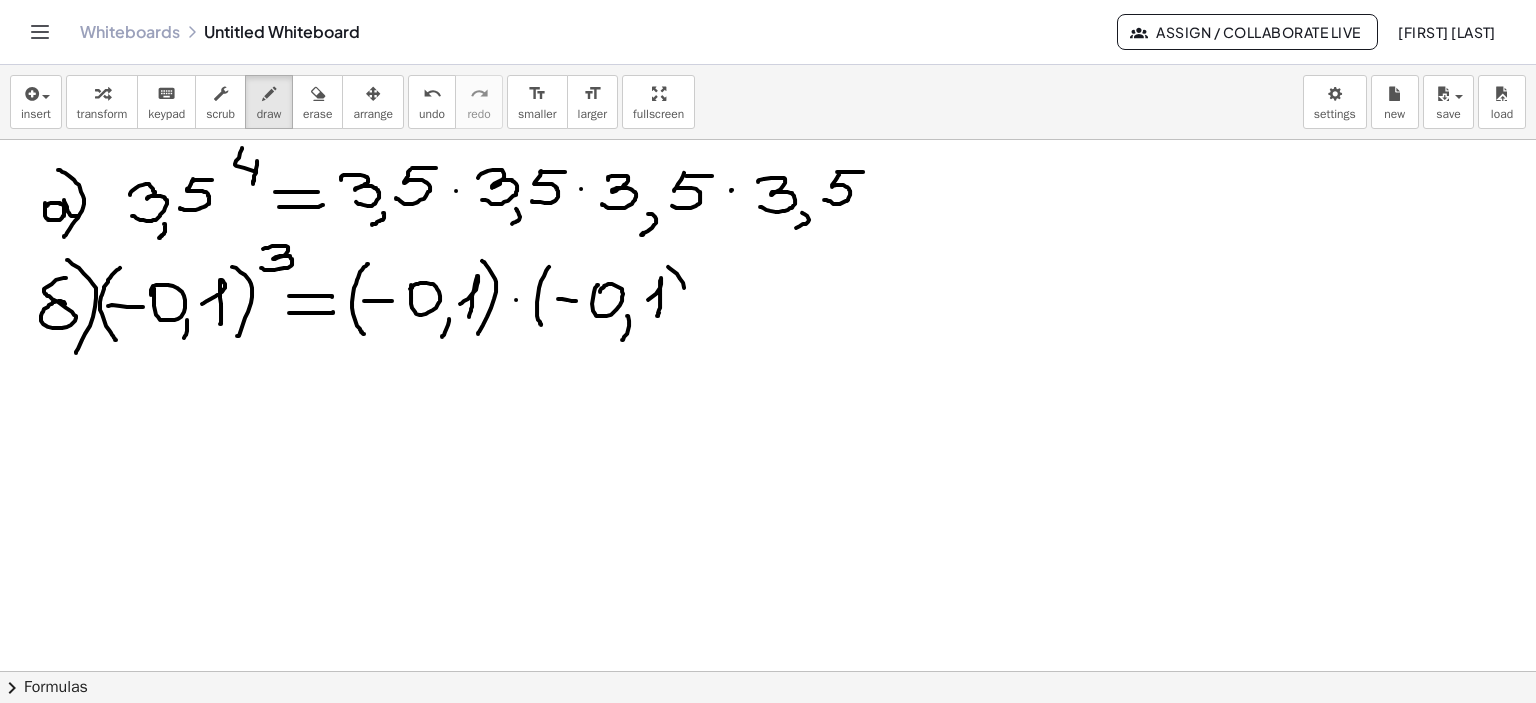 drag, startPoint x: 677, startPoint y: 273, endPoint x: 674, endPoint y: 328, distance: 55.081757 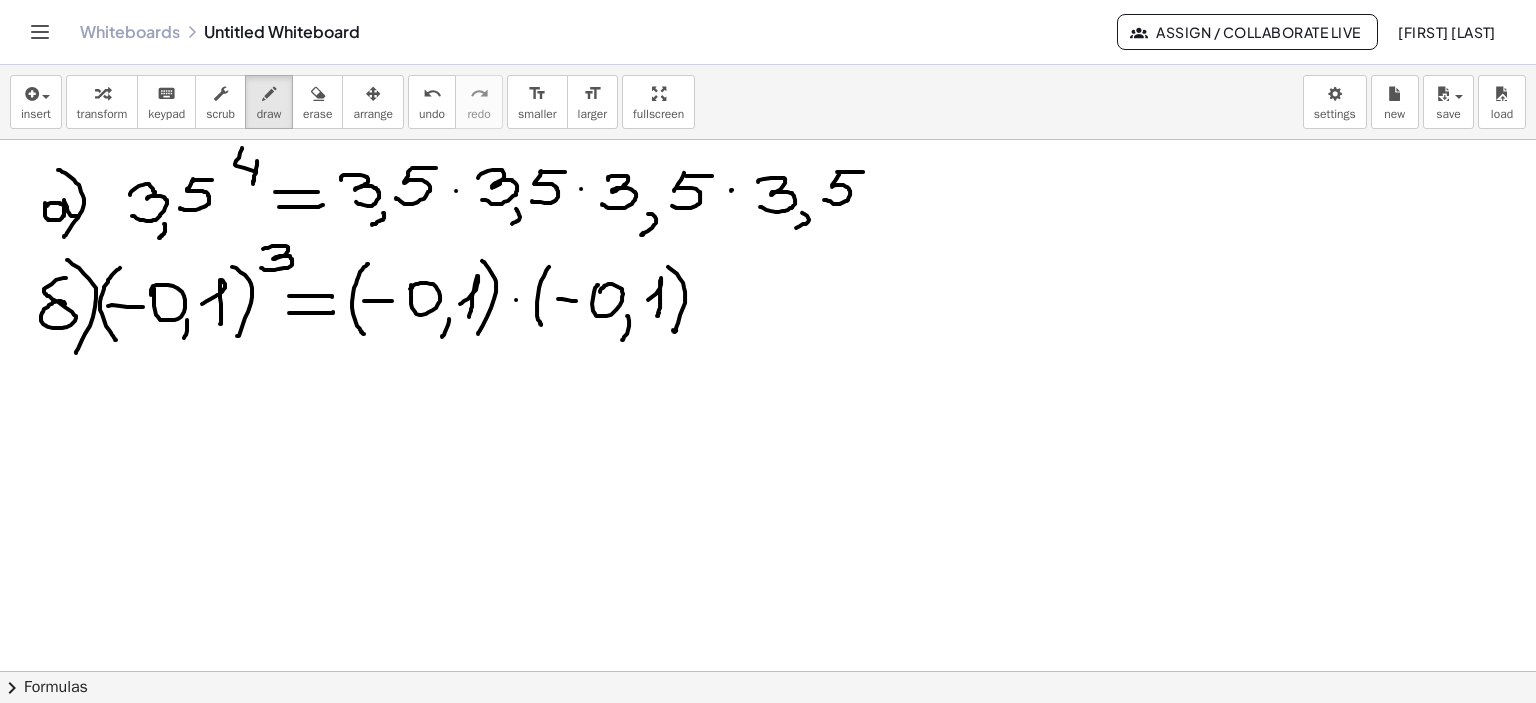 click at bounding box center [768, 106] 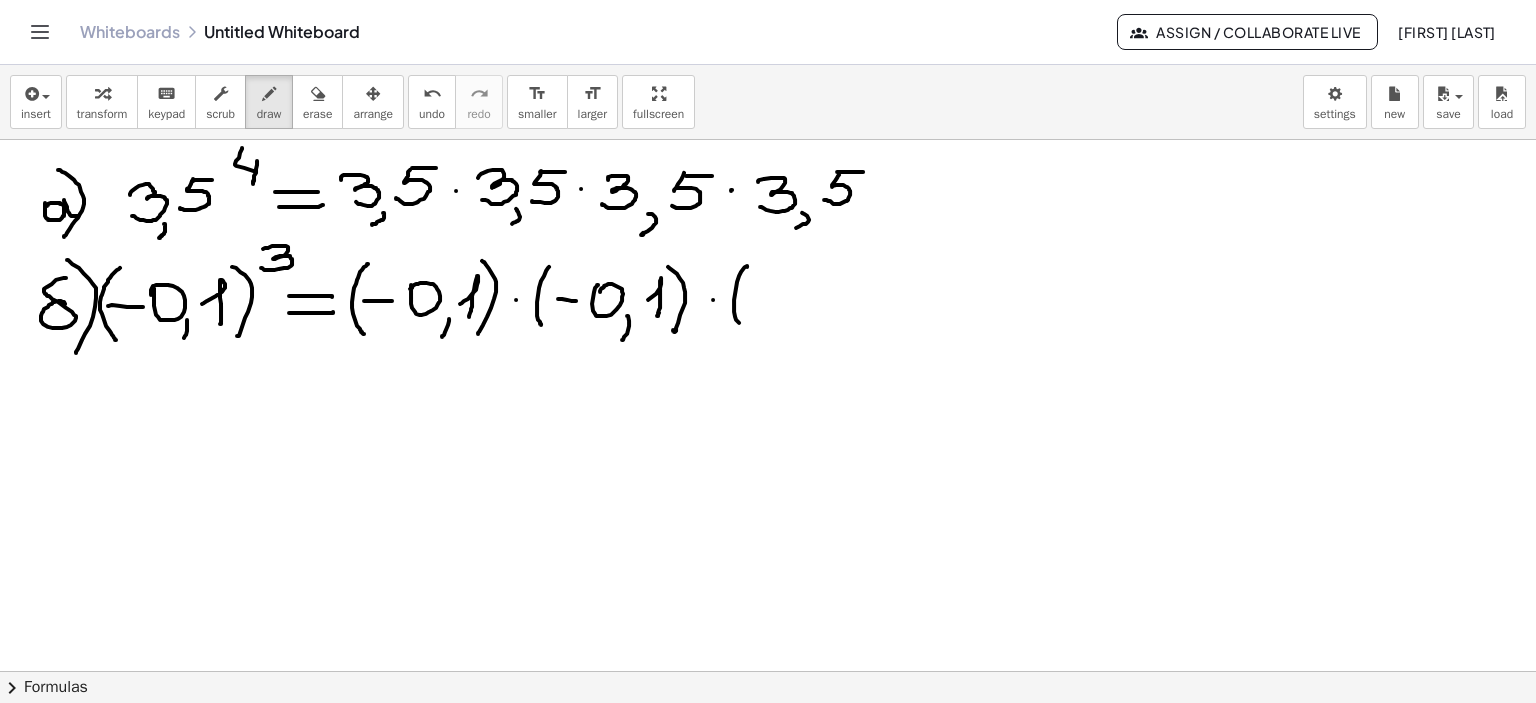 drag, startPoint x: 747, startPoint y: 265, endPoint x: 739, endPoint y: 322, distance: 57.558666 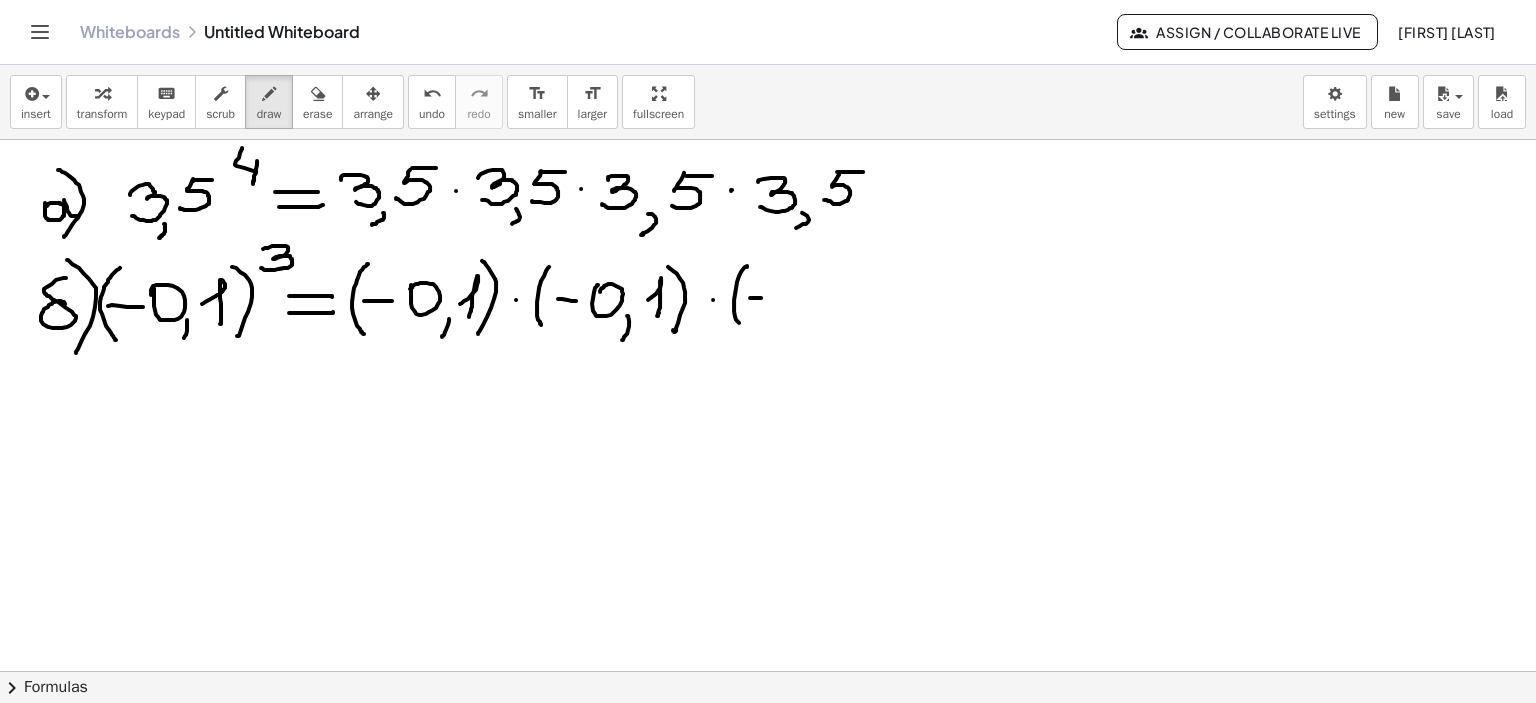 drag, startPoint x: 750, startPoint y: 297, endPoint x: 766, endPoint y: 297, distance: 16 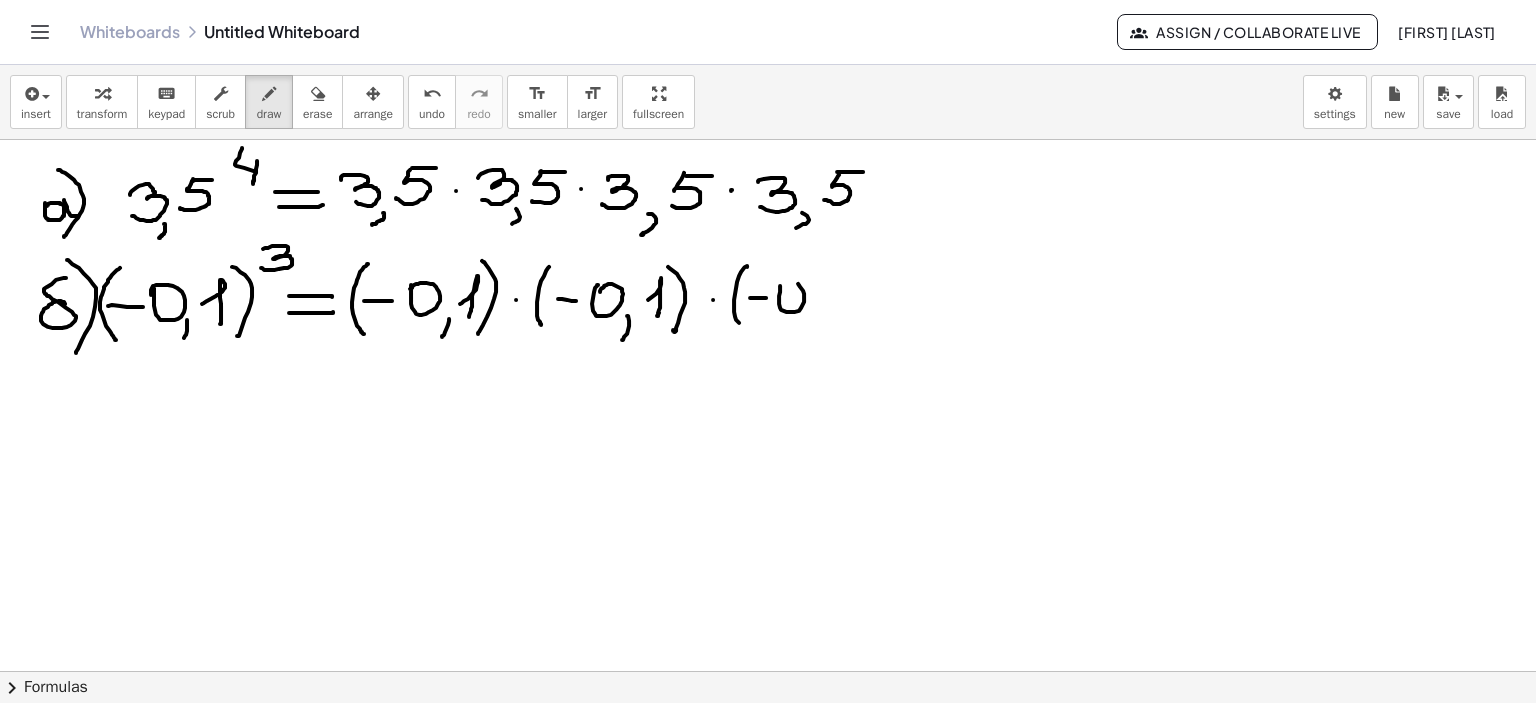 drag, startPoint x: 780, startPoint y: 285, endPoint x: 808, endPoint y: 306, distance: 35 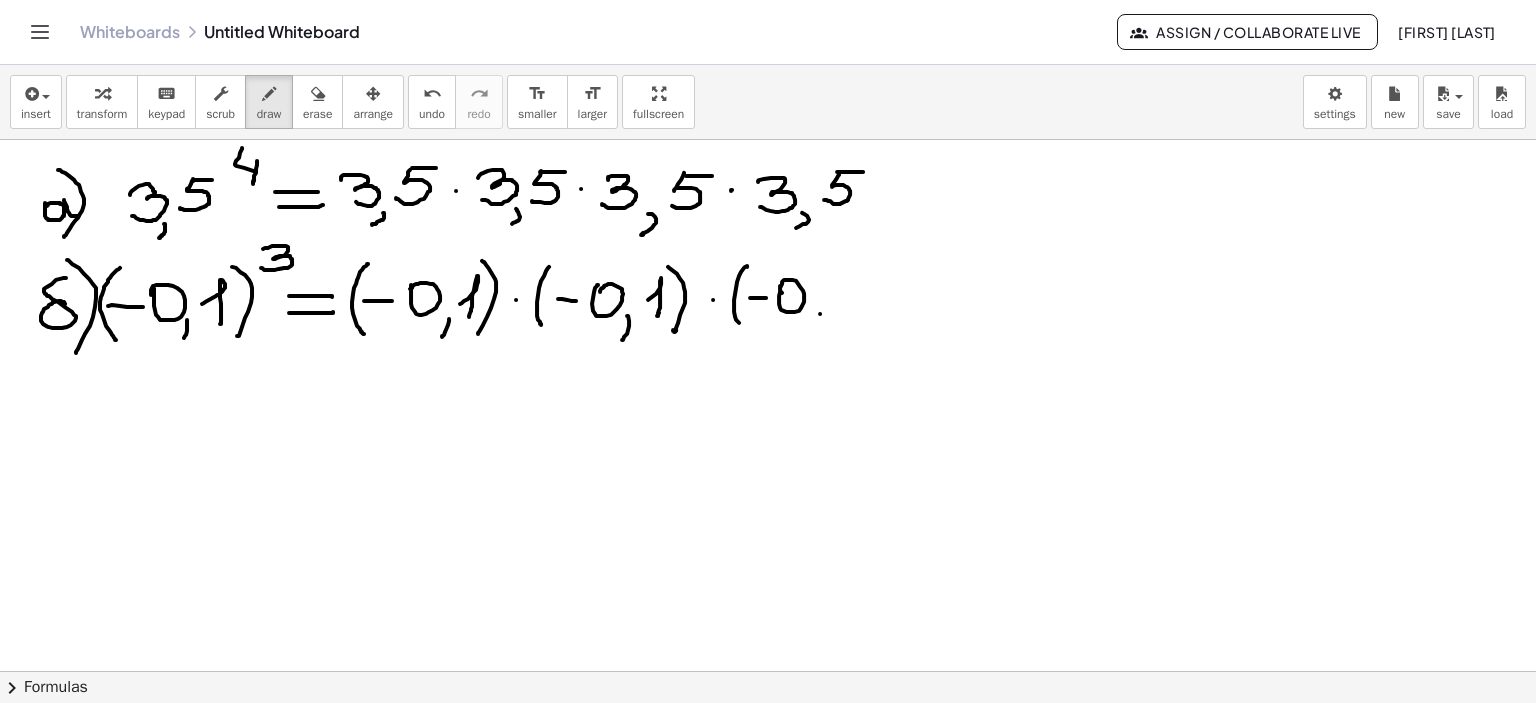 drag, startPoint x: 820, startPoint y: 313, endPoint x: 821, endPoint y: 330, distance: 17.029387 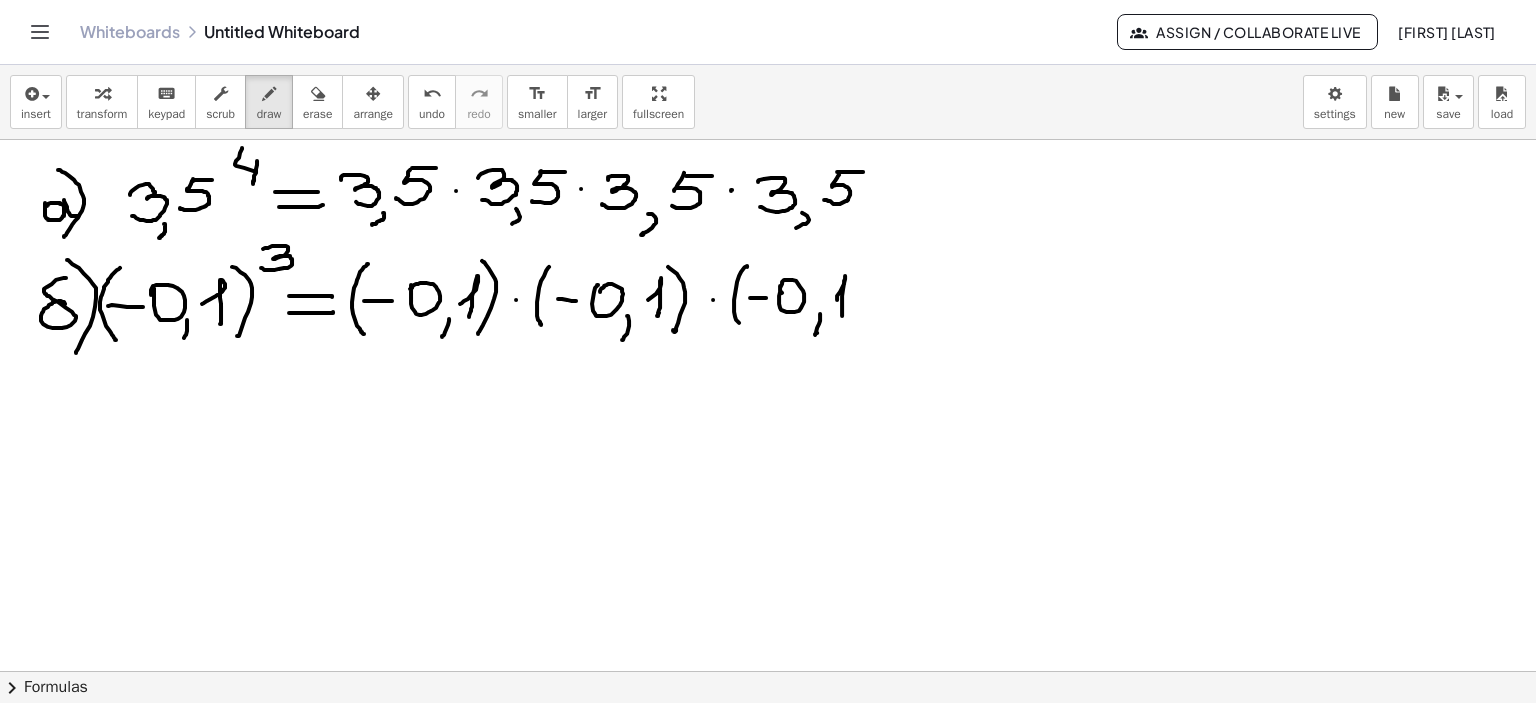 drag, startPoint x: 837, startPoint y: 299, endPoint x: 864, endPoint y: 280, distance: 33.01515 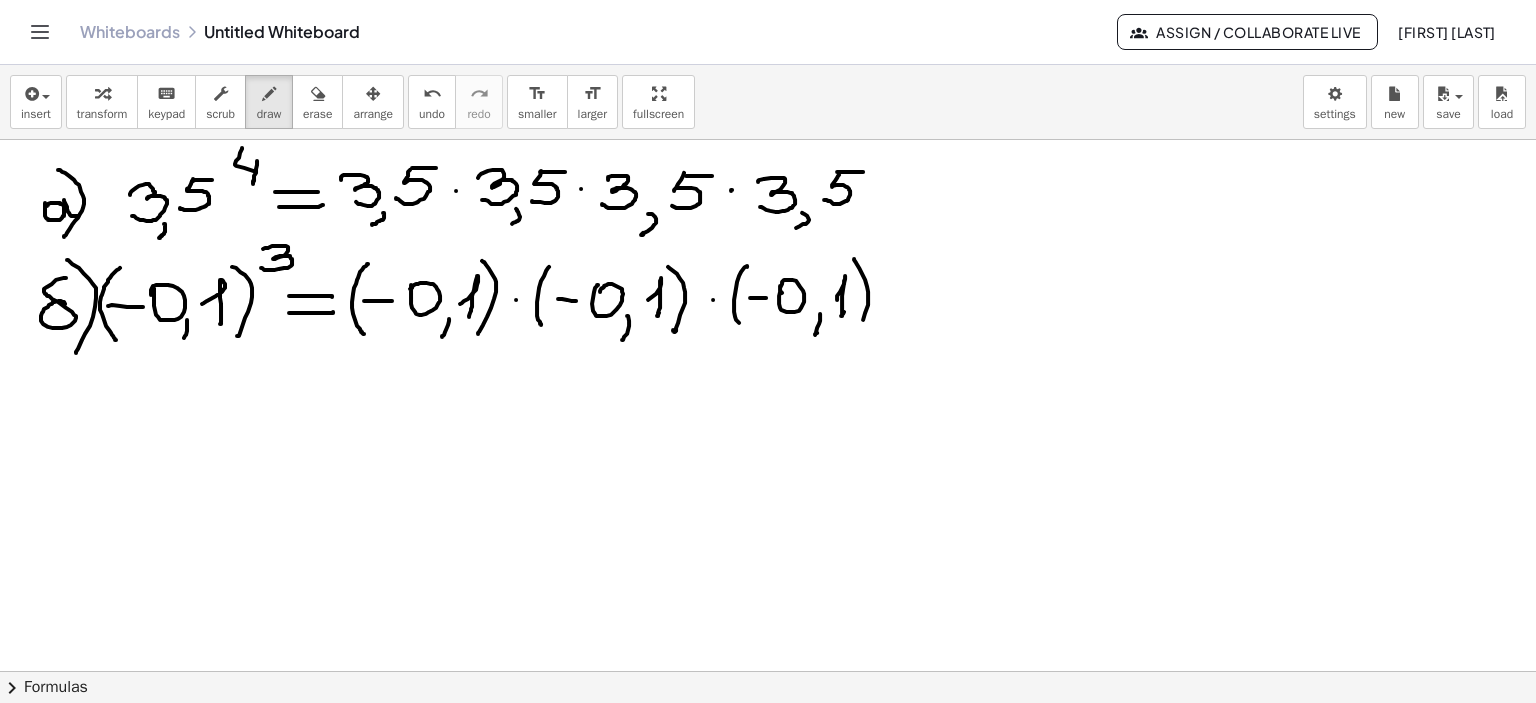 drag, startPoint x: 854, startPoint y: 258, endPoint x: 857, endPoint y: 335, distance: 77.05842 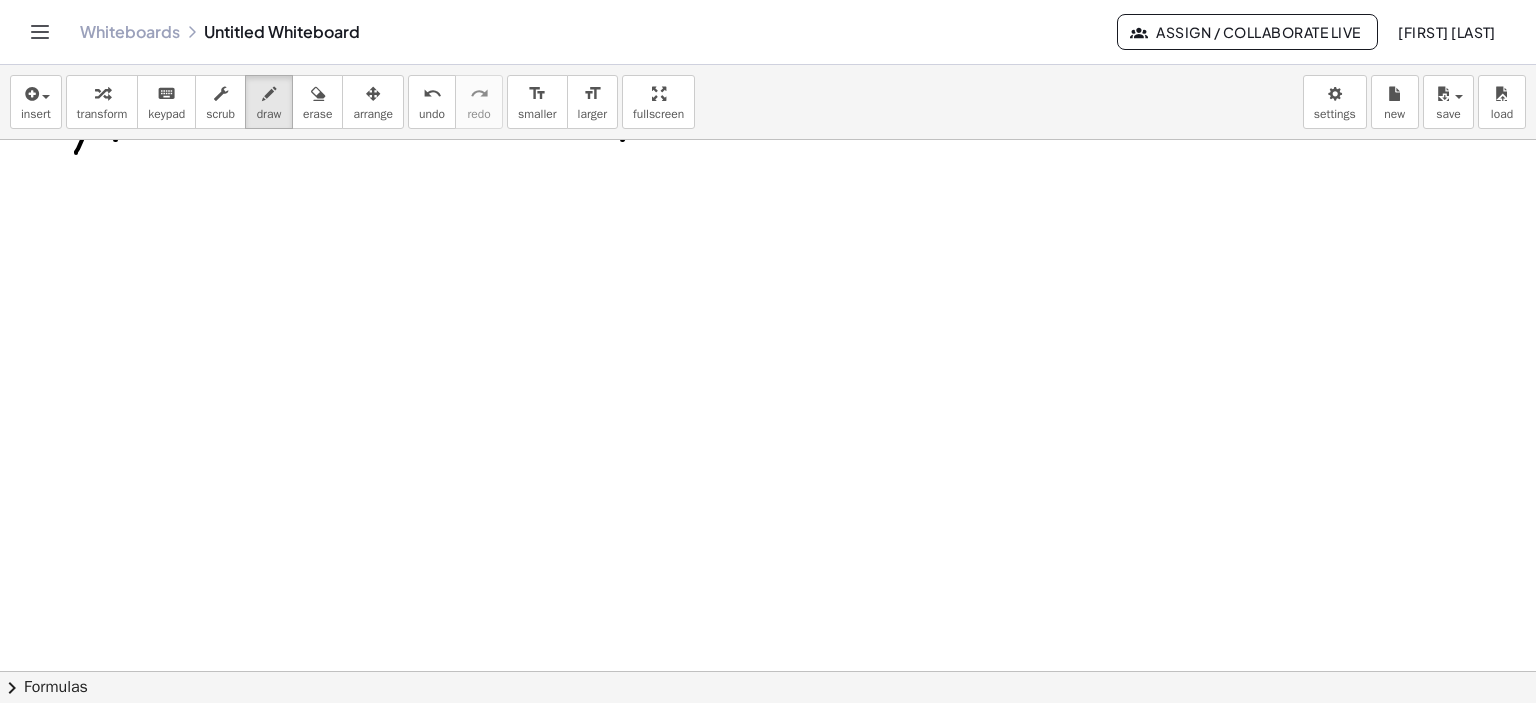 scroll, scrollTop: 1064, scrollLeft: 0, axis: vertical 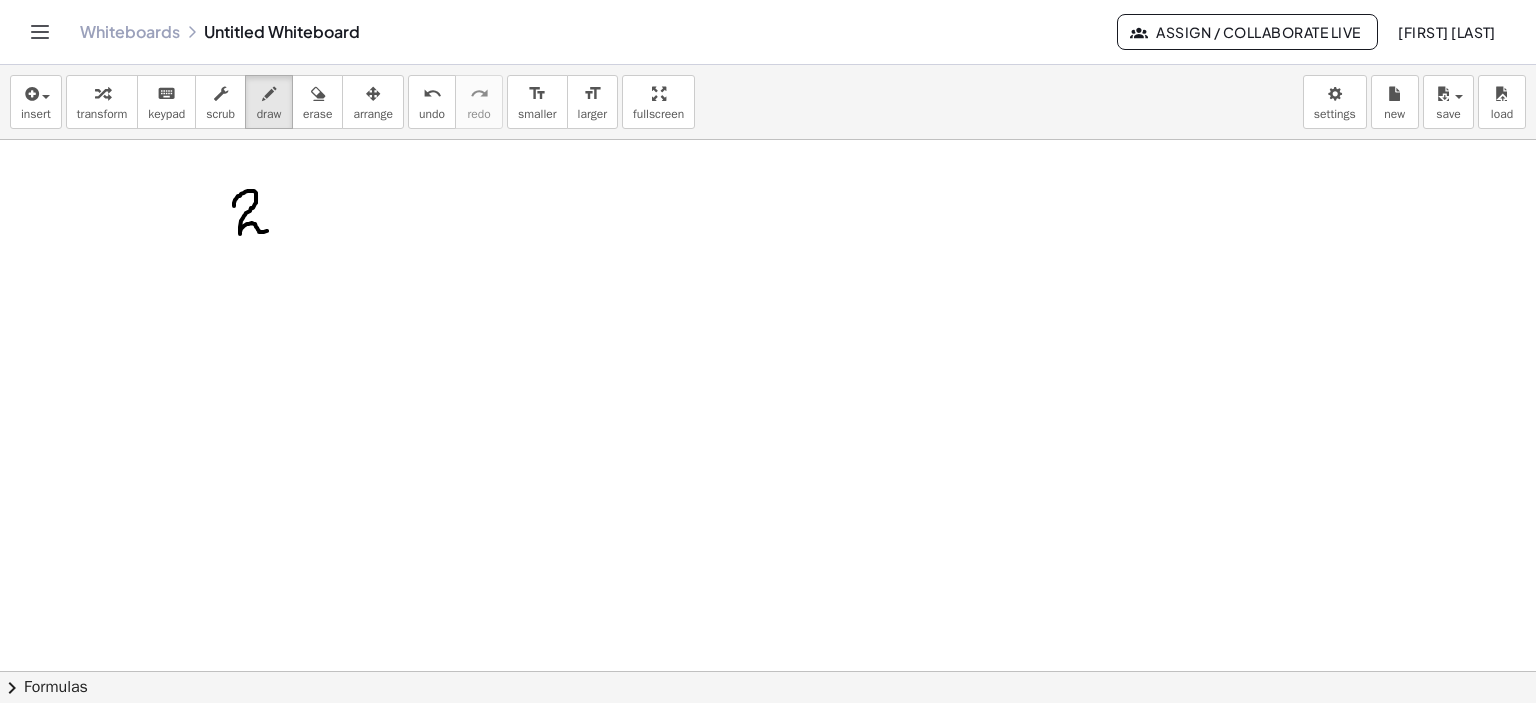 drag, startPoint x: 235, startPoint y: 199, endPoint x: 276, endPoint y: 223, distance: 47.507893 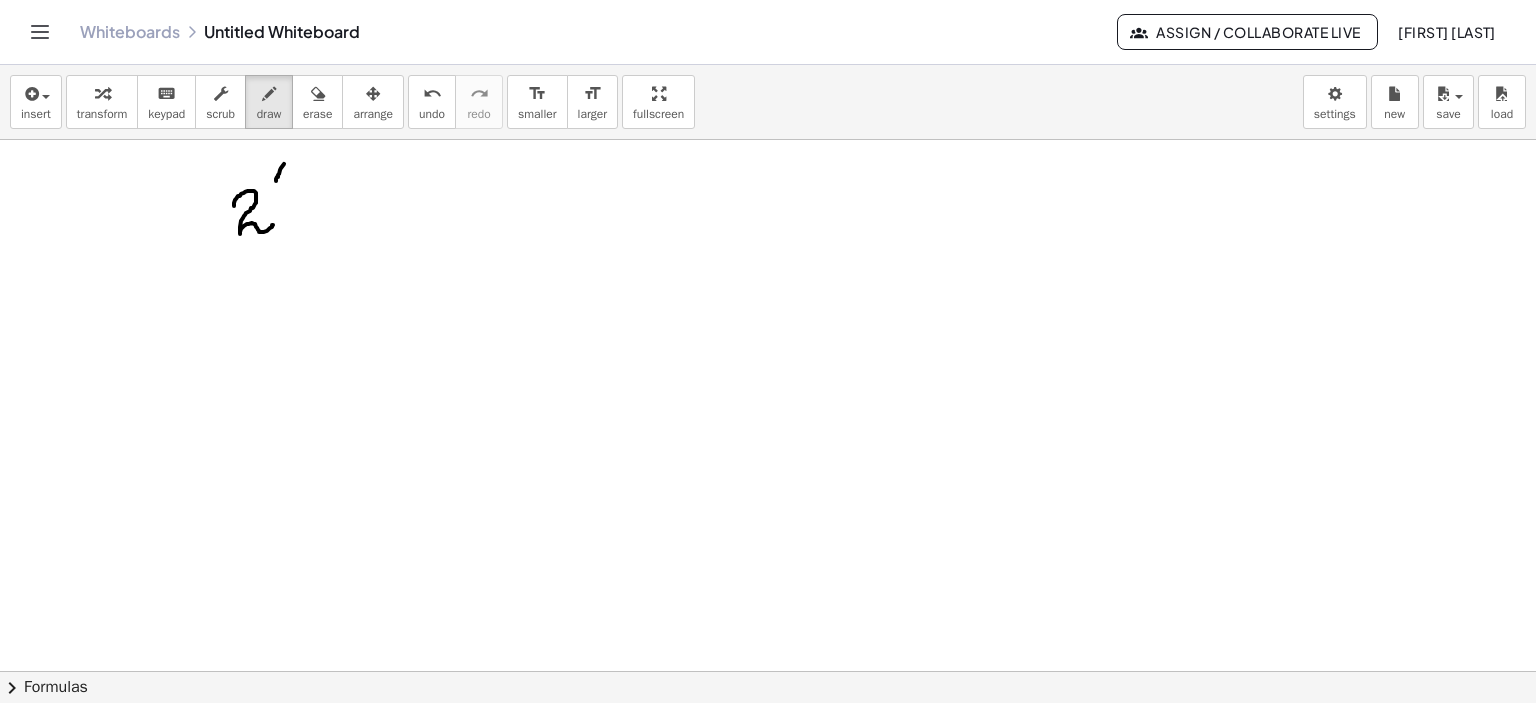 drag, startPoint x: 284, startPoint y: 163, endPoint x: 293, endPoint y: 187, distance: 25.632011 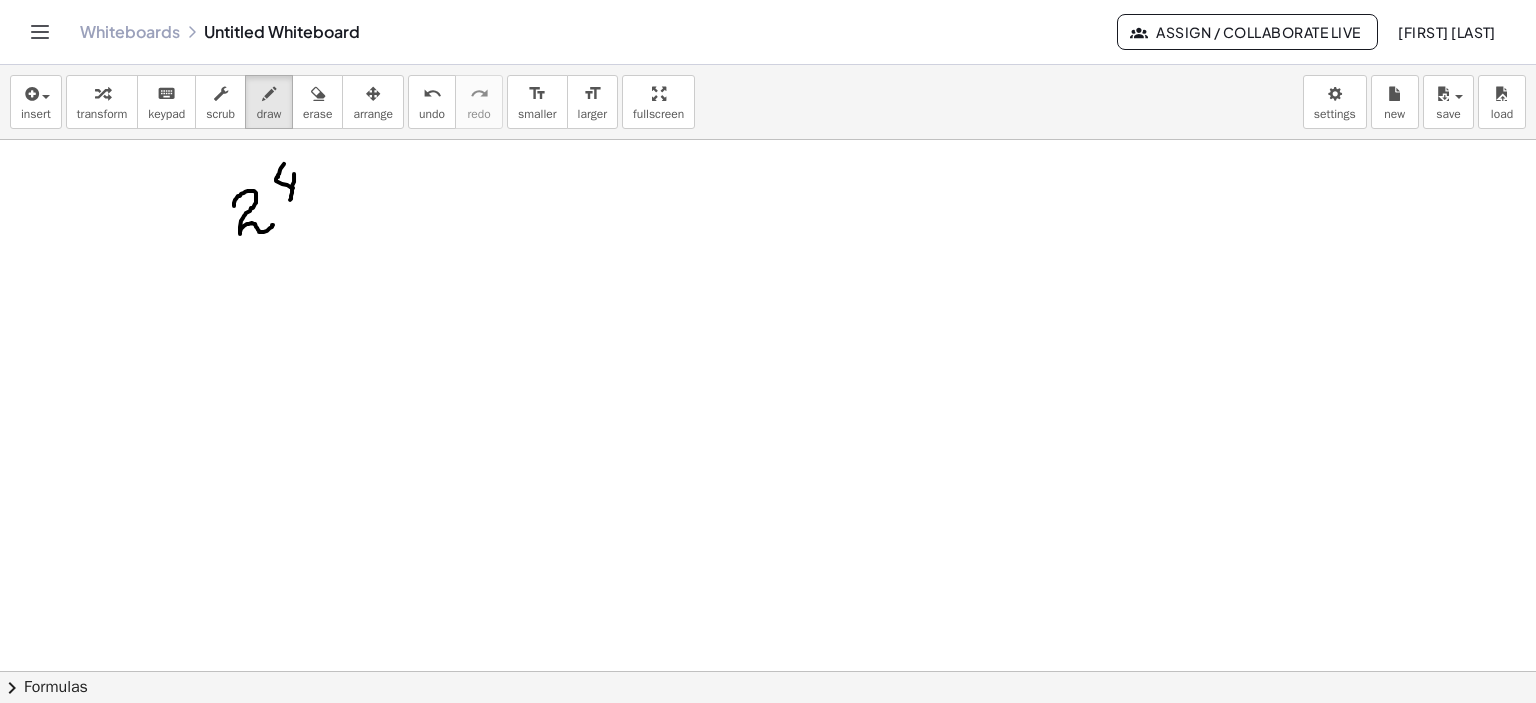 drag, startPoint x: 294, startPoint y: 173, endPoint x: 290, endPoint y: 199, distance: 26.305893 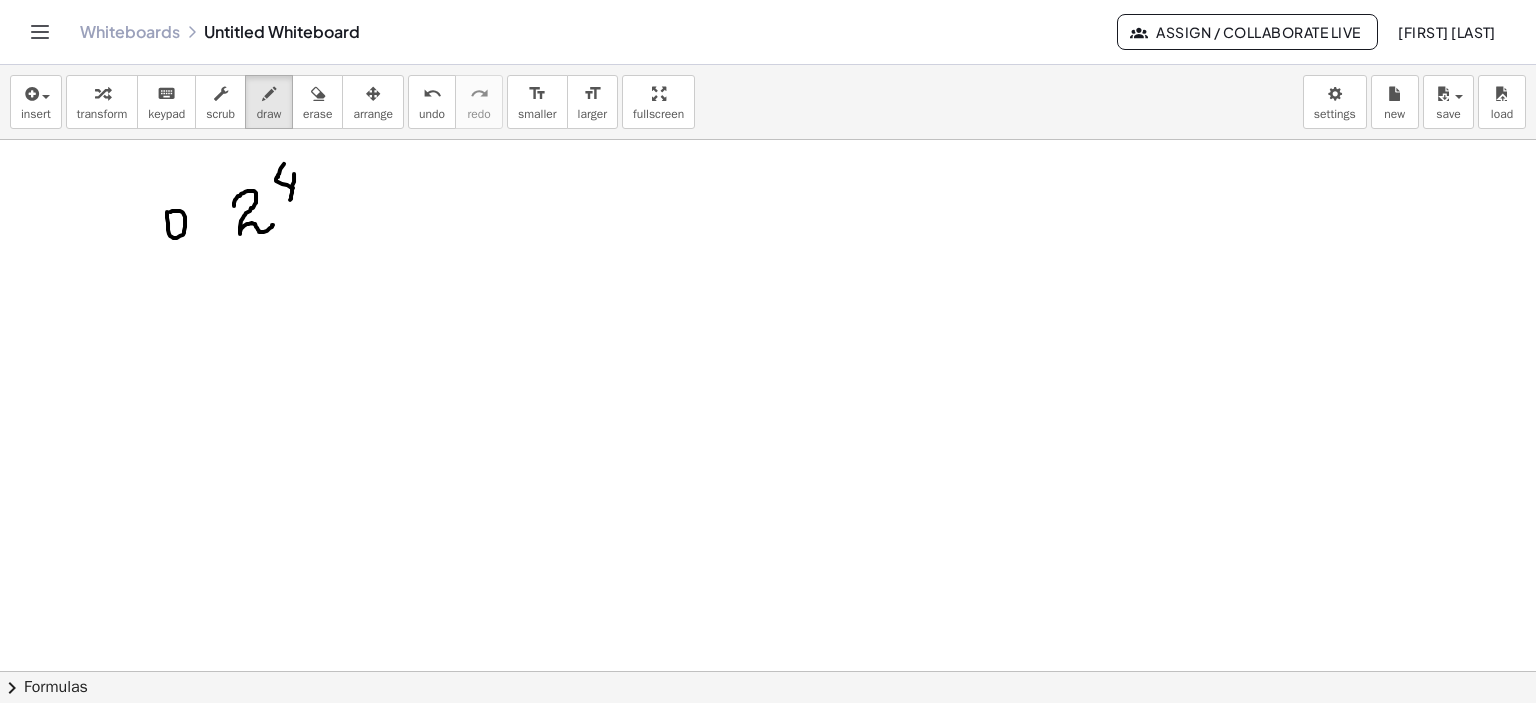 click at bounding box center [768, 140] 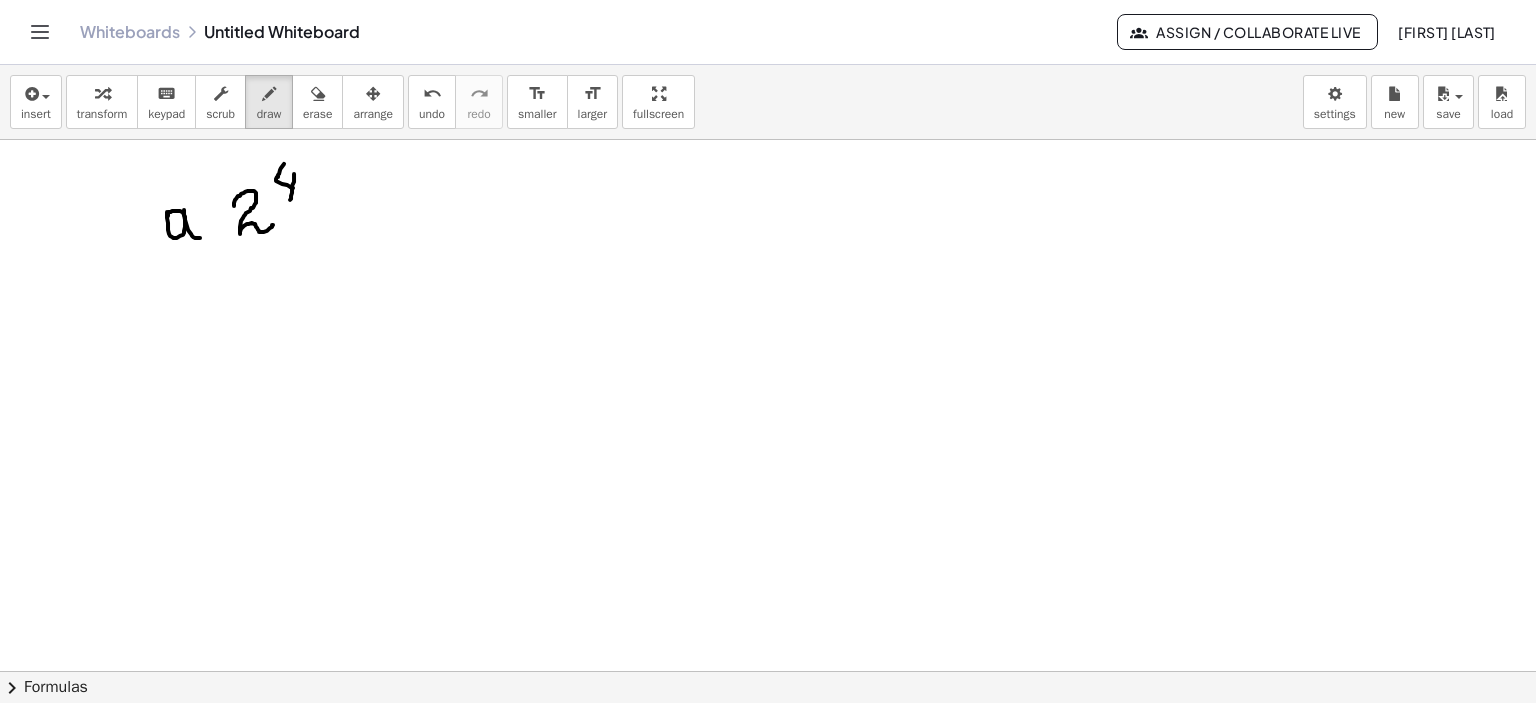 drag, startPoint x: 184, startPoint y: 209, endPoint x: 201, endPoint y: 231, distance: 27.802877 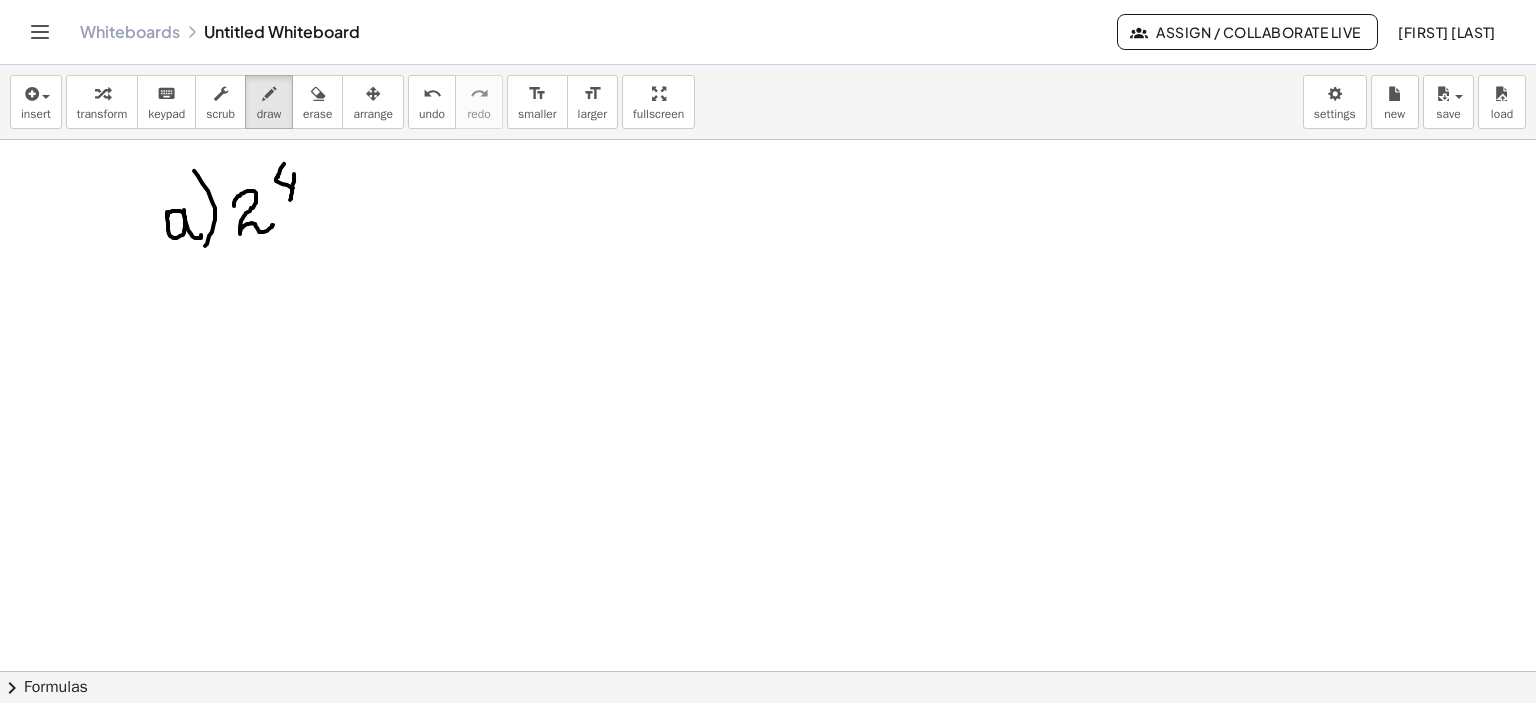 drag, startPoint x: 194, startPoint y: 170, endPoint x: 205, endPoint y: 245, distance: 75.802376 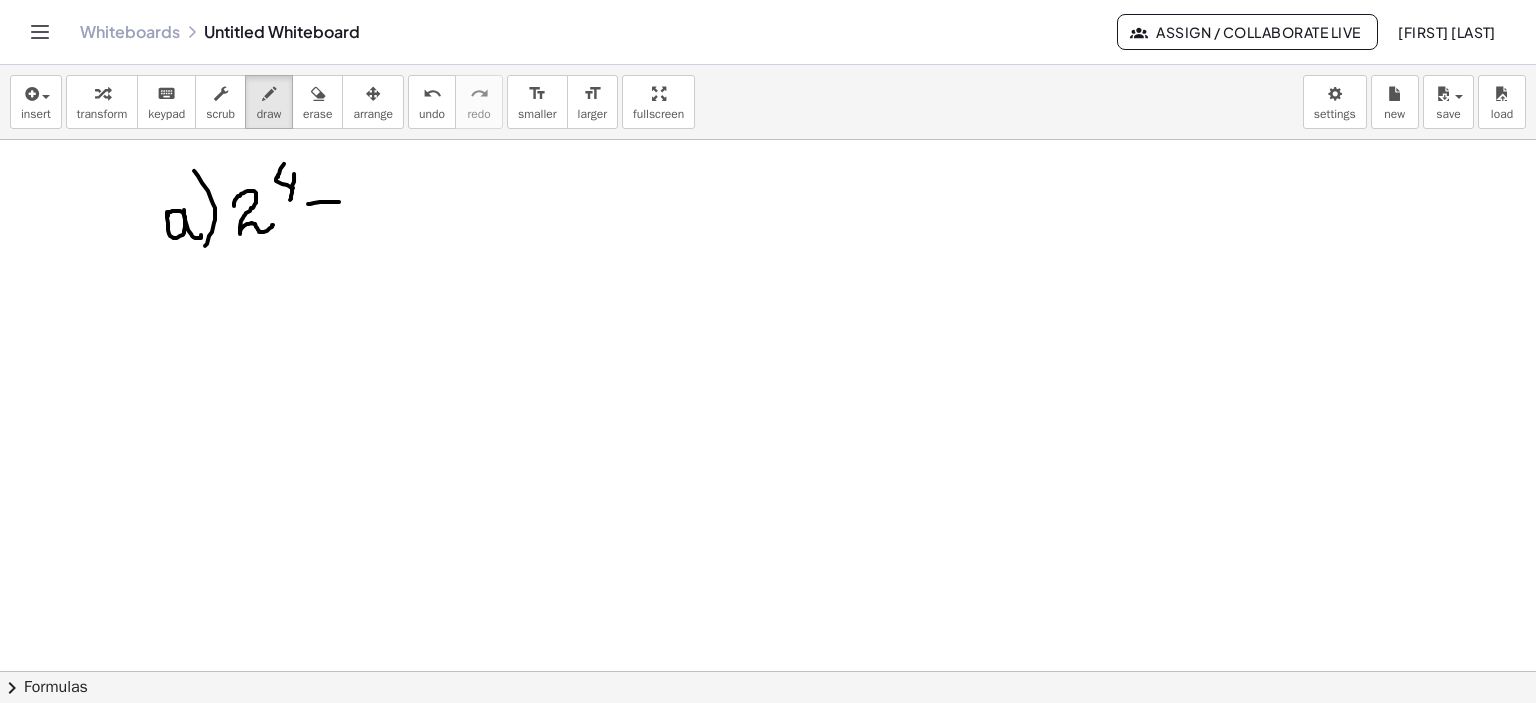 drag, startPoint x: 308, startPoint y: 203, endPoint x: 321, endPoint y: 216, distance: 18.384777 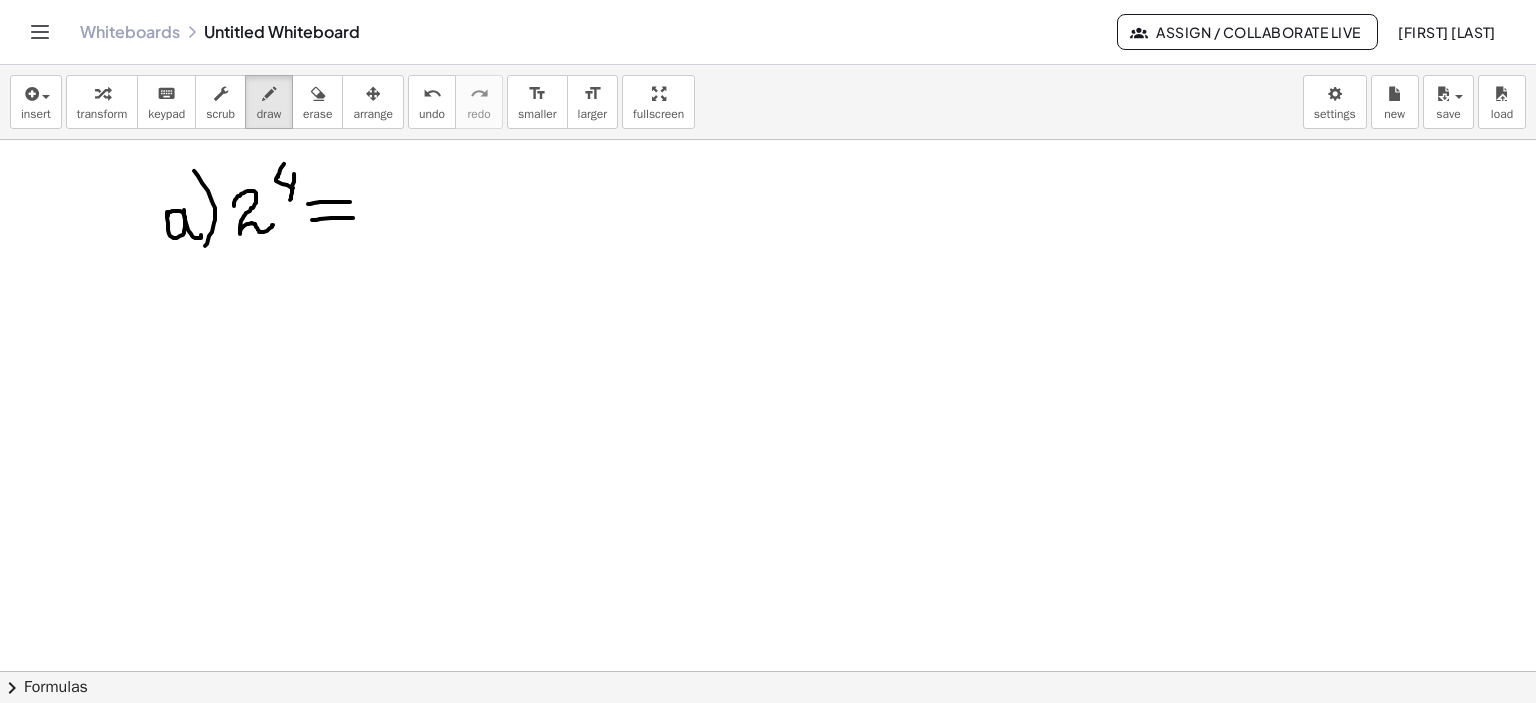 drag, startPoint x: 312, startPoint y: 219, endPoint x: 389, endPoint y: 194, distance: 80.95678 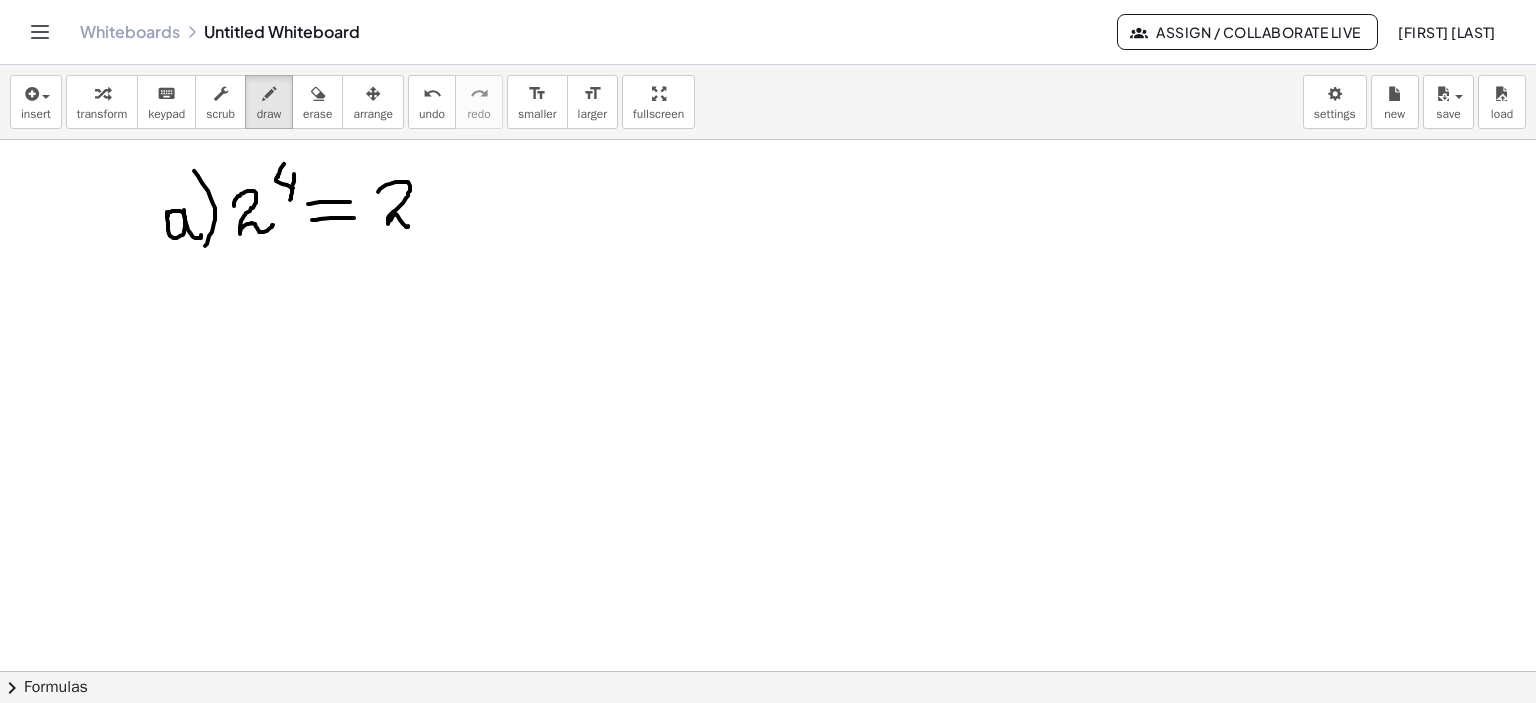 drag, startPoint x: 386, startPoint y: 184, endPoint x: 440, endPoint y: 203, distance: 57.245087 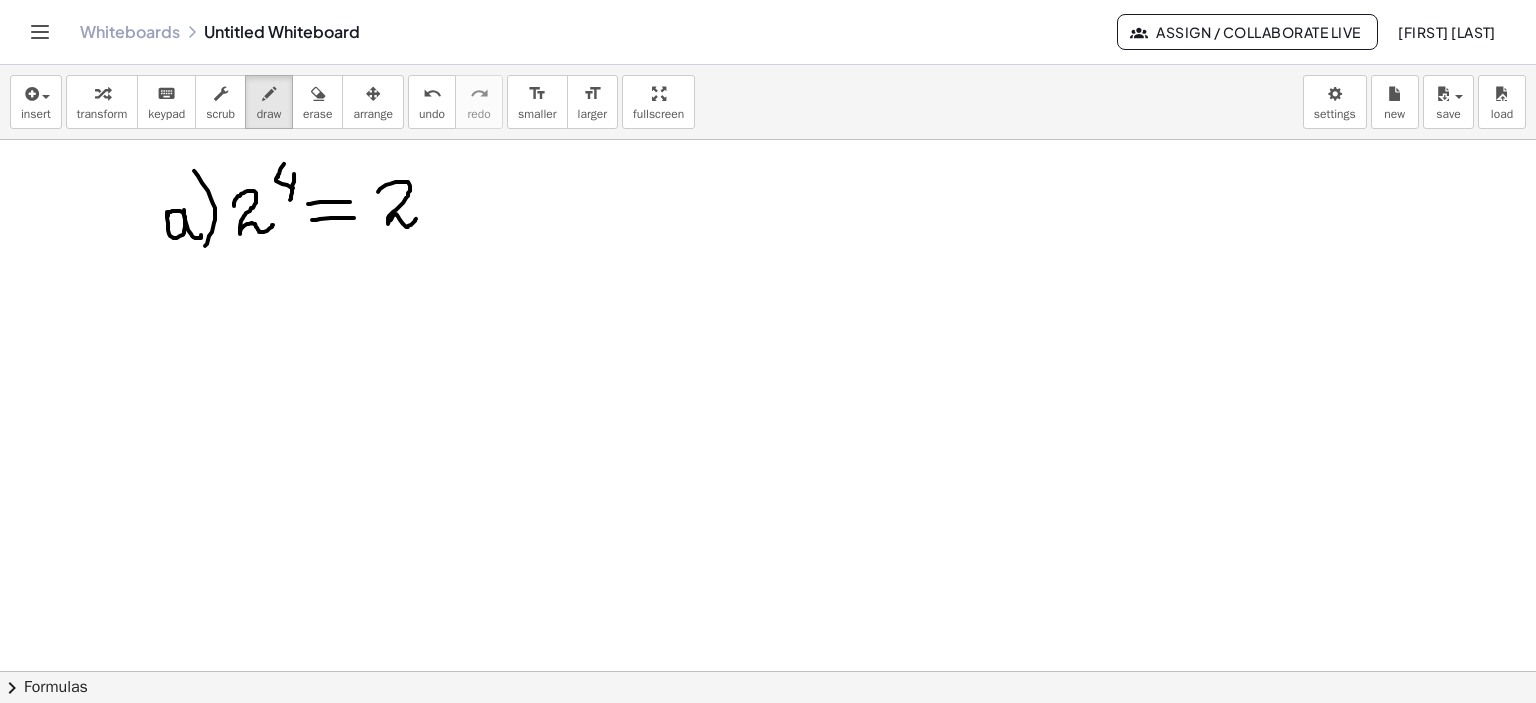 click at bounding box center [768, 140] 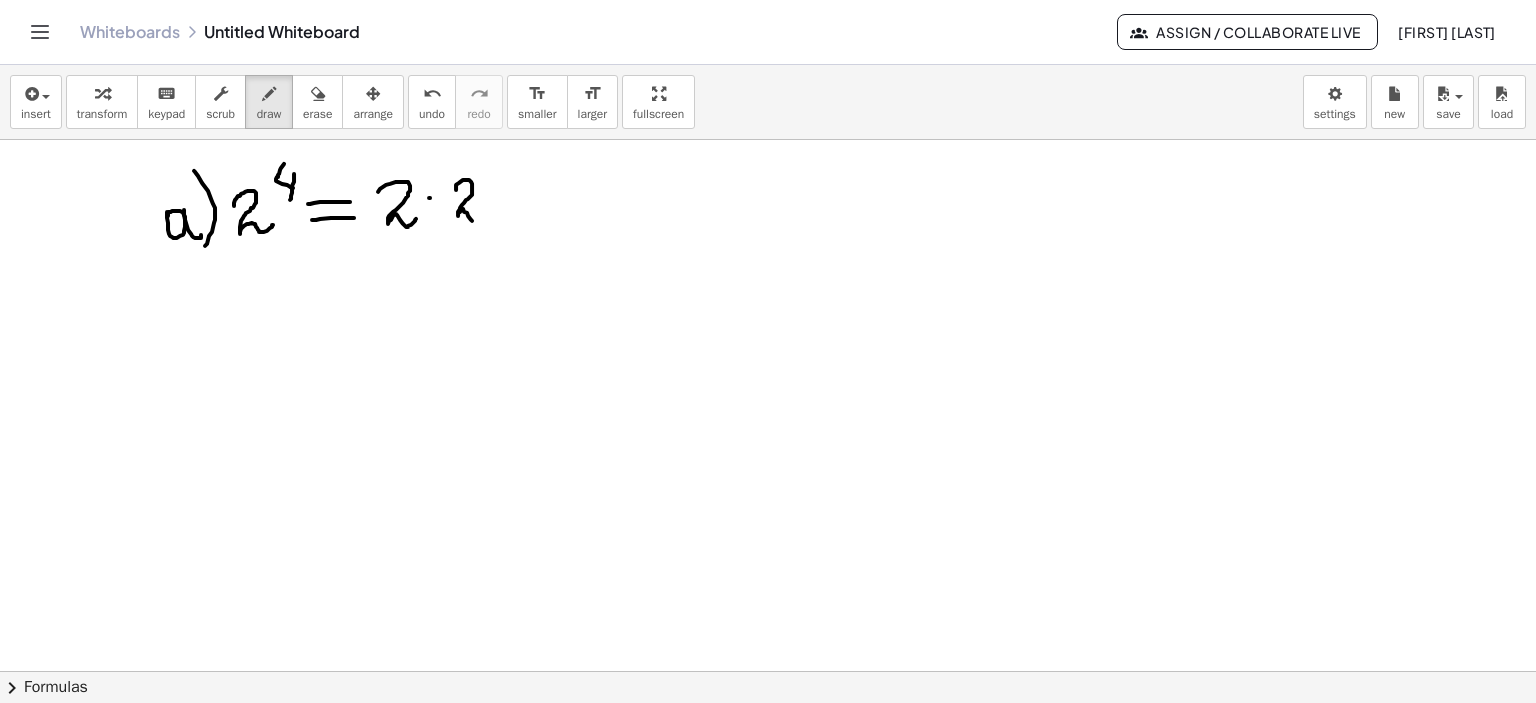 drag, startPoint x: 456, startPoint y: 189, endPoint x: 515, endPoint y: 207, distance: 61.68468 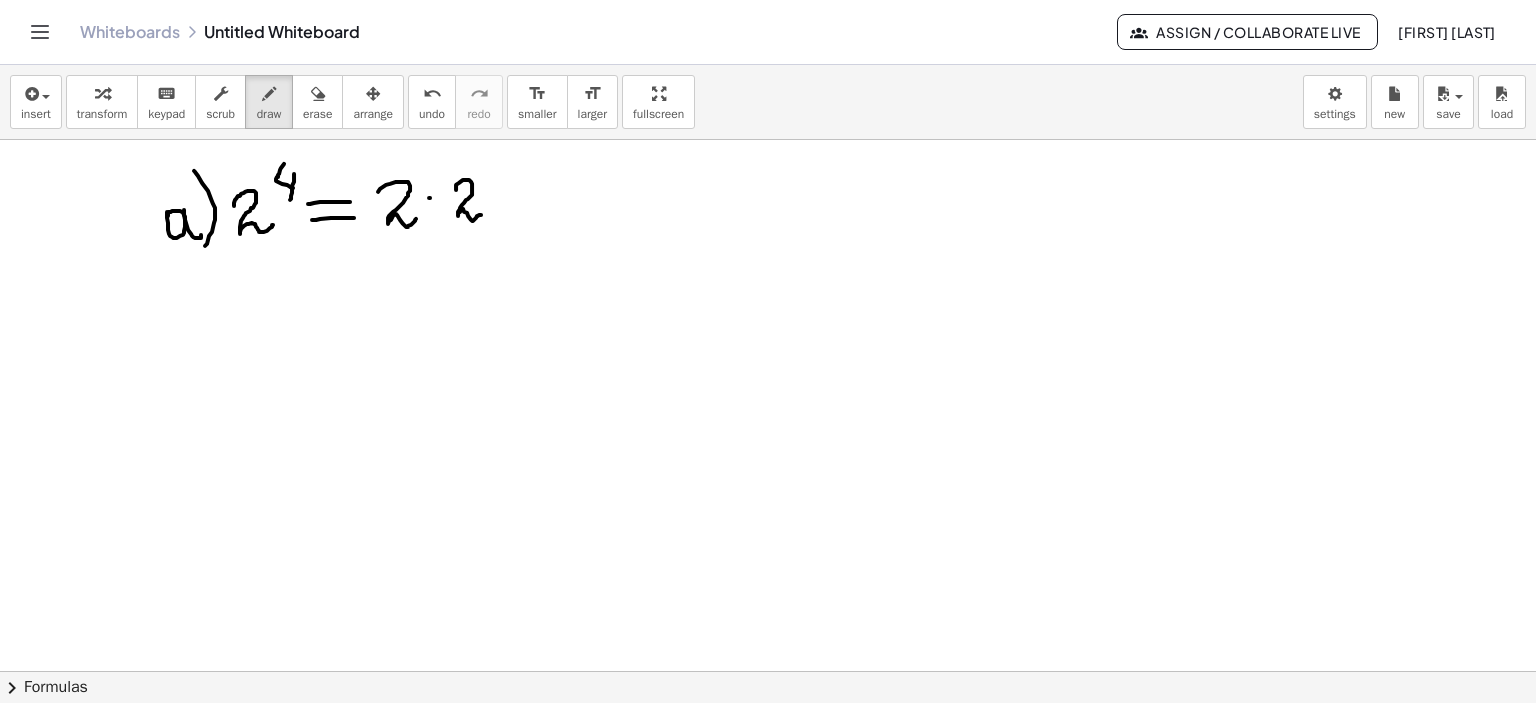 click at bounding box center [768, 140] 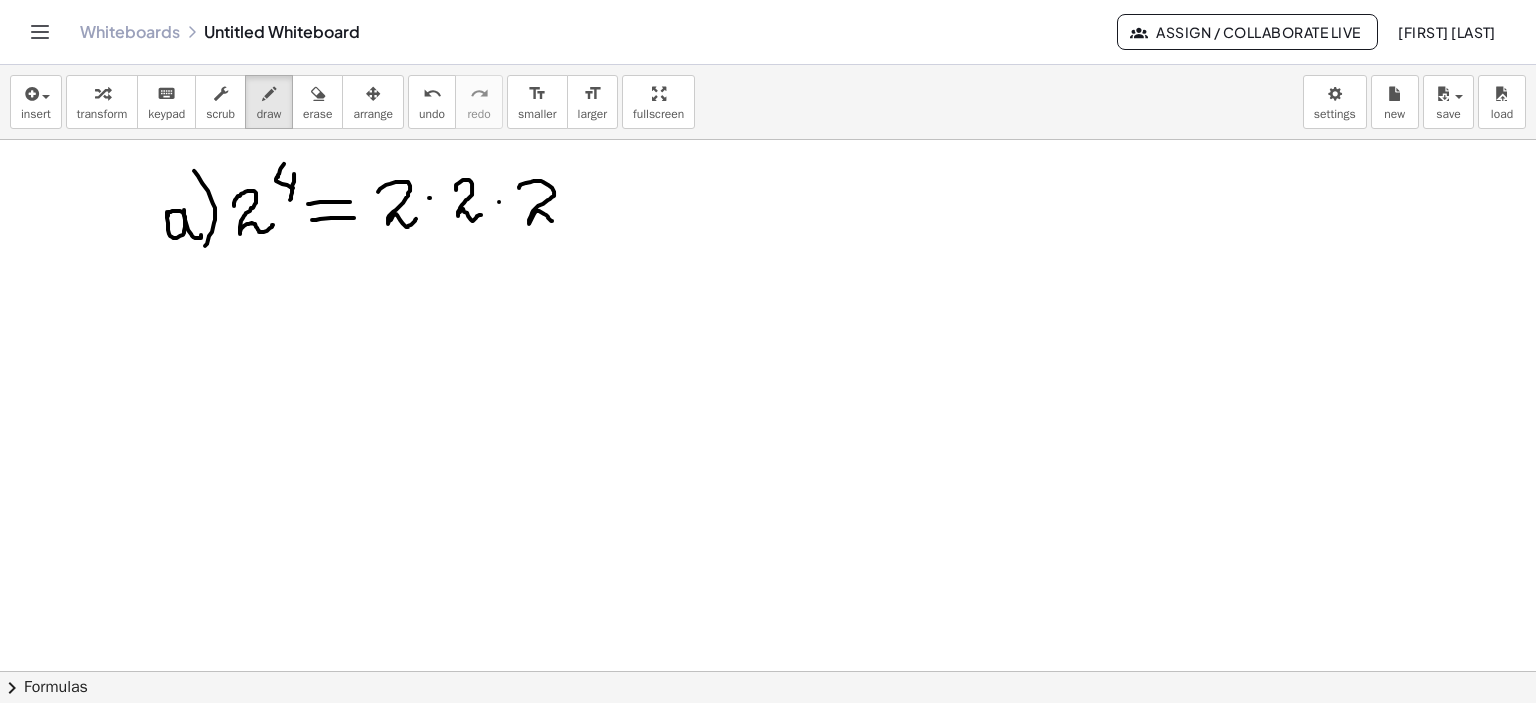 drag, startPoint x: 519, startPoint y: 187, endPoint x: 579, endPoint y: 209, distance: 63.90618 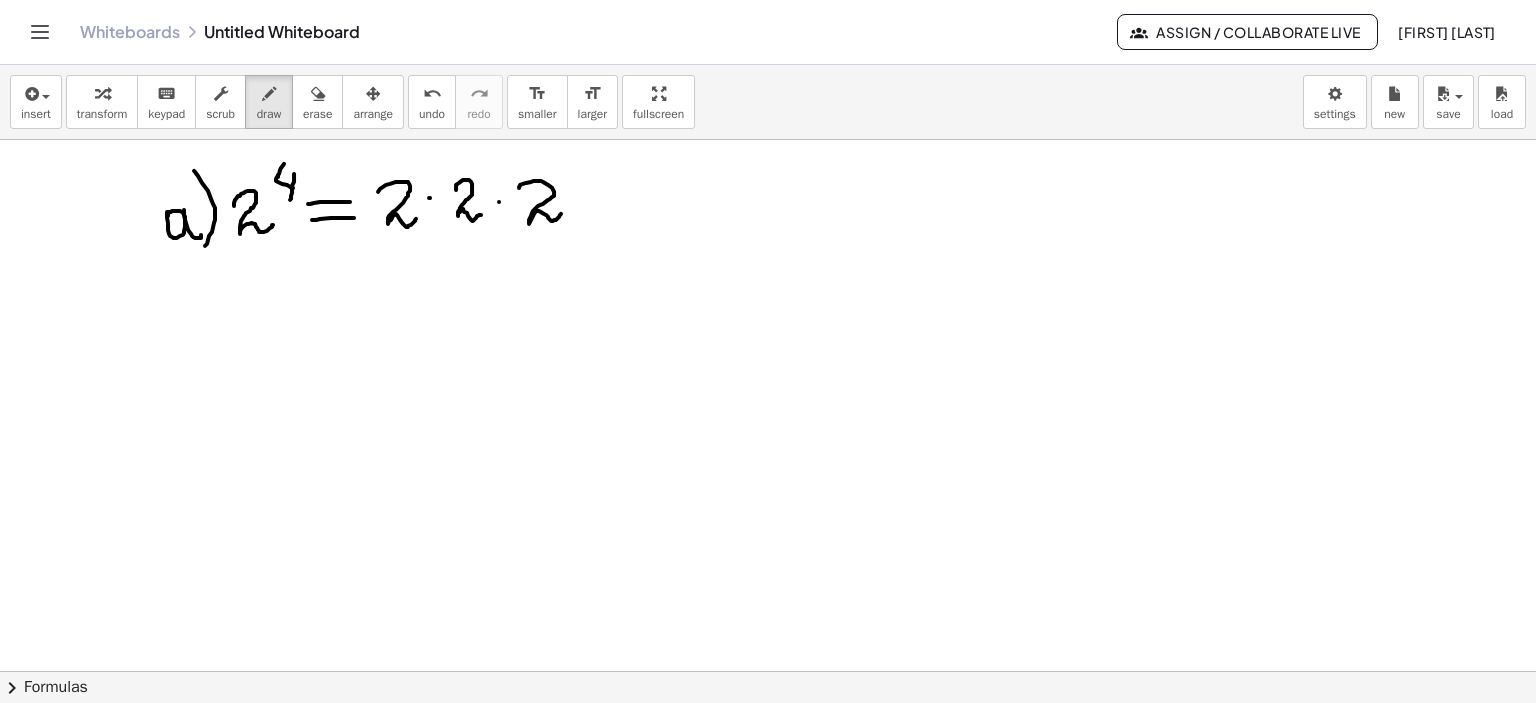 click at bounding box center [768, 140] 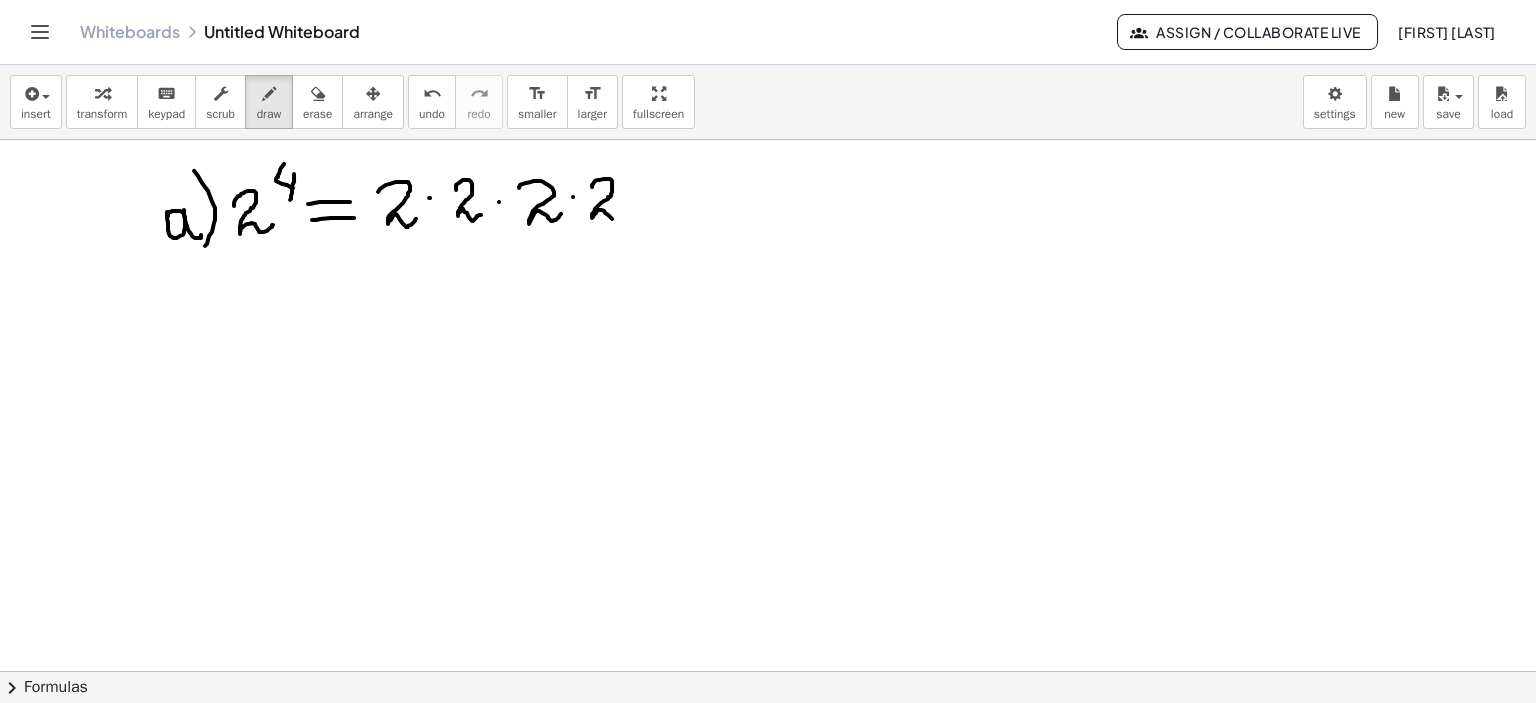 drag, startPoint x: 592, startPoint y: 186, endPoint x: 657, endPoint y: 208, distance: 68.622154 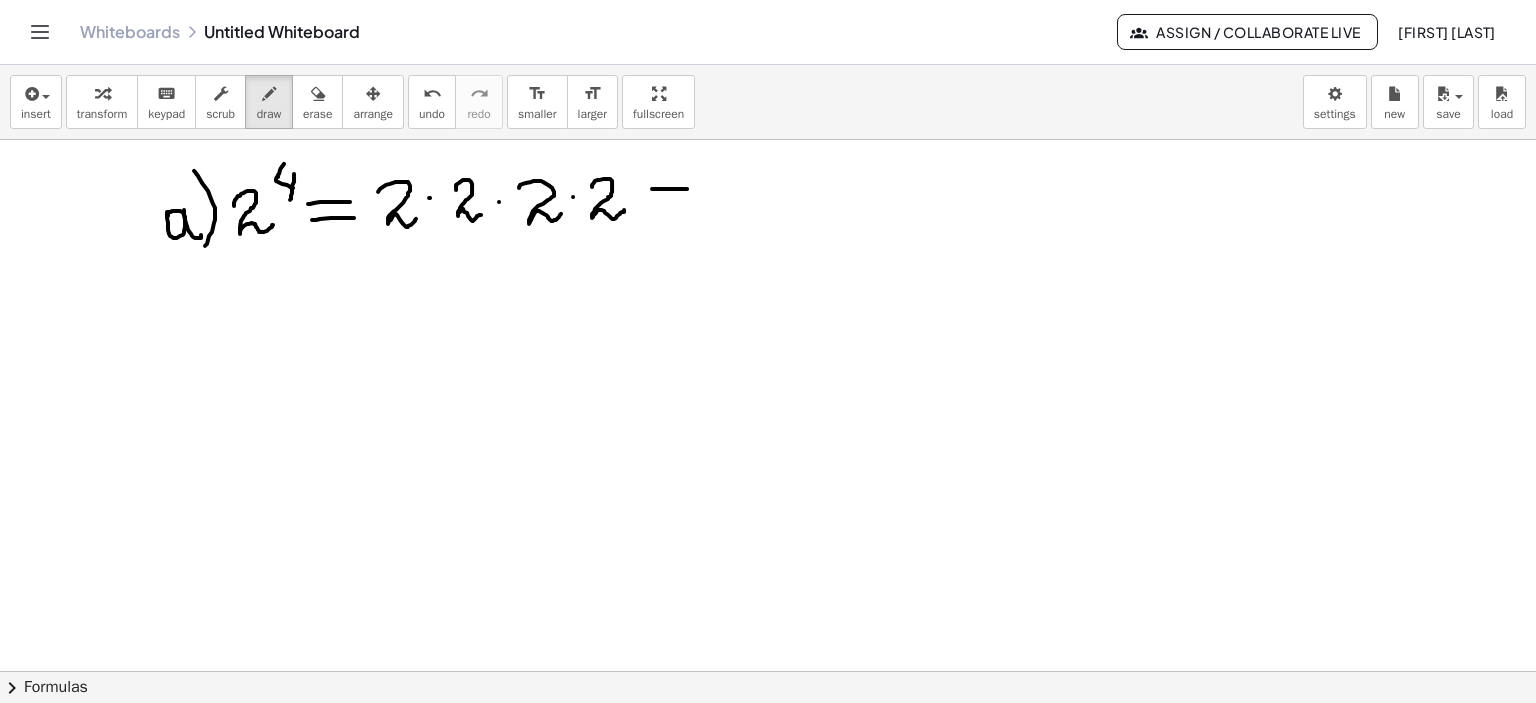 drag, startPoint x: 652, startPoint y: 188, endPoint x: 687, endPoint y: 188, distance: 35 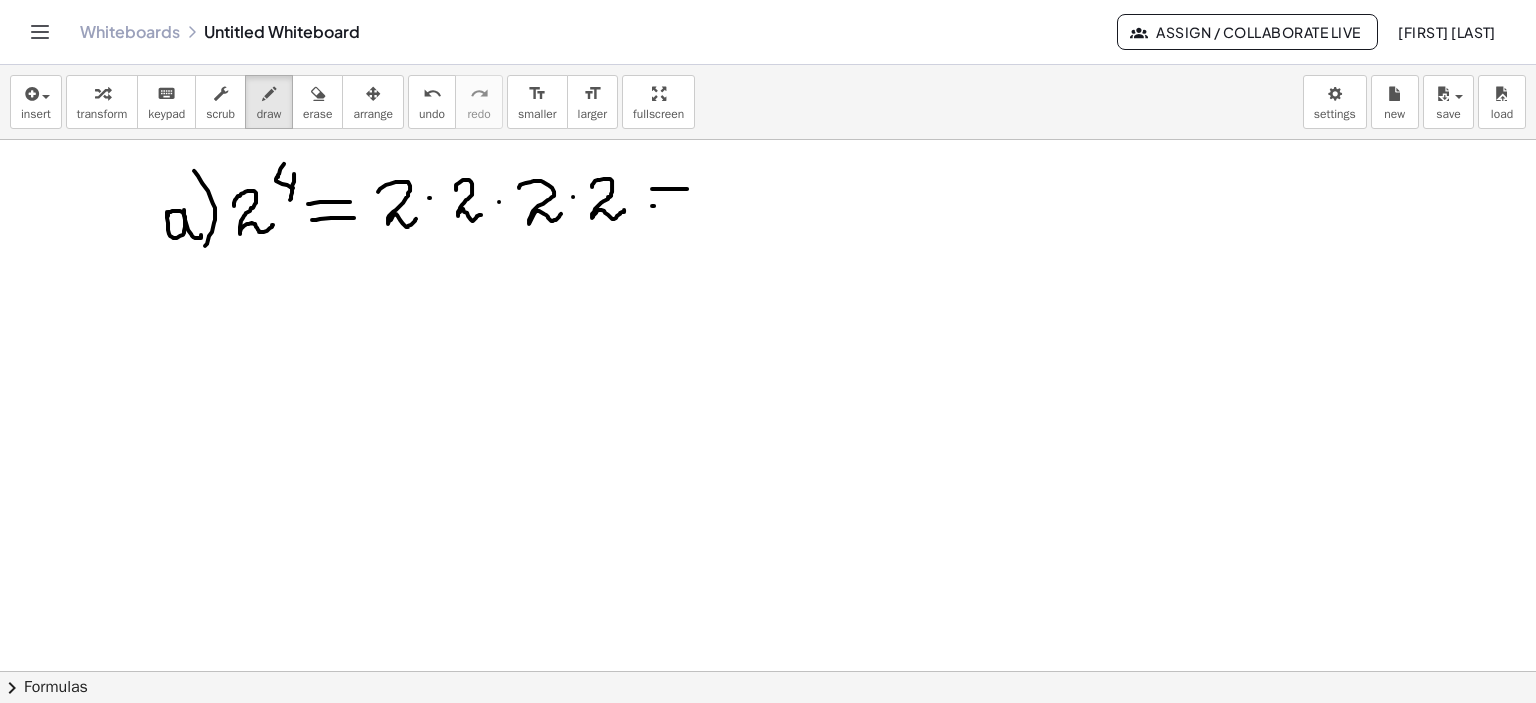 drag, startPoint x: 652, startPoint y: 205, endPoint x: 692, endPoint y: 206, distance: 40.012497 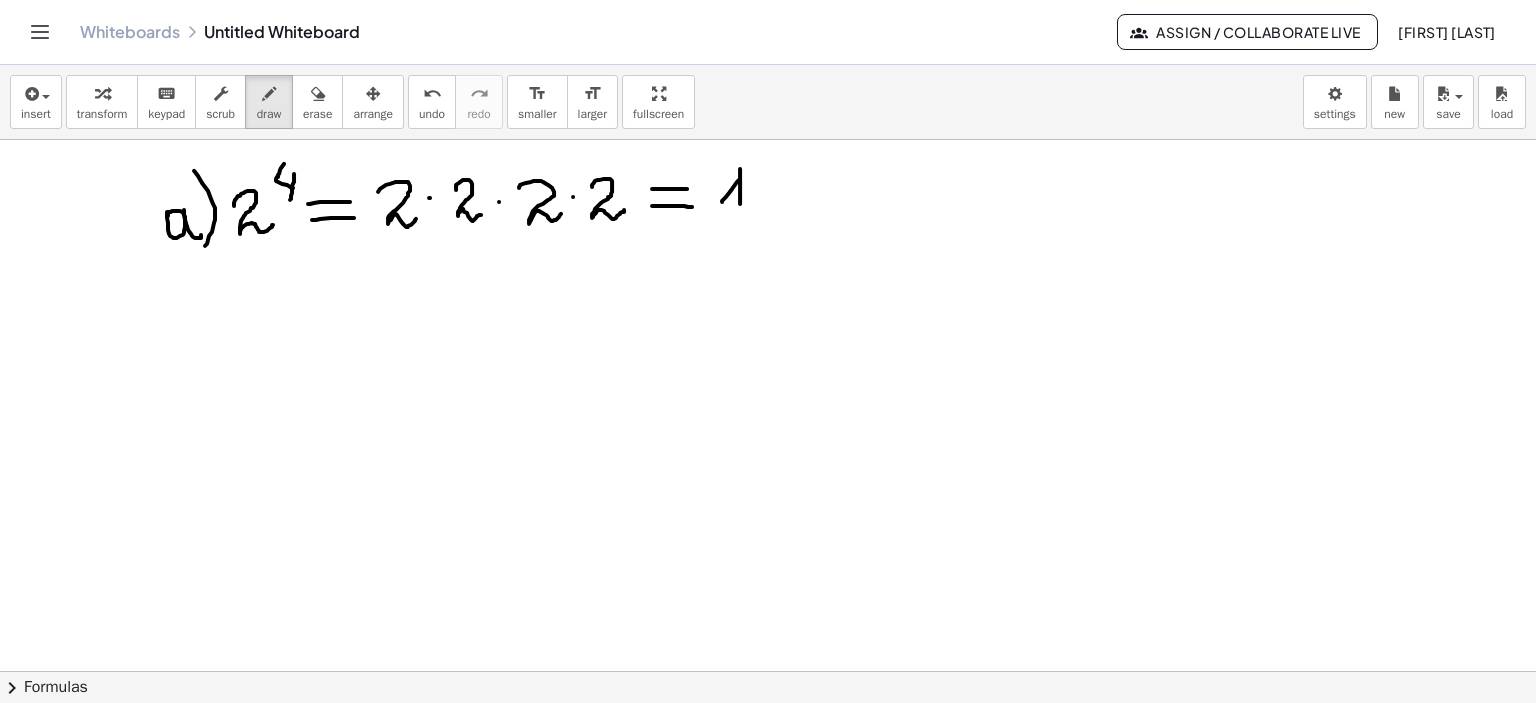 drag, startPoint x: 722, startPoint y: 201, endPoint x: 740, endPoint y: 212, distance: 21.095022 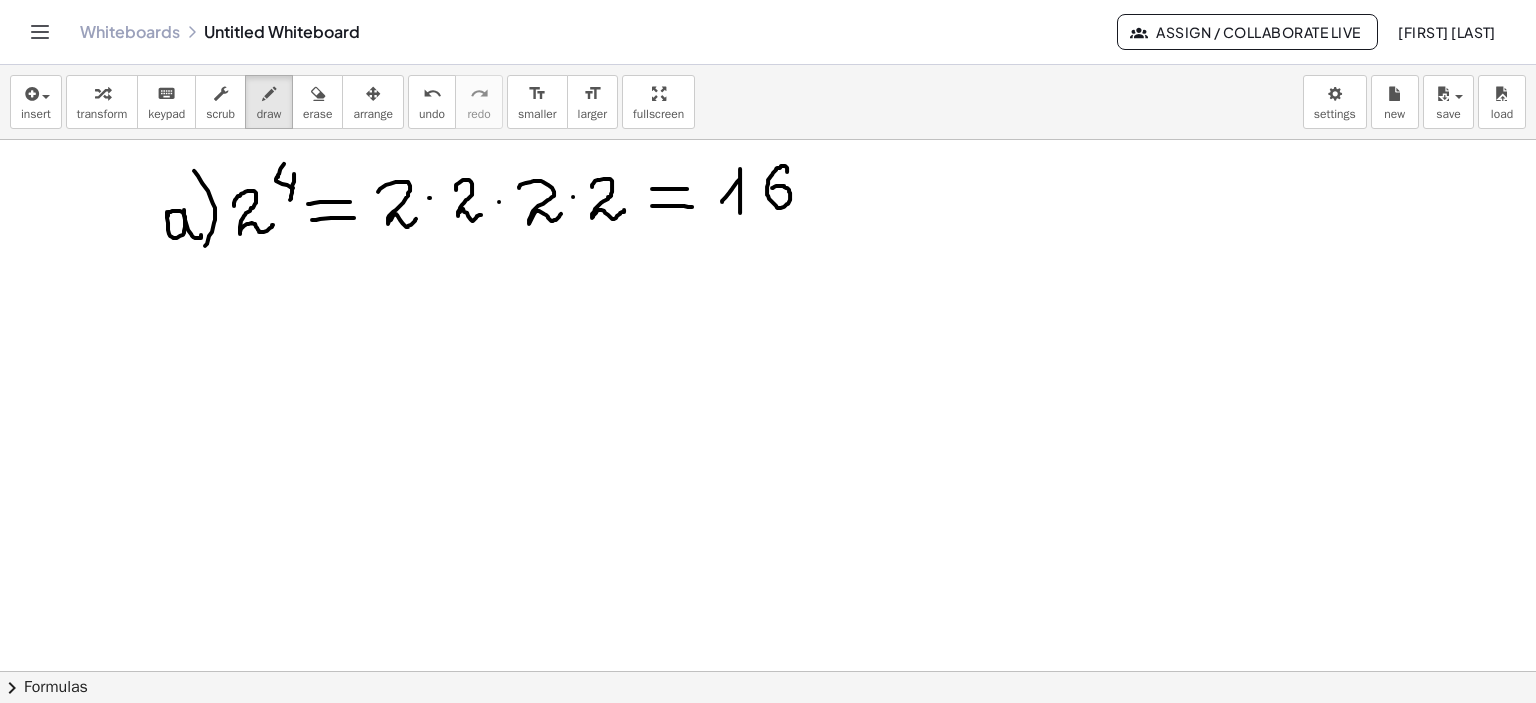 drag, startPoint x: 787, startPoint y: 171, endPoint x: 772, endPoint y: 189, distance: 23.43075 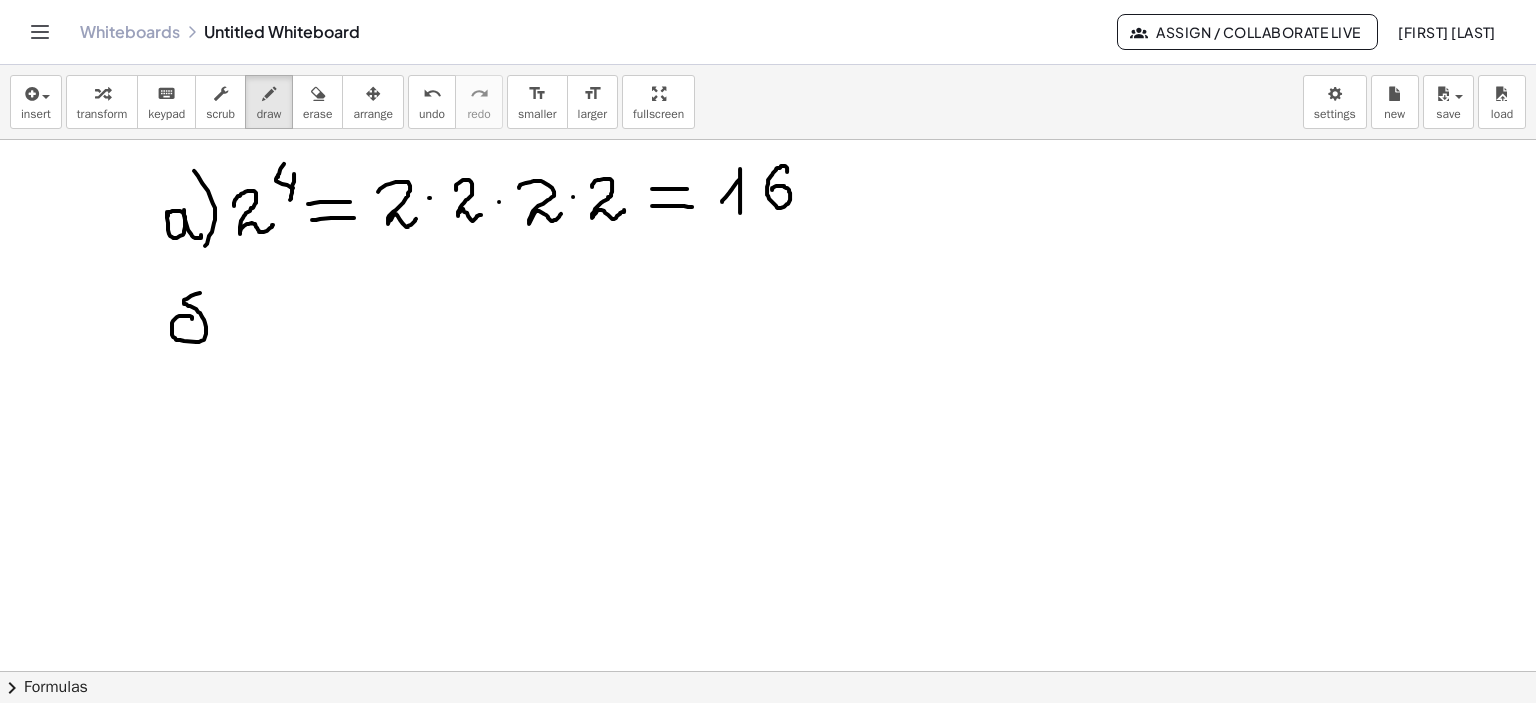 drag, startPoint x: 192, startPoint y: 318, endPoint x: 204, endPoint y: 289, distance: 31.38471 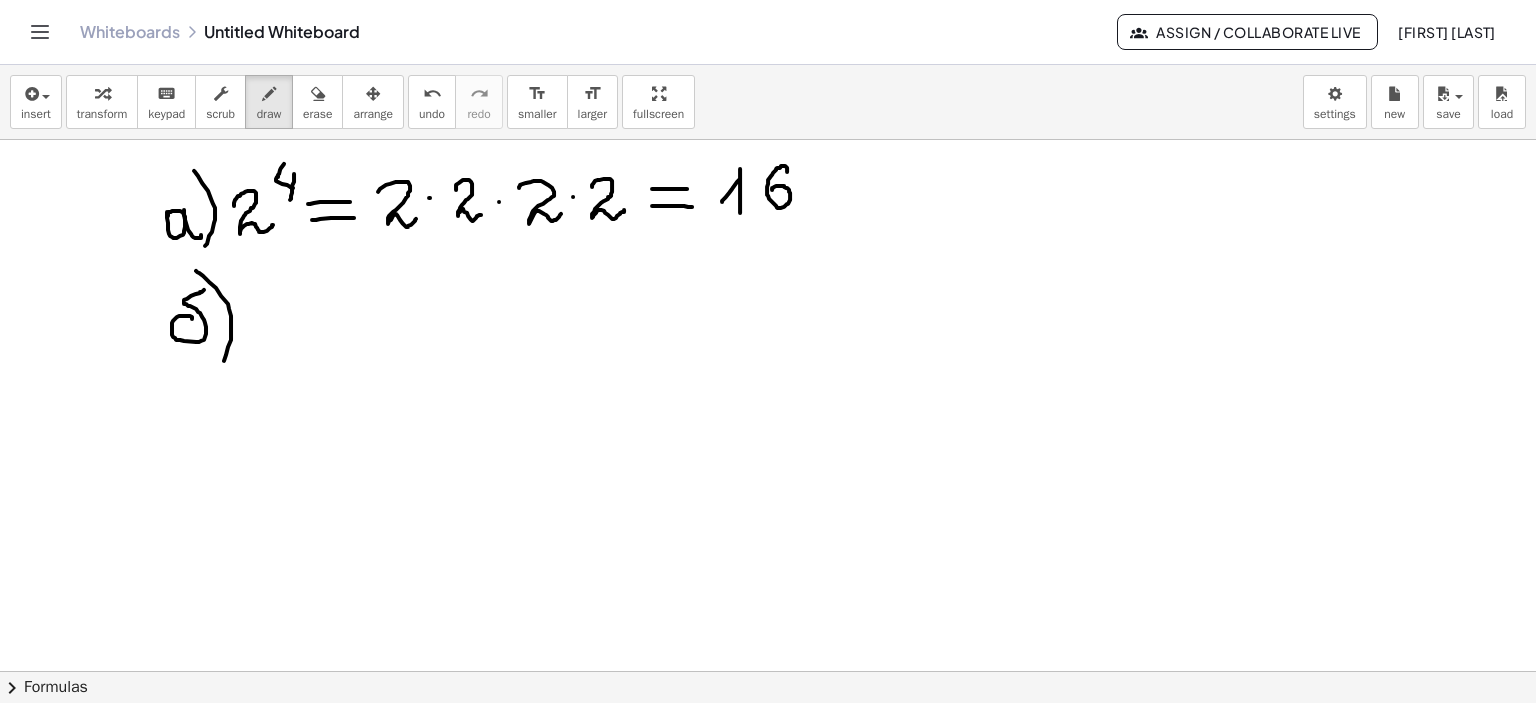 drag, startPoint x: 196, startPoint y: 270, endPoint x: 220, endPoint y: 369, distance: 101.86756 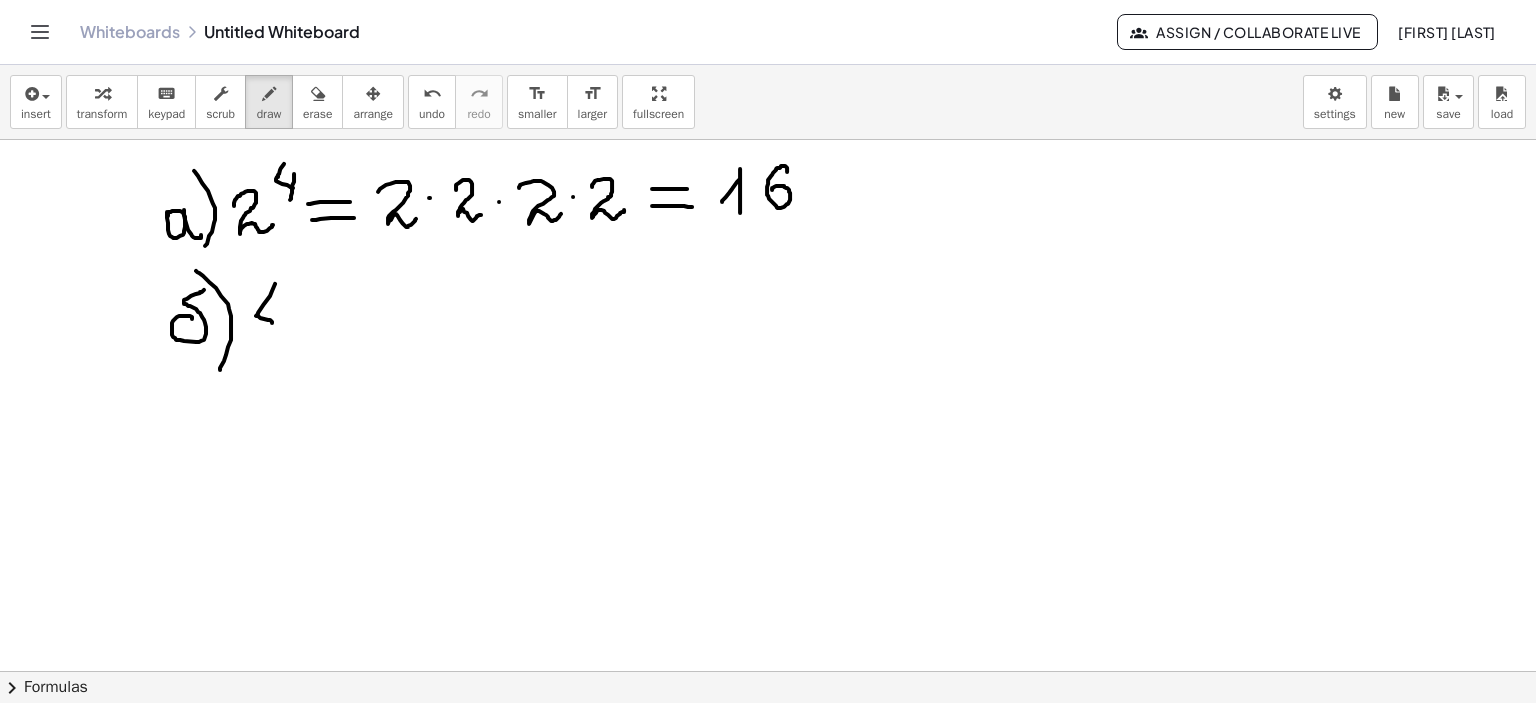 drag, startPoint x: 275, startPoint y: 283, endPoint x: 286, endPoint y: 307, distance: 26.400757 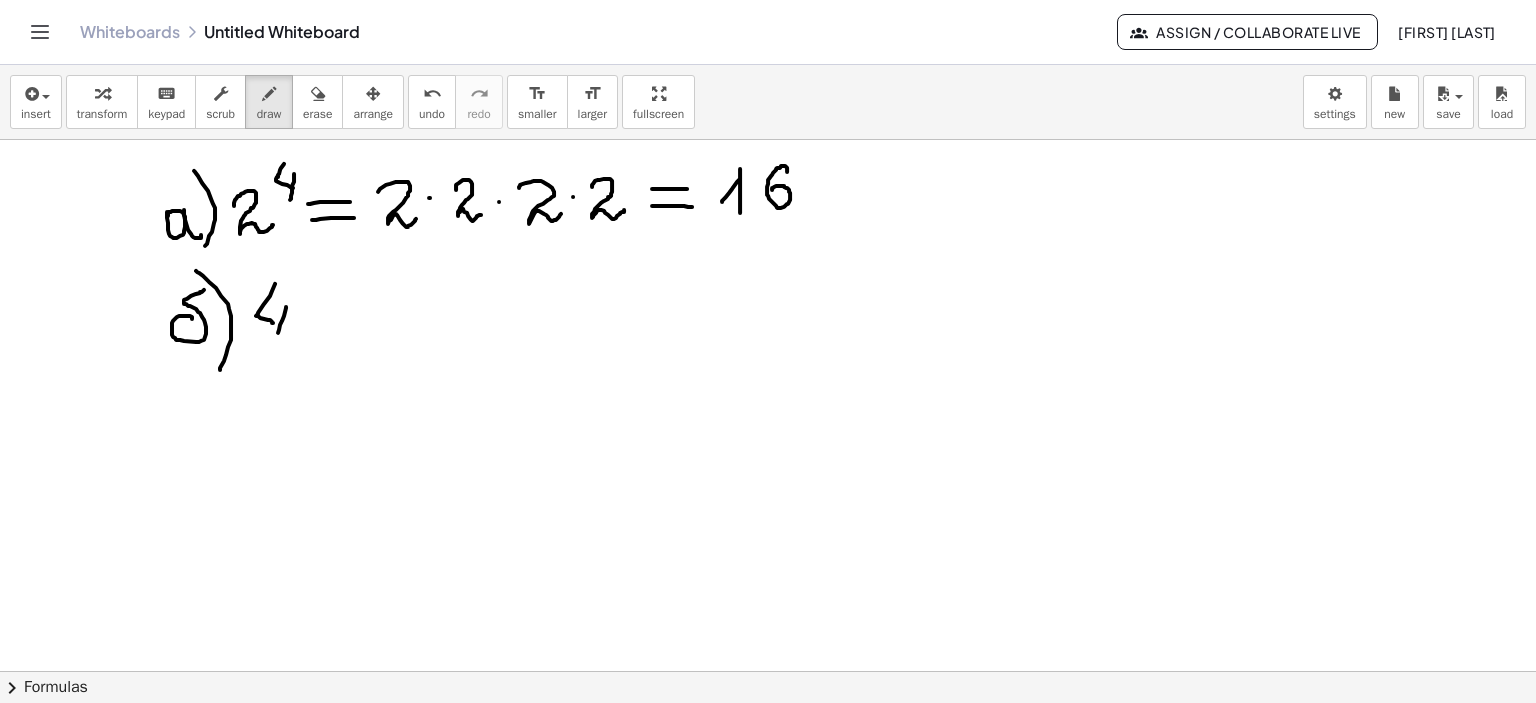 drag, startPoint x: 286, startPoint y: 306, endPoint x: 276, endPoint y: 343, distance: 38.327538 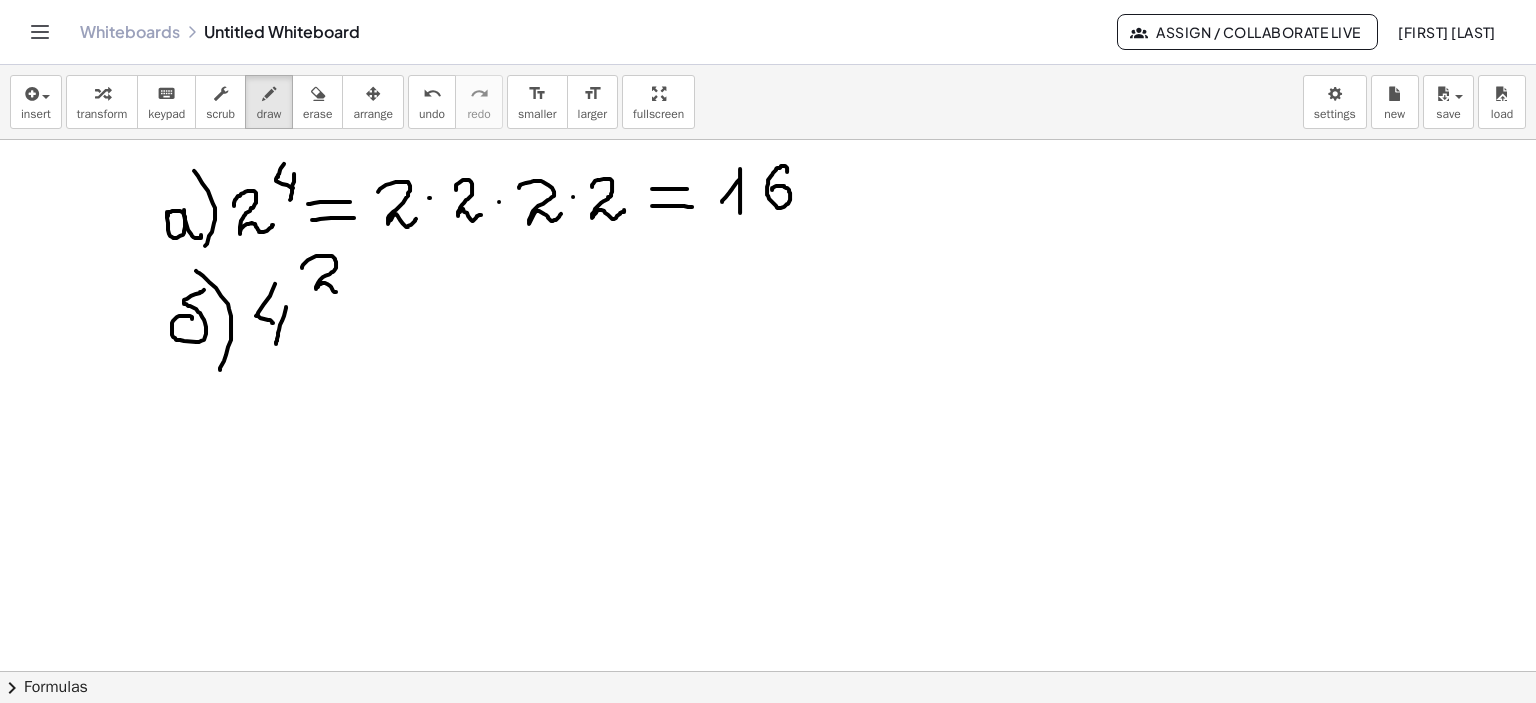 drag, startPoint x: 316, startPoint y: 255, endPoint x: 349, endPoint y: 287, distance: 45.96738 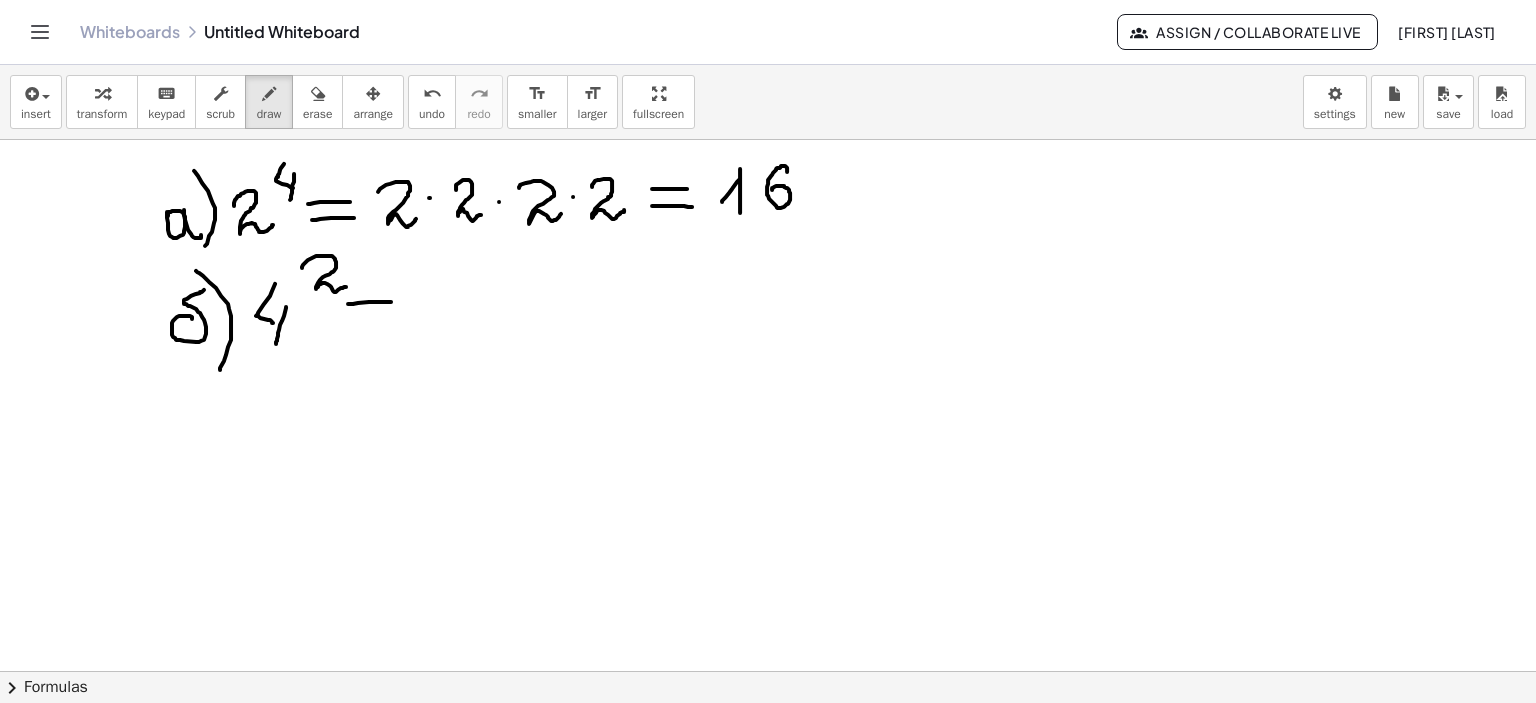 drag, startPoint x: 348, startPoint y: 303, endPoint x: 391, endPoint y: 301, distance: 43.046486 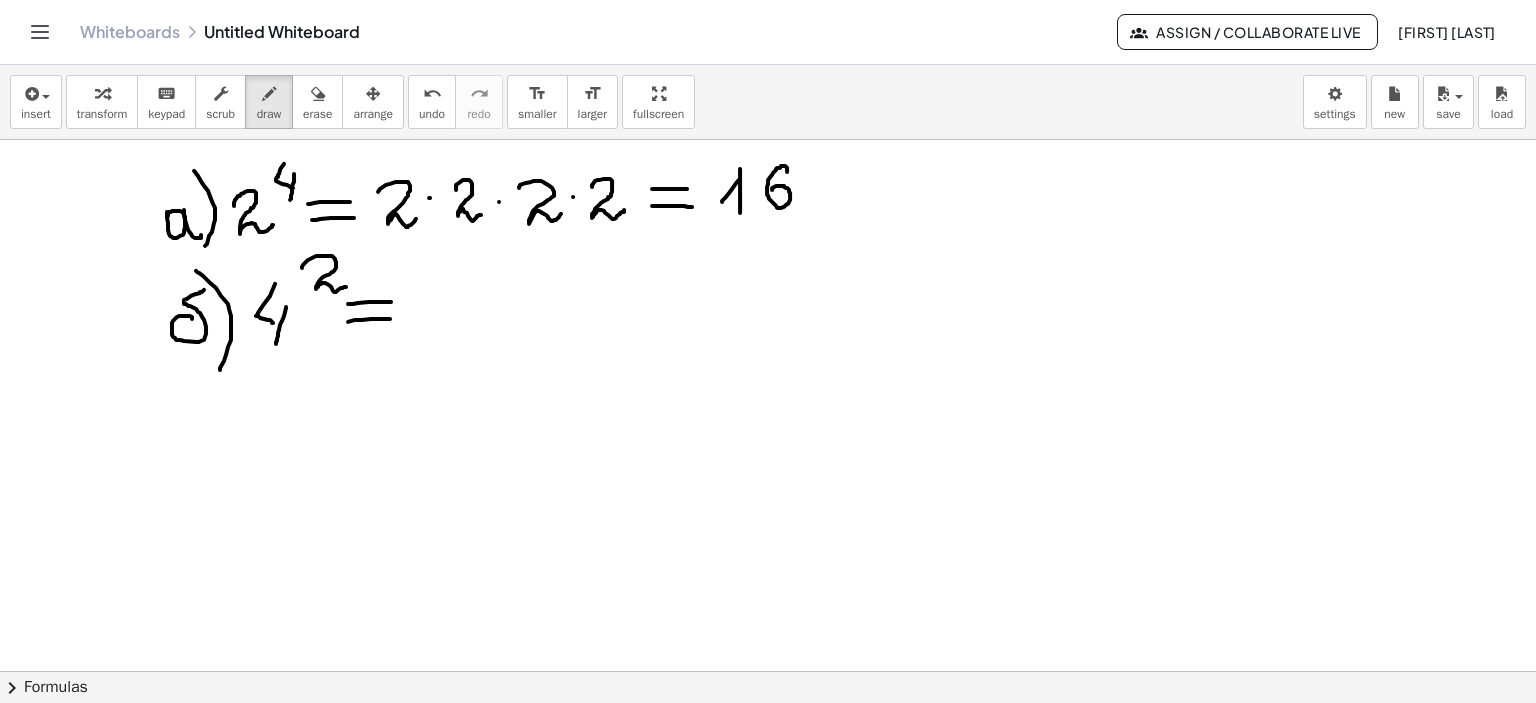 drag, startPoint x: 348, startPoint y: 321, endPoint x: 390, endPoint y: 318, distance: 42.107006 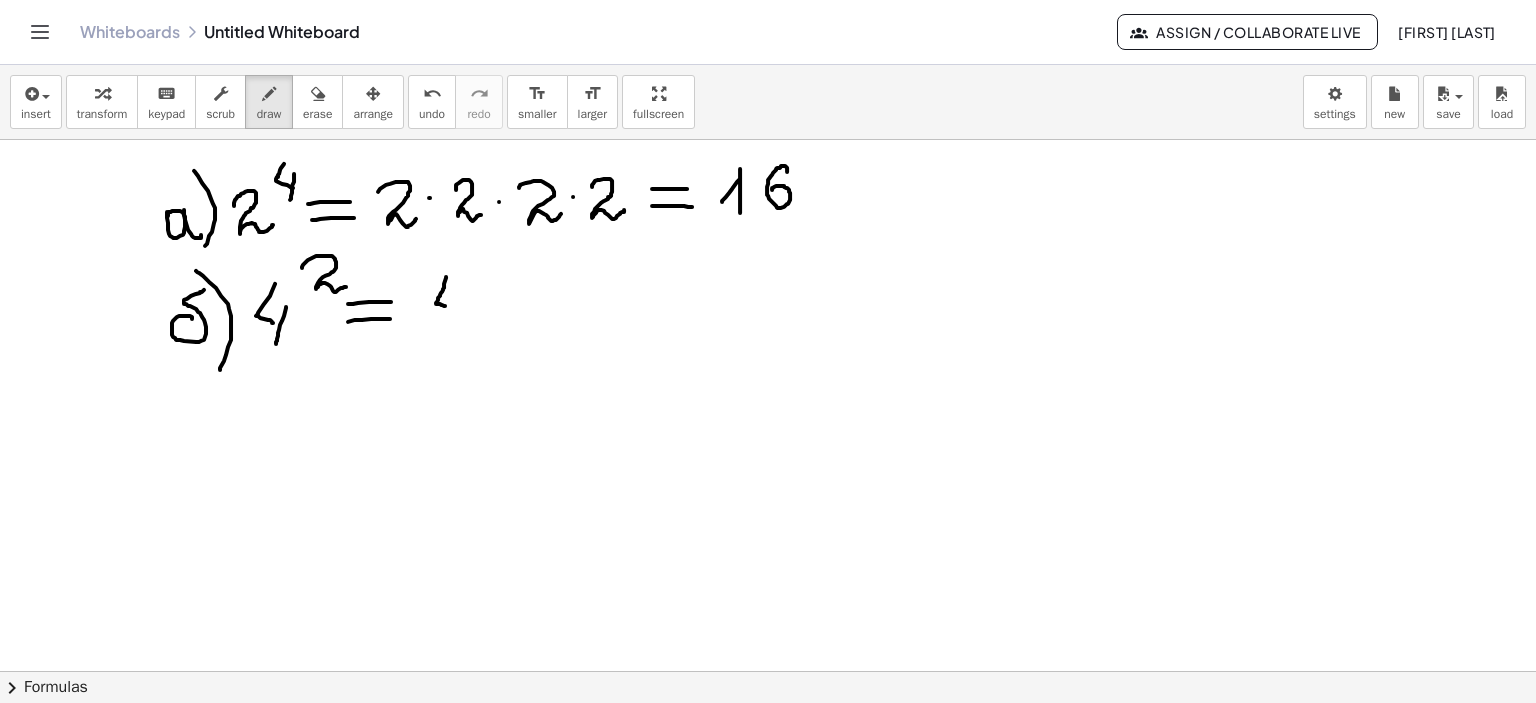 drag, startPoint x: 446, startPoint y: 276, endPoint x: 451, endPoint y: 304, distance: 28.442924 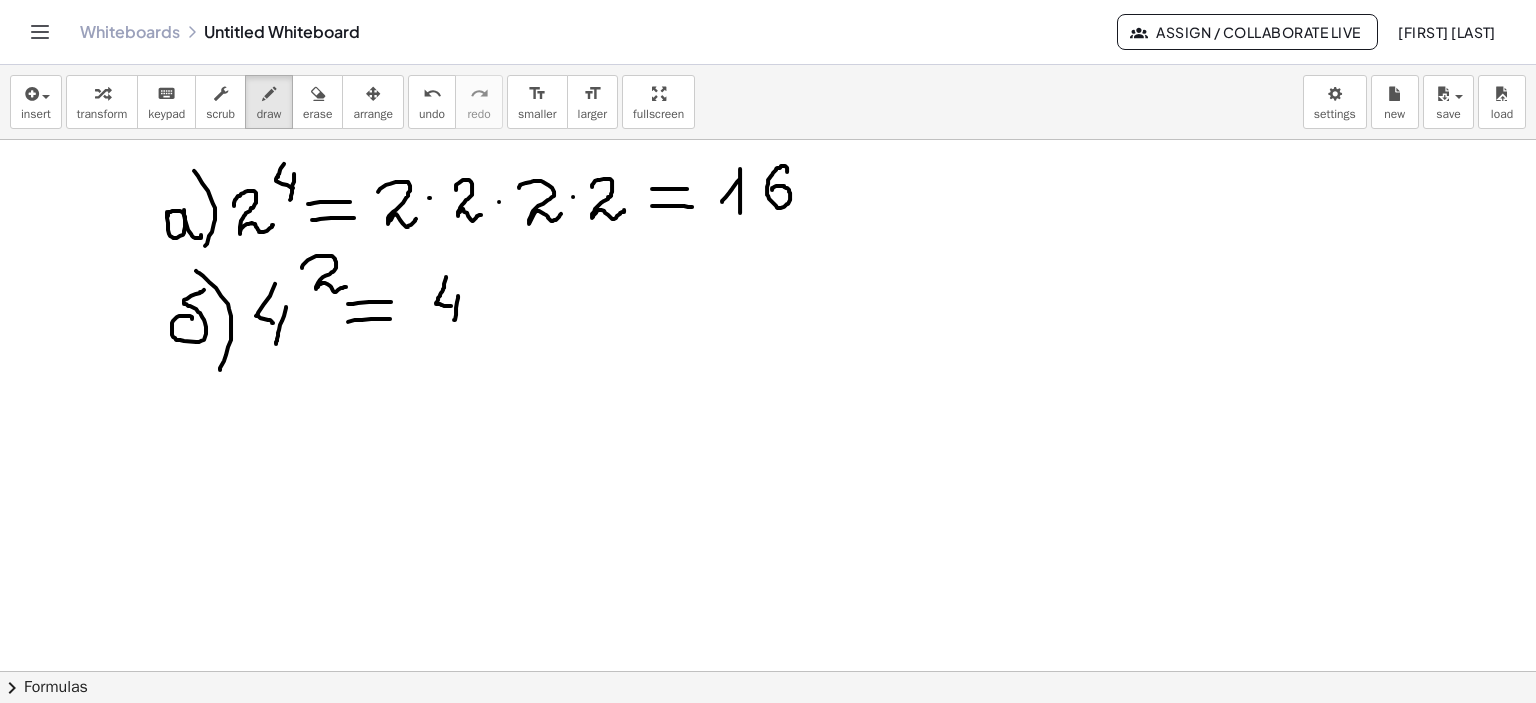 drag, startPoint x: 458, startPoint y: 295, endPoint x: 454, endPoint y: 319, distance: 24.33105 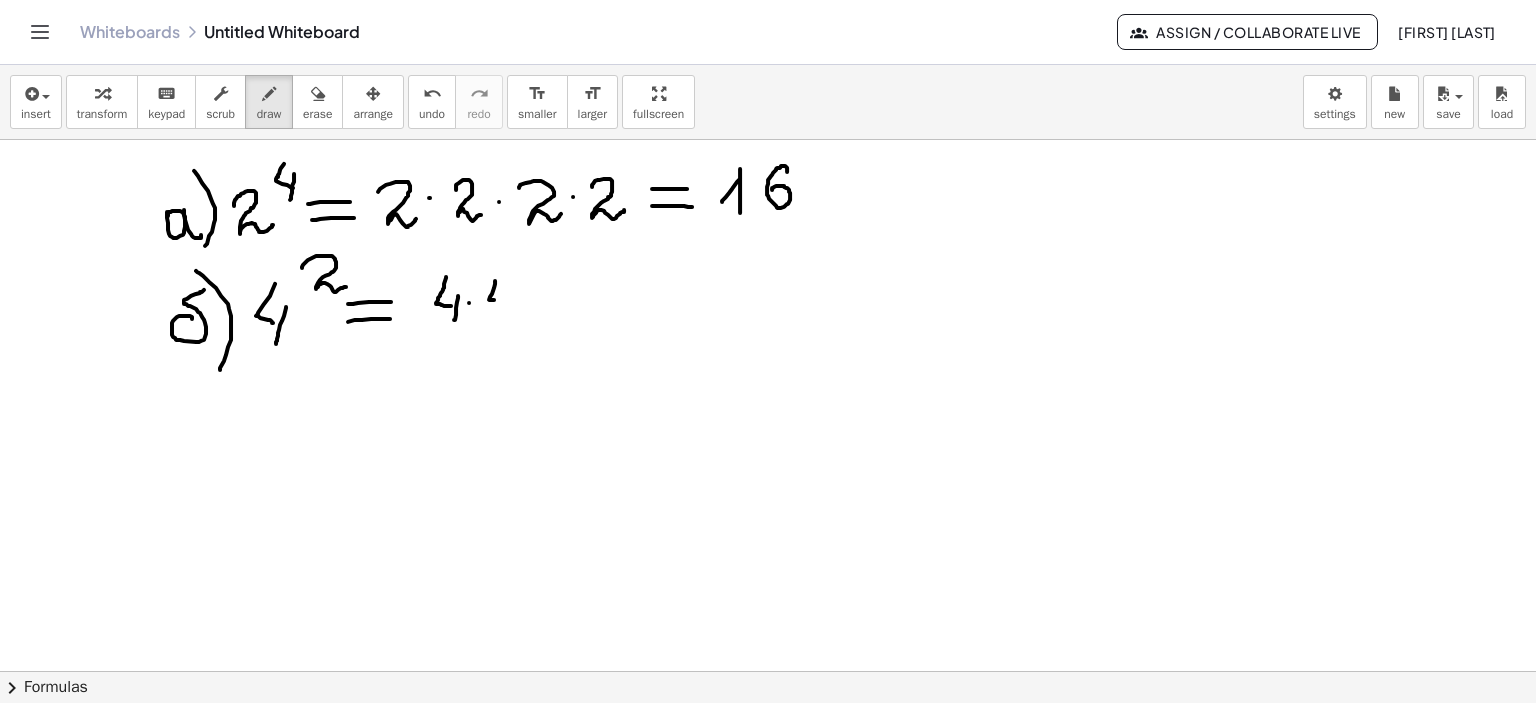 drag, startPoint x: 495, startPoint y: 280, endPoint x: 520, endPoint y: 293, distance: 28.178005 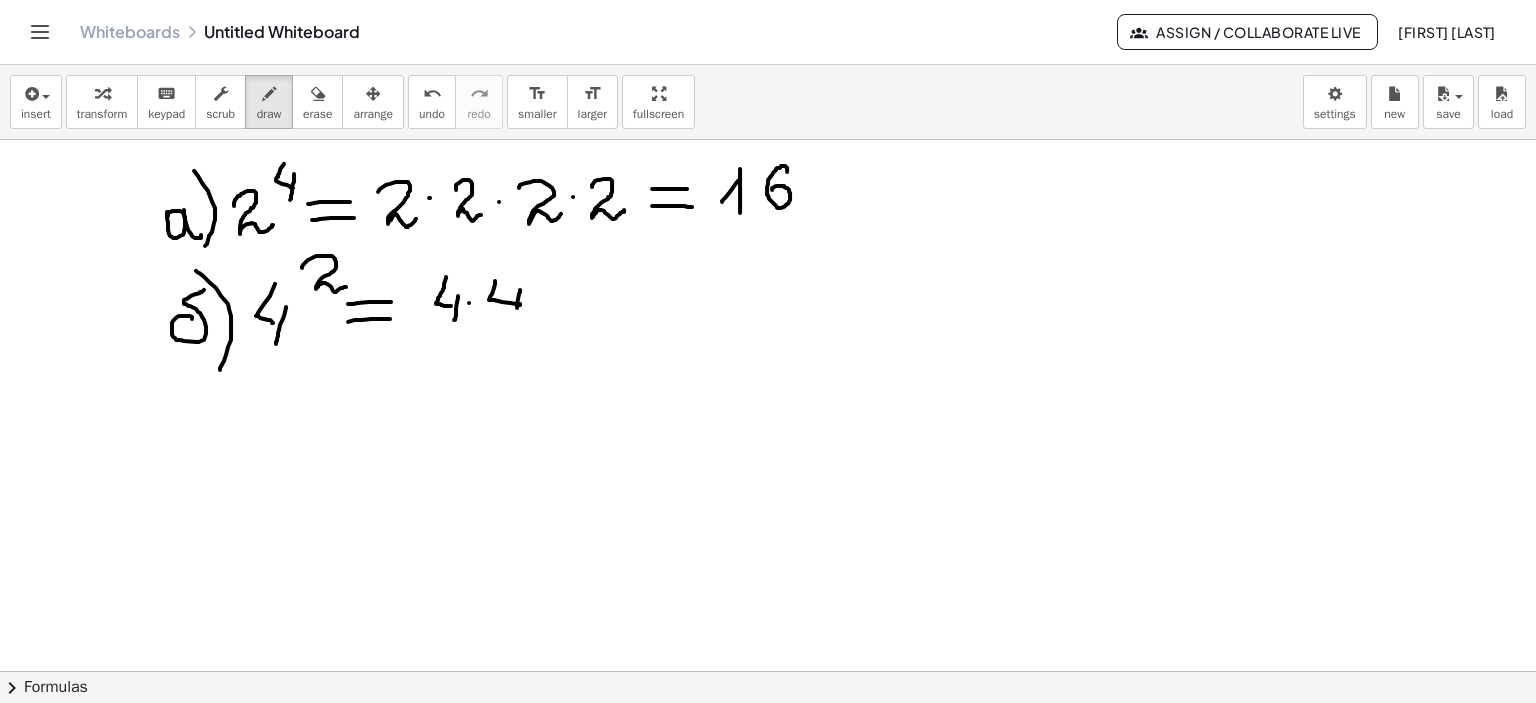drag, startPoint x: 520, startPoint y: 289, endPoint x: 520, endPoint y: 315, distance: 26 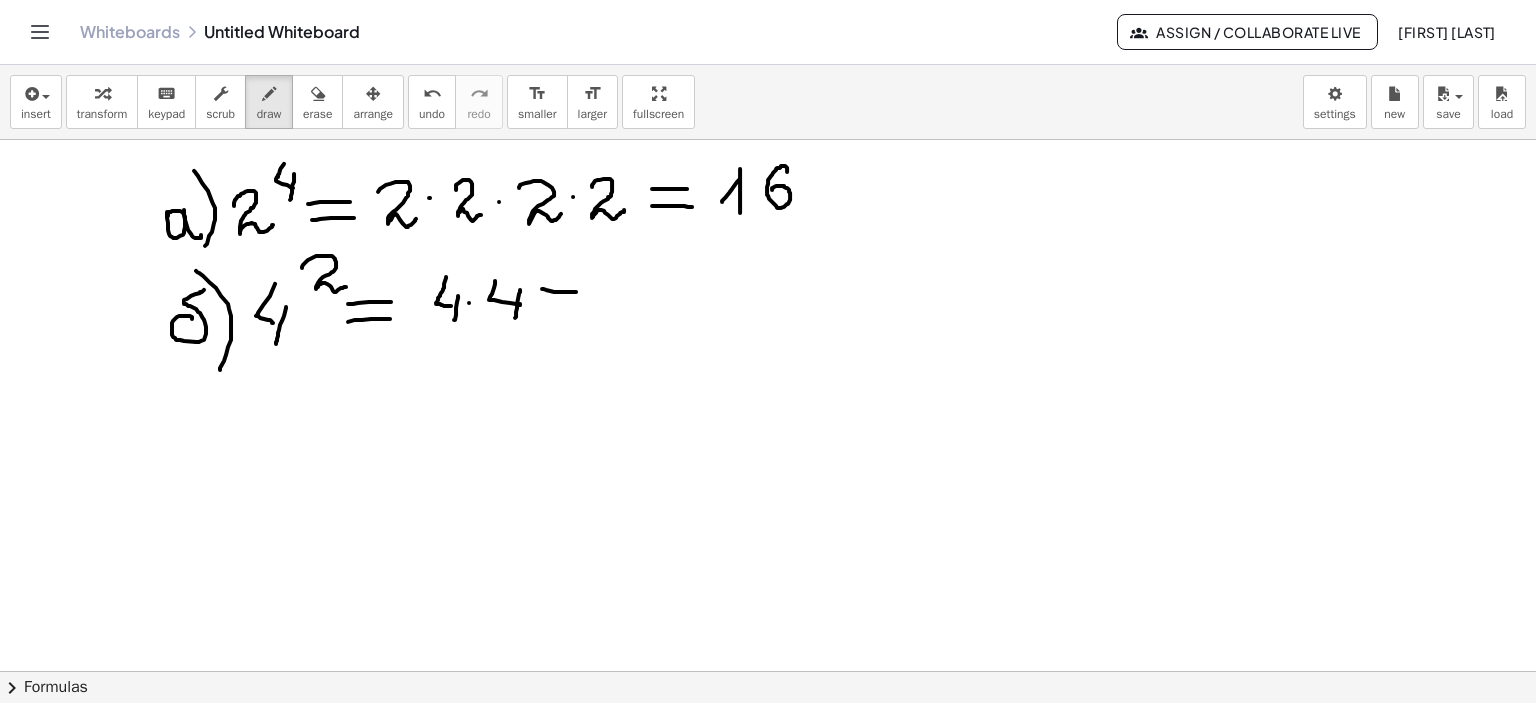 drag, startPoint x: 542, startPoint y: 288, endPoint x: 544, endPoint y: 311, distance: 23.086792 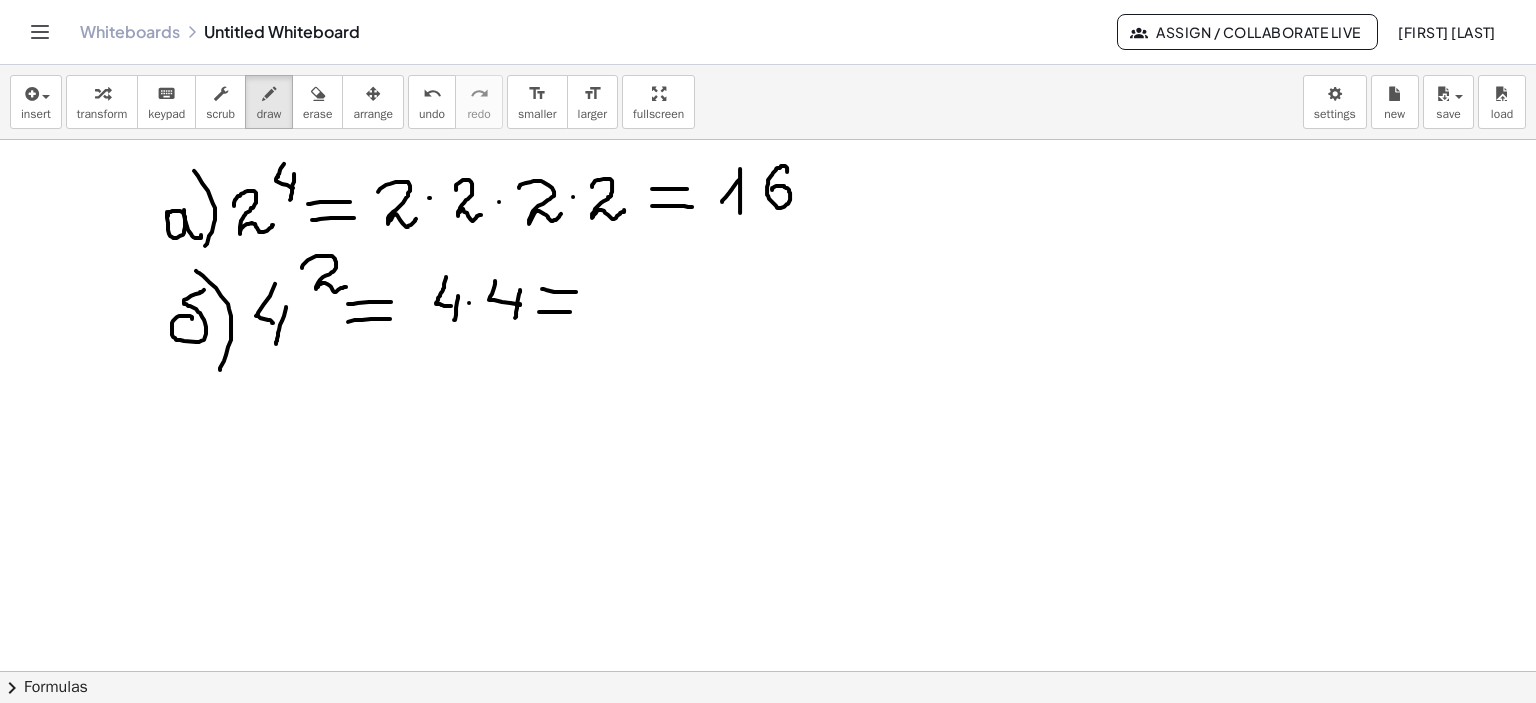 drag, startPoint x: 539, startPoint y: 311, endPoint x: 571, endPoint y: 311, distance: 32 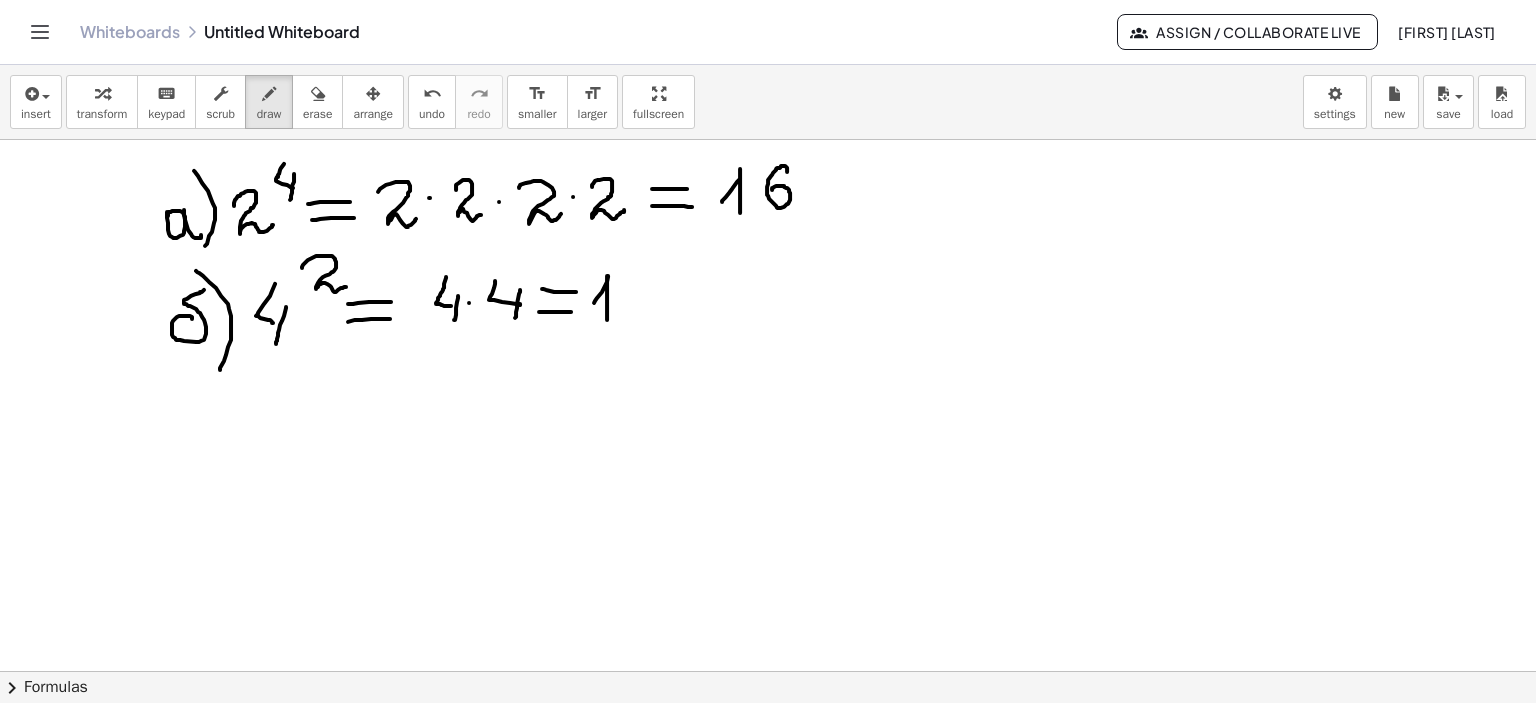 drag, startPoint x: 594, startPoint y: 302, endPoint x: 616, endPoint y: 311, distance: 23.769728 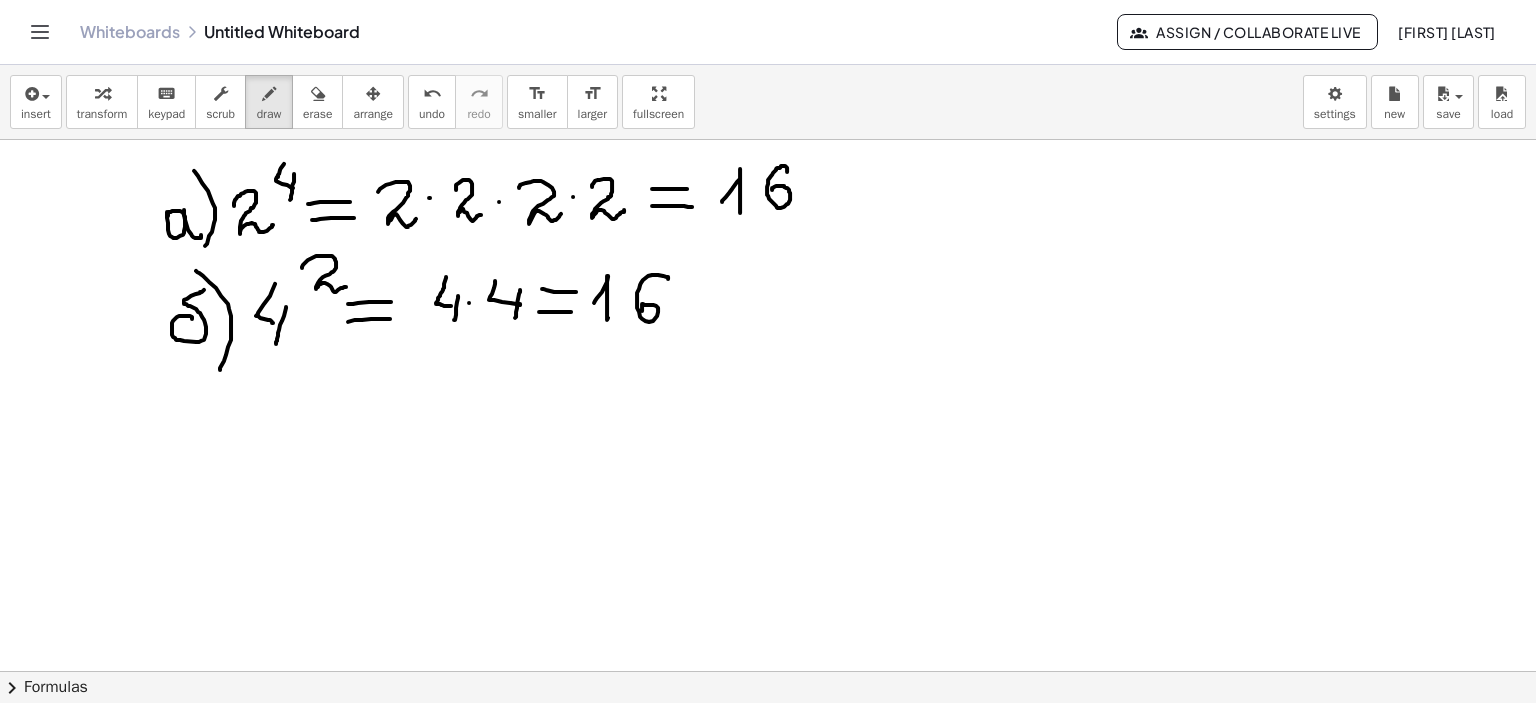 drag, startPoint x: 668, startPoint y: 278, endPoint x: 638, endPoint y: 432, distance: 156.89487 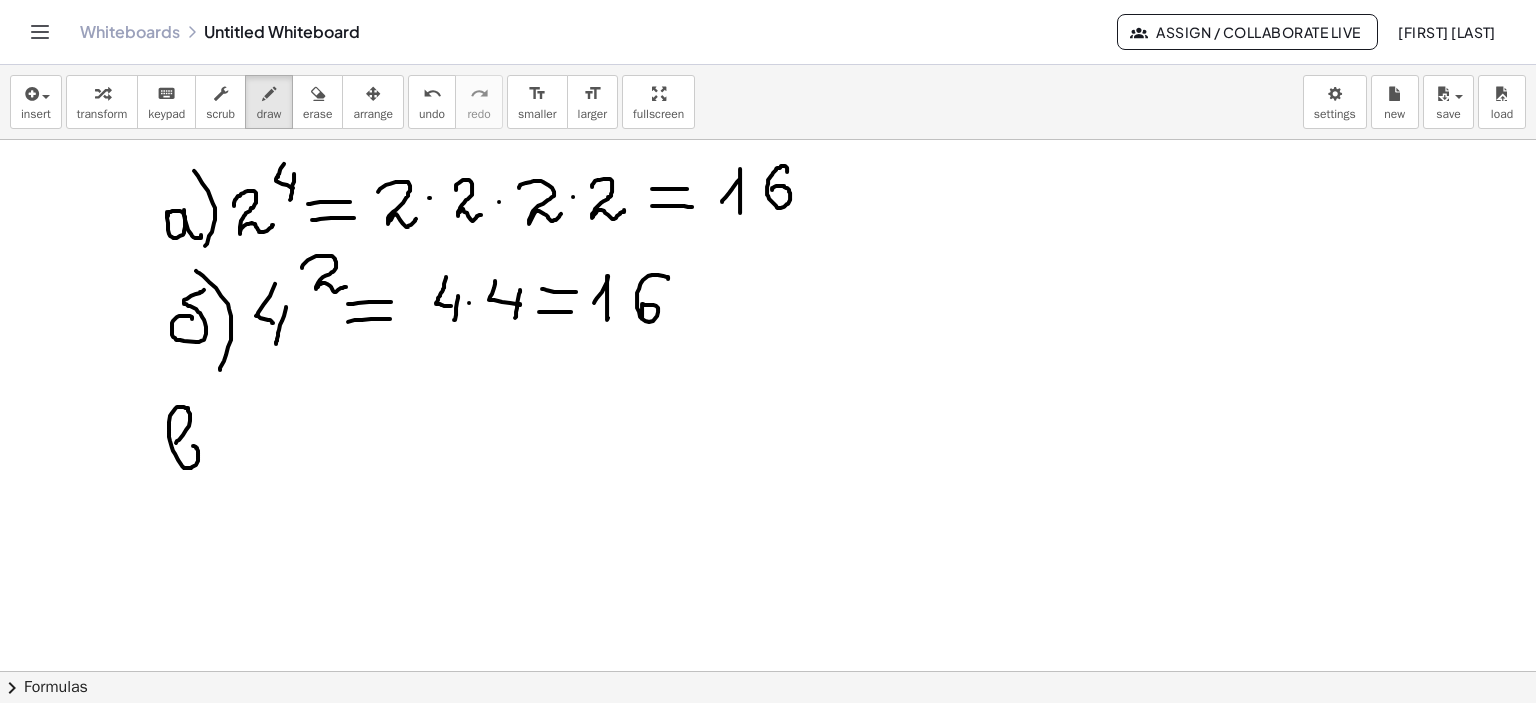 click at bounding box center [768, 140] 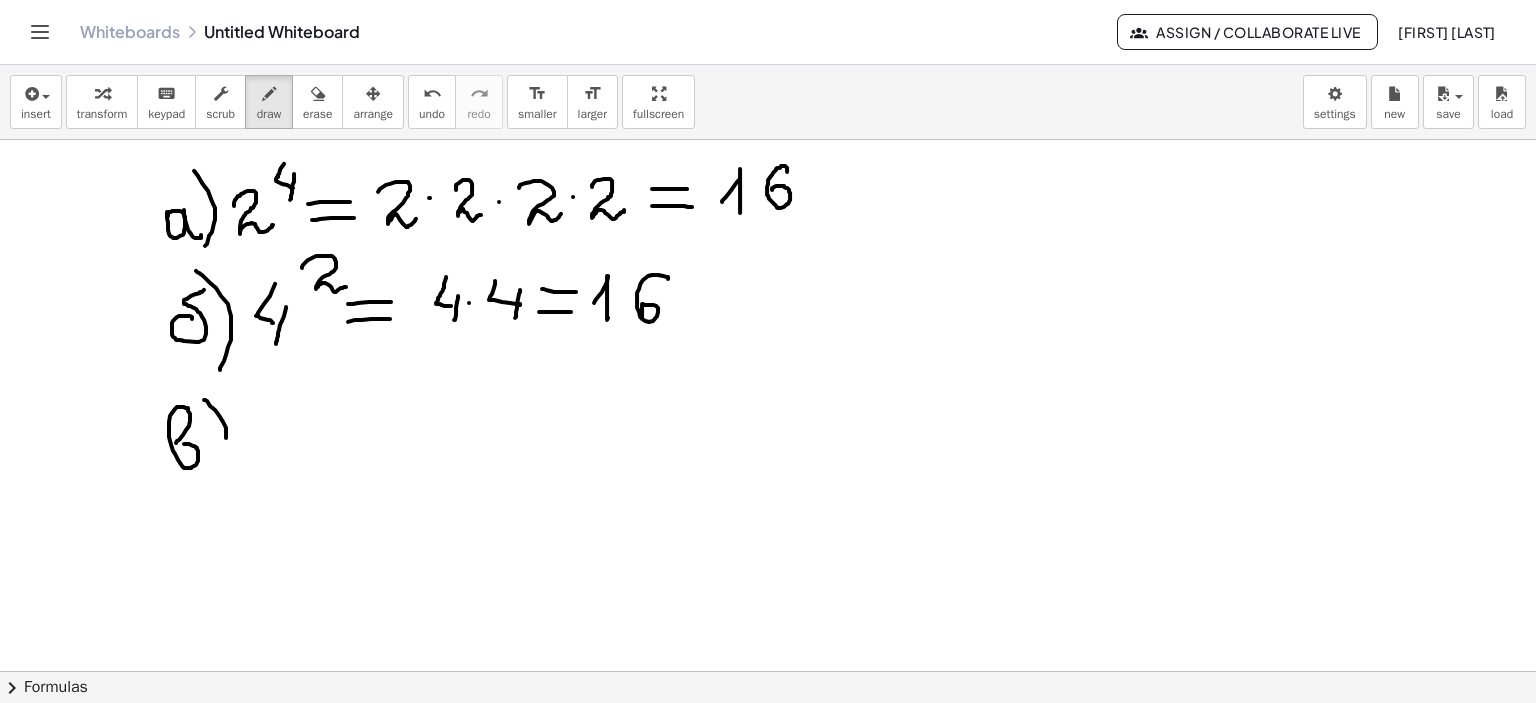drag, startPoint x: 204, startPoint y: 399, endPoint x: 209, endPoint y: 475, distance: 76.1643 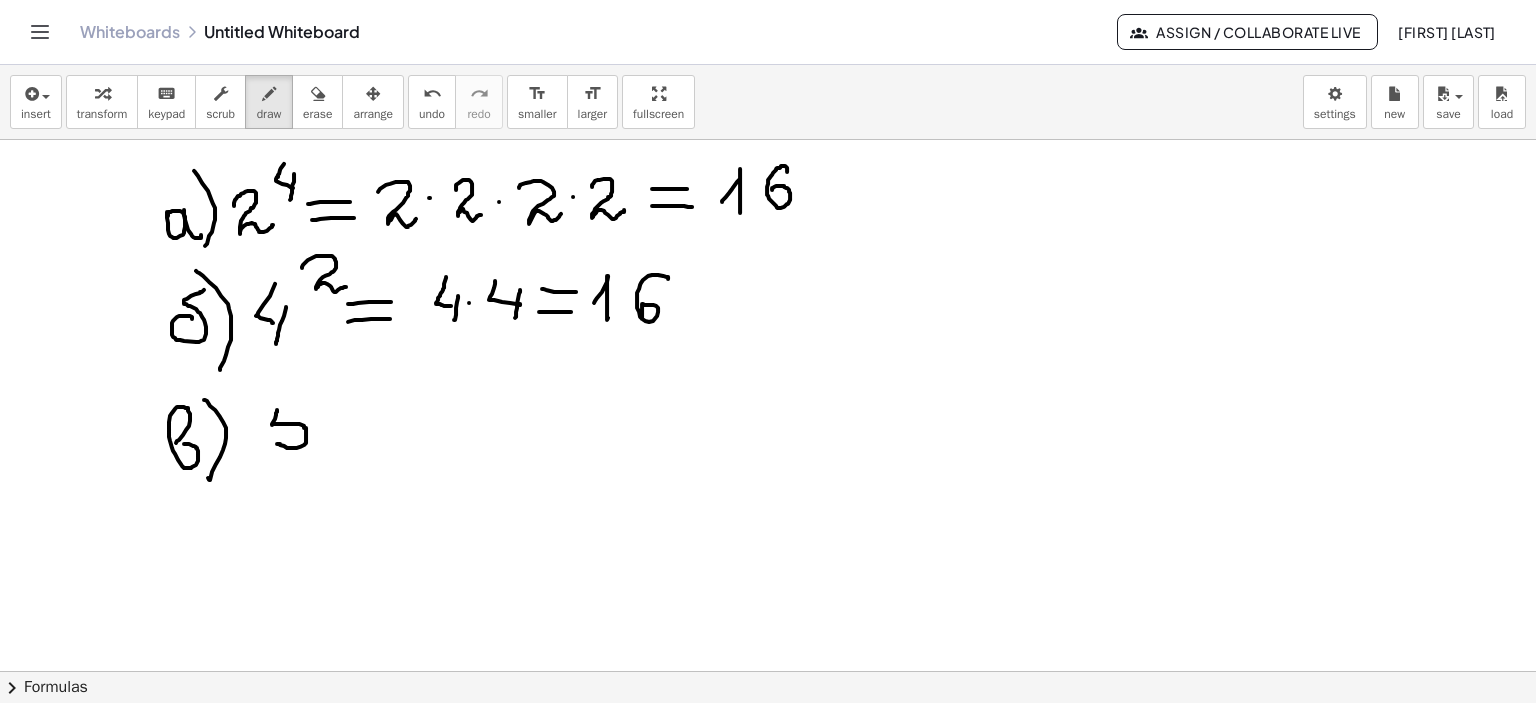 drag, startPoint x: 277, startPoint y: 409, endPoint x: 277, endPoint y: 443, distance: 34 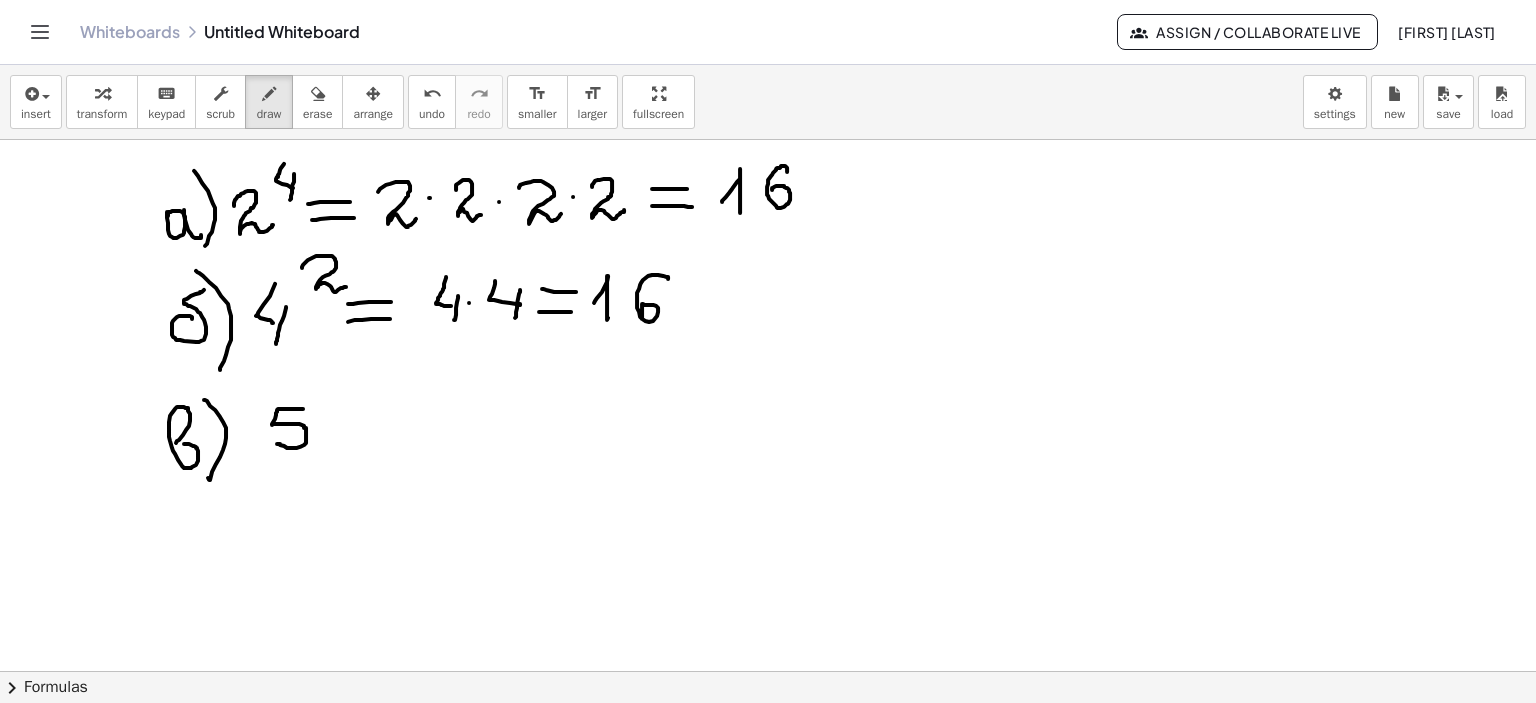 drag, startPoint x: 288, startPoint y: 408, endPoint x: 303, endPoint y: 407, distance: 15.033297 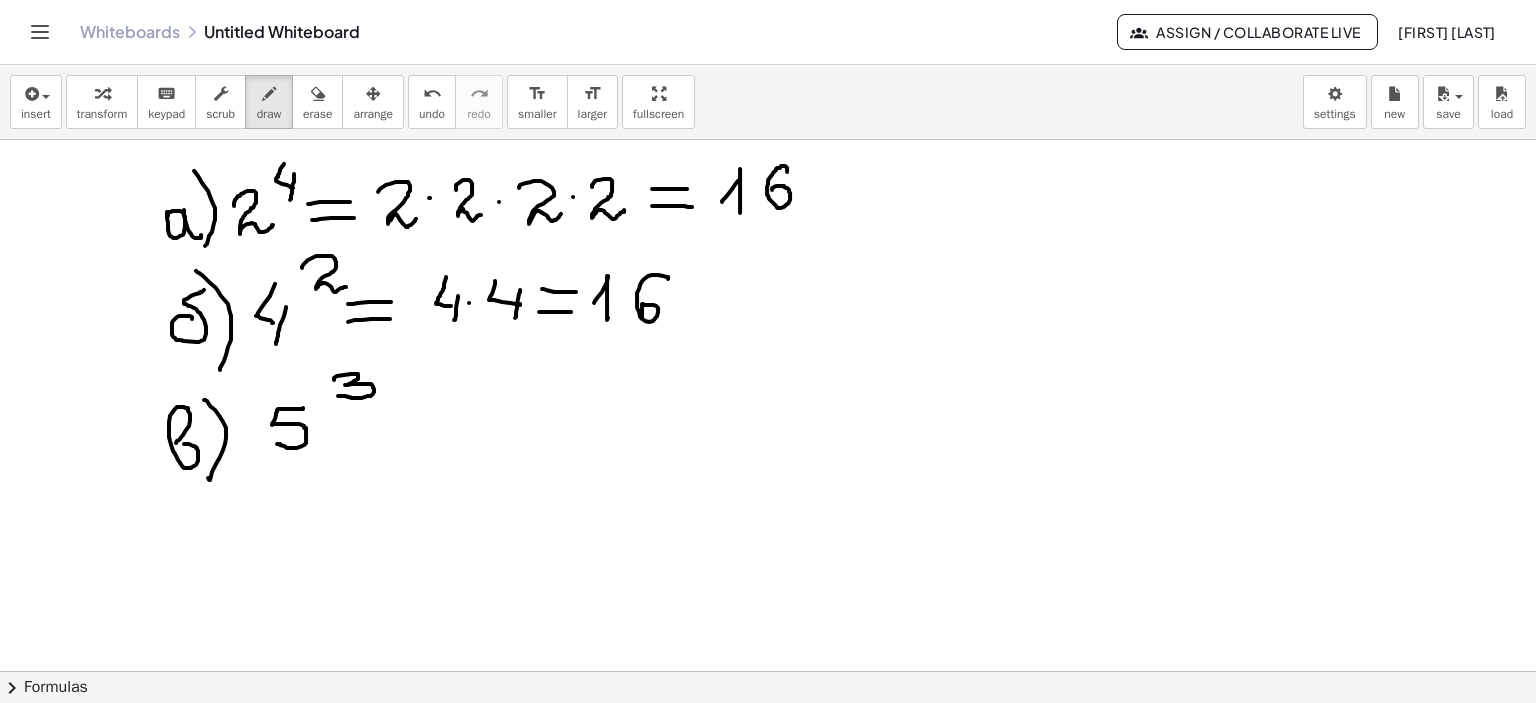 drag, startPoint x: 351, startPoint y: 373, endPoint x: 338, endPoint y: 395, distance: 25.553865 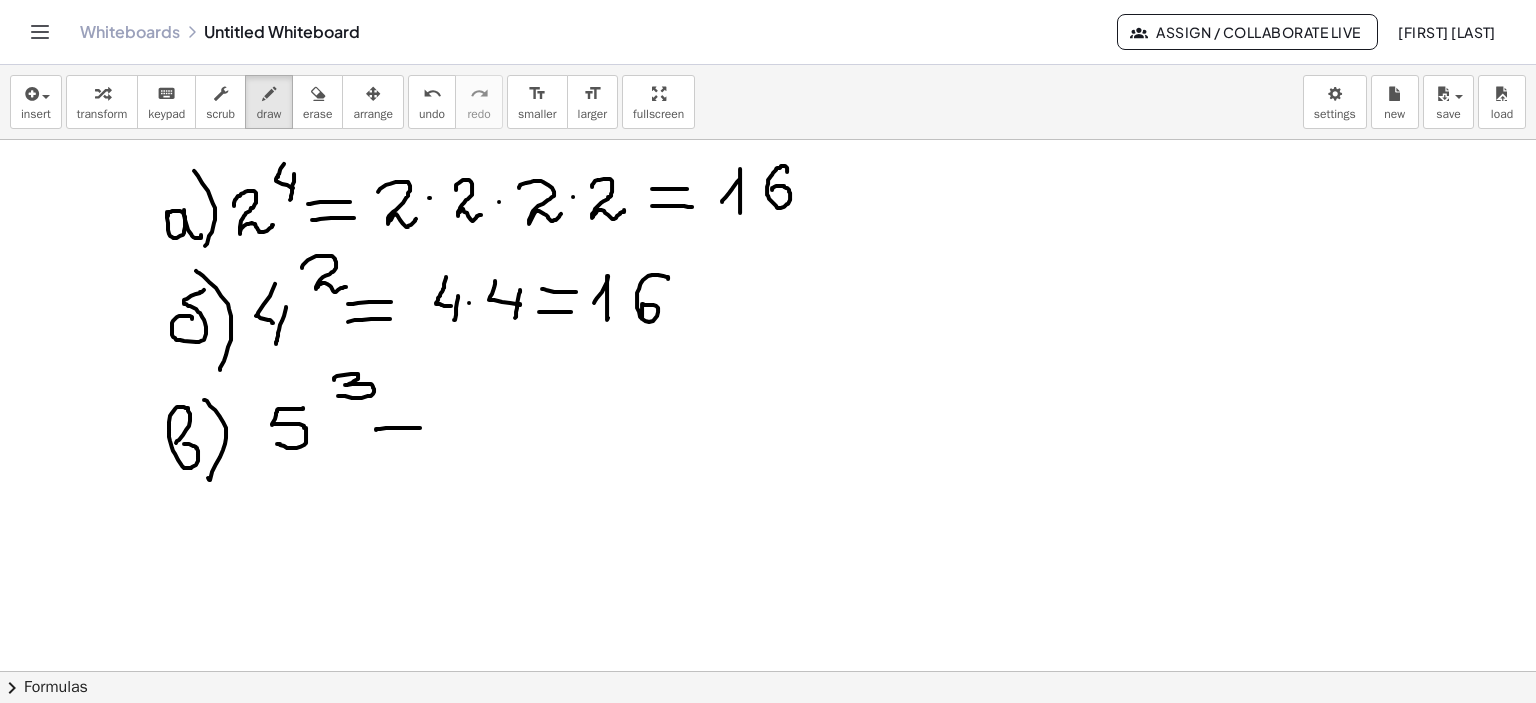 drag, startPoint x: 376, startPoint y: 428, endPoint x: 432, endPoint y: 427, distance: 56.008926 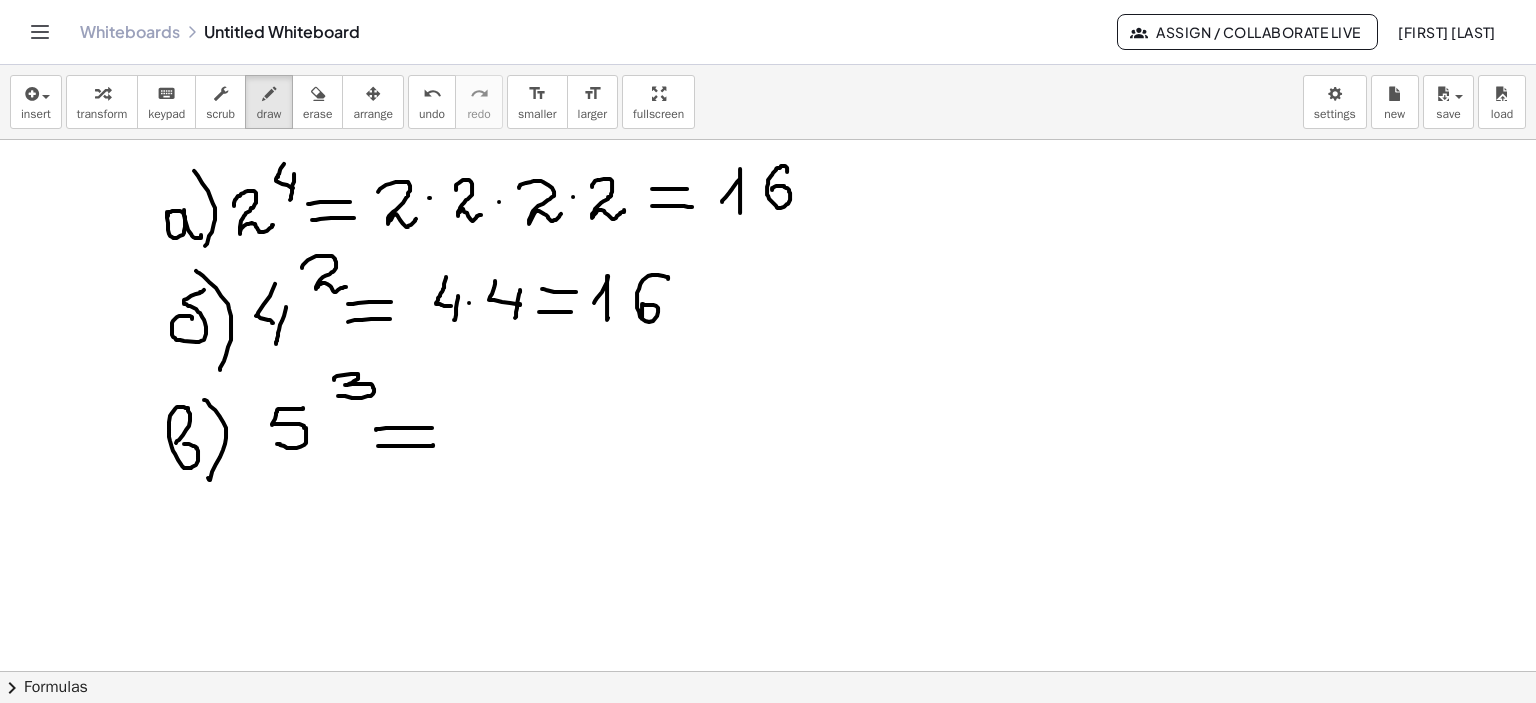 drag, startPoint x: 378, startPoint y: 445, endPoint x: 433, endPoint y: 444, distance: 55.00909 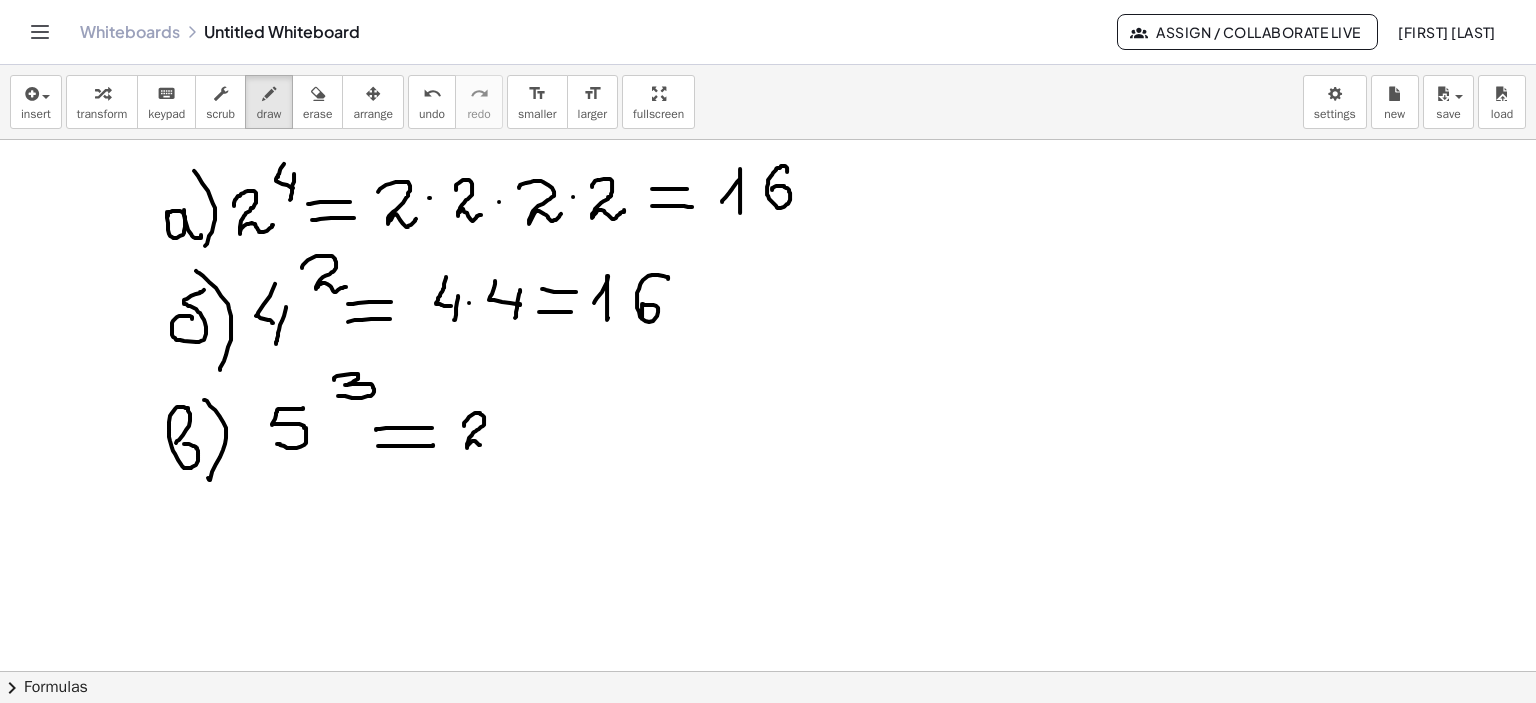 drag, startPoint x: 464, startPoint y: 425, endPoint x: 500, endPoint y: 427, distance: 36.05551 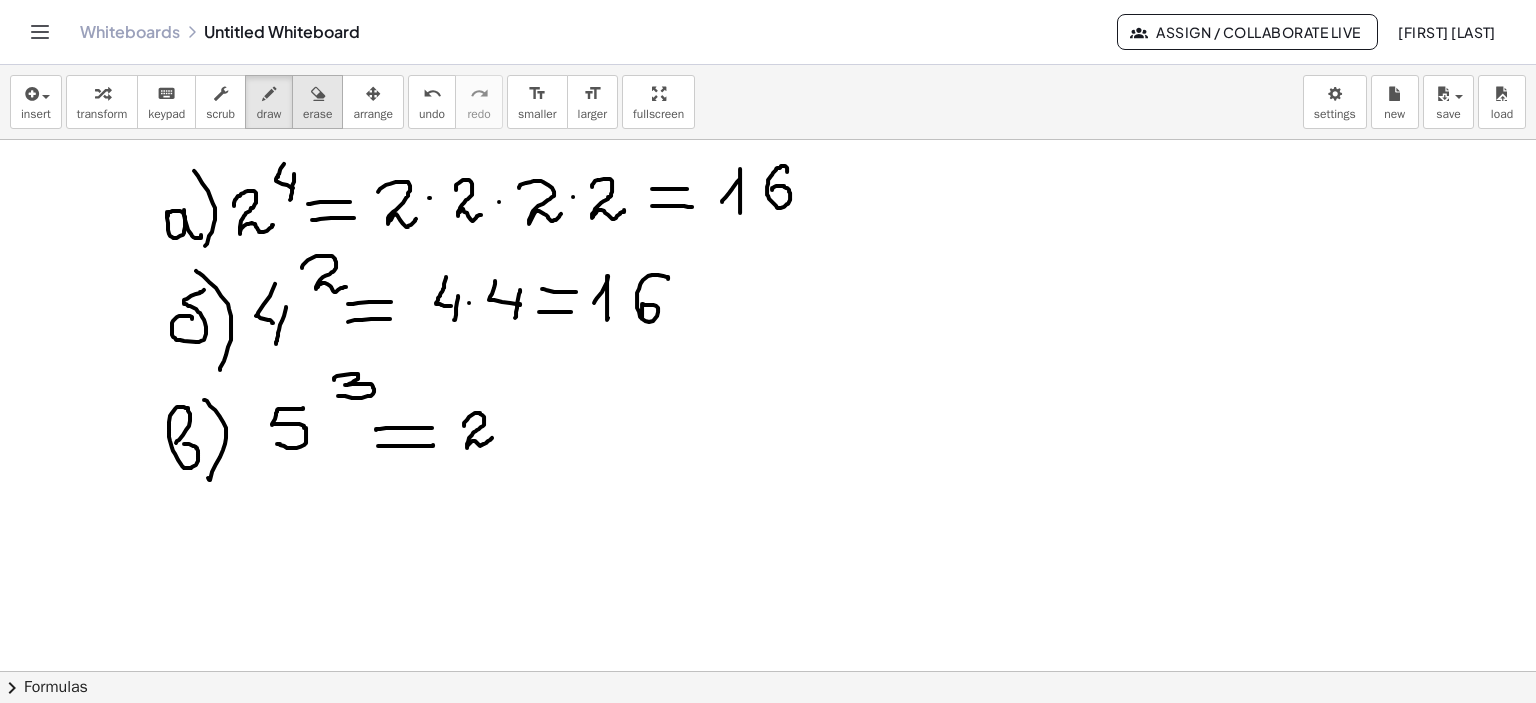 click at bounding box center (318, 94) 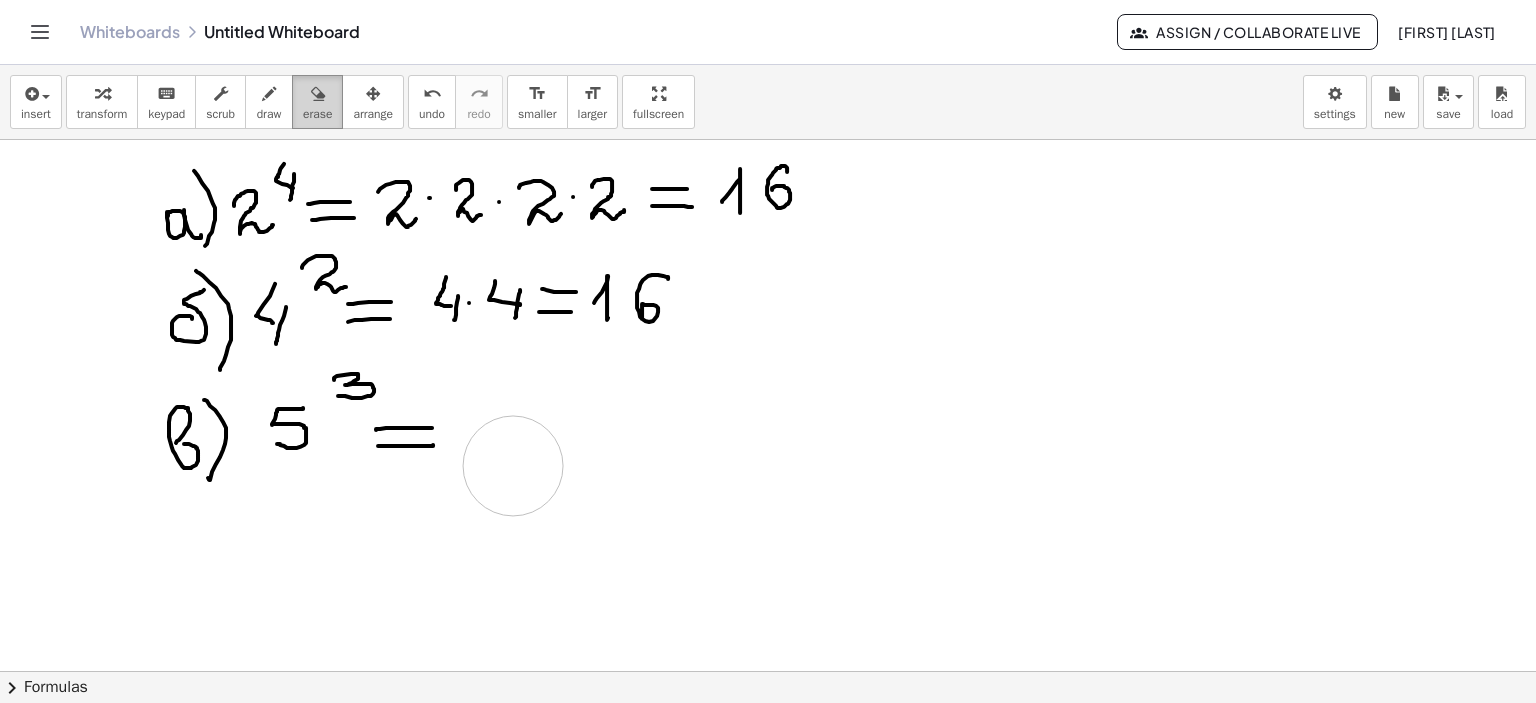 drag, startPoint x: 515, startPoint y: 504, endPoint x: 308, endPoint y: 108, distance: 446.8389 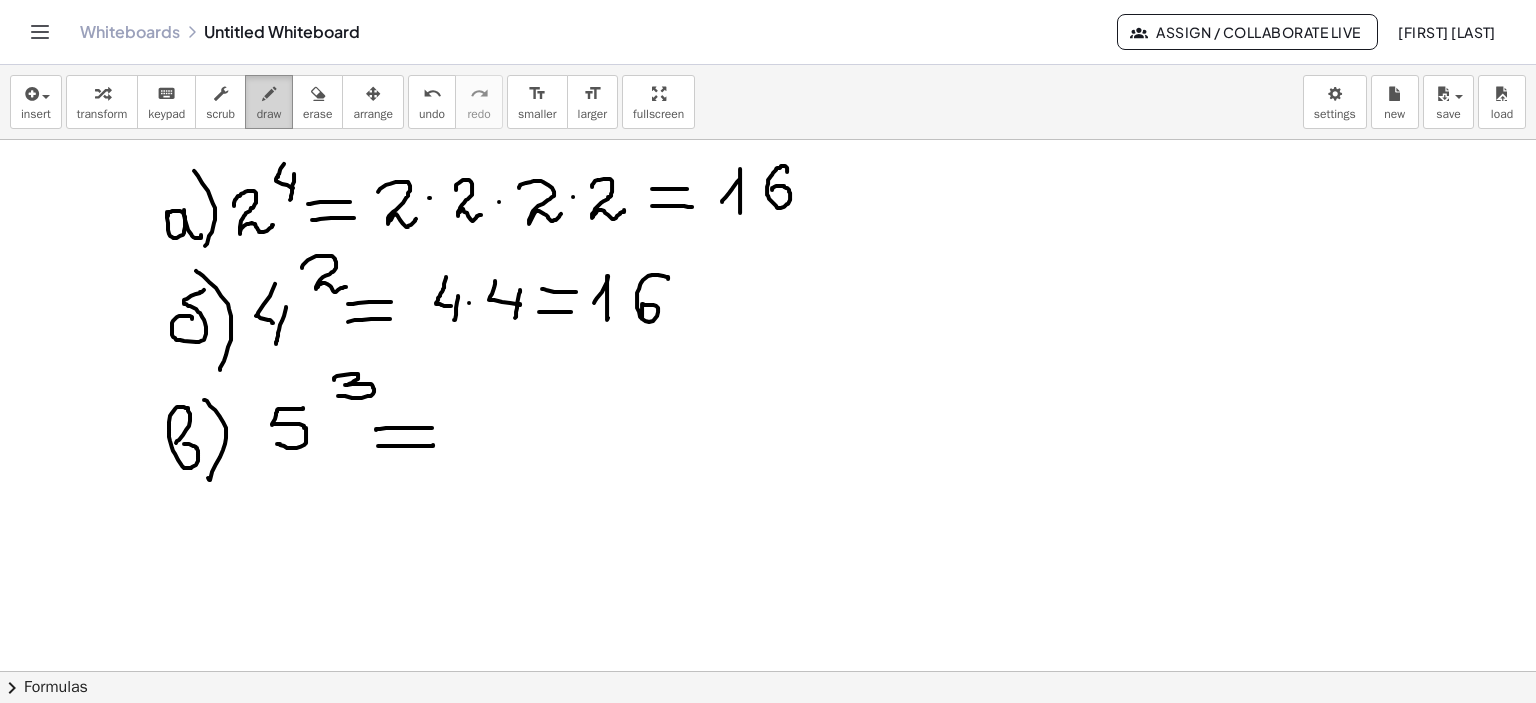 click at bounding box center [269, 94] 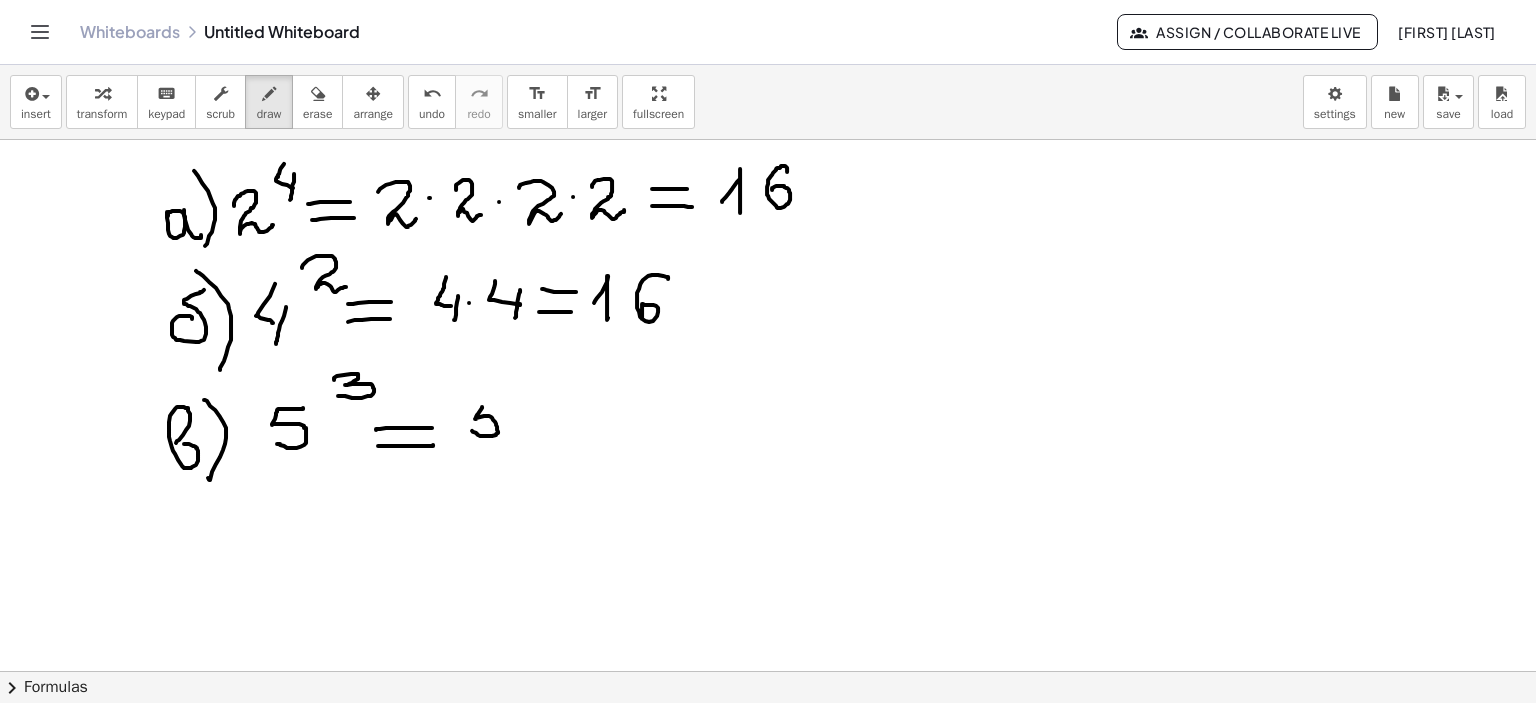 drag, startPoint x: 482, startPoint y: 406, endPoint x: 470, endPoint y: 430, distance: 26.832815 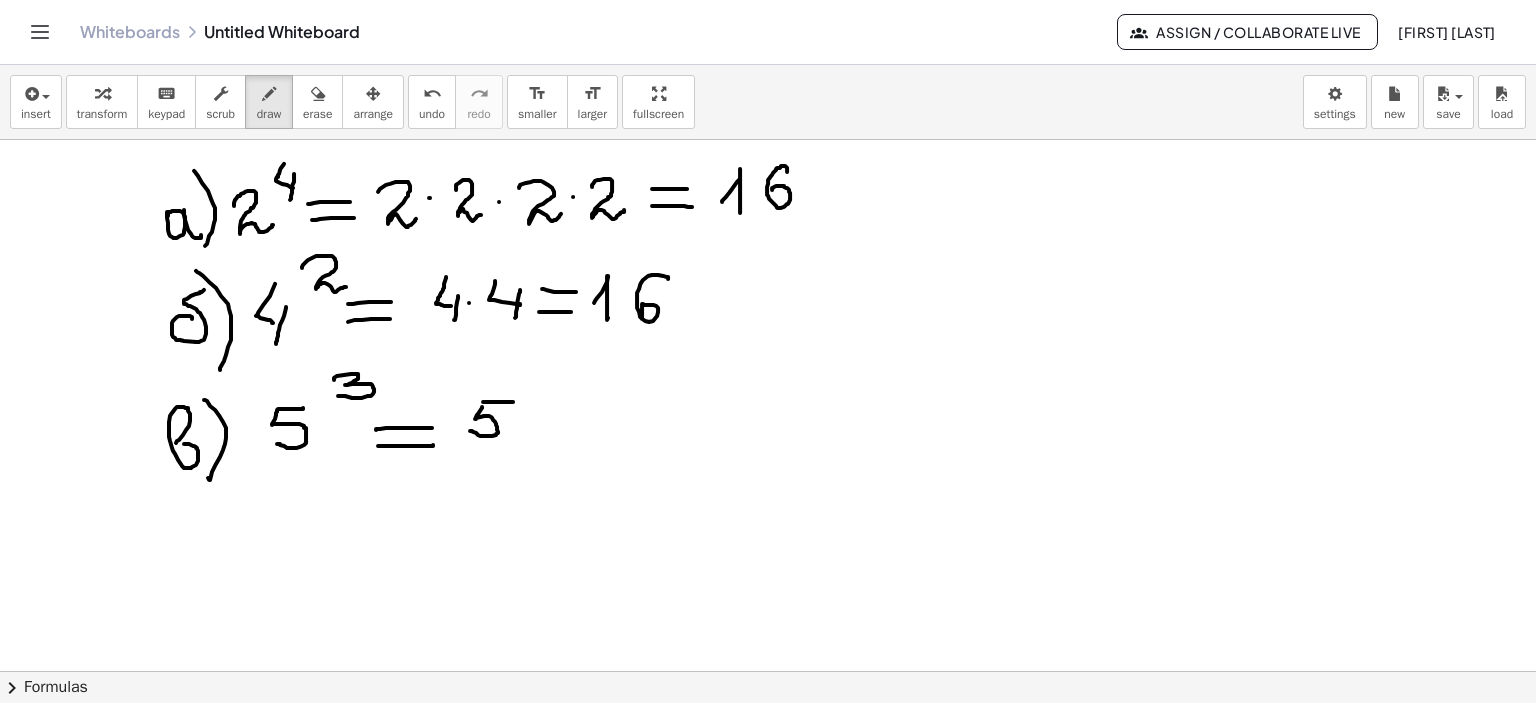 drag, startPoint x: 483, startPoint y: 401, endPoint x: 543, endPoint y: 420, distance: 62.936478 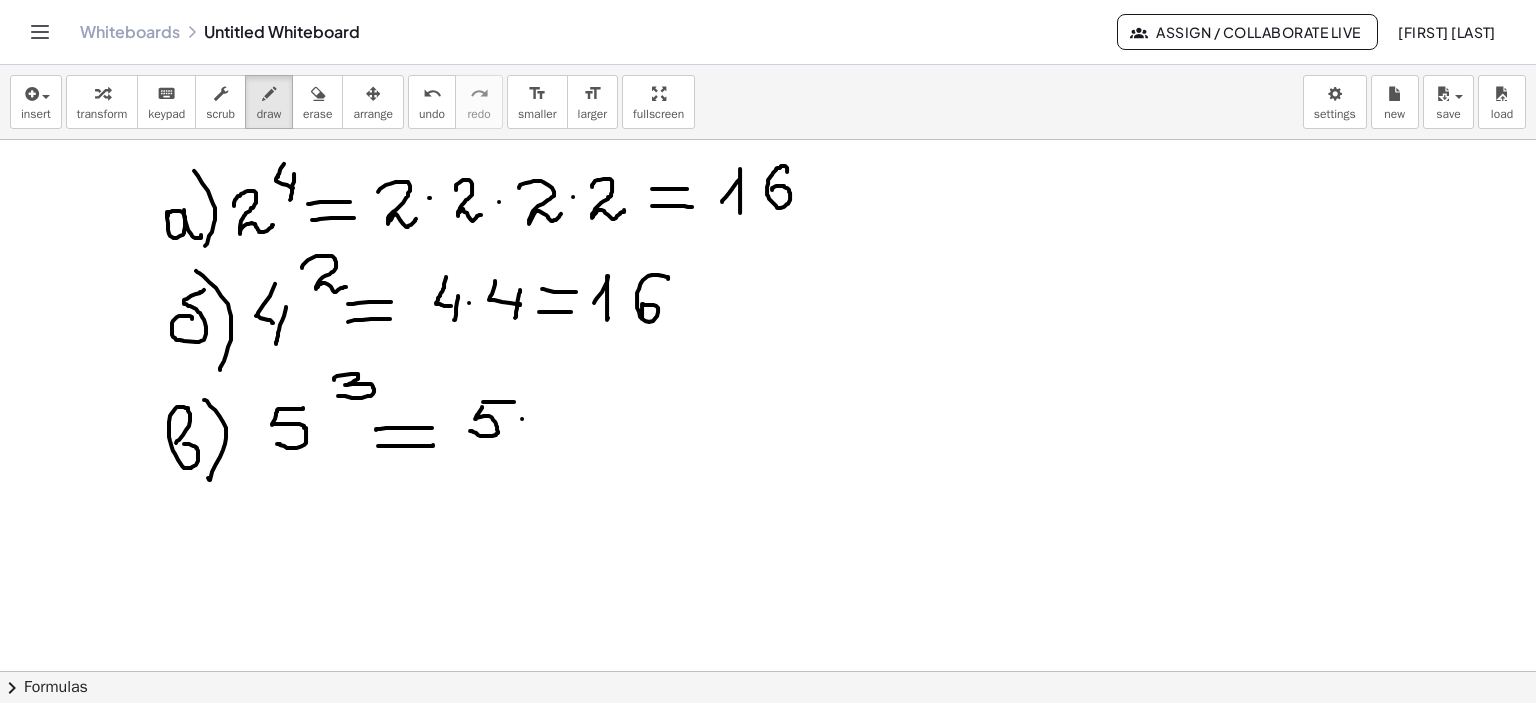 click at bounding box center (768, 140) 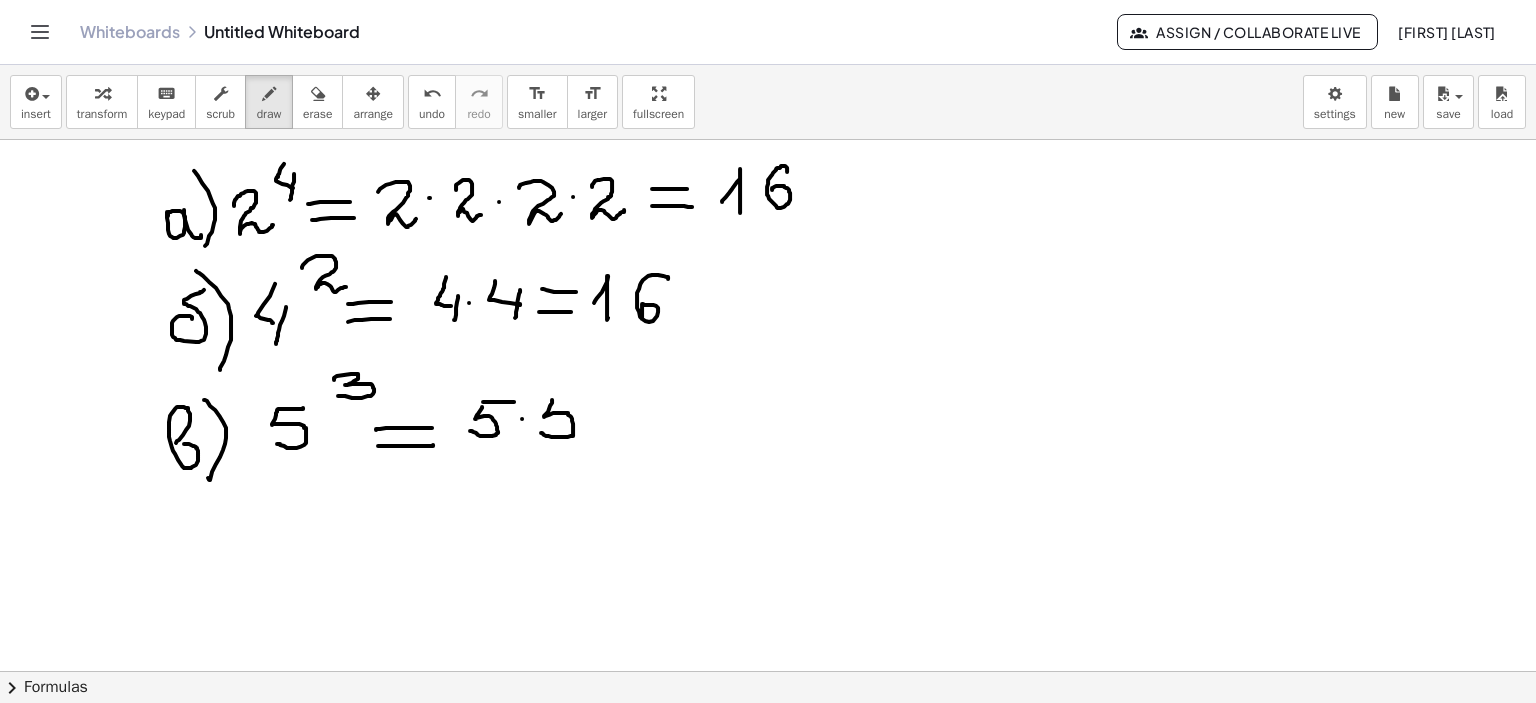 drag, startPoint x: 552, startPoint y: 399, endPoint x: 564, endPoint y: 415, distance: 20 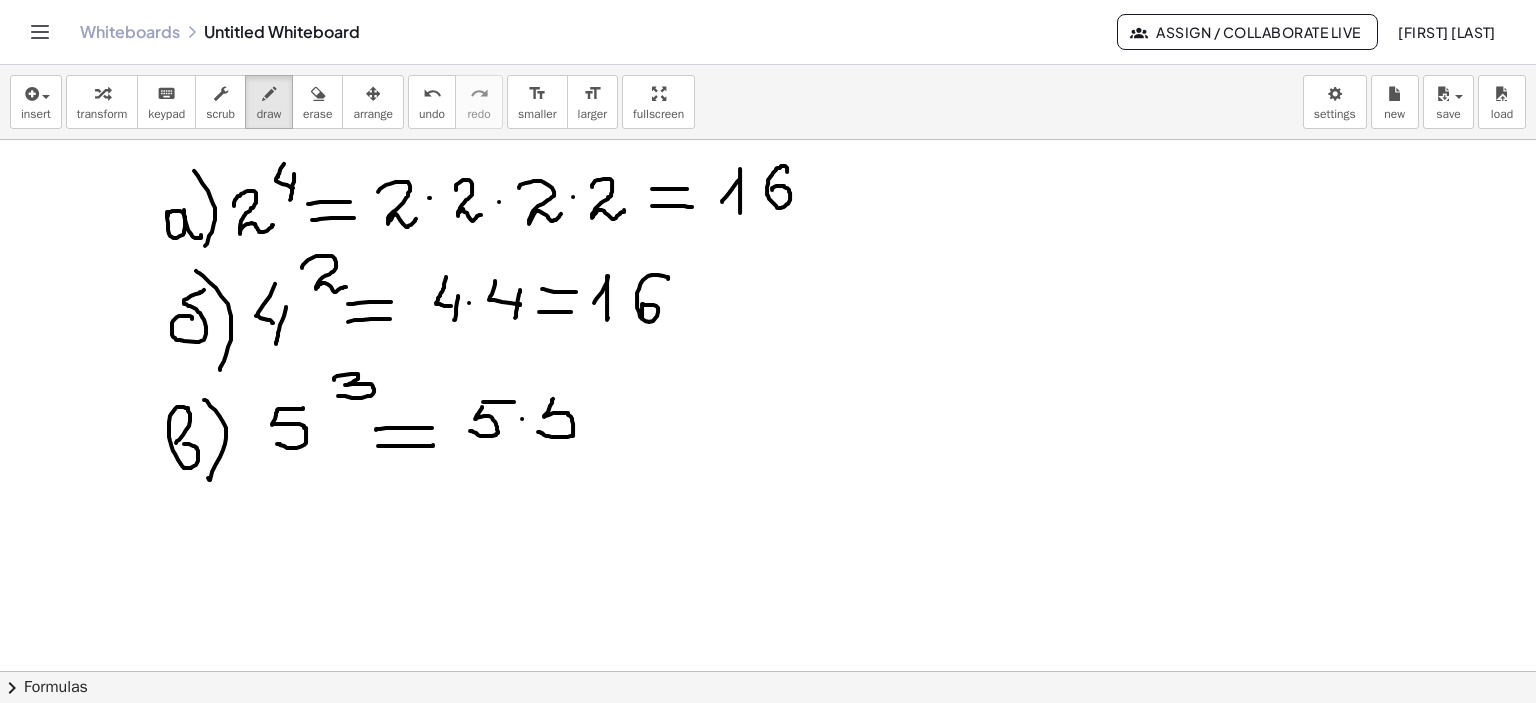 drag, startPoint x: 552, startPoint y: 399, endPoint x: 577, endPoint y: 398, distance: 25.019993 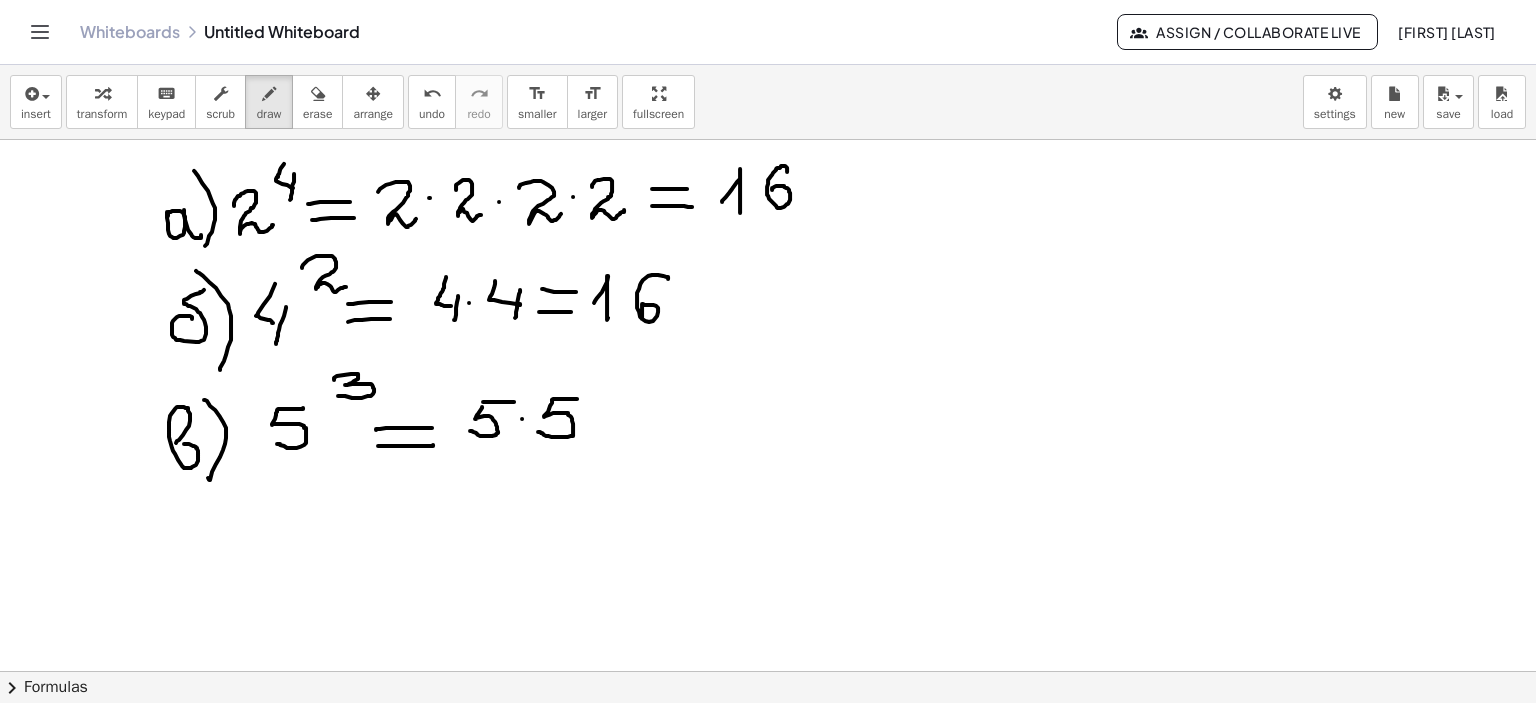 click at bounding box center [768, 140] 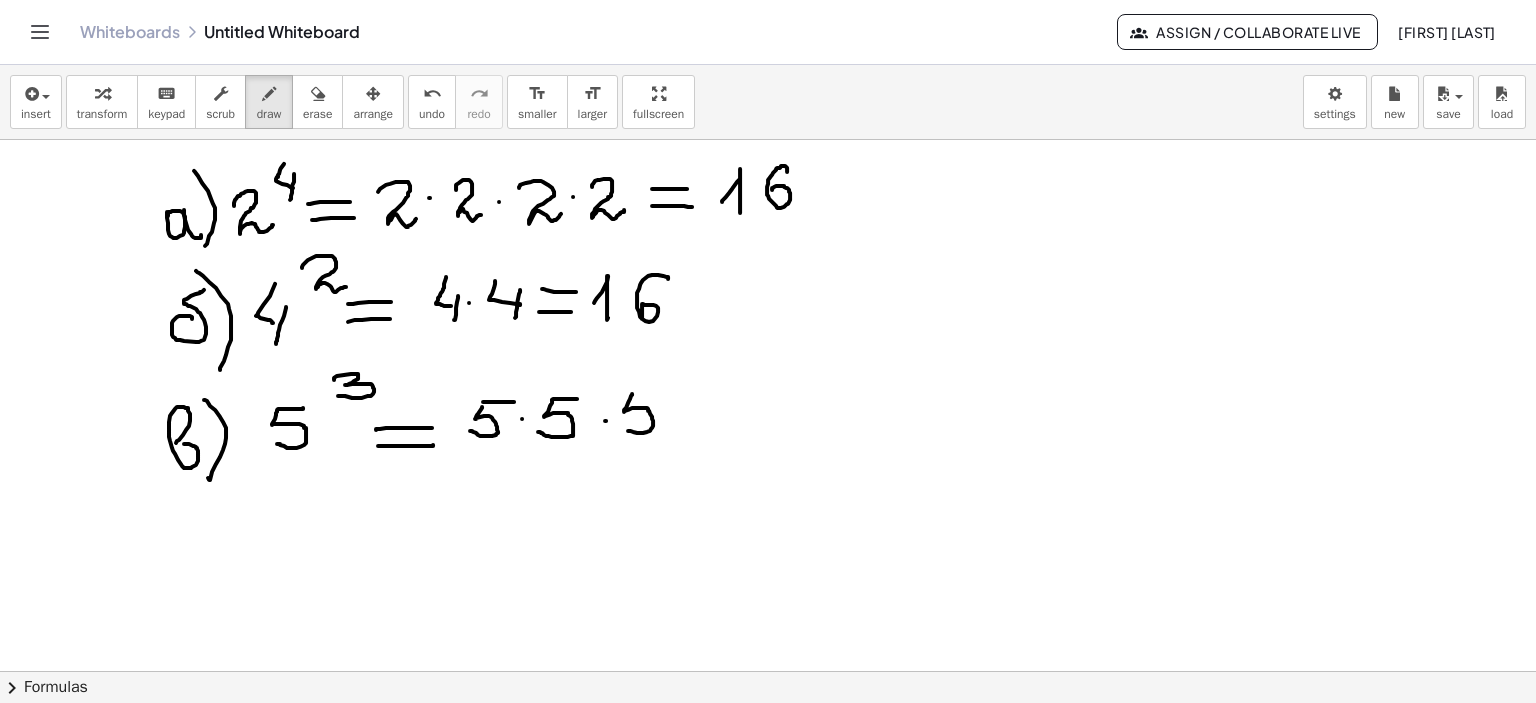 drag, startPoint x: 632, startPoint y: 393, endPoint x: 624, endPoint y: 429, distance: 36.878178 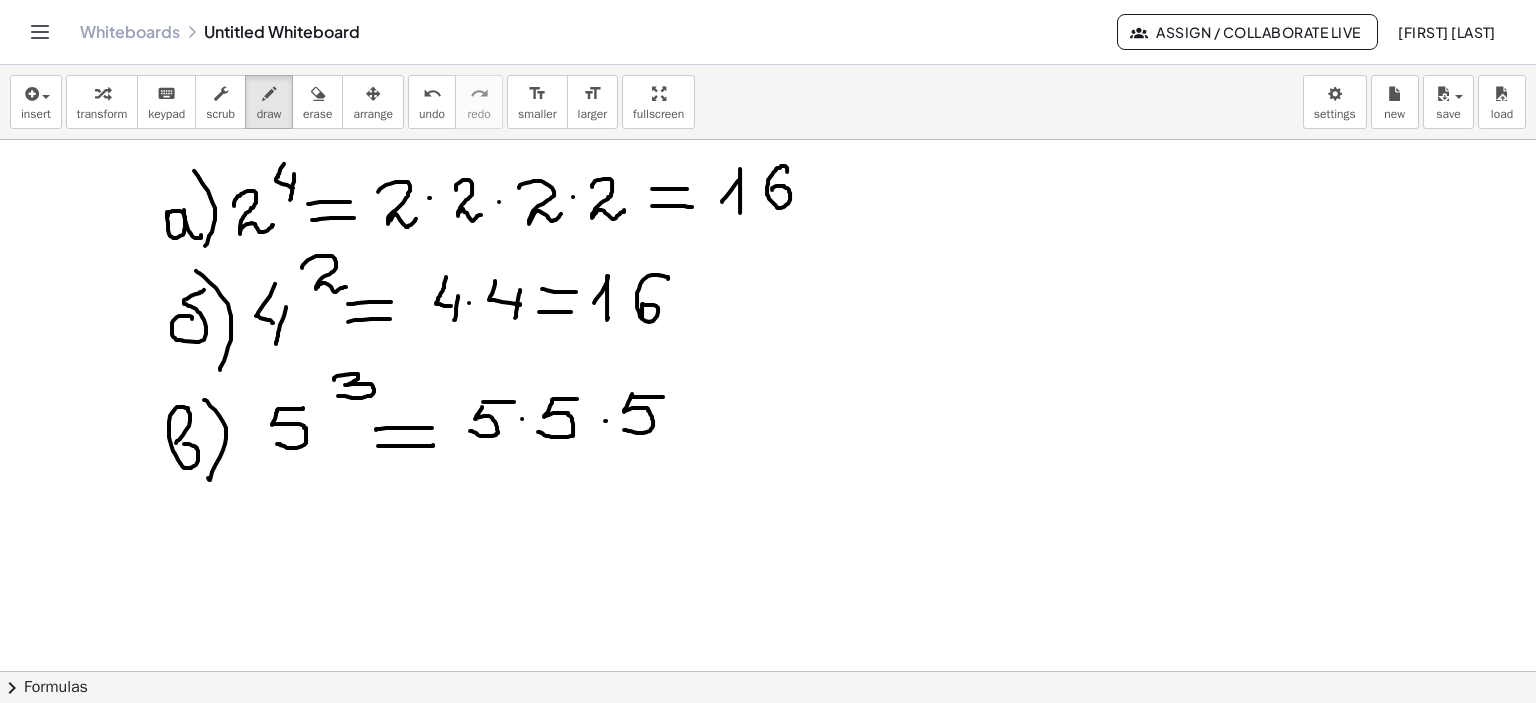 click at bounding box center (768, 140) 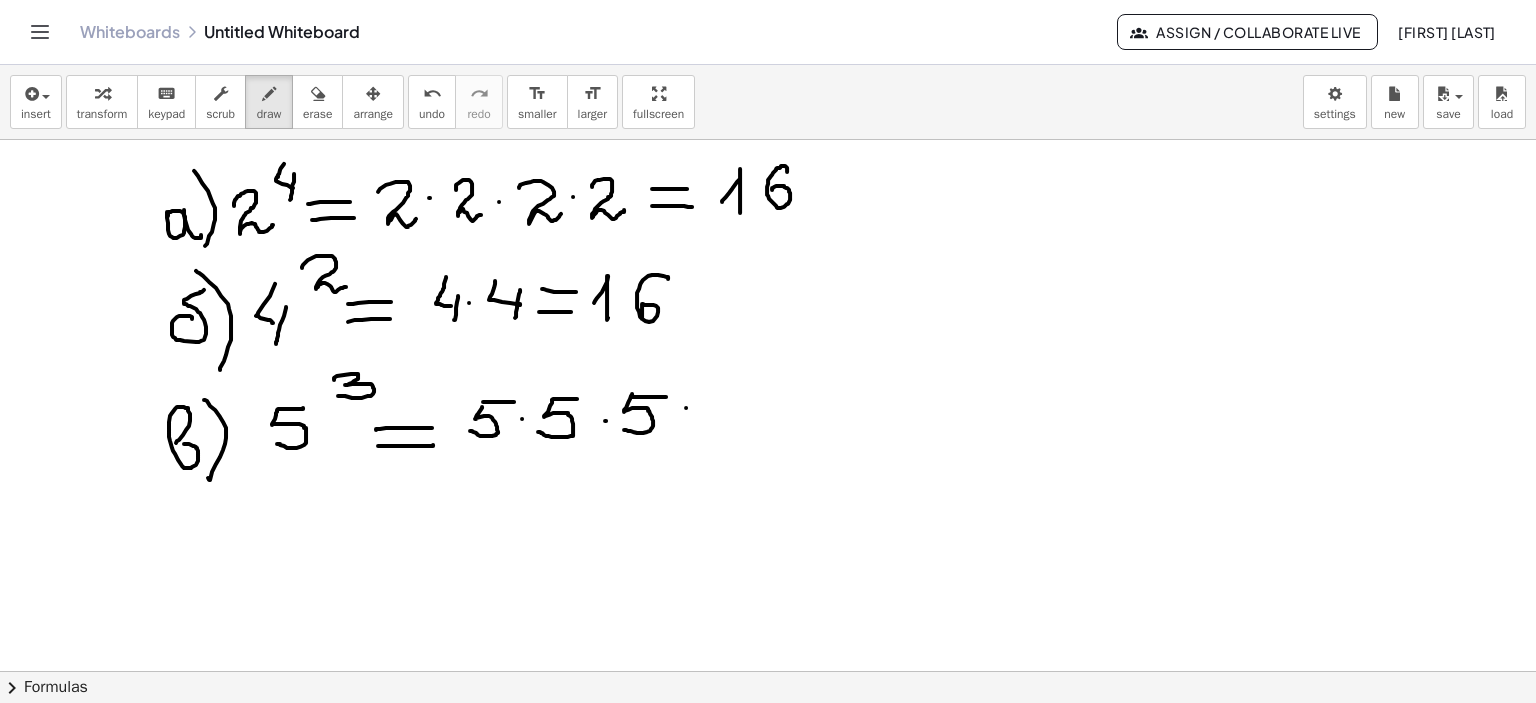 drag, startPoint x: 686, startPoint y: 407, endPoint x: 722, endPoint y: 411, distance: 36.221542 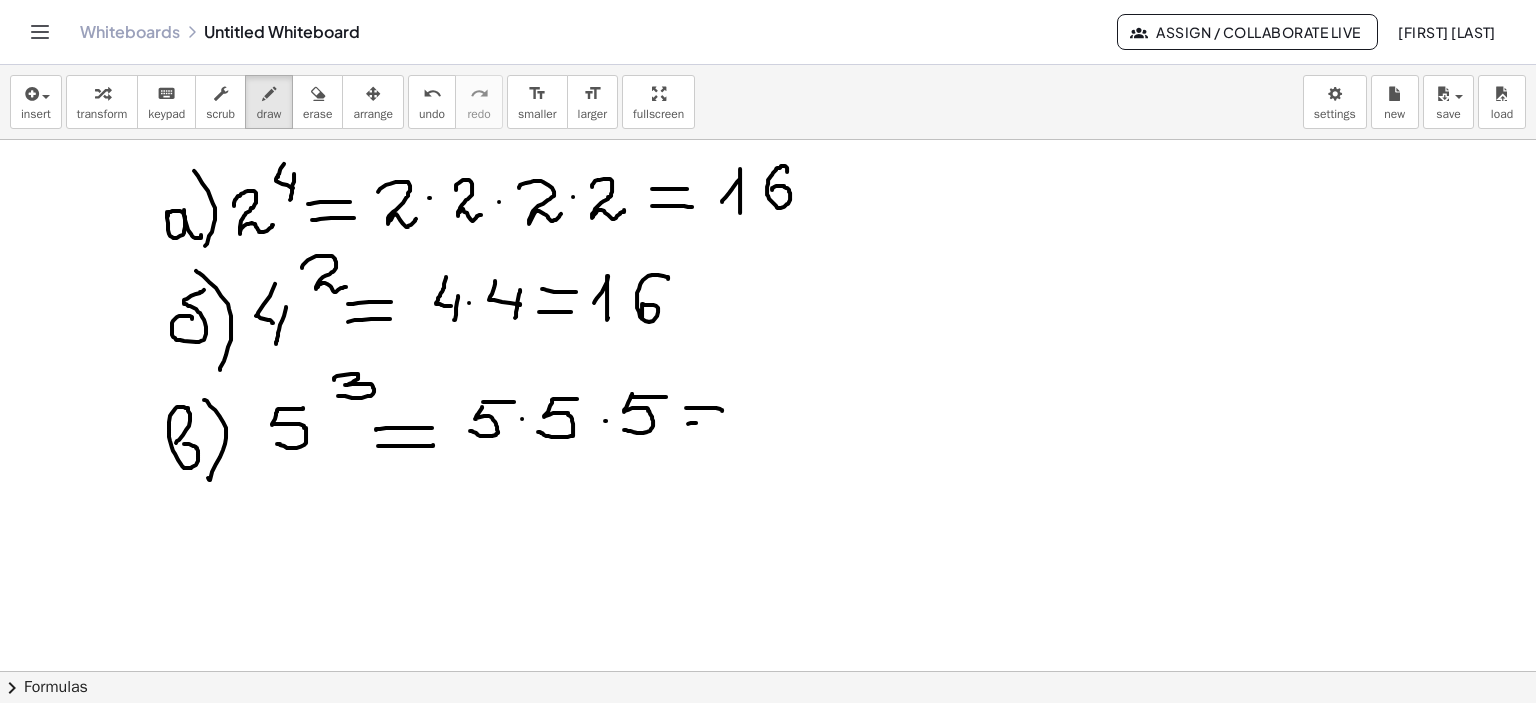 drag, startPoint x: 688, startPoint y: 423, endPoint x: 725, endPoint y: 422, distance: 37.01351 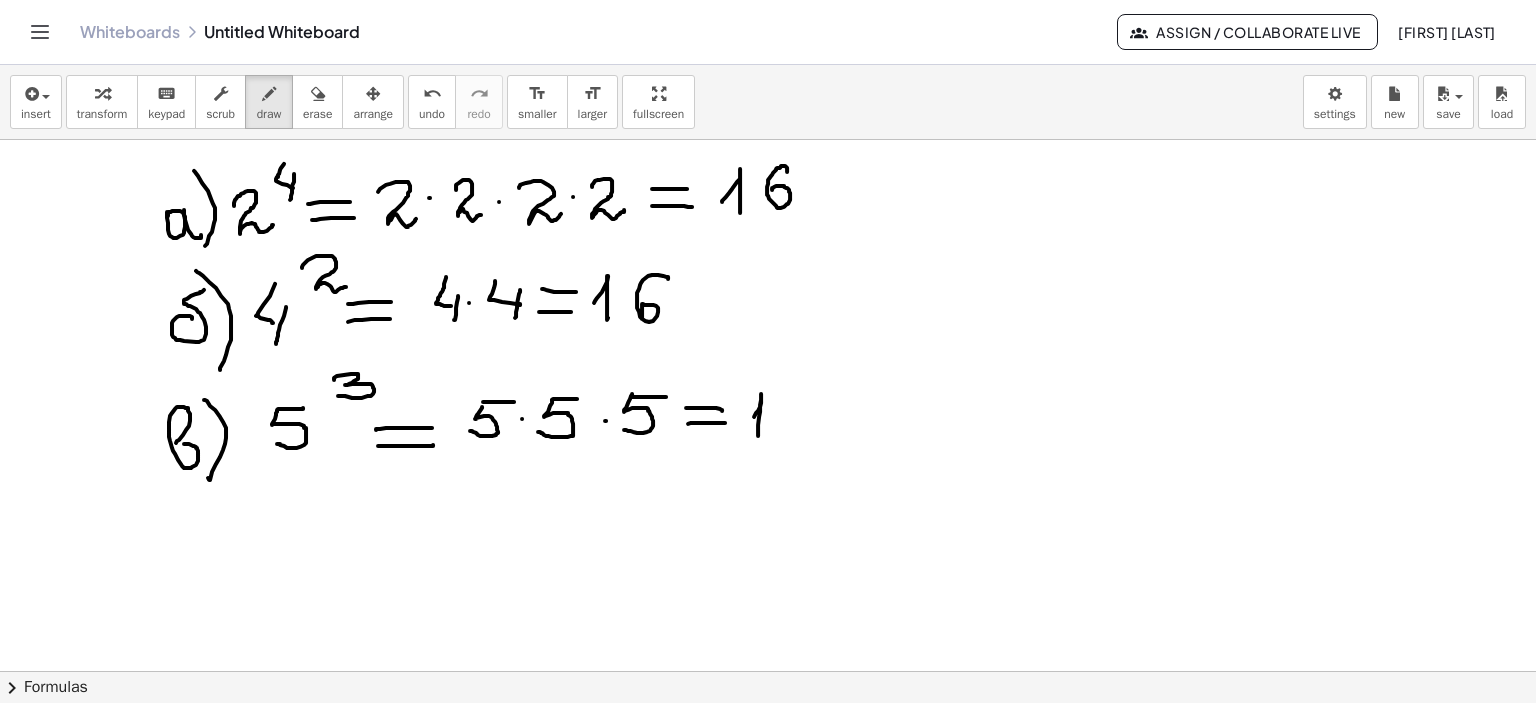 drag, startPoint x: 754, startPoint y: 416, endPoint x: 756, endPoint y: 441, distance: 25.079872 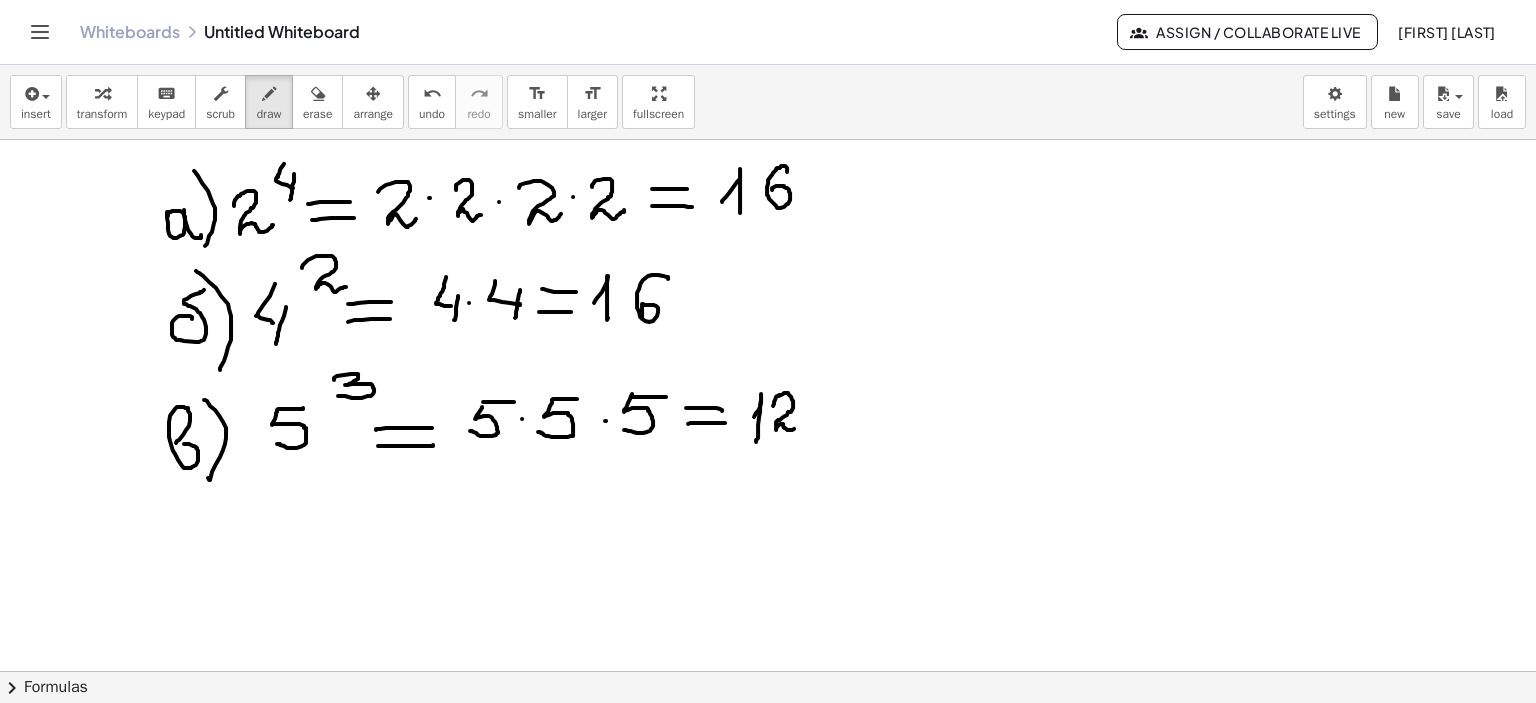 drag, startPoint x: 774, startPoint y: 403, endPoint x: 808, endPoint y: 423, distance: 39.446167 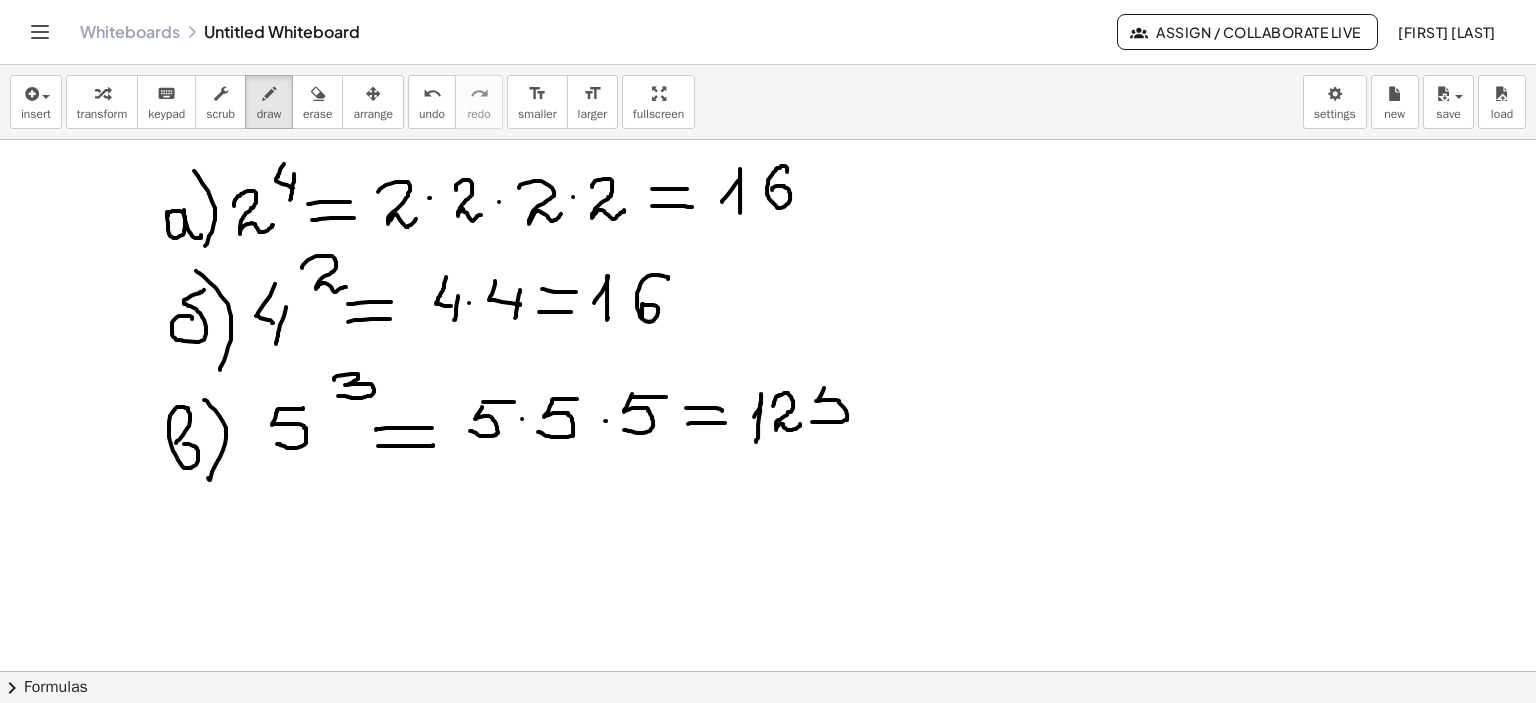 drag, startPoint x: 824, startPoint y: 387, endPoint x: 828, endPoint y: 416, distance: 29.274563 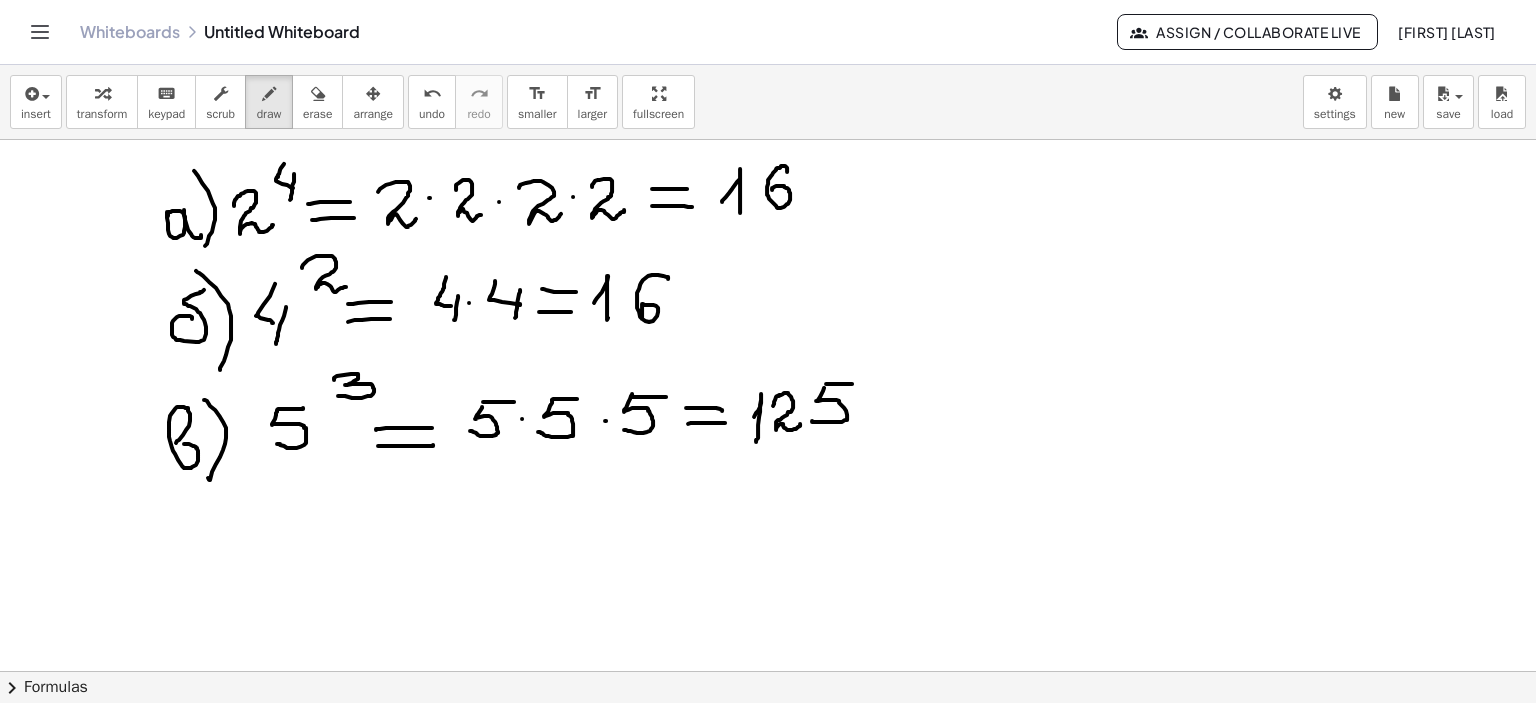 drag, startPoint x: 826, startPoint y: 383, endPoint x: 852, endPoint y: 383, distance: 26 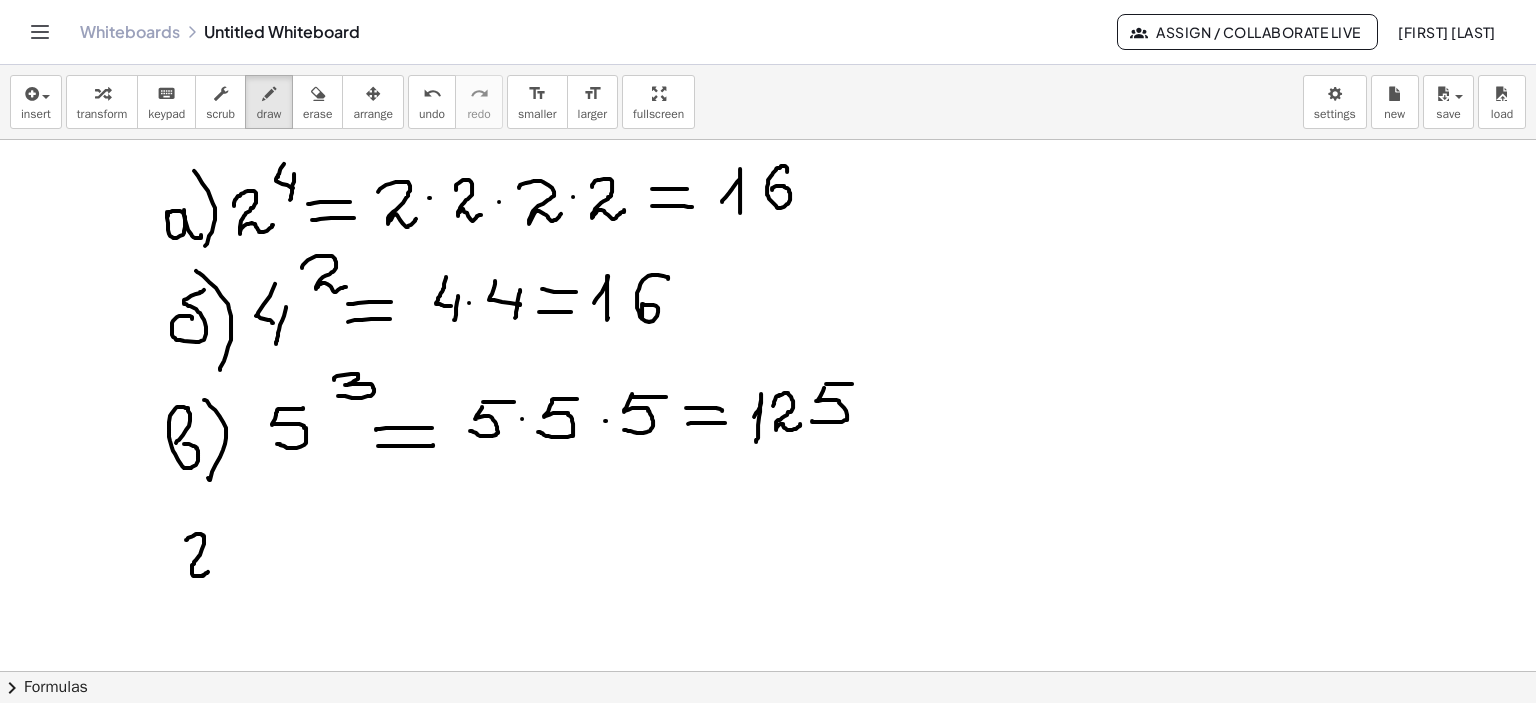drag, startPoint x: 186, startPoint y: 539, endPoint x: 213, endPoint y: 524, distance: 30.88689 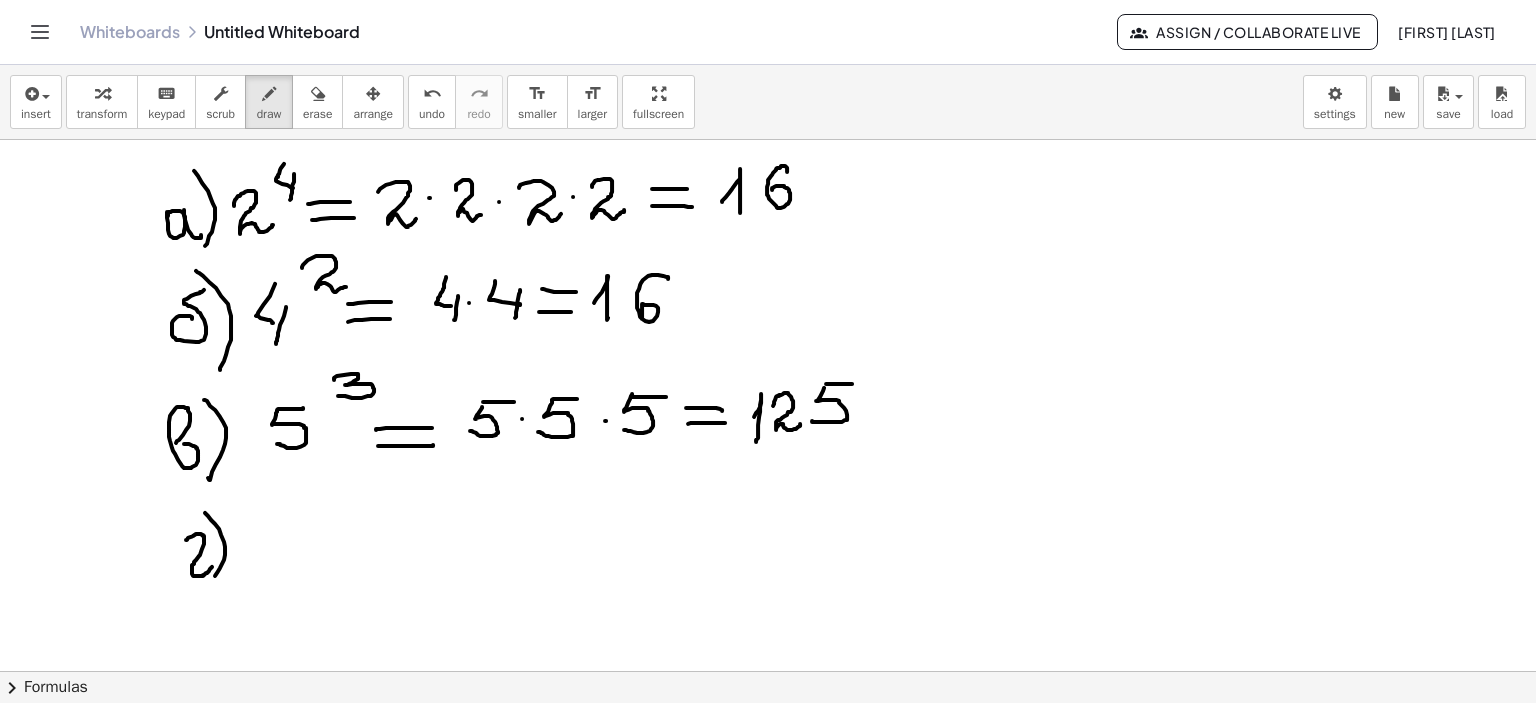 drag, startPoint x: 205, startPoint y: 512, endPoint x: 214, endPoint y: 577, distance: 65.62012 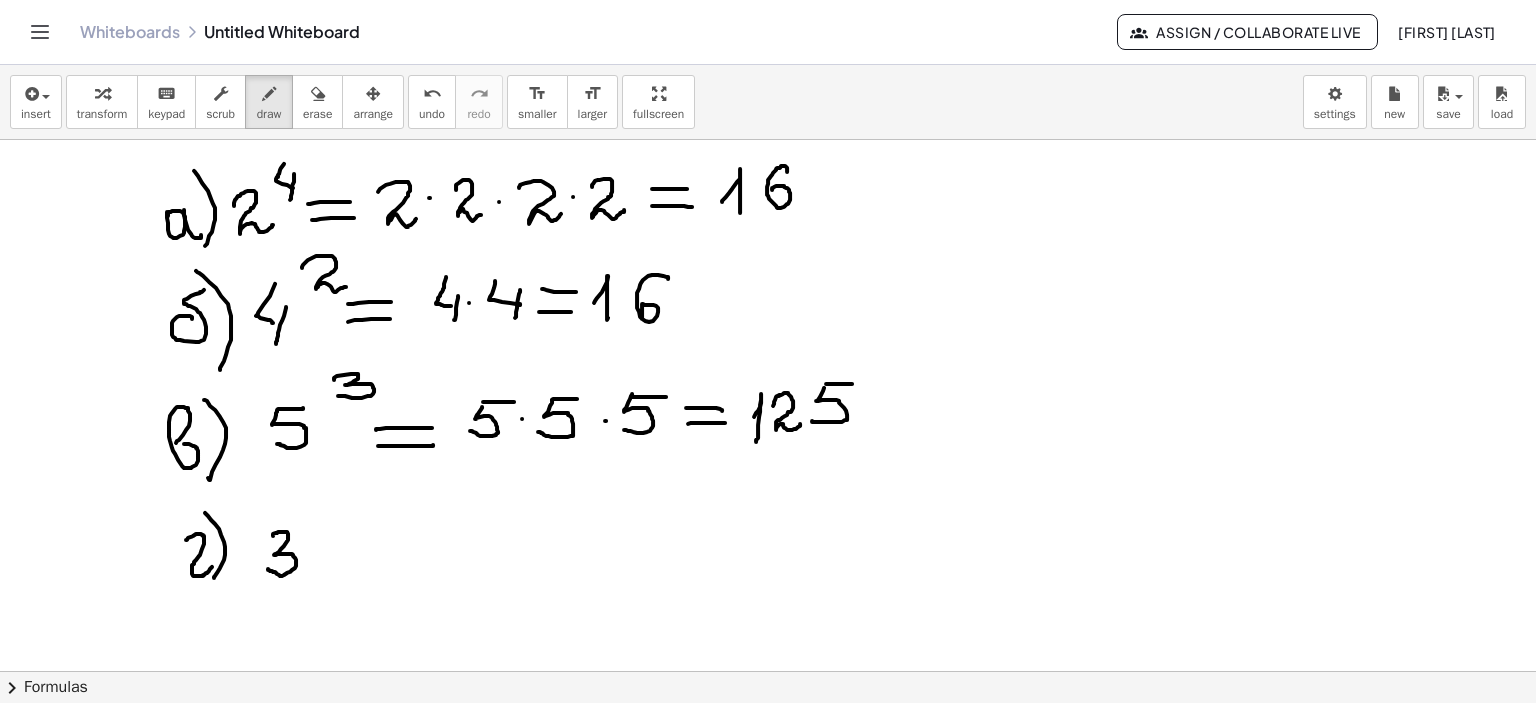 drag, startPoint x: 273, startPoint y: 535, endPoint x: 268, endPoint y: 568, distance: 33.37664 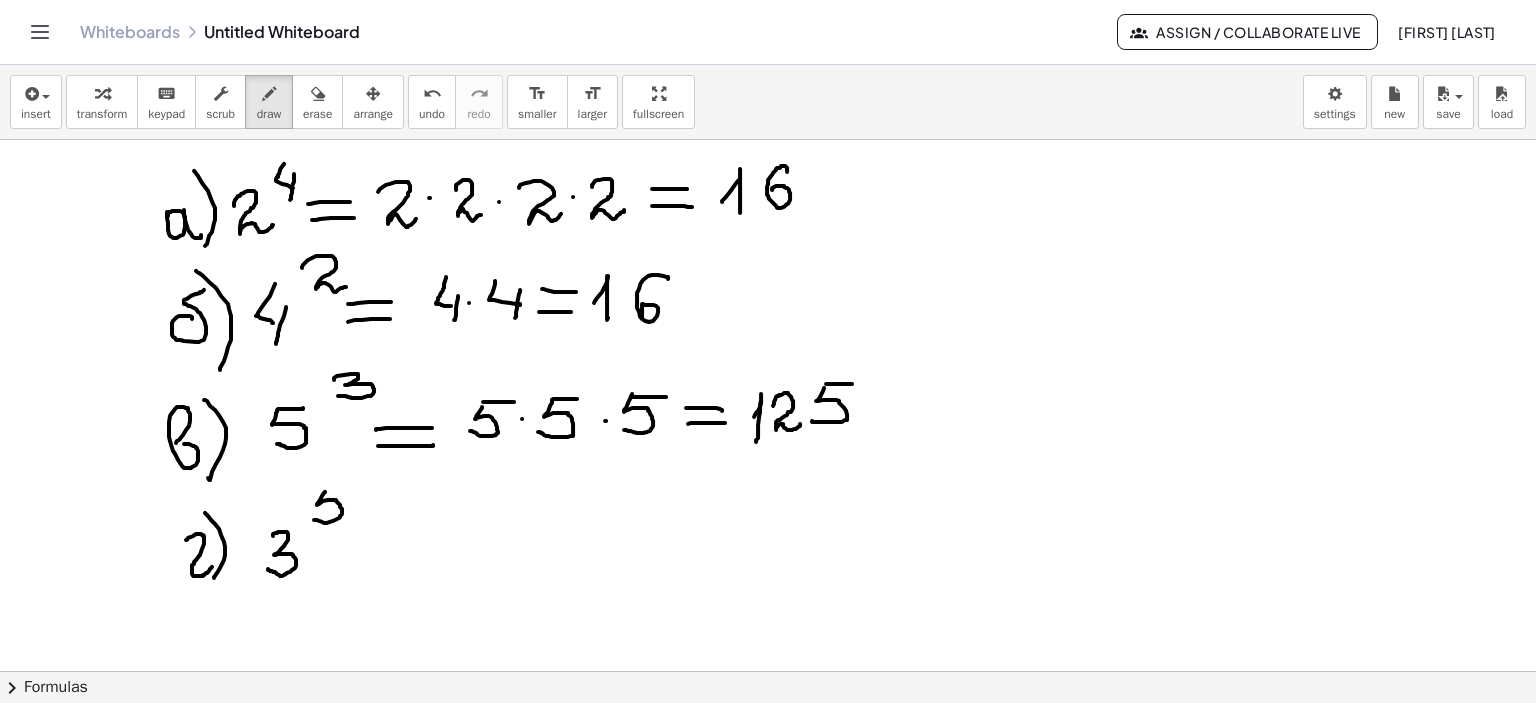 drag, startPoint x: 325, startPoint y: 491, endPoint x: 323, endPoint y: 507, distance: 16.124516 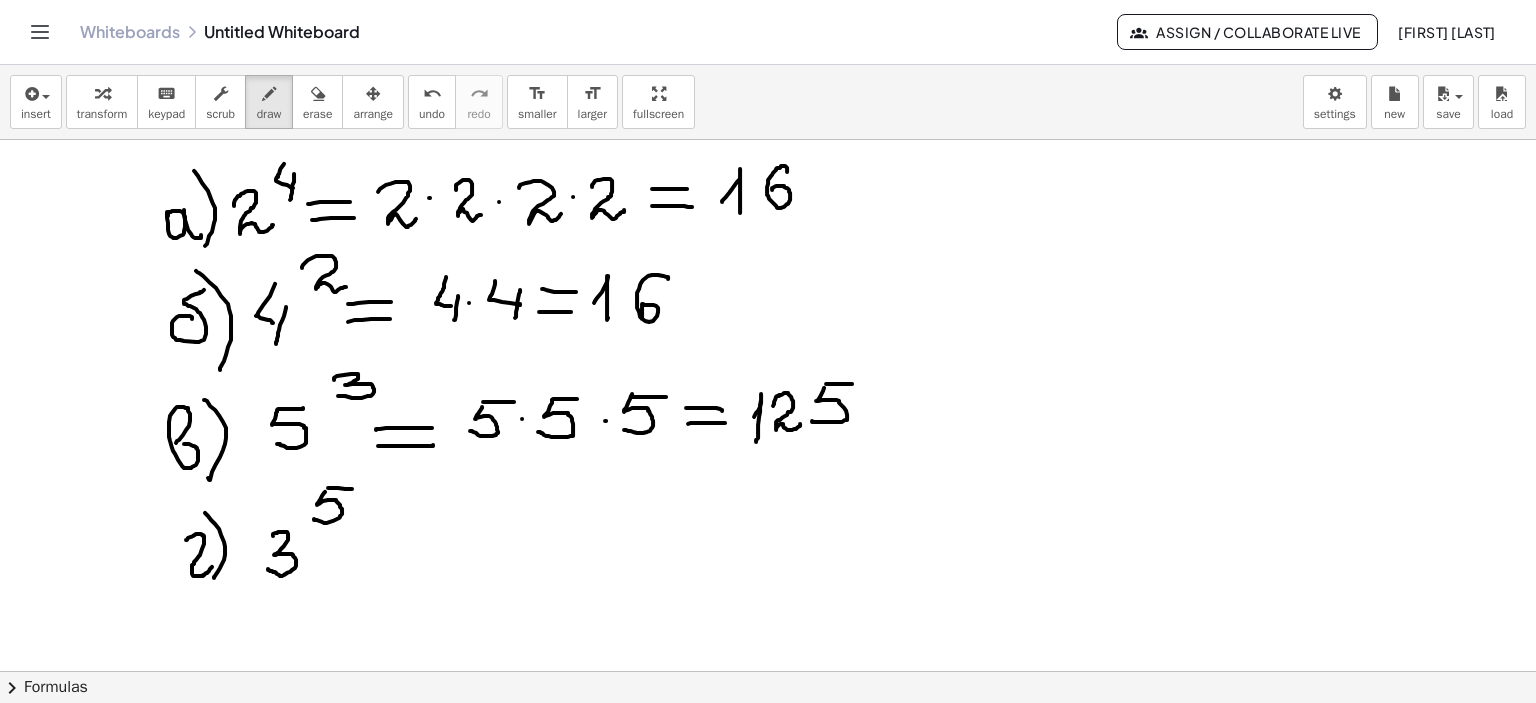 drag, startPoint x: 328, startPoint y: 487, endPoint x: 385, endPoint y: 515, distance: 63.505905 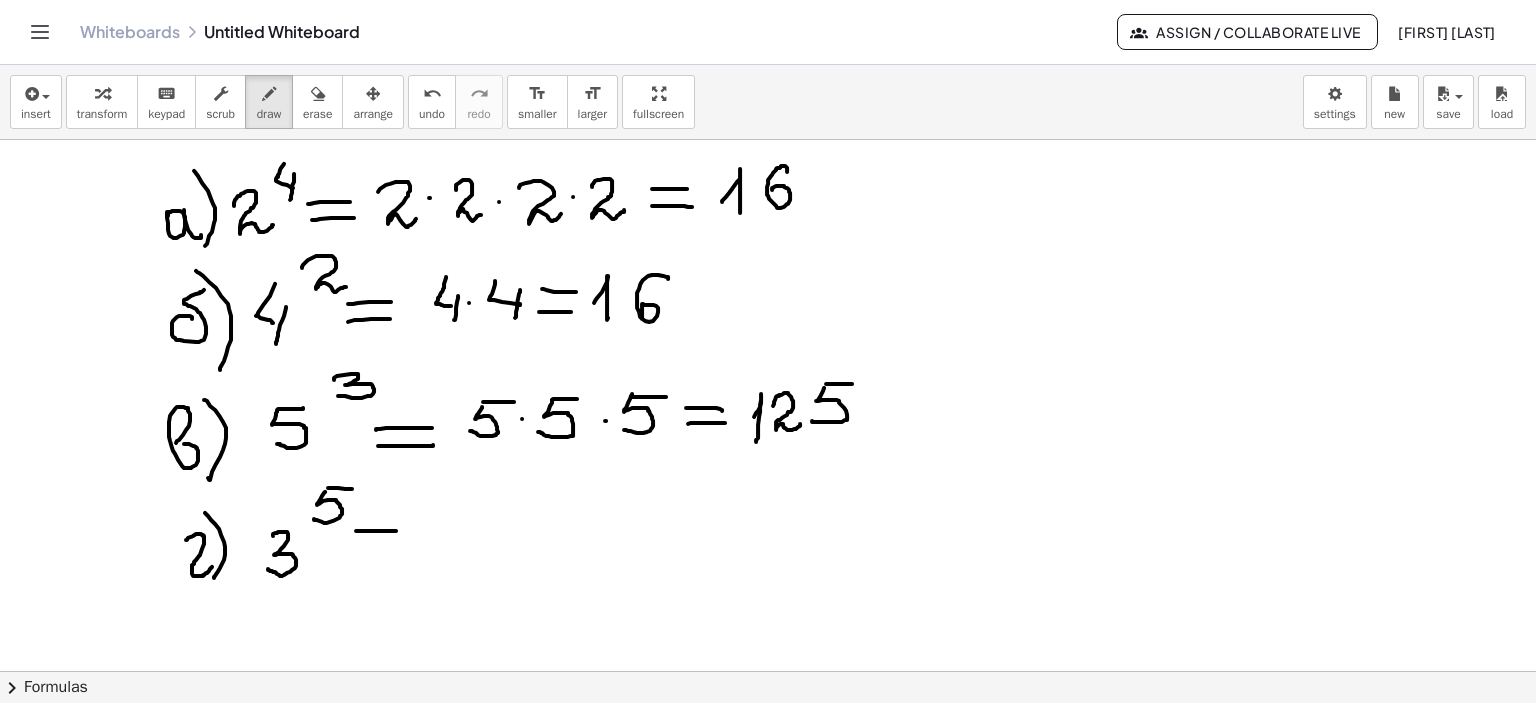 drag, startPoint x: 356, startPoint y: 530, endPoint x: 398, endPoint y: 530, distance: 42 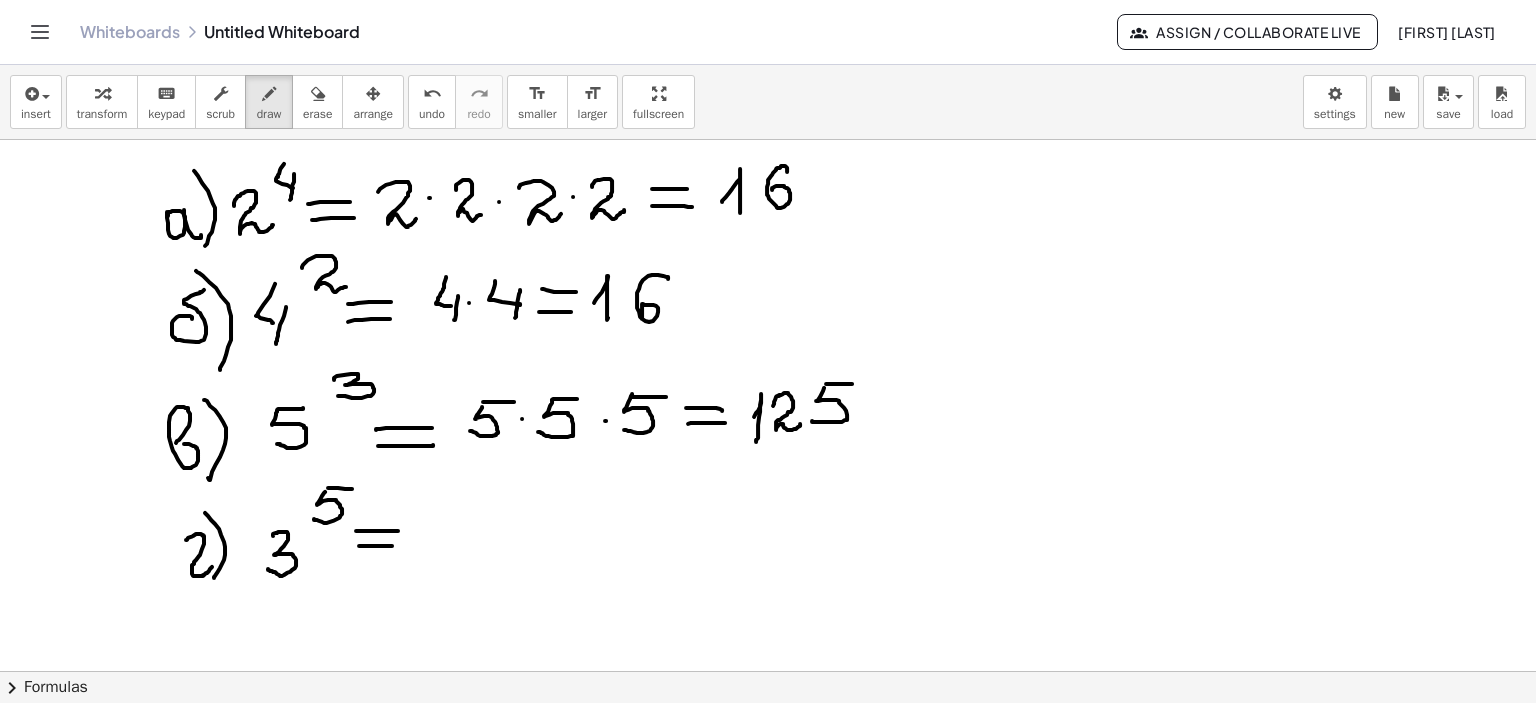 drag, startPoint x: 359, startPoint y: 545, endPoint x: 454, endPoint y: 542, distance: 95.047356 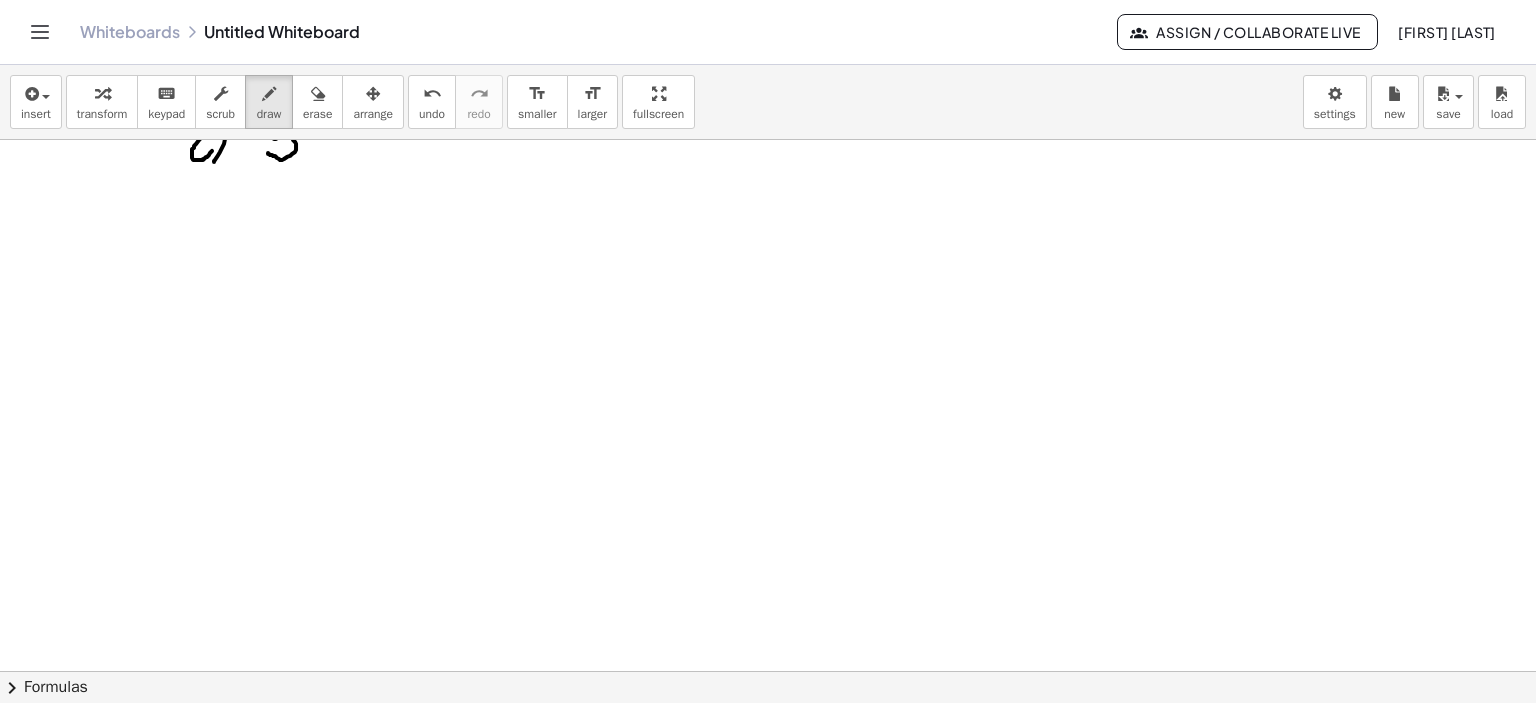 scroll, scrollTop: 1564, scrollLeft: 0, axis: vertical 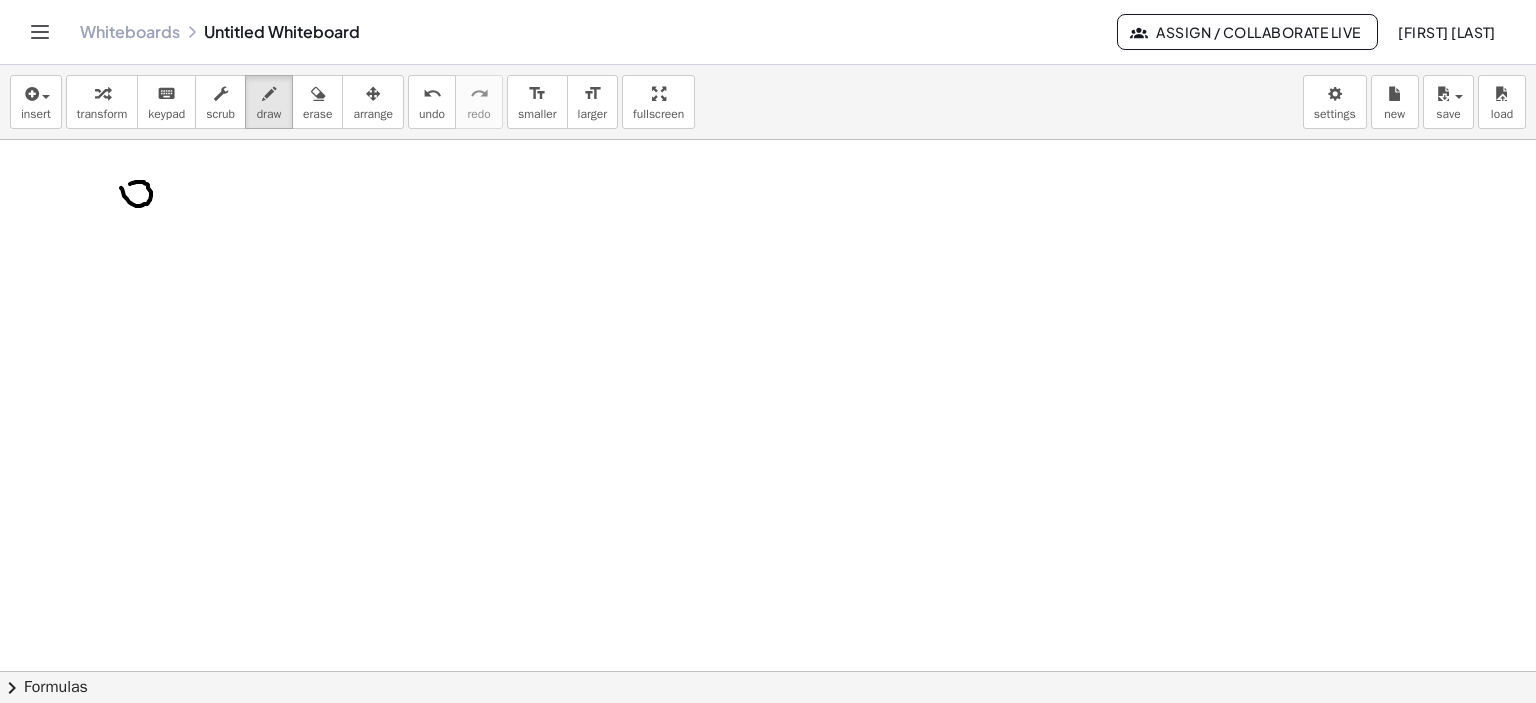 drag, startPoint x: 121, startPoint y: 187, endPoint x: 138, endPoint y: 192, distance: 17.720045 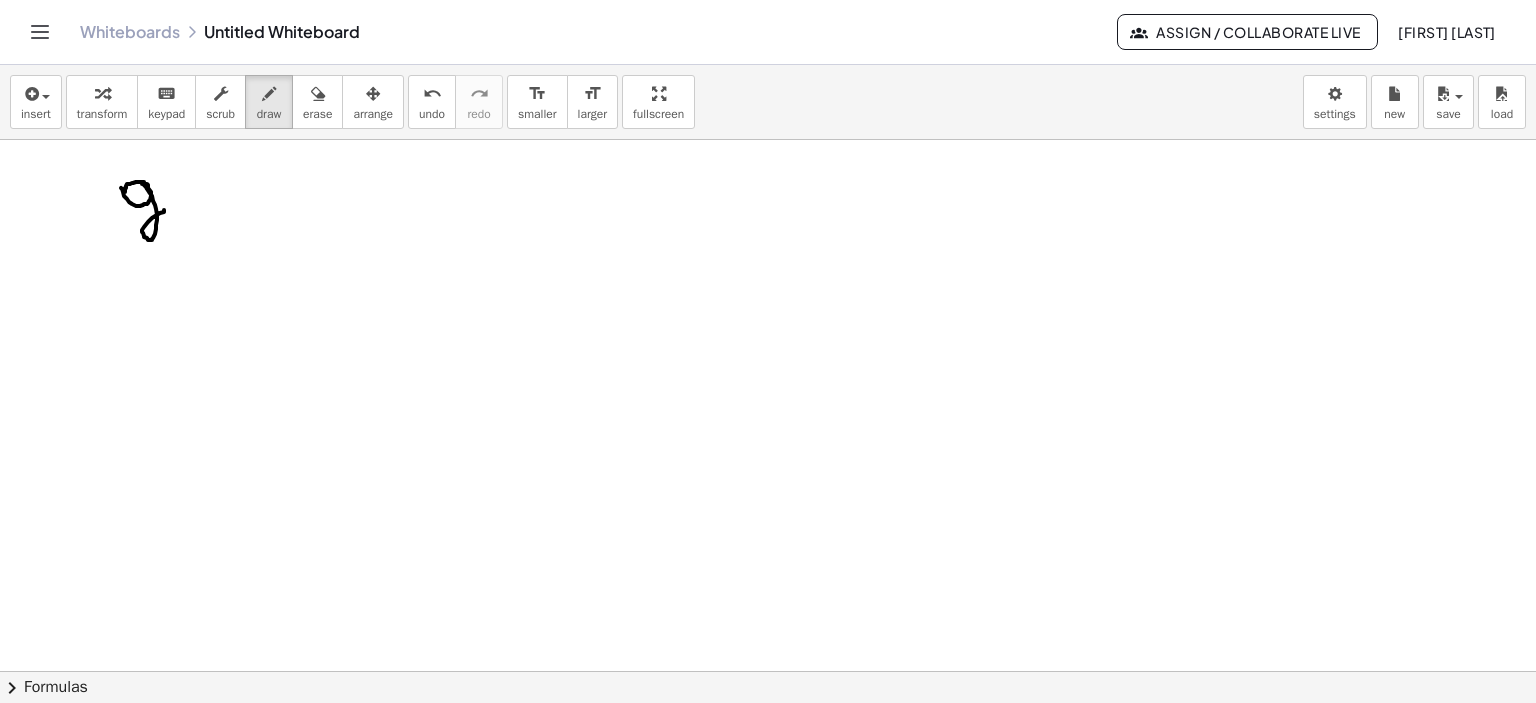 drag, startPoint x: 146, startPoint y: 186, endPoint x: 165, endPoint y: 210, distance: 30.610456 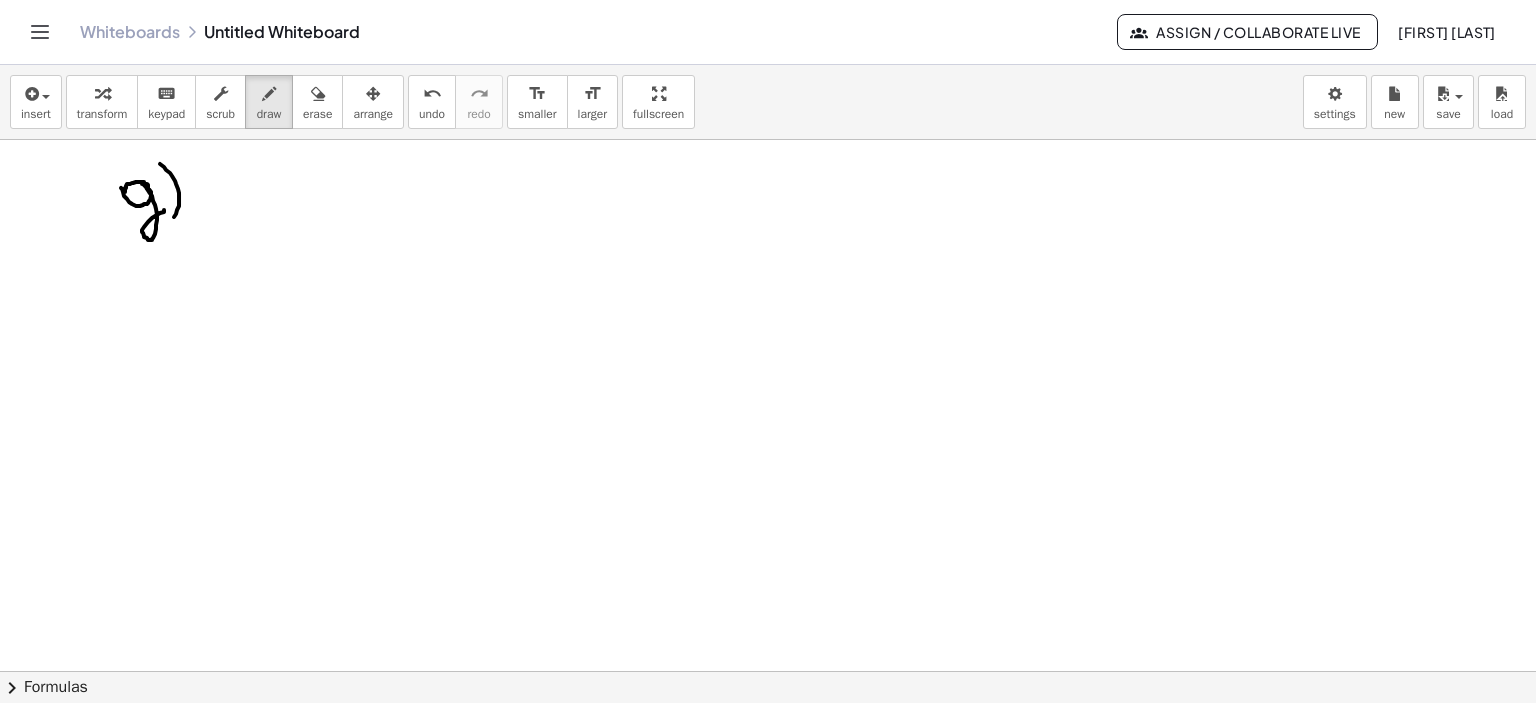 drag, startPoint x: 160, startPoint y: 163, endPoint x: 172, endPoint y: 222, distance: 60.207973 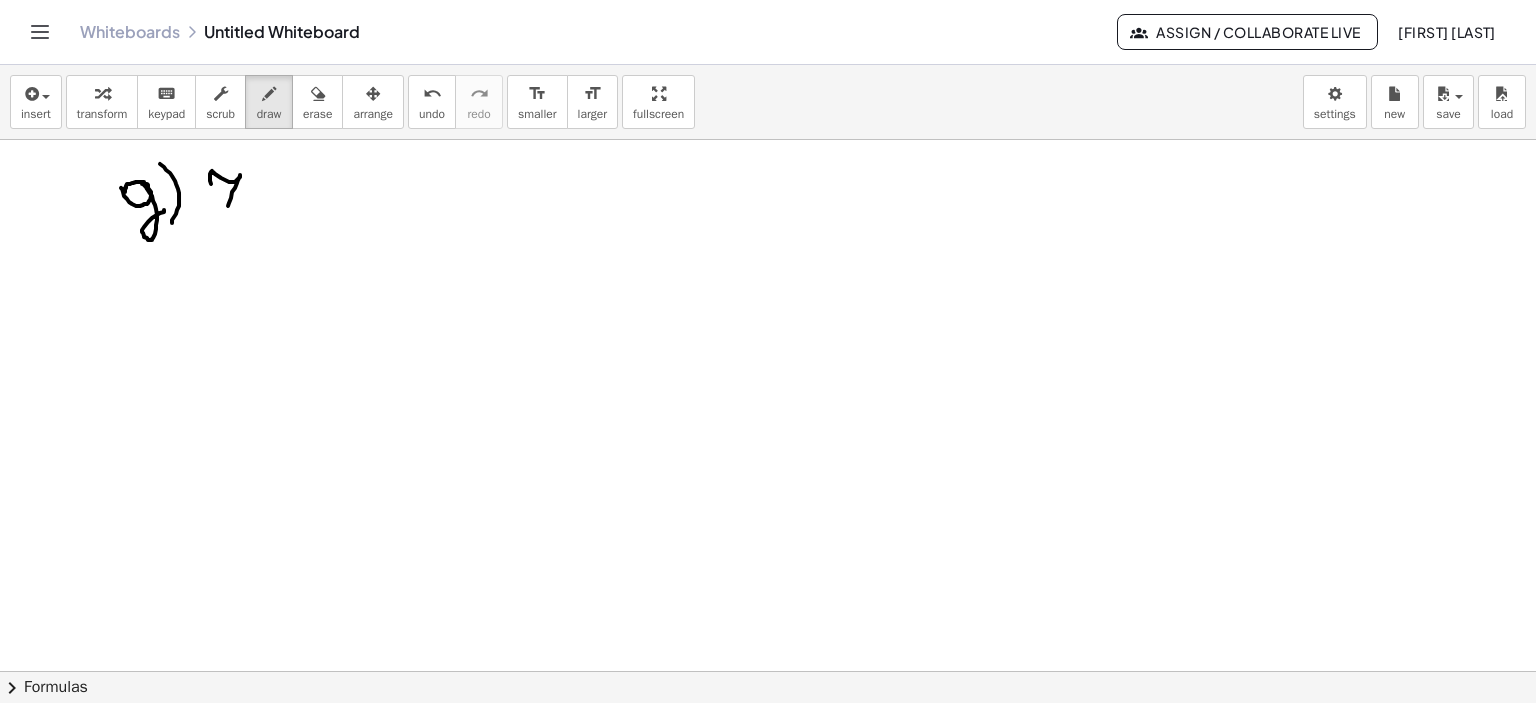 drag, startPoint x: 211, startPoint y: 183, endPoint x: 224, endPoint y: 219, distance: 38.27532 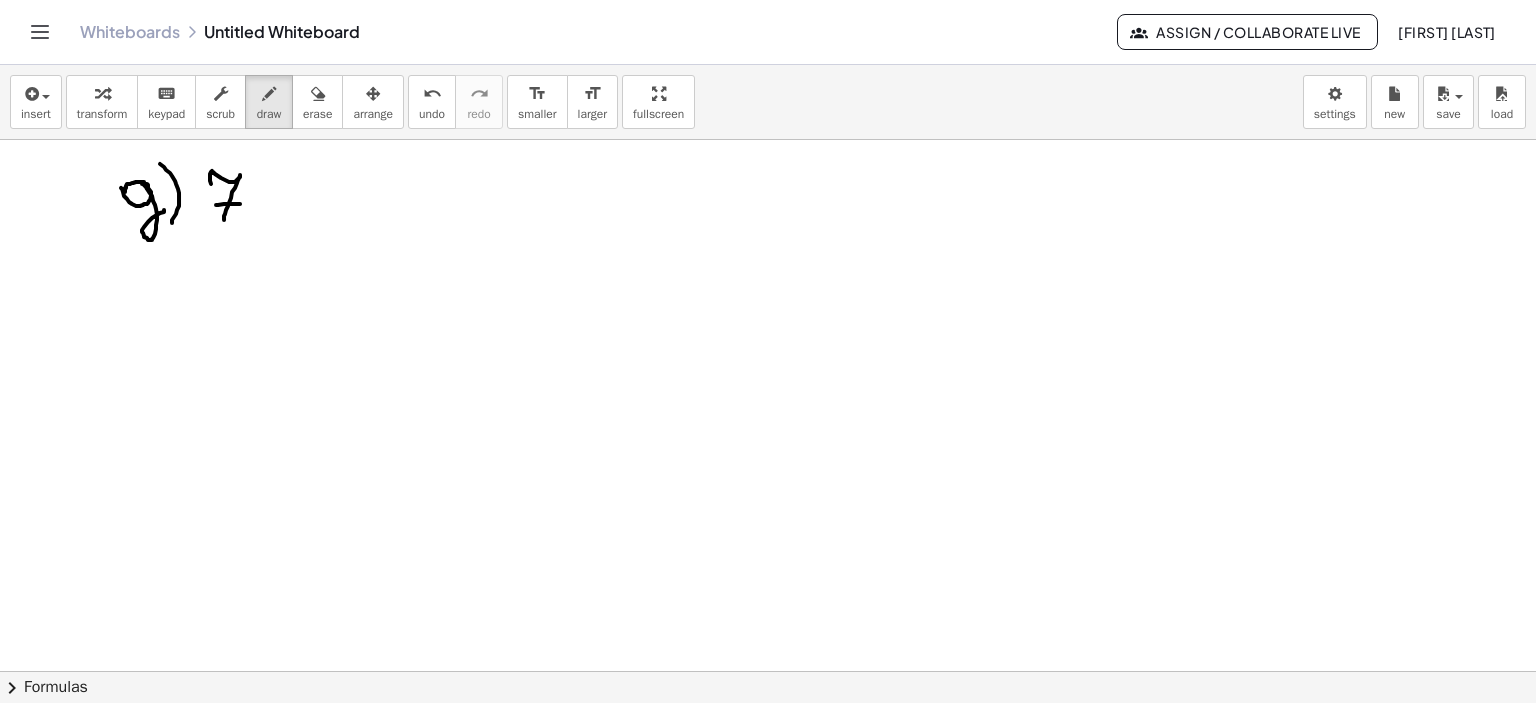 drag, startPoint x: 216, startPoint y: 204, endPoint x: 244, endPoint y: 203, distance: 28.01785 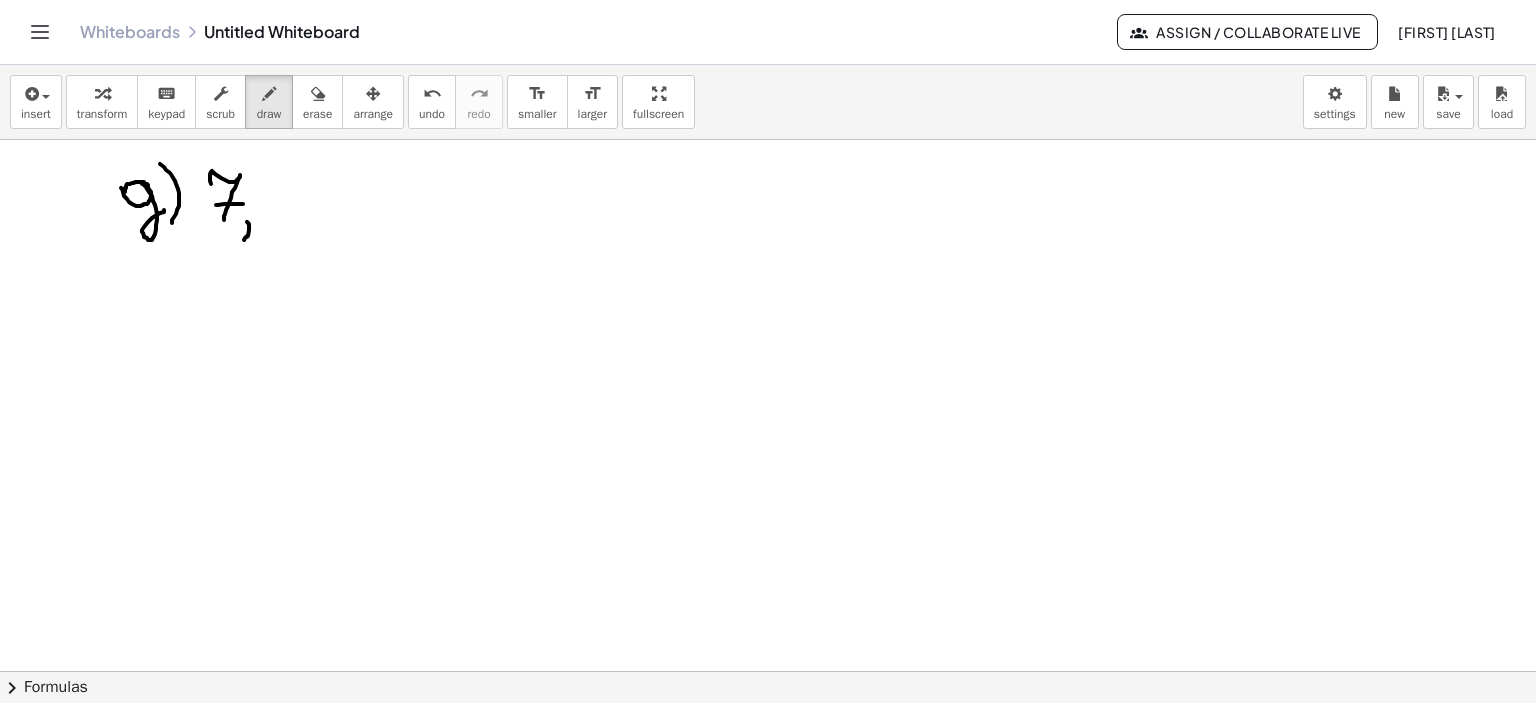 drag, startPoint x: 247, startPoint y: 221, endPoint x: 244, endPoint y: 239, distance: 18.248287 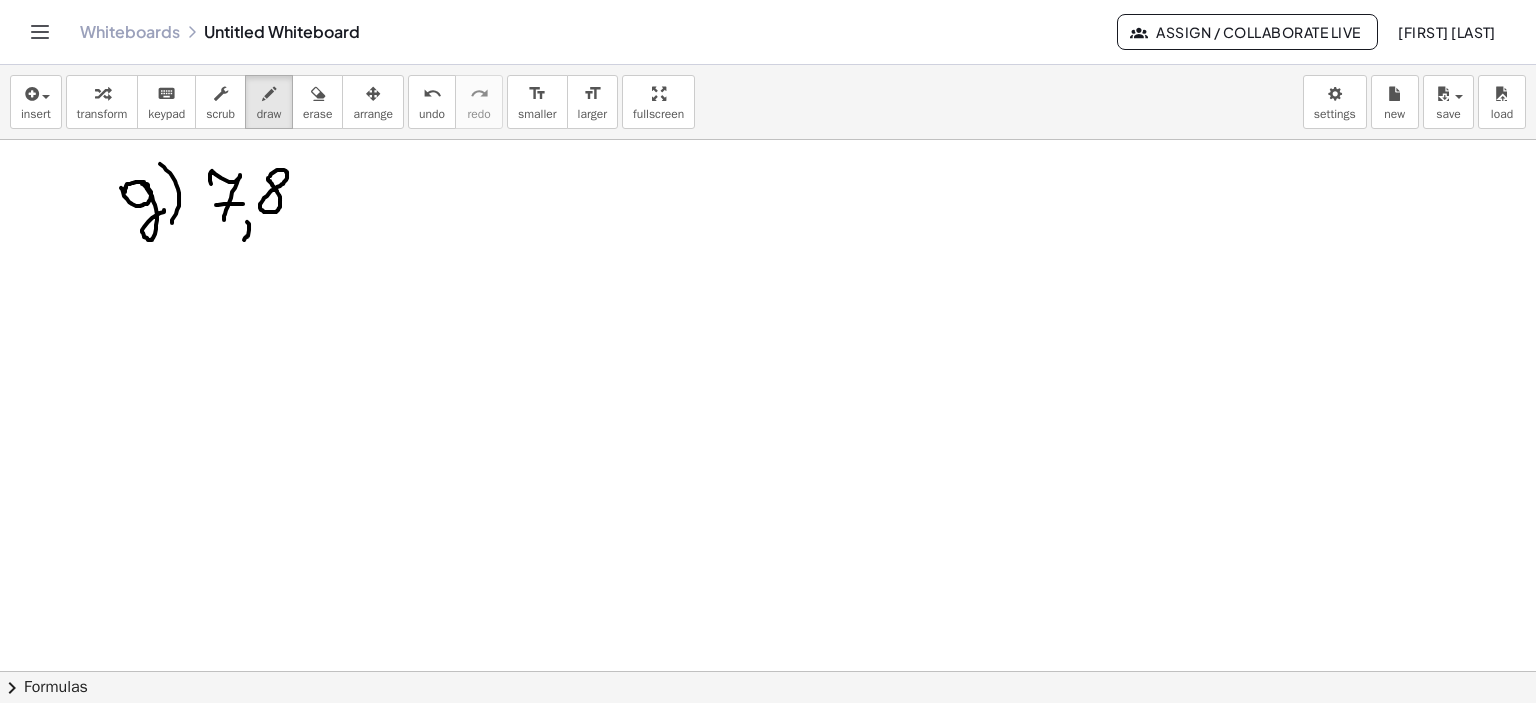 click at bounding box center (768, -360) 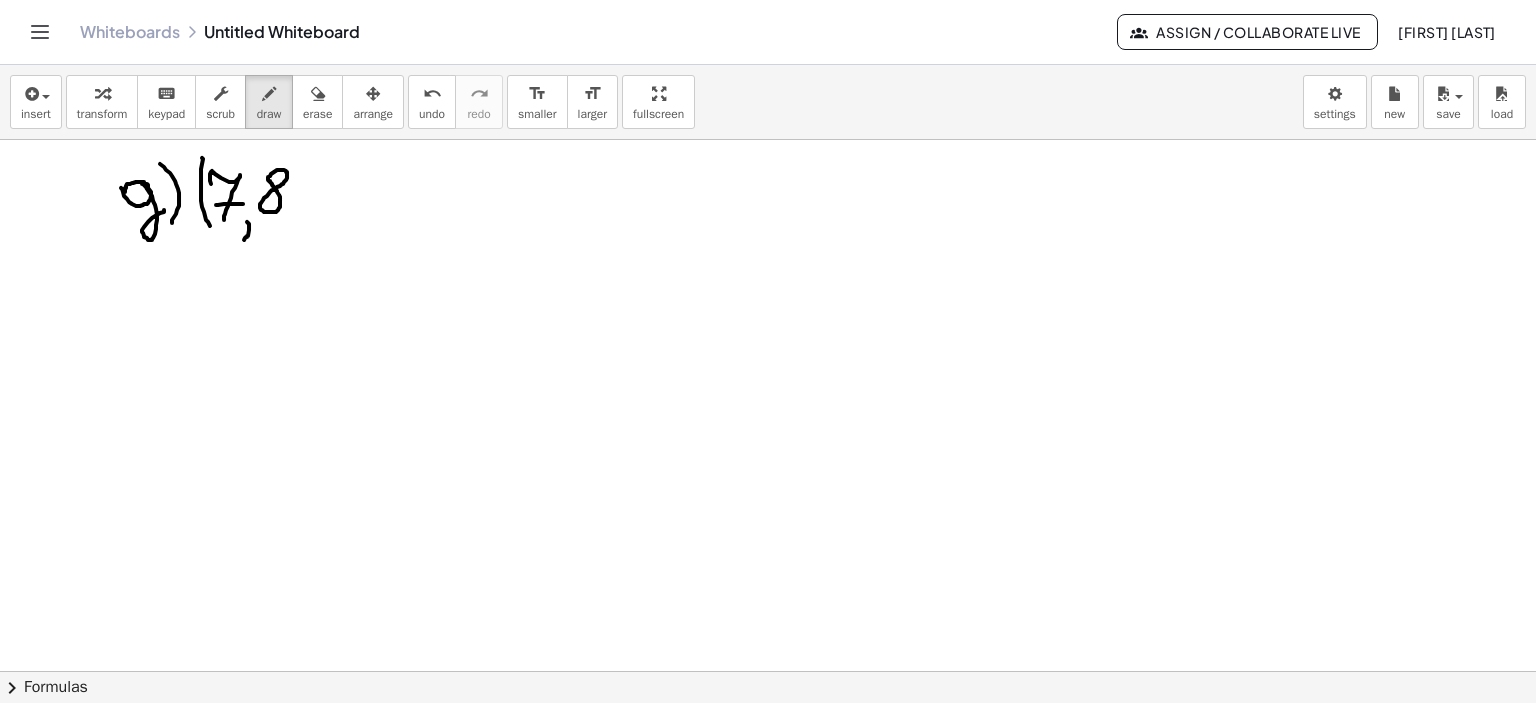 drag, startPoint x: 203, startPoint y: 158, endPoint x: 325, endPoint y: 170, distance: 122.588745 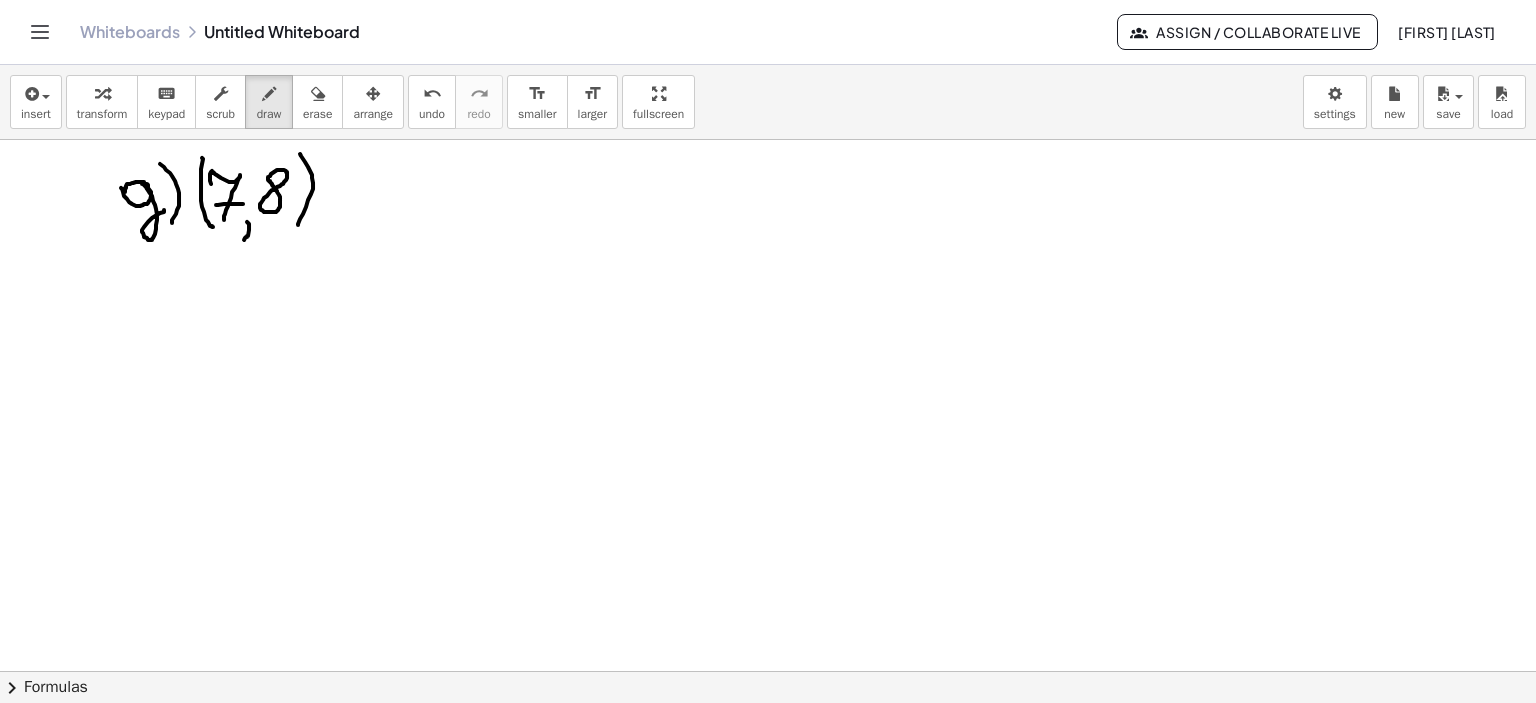 drag, startPoint x: 300, startPoint y: 153, endPoint x: 323, endPoint y: 199, distance: 51.42956 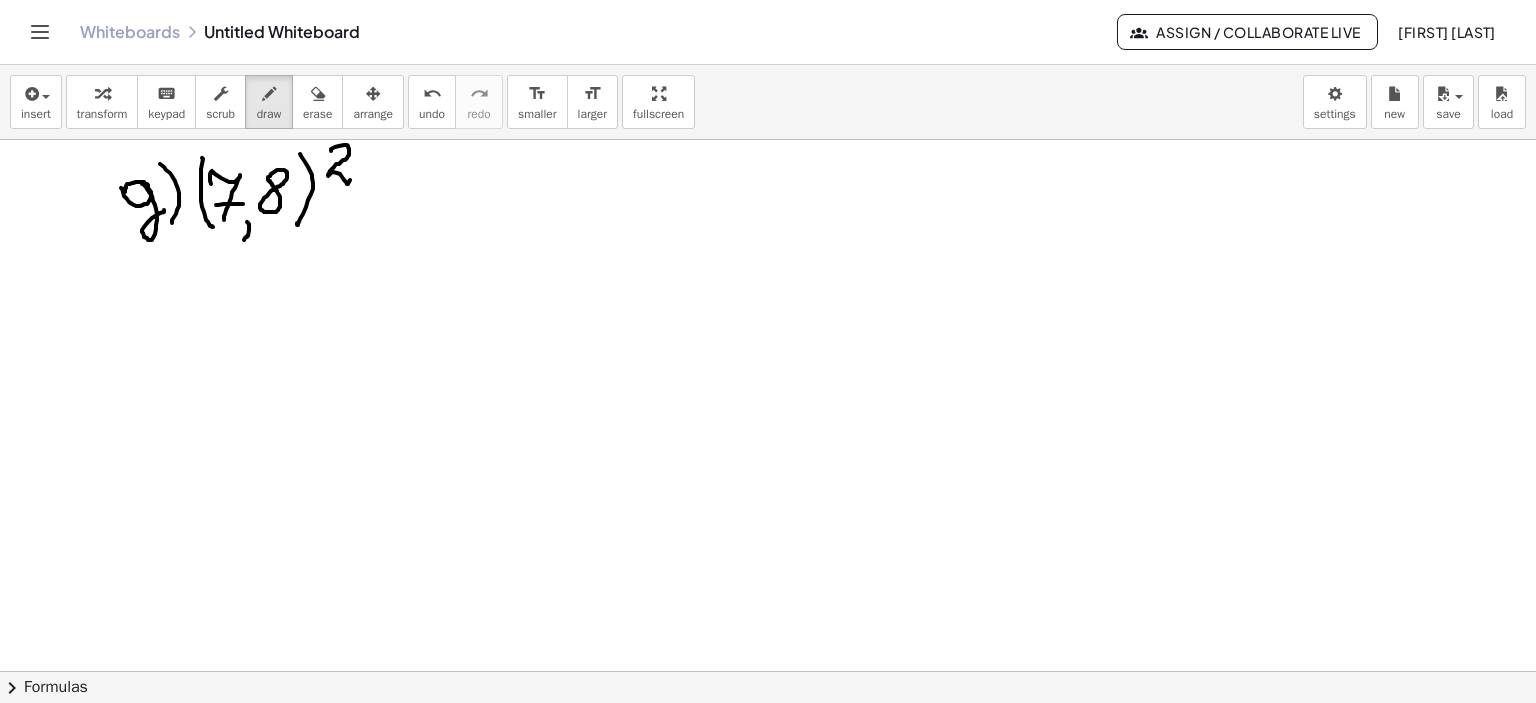 drag, startPoint x: 331, startPoint y: 150, endPoint x: 356, endPoint y: 175, distance: 35.35534 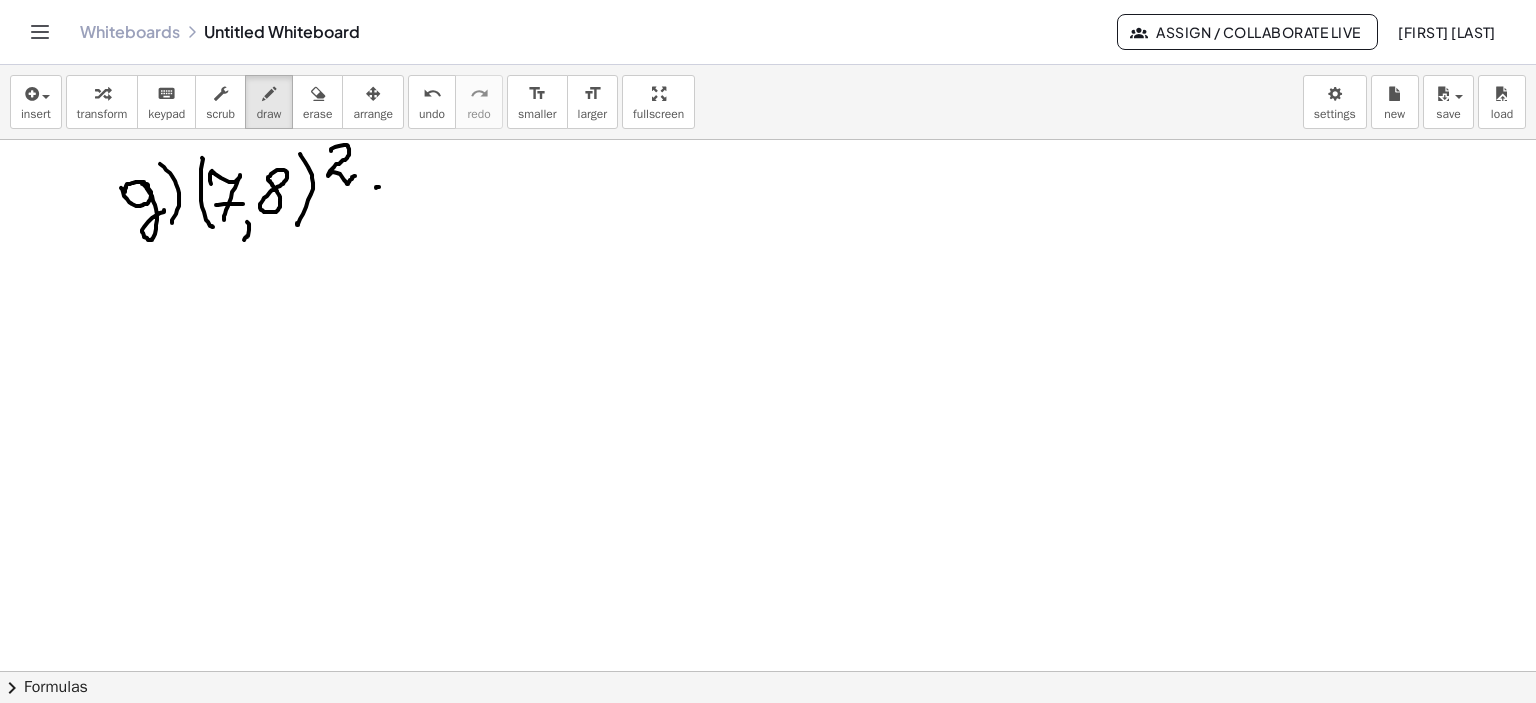 drag, startPoint x: 376, startPoint y: 187, endPoint x: 407, endPoint y: 185, distance: 31.06445 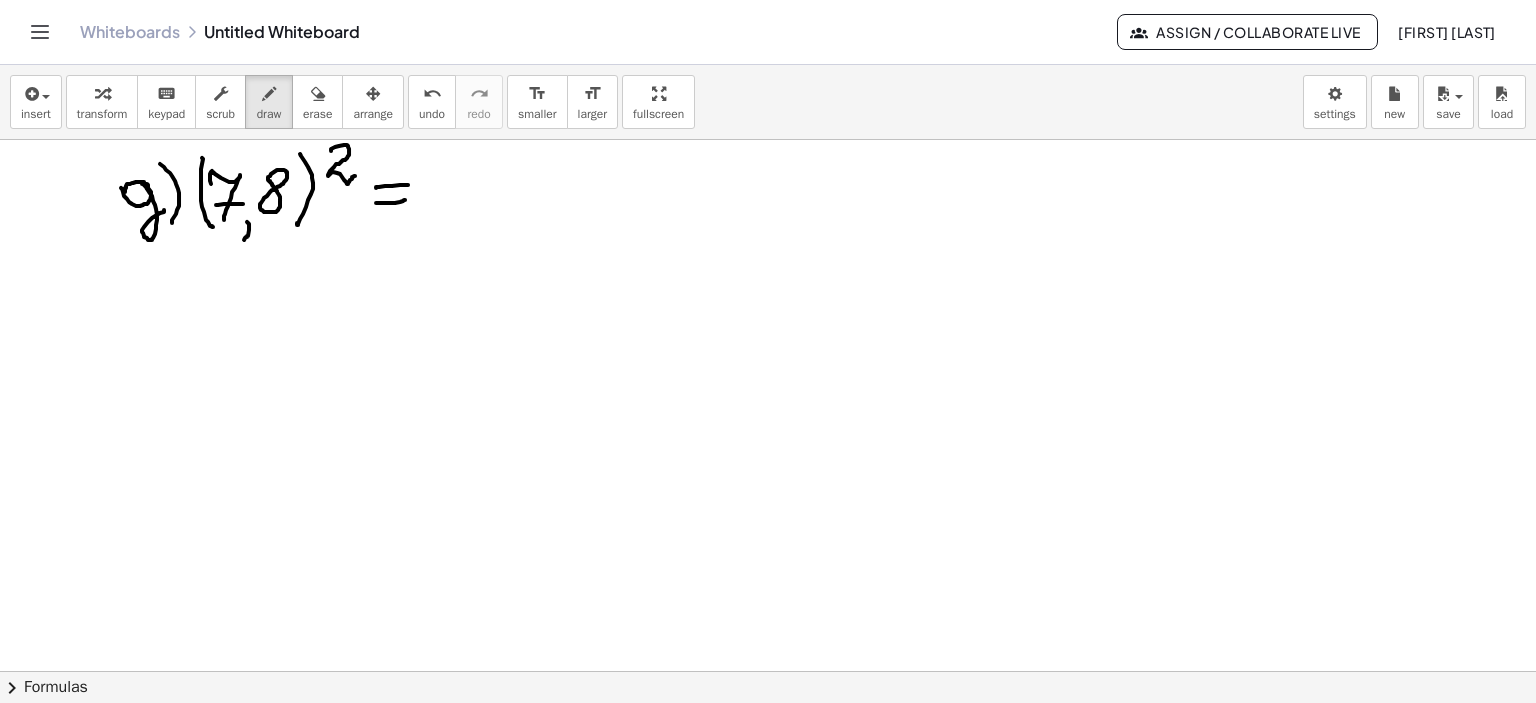 drag, startPoint x: 376, startPoint y: 202, endPoint x: 431, endPoint y: 191, distance: 56.089214 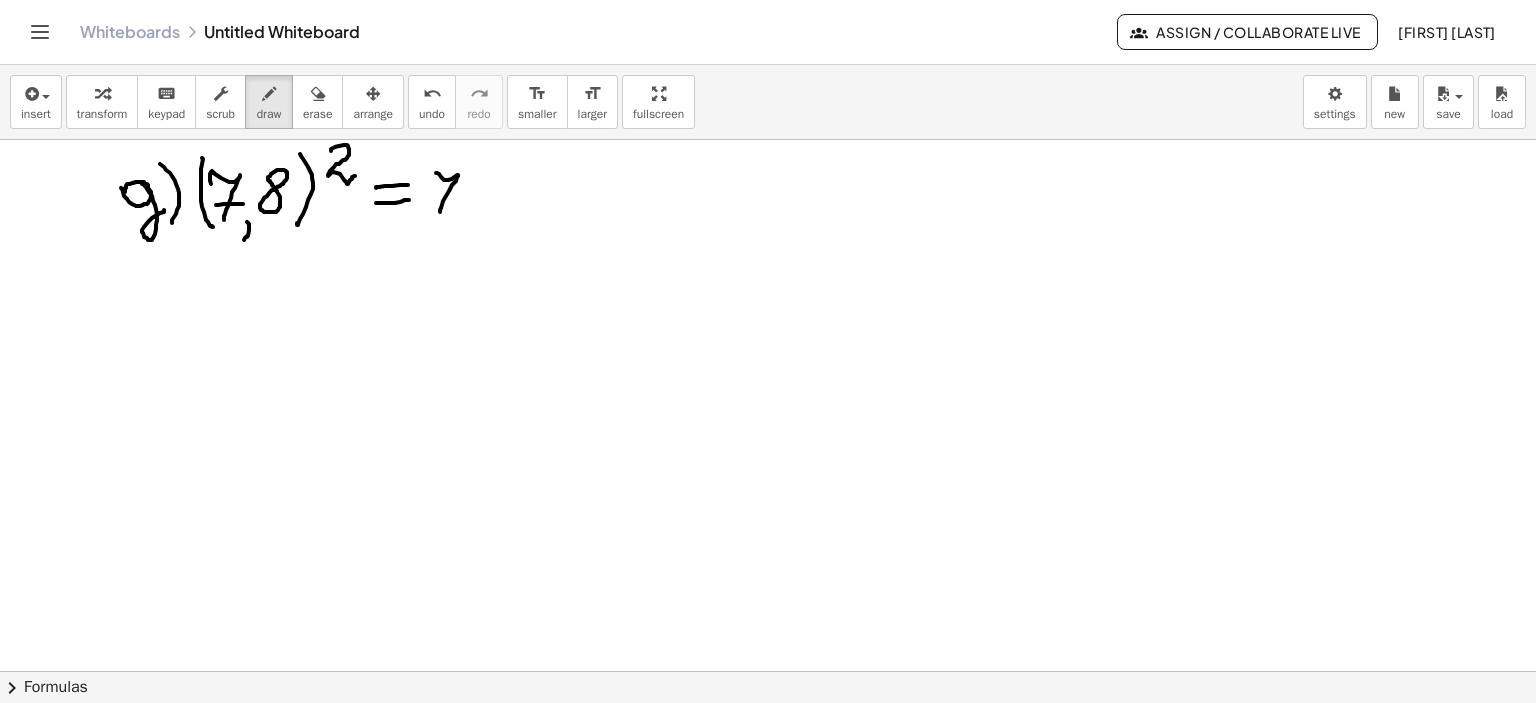 drag, startPoint x: 446, startPoint y: 179, endPoint x: 440, endPoint y: 211, distance: 32.55764 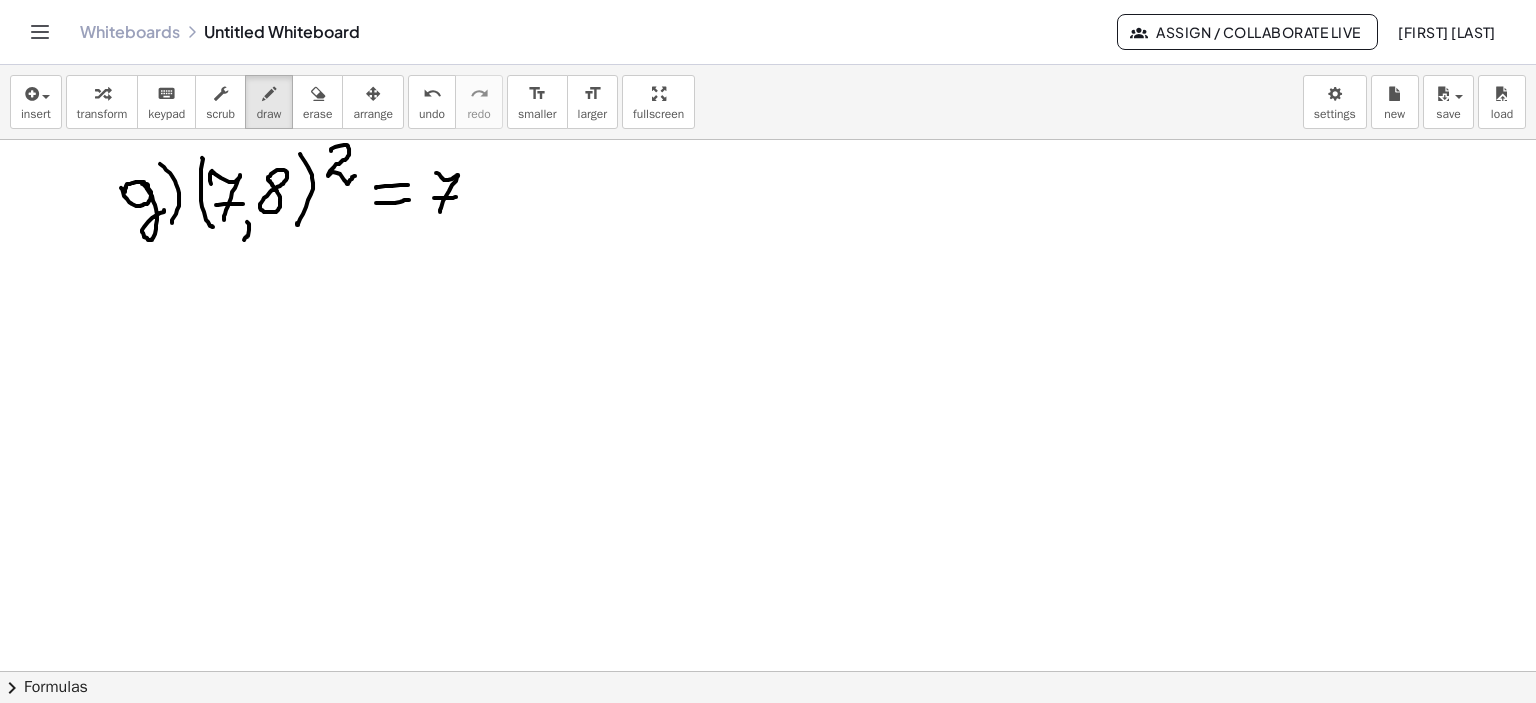 drag, startPoint x: 434, startPoint y: 197, endPoint x: 476, endPoint y: 211, distance: 44.27189 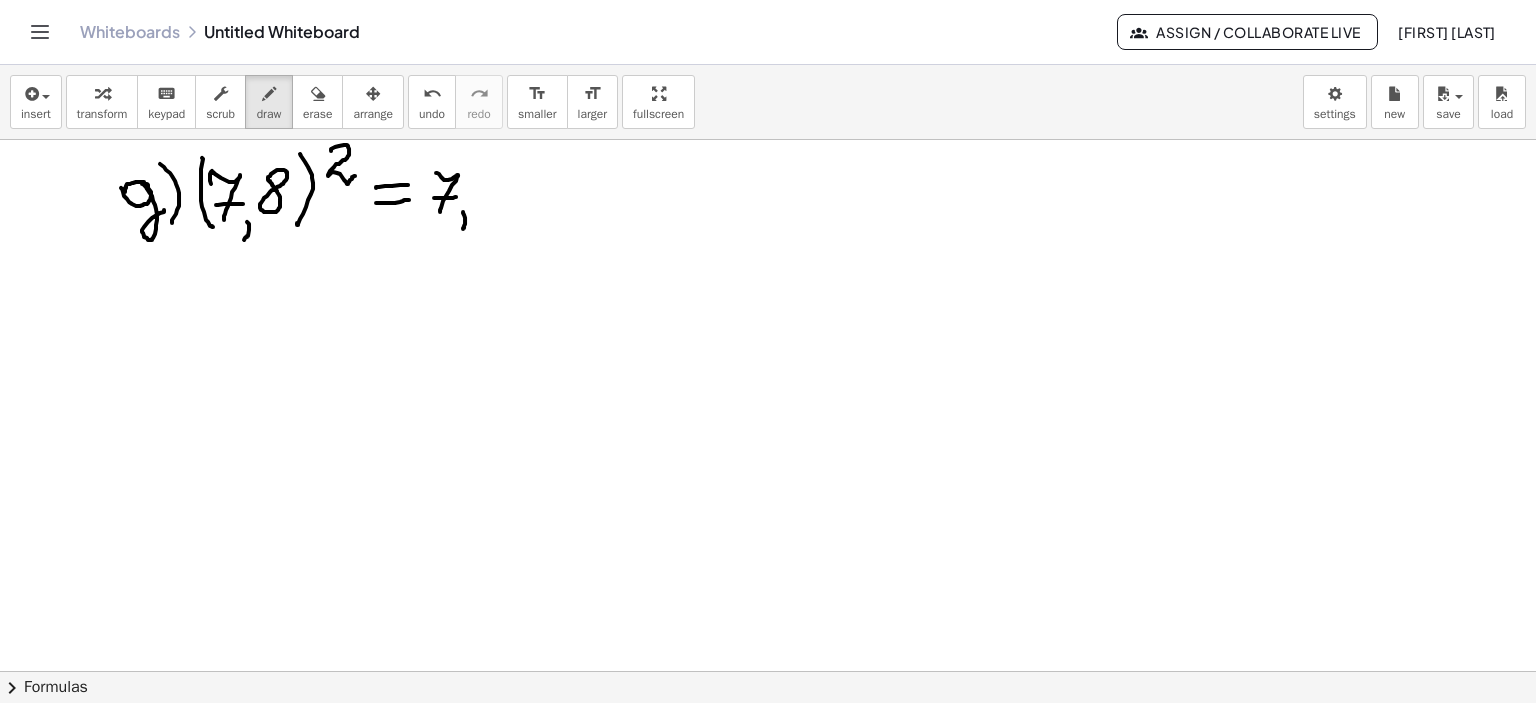 drag, startPoint x: 463, startPoint y: 211, endPoint x: 500, endPoint y: 194, distance: 40.718548 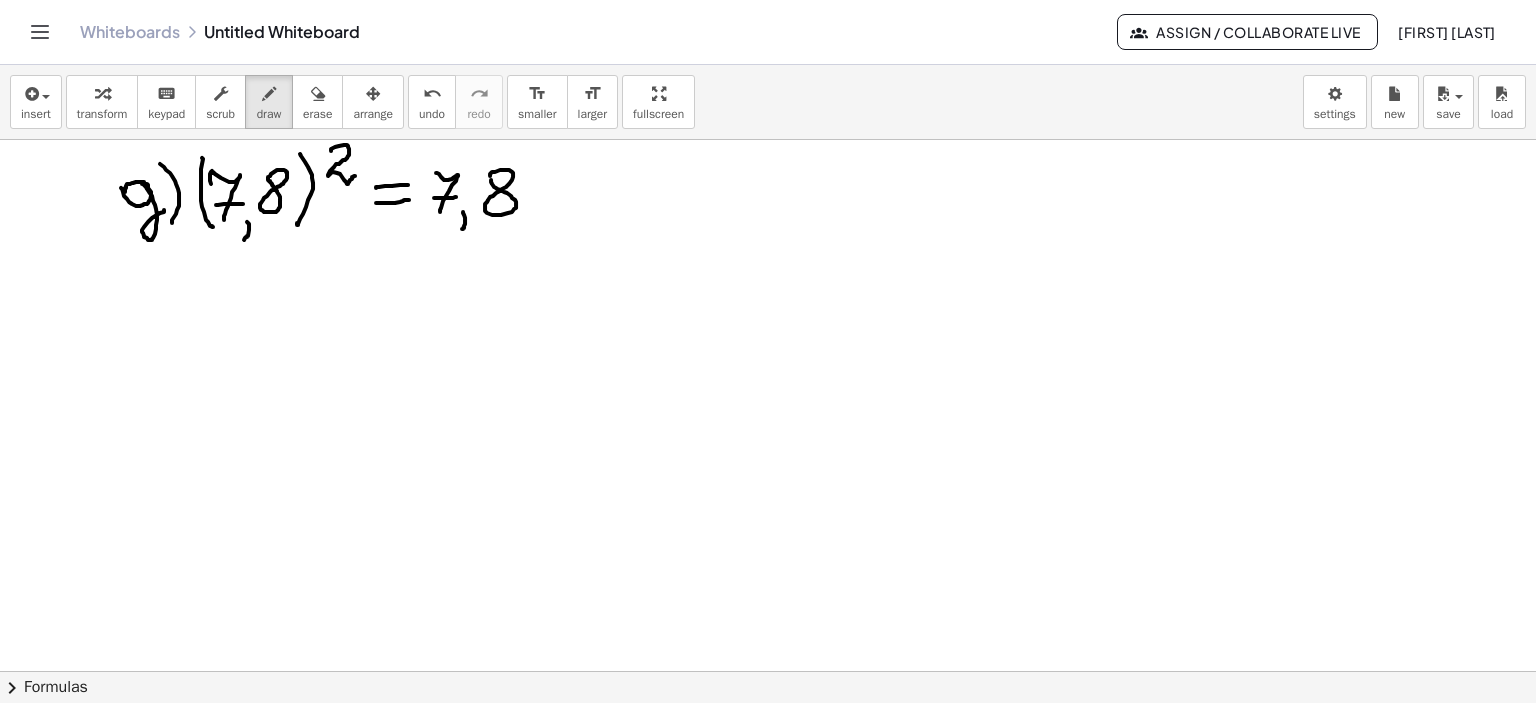 drag, startPoint x: 490, startPoint y: 175, endPoint x: 507, endPoint y: 175, distance: 17 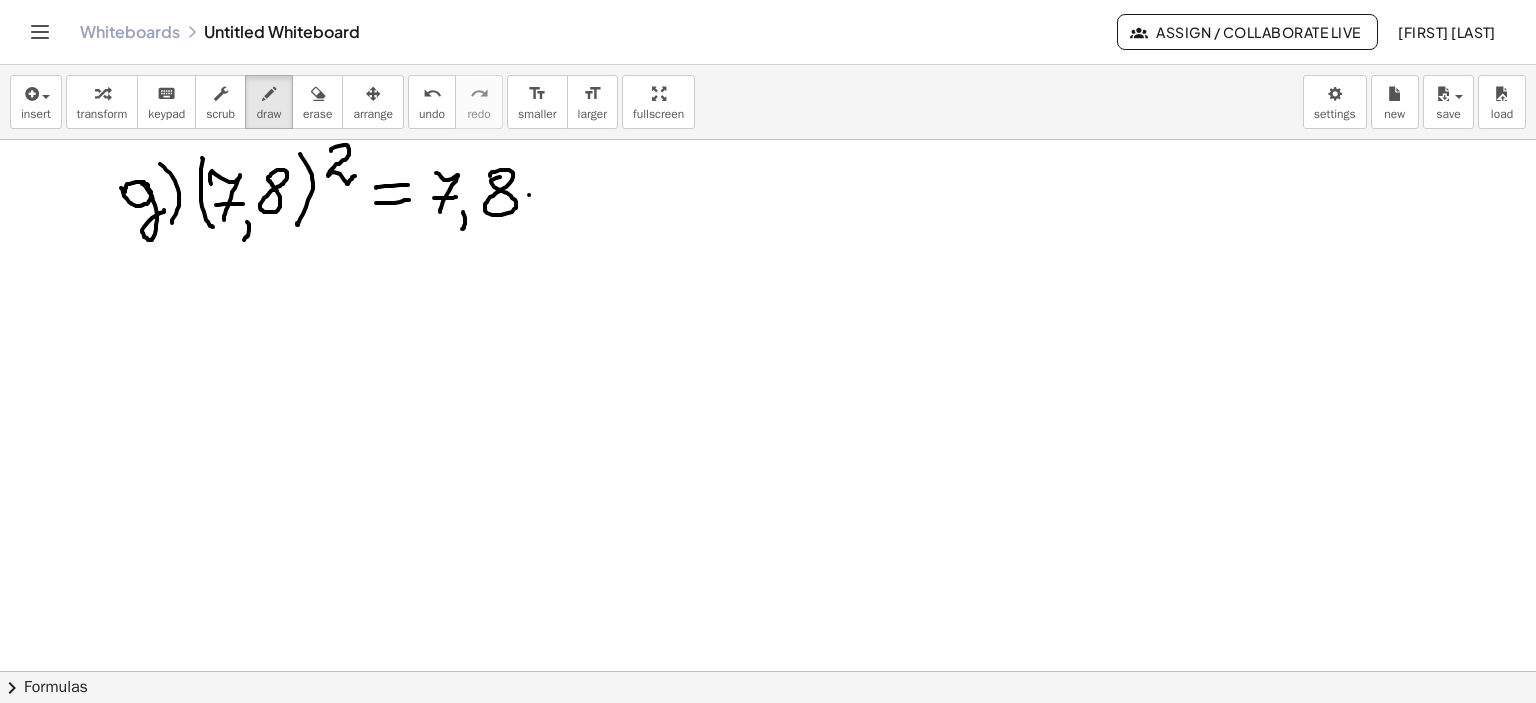 click at bounding box center [768, -360] 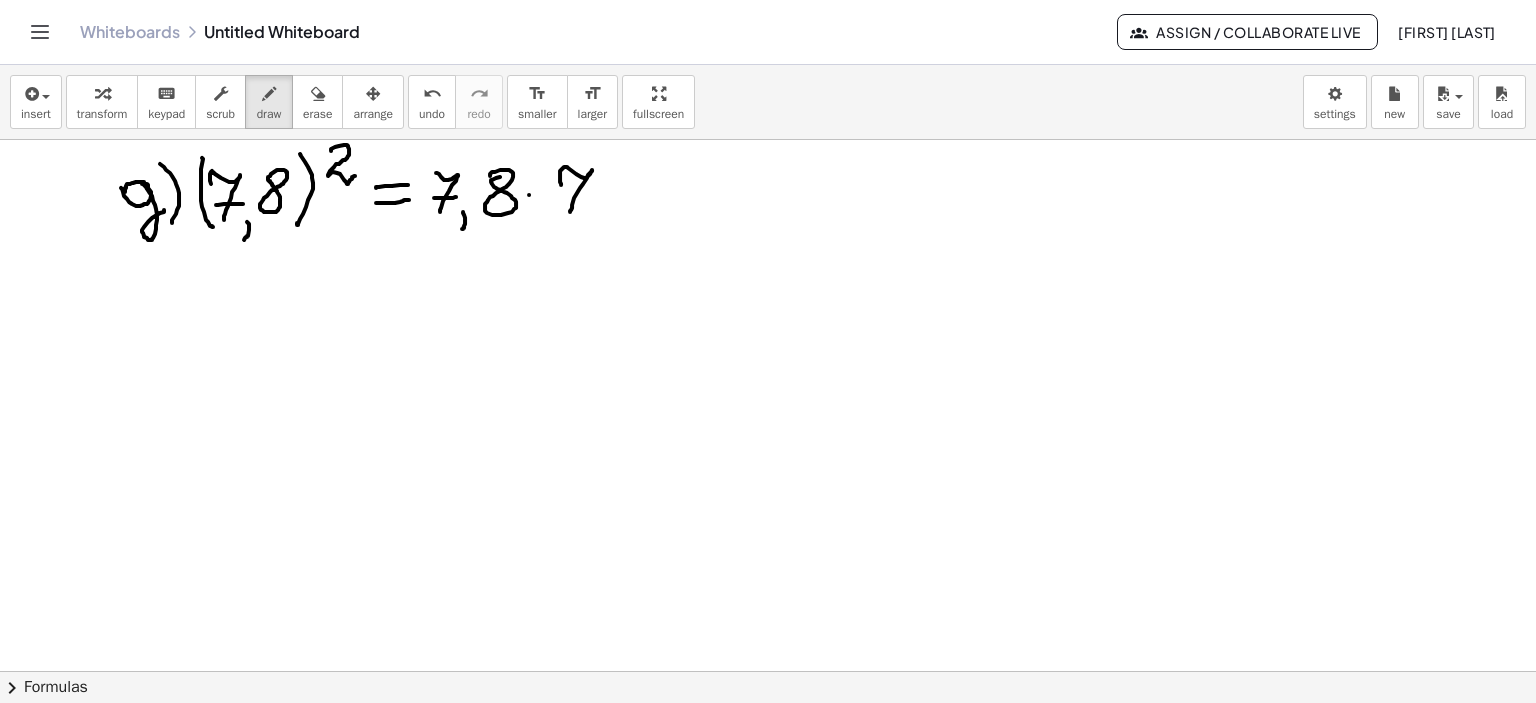 drag, startPoint x: 561, startPoint y: 184, endPoint x: 568, endPoint y: 198, distance: 15.652476 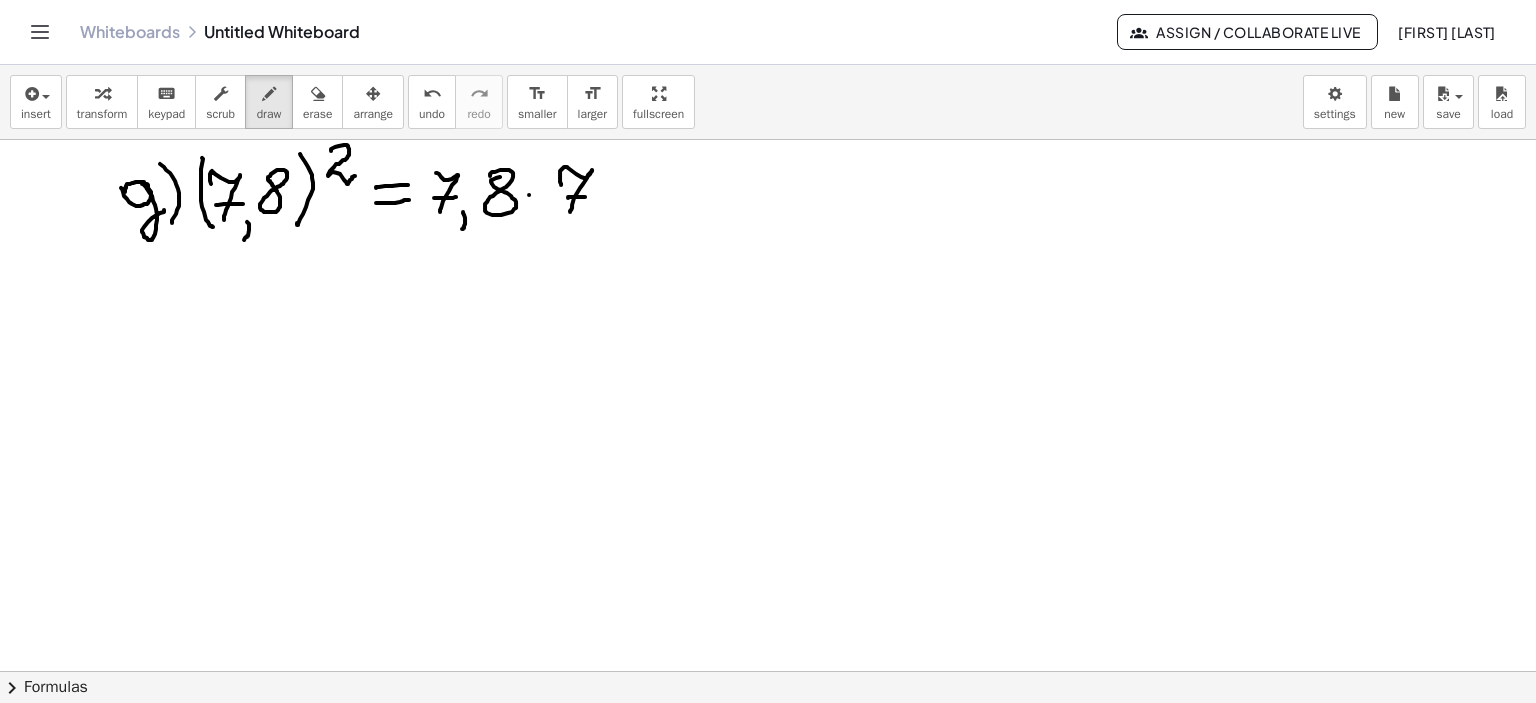 drag, startPoint x: 568, startPoint y: 197, endPoint x: 606, endPoint y: 211, distance: 40.496914 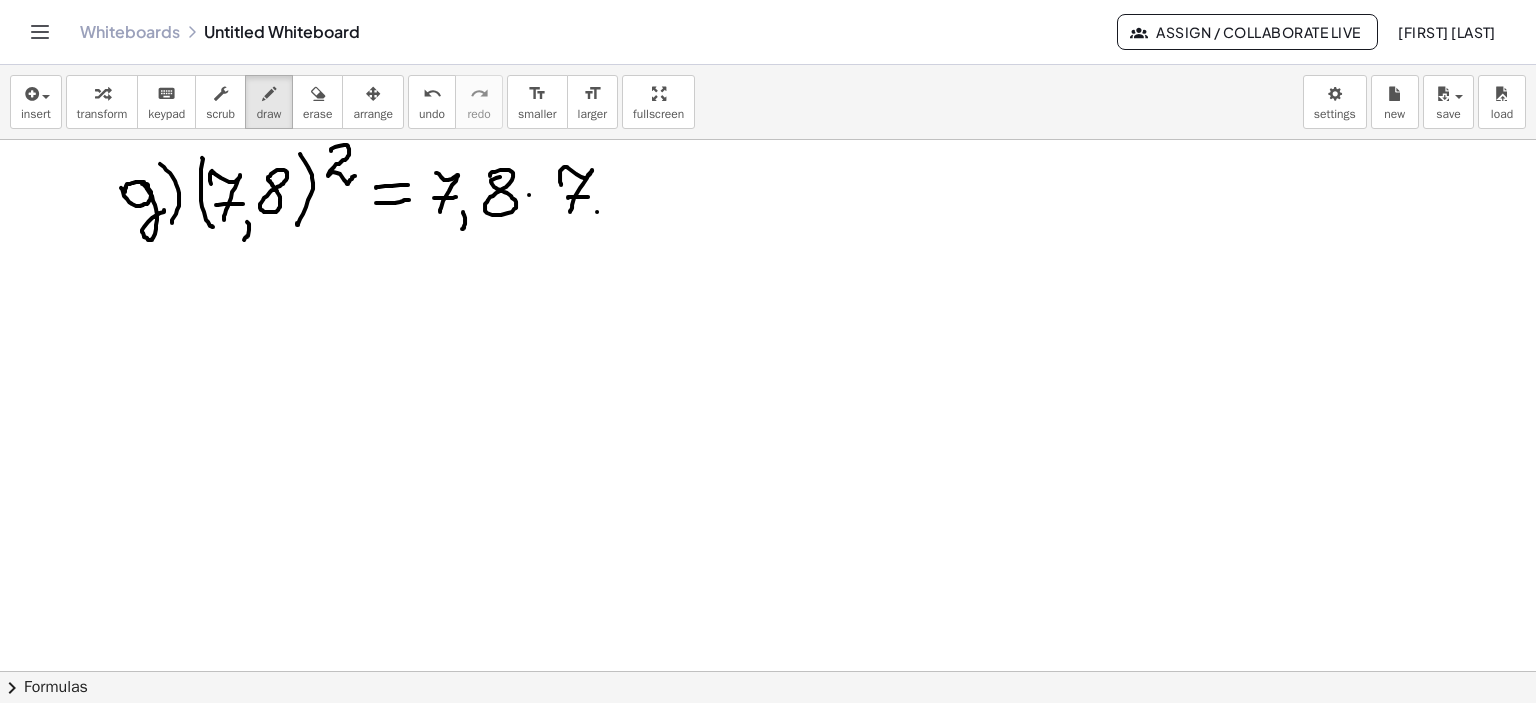 drag, startPoint x: 597, startPoint y: 211, endPoint x: 598, endPoint y: 225, distance: 14.035668 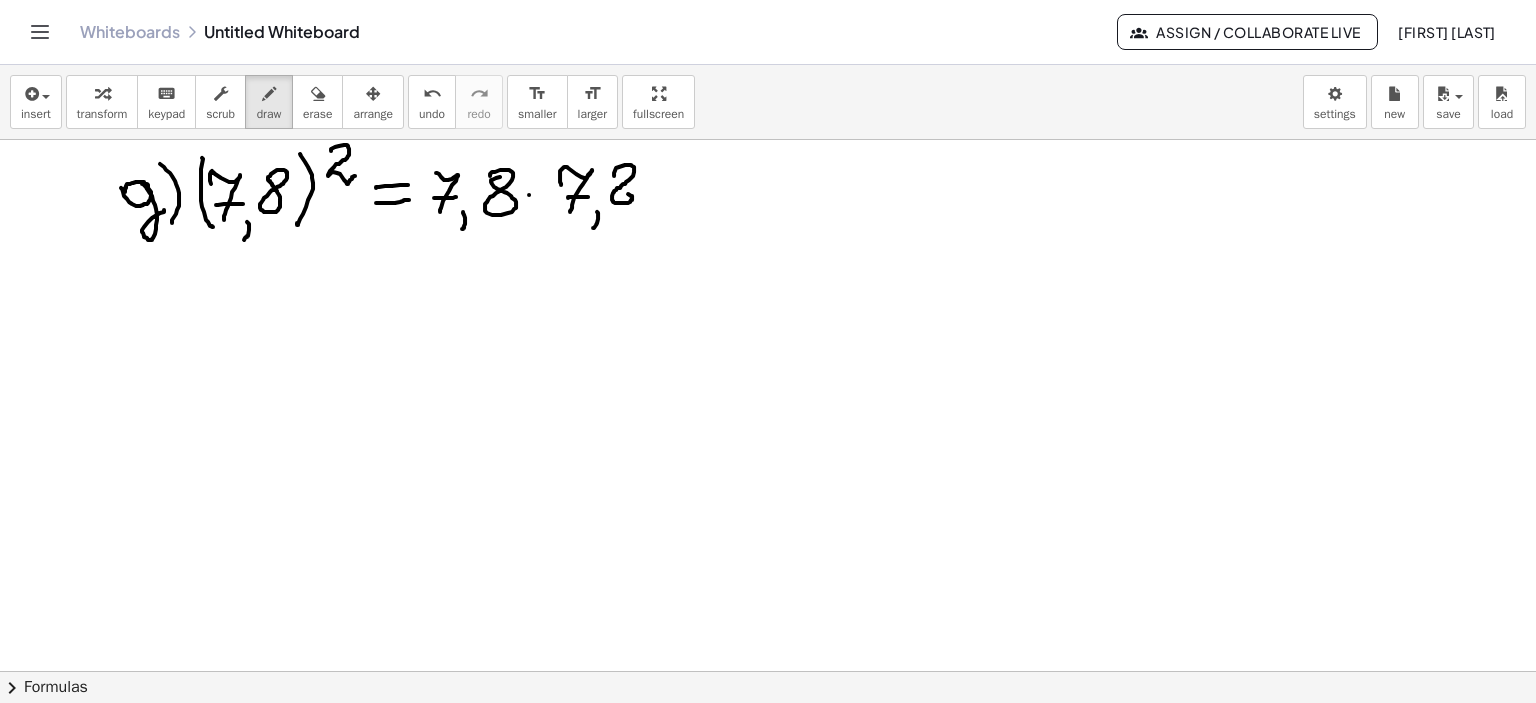 click at bounding box center [768, -360] 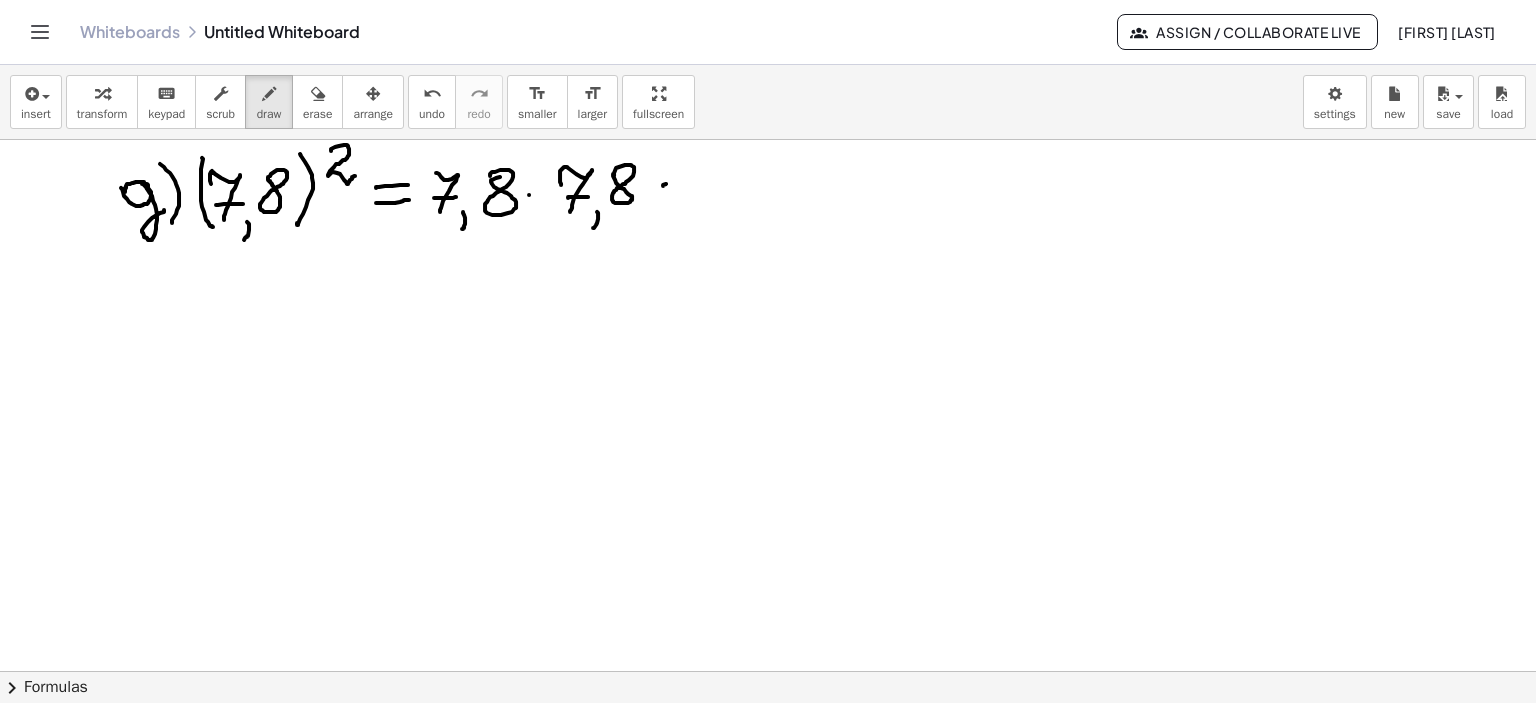 drag, startPoint x: 663, startPoint y: 185, endPoint x: 696, endPoint y: 183, distance: 33.06055 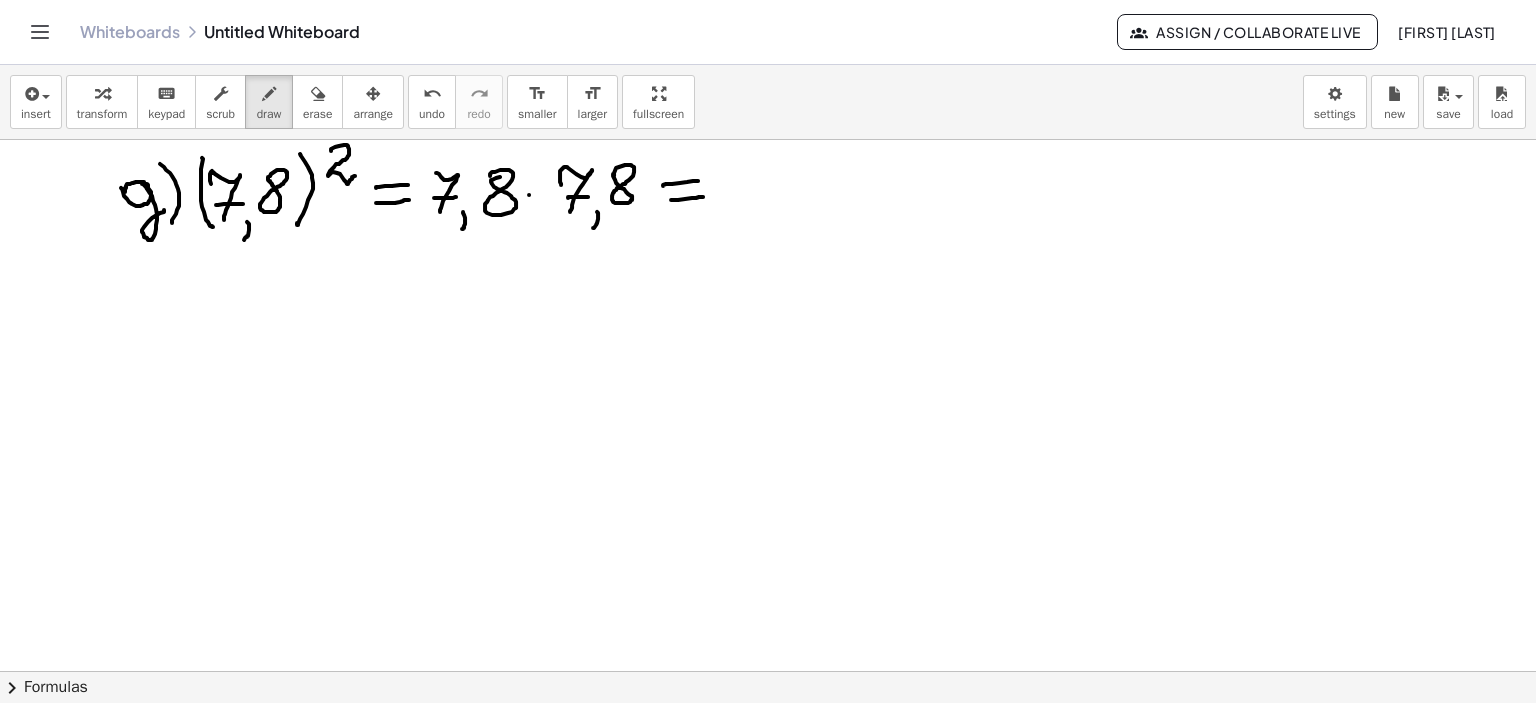 drag, startPoint x: 671, startPoint y: 199, endPoint x: 703, endPoint y: 196, distance: 32.140316 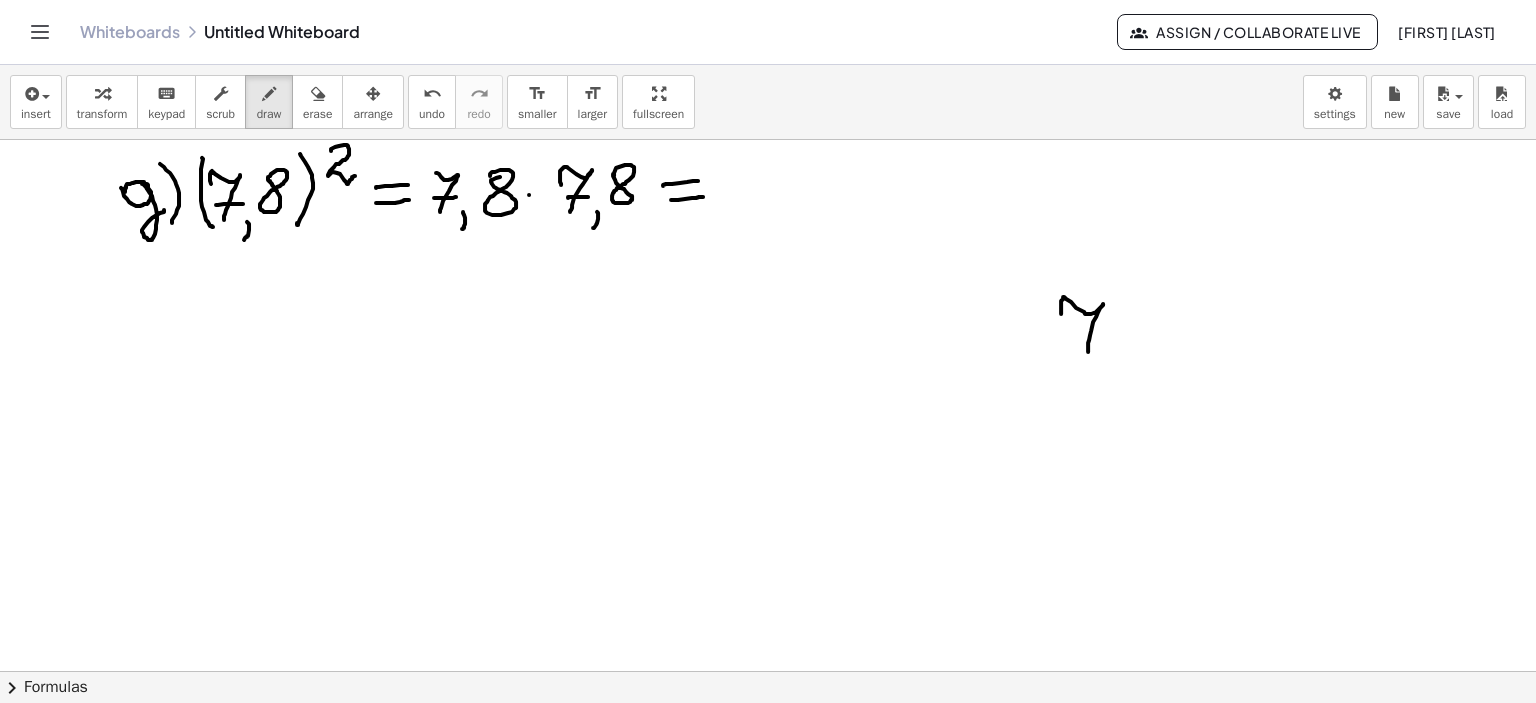 drag, startPoint x: 1061, startPoint y: 313, endPoint x: 1088, endPoint y: 351, distance: 46.615448 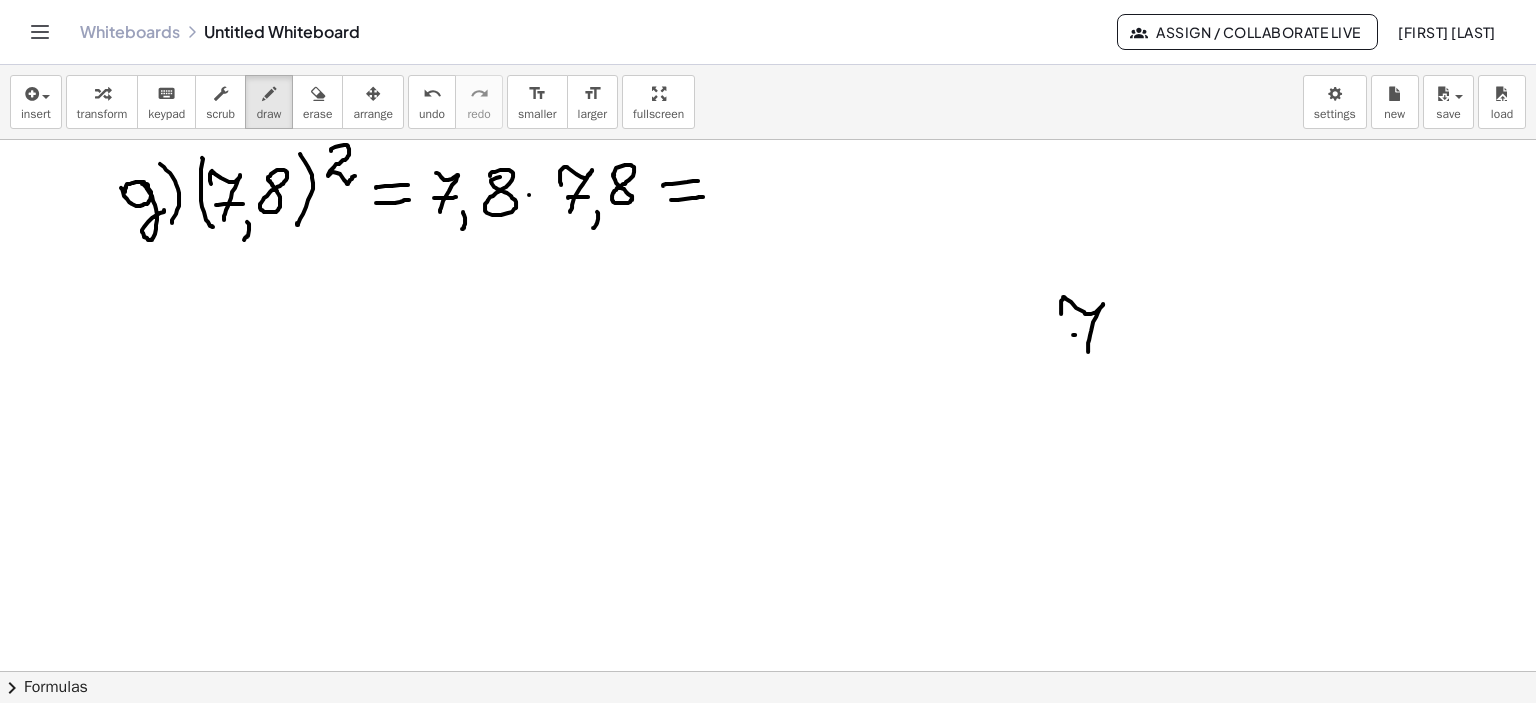 drag, startPoint x: 1073, startPoint y: 334, endPoint x: 1103, endPoint y: 332, distance: 30.066593 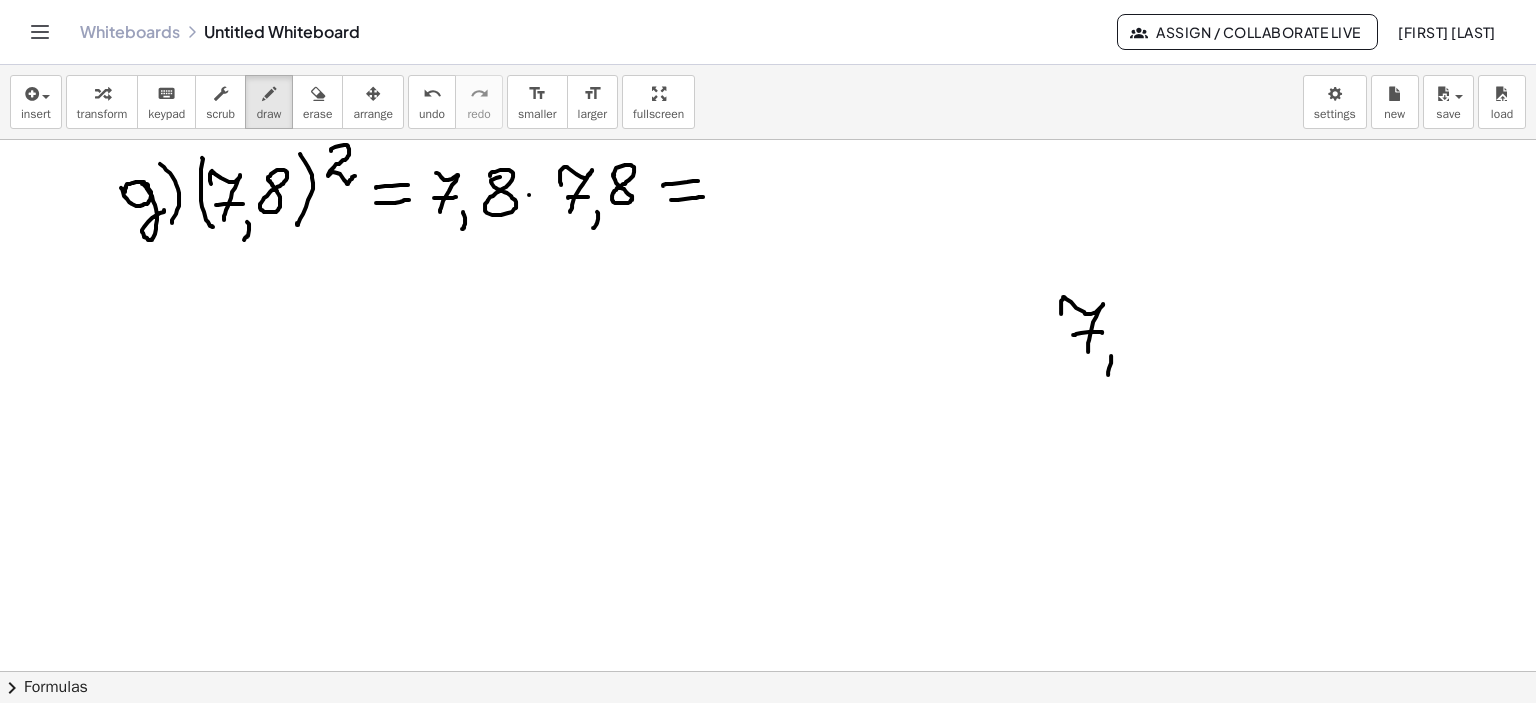 drag, startPoint x: 1111, startPoint y: 355, endPoint x: 1108, endPoint y: 374, distance: 19.235384 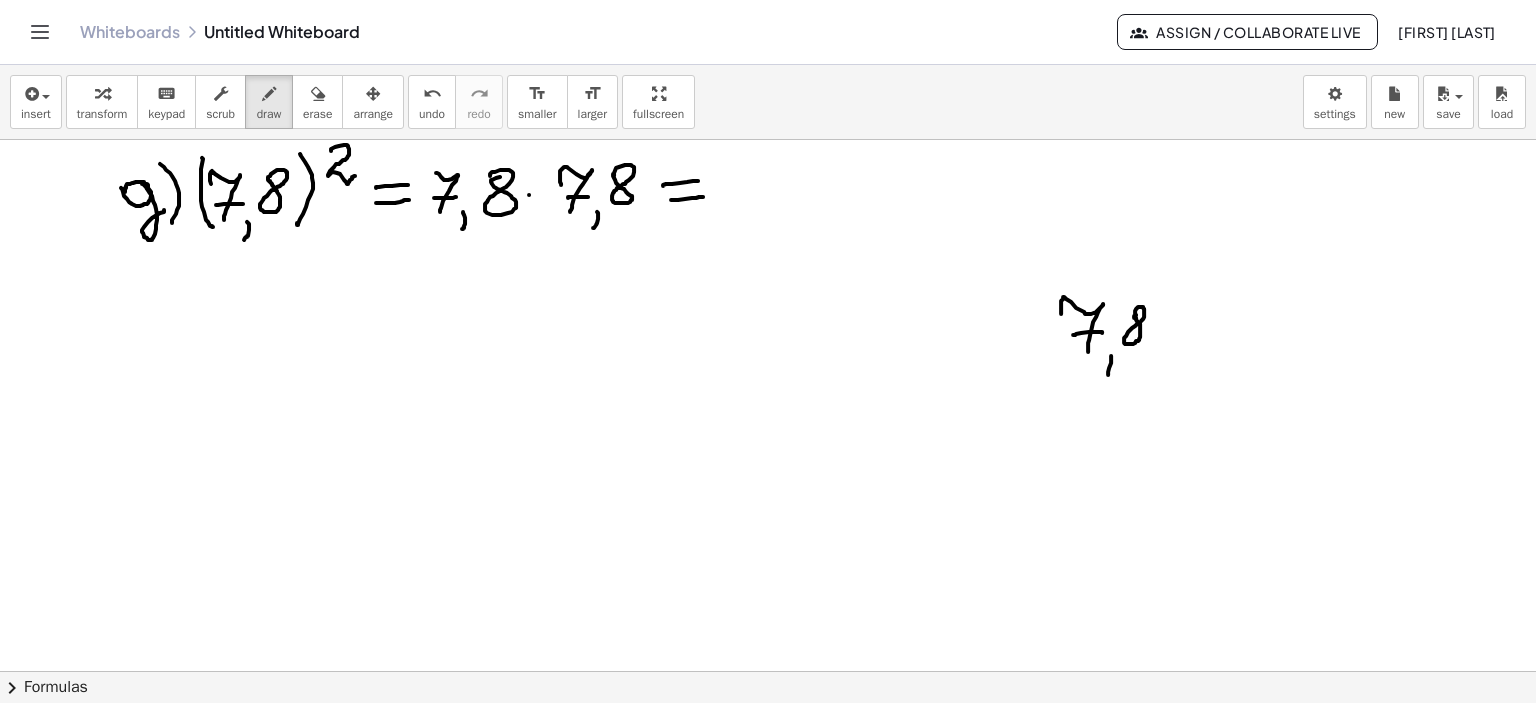 drag, startPoint x: 1139, startPoint y: 306, endPoint x: 1134, endPoint y: 315, distance: 10.29563 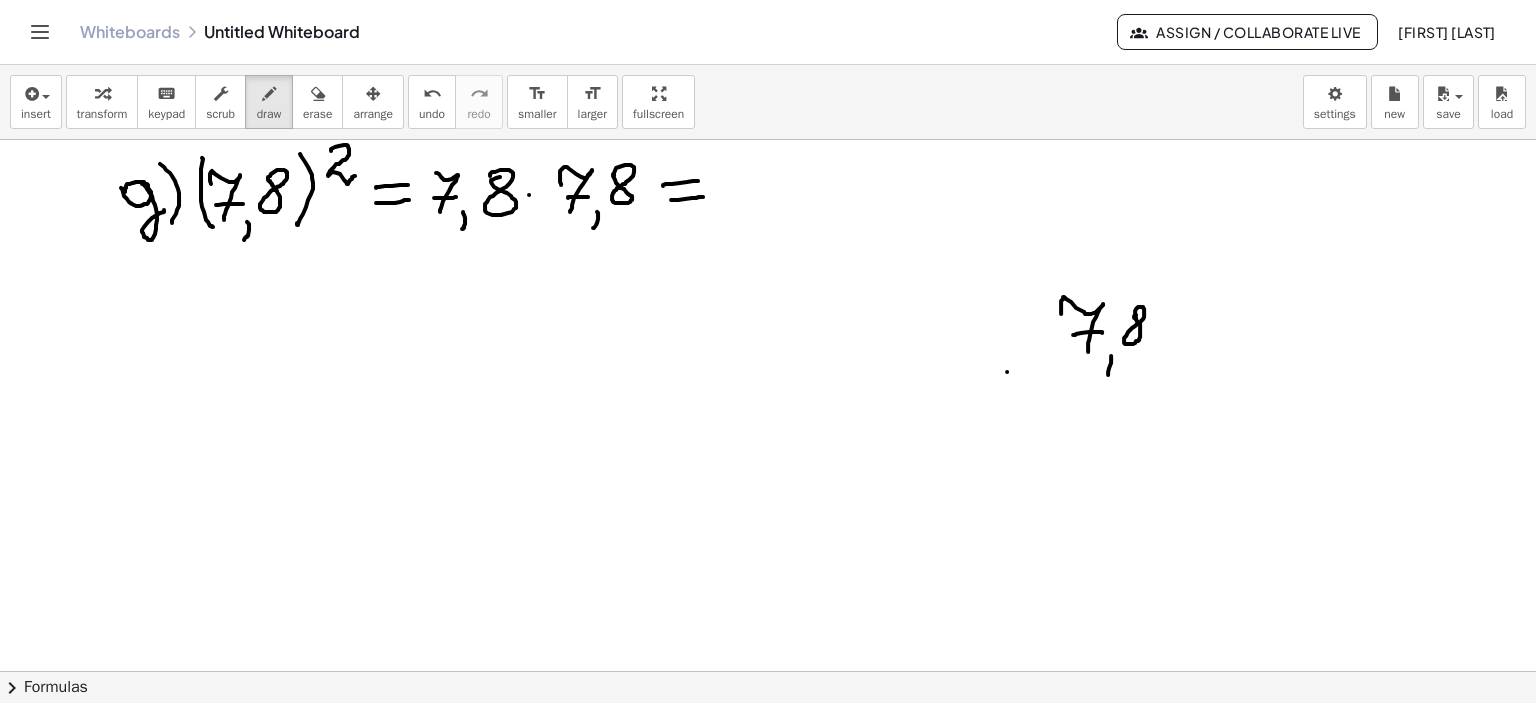 drag, startPoint x: 1007, startPoint y: 371, endPoint x: 1035, endPoint y: 394, distance: 36.23534 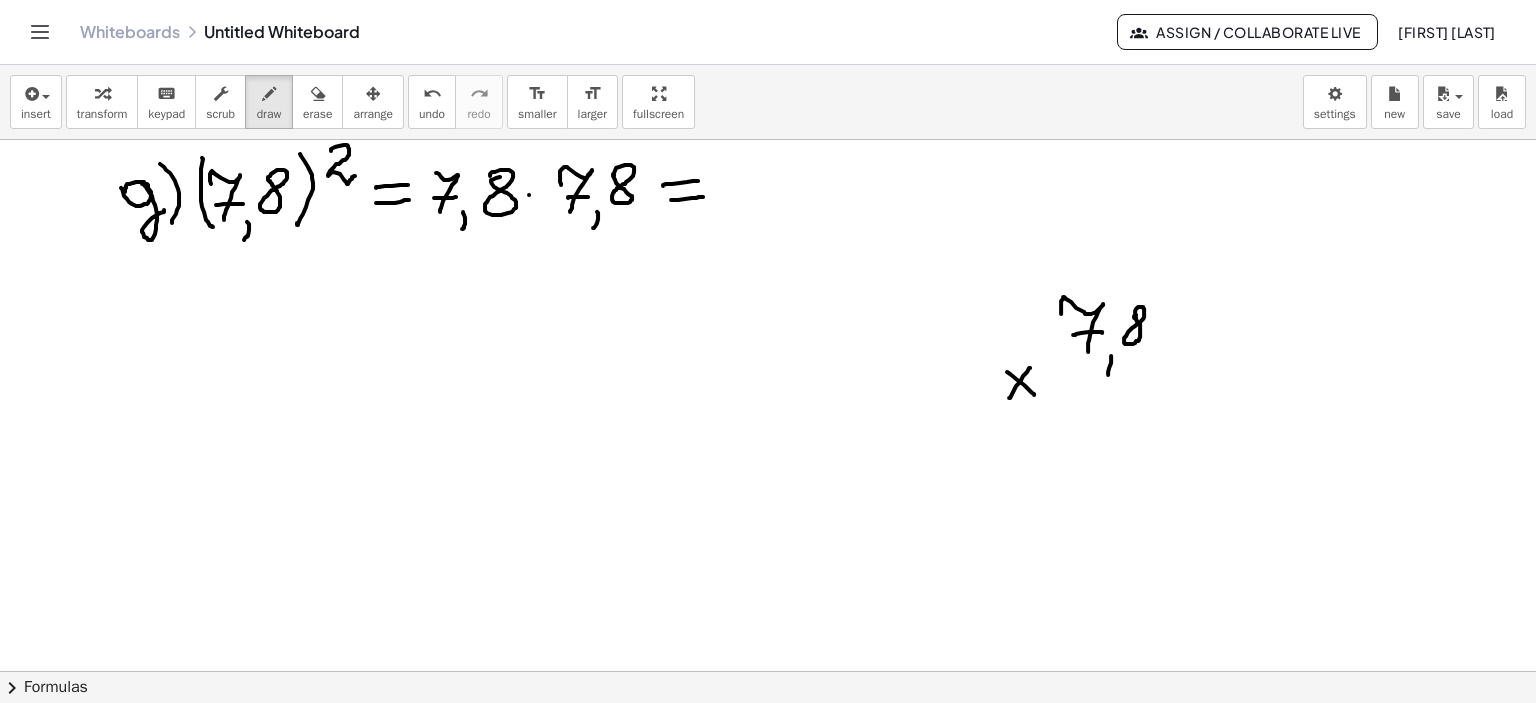 drag, startPoint x: 1030, startPoint y: 367, endPoint x: 1027, endPoint y: 398, distance: 31.144823 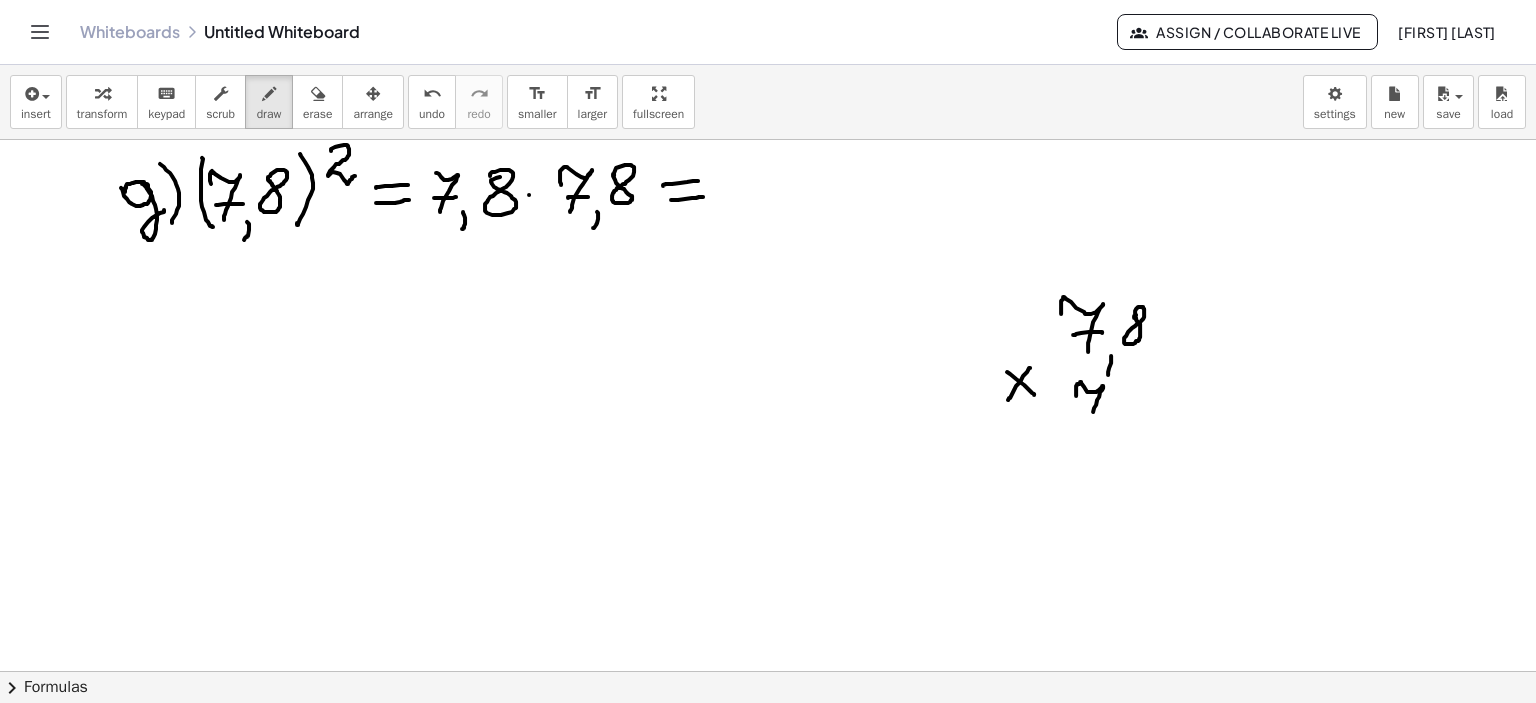 drag, startPoint x: 1076, startPoint y: 395, endPoint x: 1089, endPoint y: 423, distance: 30.870699 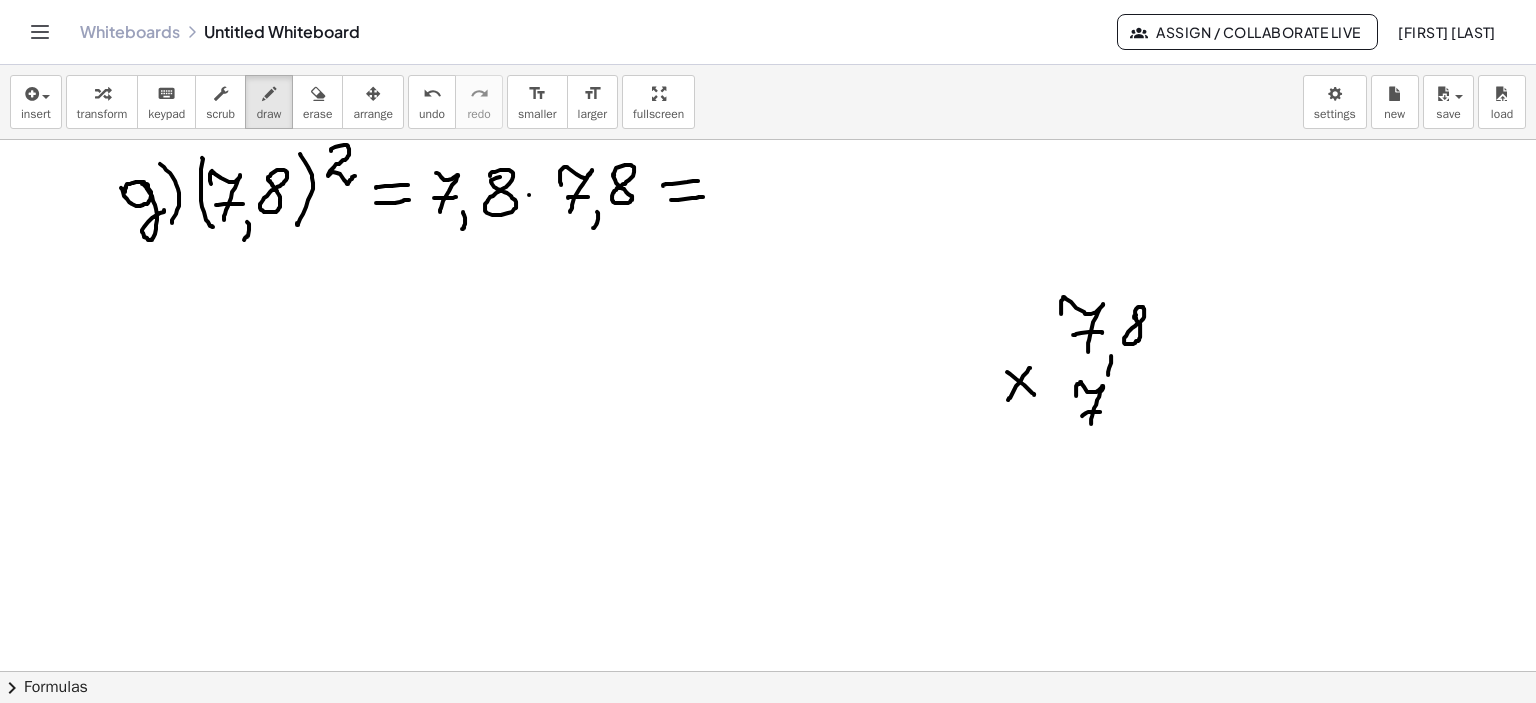 drag, startPoint x: 1082, startPoint y: 415, endPoint x: 1119, endPoint y: 426, distance: 38.600517 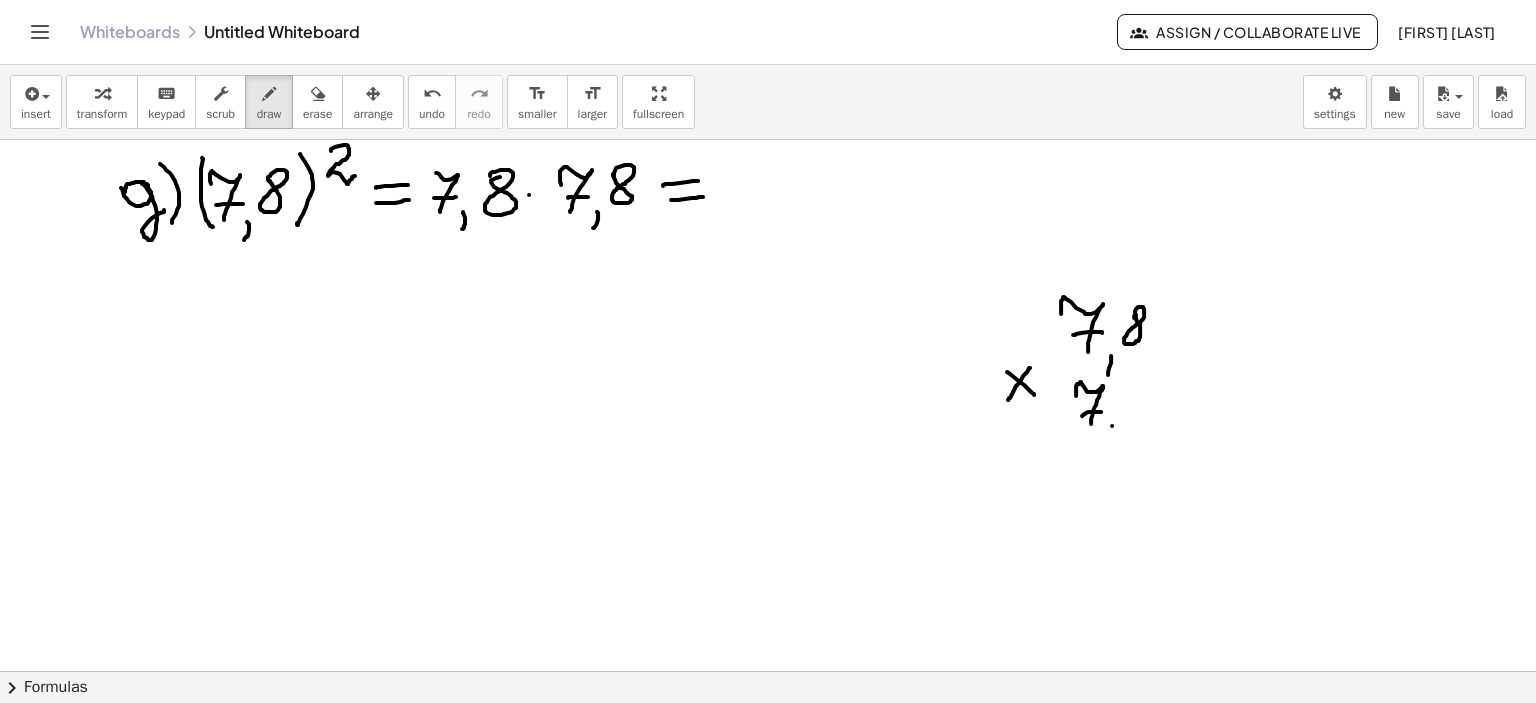 drag, startPoint x: 1112, startPoint y: 425, endPoint x: 1109, endPoint y: 439, distance: 14.3178215 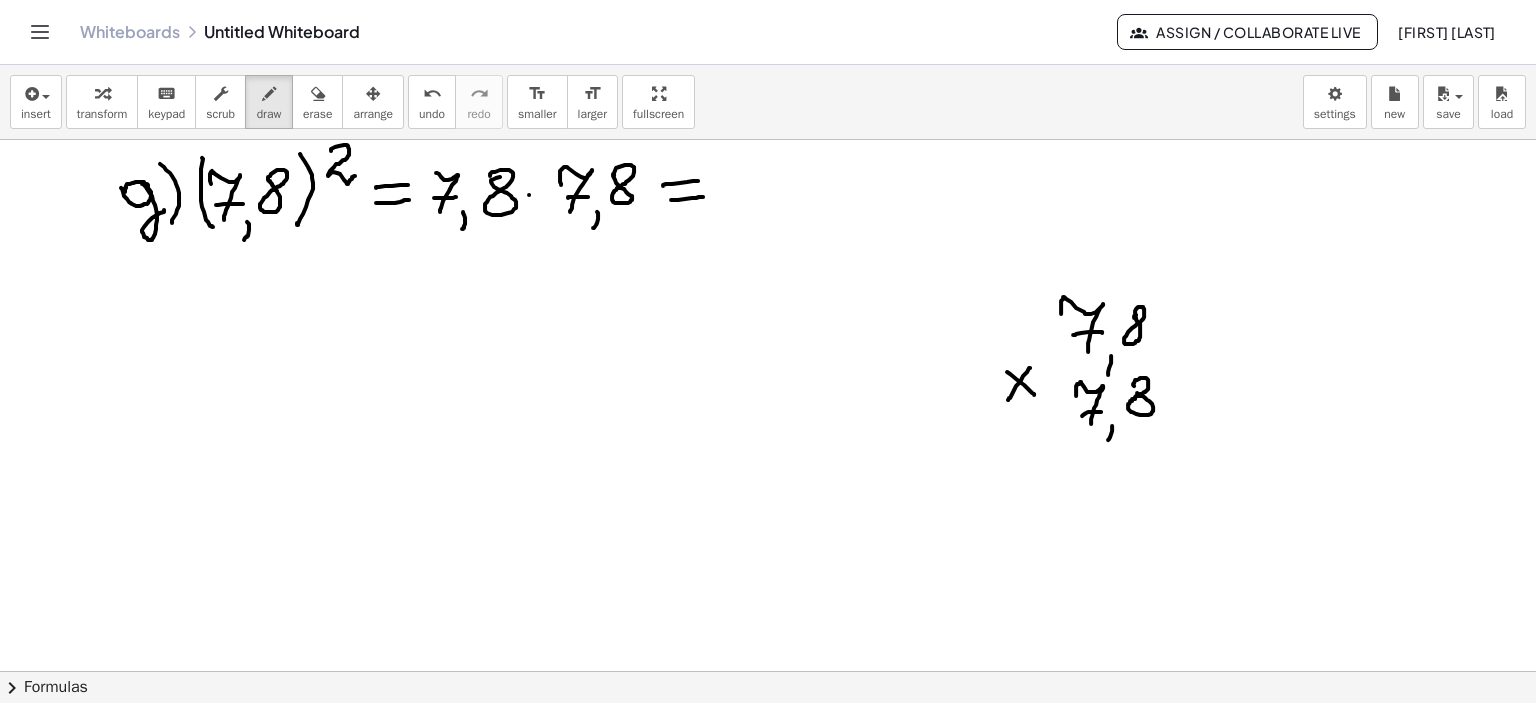 click at bounding box center [768, -360] 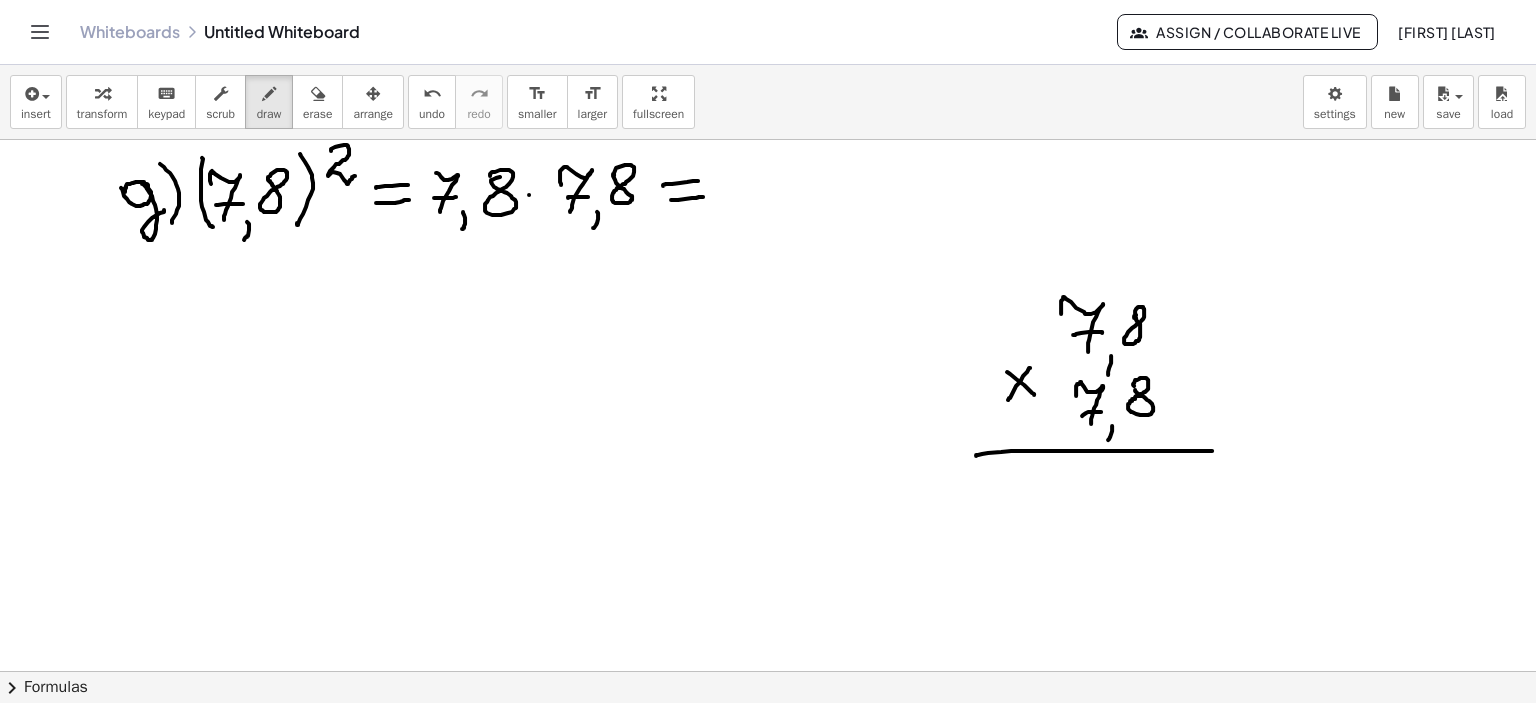 drag, startPoint x: 976, startPoint y: 455, endPoint x: 1212, endPoint y: 450, distance: 236.05296 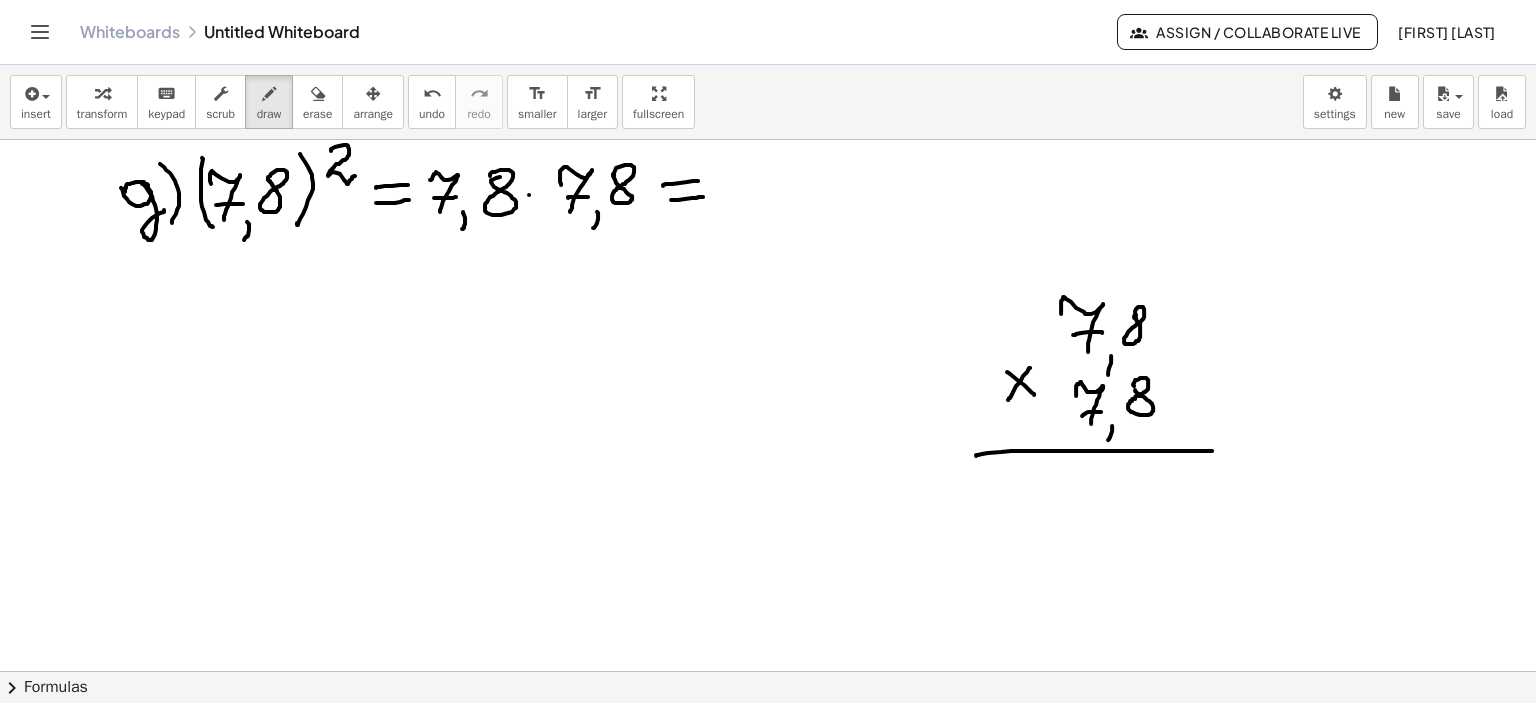 click at bounding box center (768, -360) 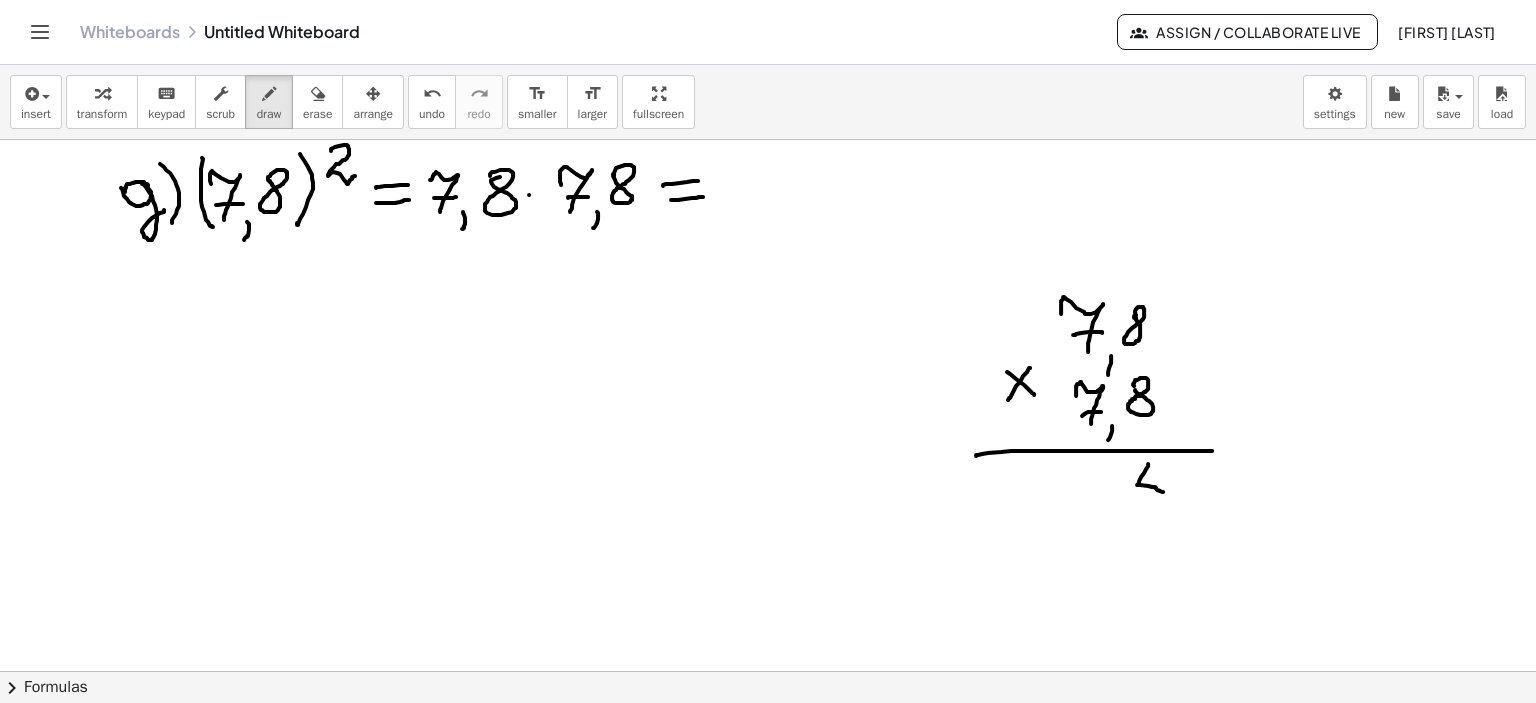 drag, startPoint x: 1148, startPoint y: 463, endPoint x: 1164, endPoint y: 489, distance: 30.528675 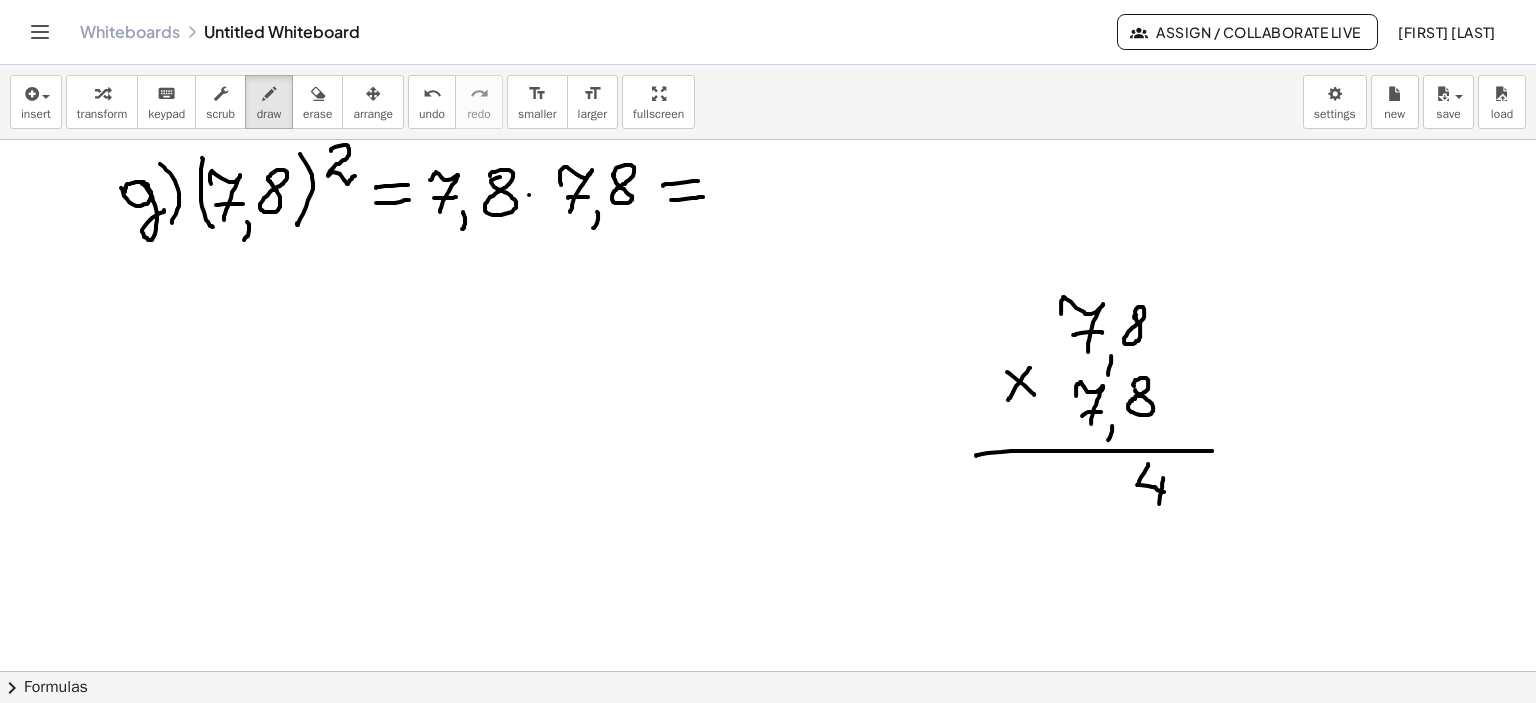drag, startPoint x: 1163, startPoint y: 477, endPoint x: 1154, endPoint y: 499, distance: 23.769728 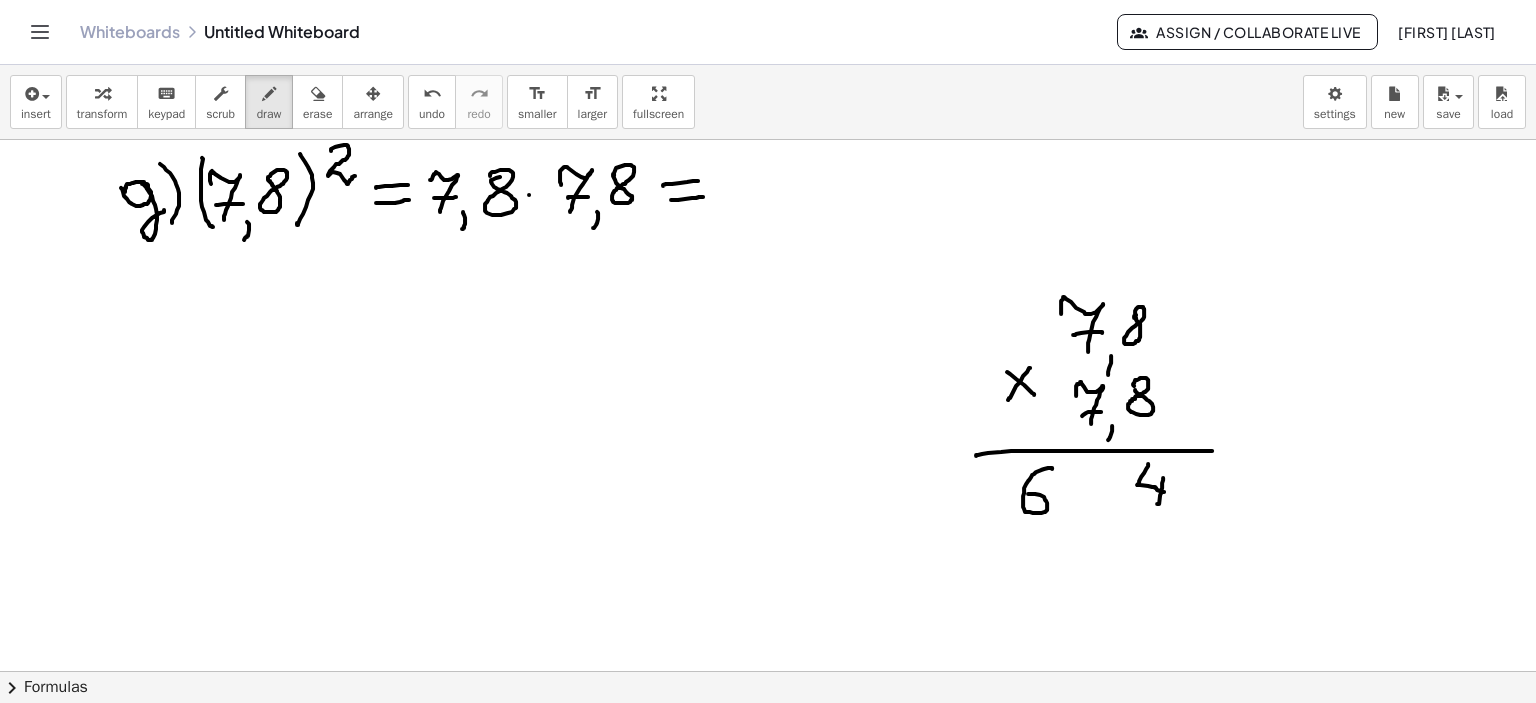 drag, startPoint x: 1052, startPoint y: 468, endPoint x: 1081, endPoint y: 484, distance: 33.12099 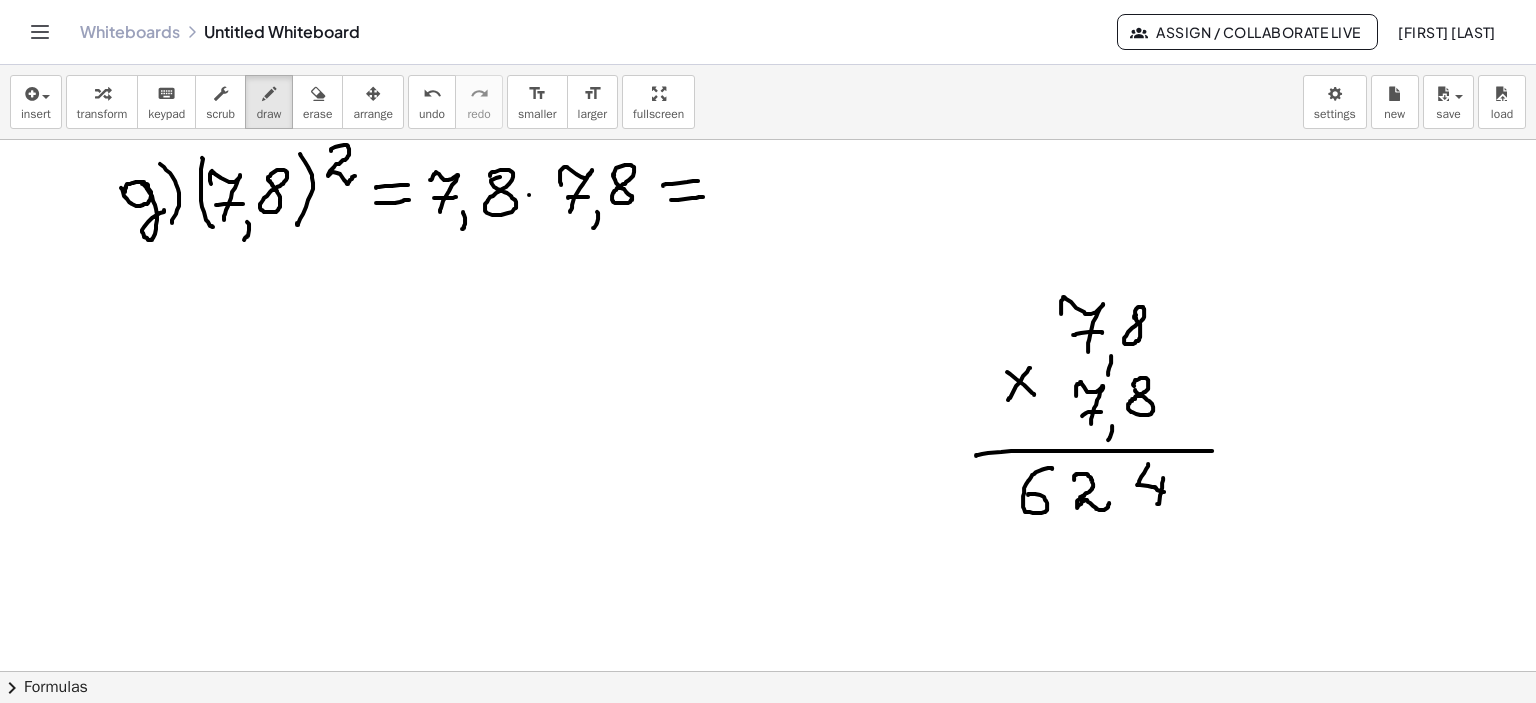 drag, startPoint x: 1074, startPoint y: 479, endPoint x: 1110, endPoint y: 501, distance: 42.190044 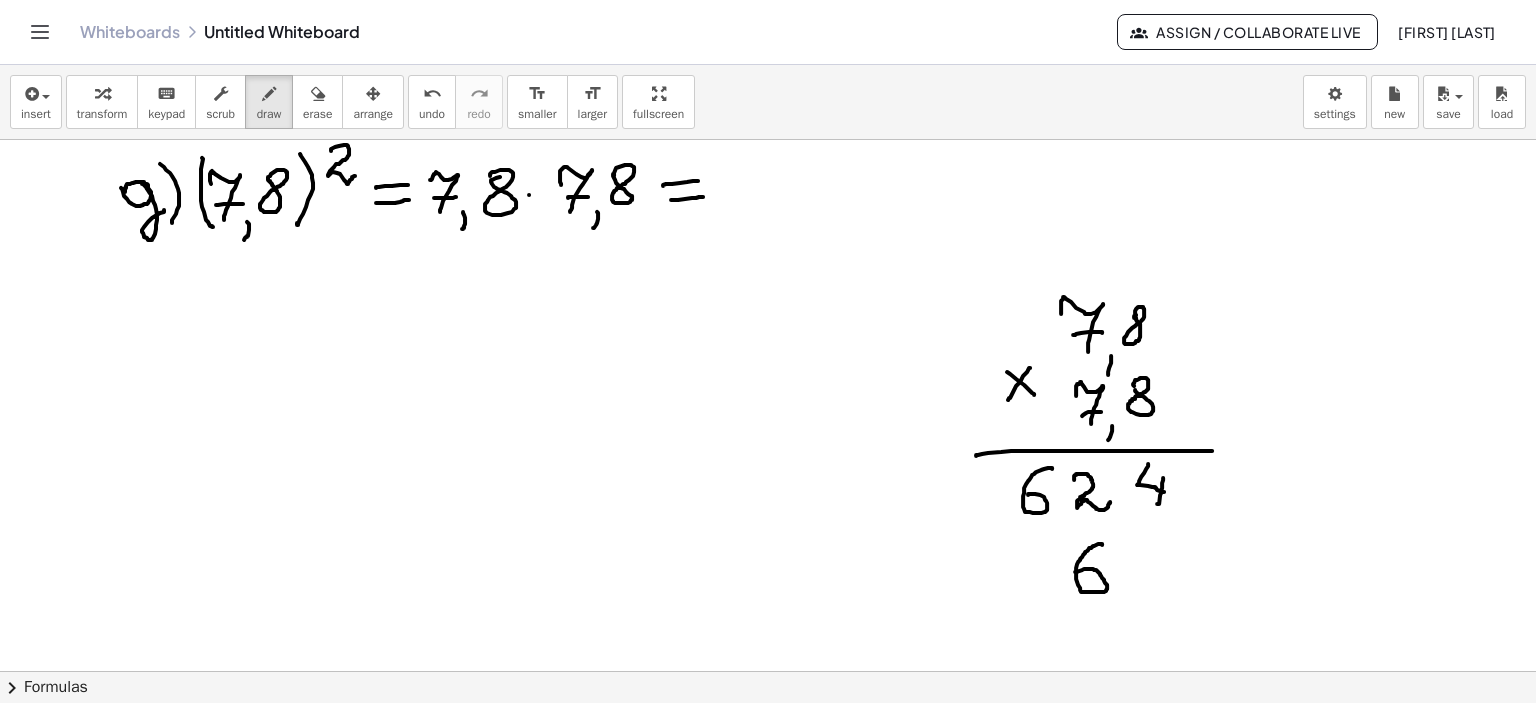 drag, startPoint x: 1102, startPoint y: 543, endPoint x: 1075, endPoint y: 571, distance: 38.8973 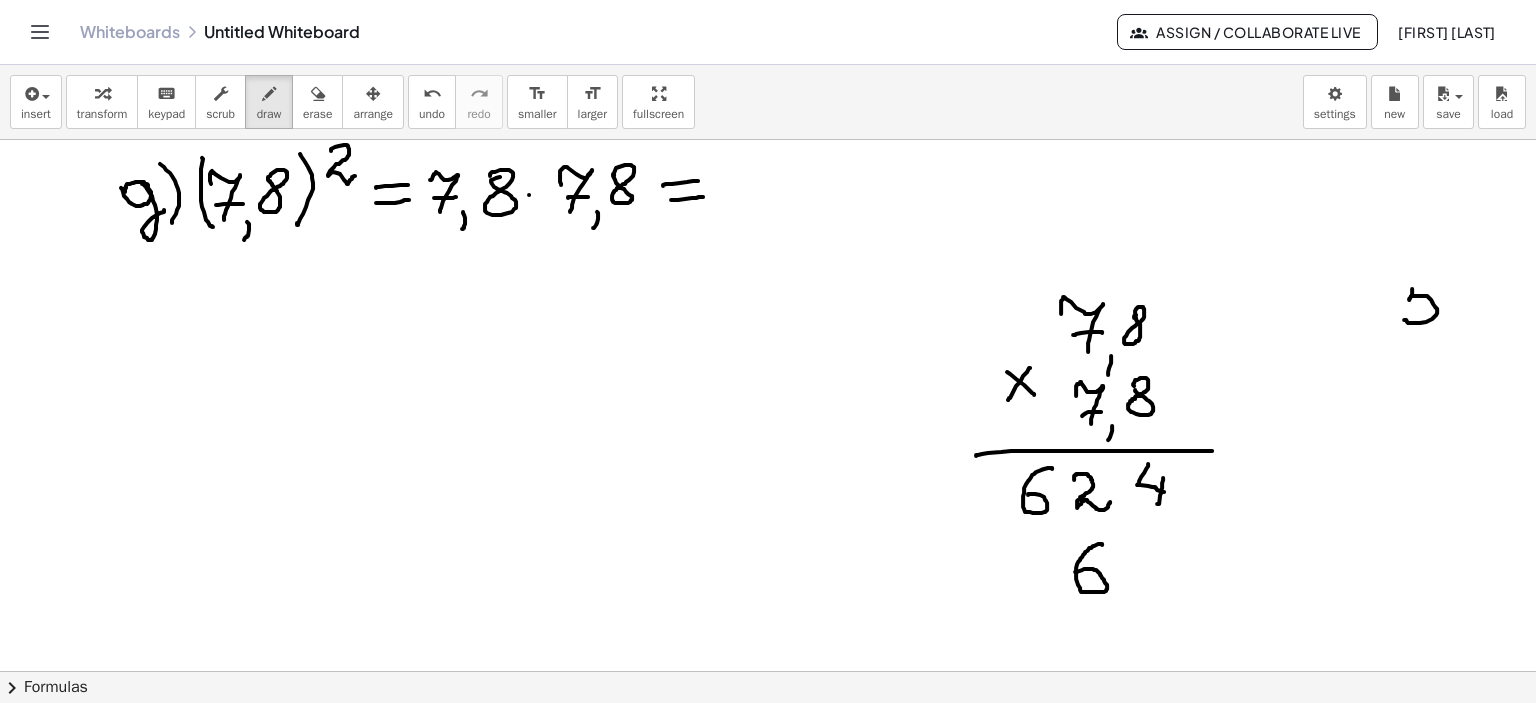 drag, startPoint x: 1412, startPoint y: 288, endPoint x: 1415, endPoint y: 306, distance: 18.248287 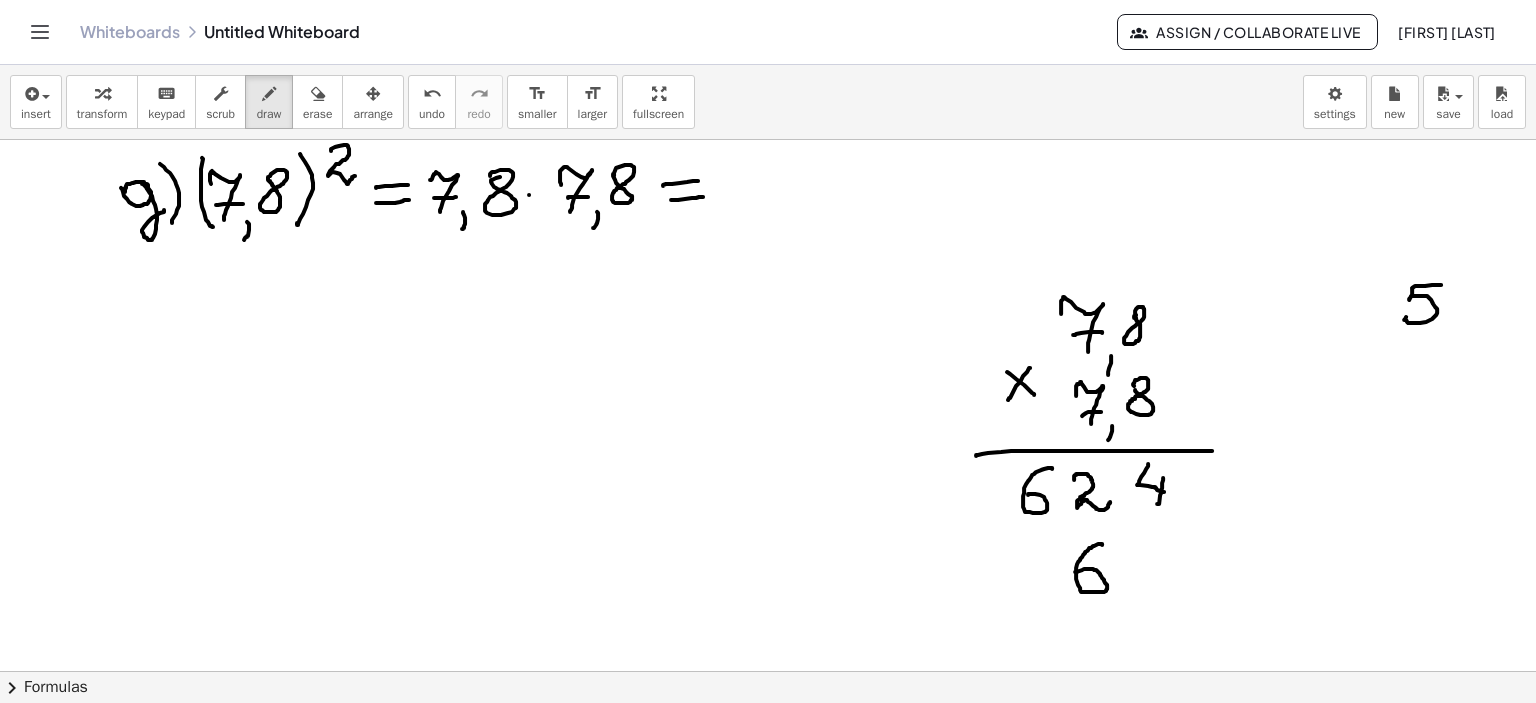 drag, startPoint x: 1412, startPoint y: 287, endPoint x: 1441, endPoint y: 284, distance: 29.15476 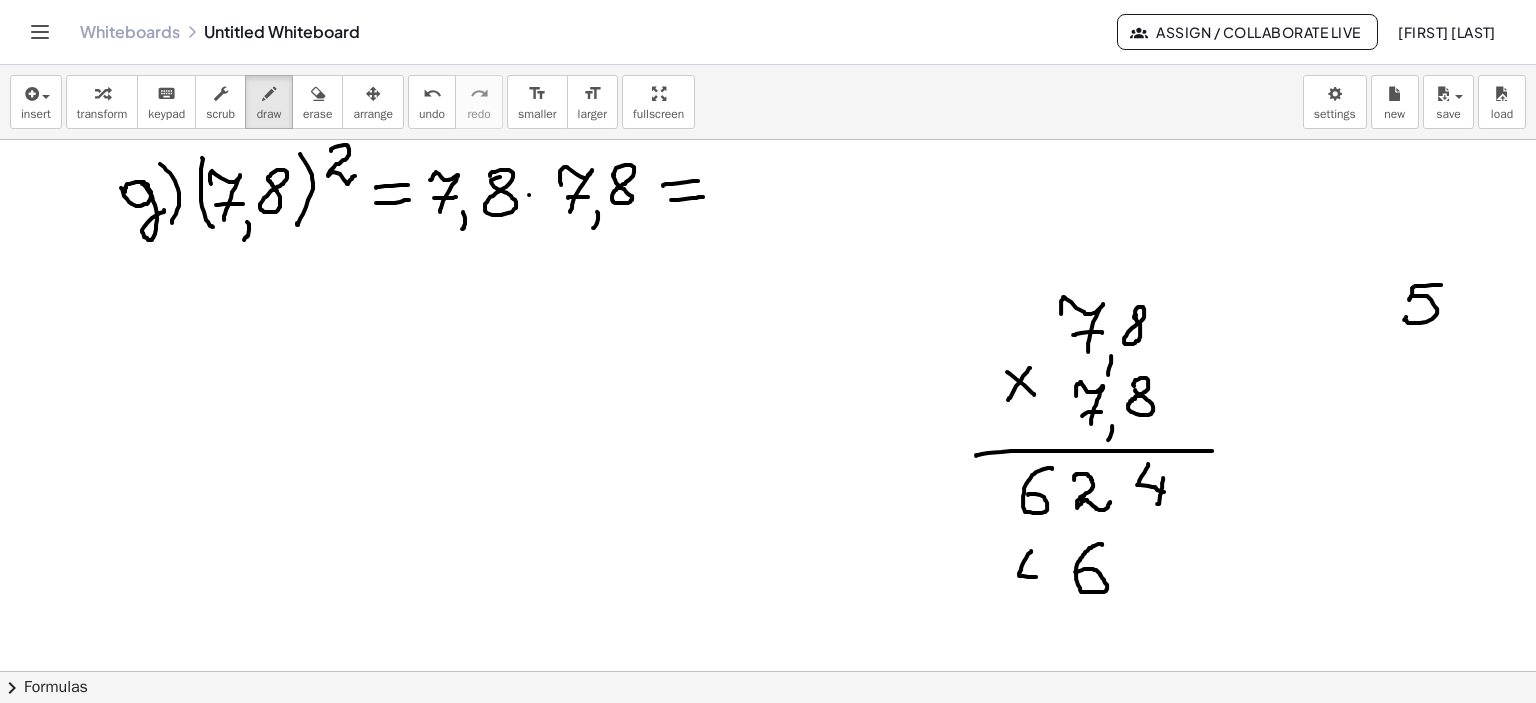 drag, startPoint x: 1031, startPoint y: 550, endPoint x: 1036, endPoint y: 576, distance: 26.476404 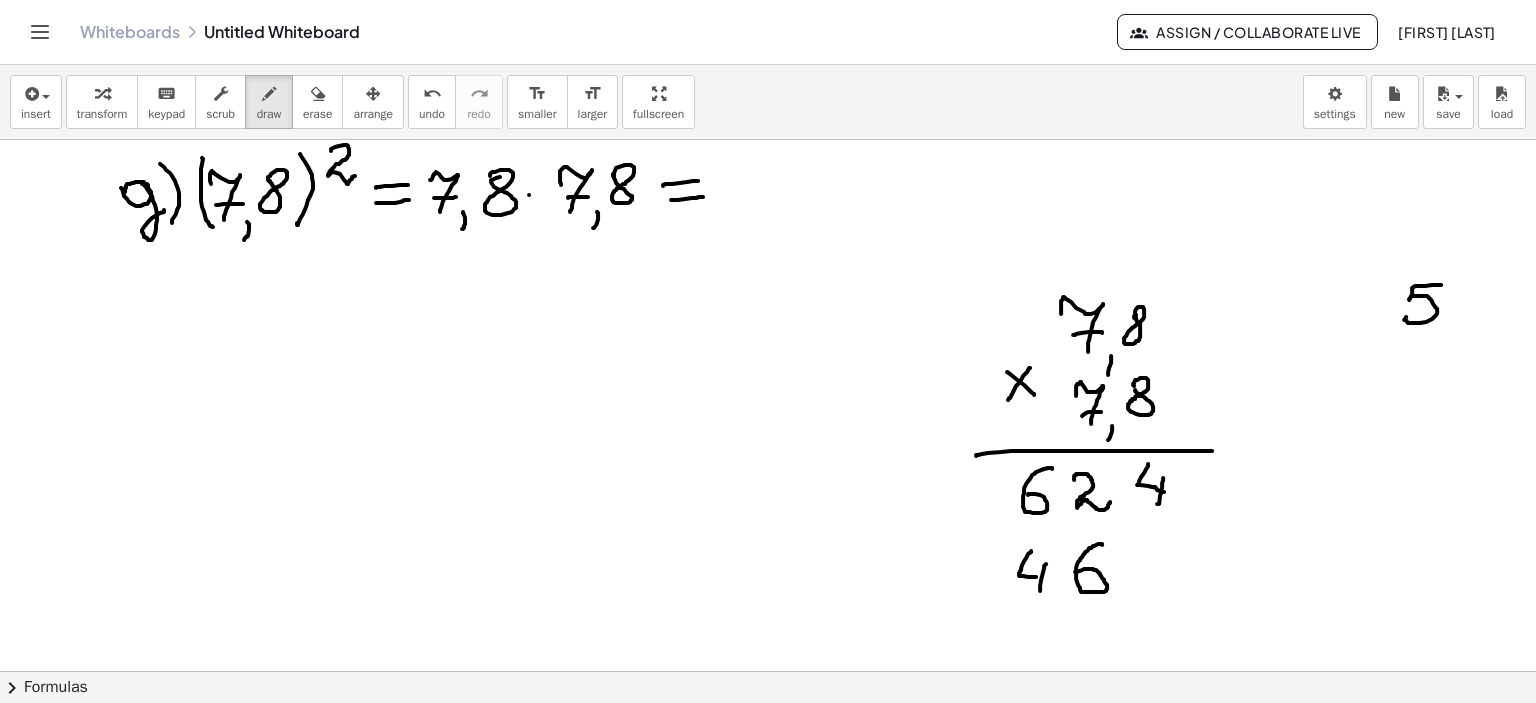 drag, startPoint x: 1046, startPoint y: 563, endPoint x: 1001, endPoint y: 583, distance: 49.24429 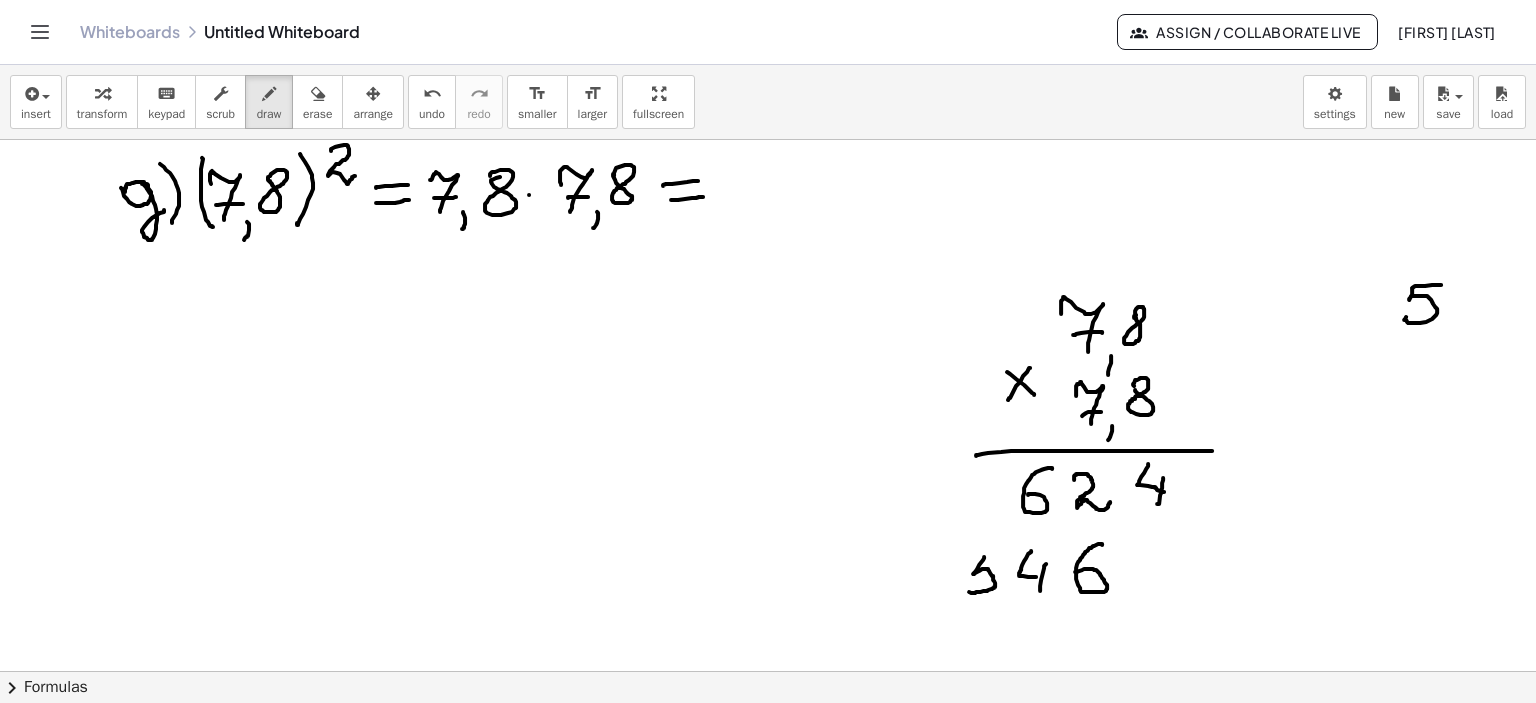 drag, startPoint x: 984, startPoint y: 556, endPoint x: 969, endPoint y: 588, distance: 35.341194 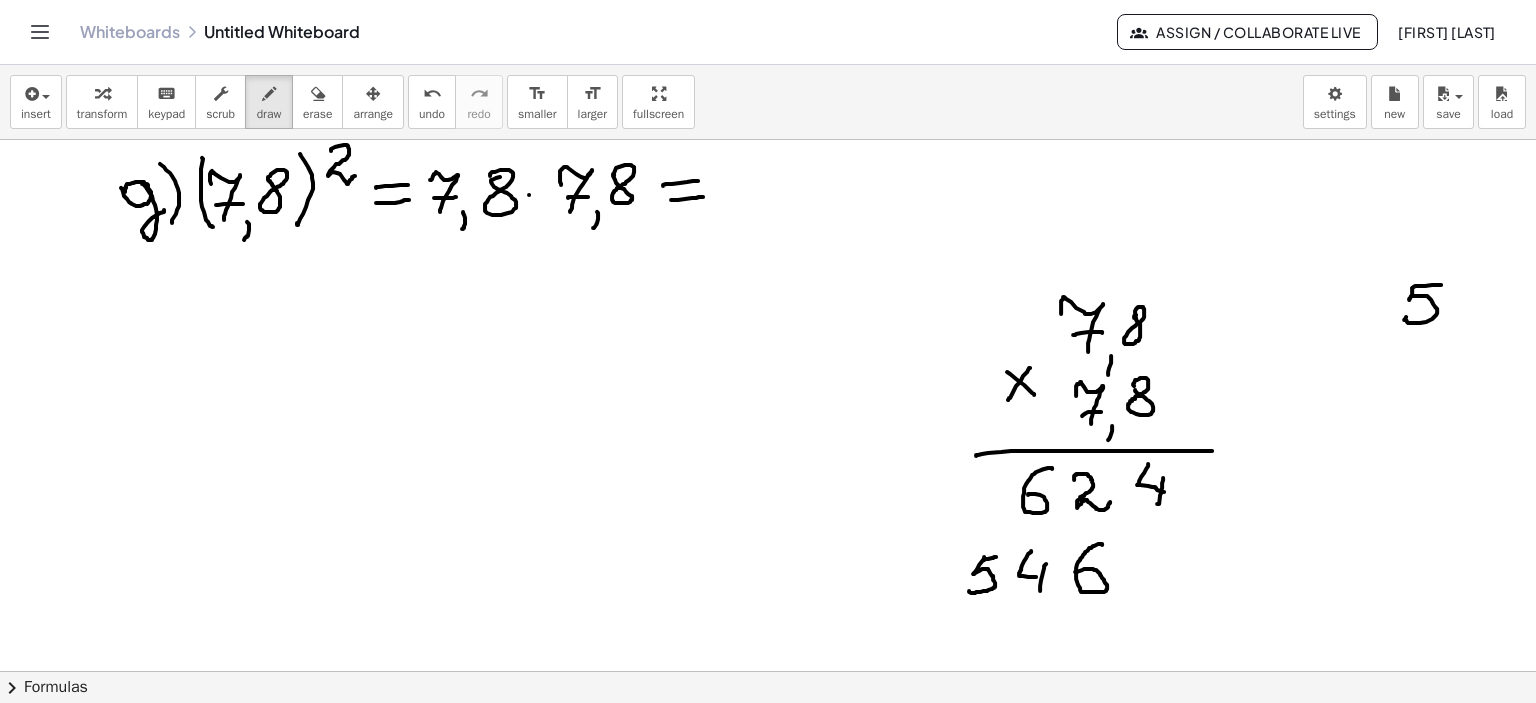 drag, startPoint x: 984, startPoint y: 559, endPoint x: 996, endPoint y: 556, distance: 12.369317 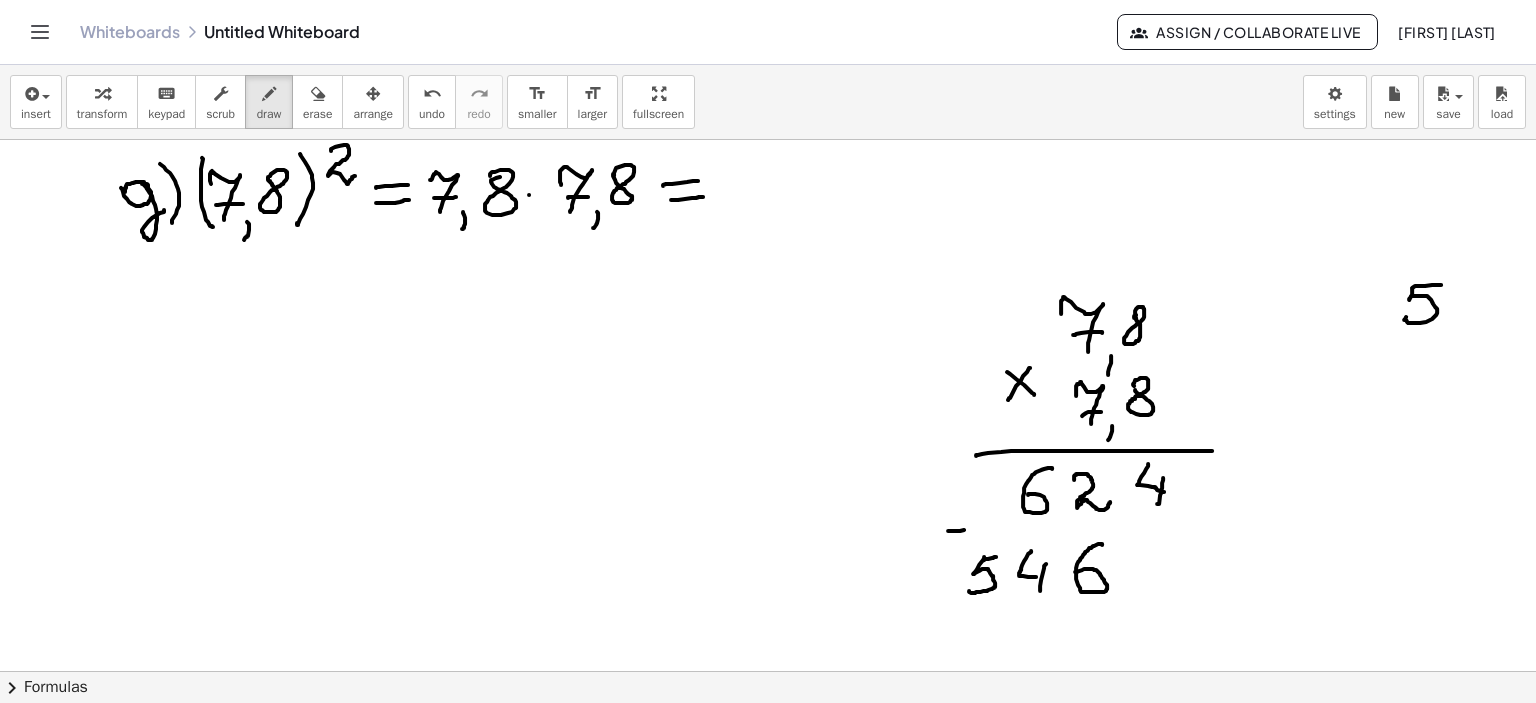 drag, startPoint x: 948, startPoint y: 530, endPoint x: 967, endPoint y: 529, distance: 19.026299 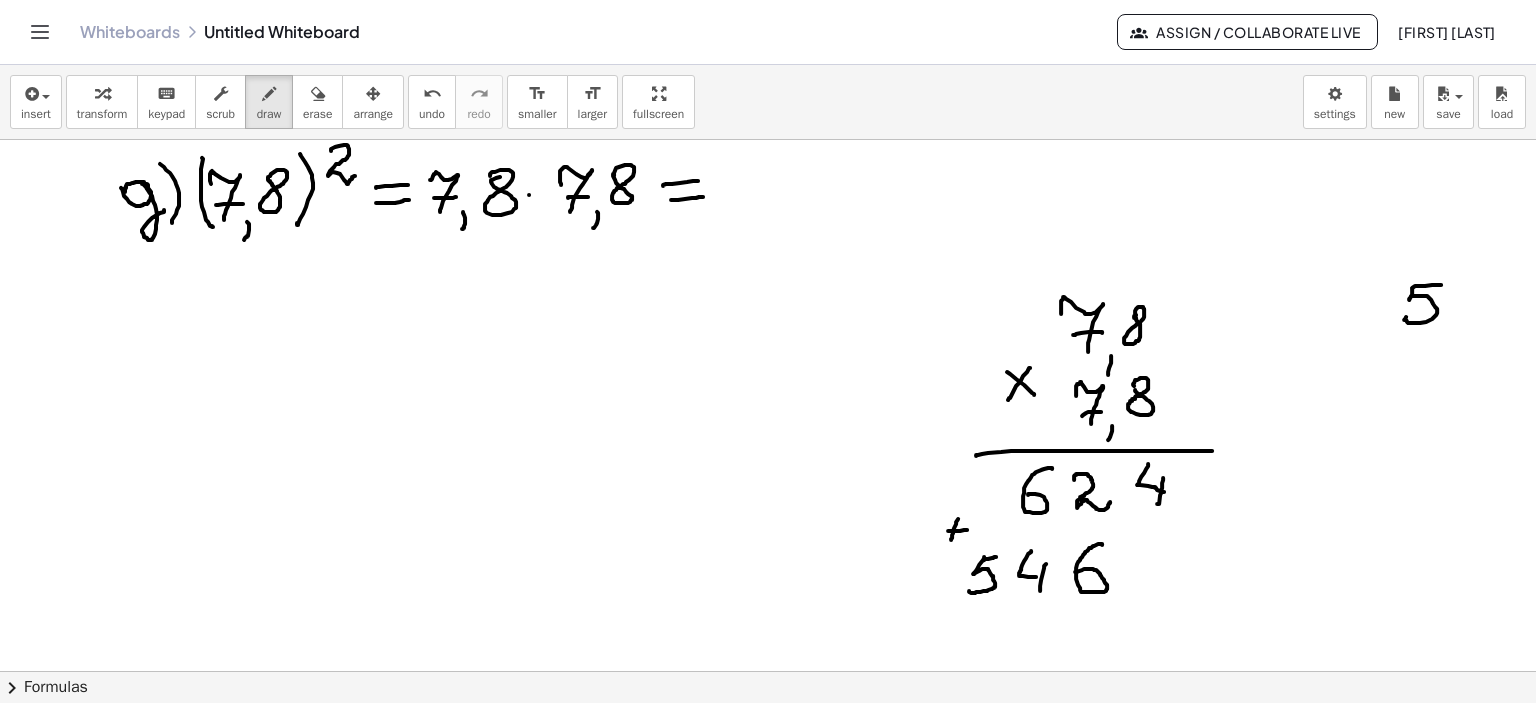 drag, startPoint x: 958, startPoint y: 518, endPoint x: 951, endPoint y: 541, distance: 24.04163 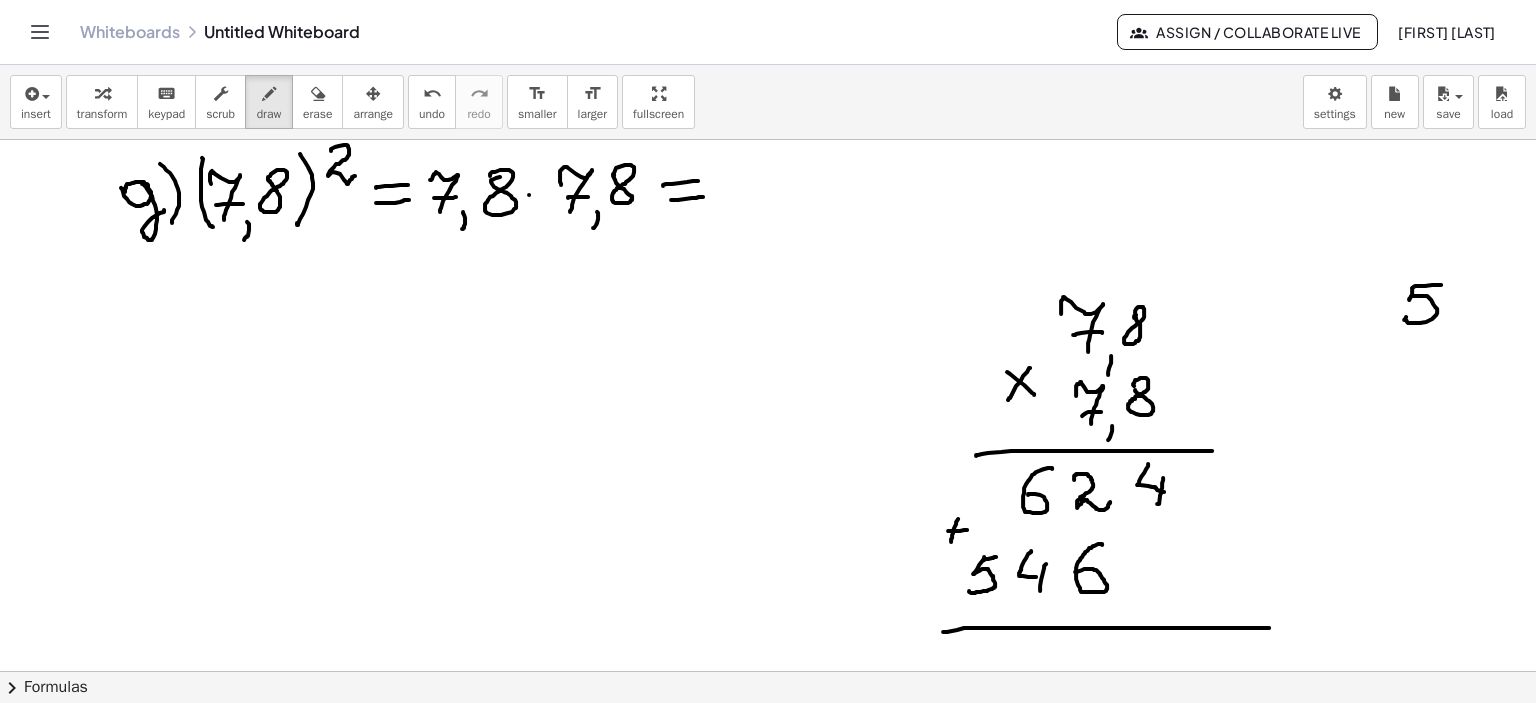 drag, startPoint x: 943, startPoint y: 631, endPoint x: 1269, endPoint y: 627, distance: 326.02454 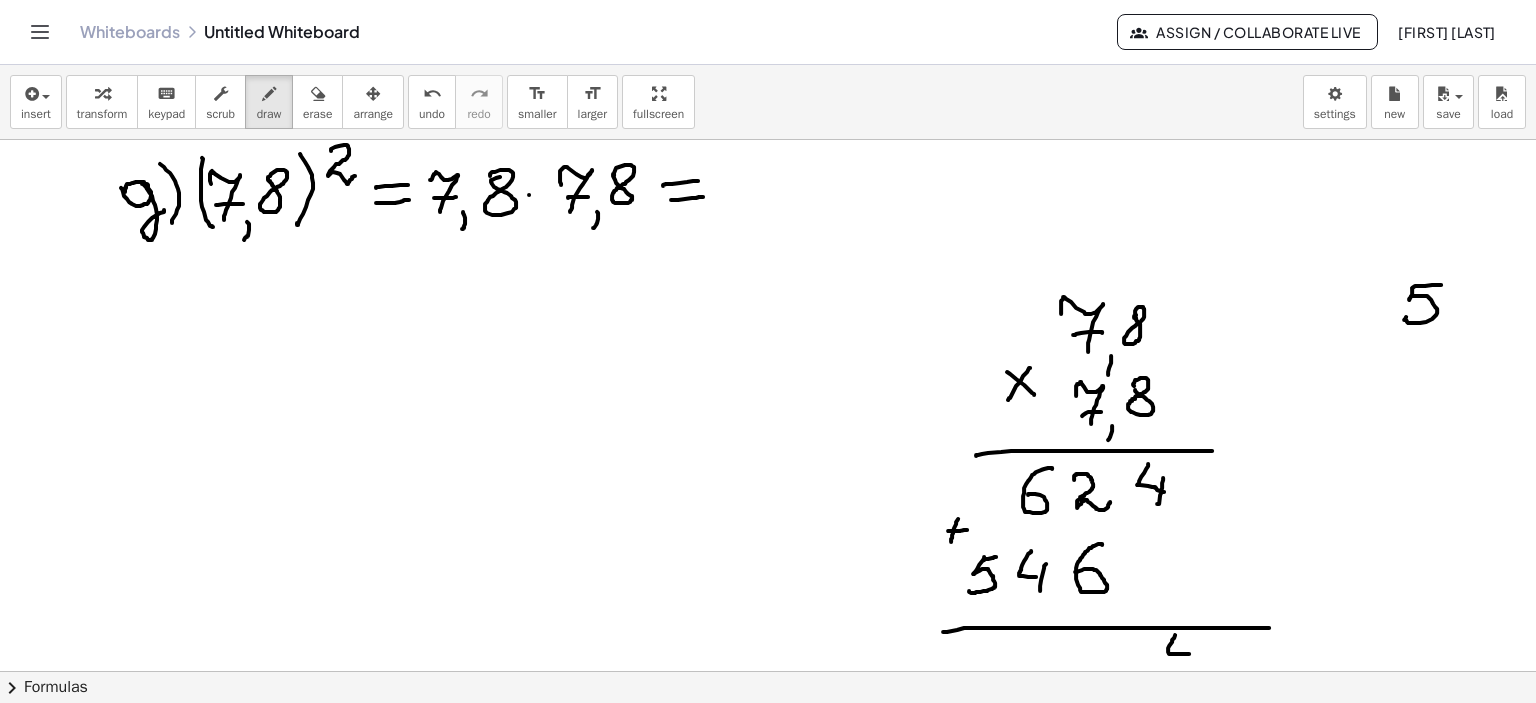 drag, startPoint x: 1172, startPoint y: 639, endPoint x: 1192, endPoint y: 647, distance: 21.540659 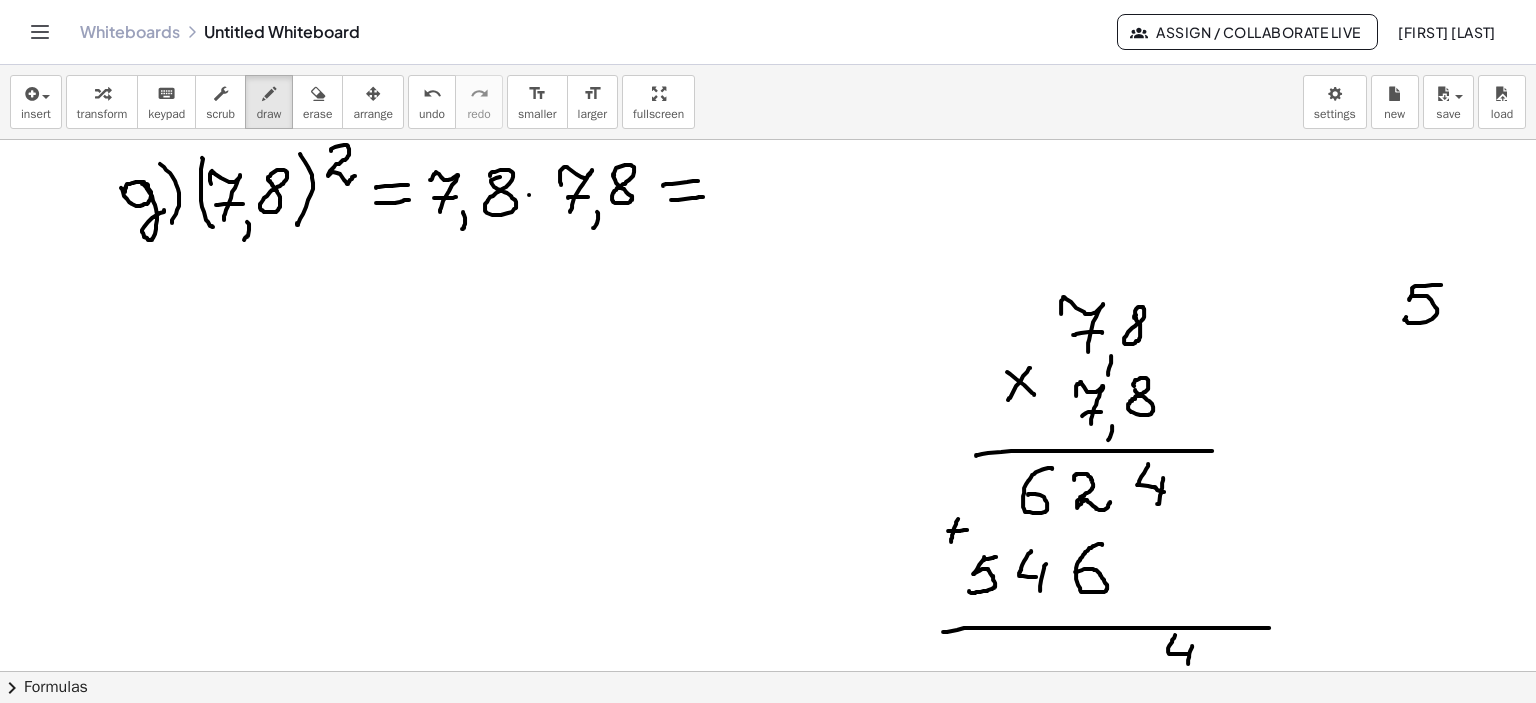 drag, startPoint x: 1192, startPoint y: 645, endPoint x: 1188, endPoint y: 663, distance: 18.439089 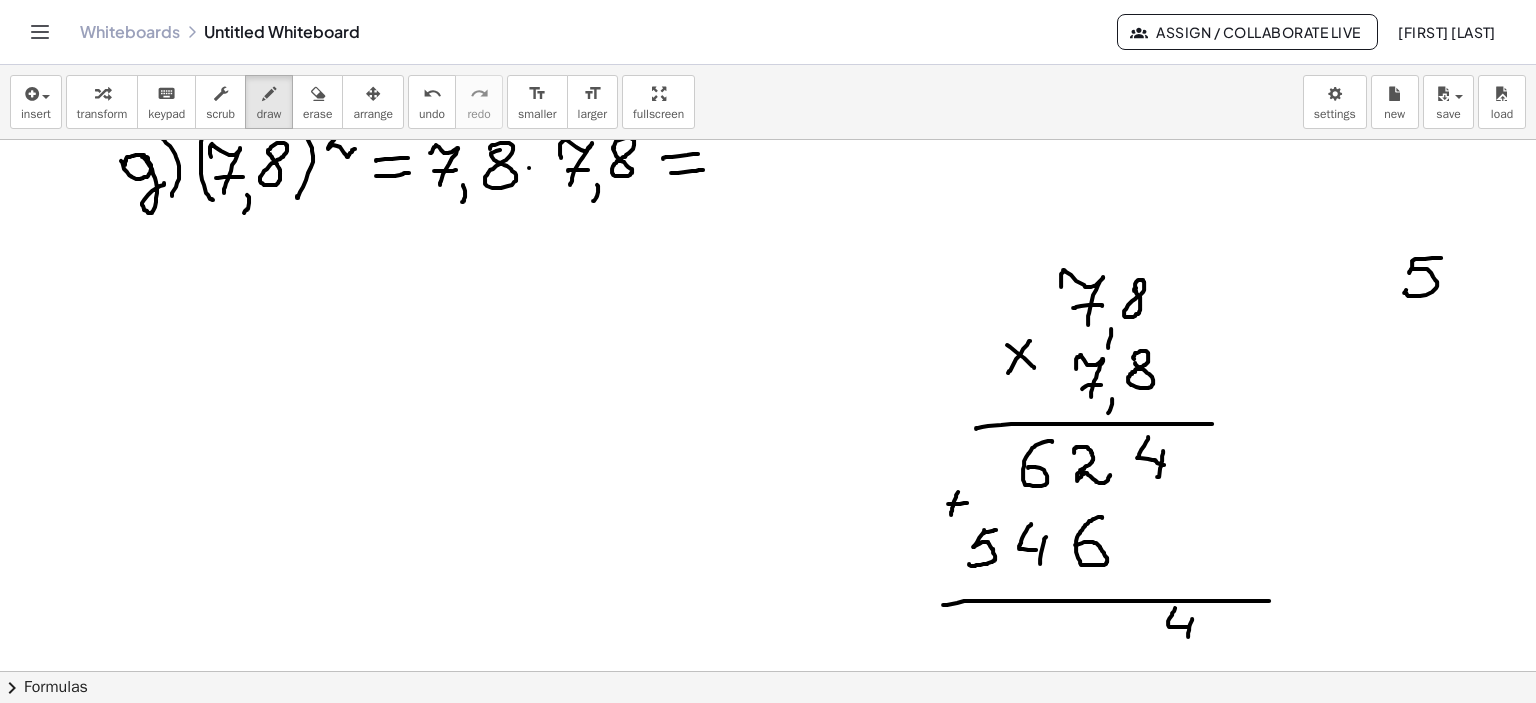 scroll, scrollTop: 1596, scrollLeft: 0, axis: vertical 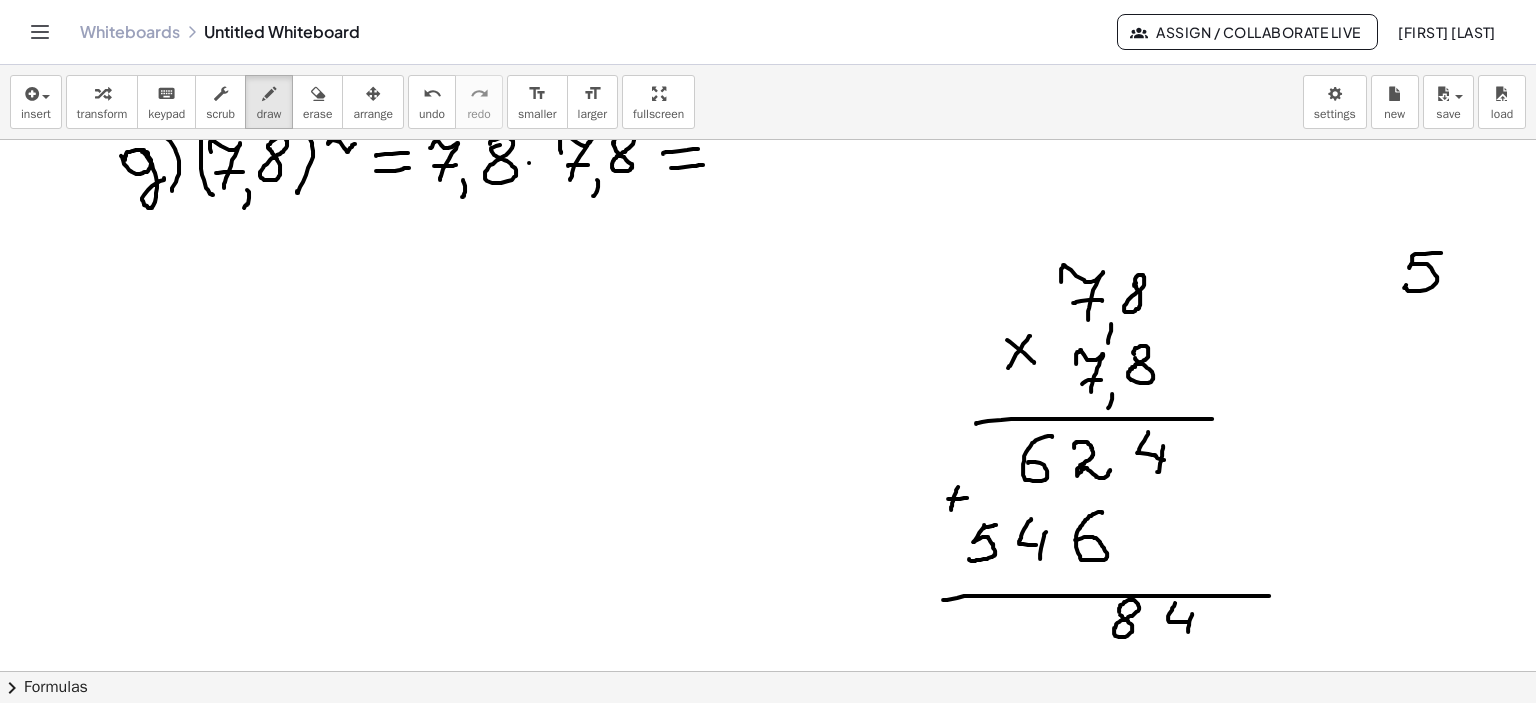 click at bounding box center (768, -126) 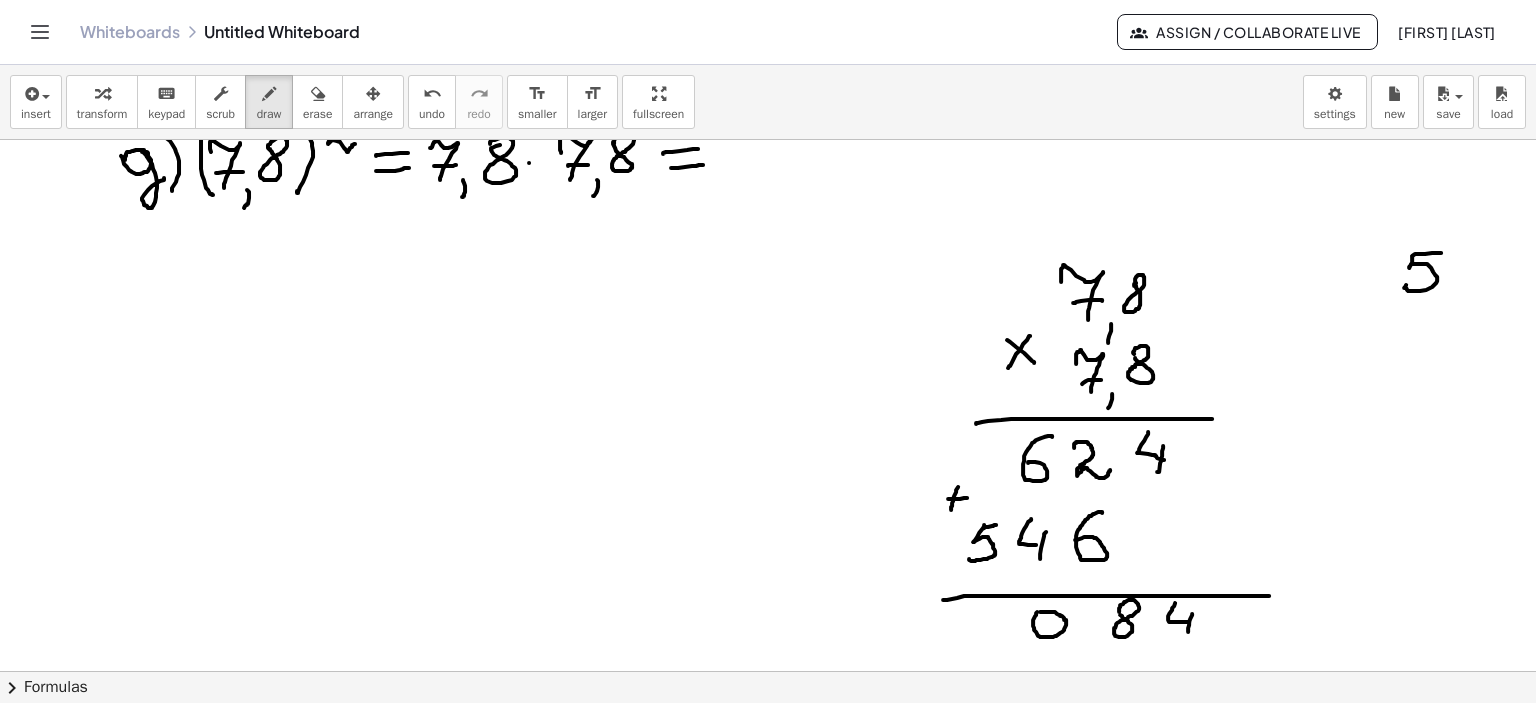 click at bounding box center (768, -126) 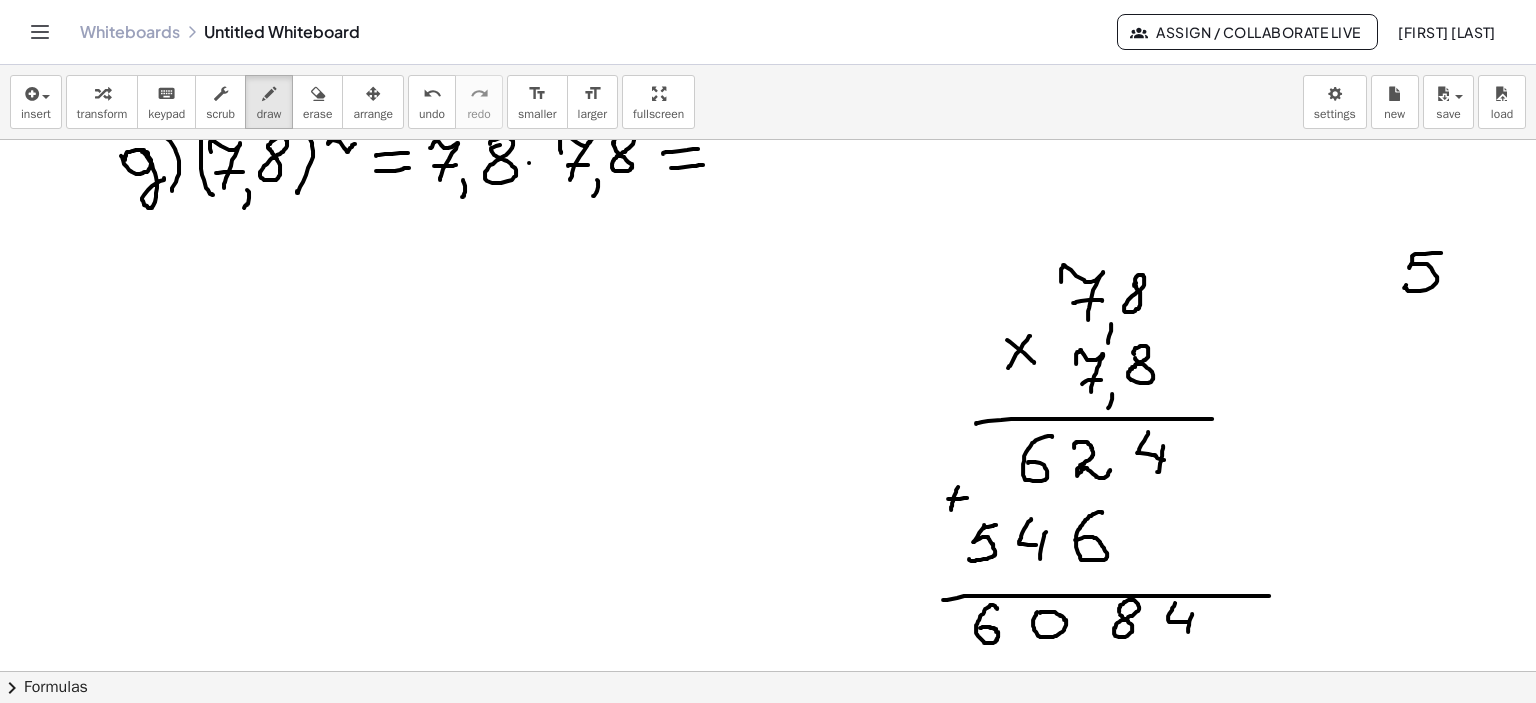 drag, startPoint x: 997, startPoint y: 608, endPoint x: 979, endPoint y: 627, distance: 26.172504 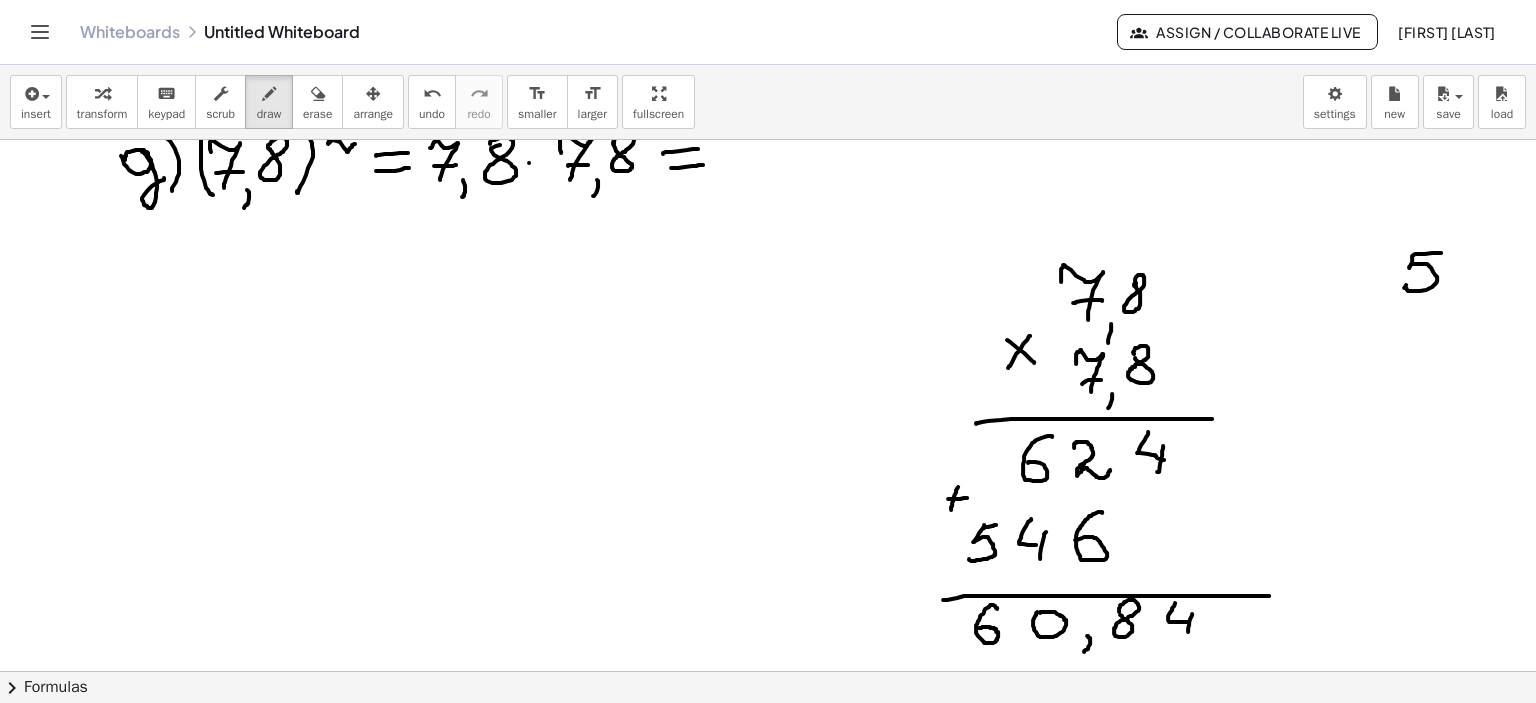 drag, startPoint x: 1087, startPoint y: 635, endPoint x: 1084, endPoint y: 651, distance: 16.27882 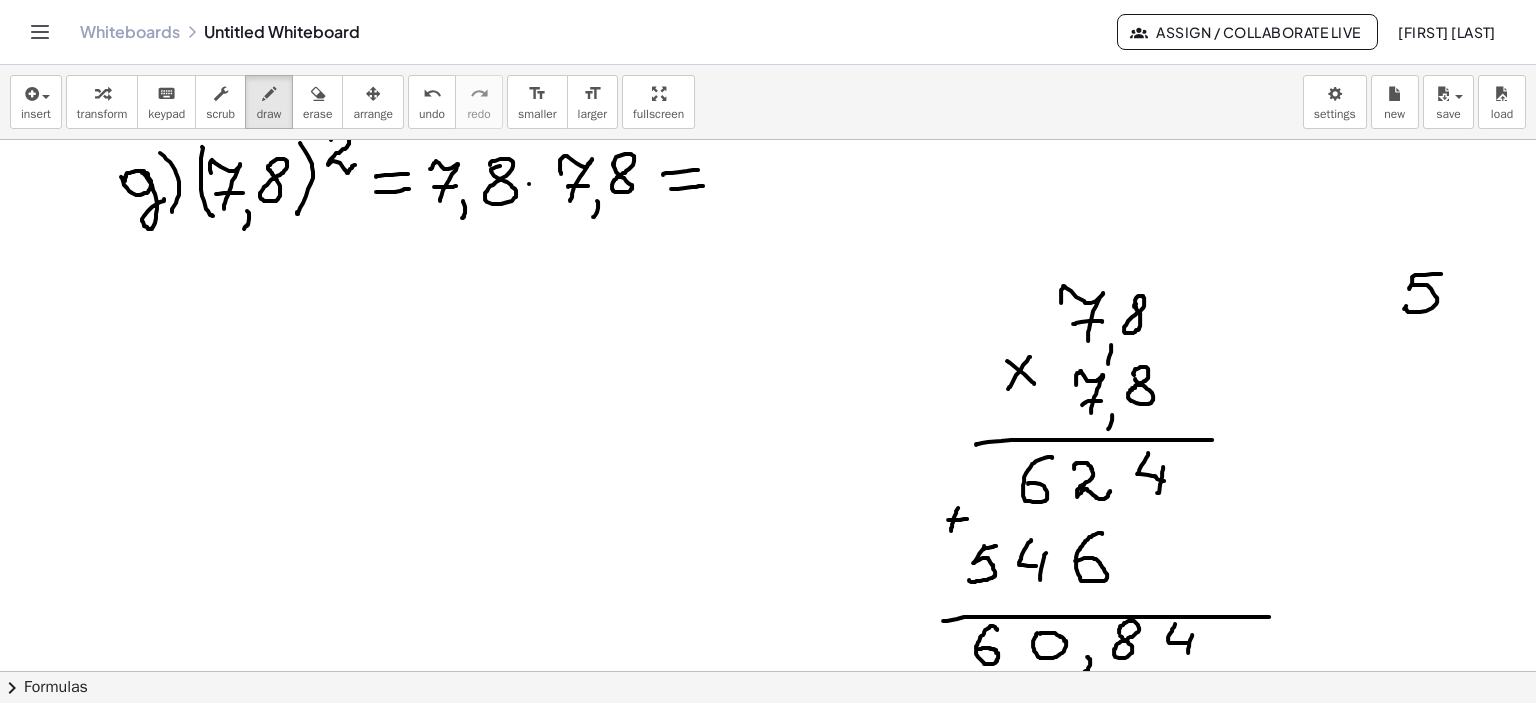 scroll, scrollTop: 1556, scrollLeft: 0, axis: vertical 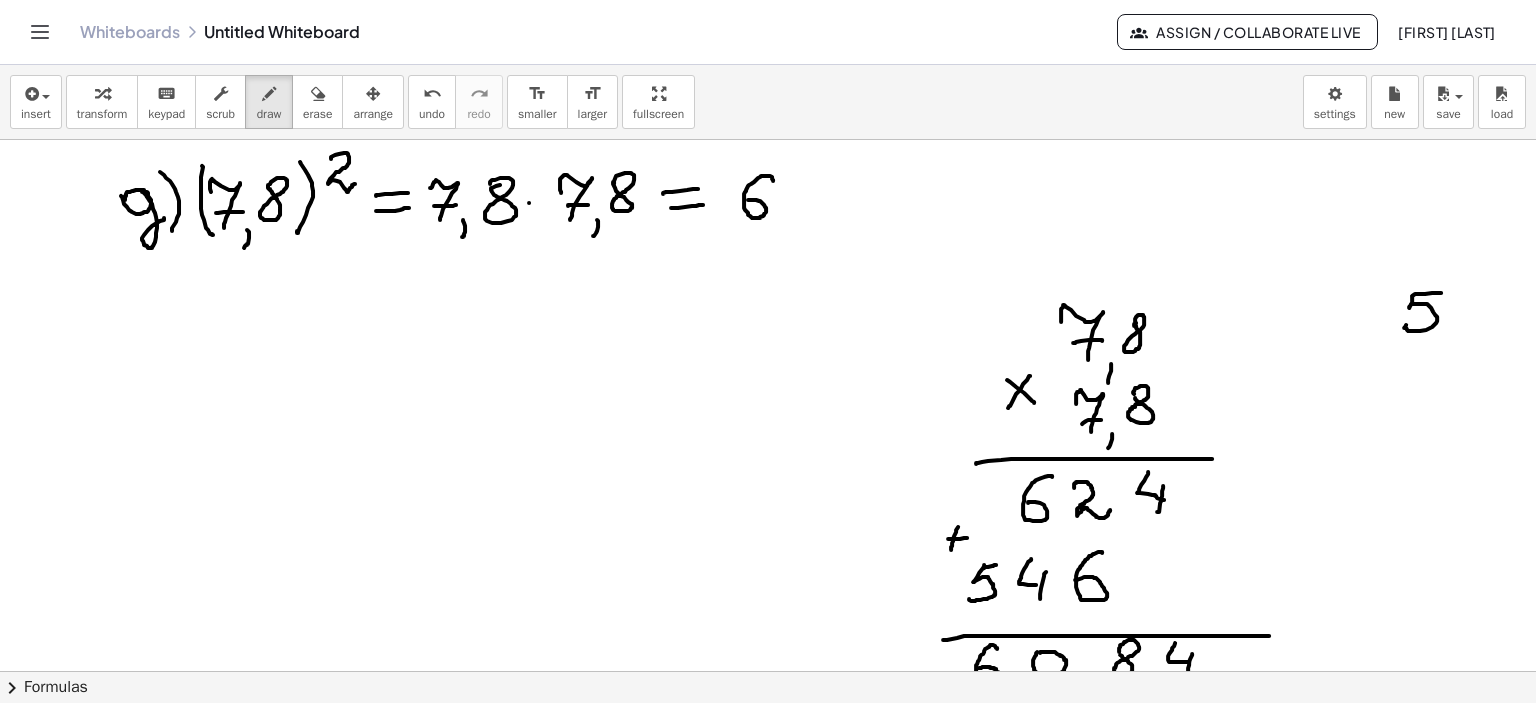 drag, startPoint x: 773, startPoint y: 180, endPoint x: 791, endPoint y: 198, distance: 25.455845 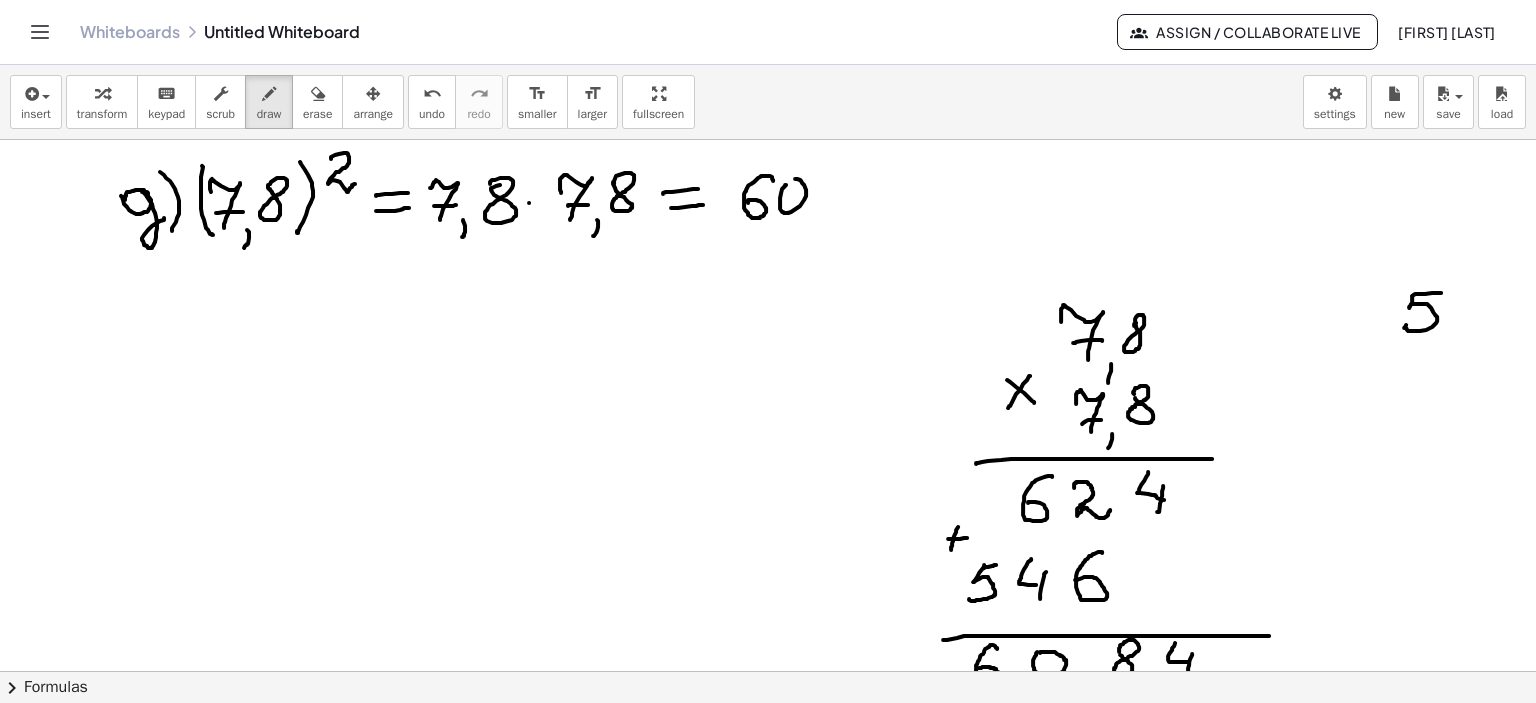 drag, startPoint x: 786, startPoint y: 184, endPoint x: 811, endPoint y: 215, distance: 39.824615 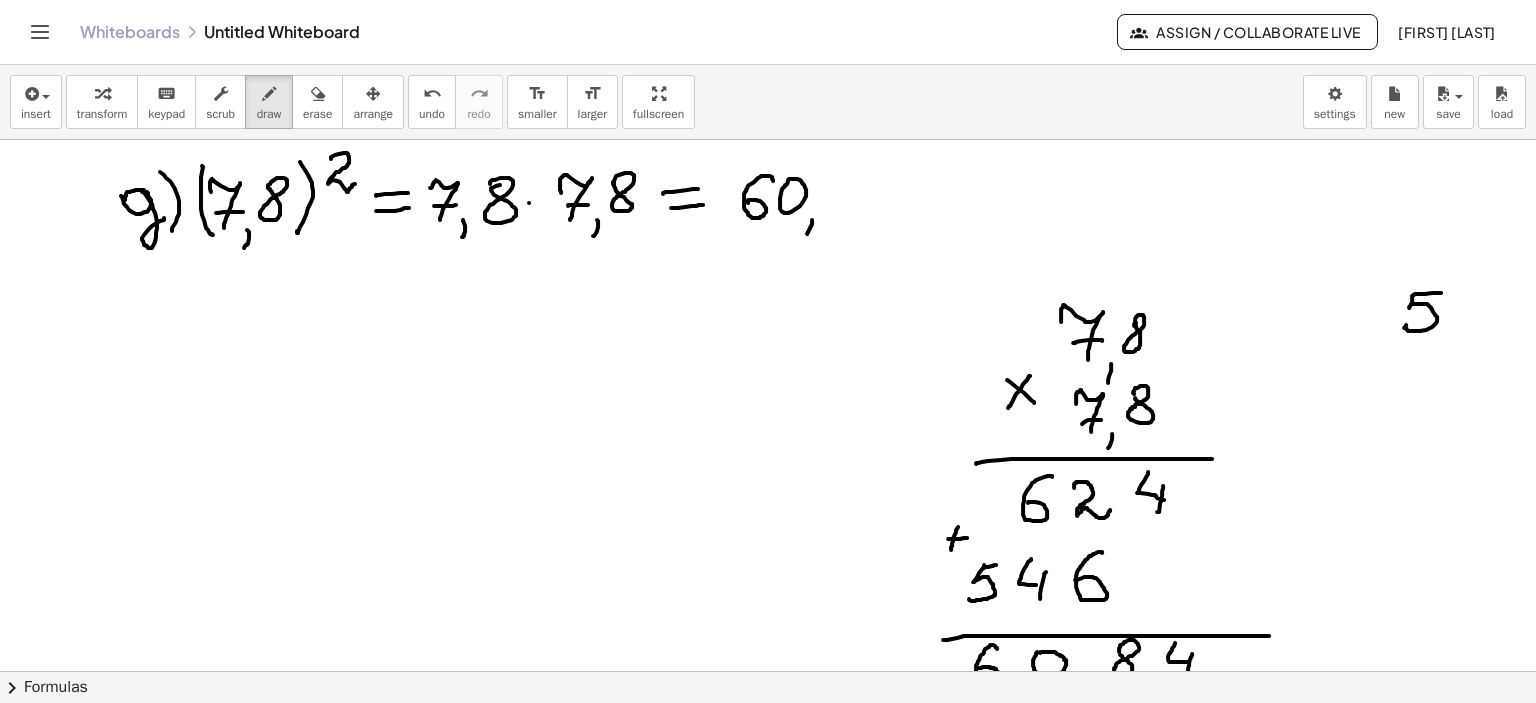 drag, startPoint x: 812, startPoint y: 219, endPoint x: 827, endPoint y: 221, distance: 15.132746 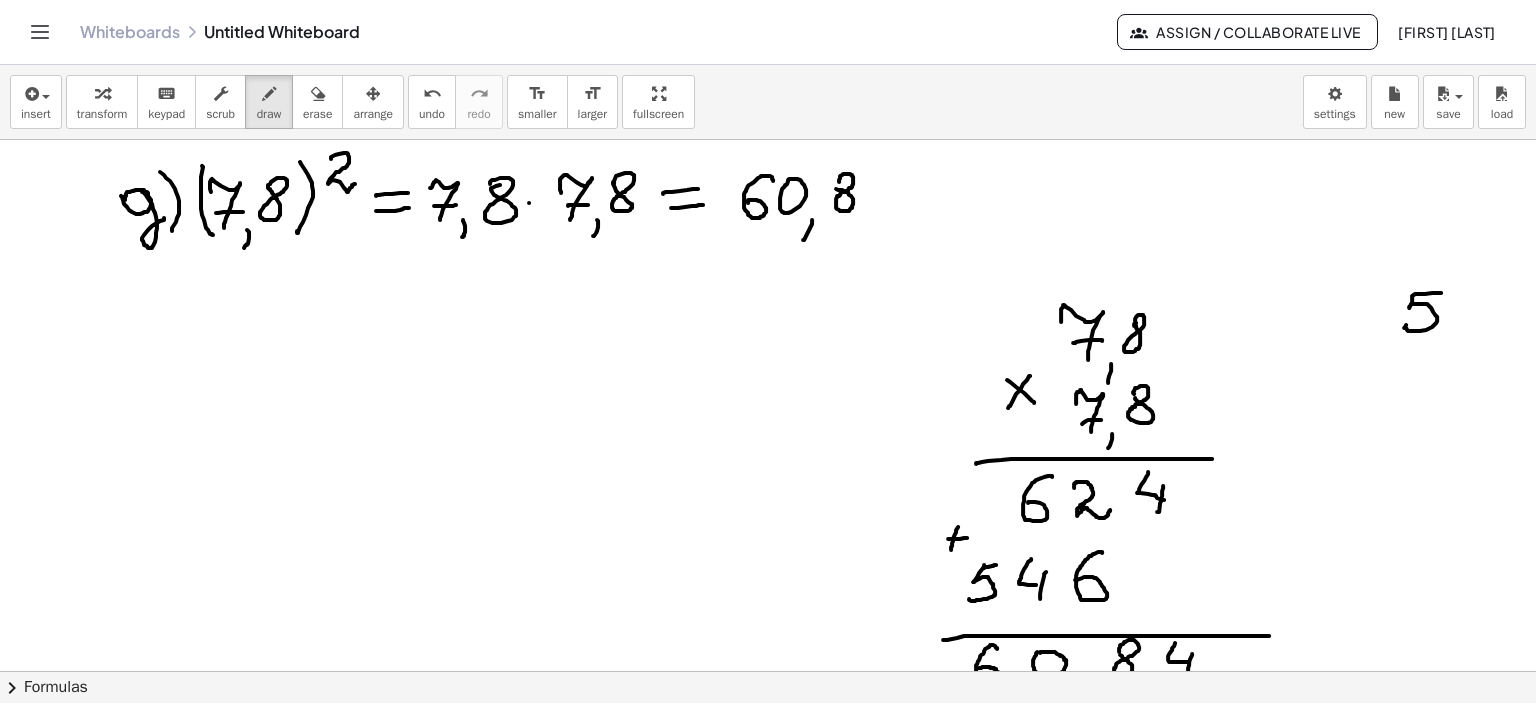 drag, startPoint x: 844, startPoint y: 173, endPoint x: 861, endPoint y: 177, distance: 17.464249 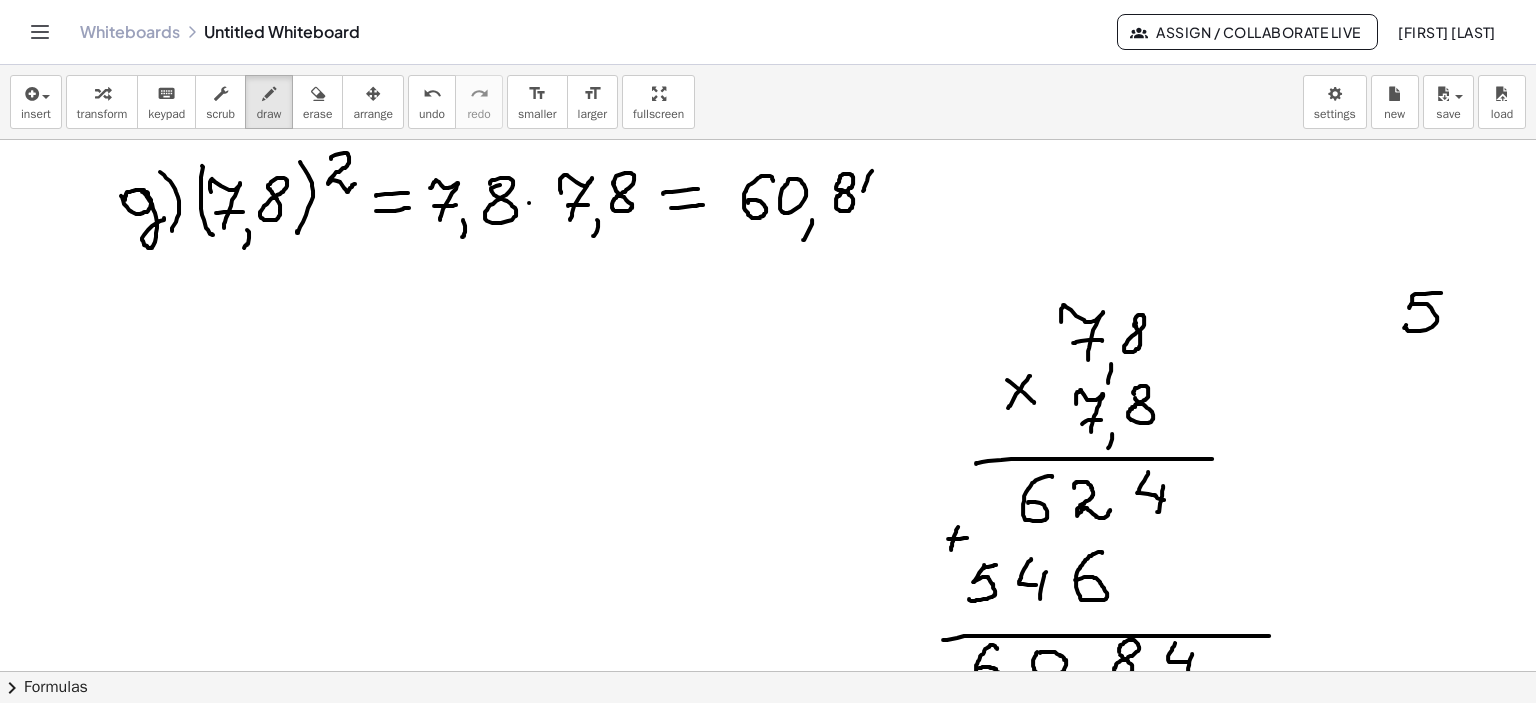 drag, startPoint x: 872, startPoint y: 170, endPoint x: 885, endPoint y: 190, distance: 23.853722 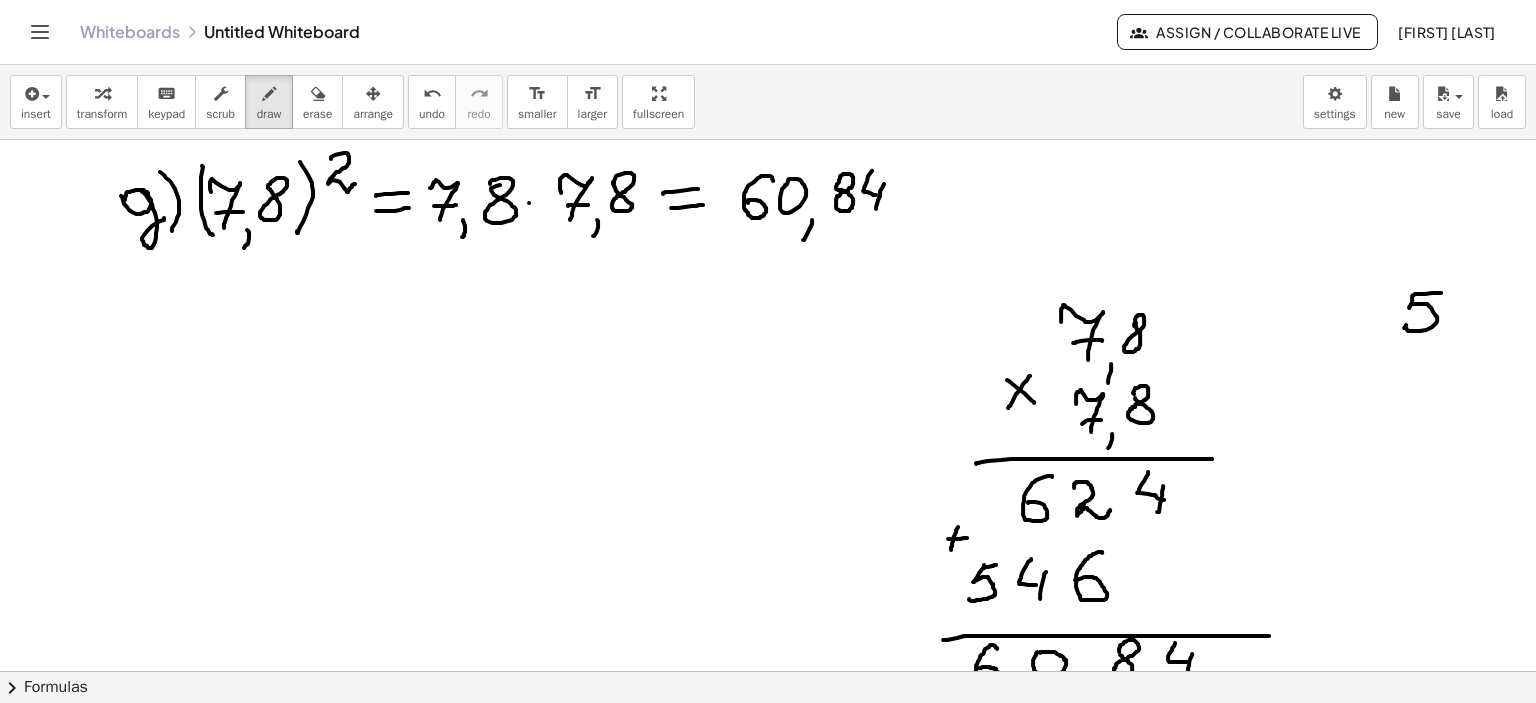 drag, startPoint x: 884, startPoint y: 183, endPoint x: 876, endPoint y: 208, distance: 26.24881 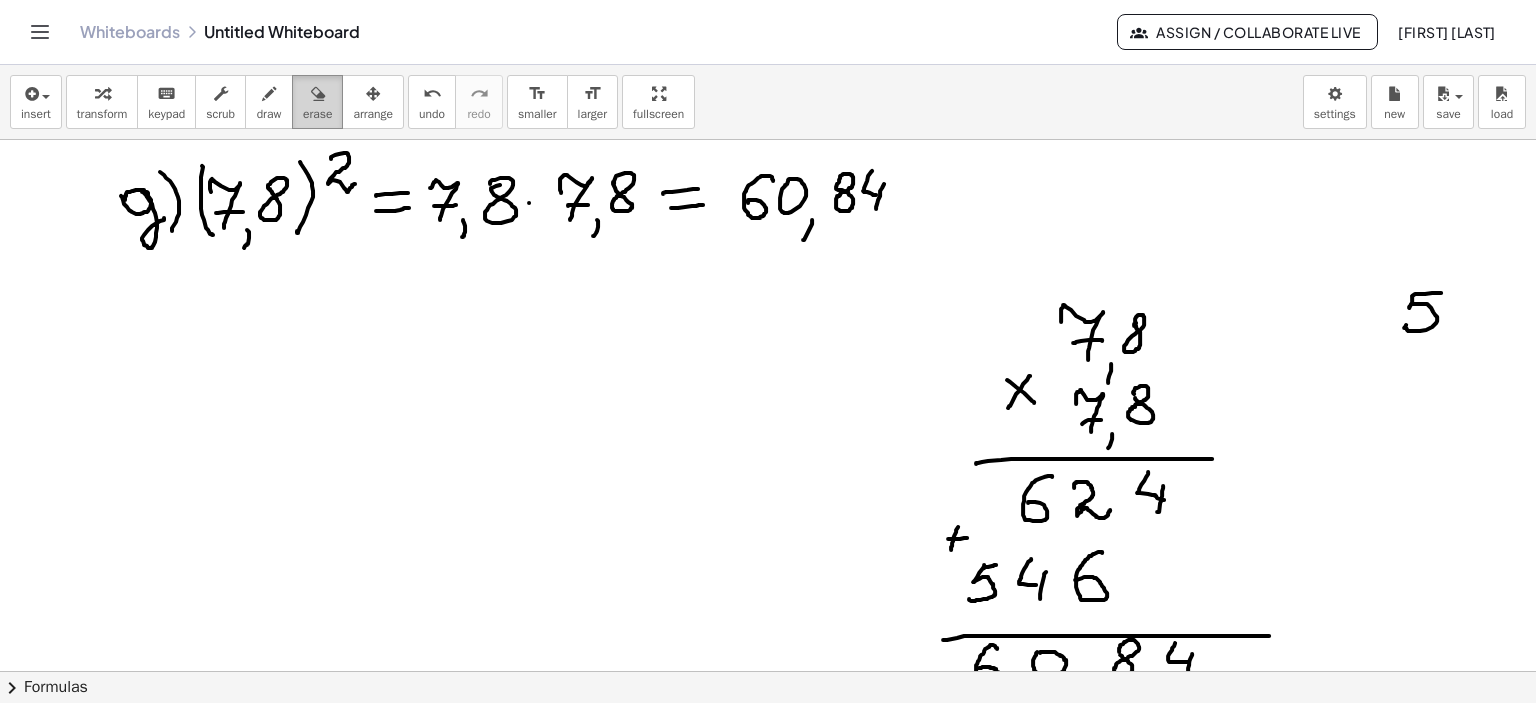 click at bounding box center [318, 94] 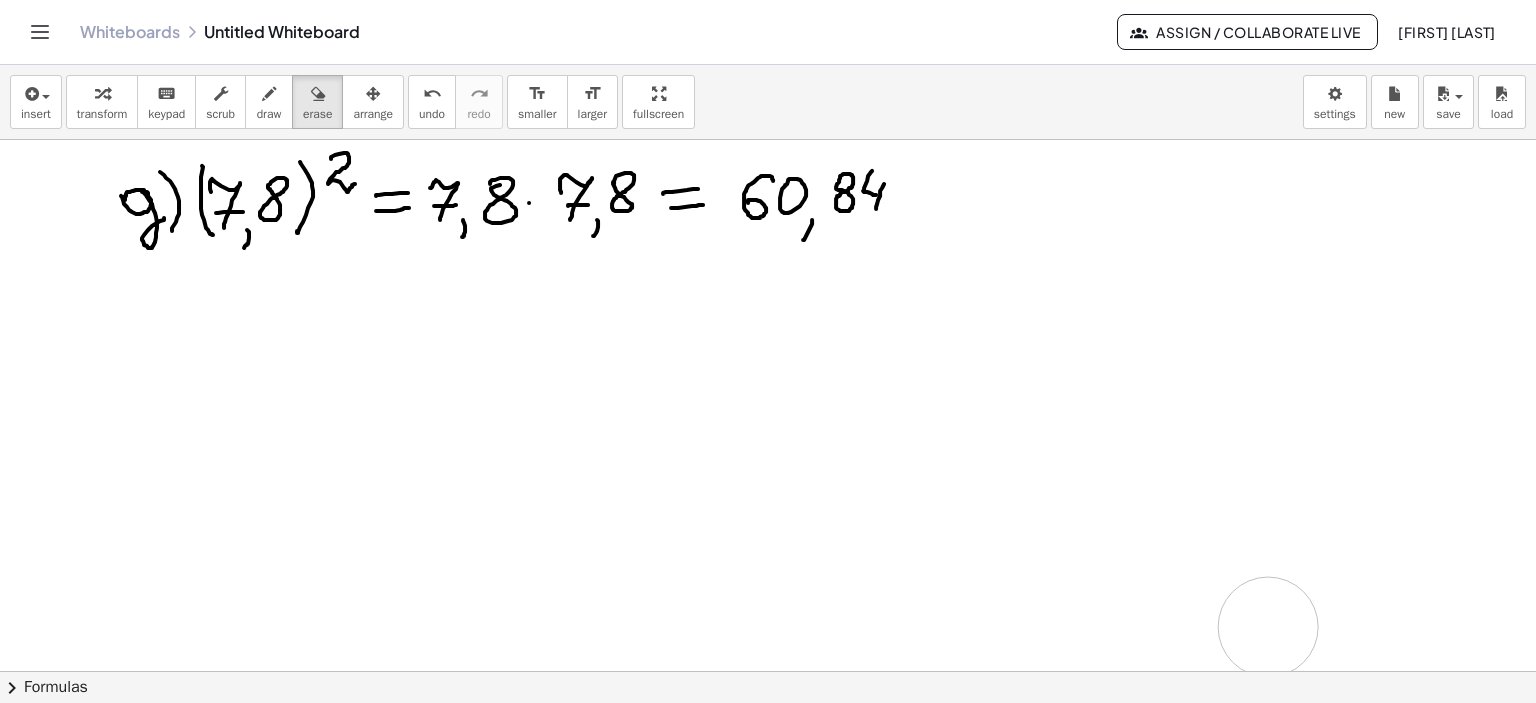 drag, startPoint x: 1146, startPoint y: 467, endPoint x: 242, endPoint y: 168, distance: 952.16437 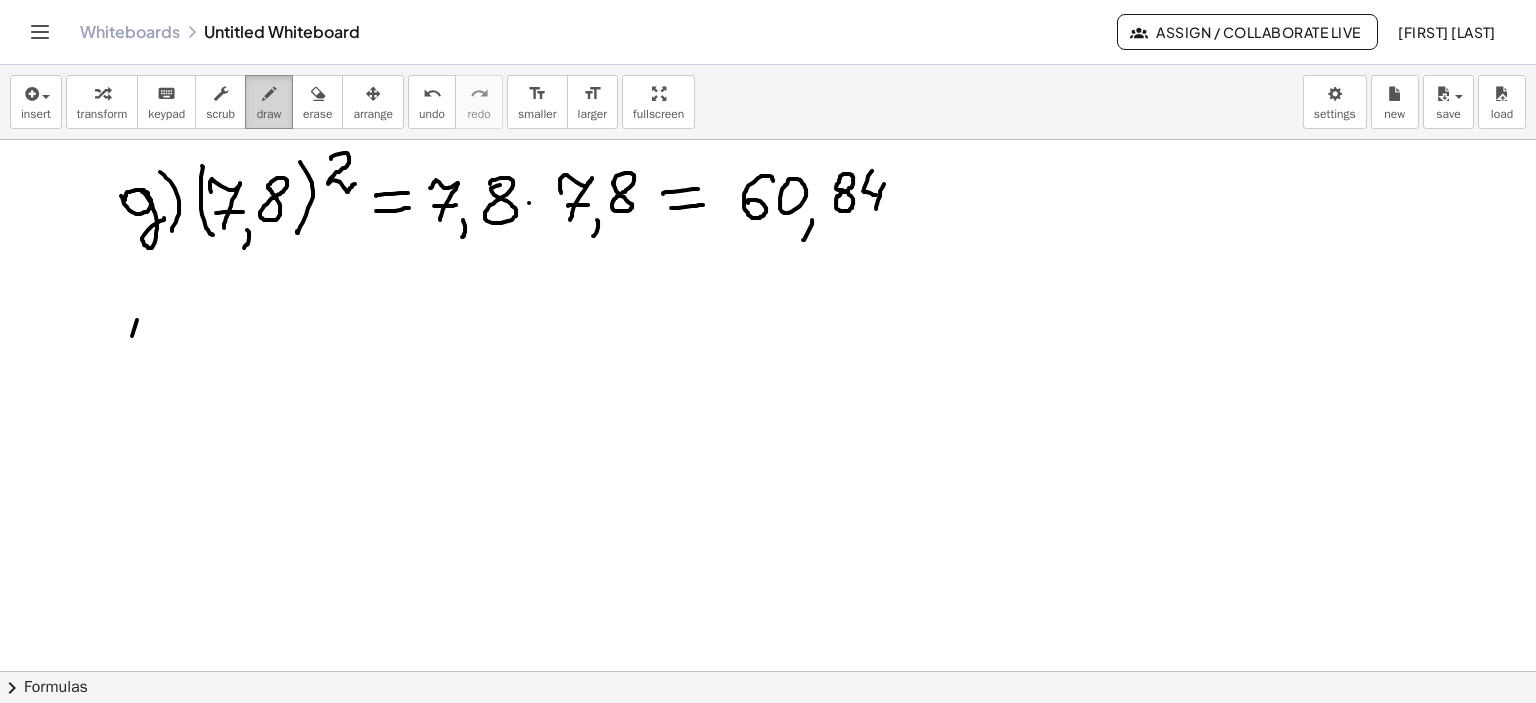 click at bounding box center [269, 93] 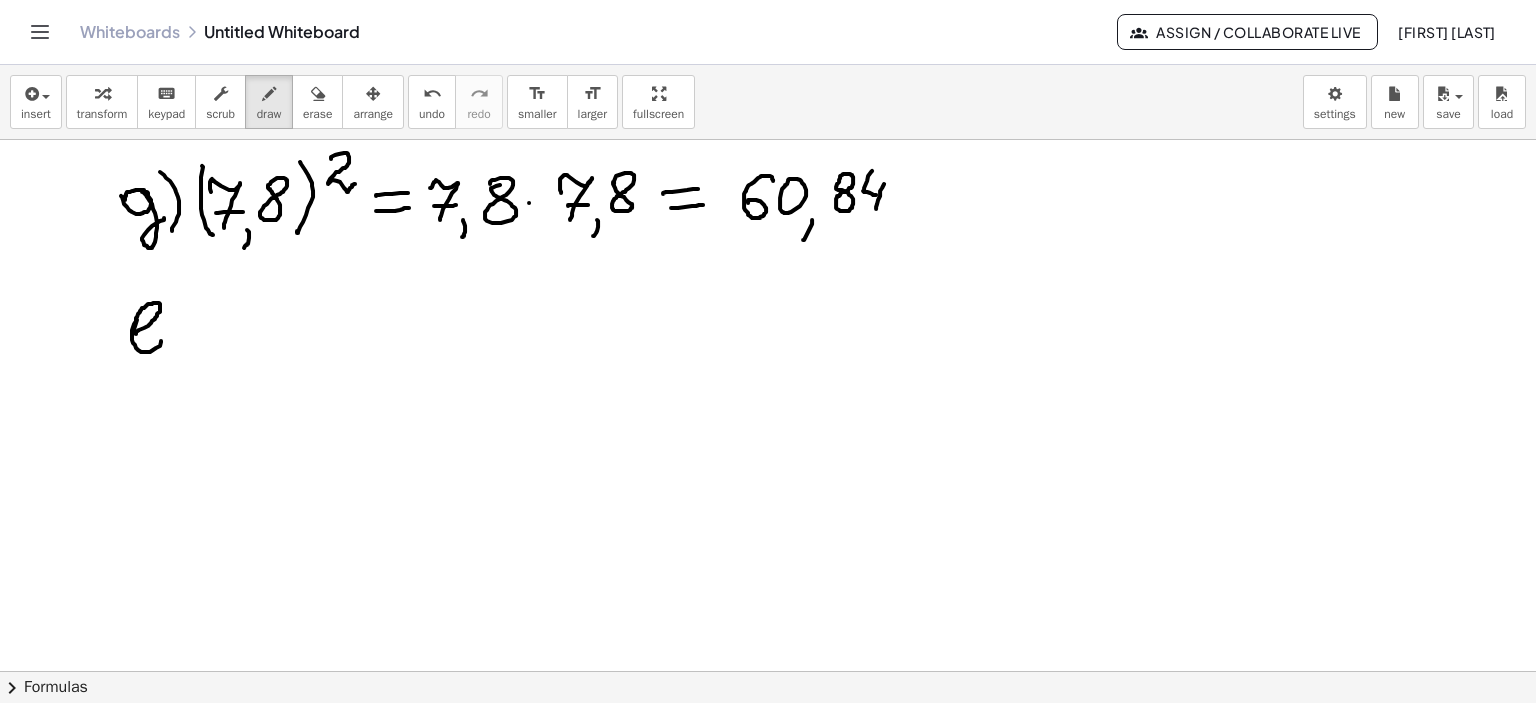 drag, startPoint x: 136, startPoint y: 333, endPoint x: 184, endPoint y: 302, distance: 57.14018 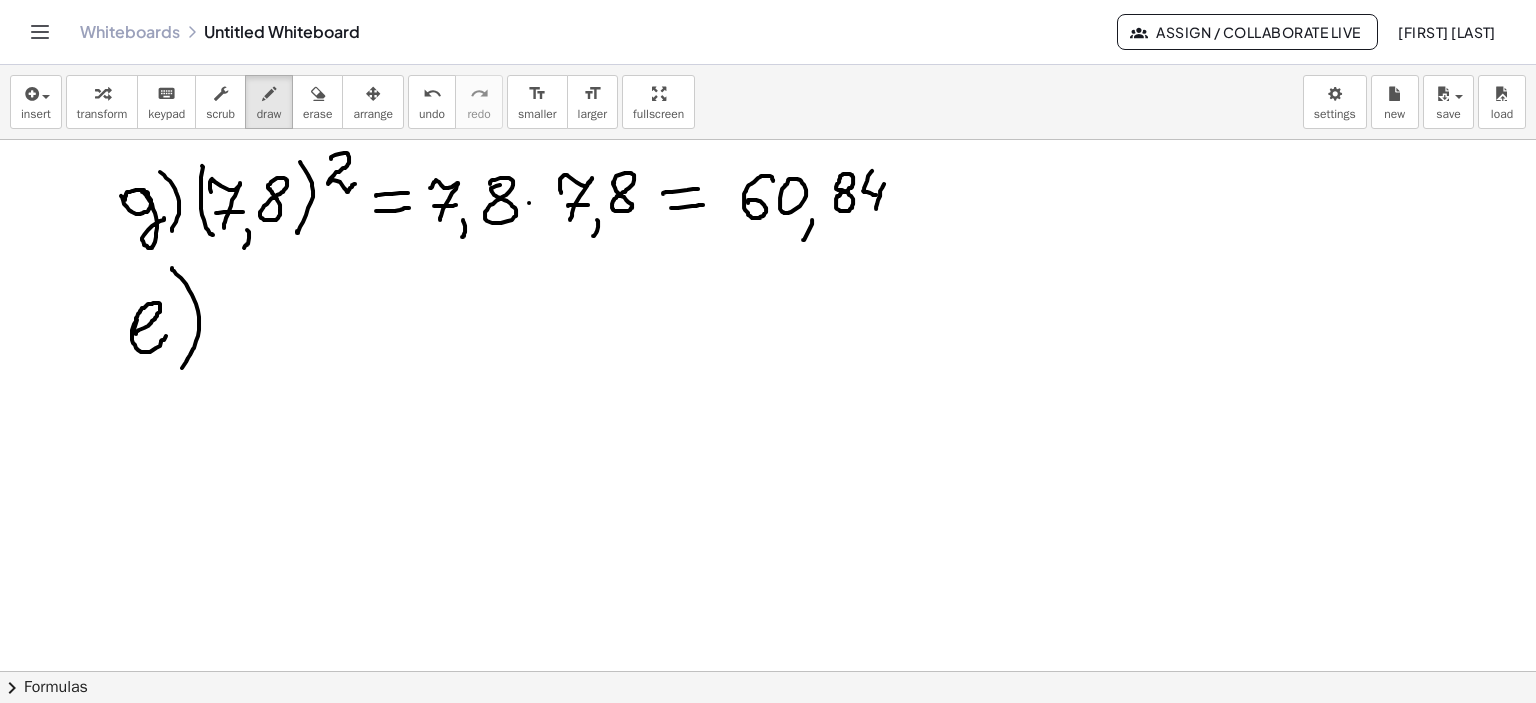 drag, startPoint x: 174, startPoint y: 270, endPoint x: 182, endPoint y: 367, distance: 97.32934 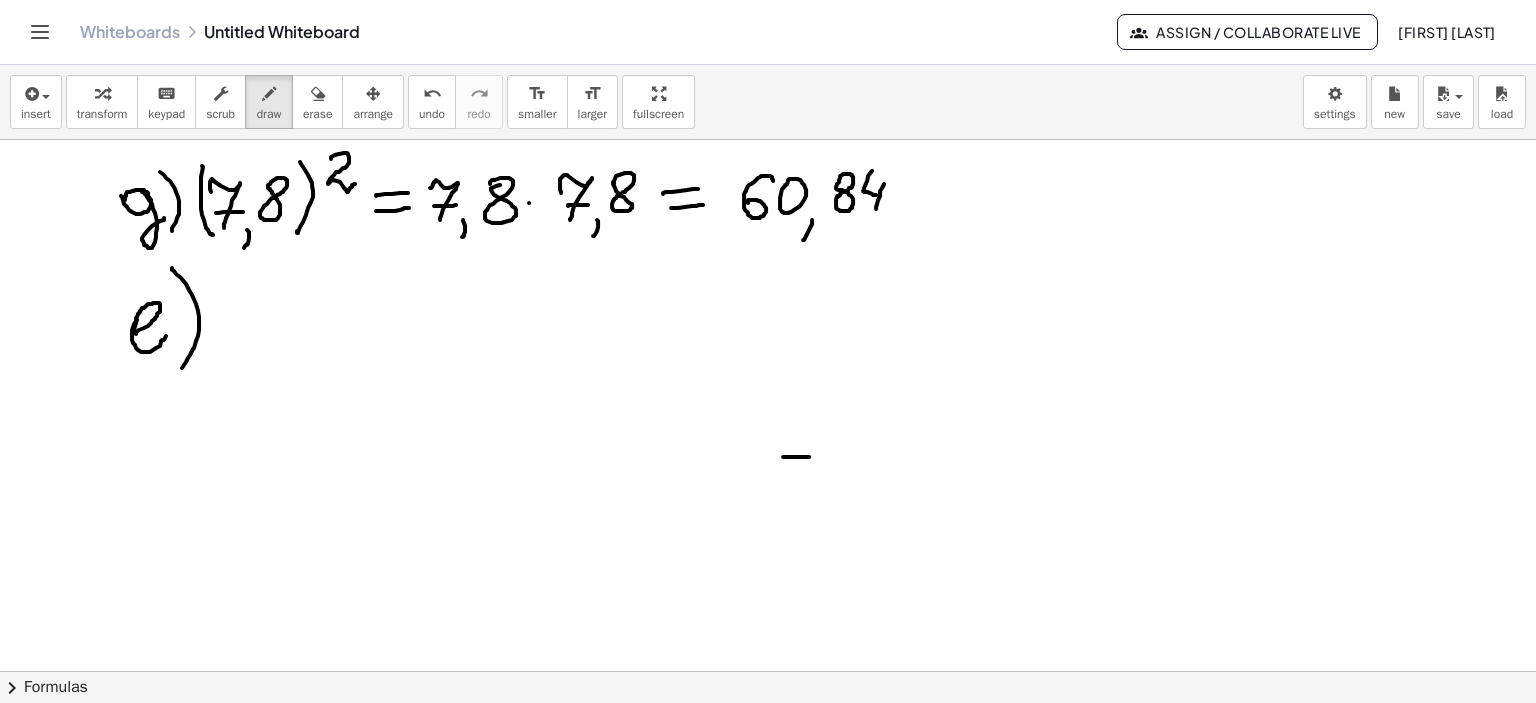 drag, startPoint x: 783, startPoint y: 456, endPoint x: 809, endPoint y: 456, distance: 26 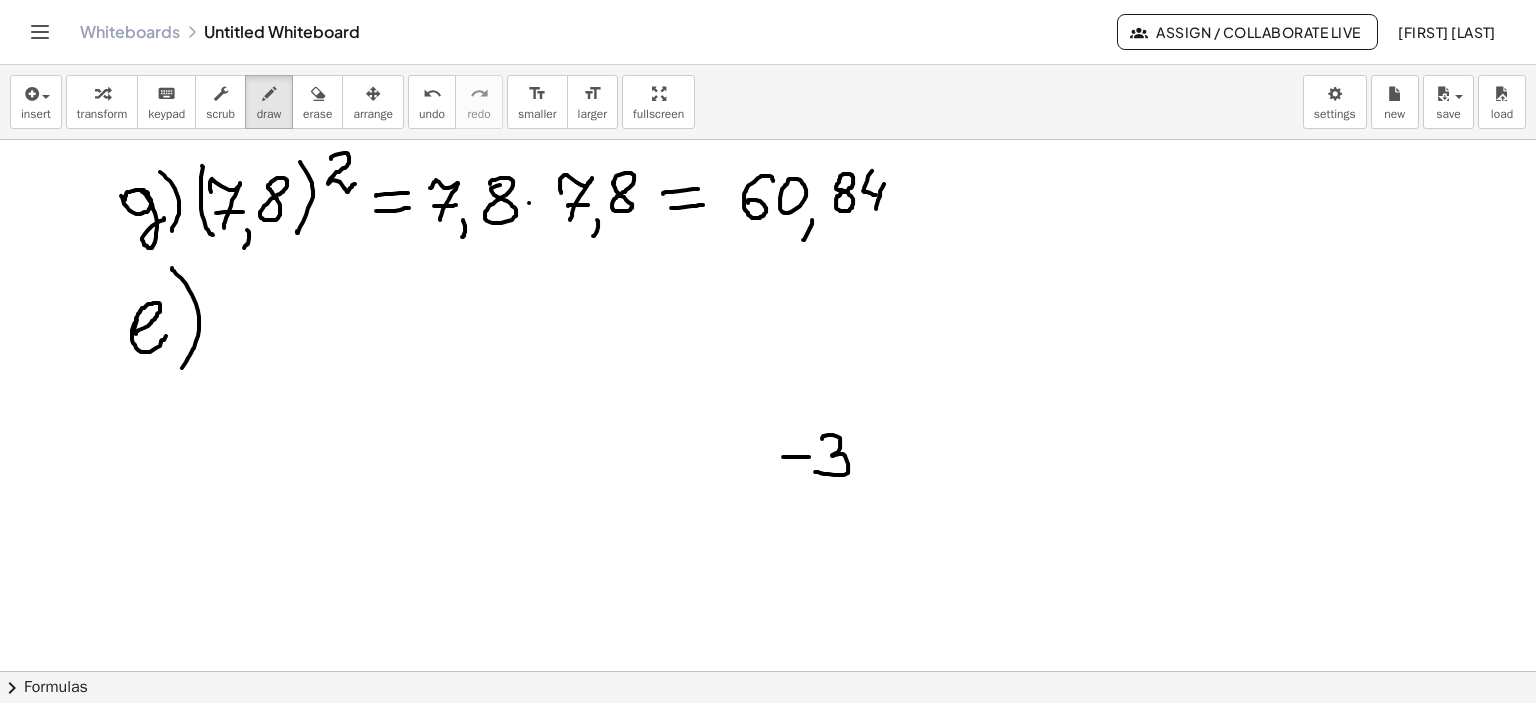 drag, startPoint x: 822, startPoint y: 438, endPoint x: 786, endPoint y: 447, distance: 37.107952 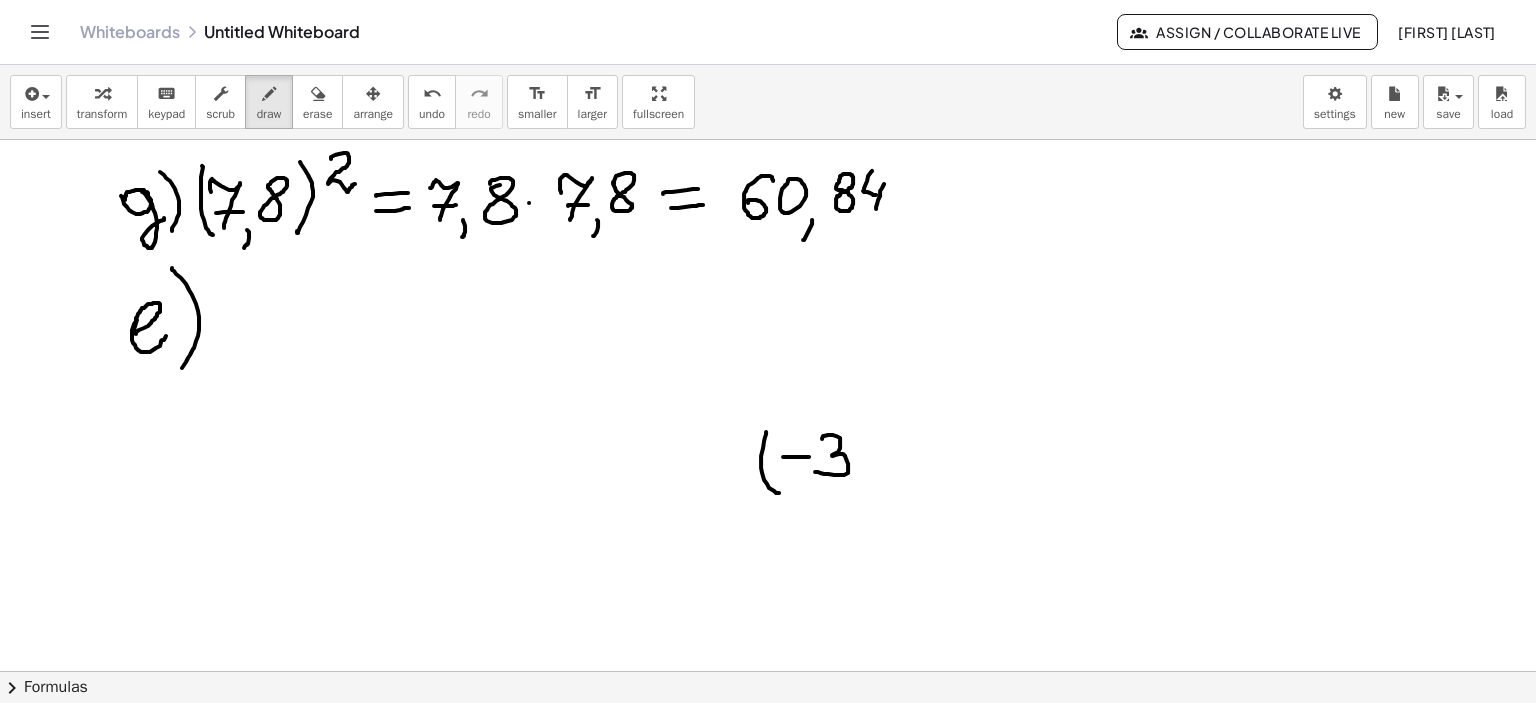 drag, startPoint x: 766, startPoint y: 431, endPoint x: 784, endPoint y: 492, distance: 63.600315 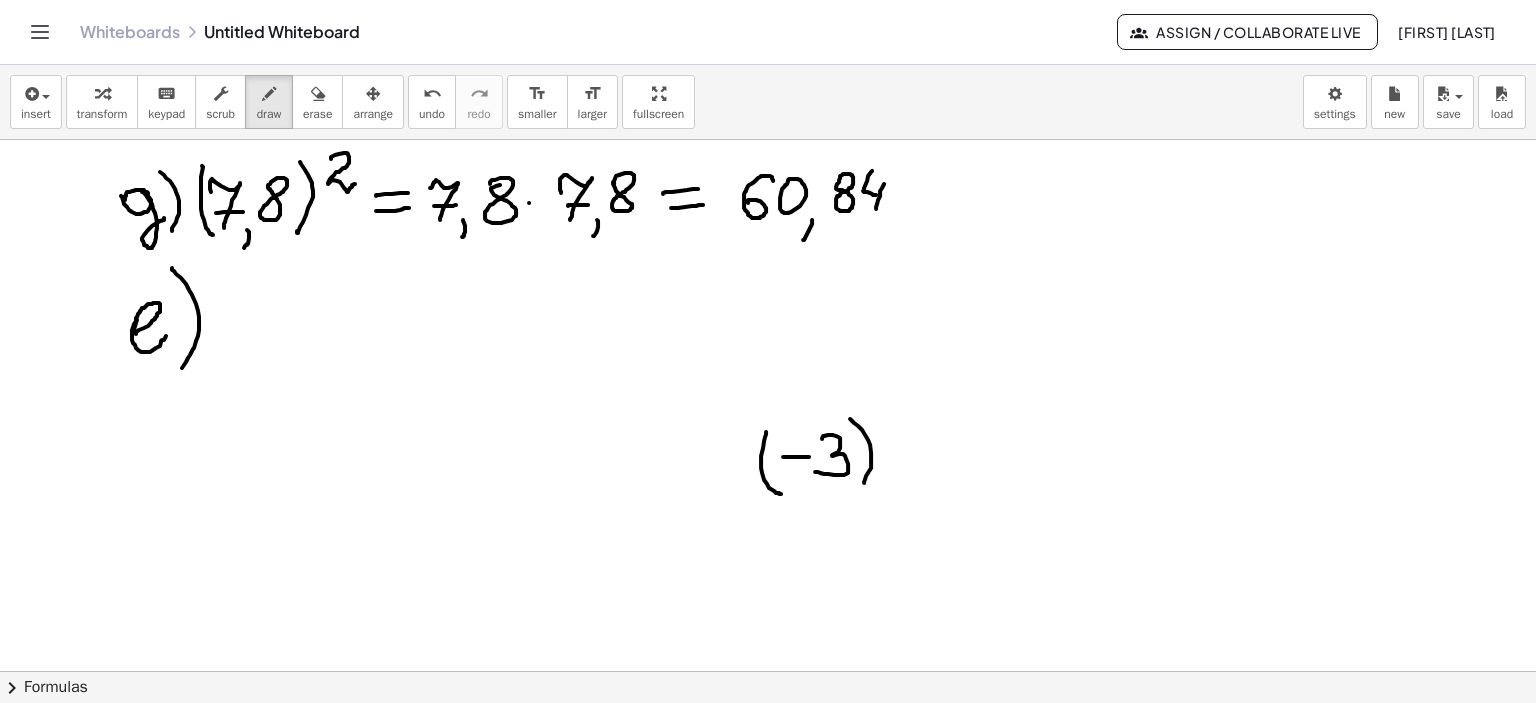 drag, startPoint x: 850, startPoint y: 418, endPoint x: 890, endPoint y: 415, distance: 40.112343 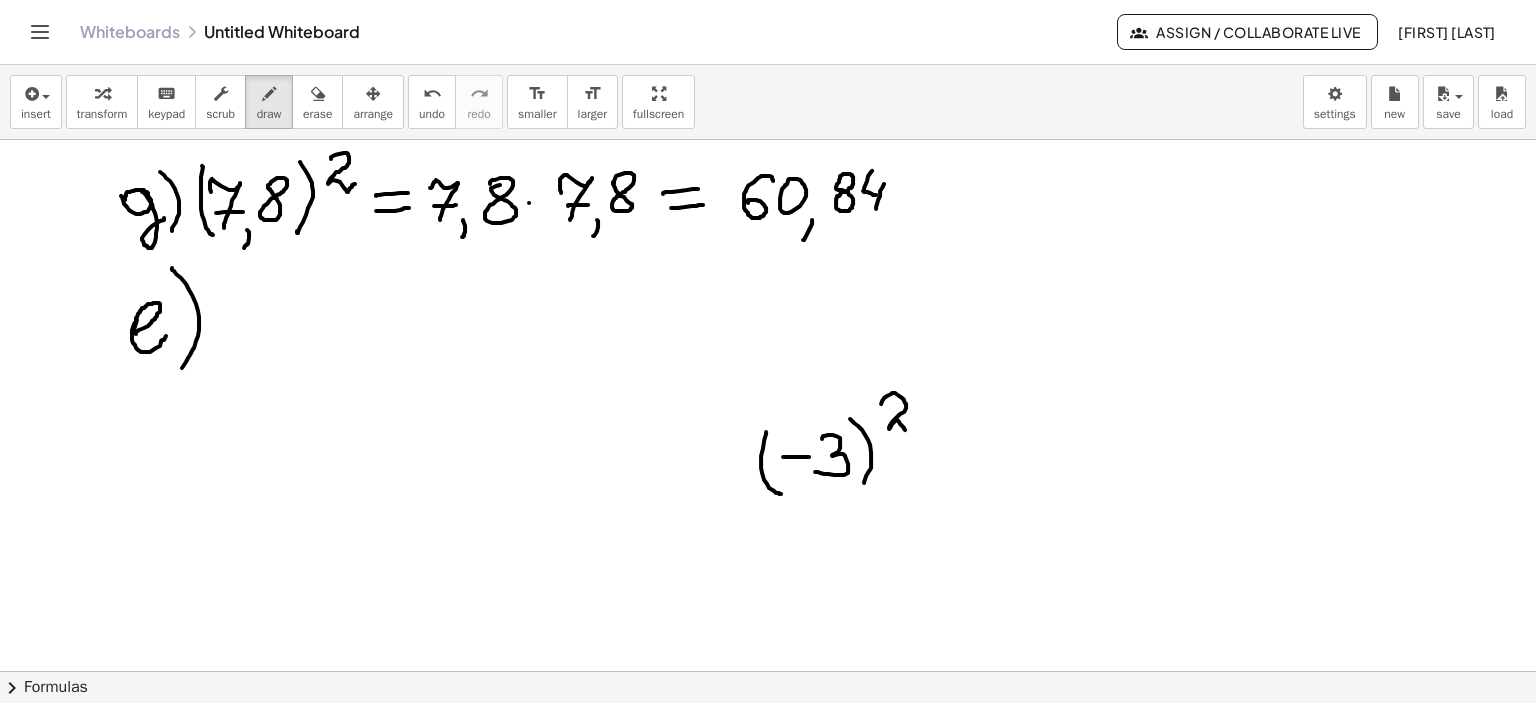 drag, startPoint x: 881, startPoint y: 403, endPoint x: 964, endPoint y: 457, distance: 99.0202 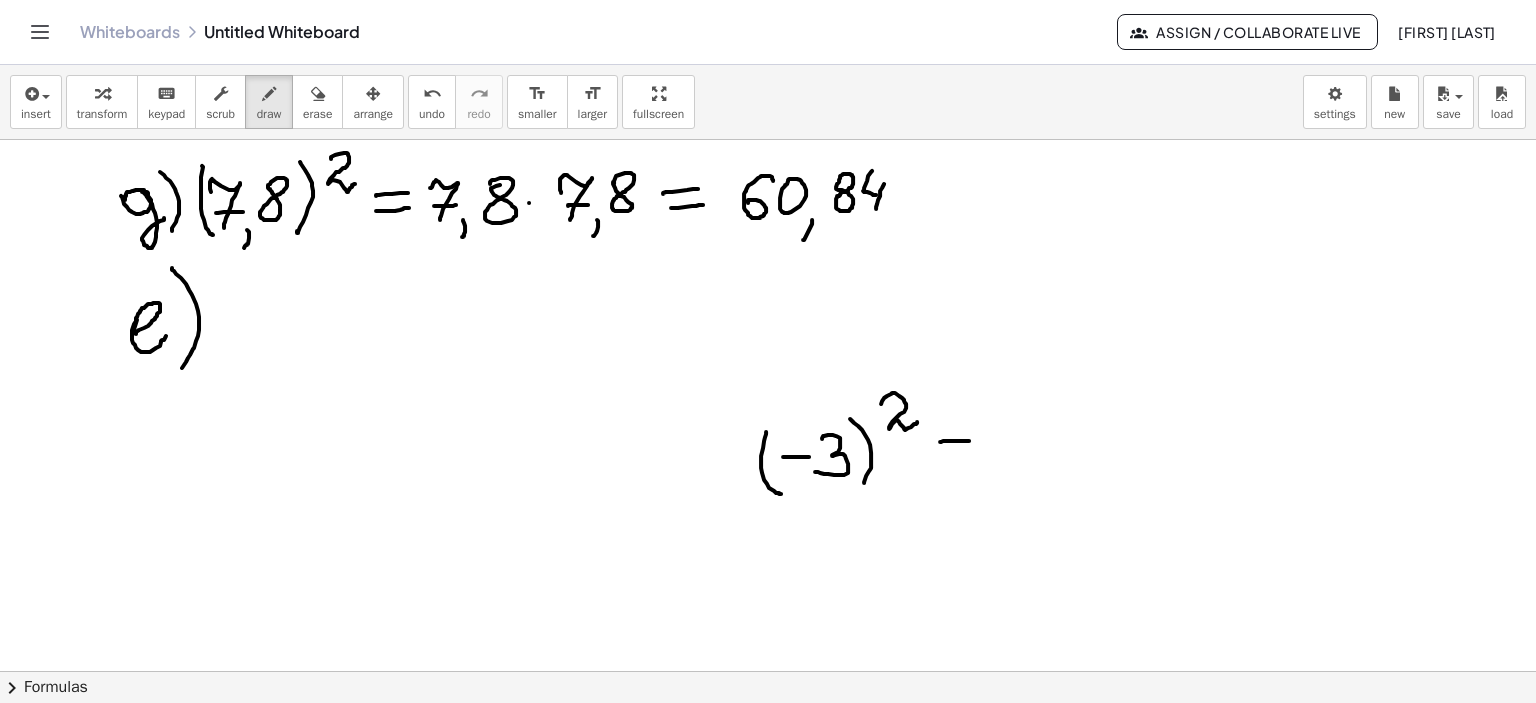 drag, startPoint x: 940, startPoint y: 441, endPoint x: 953, endPoint y: 459, distance: 22.203604 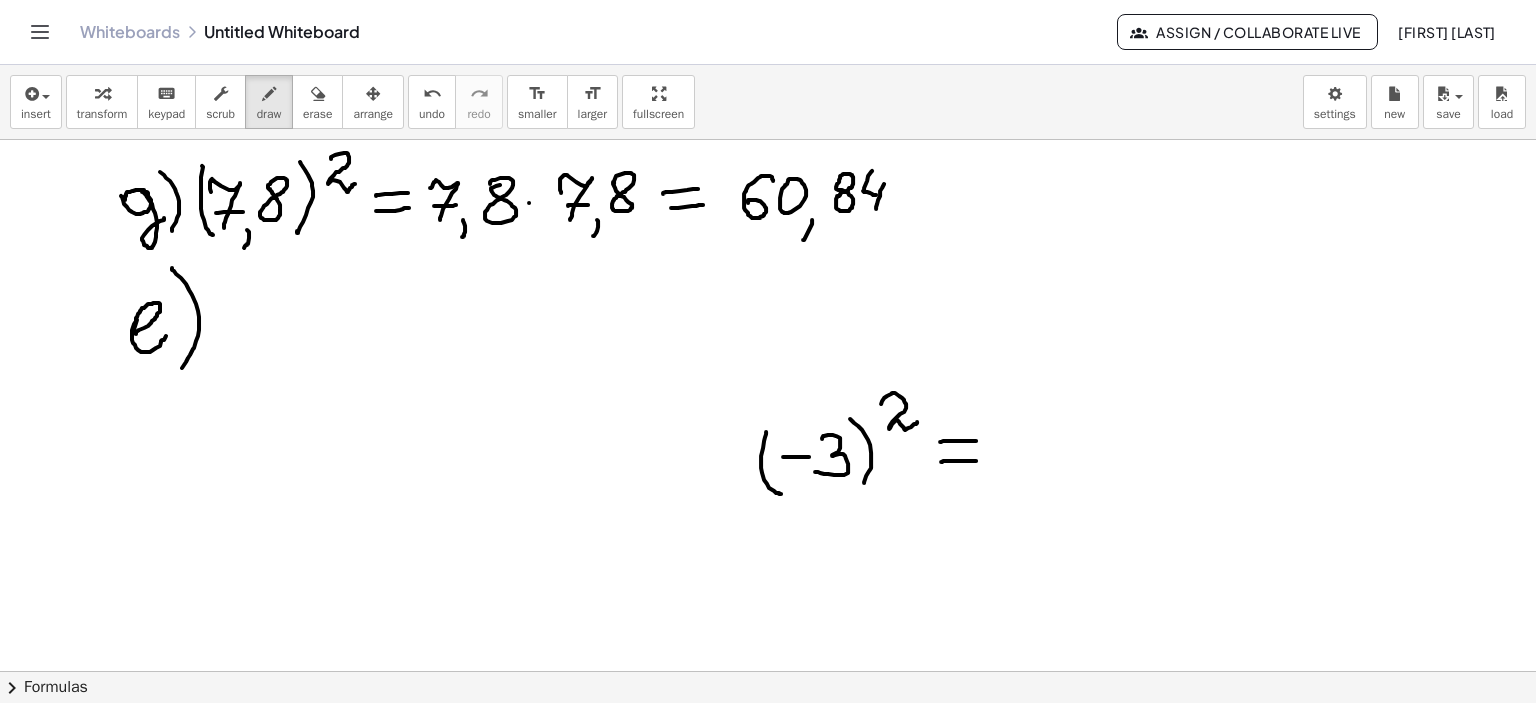 drag, startPoint x: 941, startPoint y: 461, endPoint x: 979, endPoint y: 460, distance: 38.013157 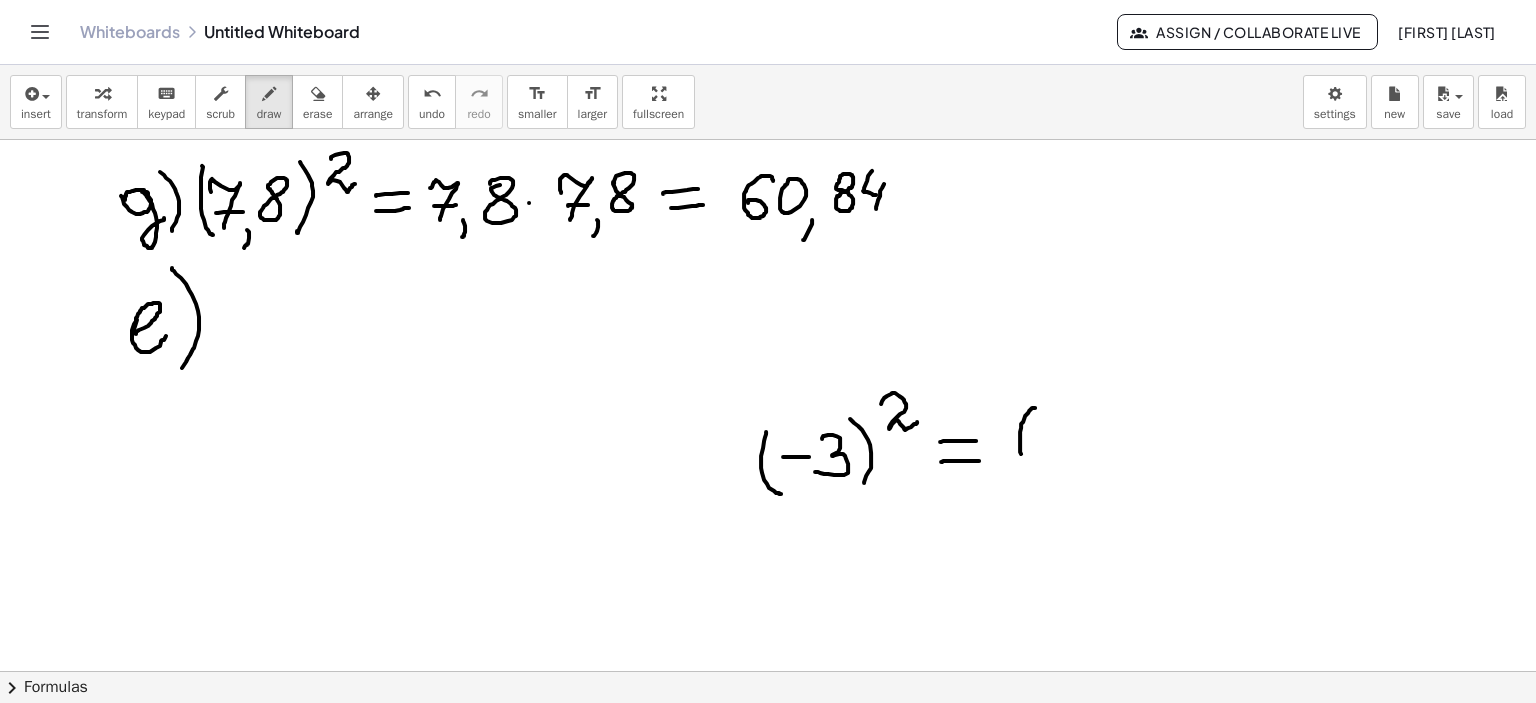 drag, startPoint x: 1035, startPoint y: 407, endPoint x: 1038, endPoint y: 459, distance: 52.086468 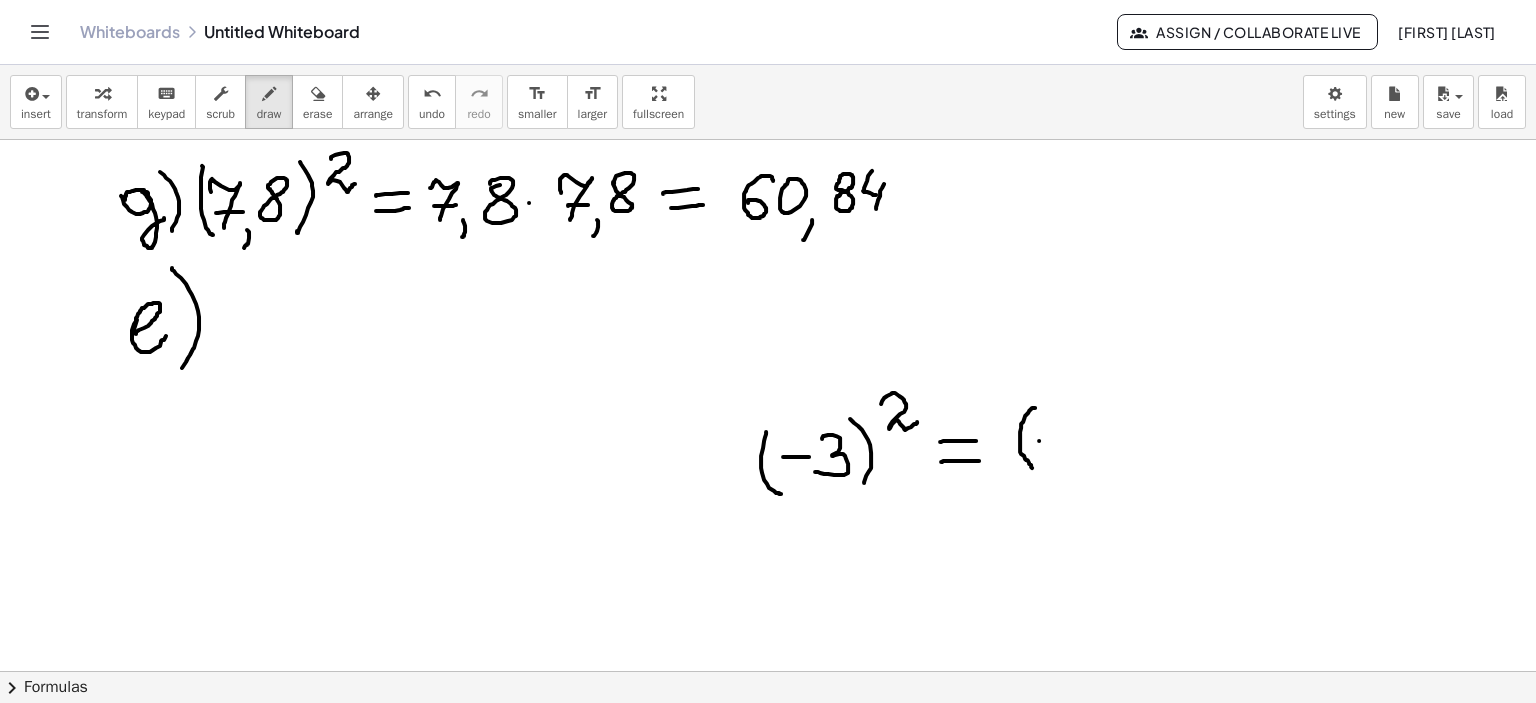 drag, startPoint x: 1039, startPoint y: 440, endPoint x: 1064, endPoint y: 439, distance: 25.019993 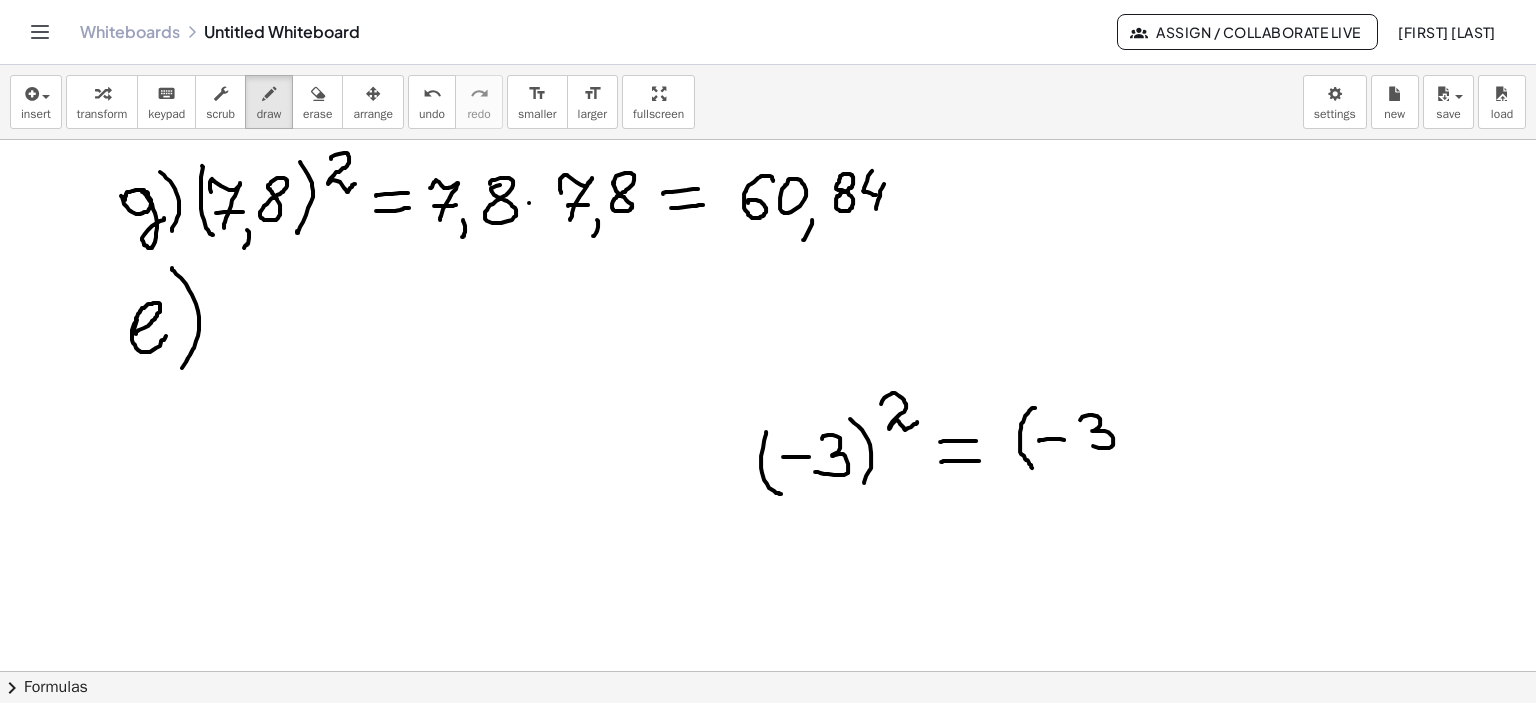 drag, startPoint x: 1080, startPoint y: 419, endPoint x: 1114, endPoint y: 424, distance: 34.36568 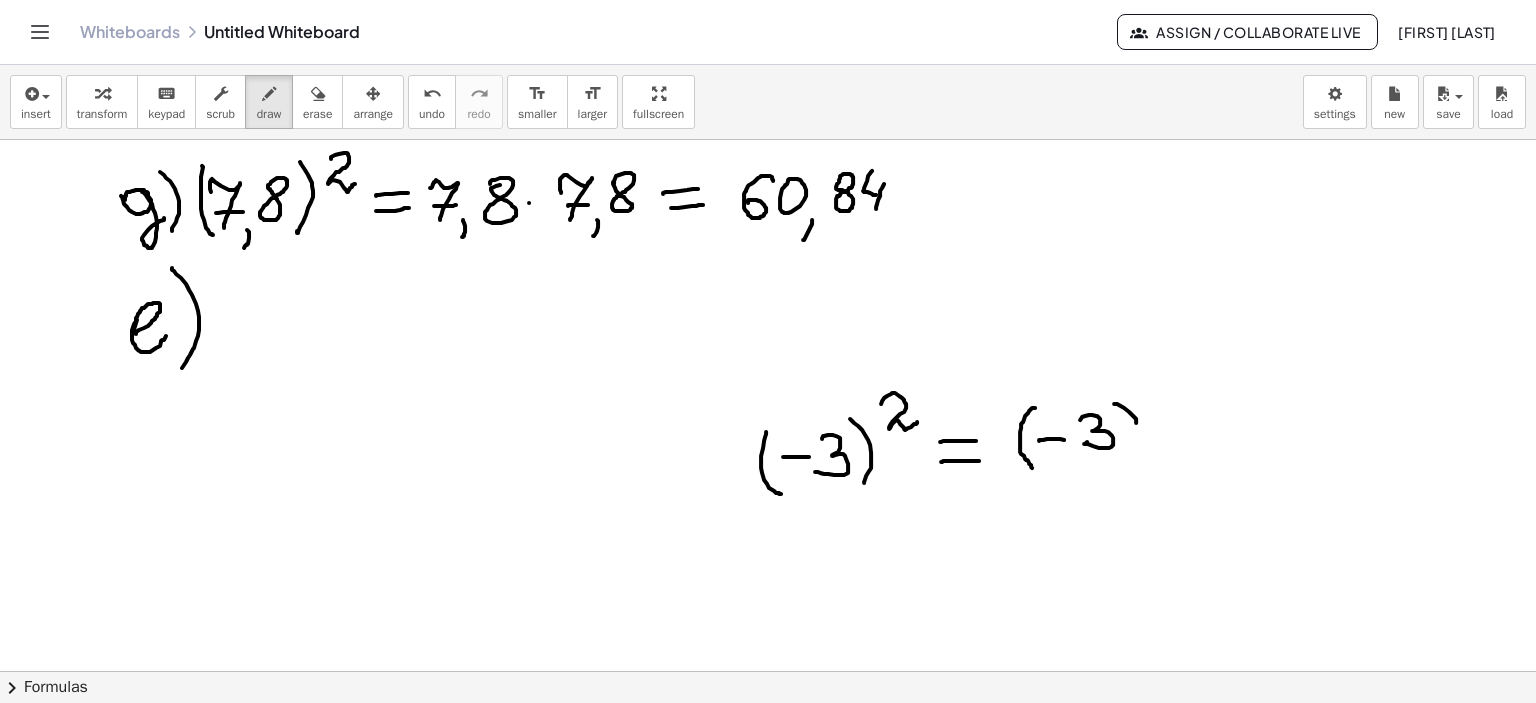 drag, startPoint x: 1114, startPoint y: 403, endPoint x: 1121, endPoint y: 452, distance: 49.497475 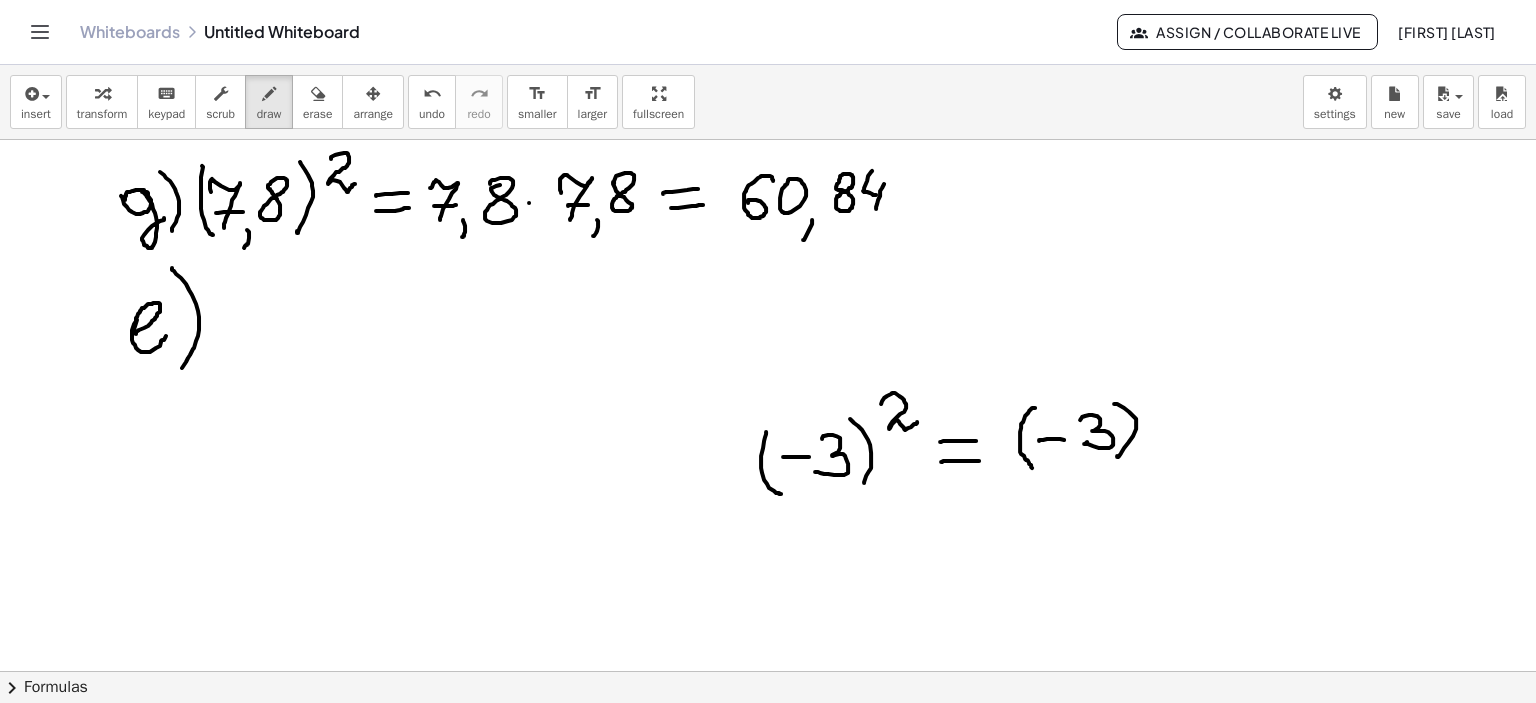 drag, startPoint x: 1152, startPoint y: 431, endPoint x: 1175, endPoint y: 415, distance: 28.01785 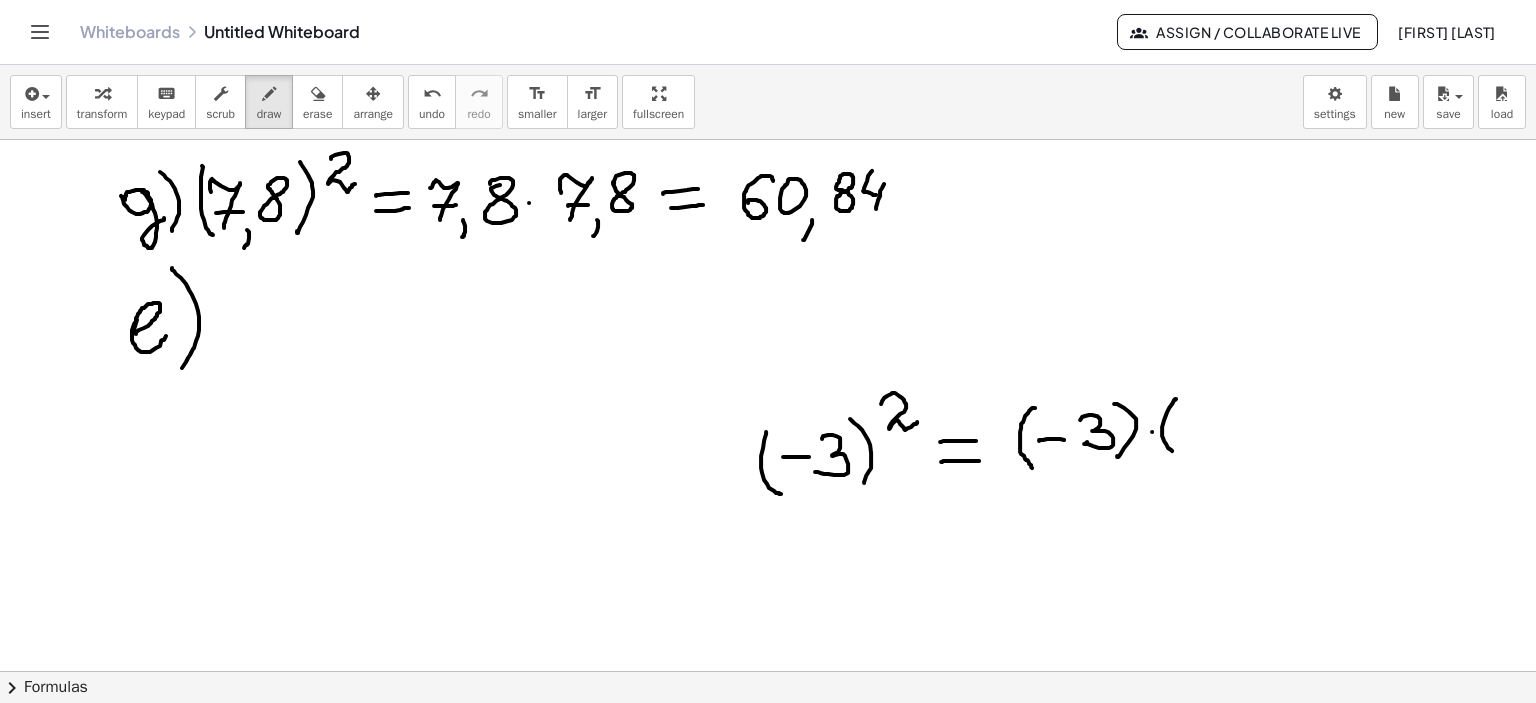 drag, startPoint x: 1176, startPoint y: 398, endPoint x: 1199, endPoint y: 432, distance: 41.04875 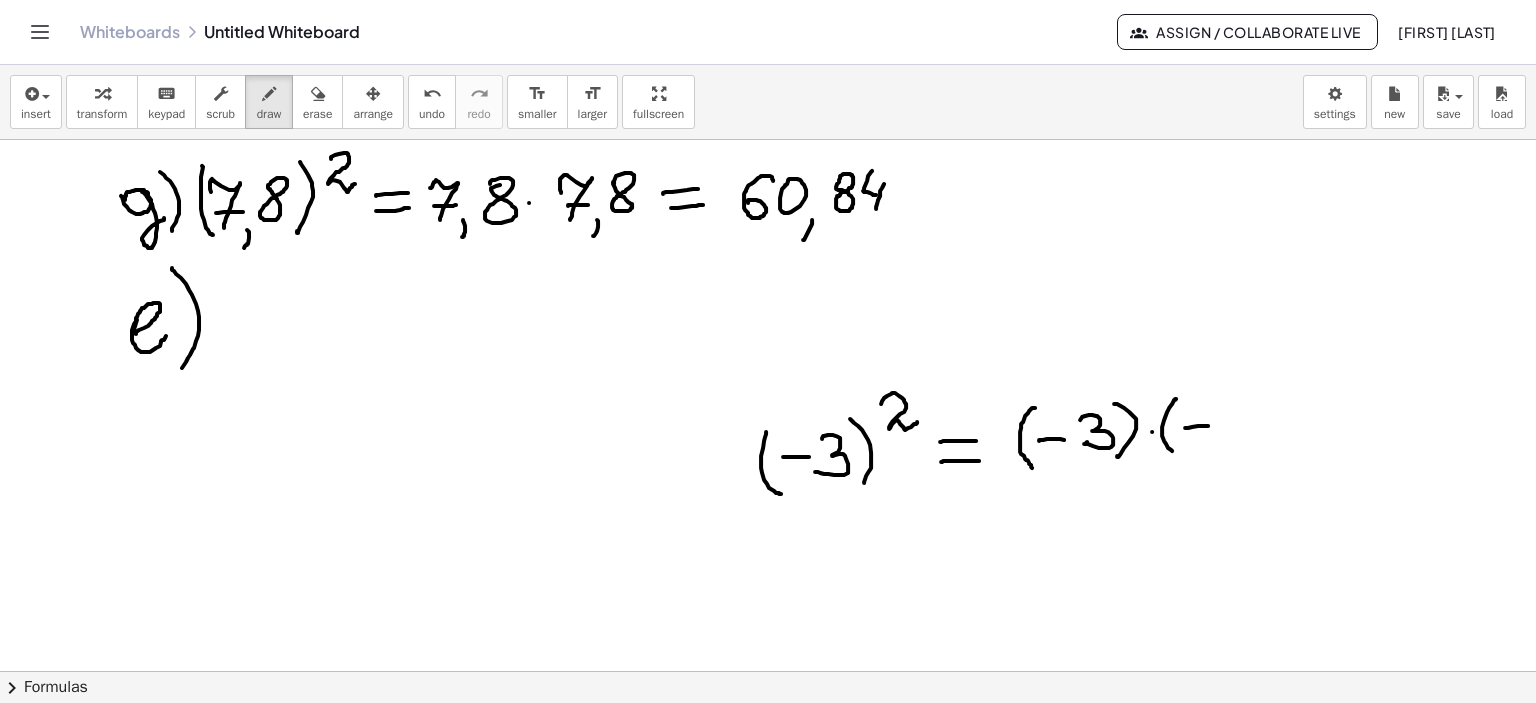 drag, startPoint x: 1185, startPoint y: 427, endPoint x: 1208, endPoint y: 425, distance: 23.086792 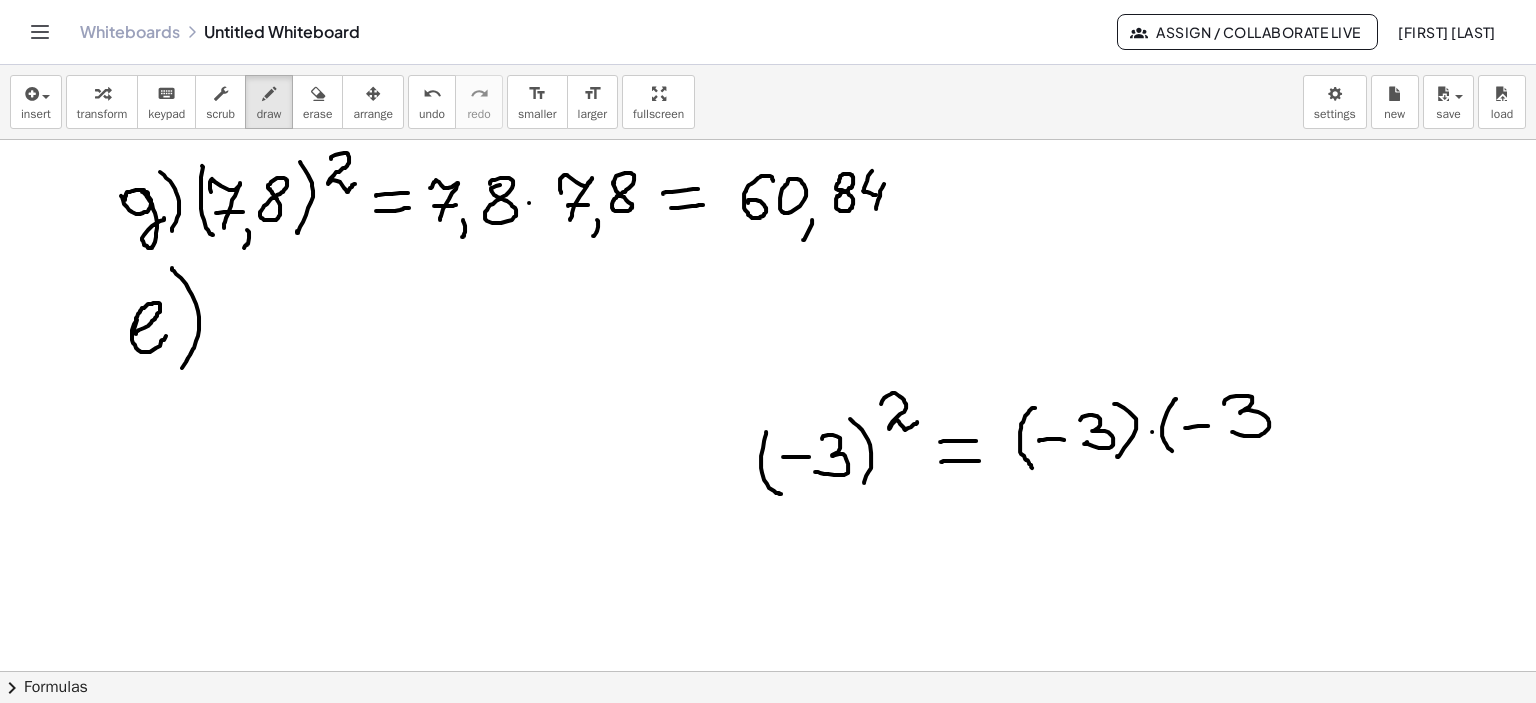 drag, startPoint x: 1224, startPoint y: 403, endPoint x: 1232, endPoint y: 431, distance: 29.12044 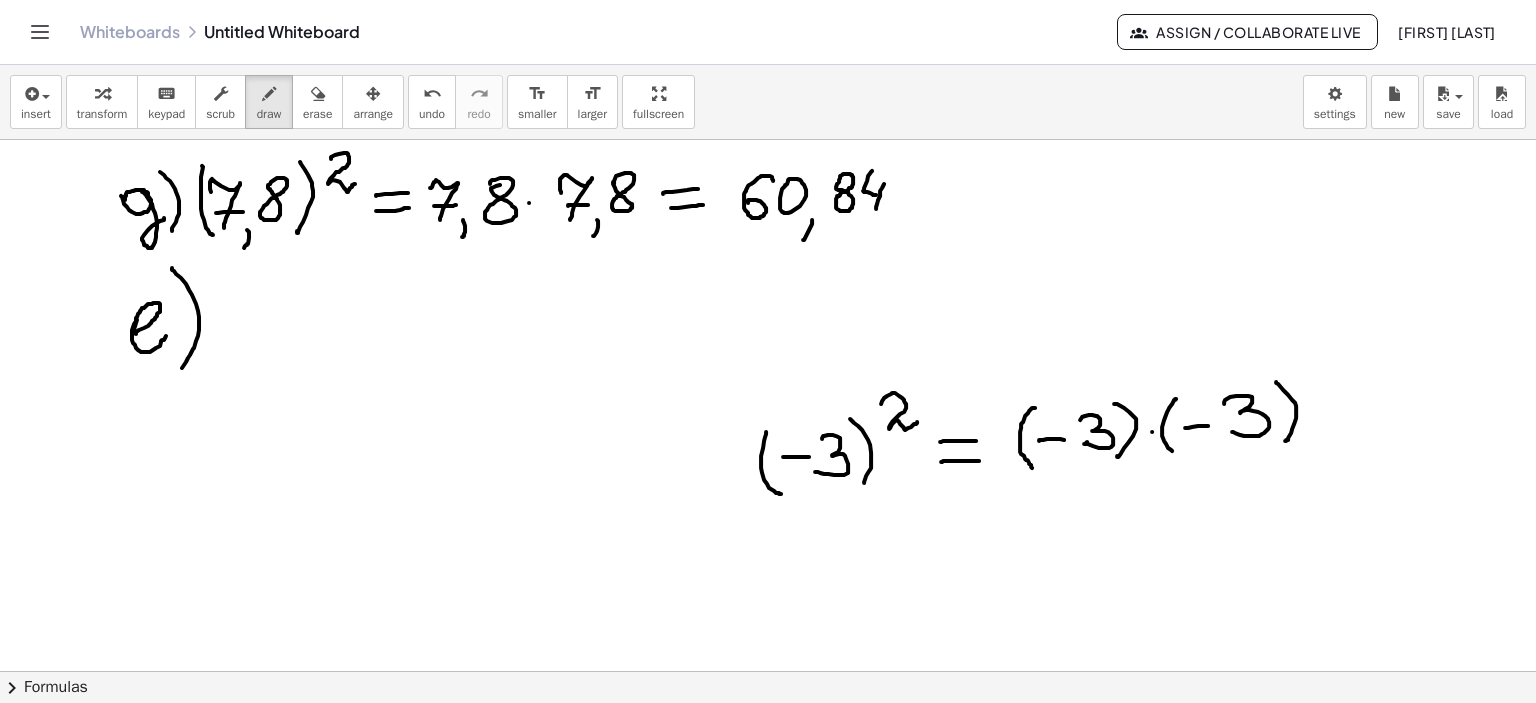 drag, startPoint x: 1276, startPoint y: 381, endPoint x: 1205, endPoint y: 432, distance: 87.41853 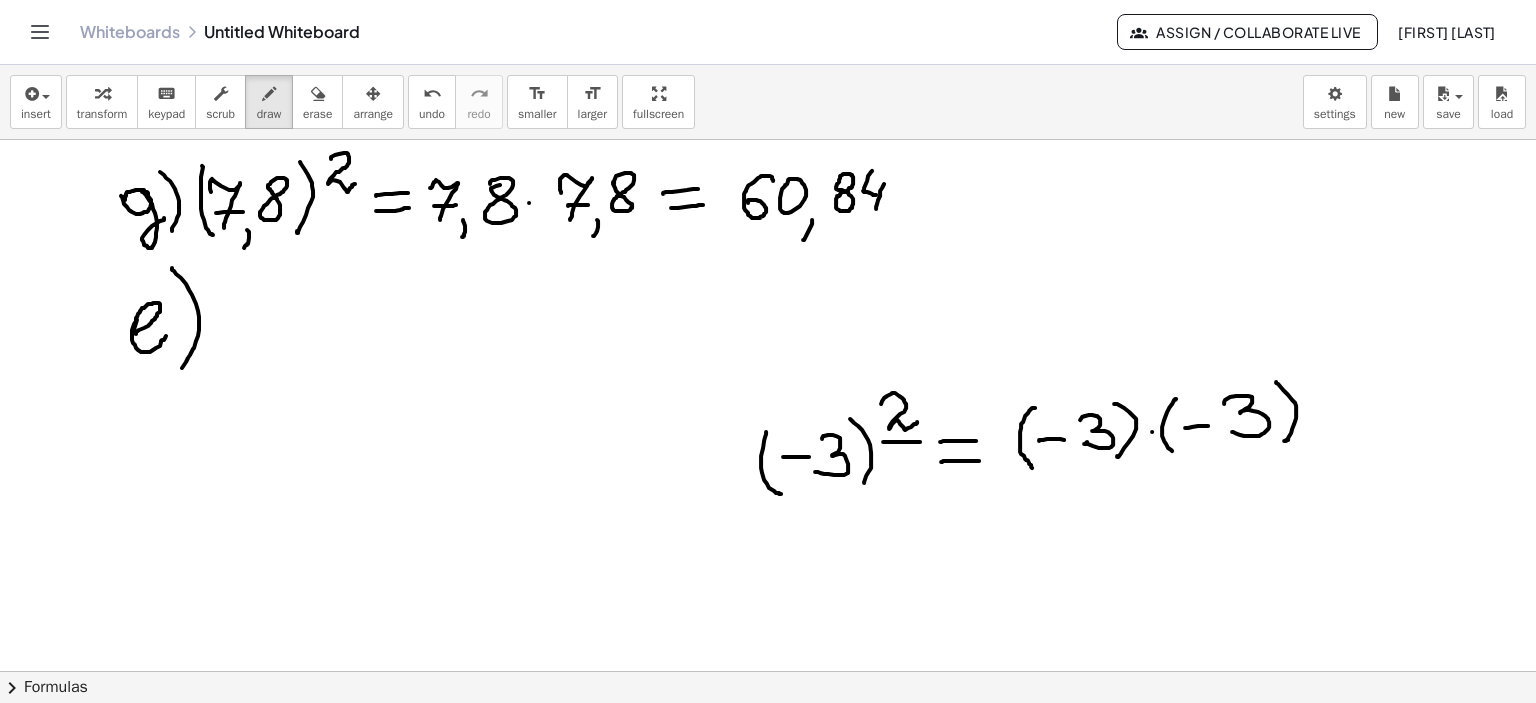drag, startPoint x: 883, startPoint y: 441, endPoint x: 920, endPoint y: 441, distance: 37 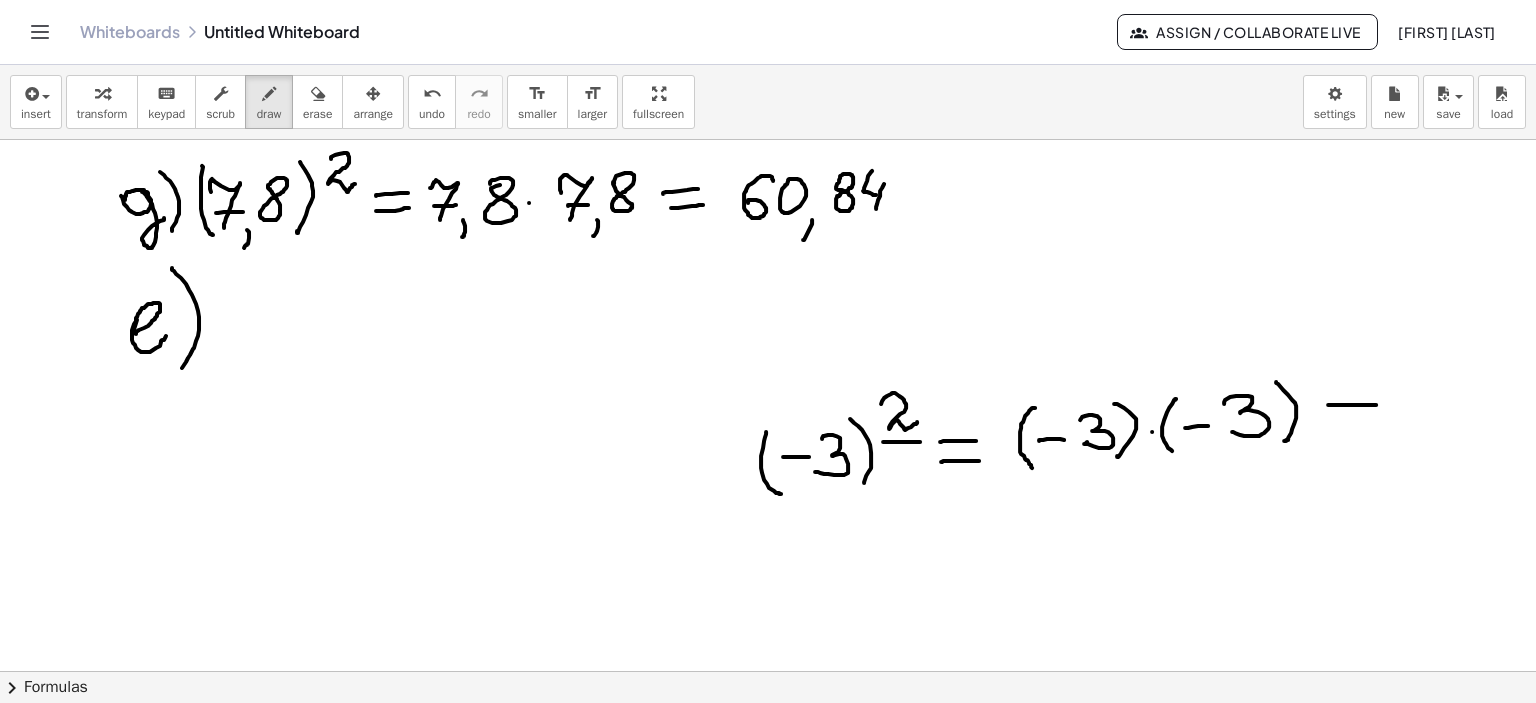 drag, startPoint x: 1328, startPoint y: 404, endPoint x: 1376, endPoint y: 404, distance: 48 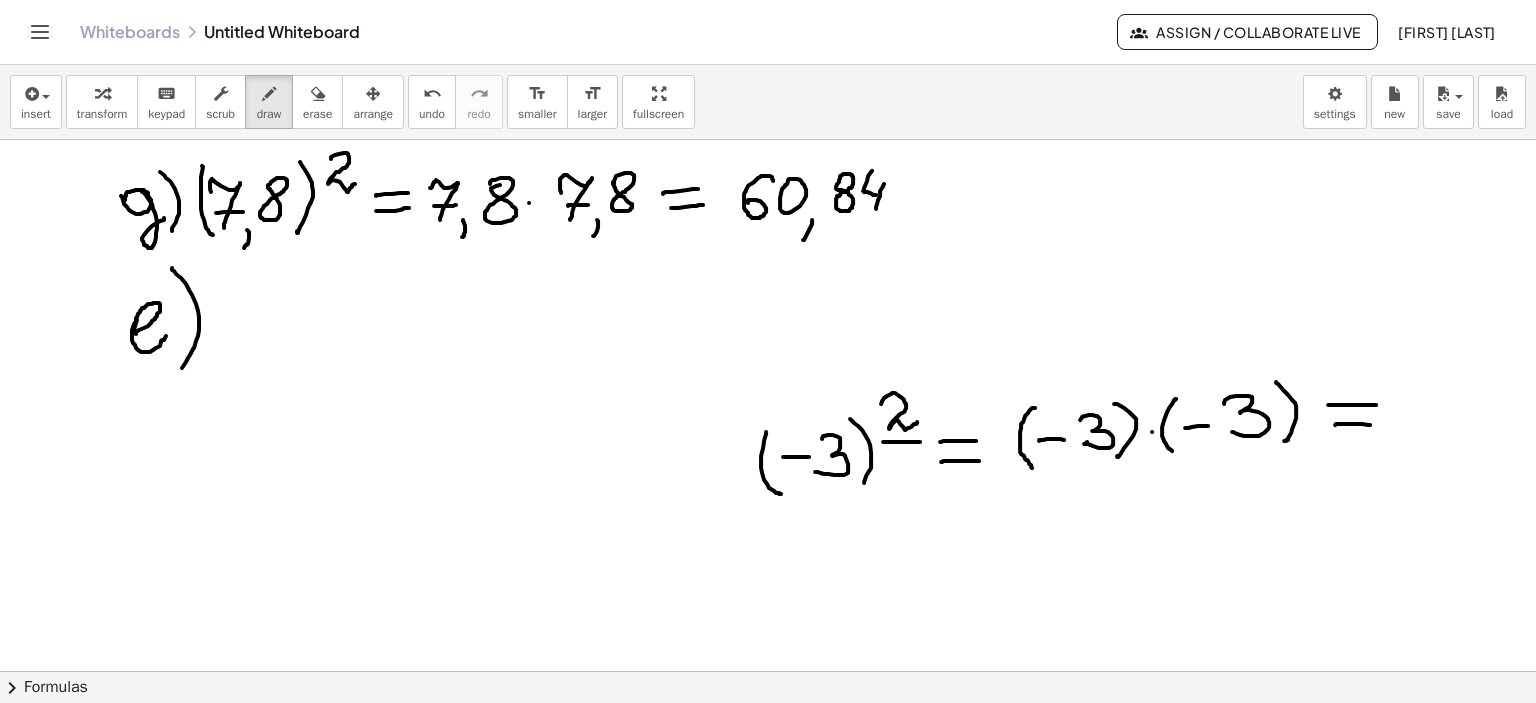 drag, startPoint x: 1335, startPoint y: 424, endPoint x: 1381, endPoint y: 421, distance: 46.09772 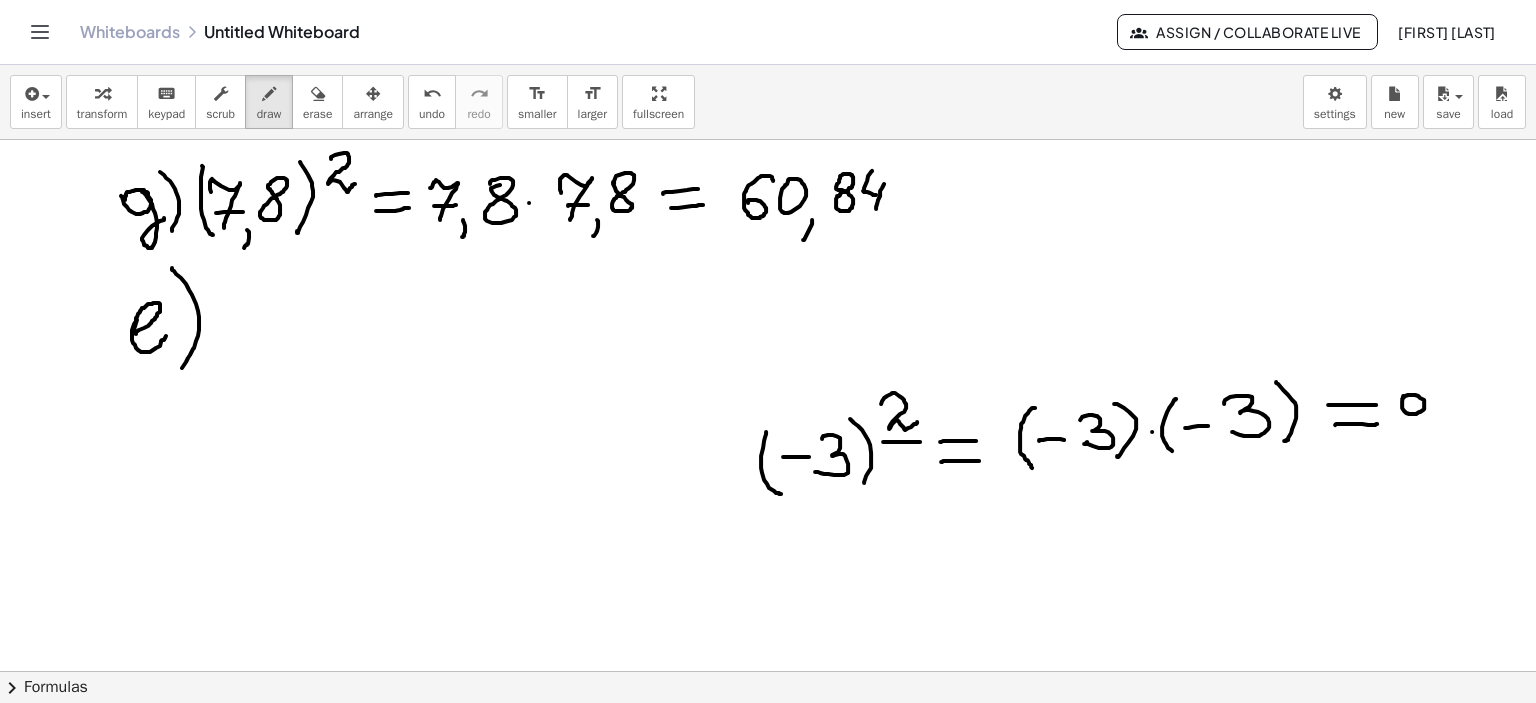 drag, startPoint x: 1403, startPoint y: 395, endPoint x: 1424, endPoint y: 403, distance: 22.472204 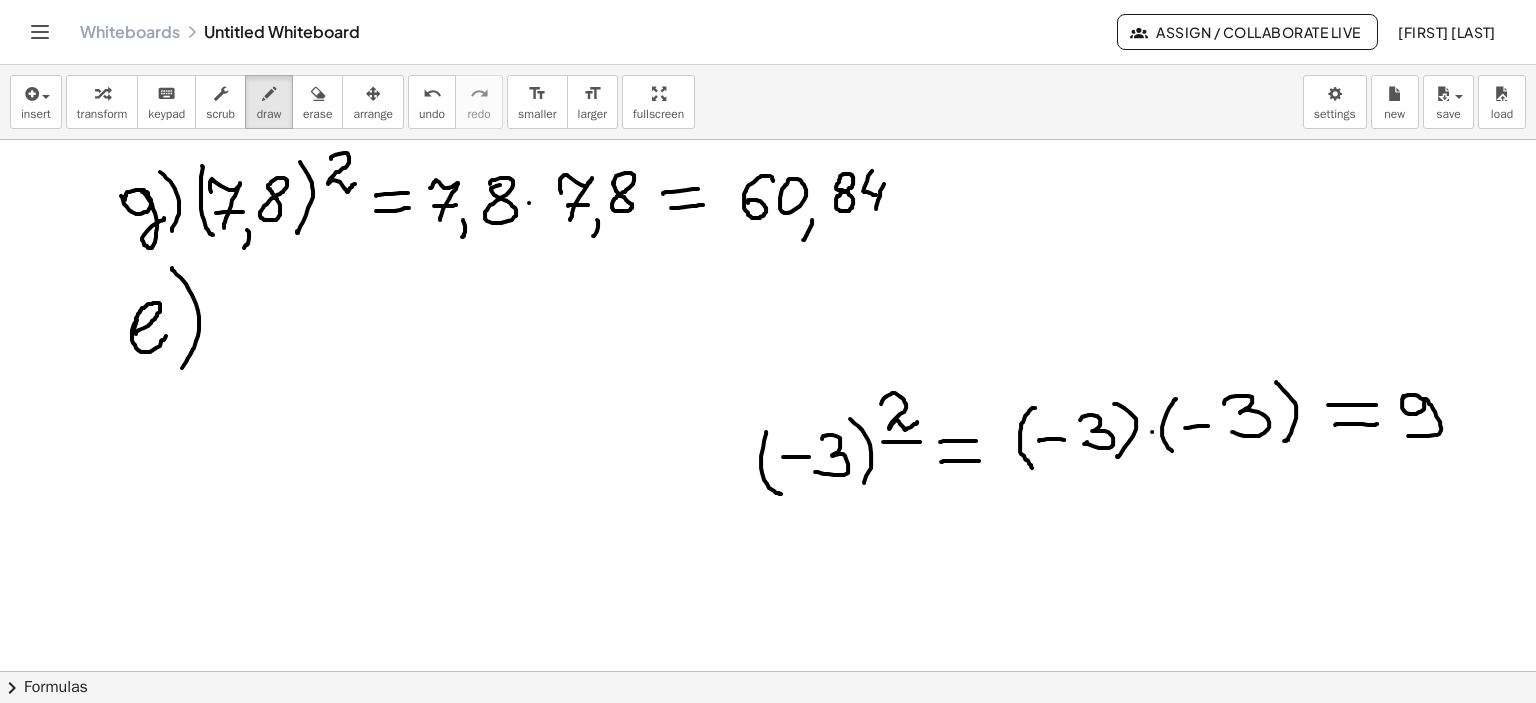 drag, startPoint x: 1424, startPoint y: 398, endPoint x: 1408, endPoint y: 435, distance: 40.311287 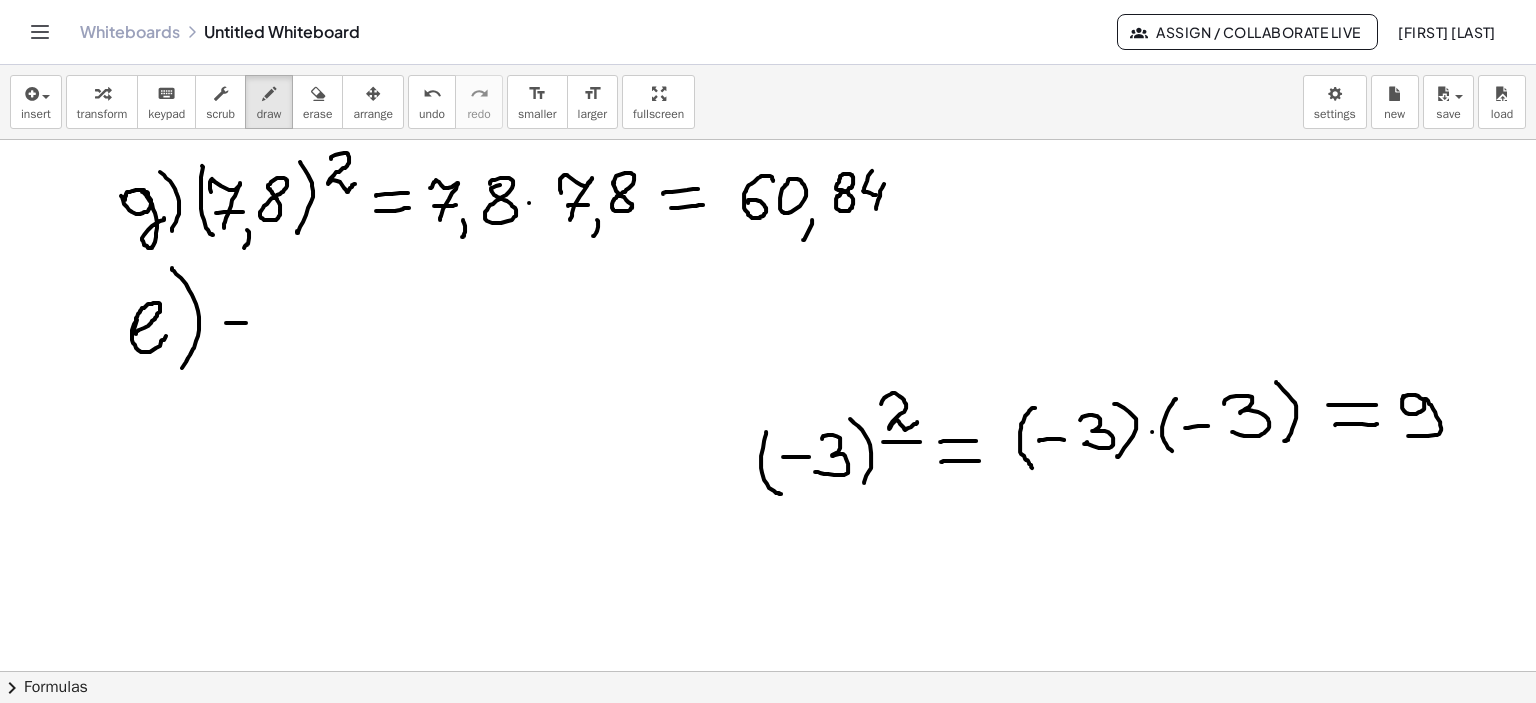 drag, startPoint x: 226, startPoint y: 322, endPoint x: 252, endPoint y: 322, distance: 26 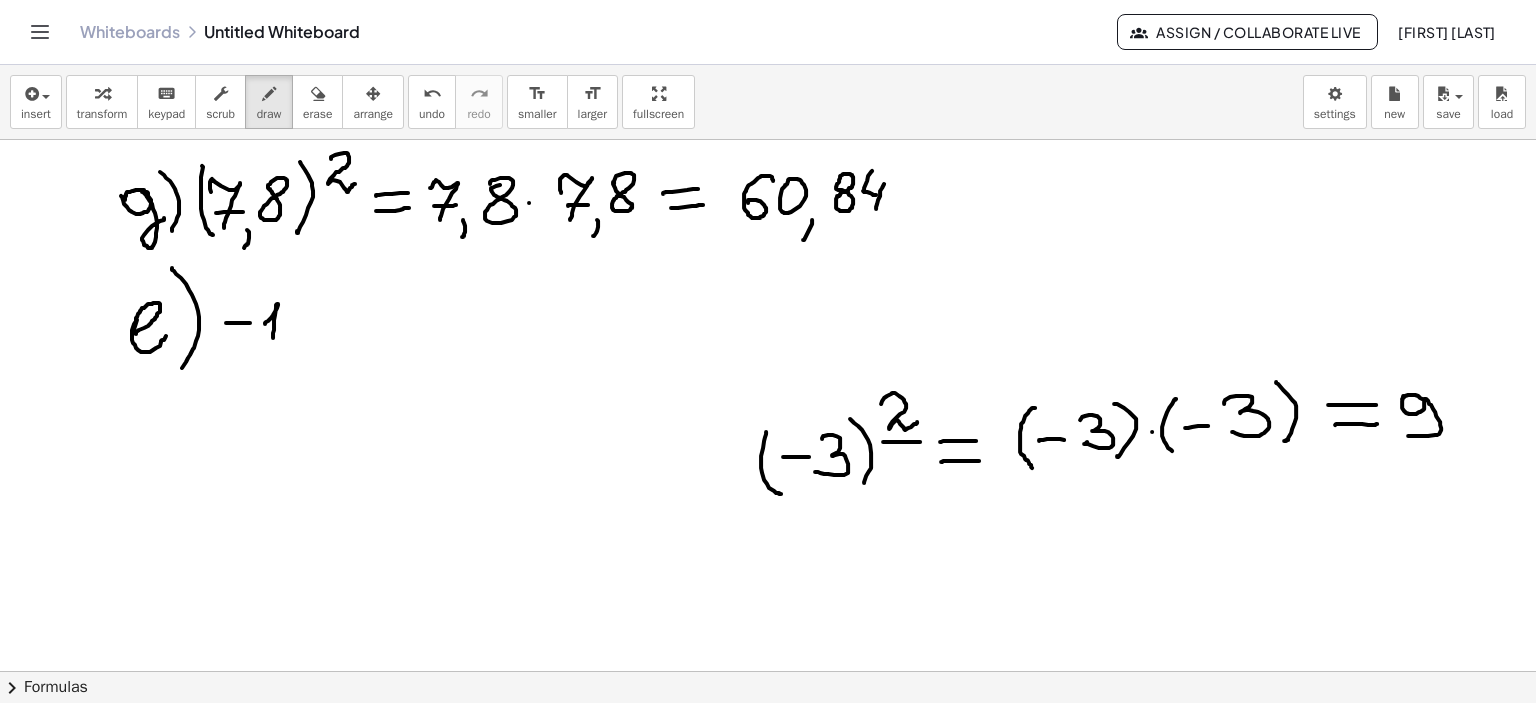 drag, startPoint x: 265, startPoint y: 323, endPoint x: 298, endPoint y: 335, distance: 35.1141 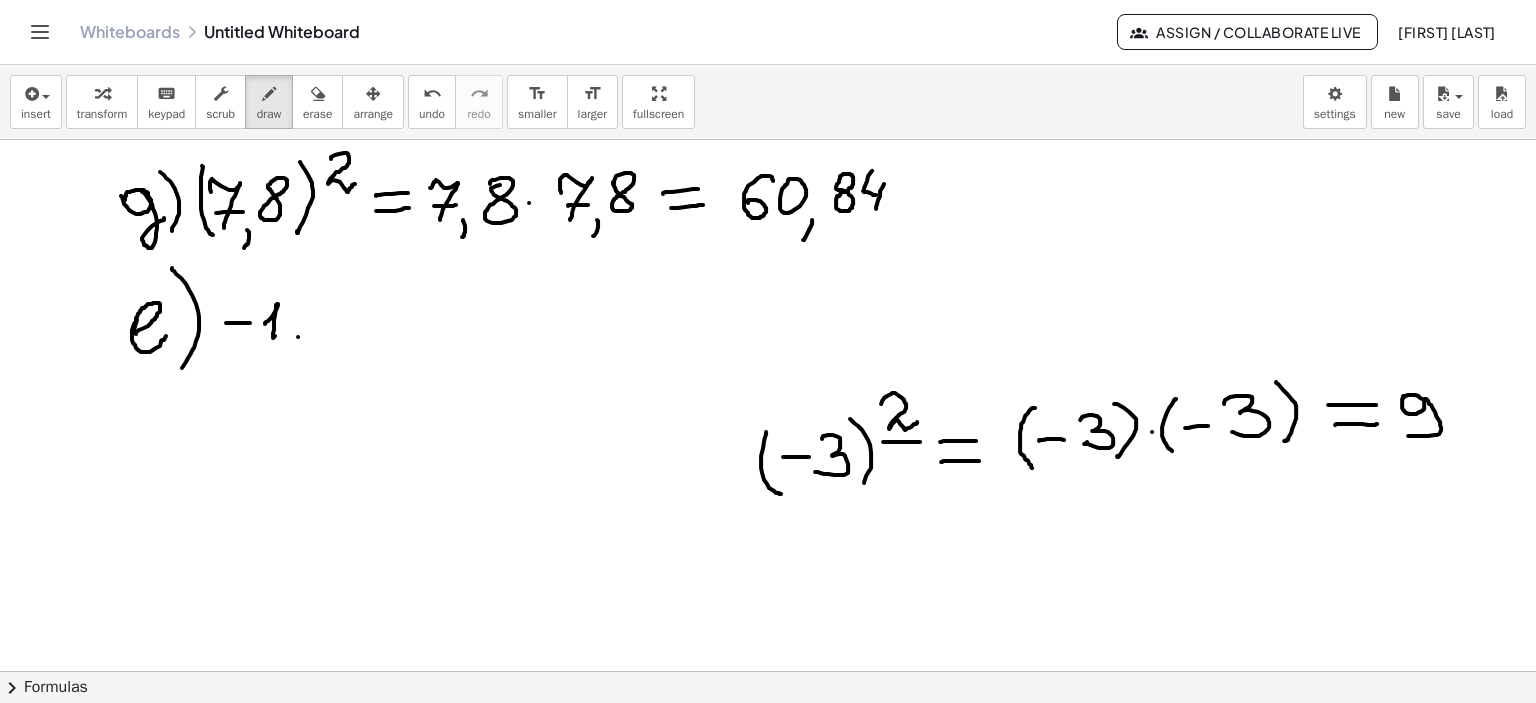 drag, startPoint x: 298, startPoint y: 336, endPoint x: 298, endPoint y: 352, distance: 16 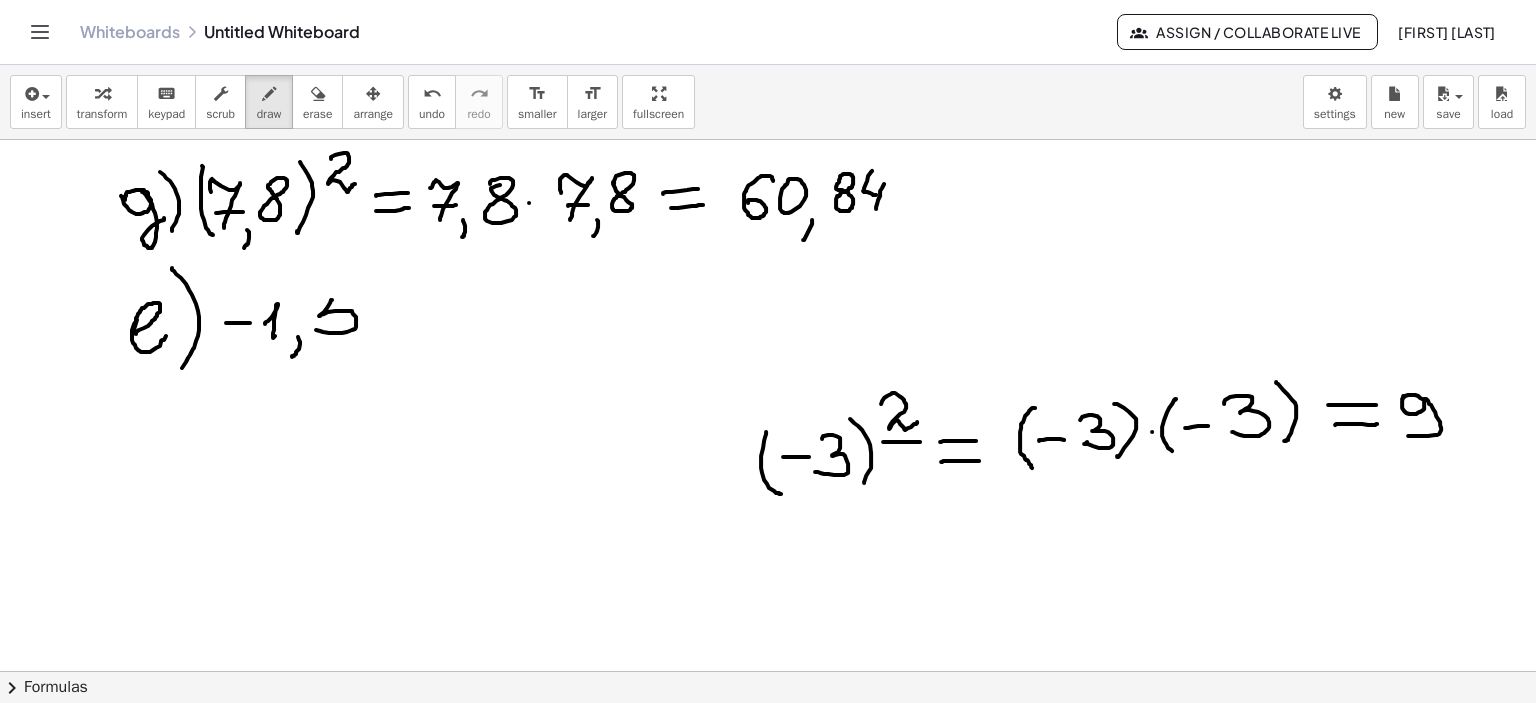 drag, startPoint x: 332, startPoint y: 299, endPoint x: 334, endPoint y: 312, distance: 13.152946 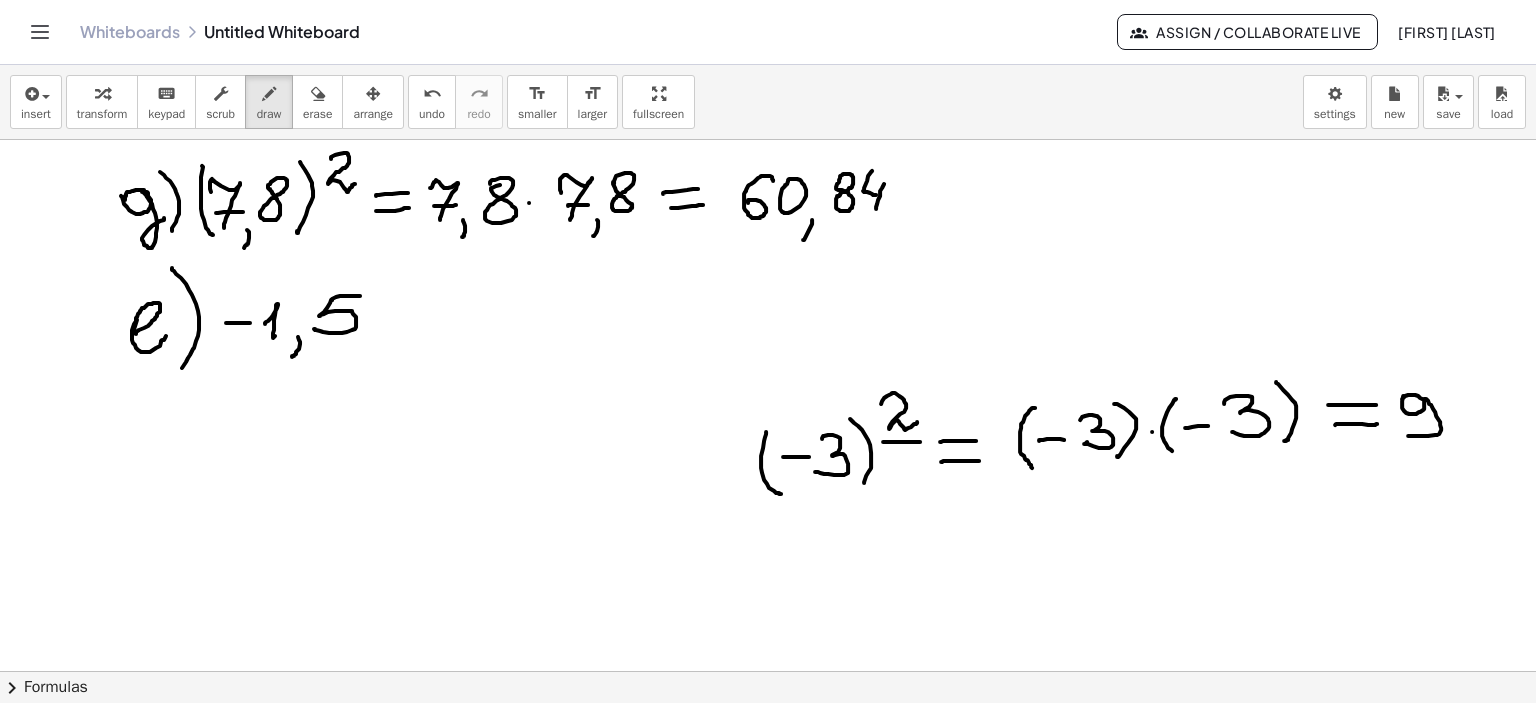 drag, startPoint x: 332, startPoint y: 299, endPoint x: 360, endPoint y: 295, distance: 28.284271 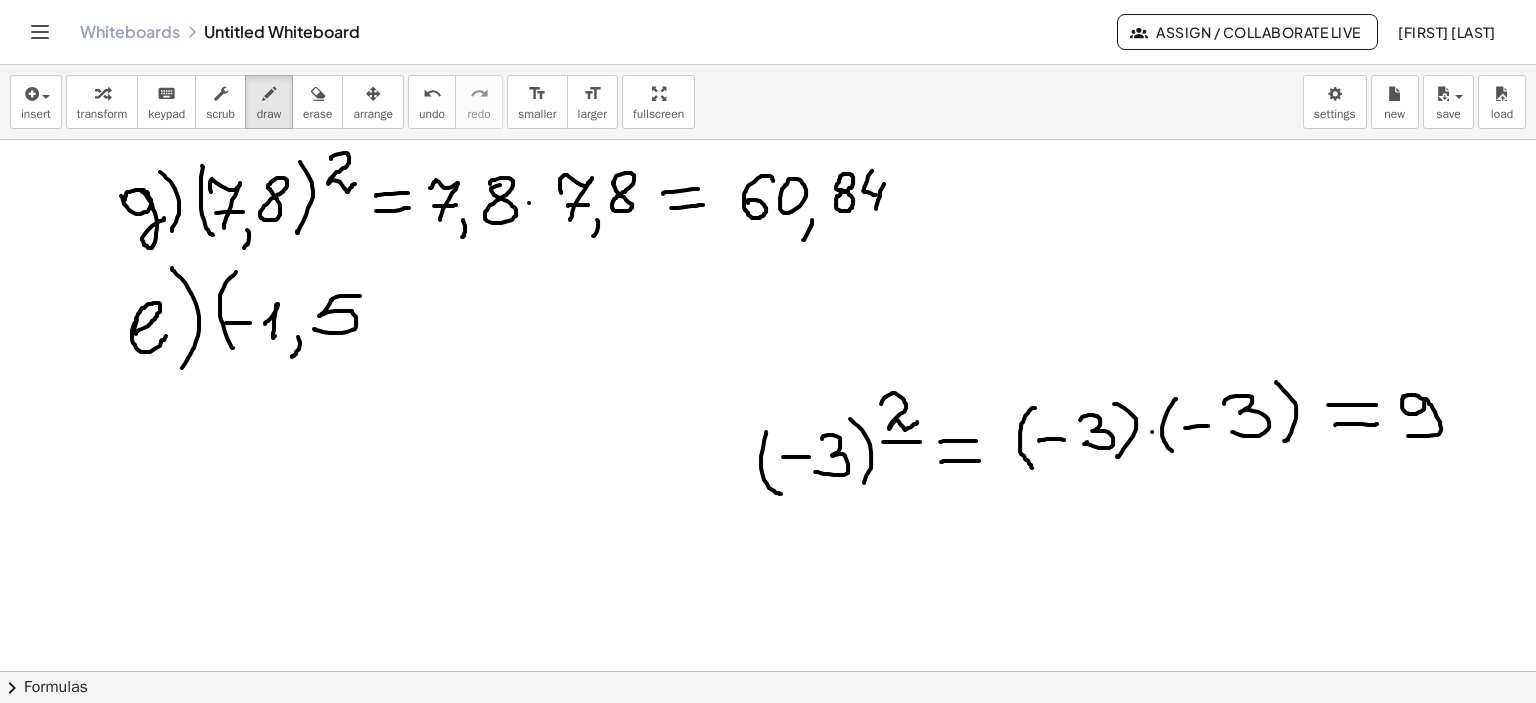 drag, startPoint x: 222, startPoint y: 290, endPoint x: 358, endPoint y: 326, distance: 140.68404 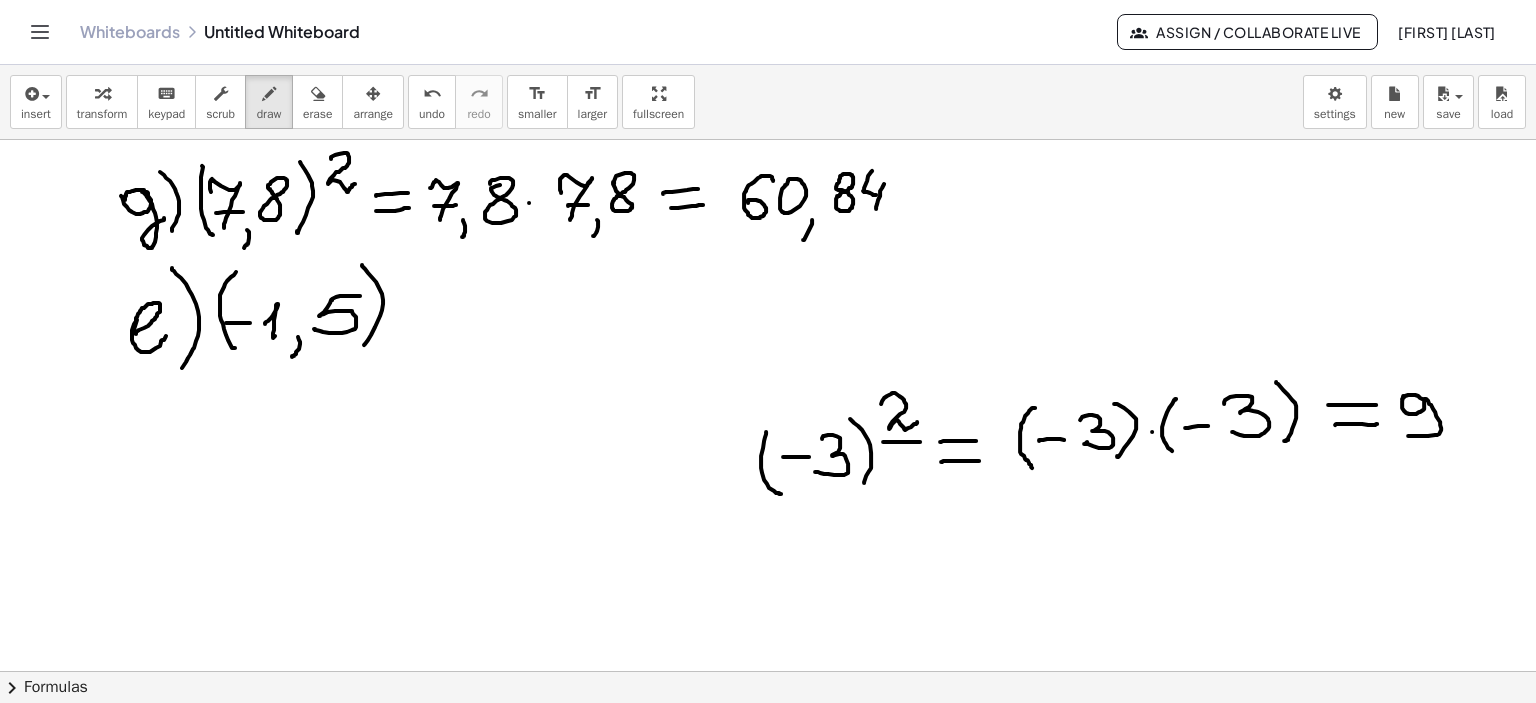 drag, startPoint x: 362, startPoint y: 264, endPoint x: 382, endPoint y: 329, distance: 68.007355 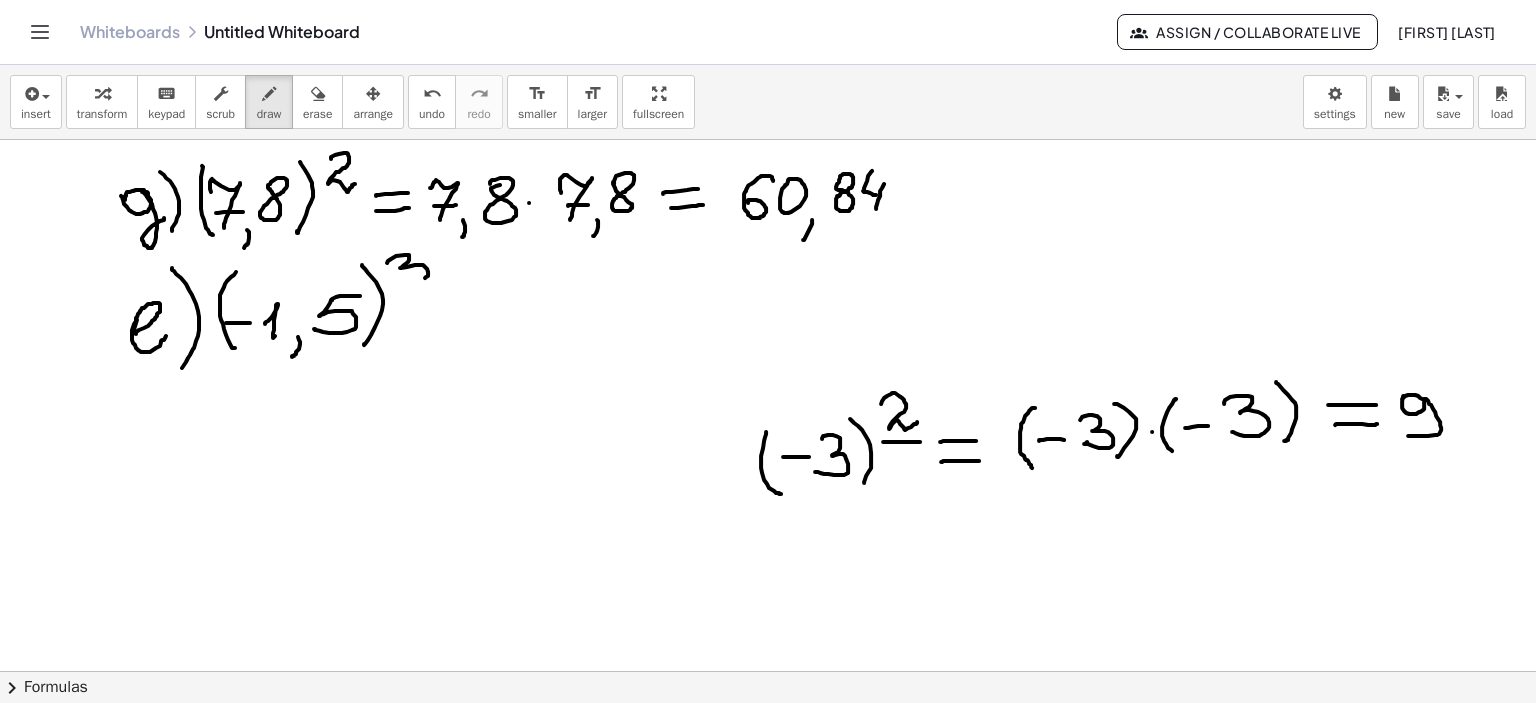 drag, startPoint x: 409, startPoint y: 254, endPoint x: 395, endPoint y: 279, distance: 28.653097 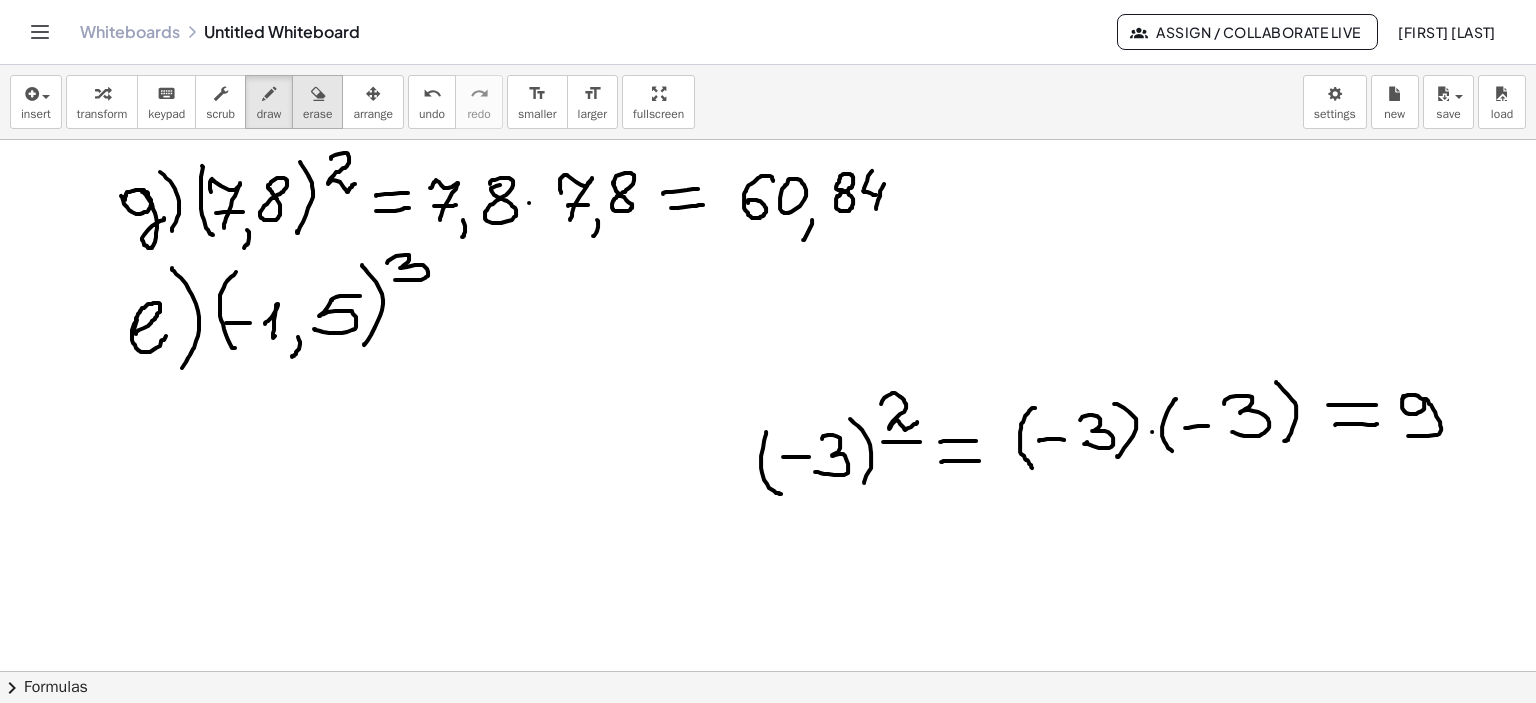 click at bounding box center [317, 93] 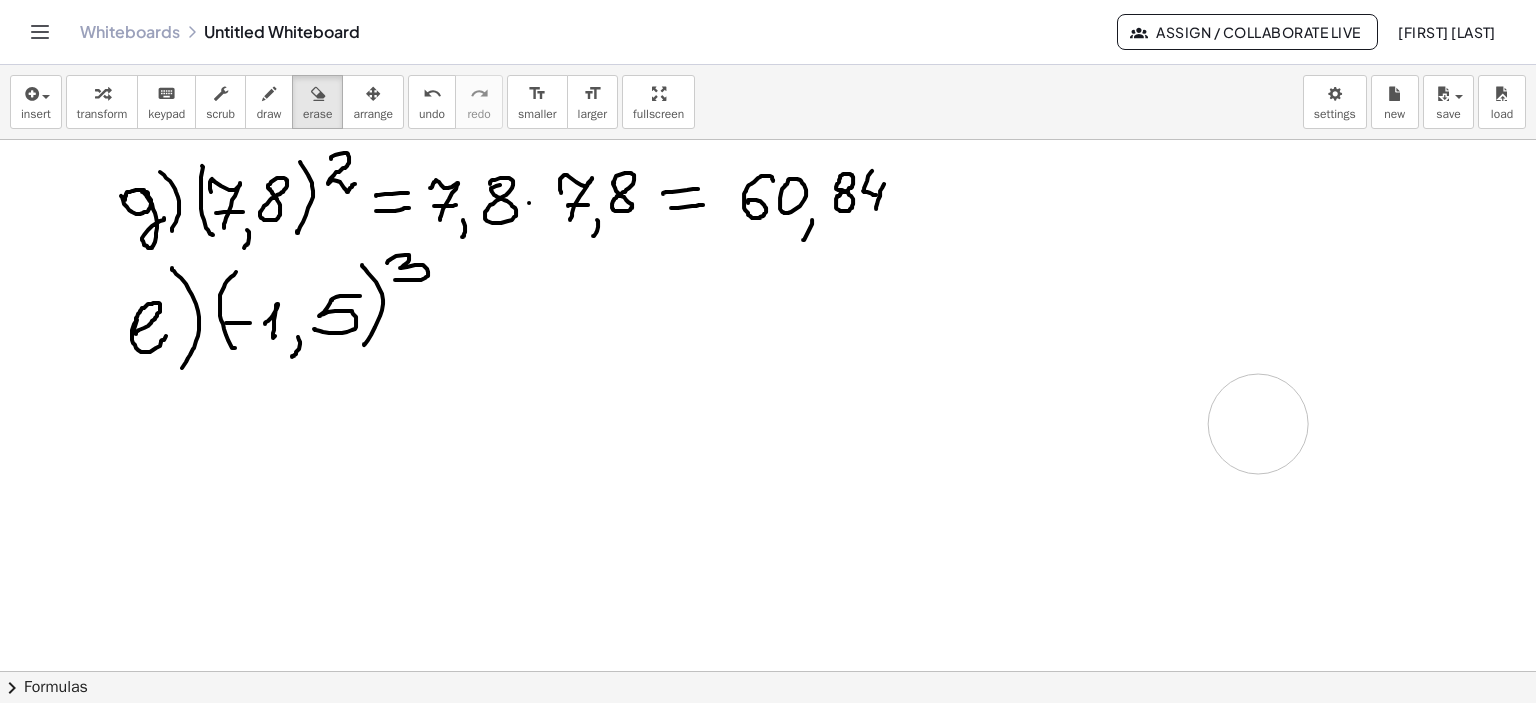 drag, startPoint x: 760, startPoint y: 536, endPoint x: 1008, endPoint y: 218, distance: 403.2716 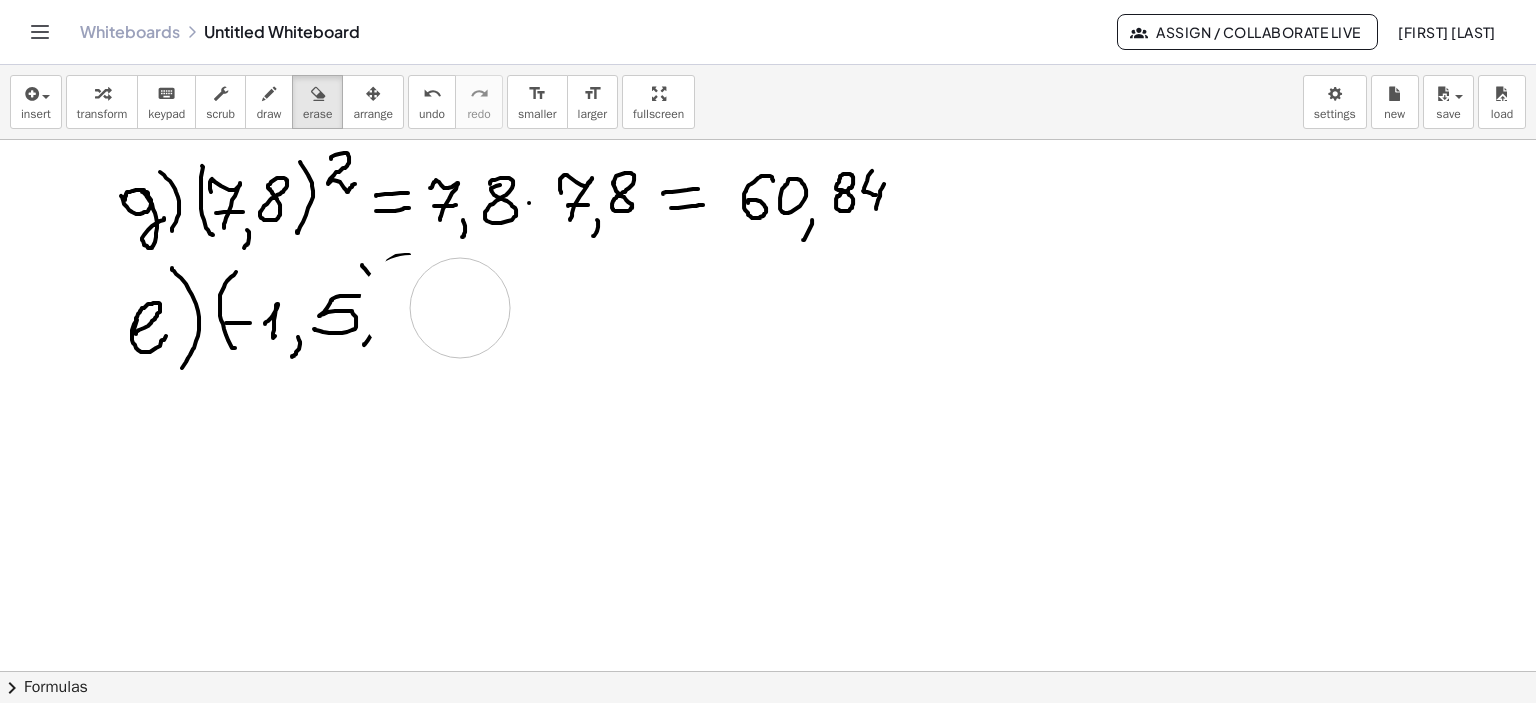 drag, startPoint x: 410, startPoint y: 304, endPoint x: 460, endPoint y: 307, distance: 50.08992 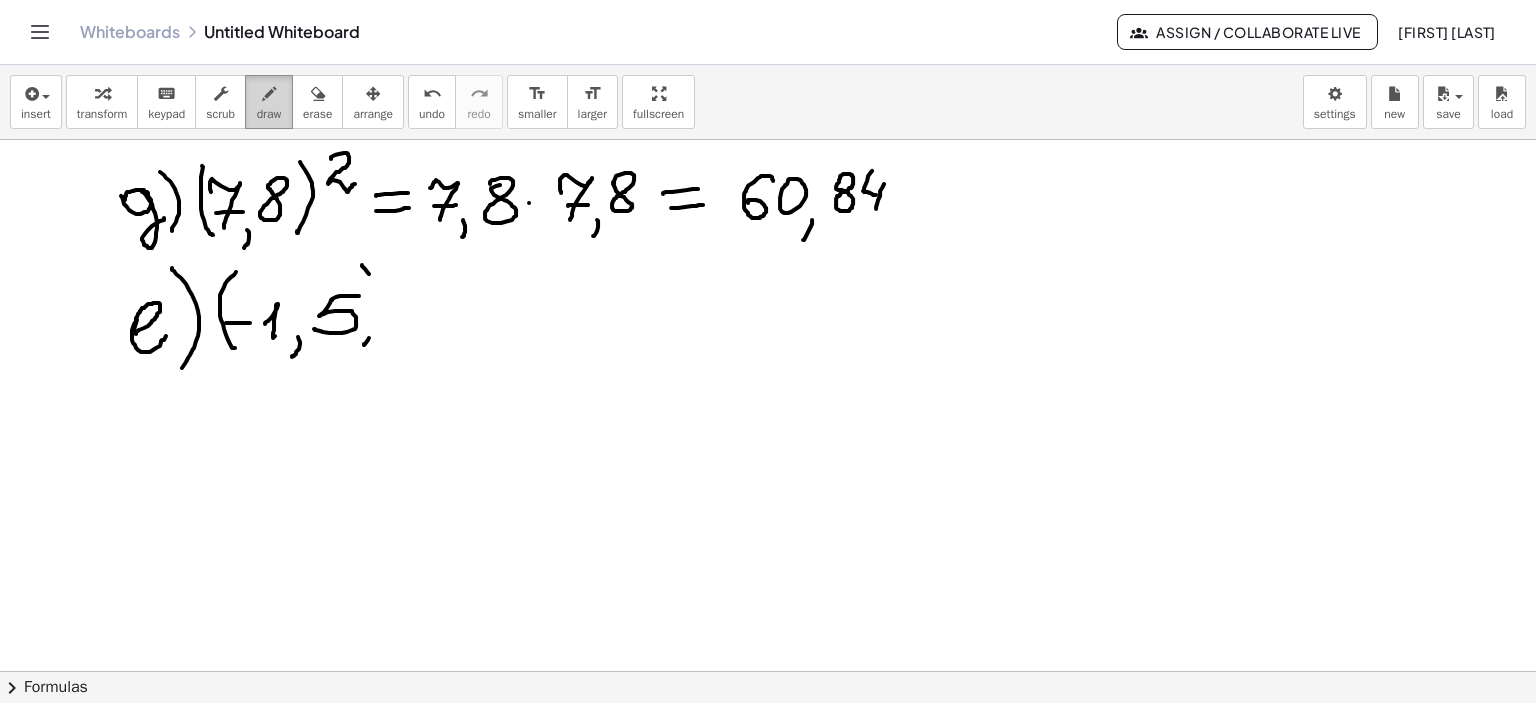 click at bounding box center [269, 94] 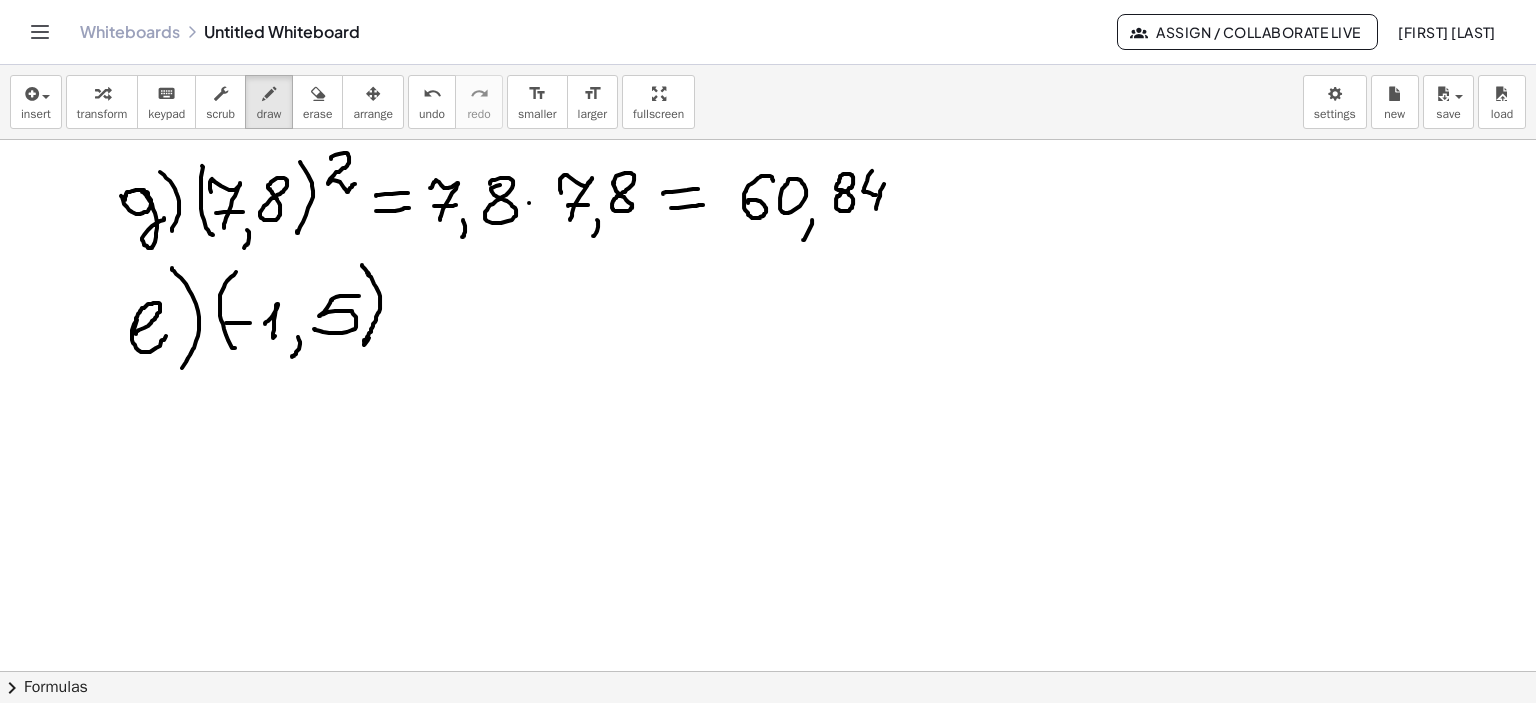 drag, startPoint x: 367, startPoint y: 272, endPoint x: 364, endPoint y: 341, distance: 69.065186 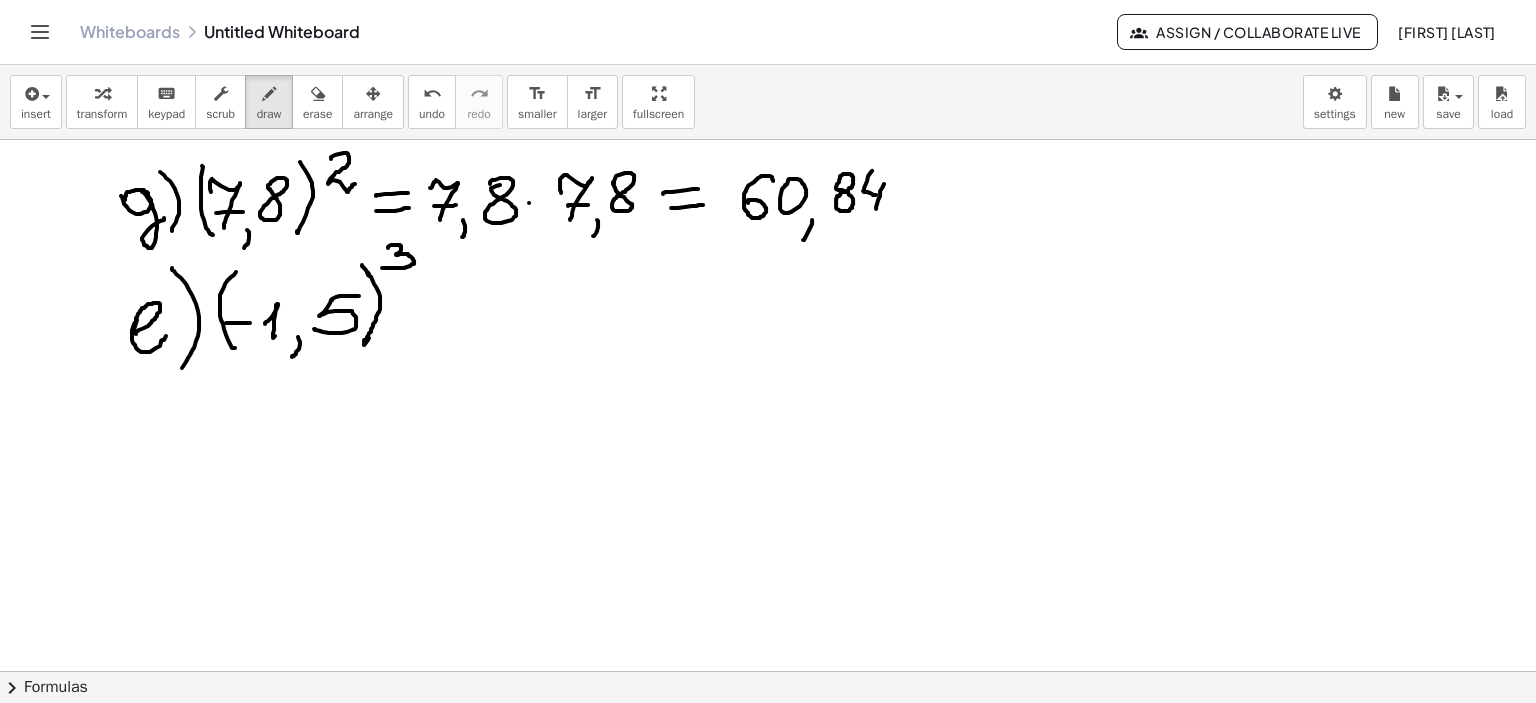 drag, startPoint x: 388, startPoint y: 247, endPoint x: 382, endPoint y: 267, distance: 20.880613 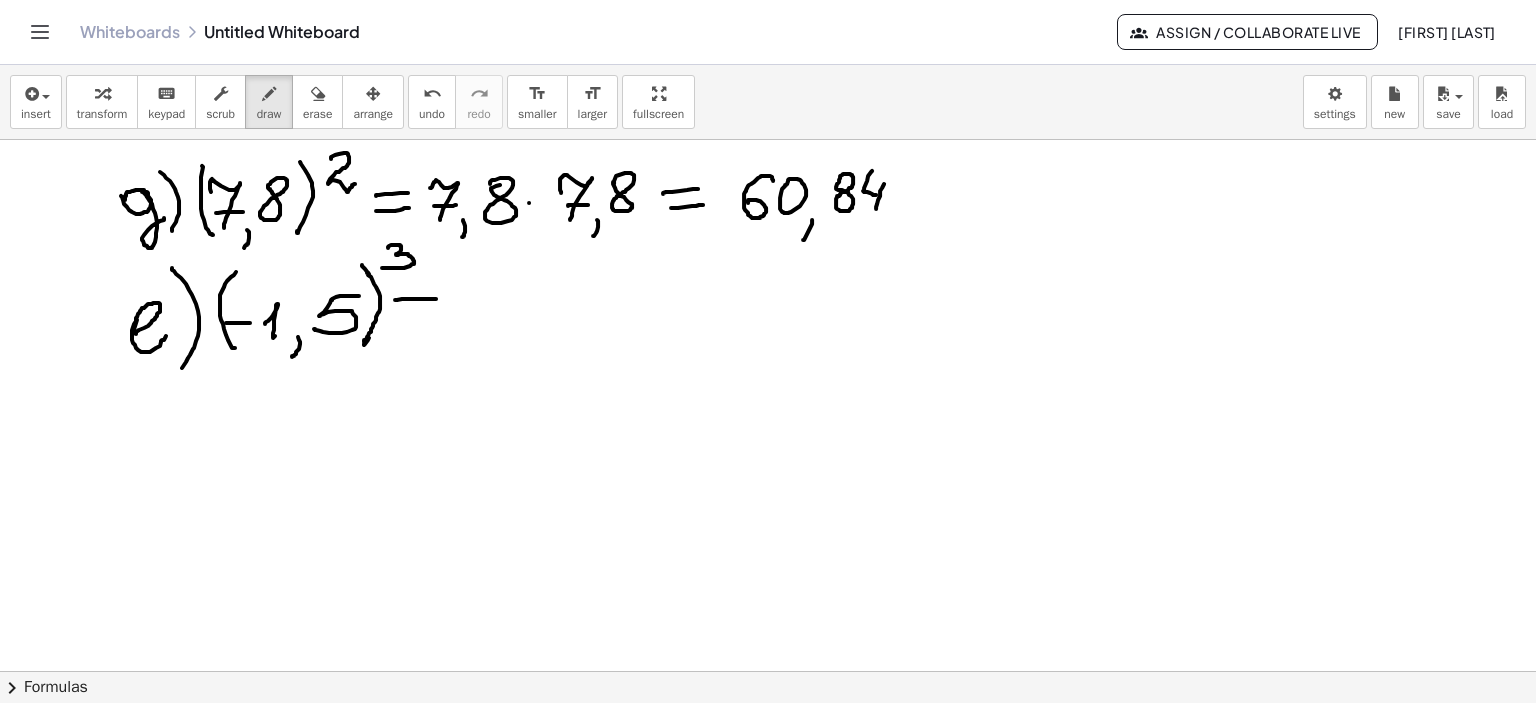drag, startPoint x: 395, startPoint y: 299, endPoint x: 440, endPoint y: 298, distance: 45.01111 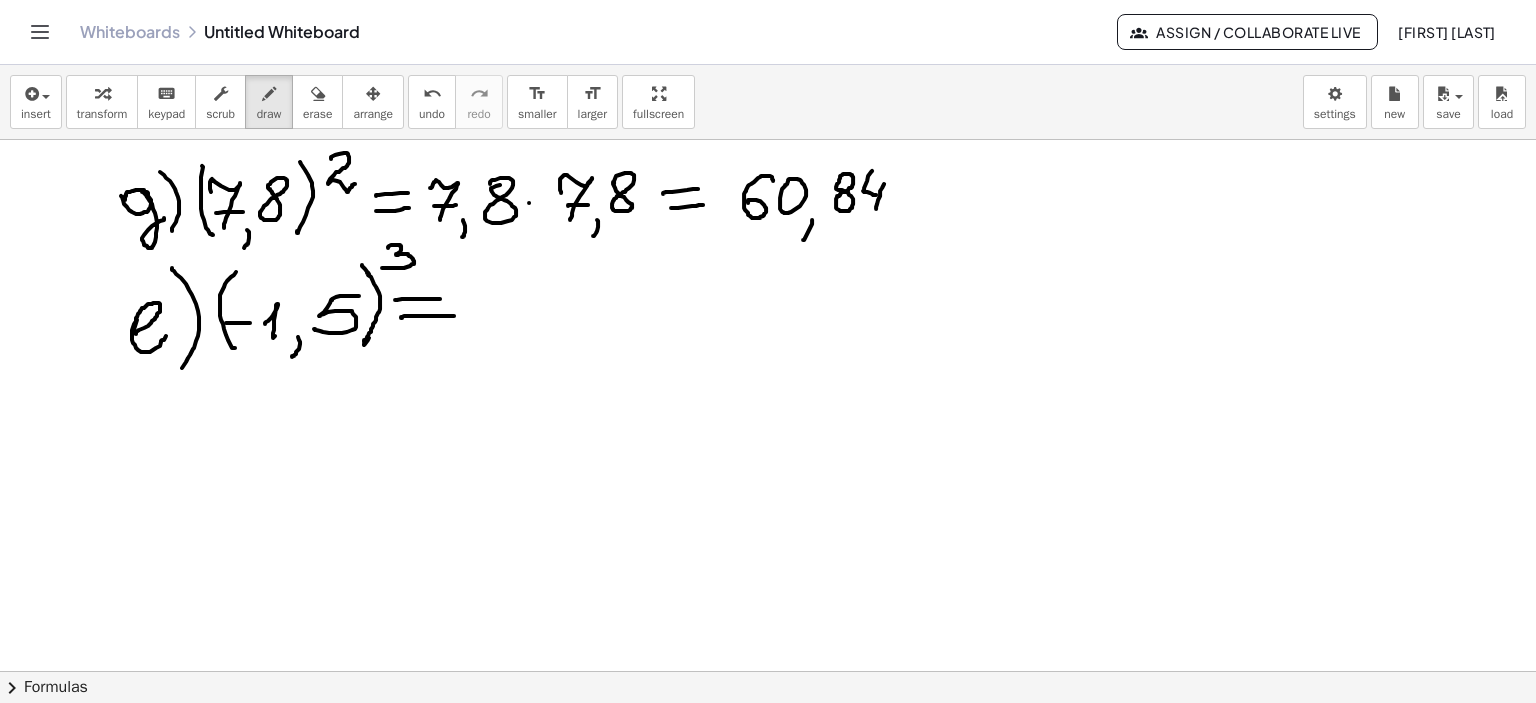 drag, startPoint x: 401, startPoint y: 316, endPoint x: 454, endPoint y: 315, distance: 53.009434 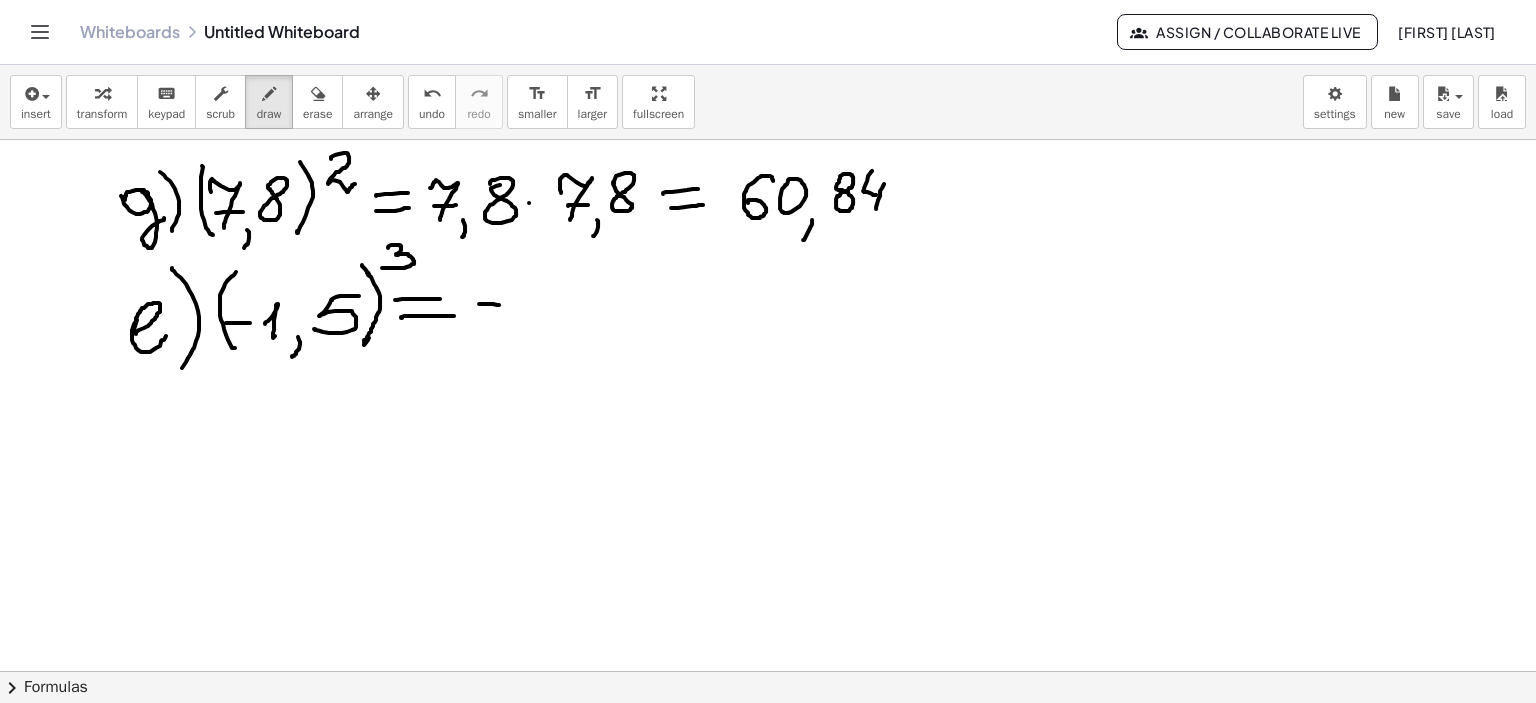 drag, startPoint x: 479, startPoint y: 303, endPoint x: 500, endPoint y: 304, distance: 21.023796 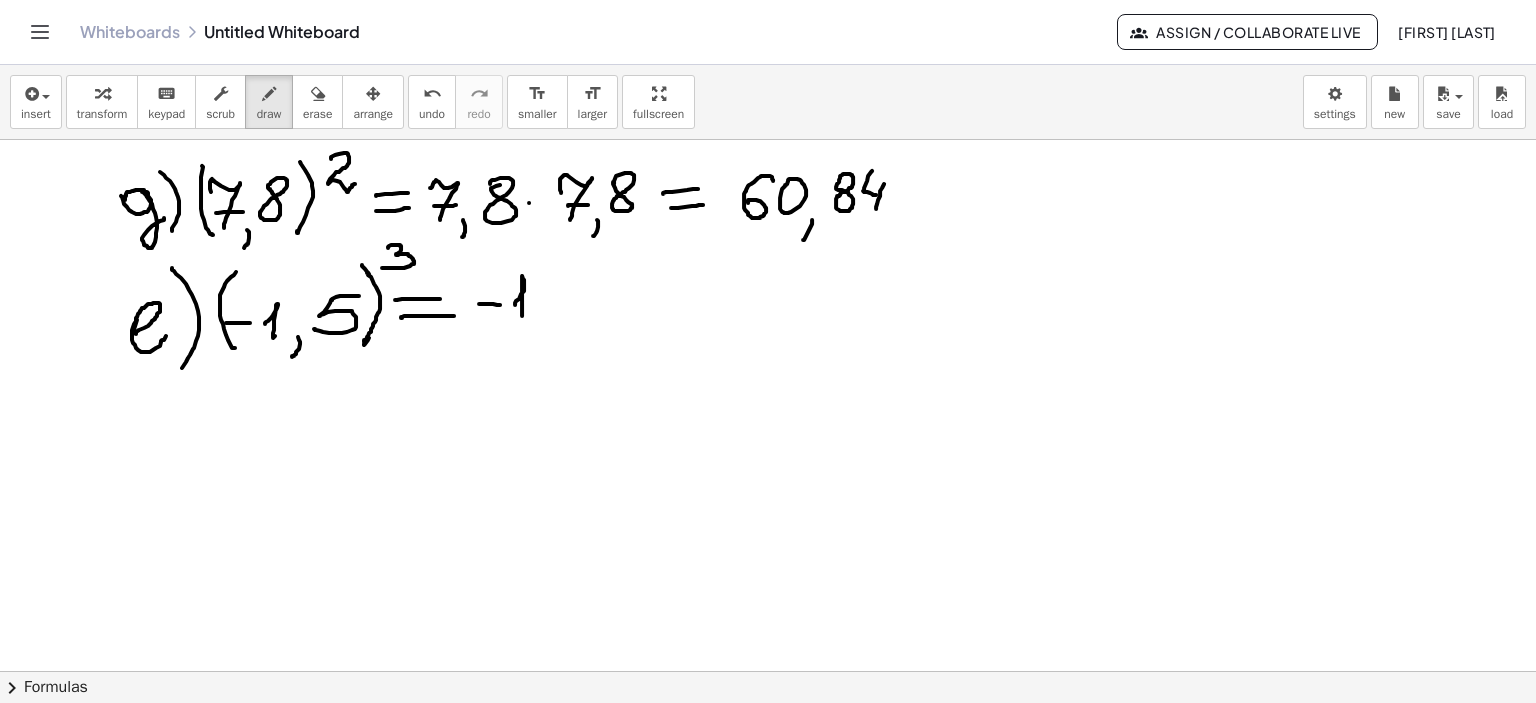 drag, startPoint x: 516, startPoint y: 300, endPoint x: 522, endPoint y: 315, distance: 16.155495 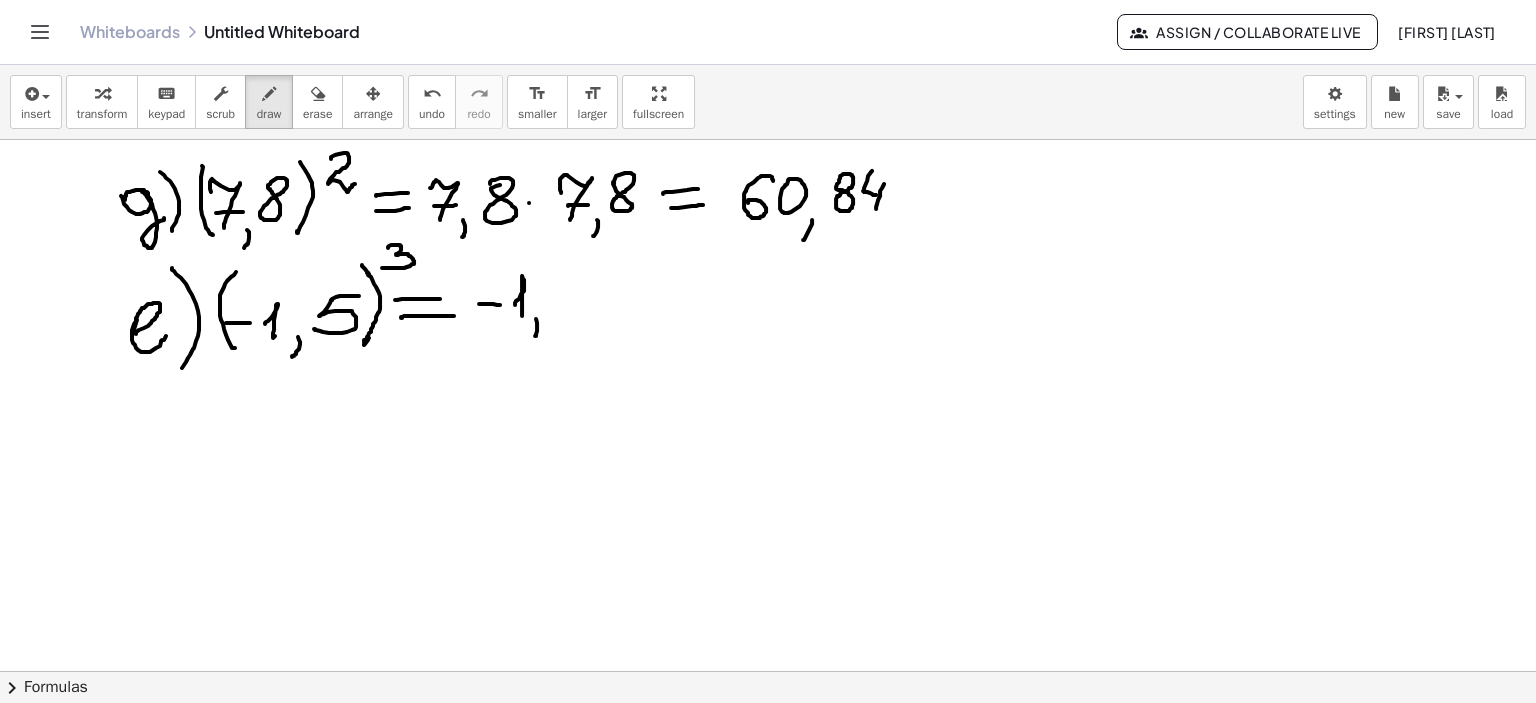 drag, startPoint x: 536, startPoint y: 318, endPoint x: 555, endPoint y: 307, distance: 21.954498 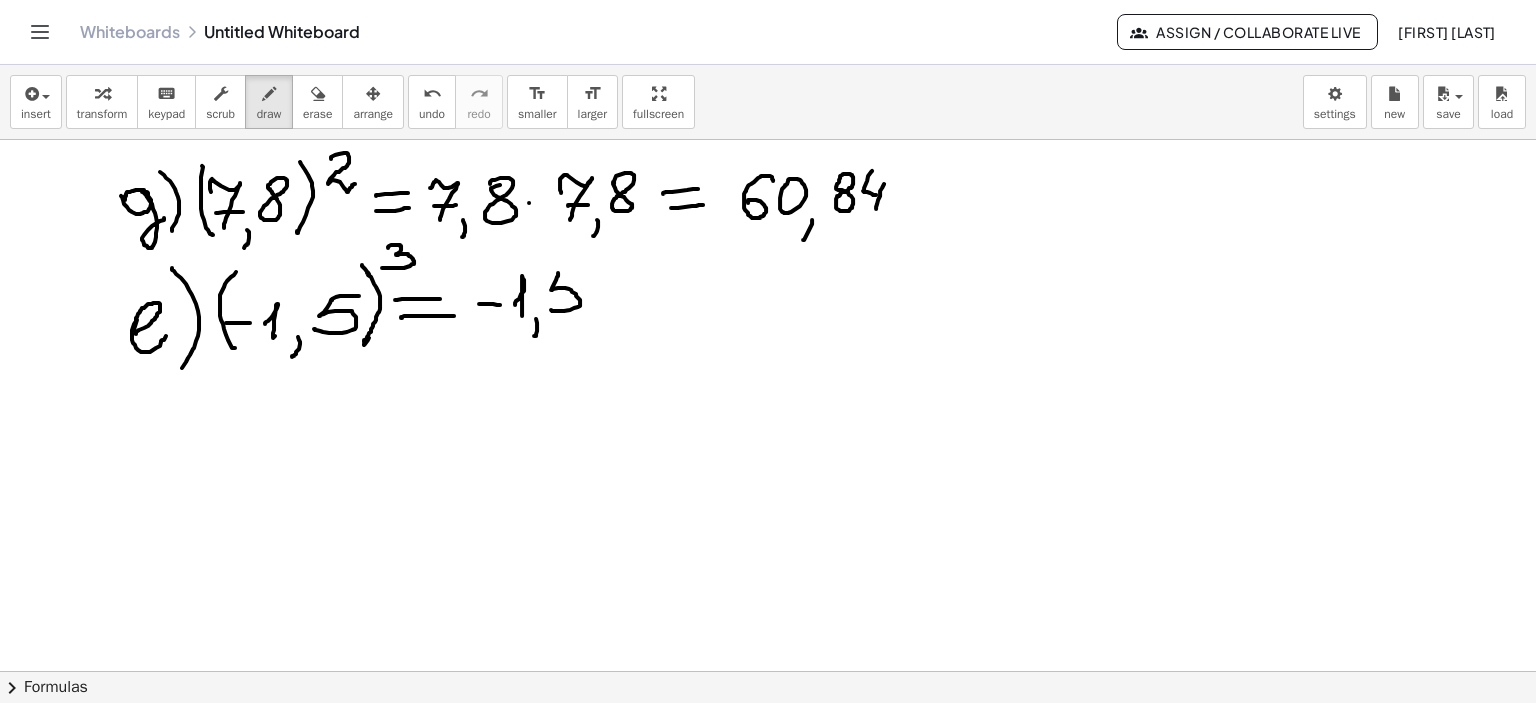 drag, startPoint x: 558, startPoint y: 272, endPoint x: 551, endPoint y: 307, distance: 35.69314 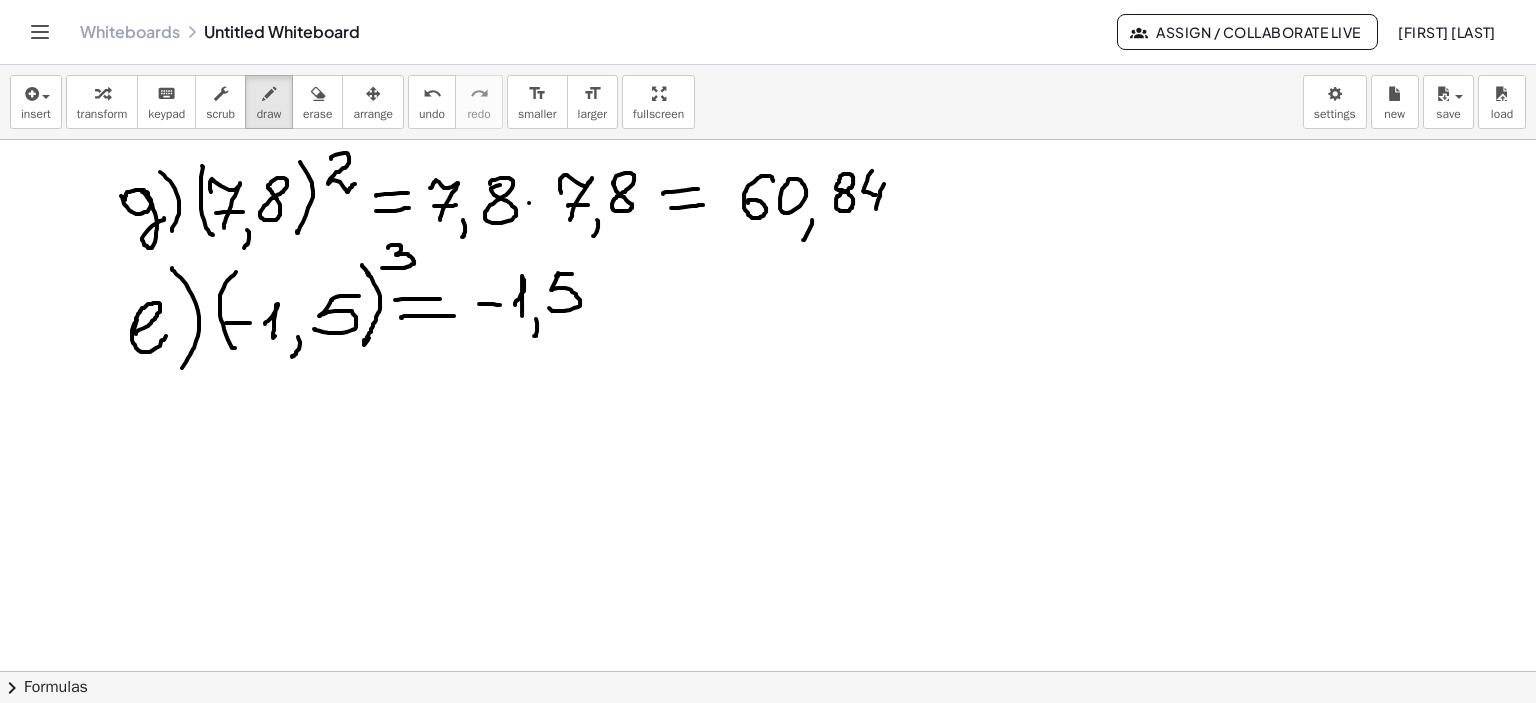 drag, startPoint x: 556, startPoint y: 275, endPoint x: 578, endPoint y: 273, distance: 22.090721 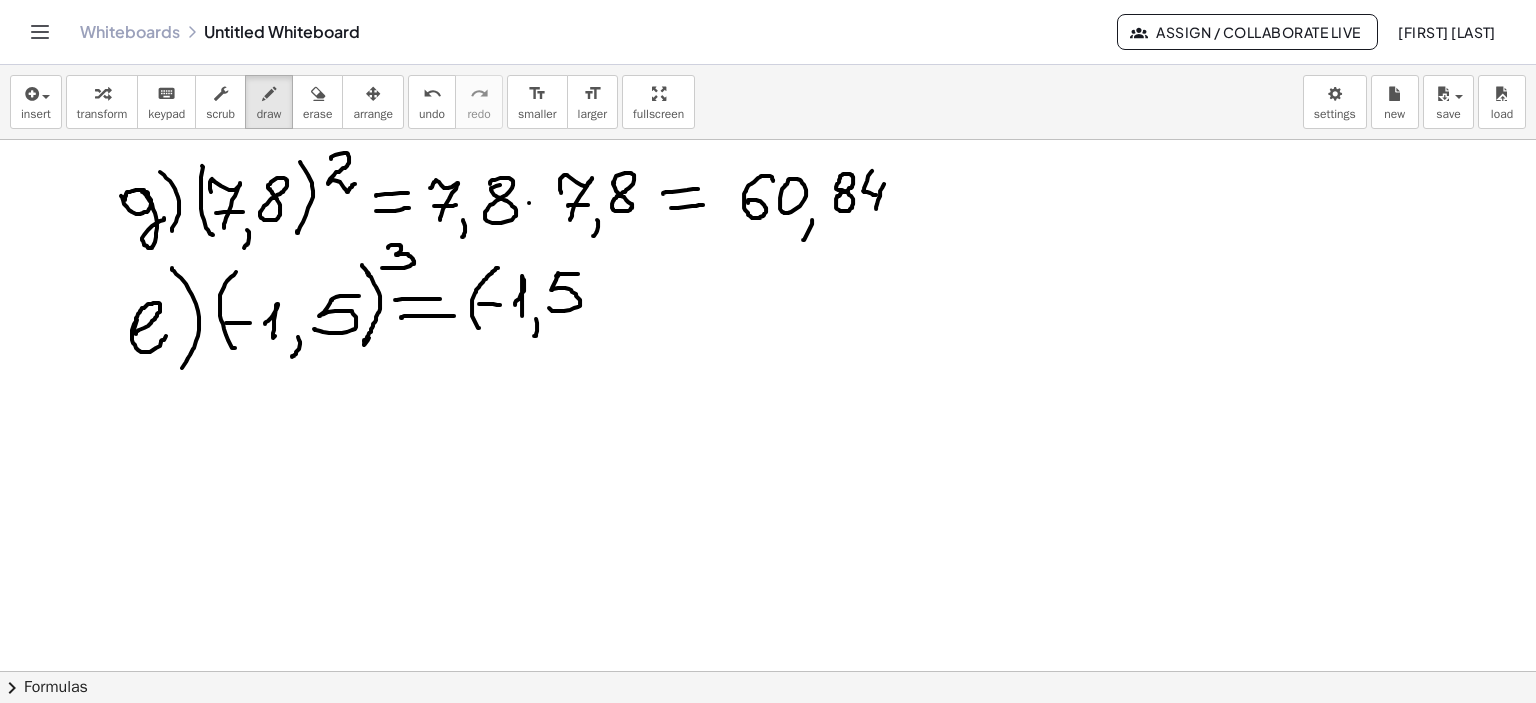 drag, startPoint x: 498, startPoint y: 267, endPoint x: 488, endPoint y: 327, distance: 60.827625 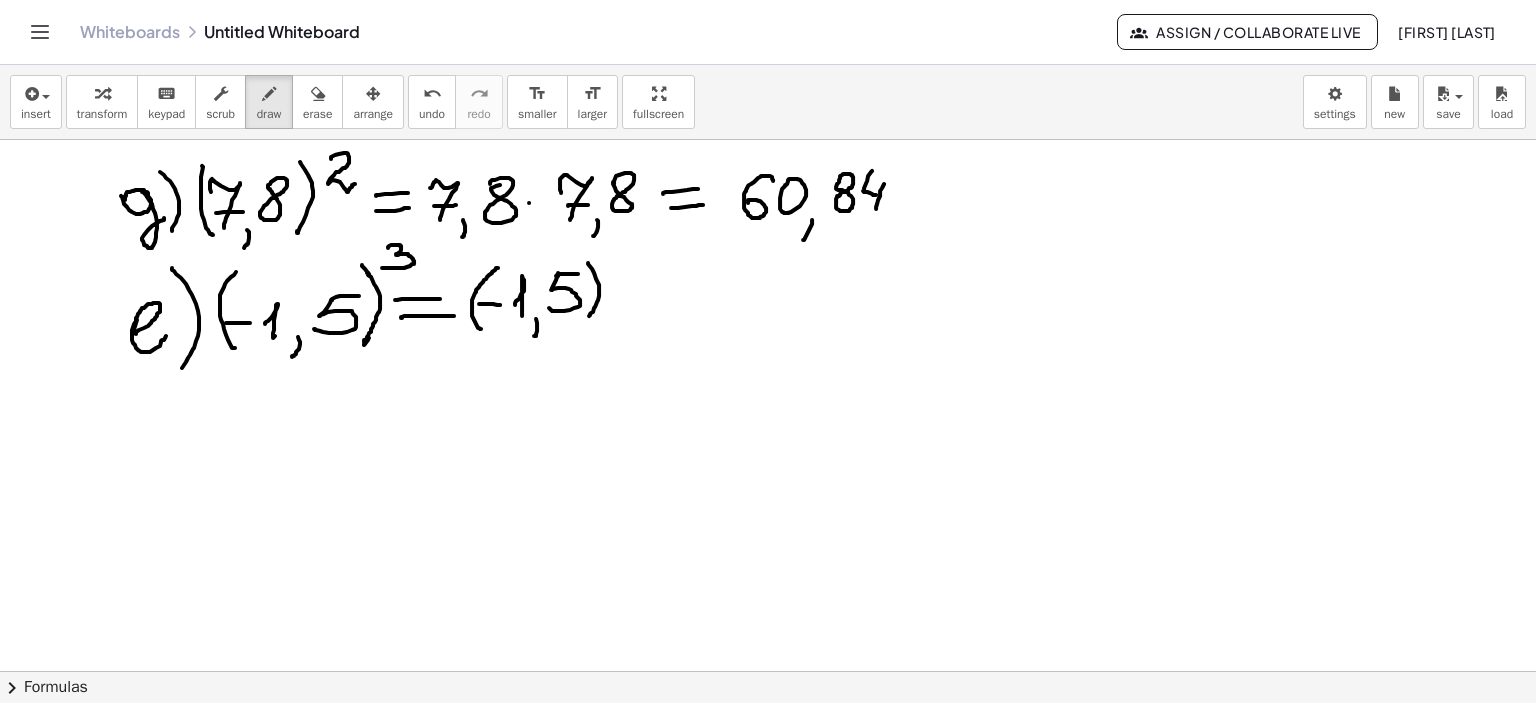drag, startPoint x: 588, startPoint y: 262, endPoint x: 589, endPoint y: 315, distance: 53.009434 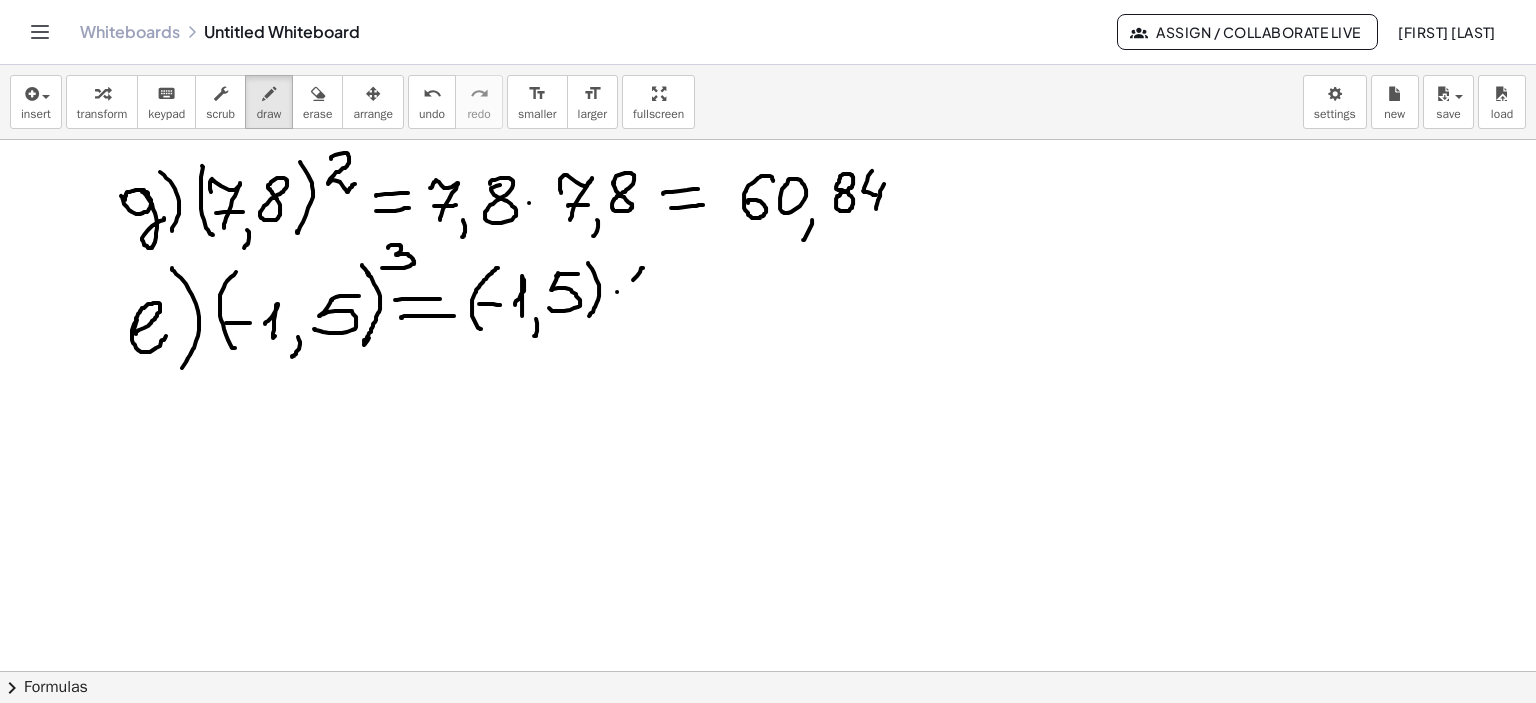 drag, startPoint x: 640, startPoint y: 271, endPoint x: 632, endPoint y: 321, distance: 50.635956 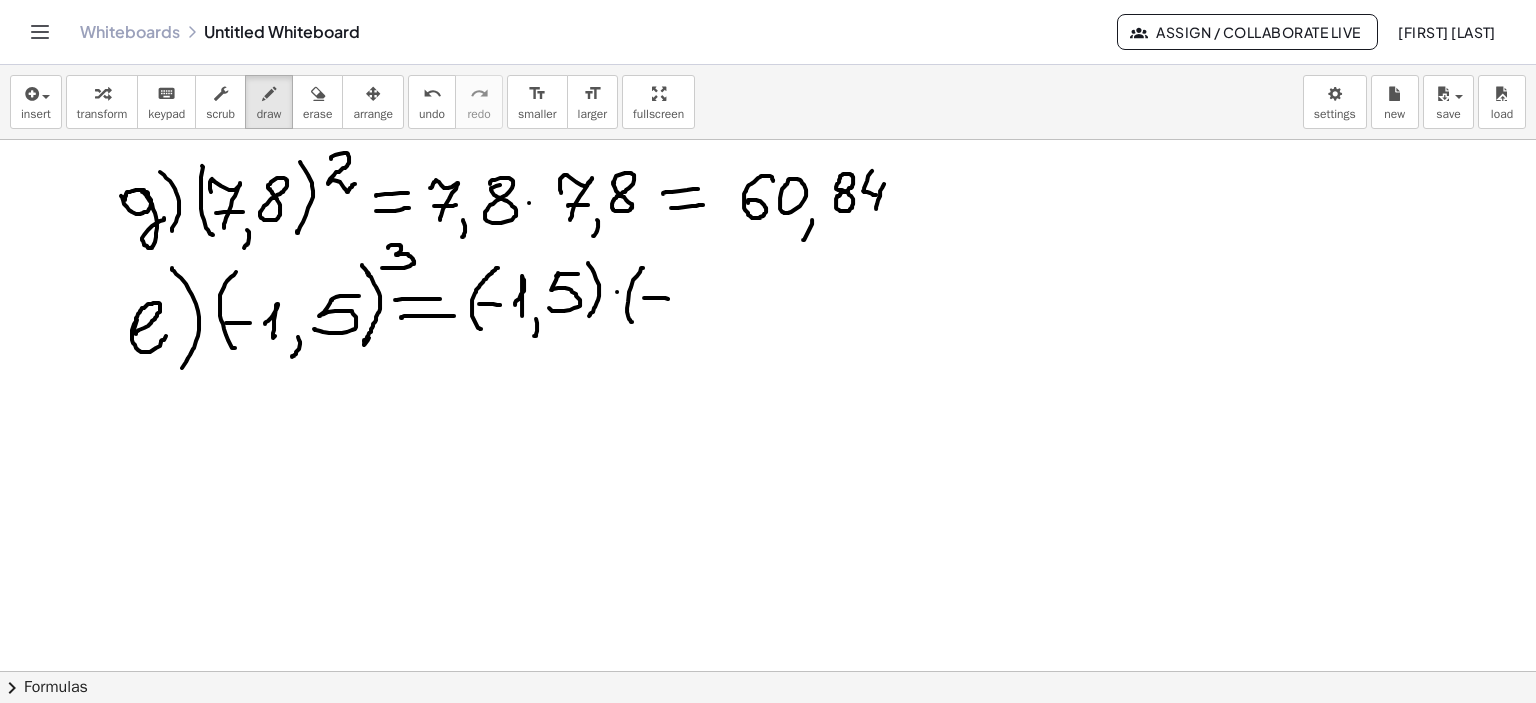 drag, startPoint x: 644, startPoint y: 297, endPoint x: 668, endPoint y: 298, distance: 24.020824 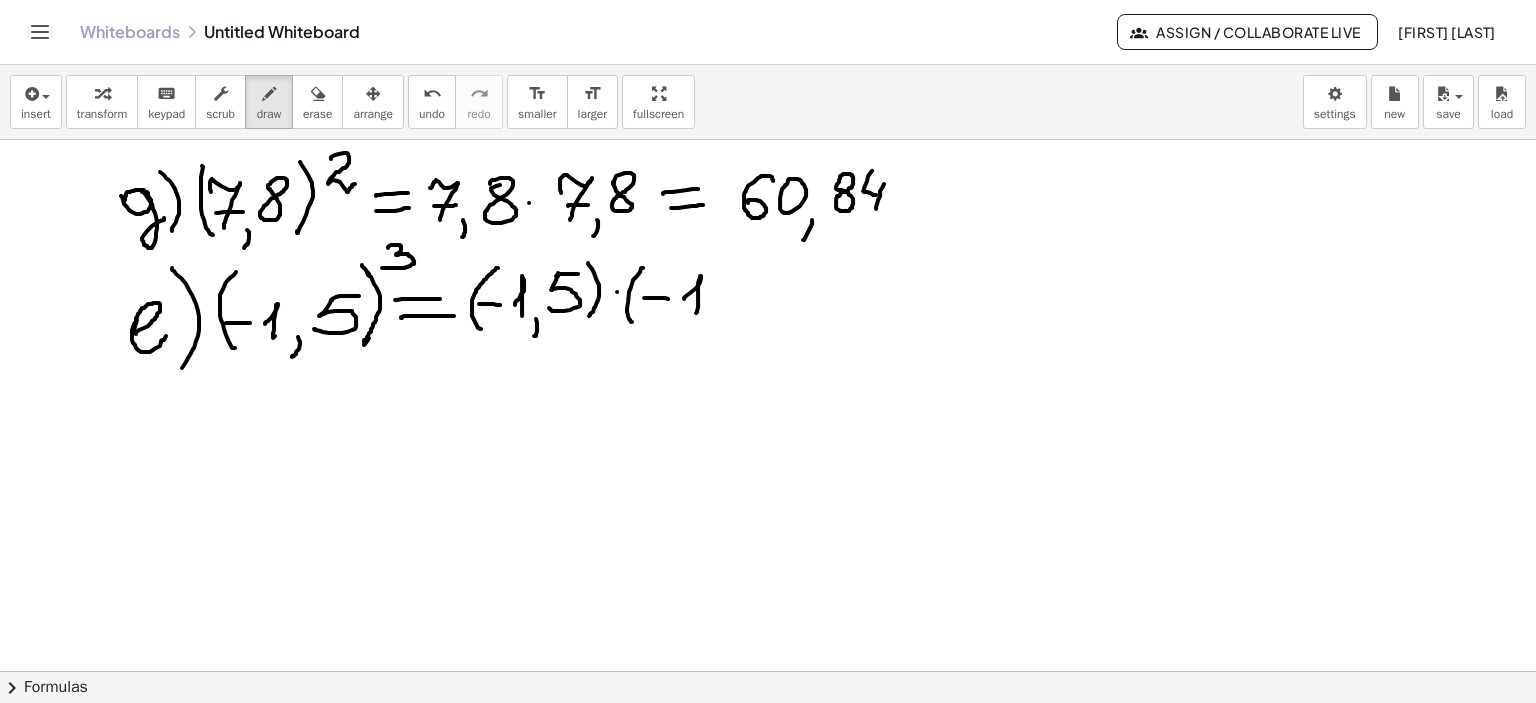 drag, startPoint x: 684, startPoint y: 298, endPoint x: 714, endPoint y: 318, distance: 36.05551 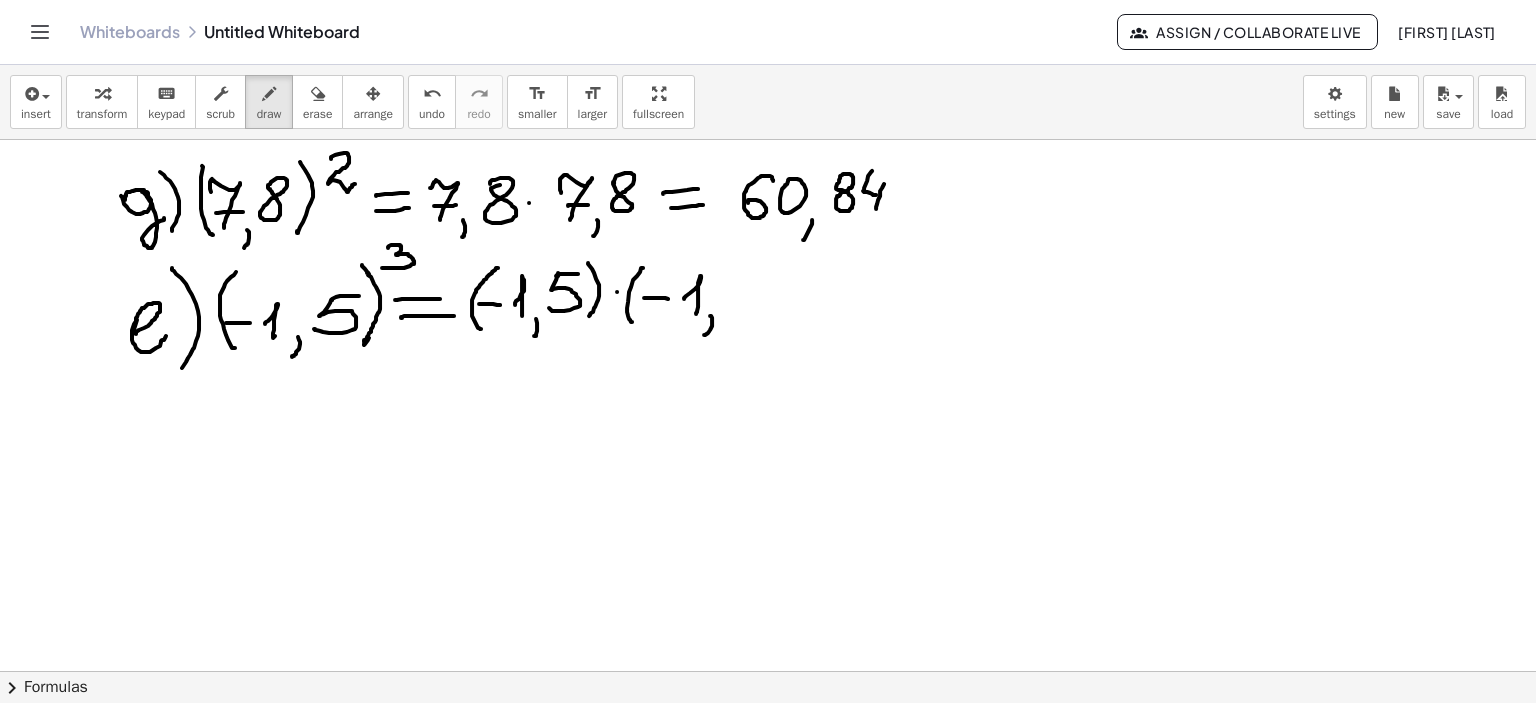 drag, startPoint x: 710, startPoint y: 315, endPoint x: 731, endPoint y: 319, distance: 21.377558 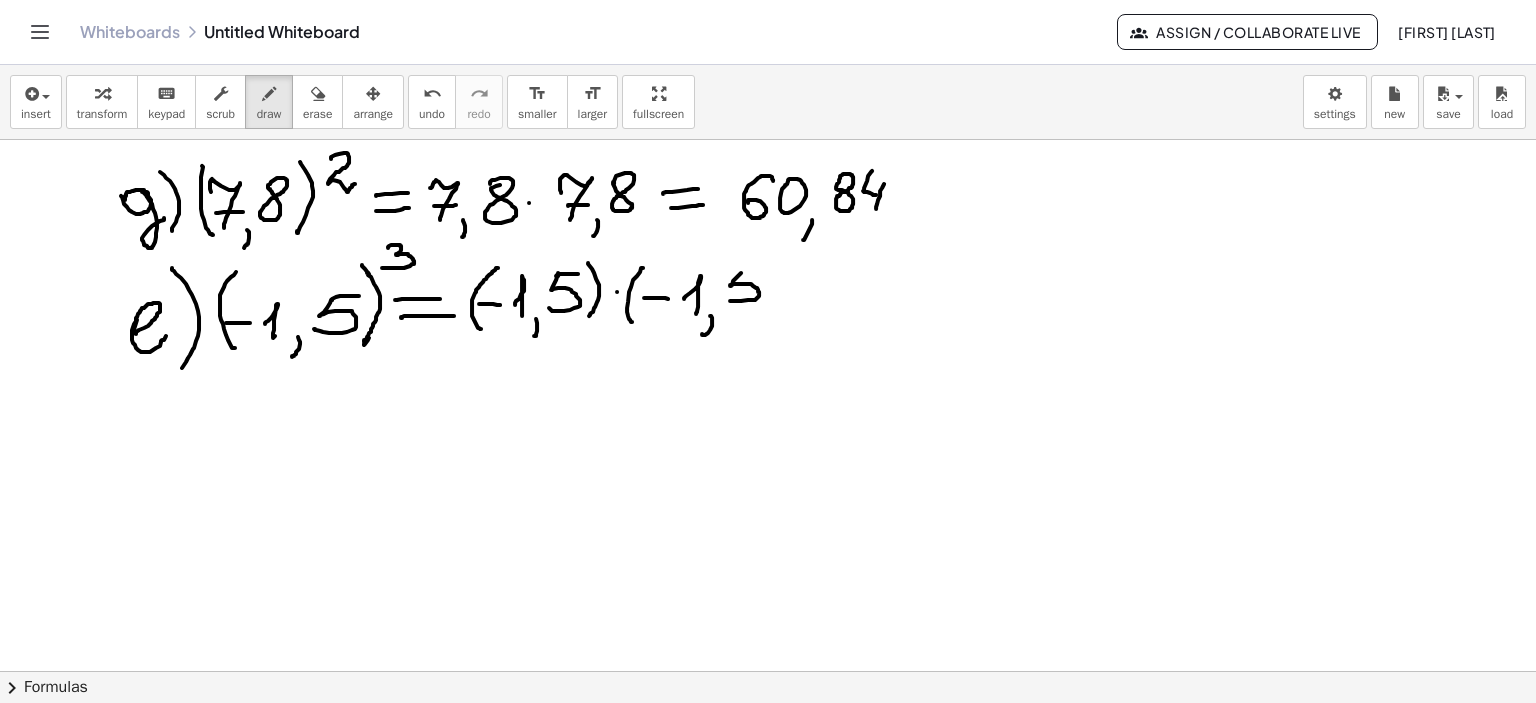 drag, startPoint x: 741, startPoint y: 272, endPoint x: 735, endPoint y: 296, distance: 24.738634 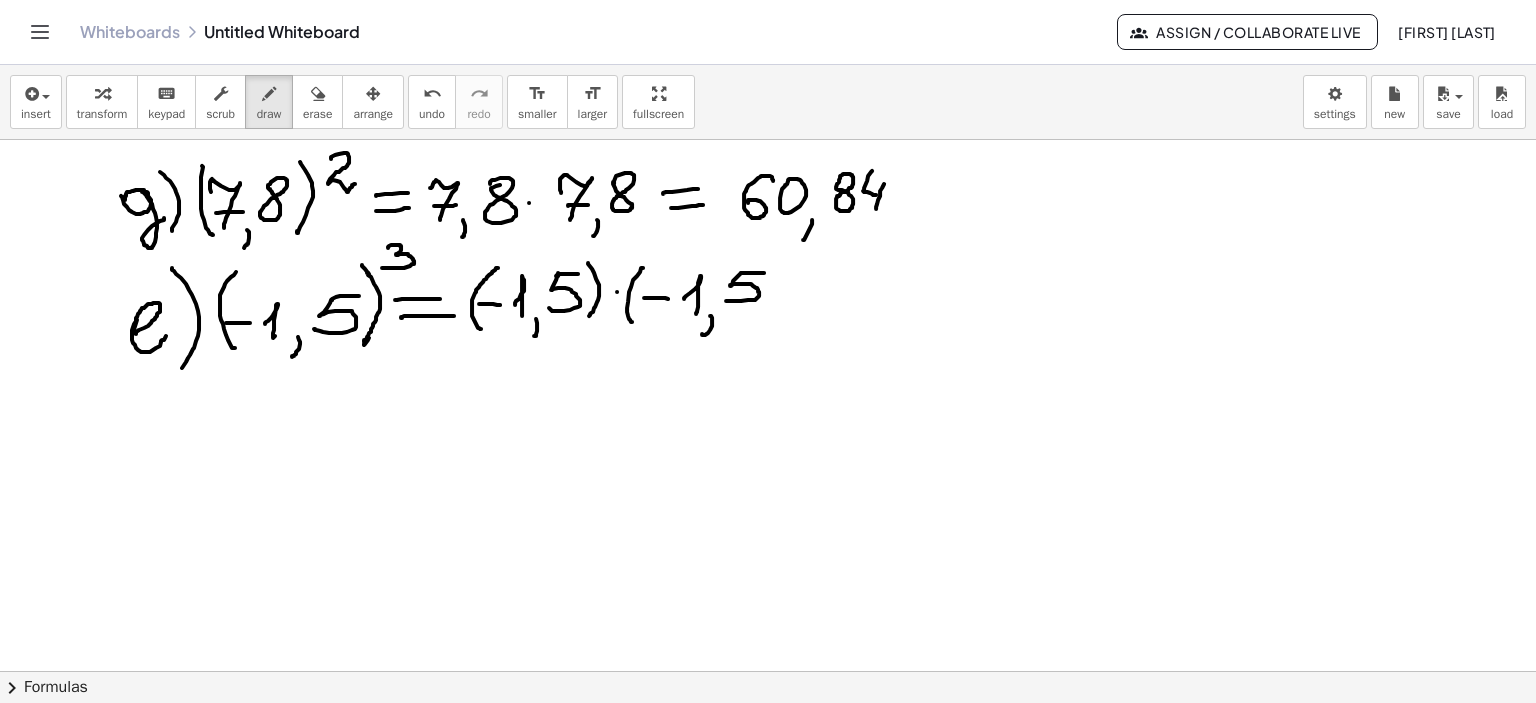 drag, startPoint x: 741, startPoint y: 272, endPoint x: 765, endPoint y: 272, distance: 24 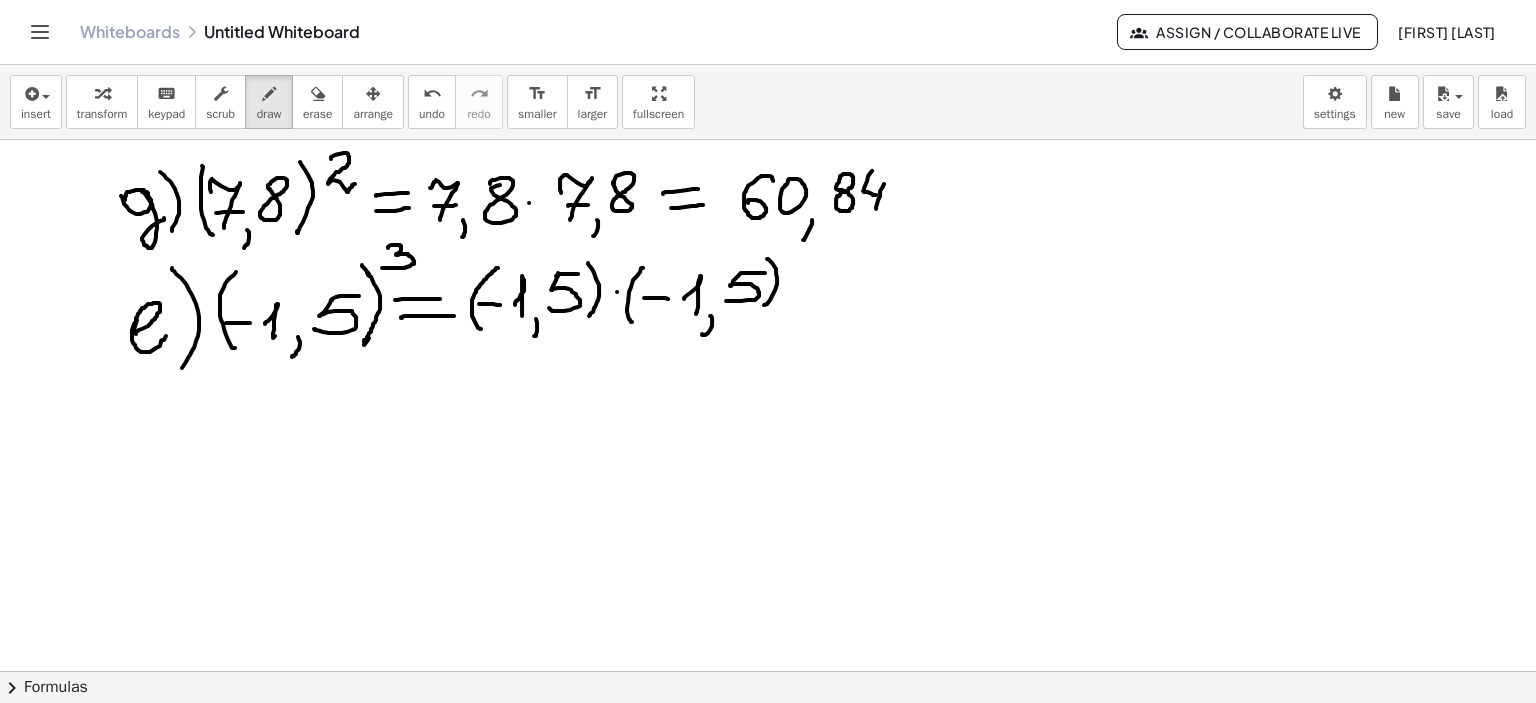 drag, startPoint x: 767, startPoint y: 258, endPoint x: 757, endPoint y: 311, distance: 53.935146 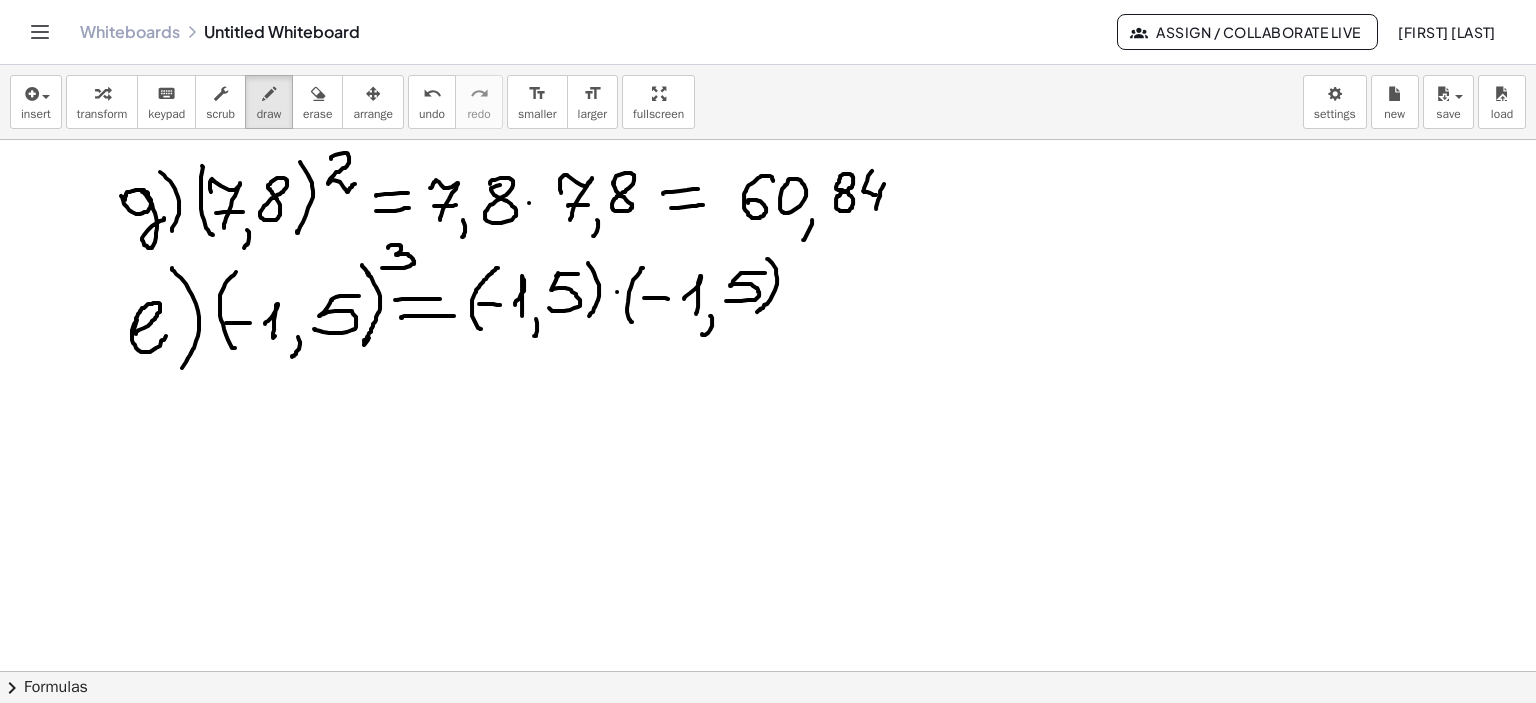 click at bounding box center [768, -86] 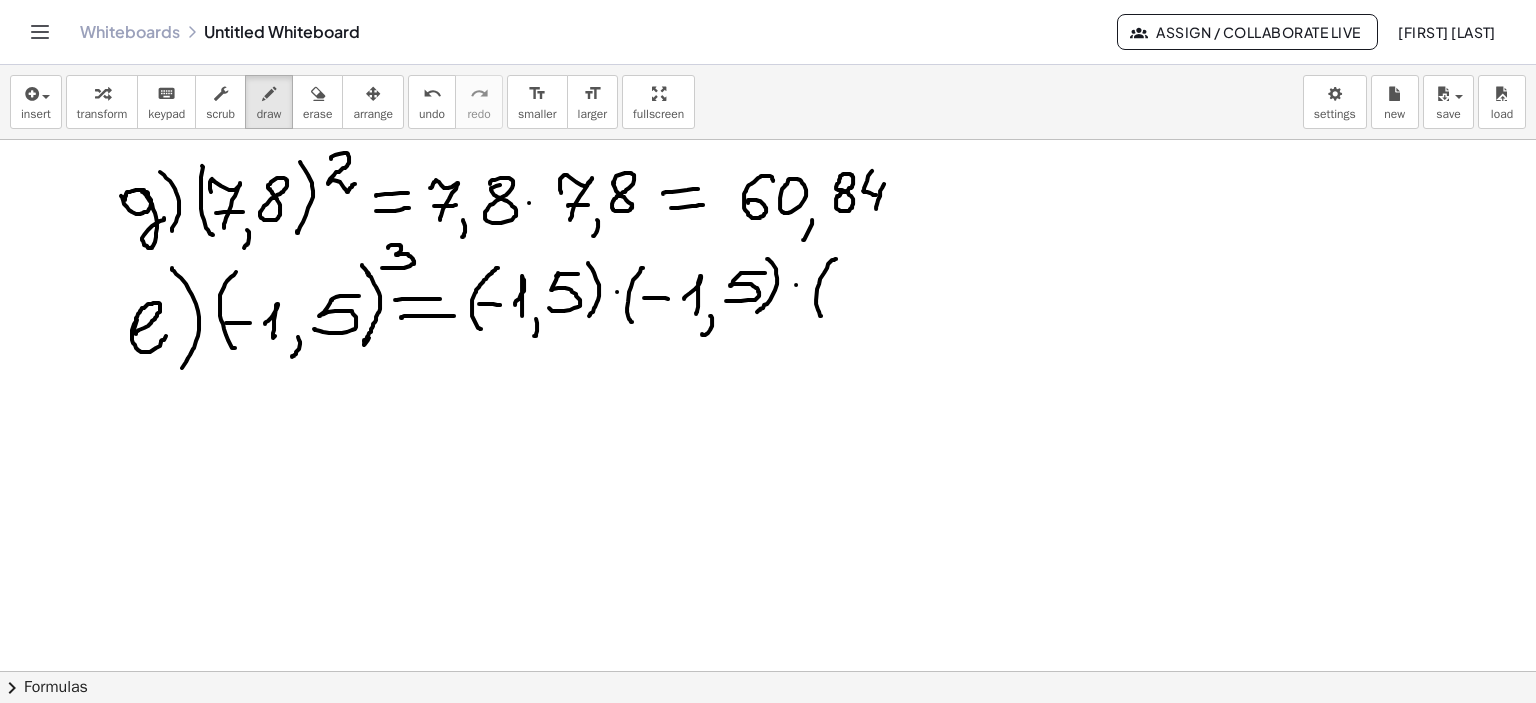 drag, startPoint x: 836, startPoint y: 258, endPoint x: 841, endPoint y: 299, distance: 41.303753 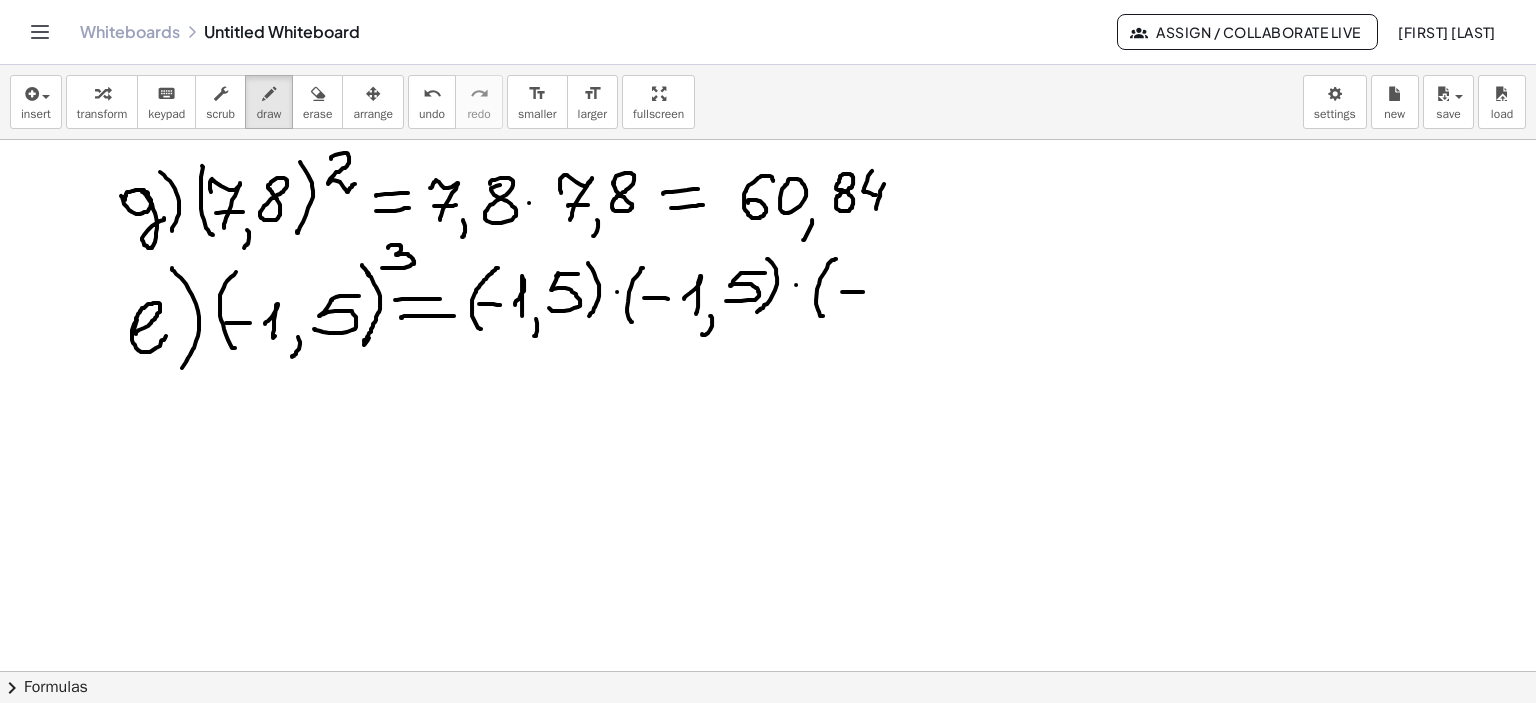 drag, startPoint x: 842, startPoint y: 291, endPoint x: 896, endPoint y: 292, distance: 54.00926 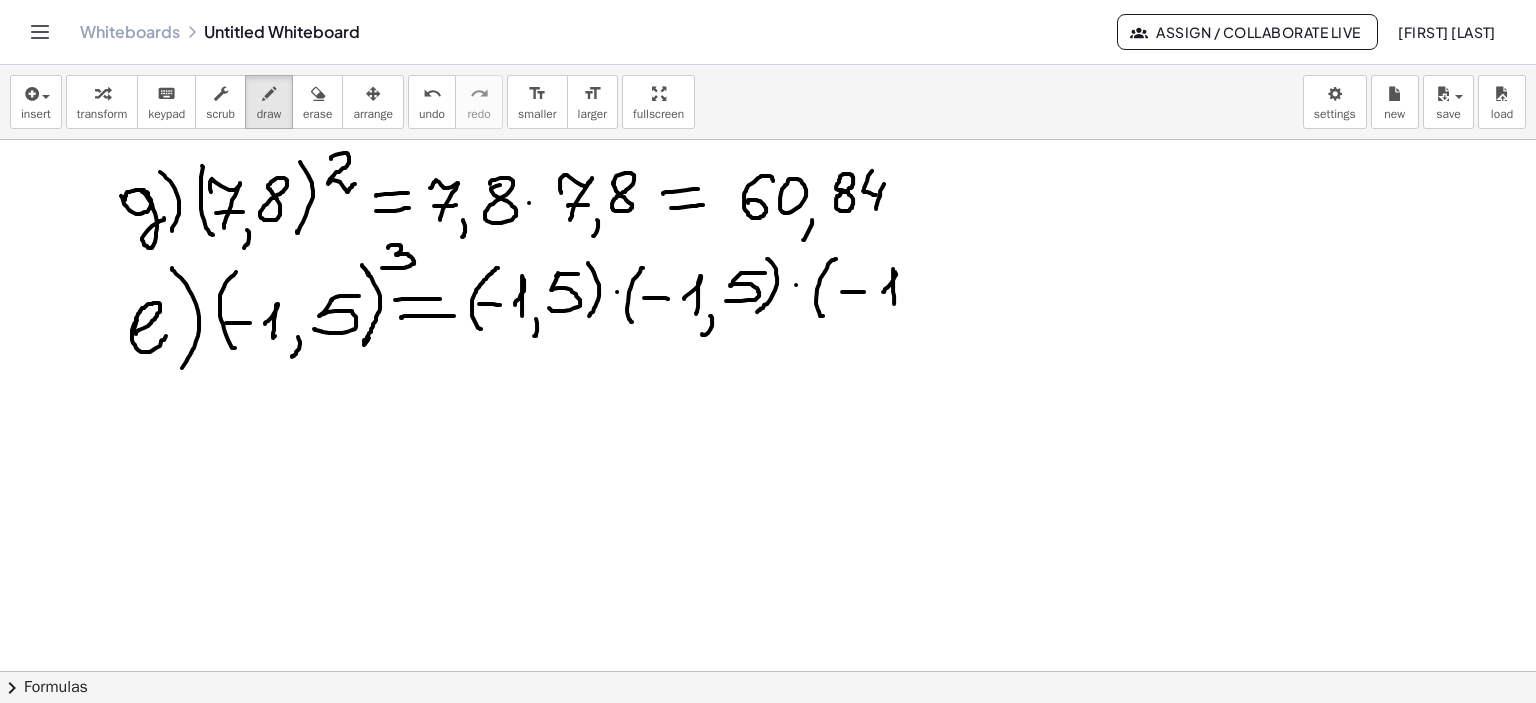 drag, startPoint x: 883, startPoint y: 291, endPoint x: 894, endPoint y: 306, distance: 18.601076 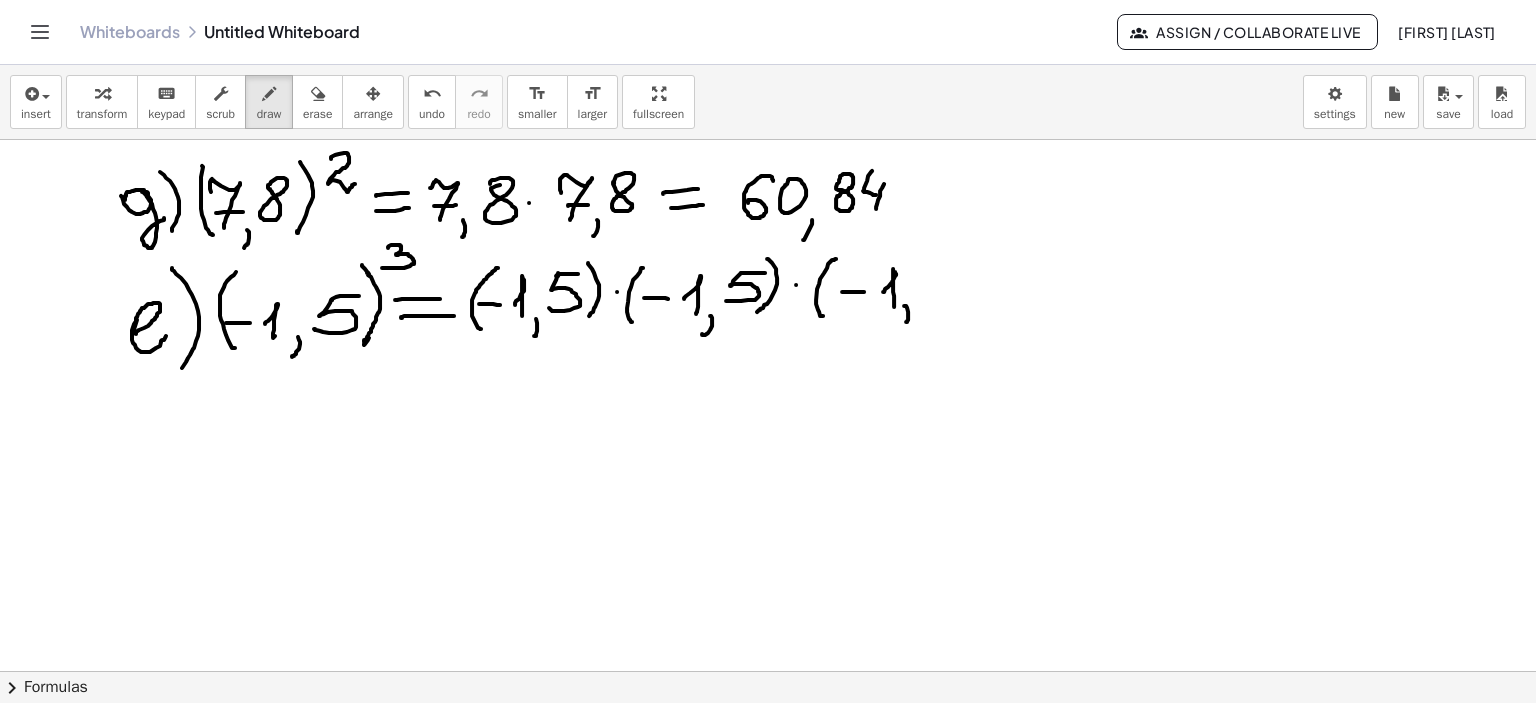 drag, startPoint x: 904, startPoint y: 305, endPoint x: 940, endPoint y: 283, distance: 42.190044 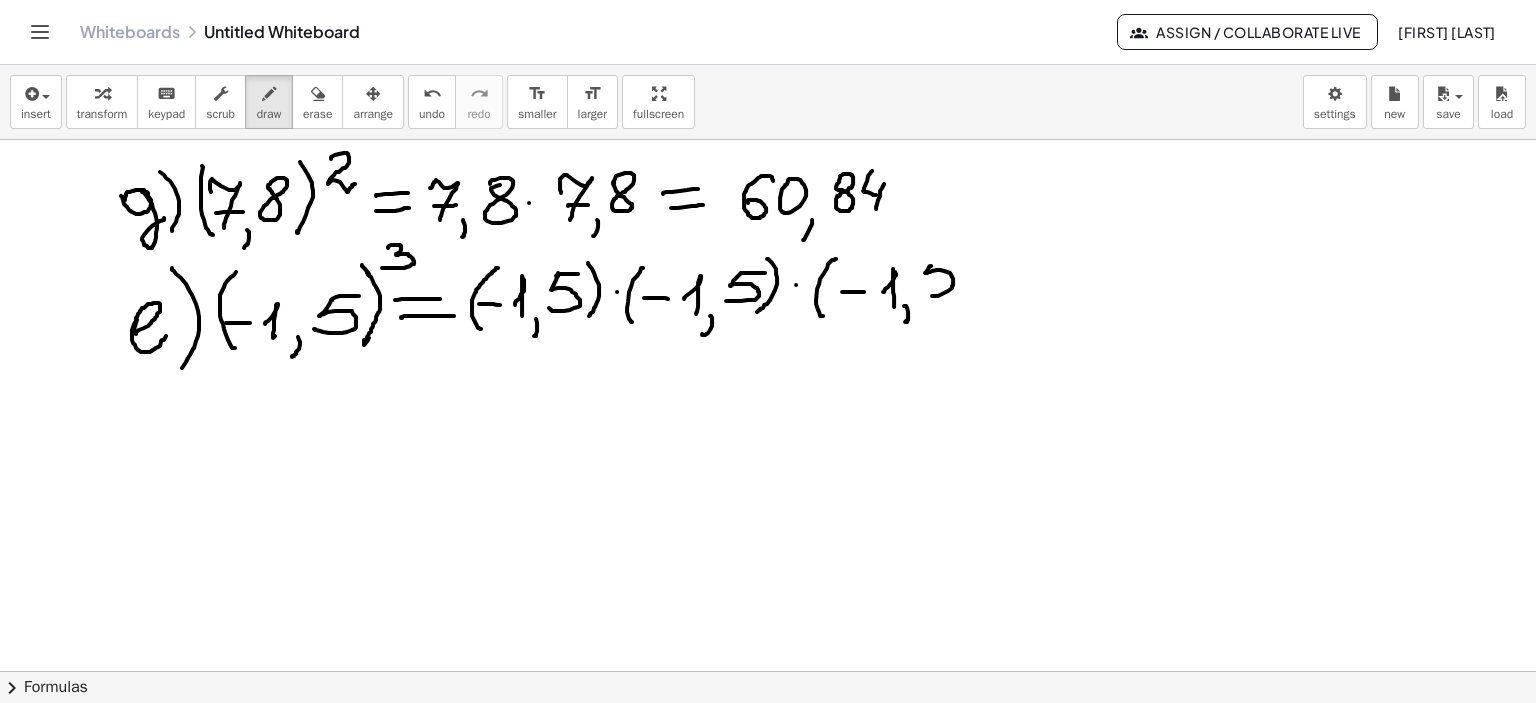 drag, startPoint x: 931, startPoint y: 265, endPoint x: 919, endPoint y: 288, distance: 25.942244 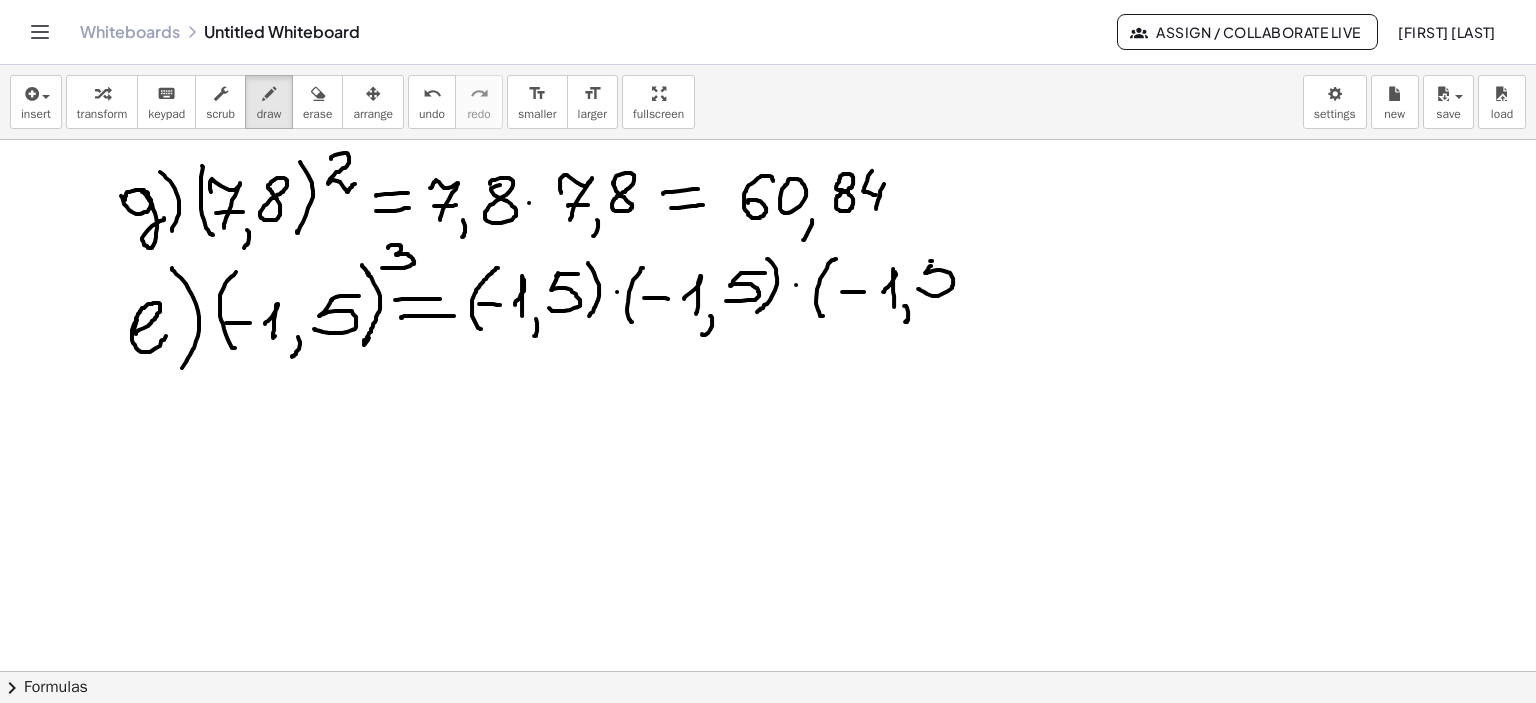 drag, startPoint x: 930, startPoint y: 260, endPoint x: 972, endPoint y: 261, distance: 42.0119 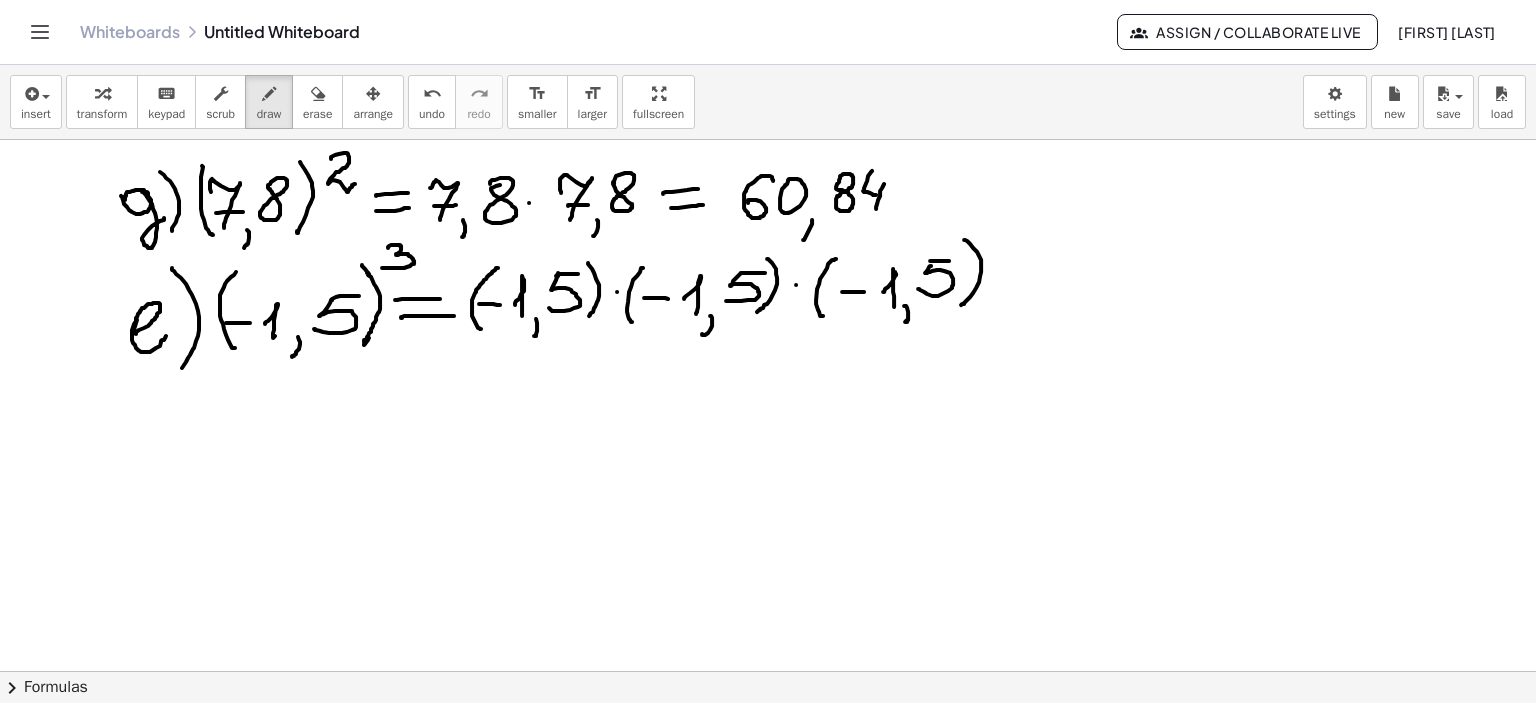 drag, startPoint x: 964, startPoint y: 239, endPoint x: 961, endPoint y: 304, distance: 65.06919 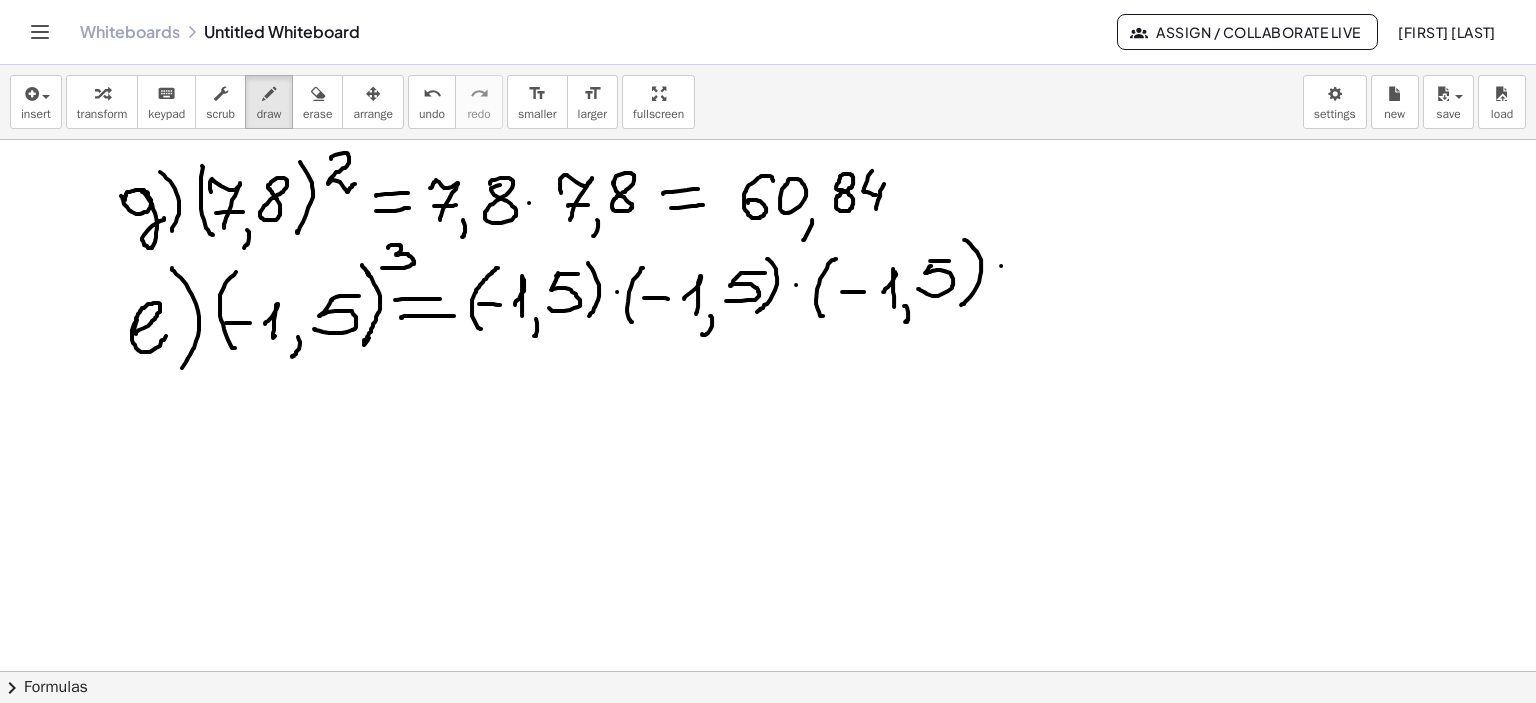 drag, startPoint x: 1001, startPoint y: 265, endPoint x: 1053, endPoint y: 269, distance: 52.153618 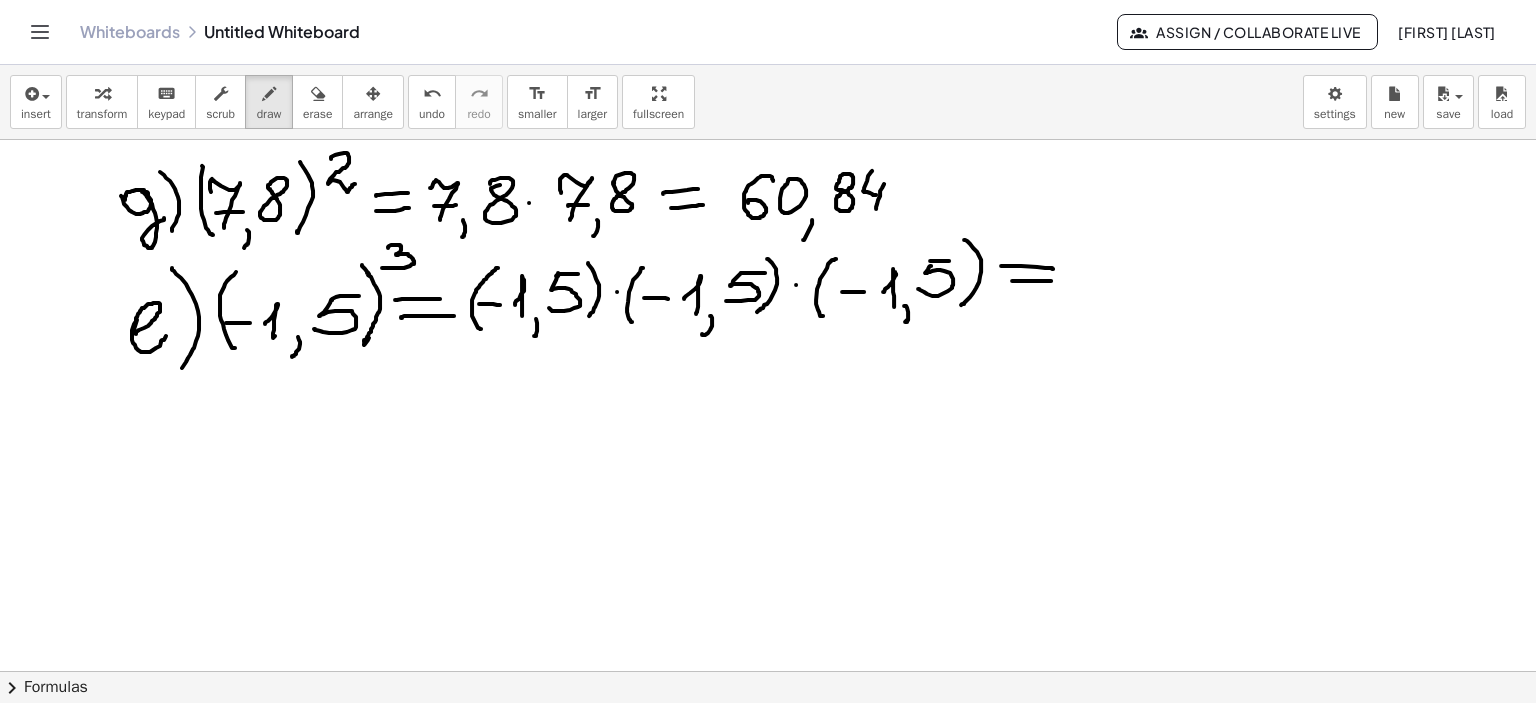 drag, startPoint x: 1012, startPoint y: 280, endPoint x: 1051, endPoint y: 280, distance: 39 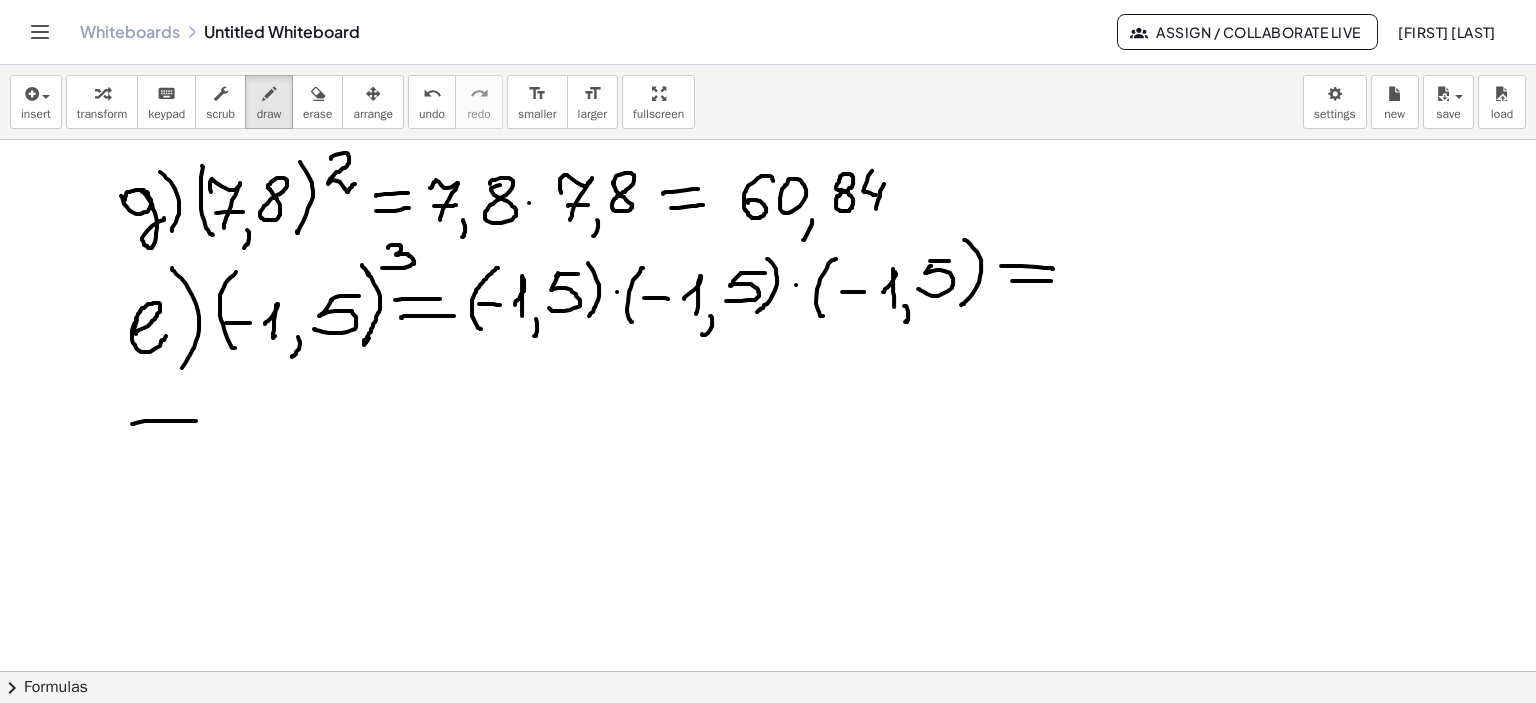 drag, startPoint x: 132, startPoint y: 423, endPoint x: 197, endPoint y: 420, distance: 65.06919 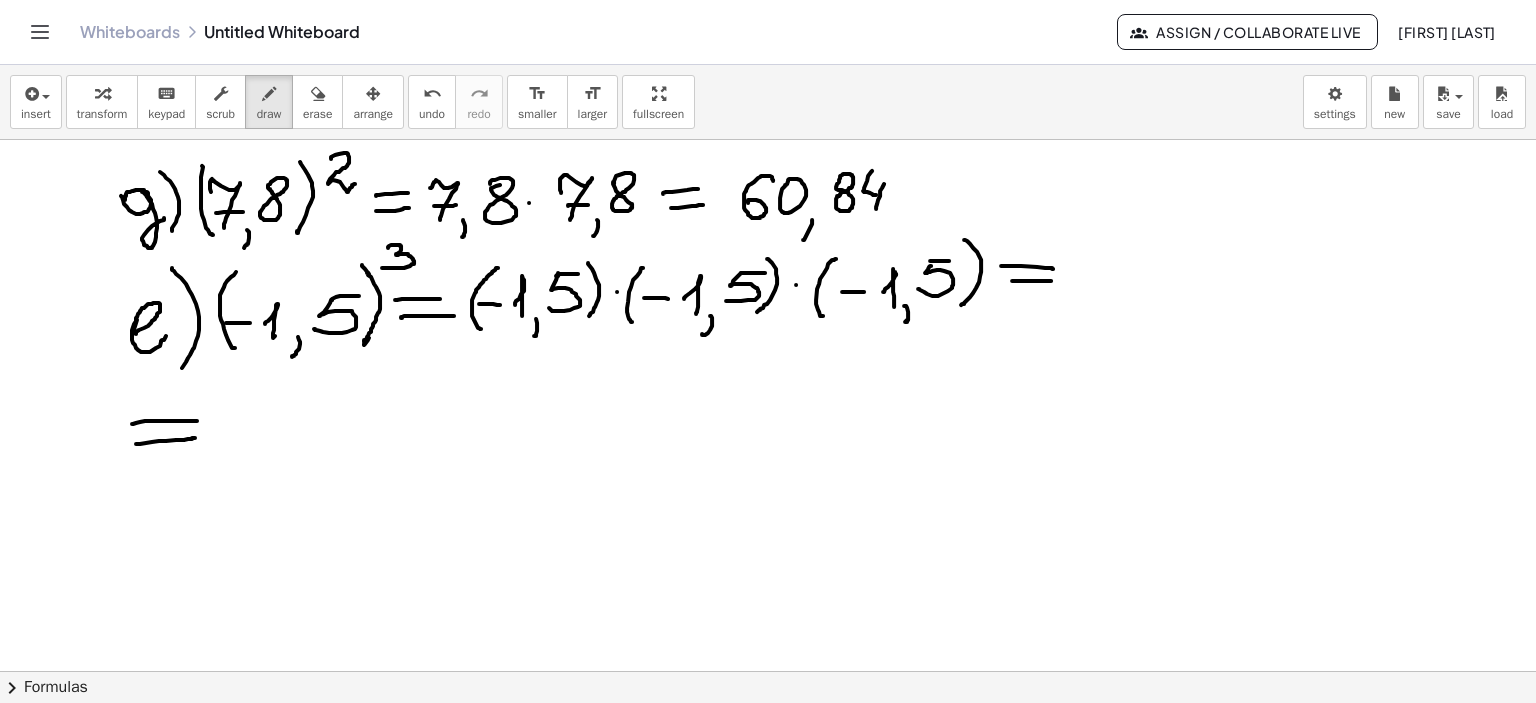drag, startPoint x: 136, startPoint y: 443, endPoint x: 196, endPoint y: 437, distance: 60.299255 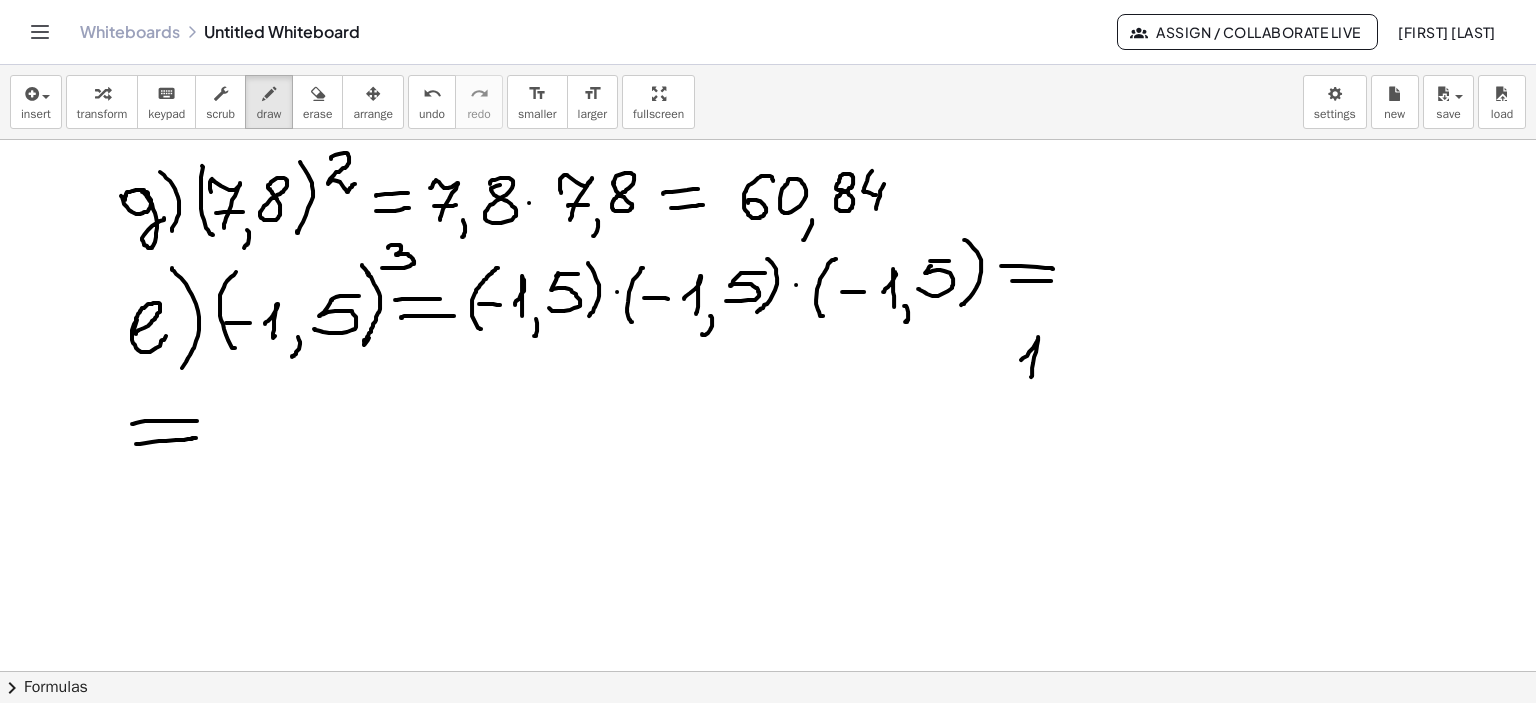 drag, startPoint x: 1021, startPoint y: 359, endPoint x: 1031, endPoint y: 376, distance: 19.723083 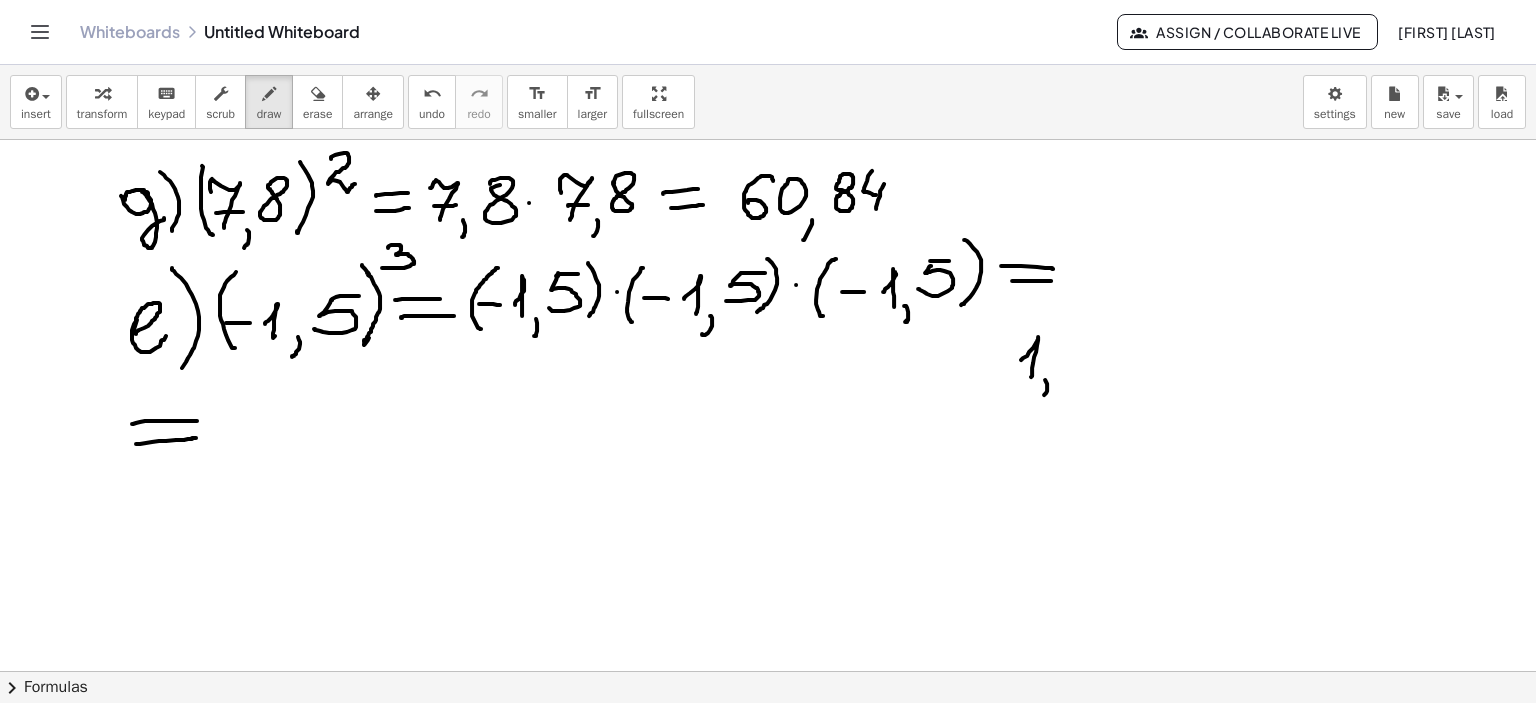 drag, startPoint x: 1045, startPoint y: 379, endPoint x: 1044, endPoint y: 394, distance: 15.033297 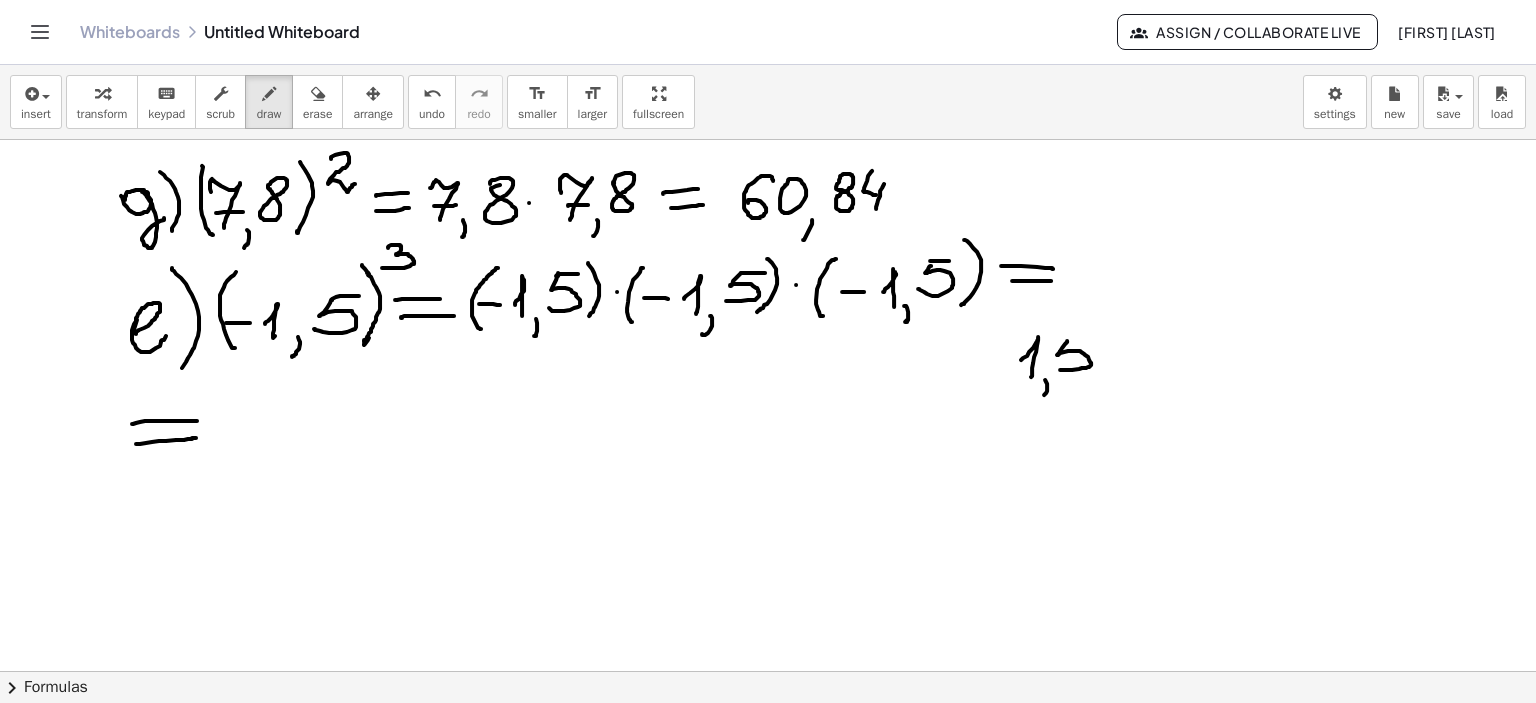drag, startPoint x: 1067, startPoint y: 340, endPoint x: 1056, endPoint y: 369, distance: 31.016125 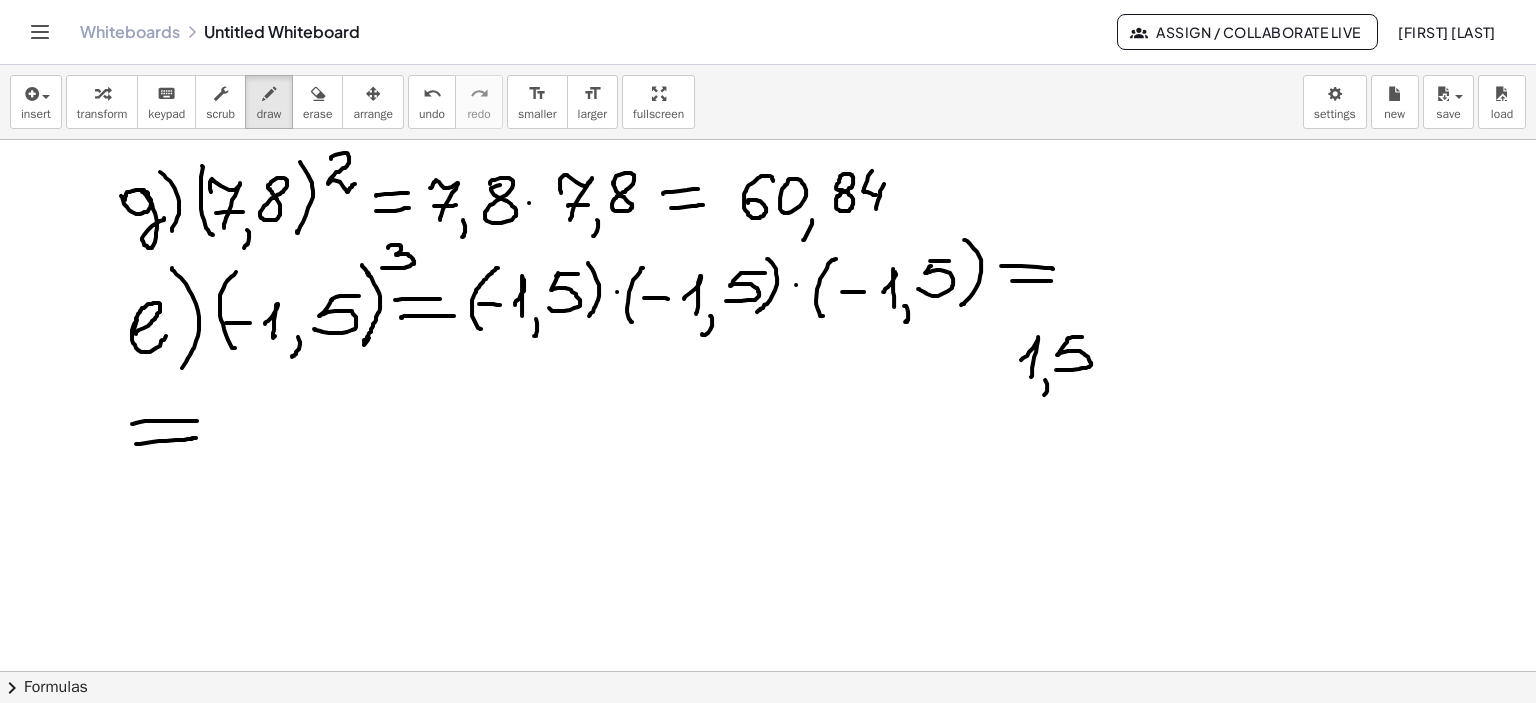 drag, startPoint x: 1067, startPoint y: 339, endPoint x: 1090, endPoint y: 336, distance: 23.194826 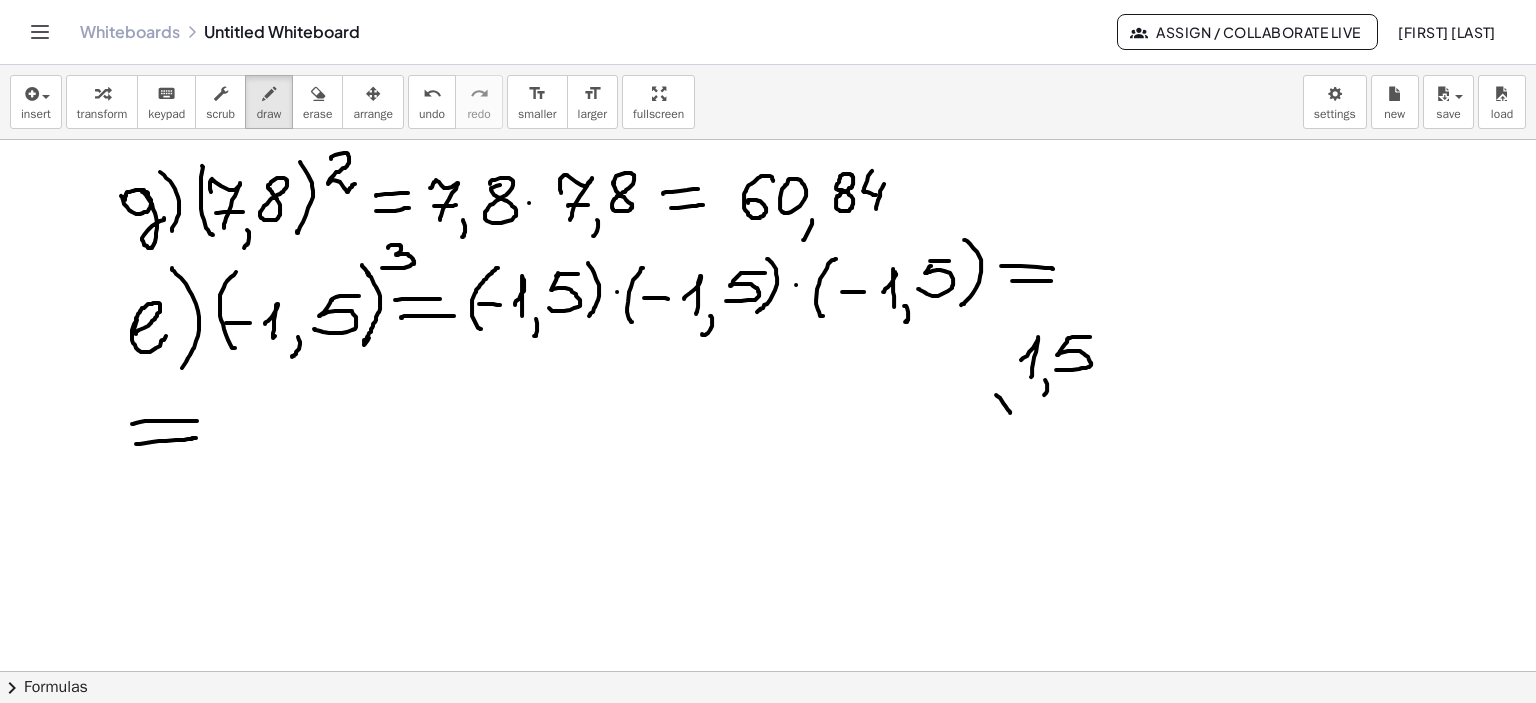 drag, startPoint x: 996, startPoint y: 394, endPoint x: 1011, endPoint y: 399, distance: 15.811388 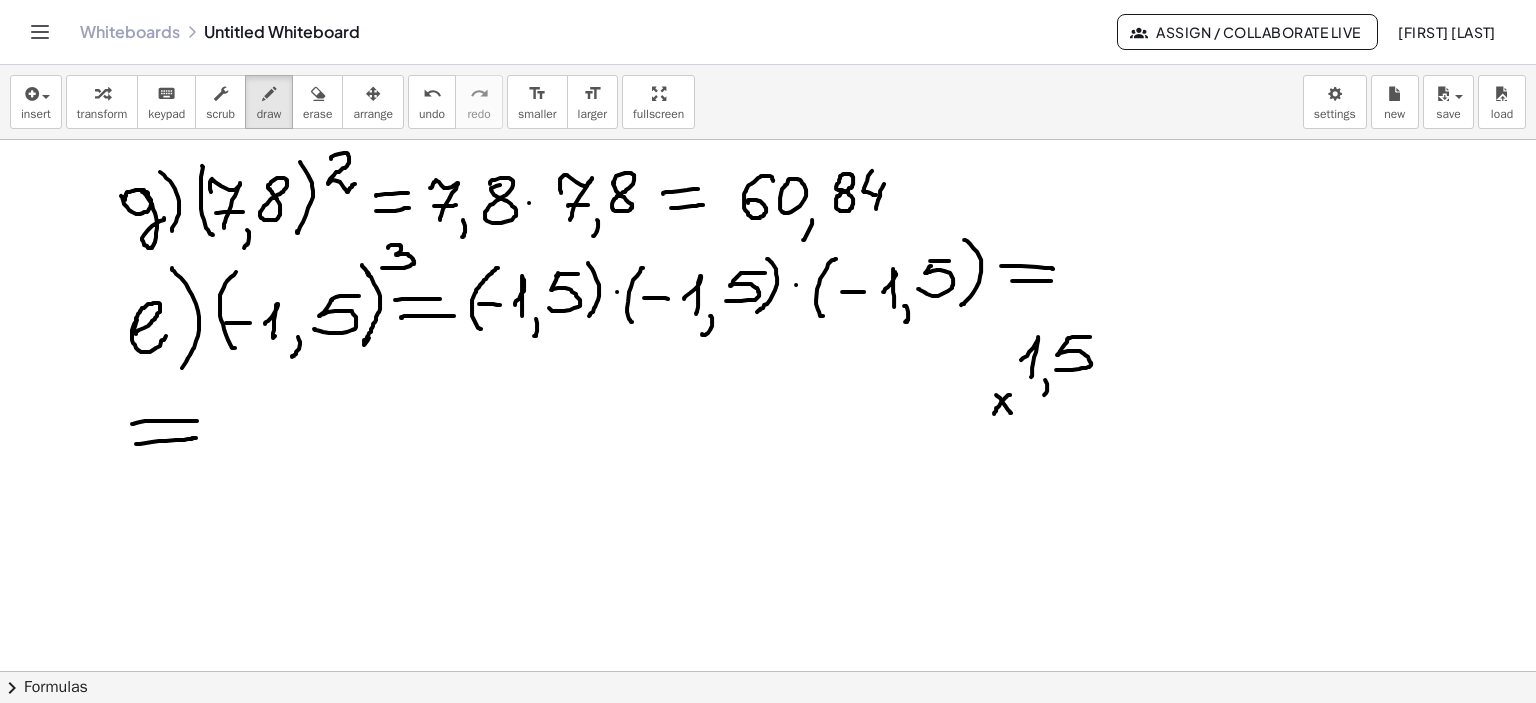 drag, startPoint x: 1010, startPoint y: 394, endPoint x: 993, endPoint y: 413, distance: 25.495098 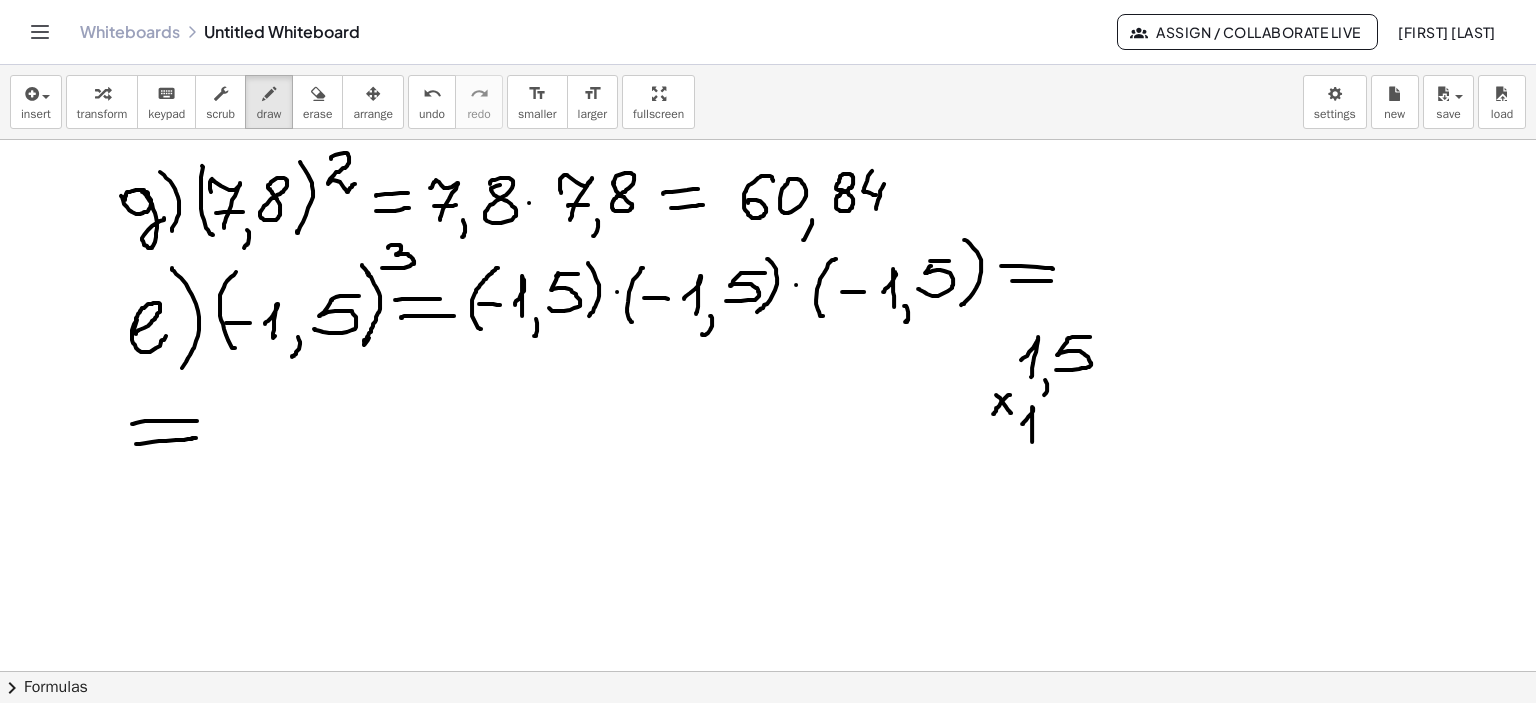 drag, startPoint x: 1023, startPoint y: 423, endPoint x: 1032, endPoint y: 441, distance: 20.12461 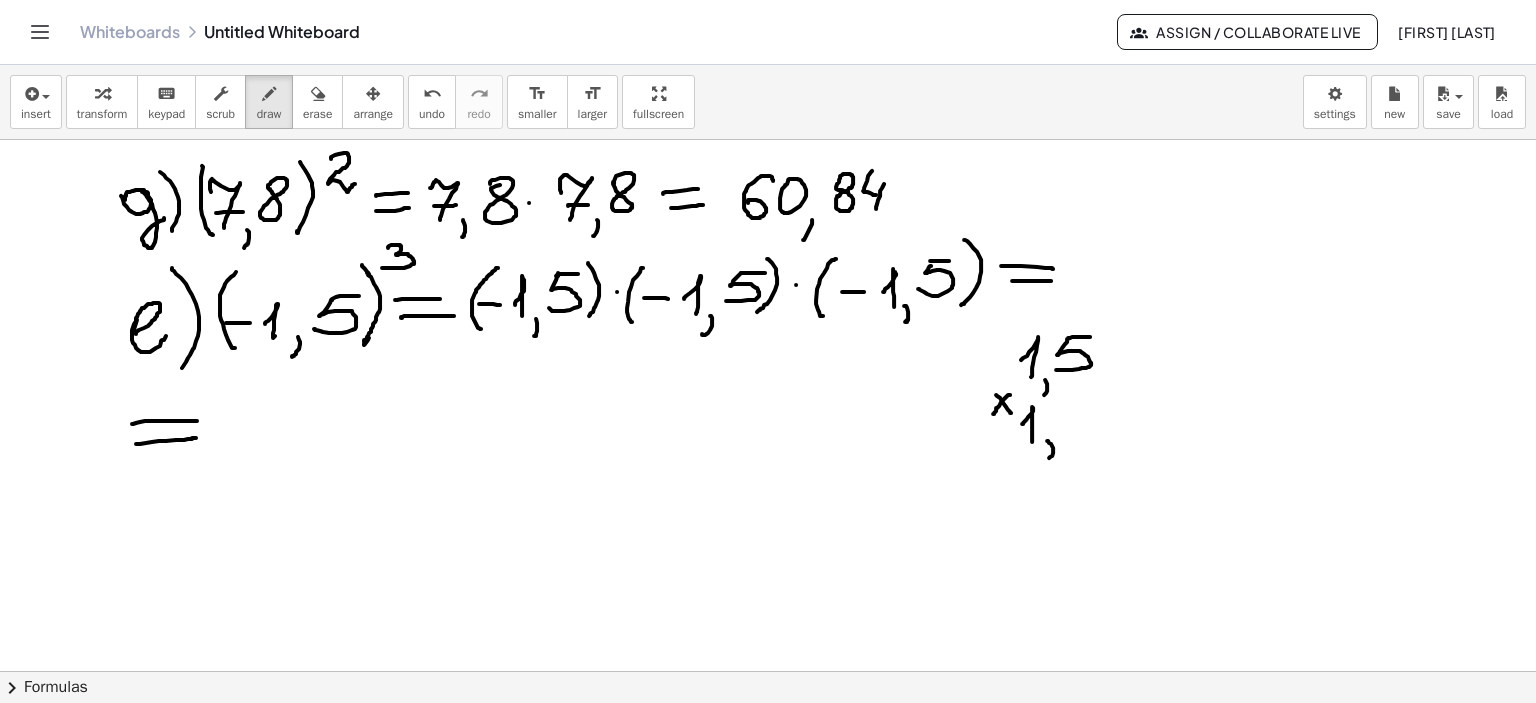 drag, startPoint x: 1047, startPoint y: 440, endPoint x: 1049, endPoint y: 457, distance: 17.117243 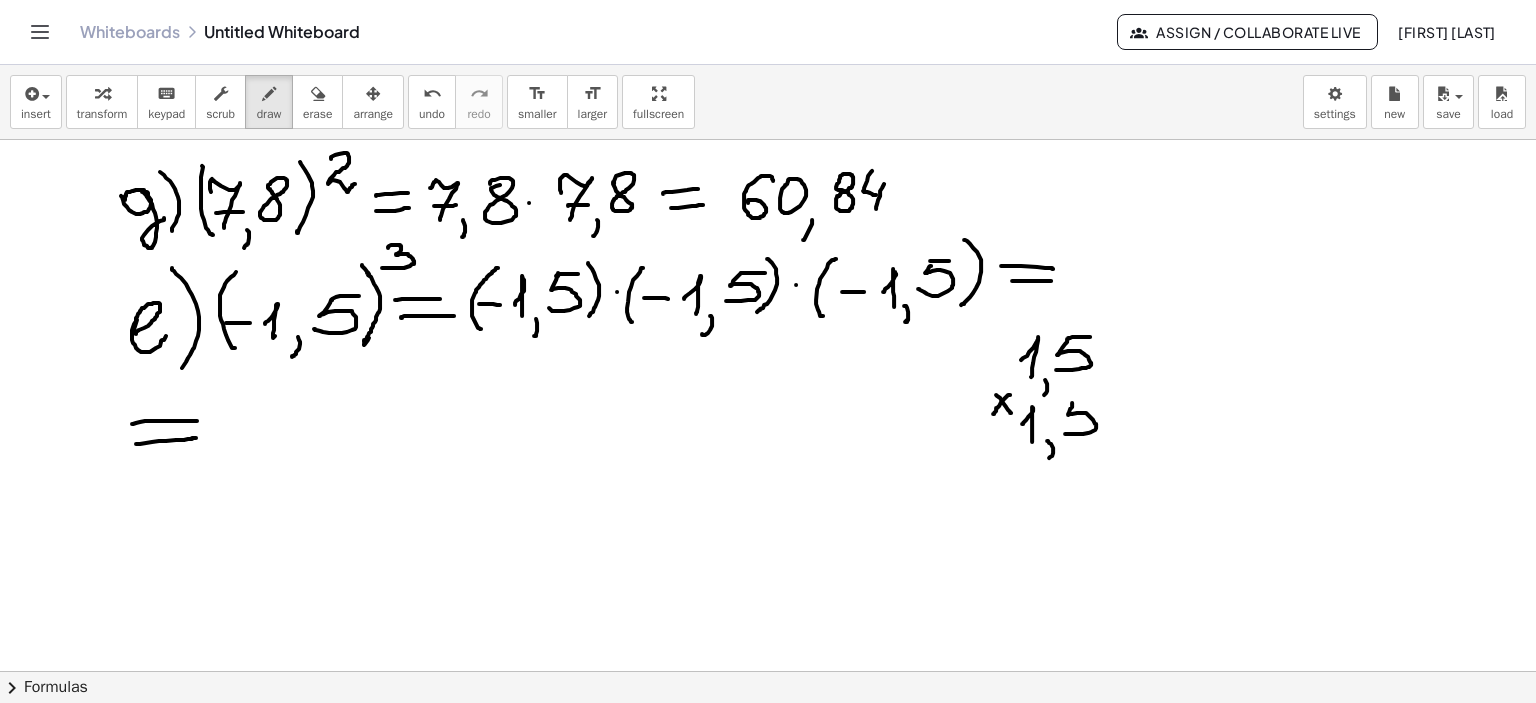 drag, startPoint x: 1069, startPoint y: 411, endPoint x: 1065, endPoint y: 433, distance: 22.36068 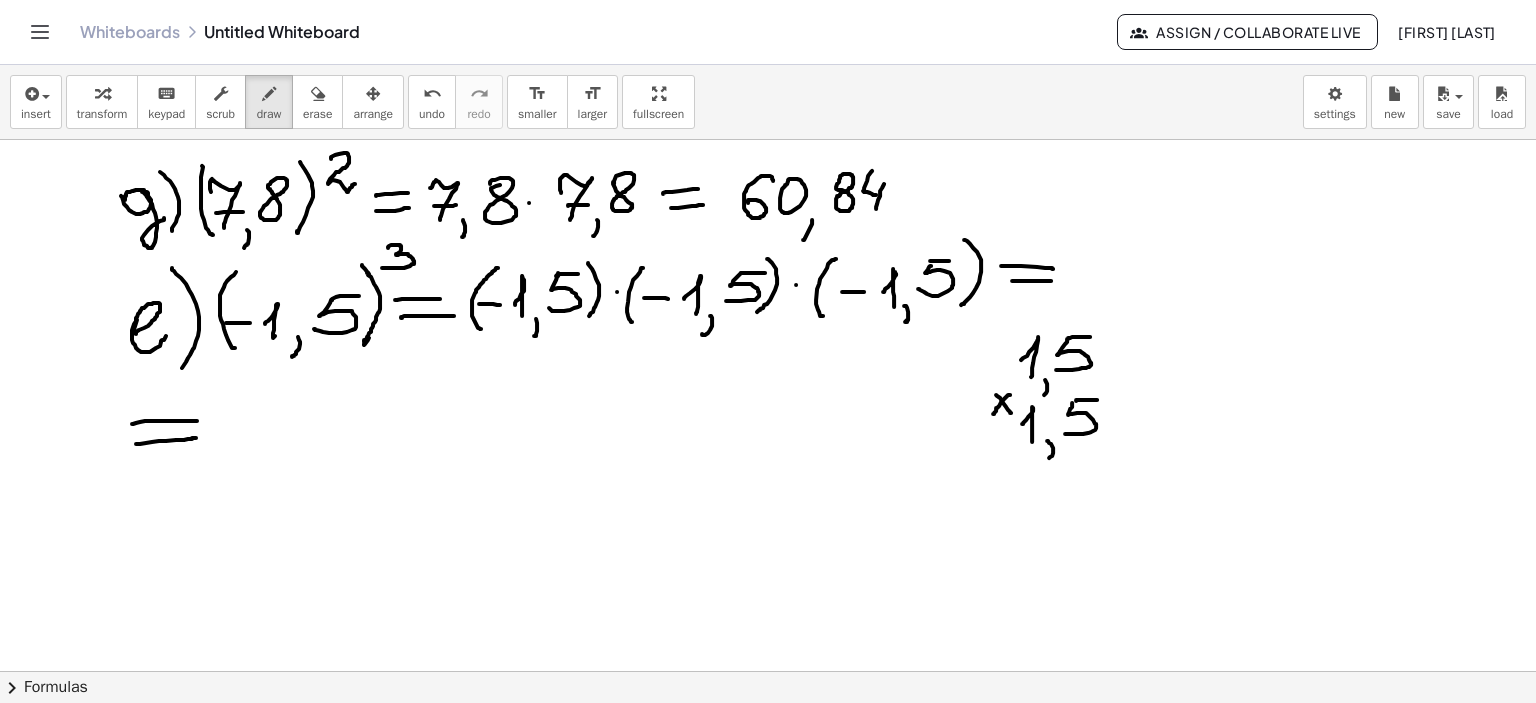 drag, startPoint x: 1076, startPoint y: 400, endPoint x: 1097, endPoint y: 399, distance: 21.023796 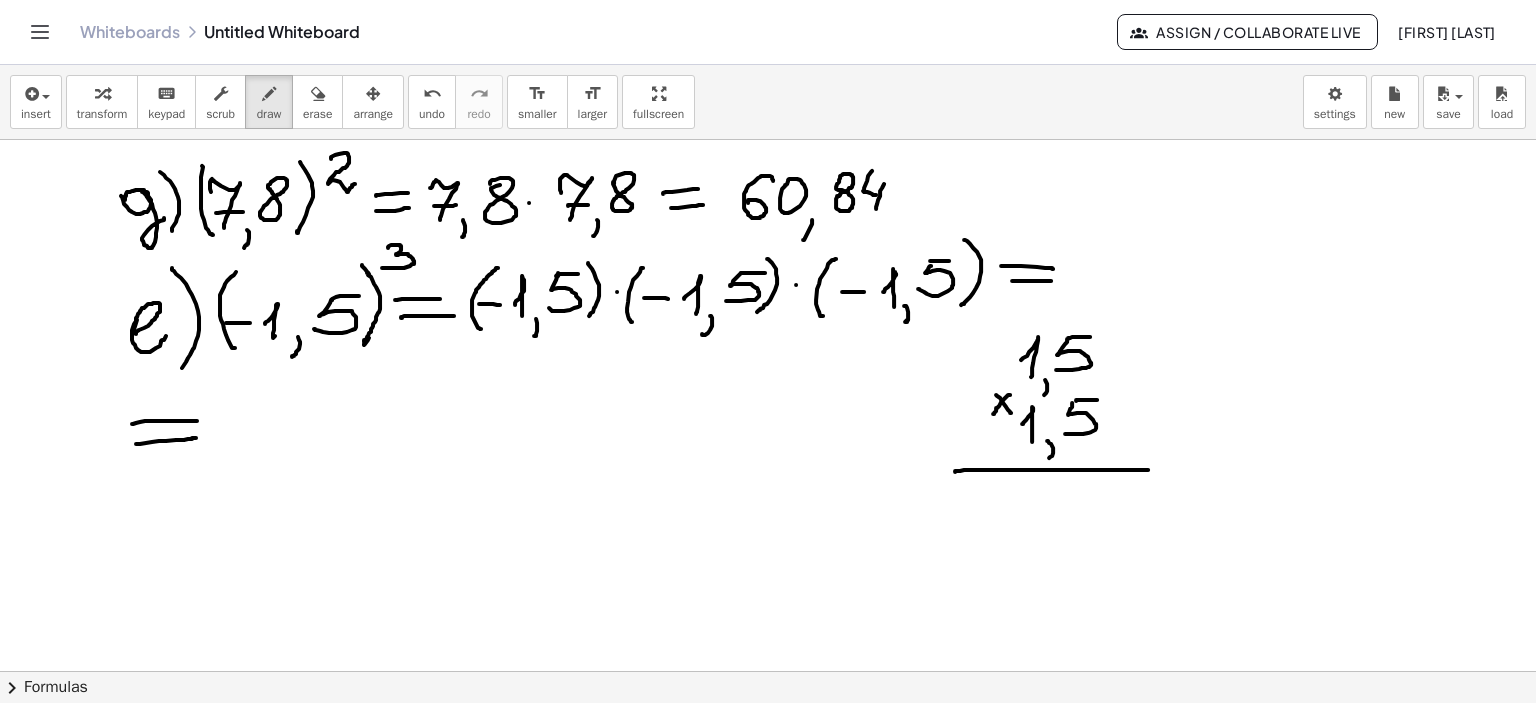 drag, startPoint x: 955, startPoint y: 471, endPoint x: 1148, endPoint y: 469, distance: 193.01036 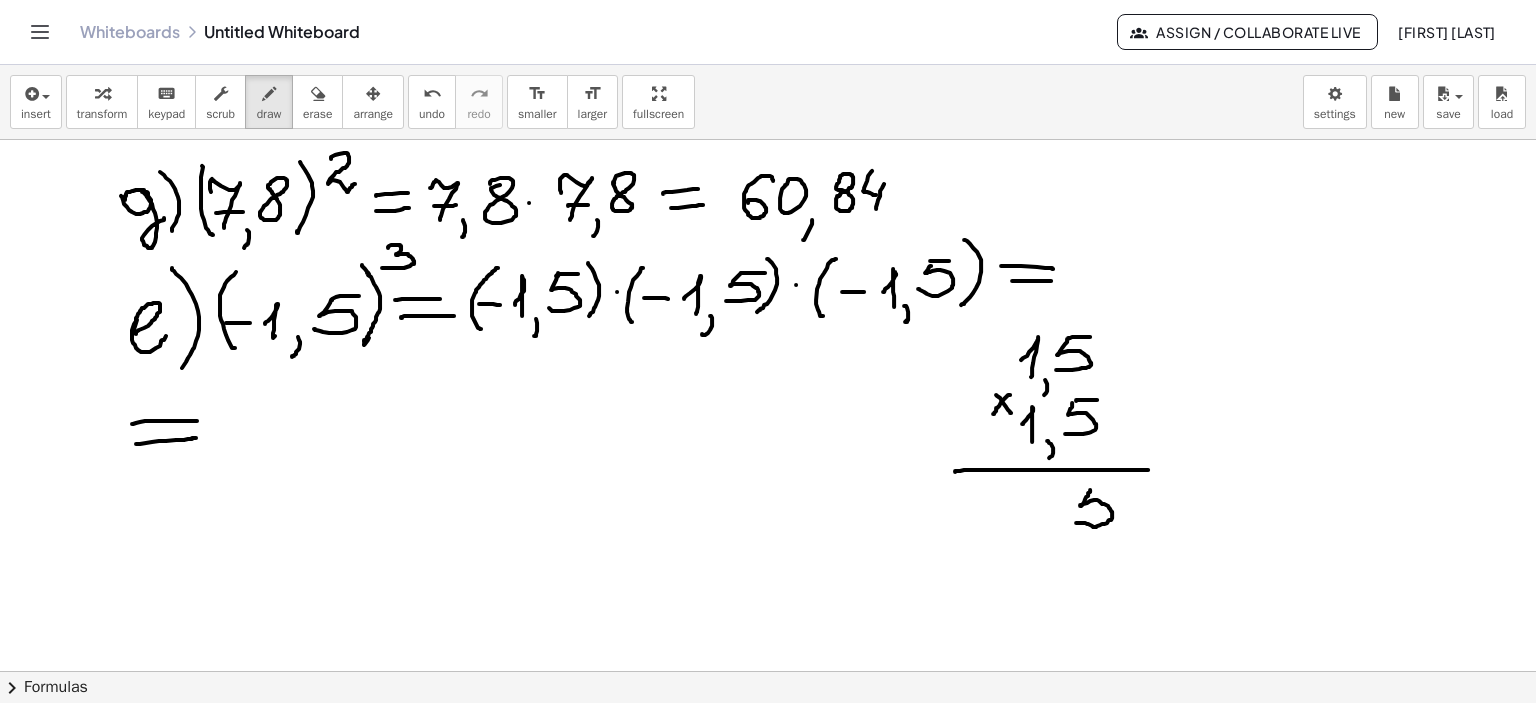 drag, startPoint x: 1090, startPoint y: 489, endPoint x: 1076, endPoint y: 522, distance: 35.846897 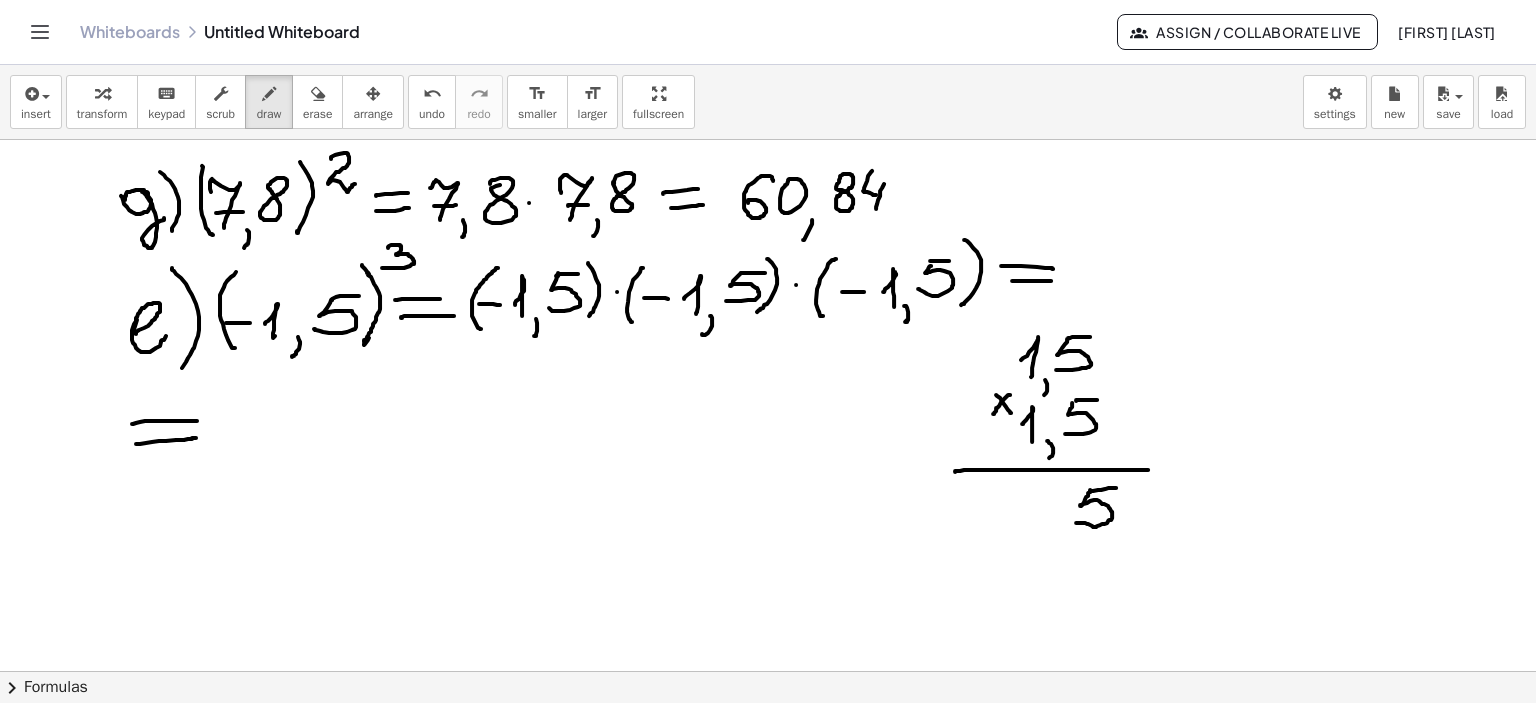 drag, startPoint x: 1090, startPoint y: 491, endPoint x: 1116, endPoint y: 487, distance: 26.305893 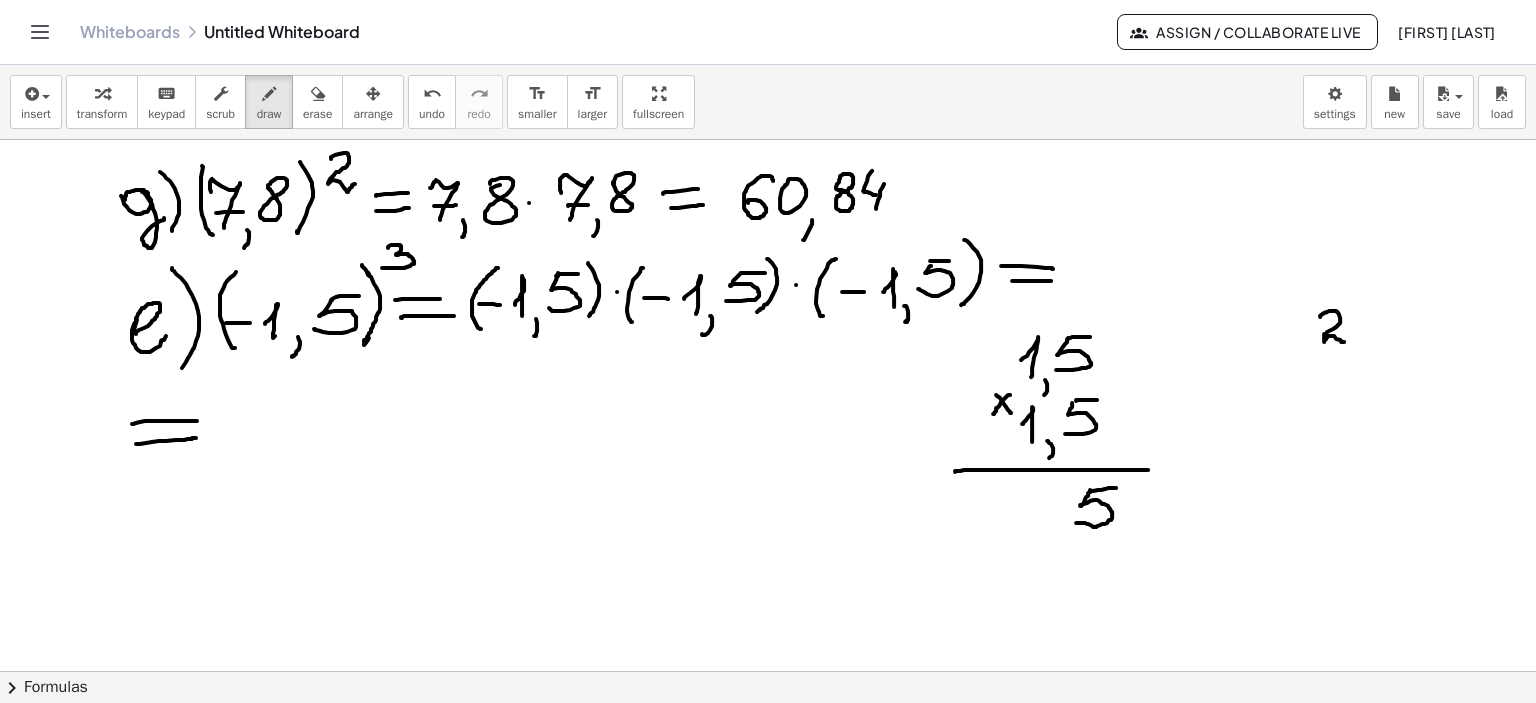 drag, startPoint x: 1320, startPoint y: 316, endPoint x: 1349, endPoint y: 333, distance: 33.61547 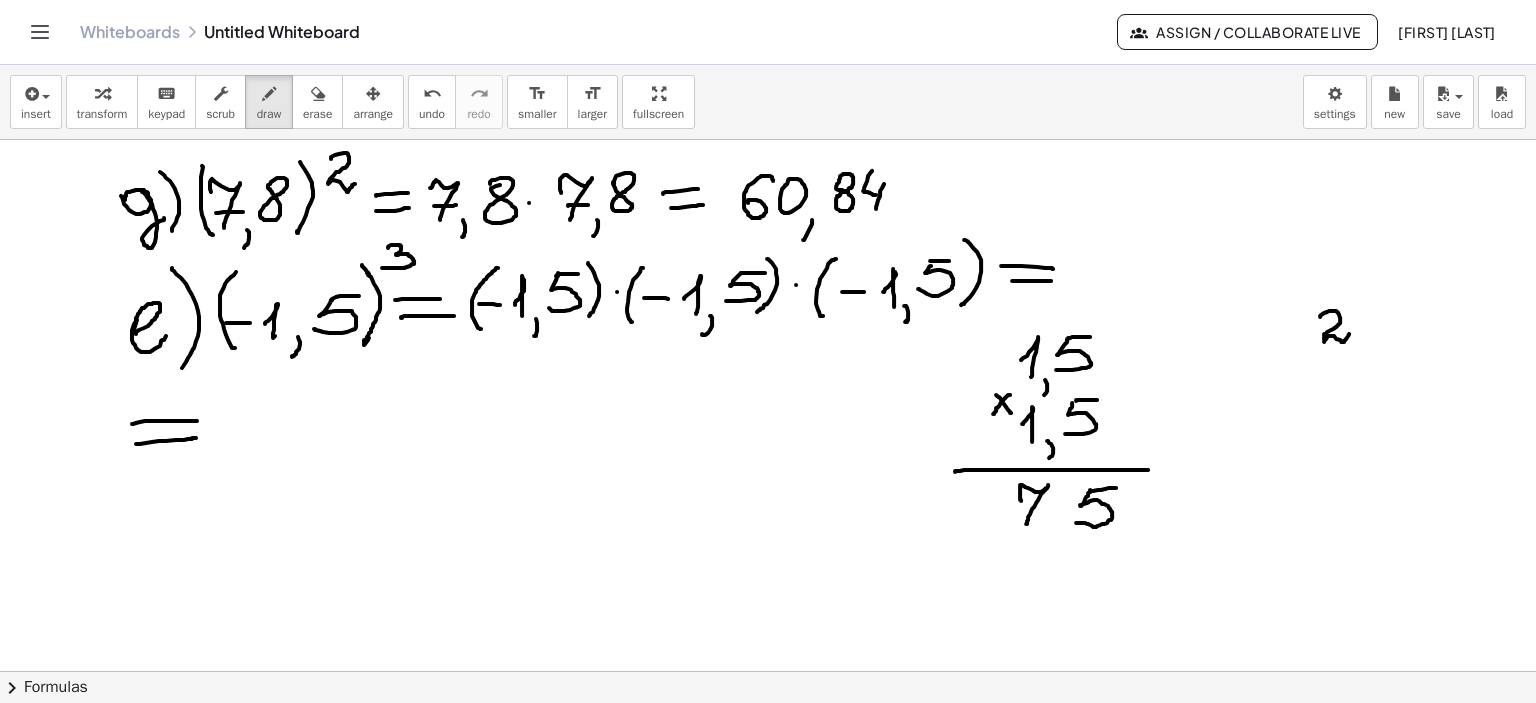 drag, startPoint x: 1021, startPoint y: 500, endPoint x: 1021, endPoint y: 511, distance: 11 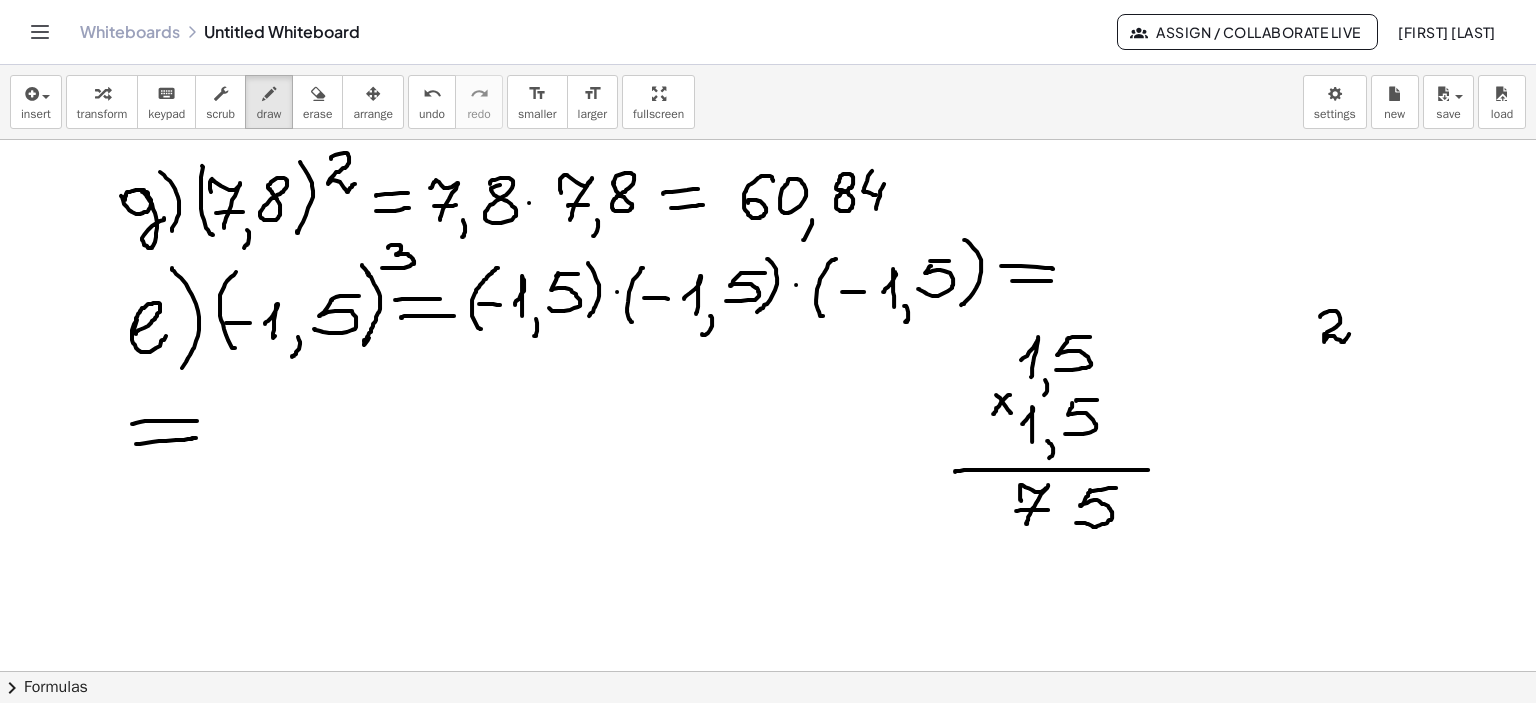 drag, startPoint x: 1022, startPoint y: 509, endPoint x: 1048, endPoint y: 509, distance: 26 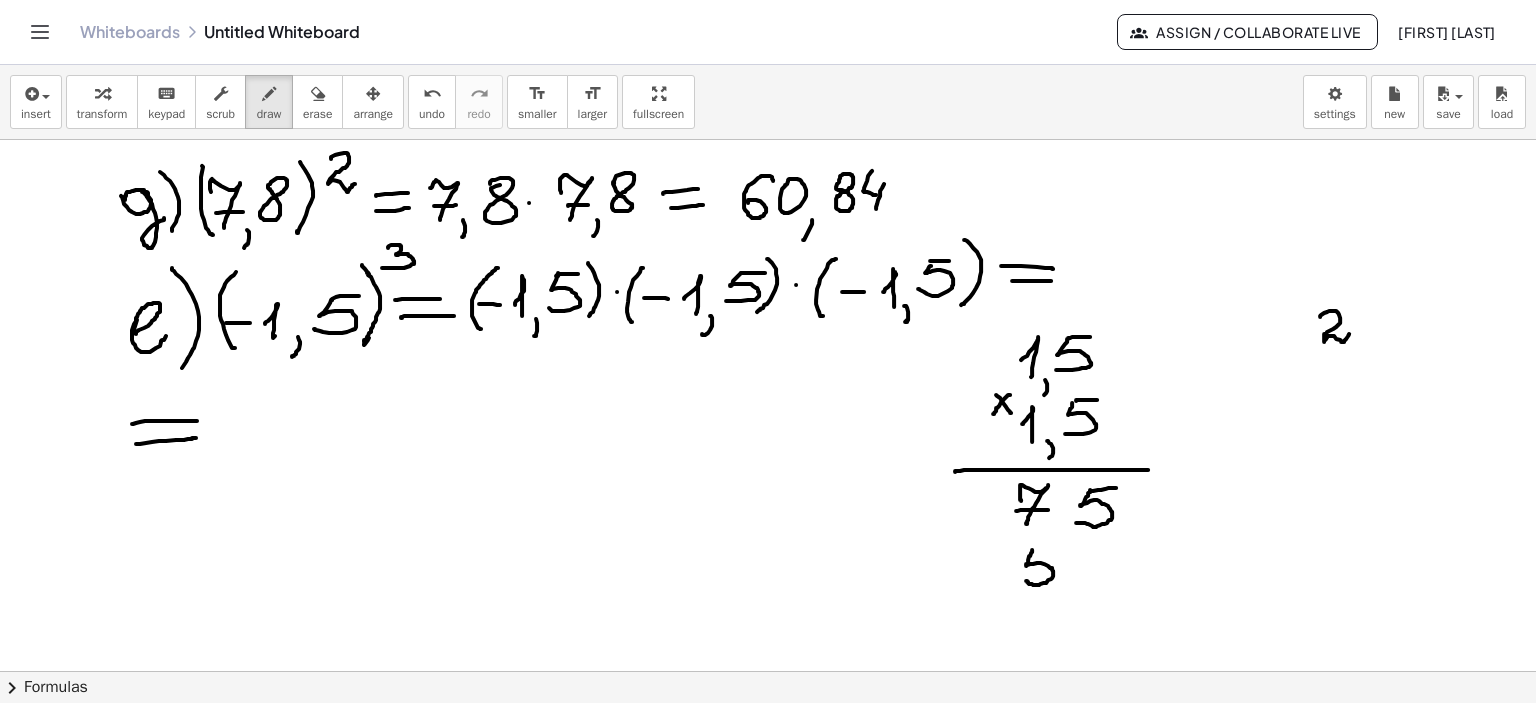 drag, startPoint x: 1032, startPoint y: 549, endPoint x: 1026, endPoint y: 580, distance: 31.575306 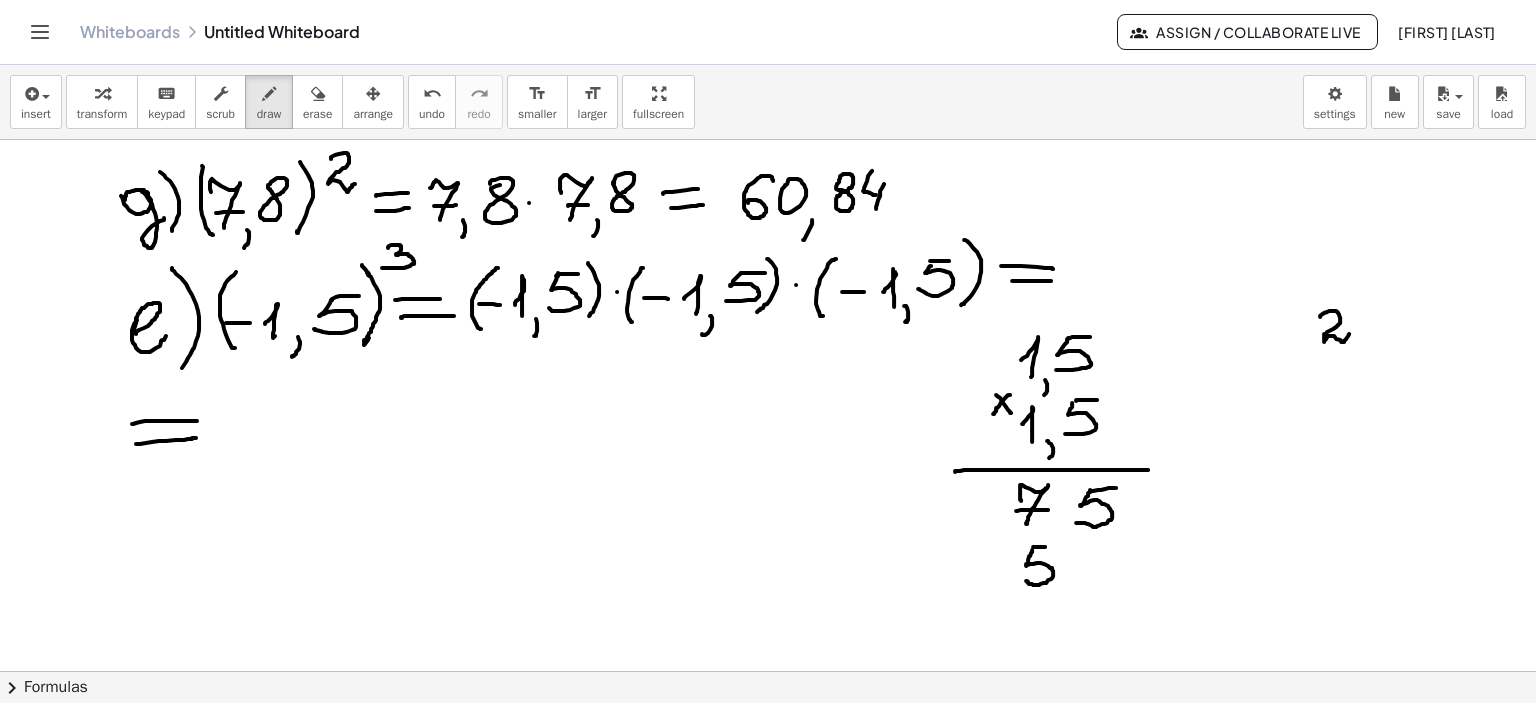 drag, startPoint x: 1033, startPoint y: 546, endPoint x: 1060, endPoint y: 547, distance: 27.018513 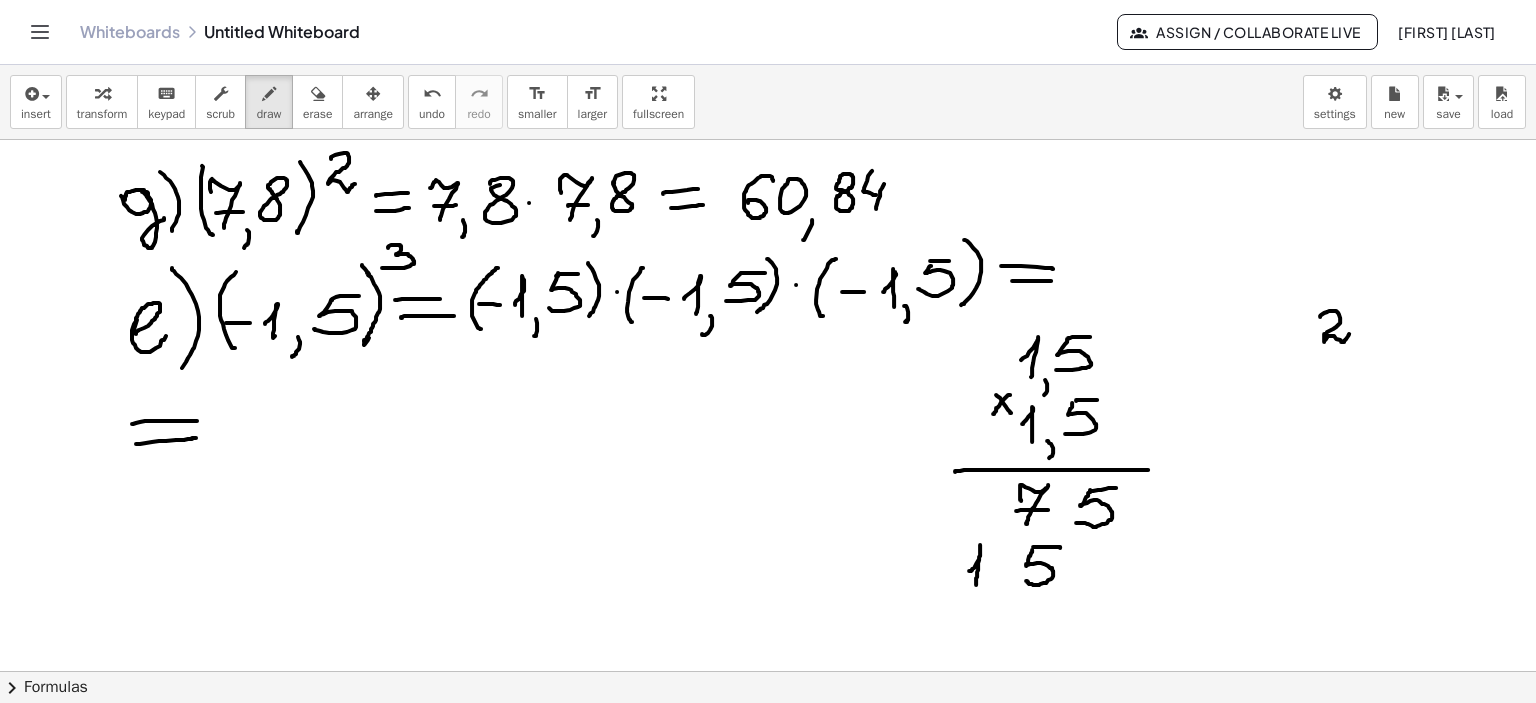 drag, startPoint x: 969, startPoint y: 570, endPoint x: 976, endPoint y: 584, distance: 15.652476 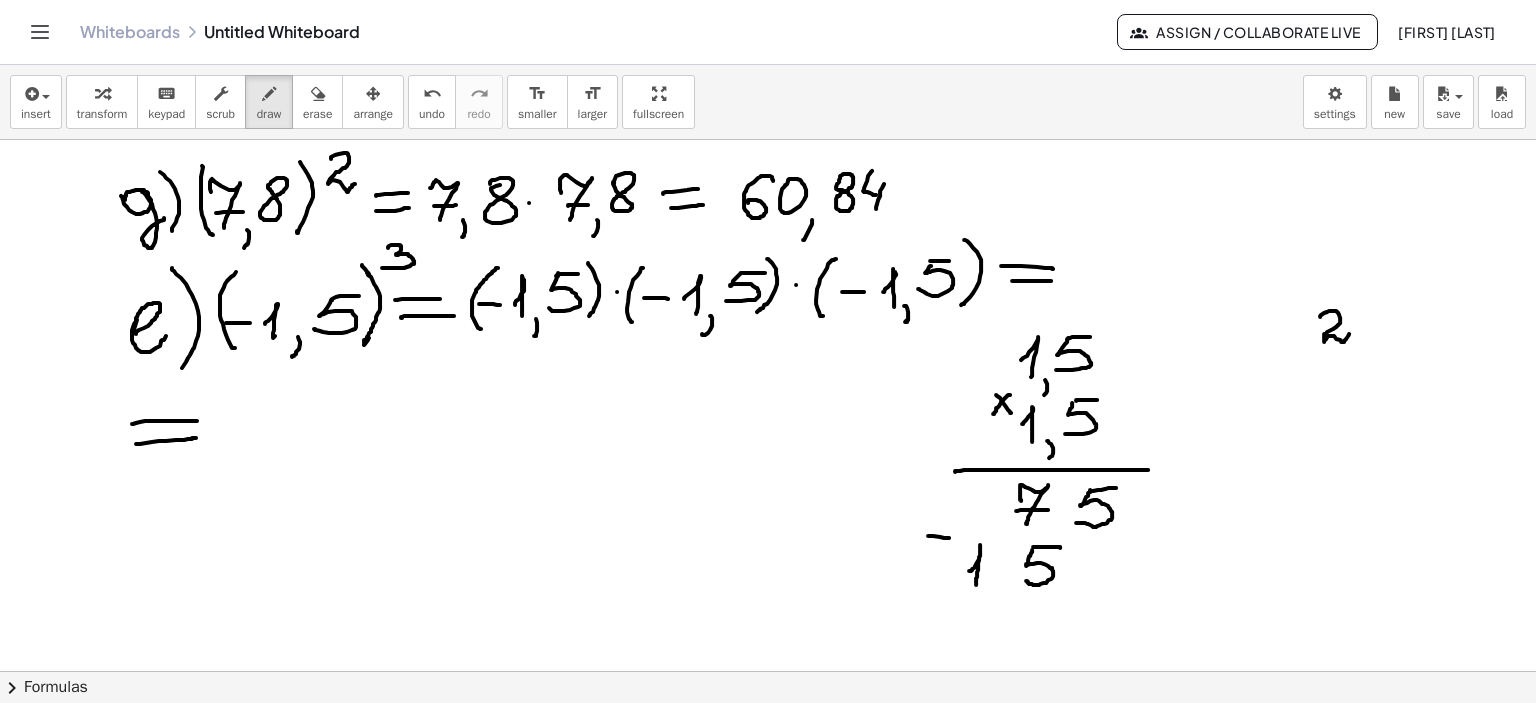 drag, startPoint x: 928, startPoint y: 535, endPoint x: 948, endPoint y: 538, distance: 20.22375 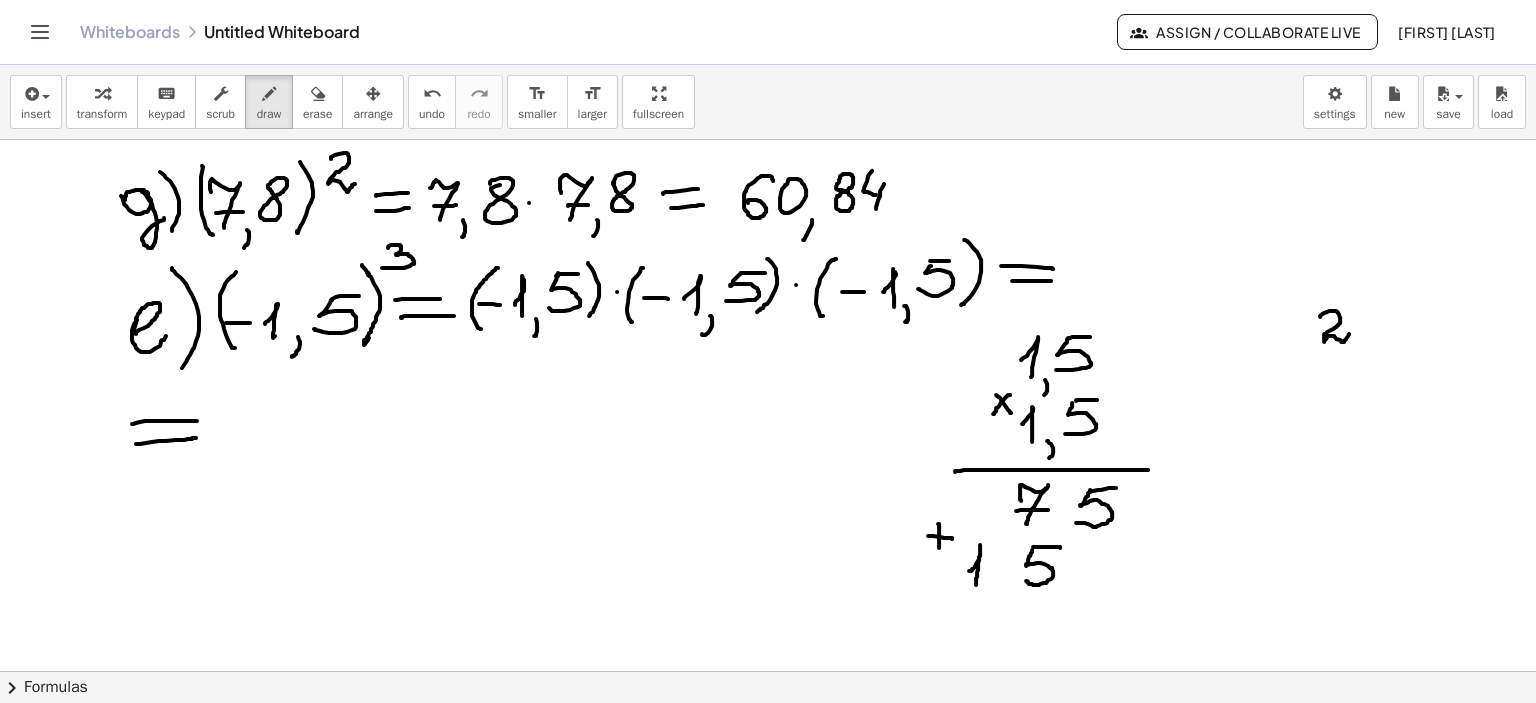 drag, startPoint x: 938, startPoint y: 523, endPoint x: 977, endPoint y: 617, distance: 101.76935 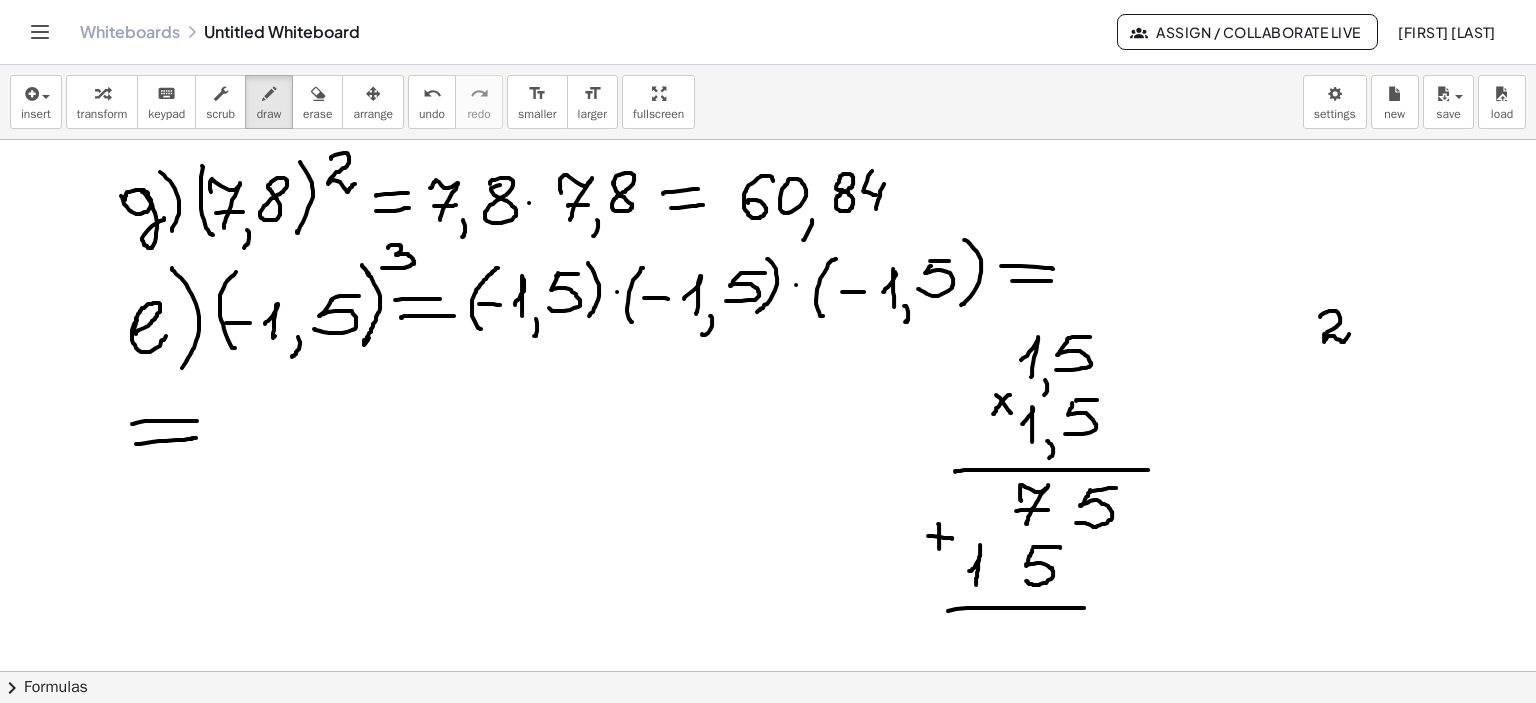drag, startPoint x: 948, startPoint y: 610, endPoint x: 1162, endPoint y: 607, distance: 214.02103 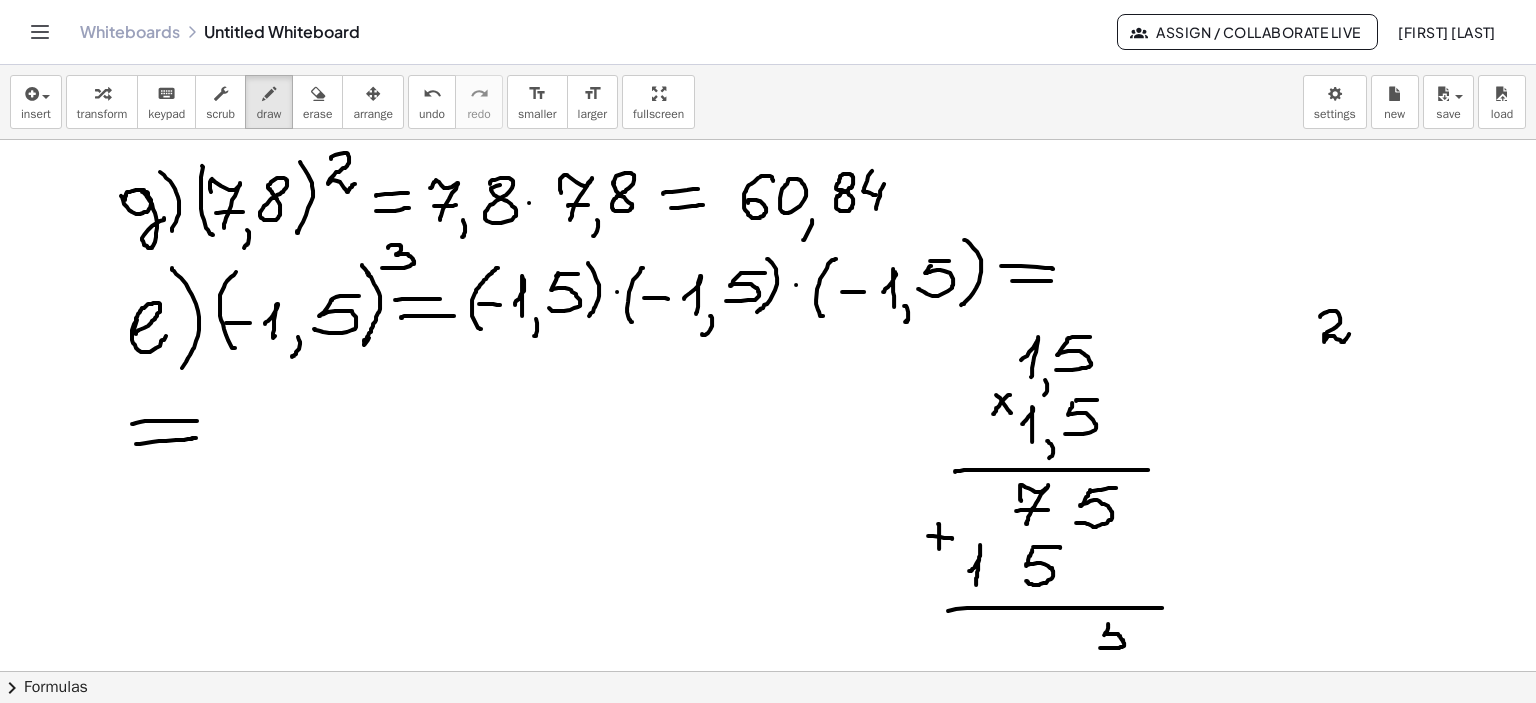 drag, startPoint x: 1108, startPoint y: 623, endPoint x: 1100, endPoint y: 647, distance: 25.298222 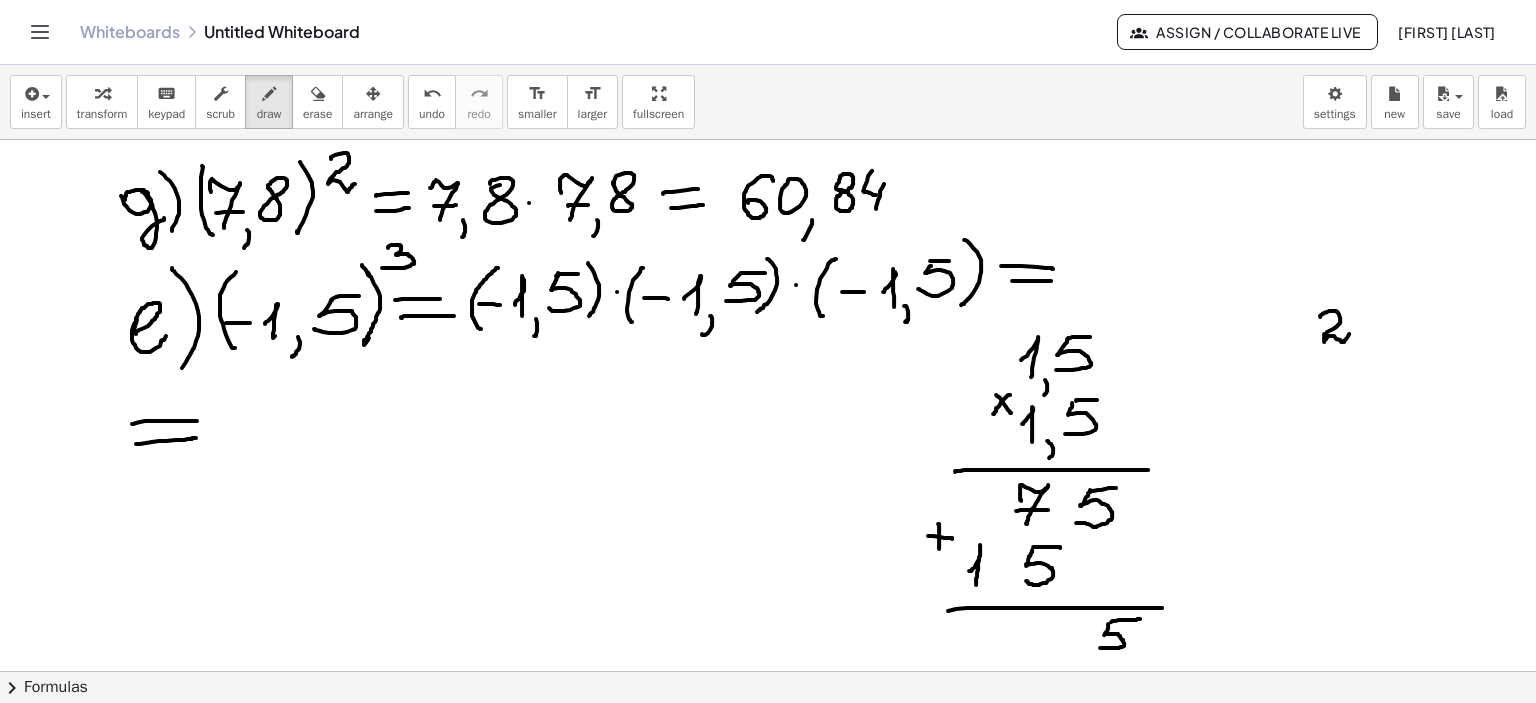 drag, startPoint x: 1111, startPoint y: 621, endPoint x: 1140, endPoint y: 618, distance: 29.15476 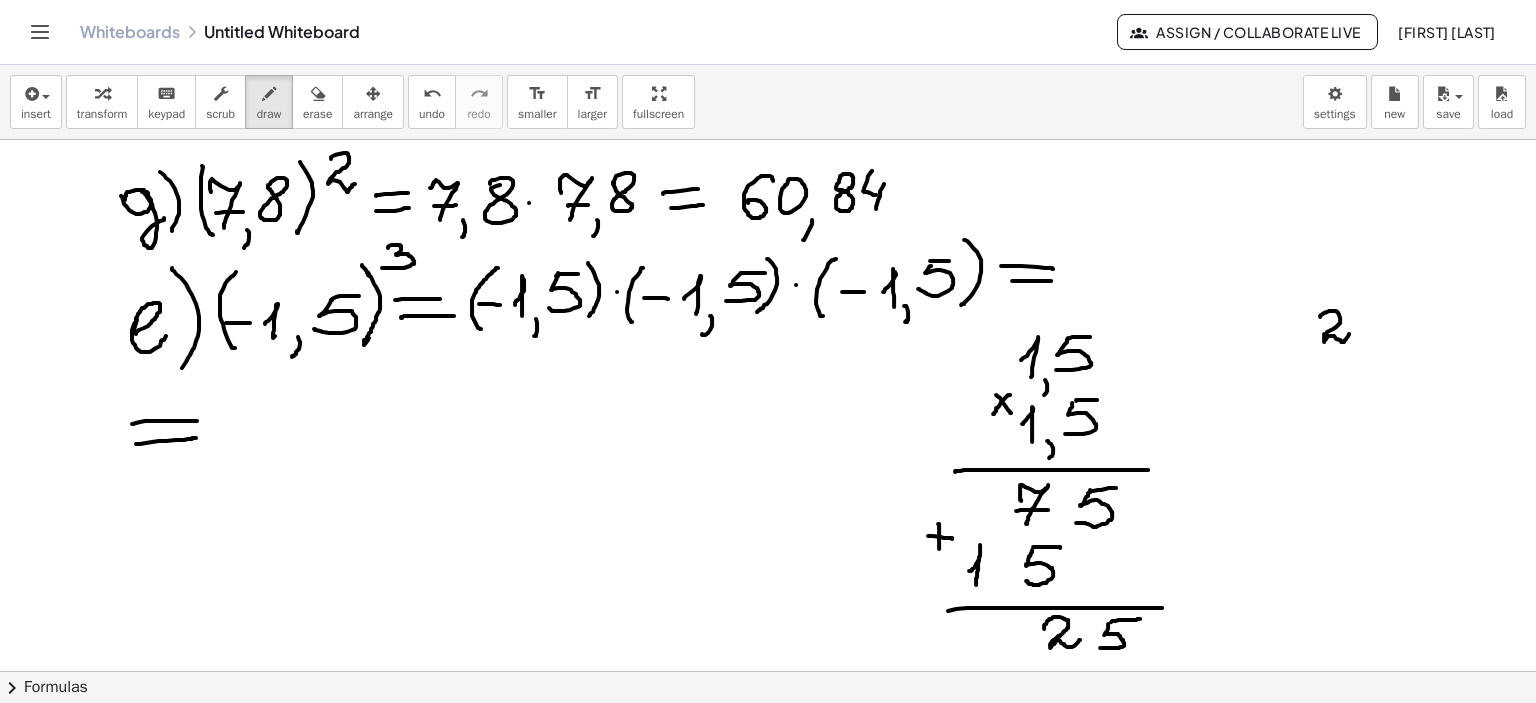 drag, startPoint x: 1044, startPoint y: 627, endPoint x: 1080, endPoint y: 639, distance: 37.94733 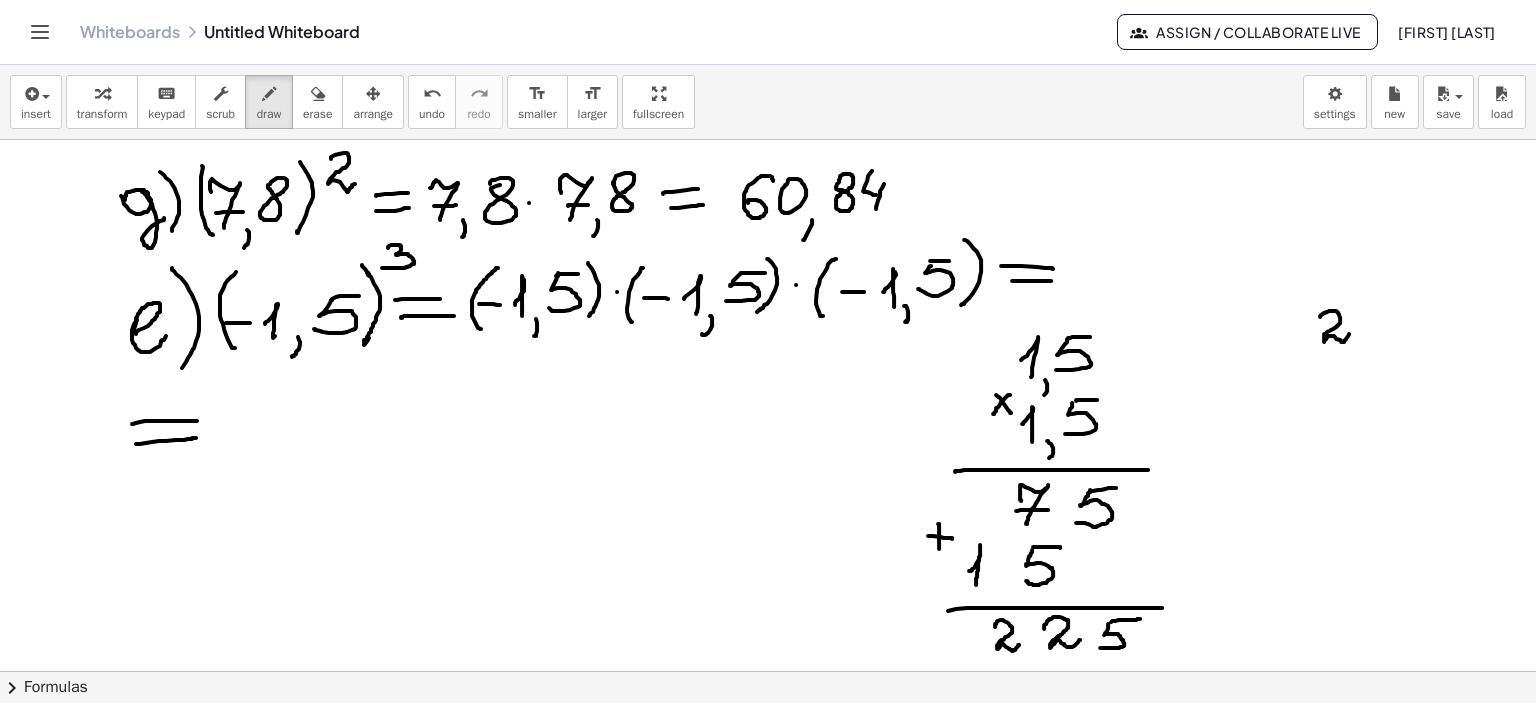 drag, startPoint x: 995, startPoint y: 626, endPoint x: 1019, endPoint y: 644, distance: 30 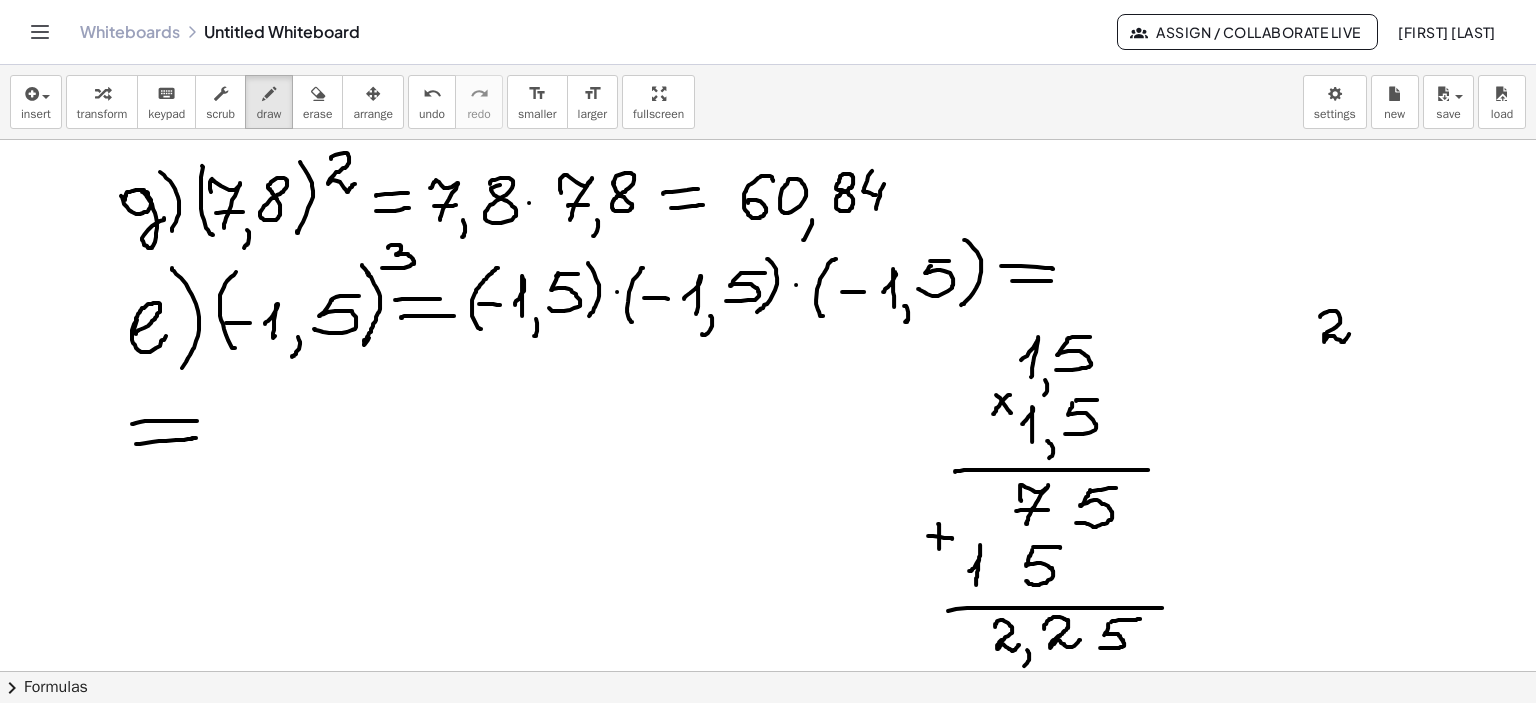 drag, startPoint x: 1027, startPoint y: 649, endPoint x: 1024, endPoint y: 666, distance: 17.262676 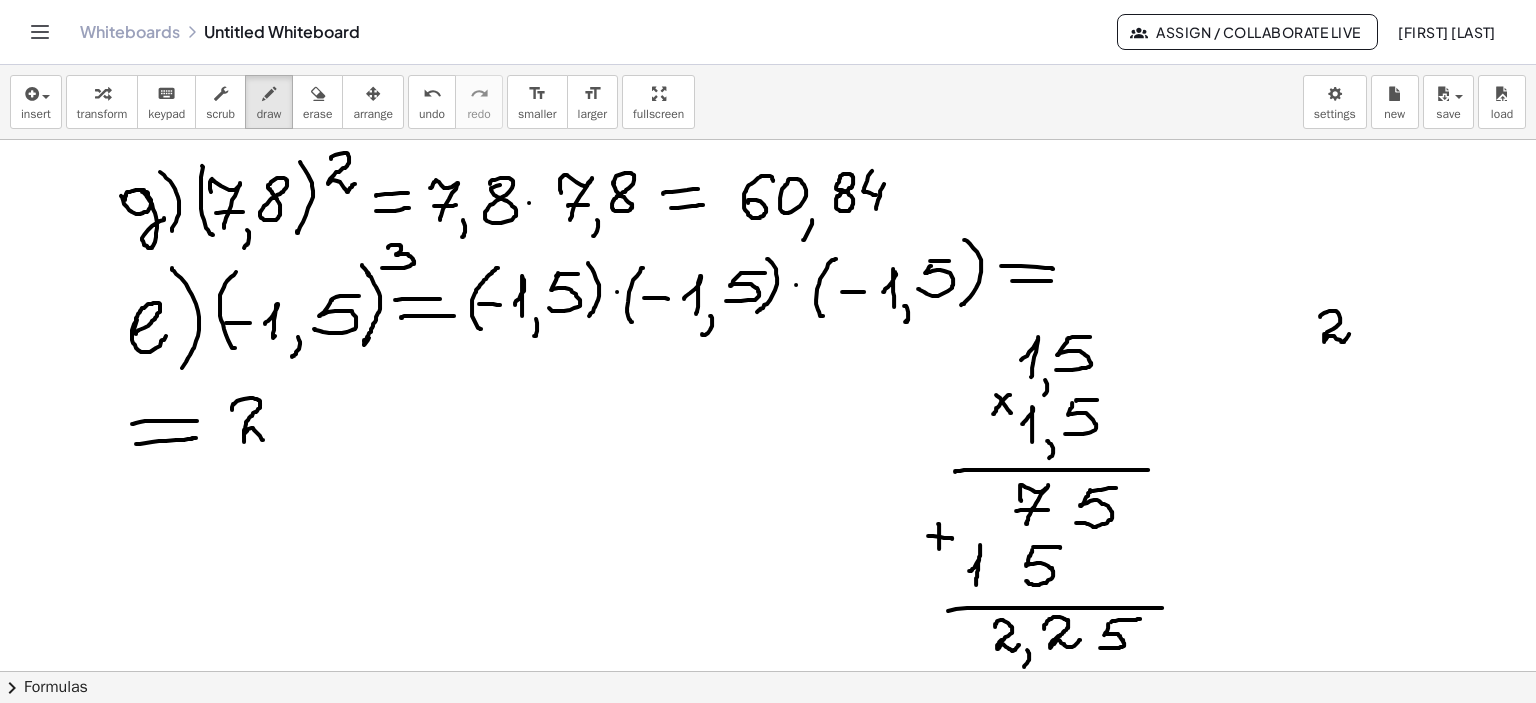drag, startPoint x: 232, startPoint y: 409, endPoint x: 280, endPoint y: 436, distance: 55.072678 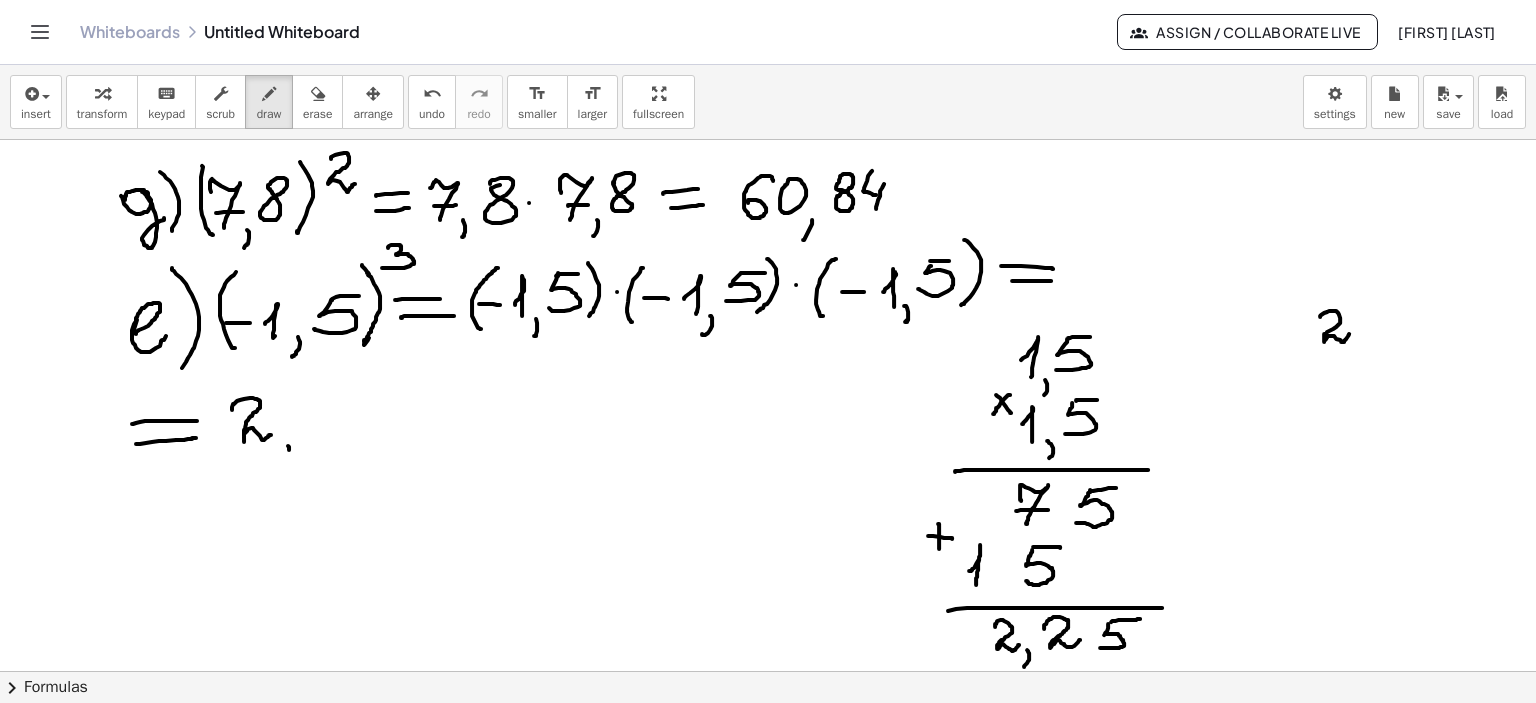 drag, startPoint x: 288, startPoint y: 445, endPoint x: 288, endPoint y: 456, distance: 11 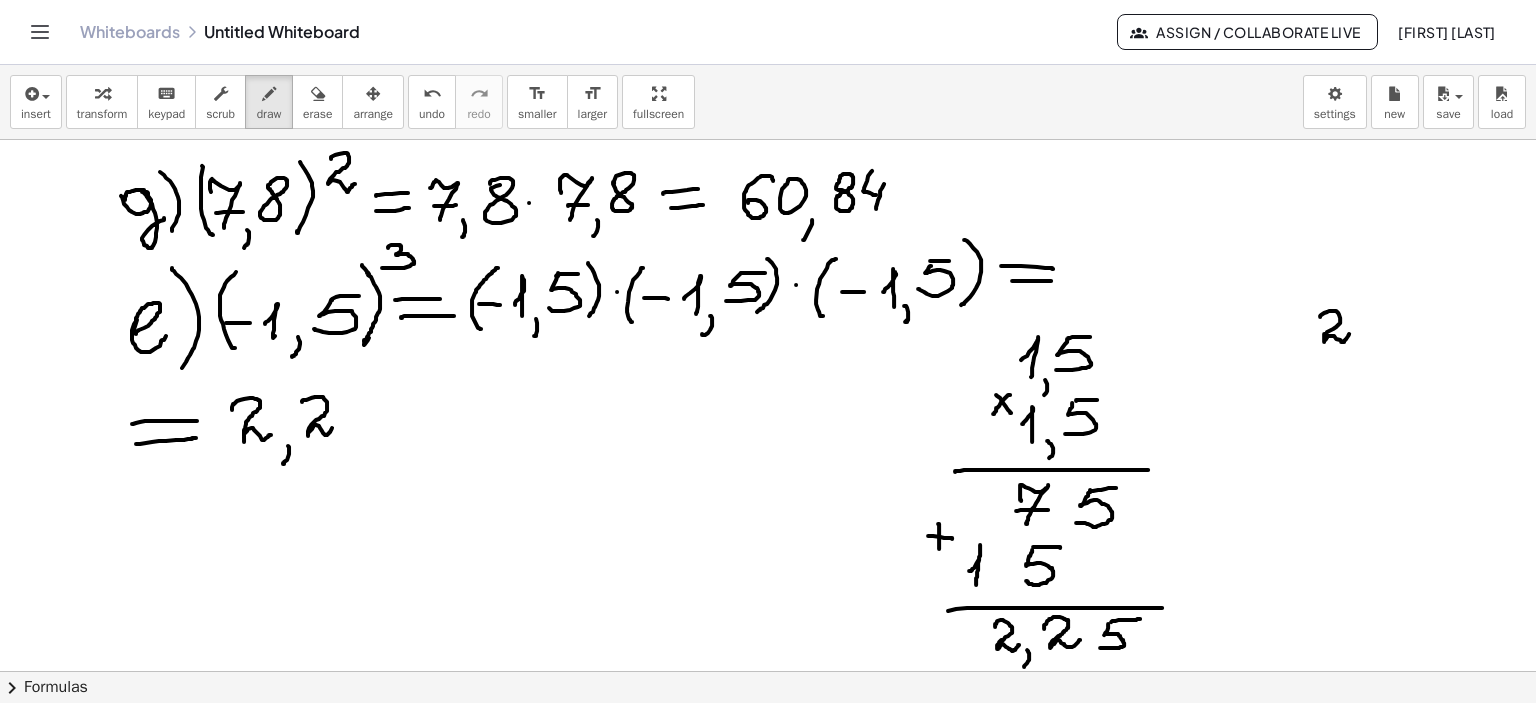 drag, startPoint x: 302, startPoint y: 401, endPoint x: 360, endPoint y: 419, distance: 60.728905 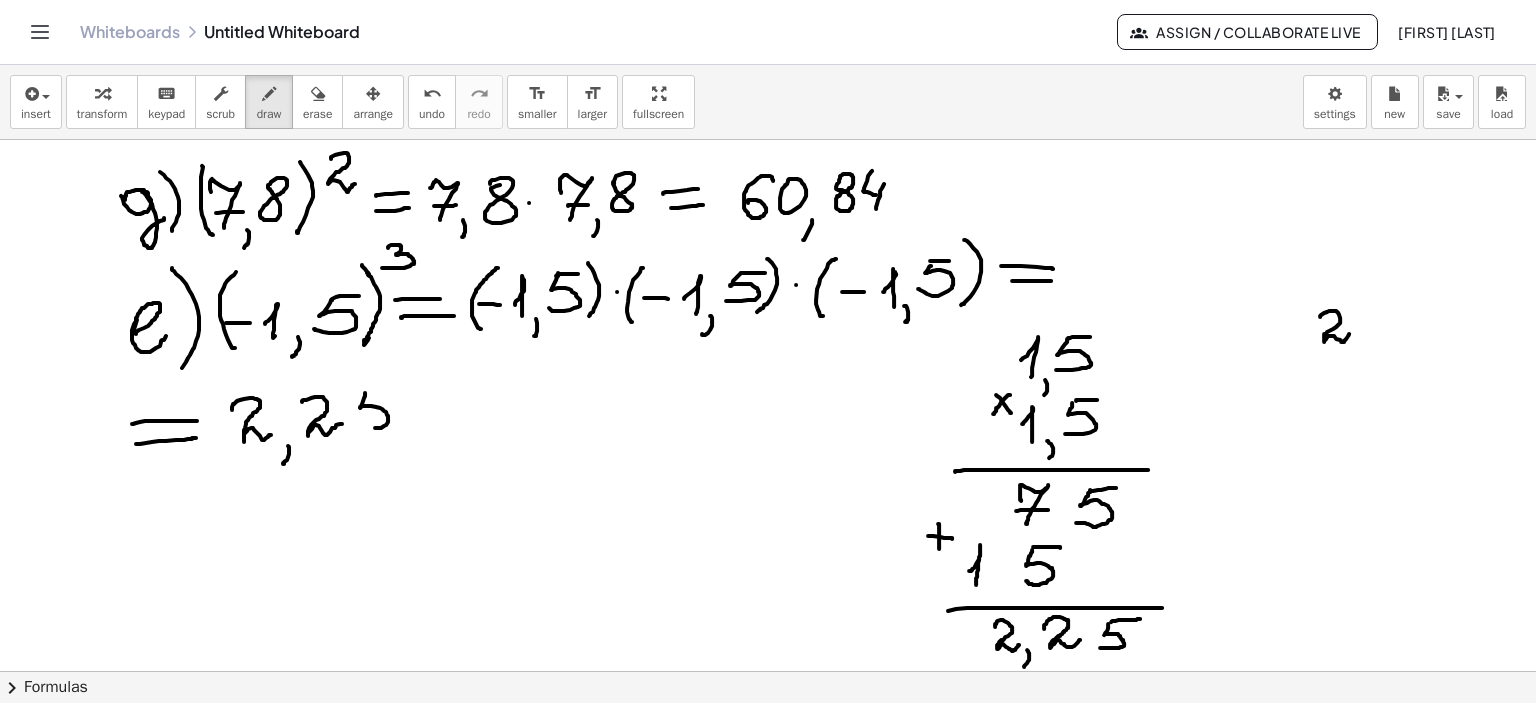 drag, startPoint x: 365, startPoint y: 392, endPoint x: 353, endPoint y: 419, distance: 29.546574 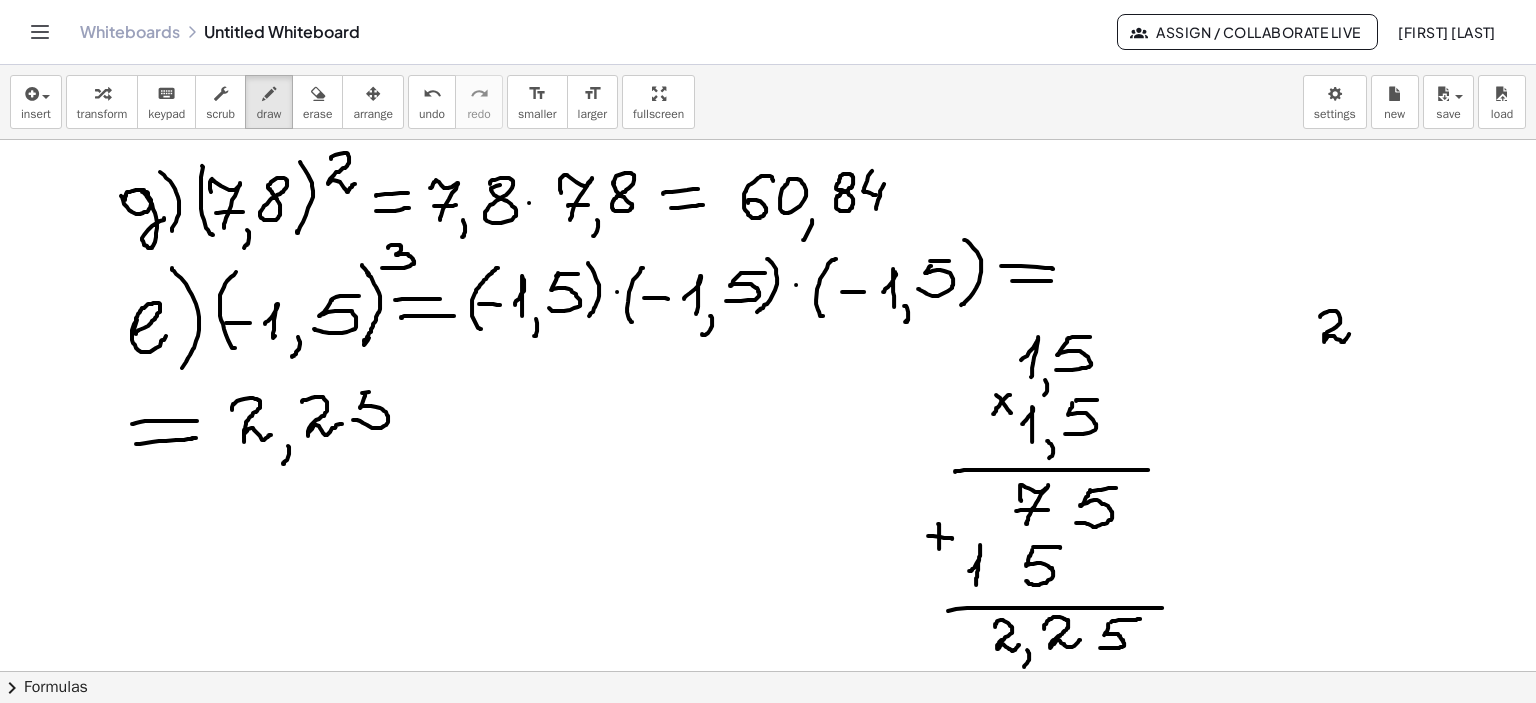 drag, startPoint x: 362, startPoint y: 392, endPoint x: 397, endPoint y: 391, distance: 35.014282 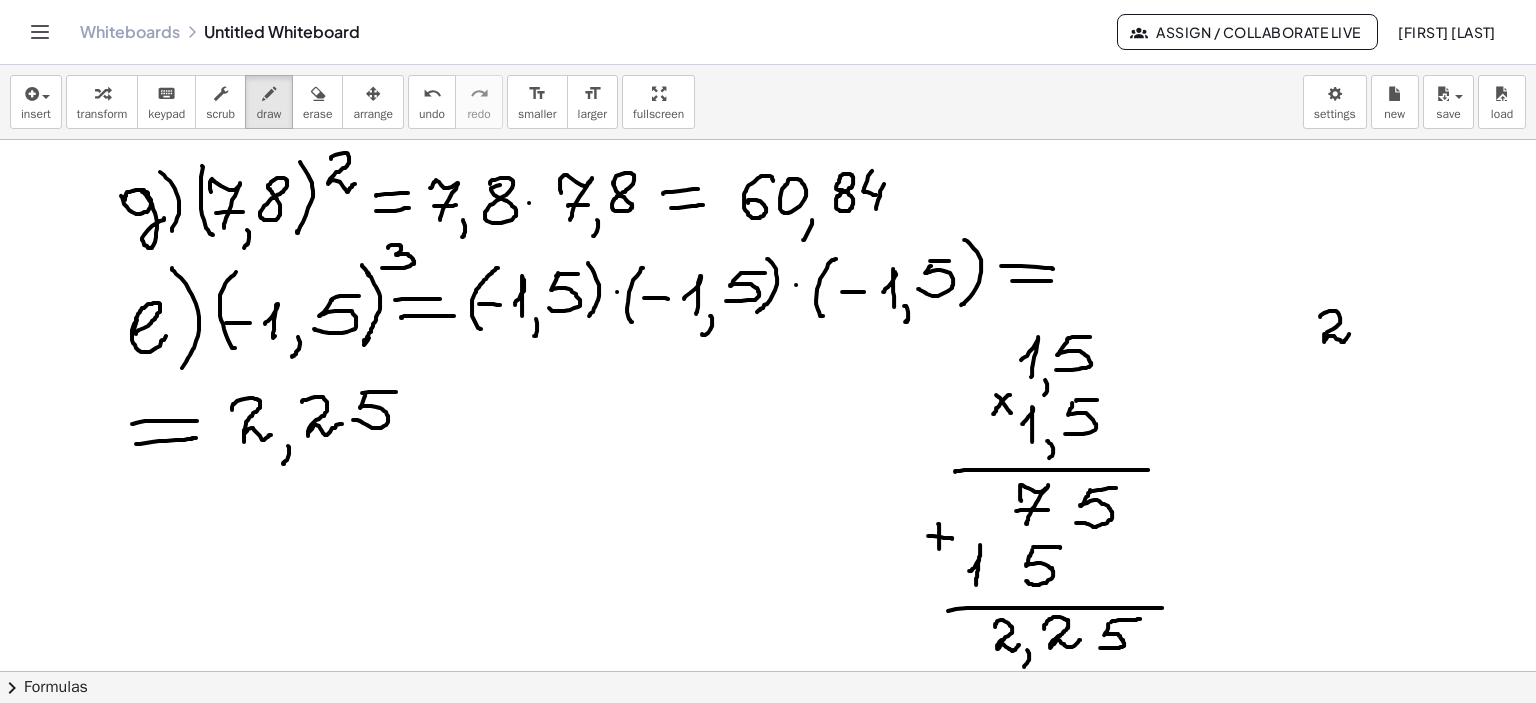 click at bounding box center (768, -86) 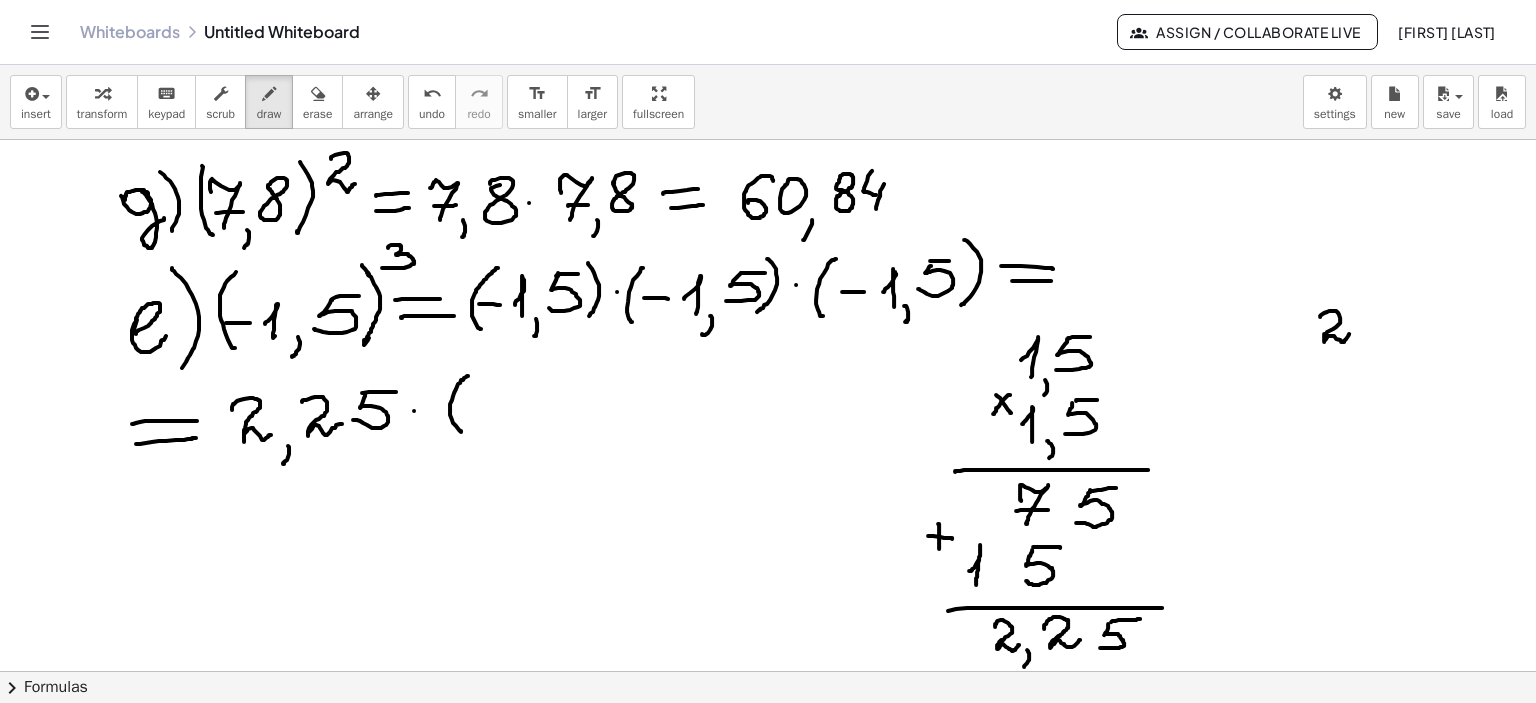 drag, startPoint x: 463, startPoint y: 379, endPoint x: 475, endPoint y: 406, distance: 29.546574 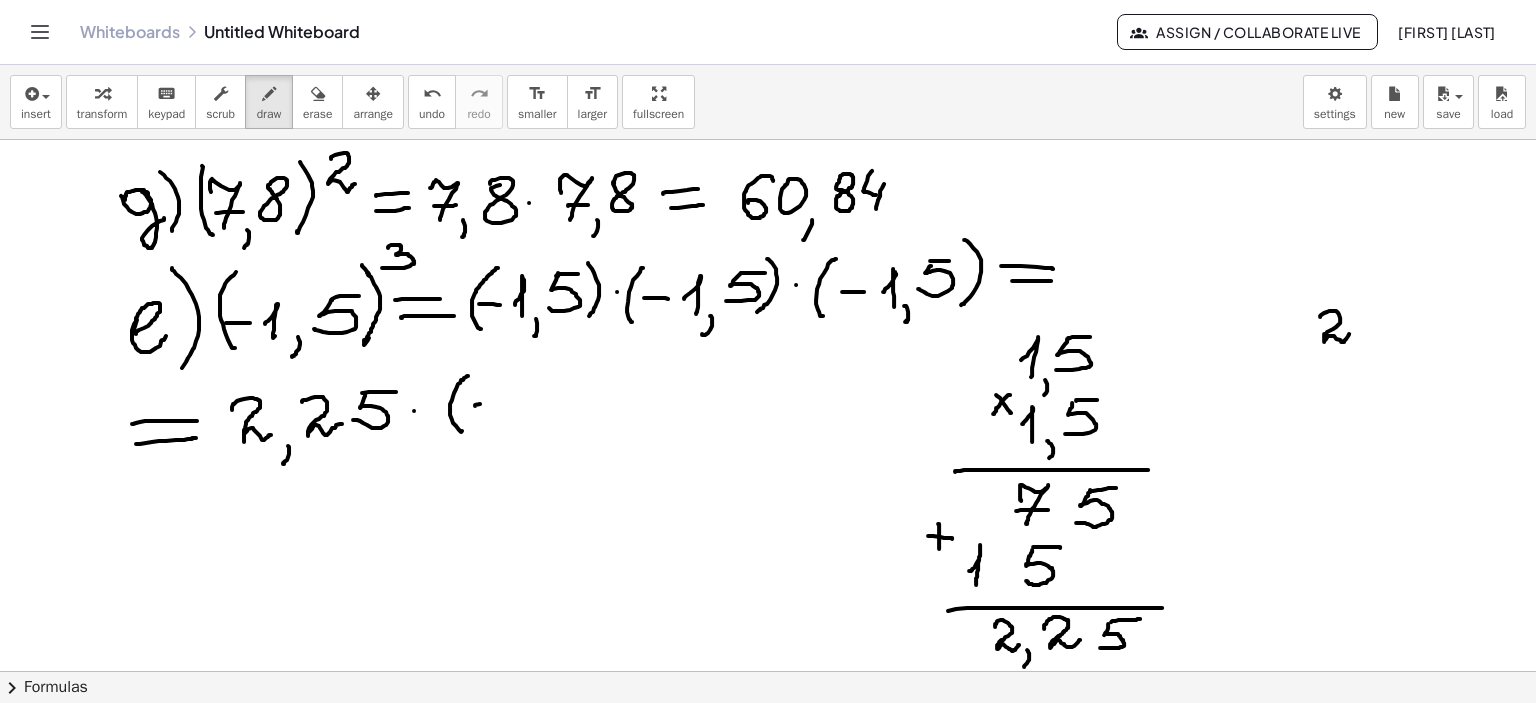 drag, startPoint x: 475, startPoint y: 405, endPoint x: 501, endPoint y: 403, distance: 26.076809 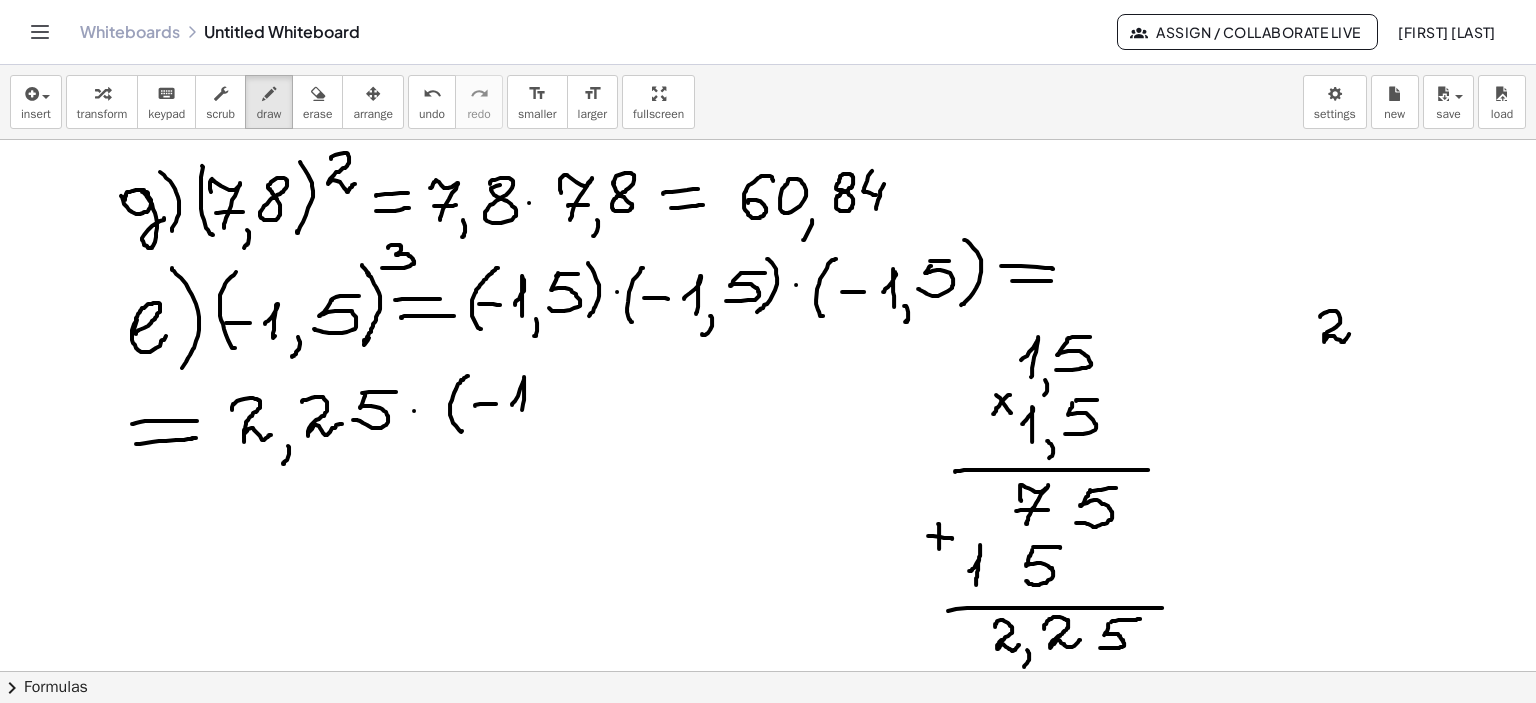 drag, startPoint x: 512, startPoint y: 404, endPoint x: 523, endPoint y: 414, distance: 14.866069 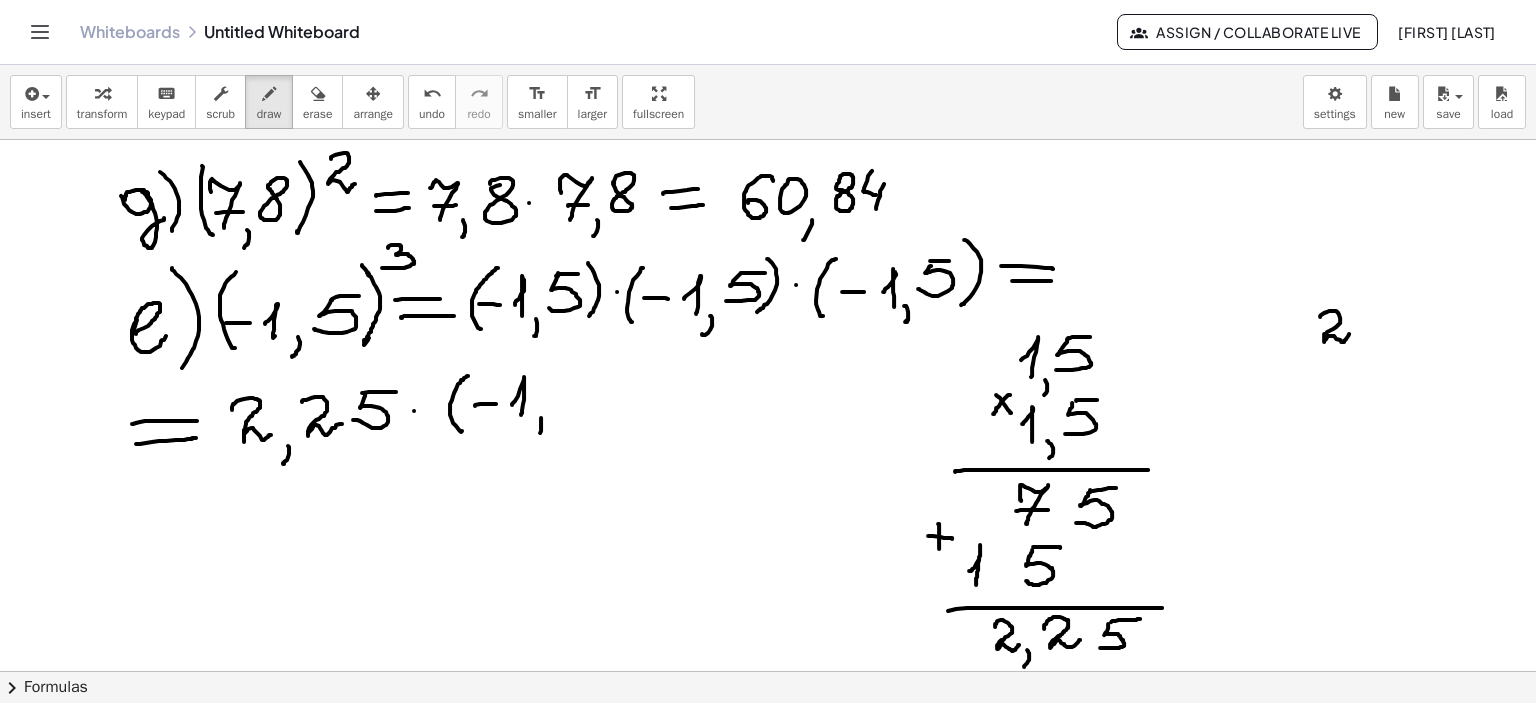 click at bounding box center (768, -86) 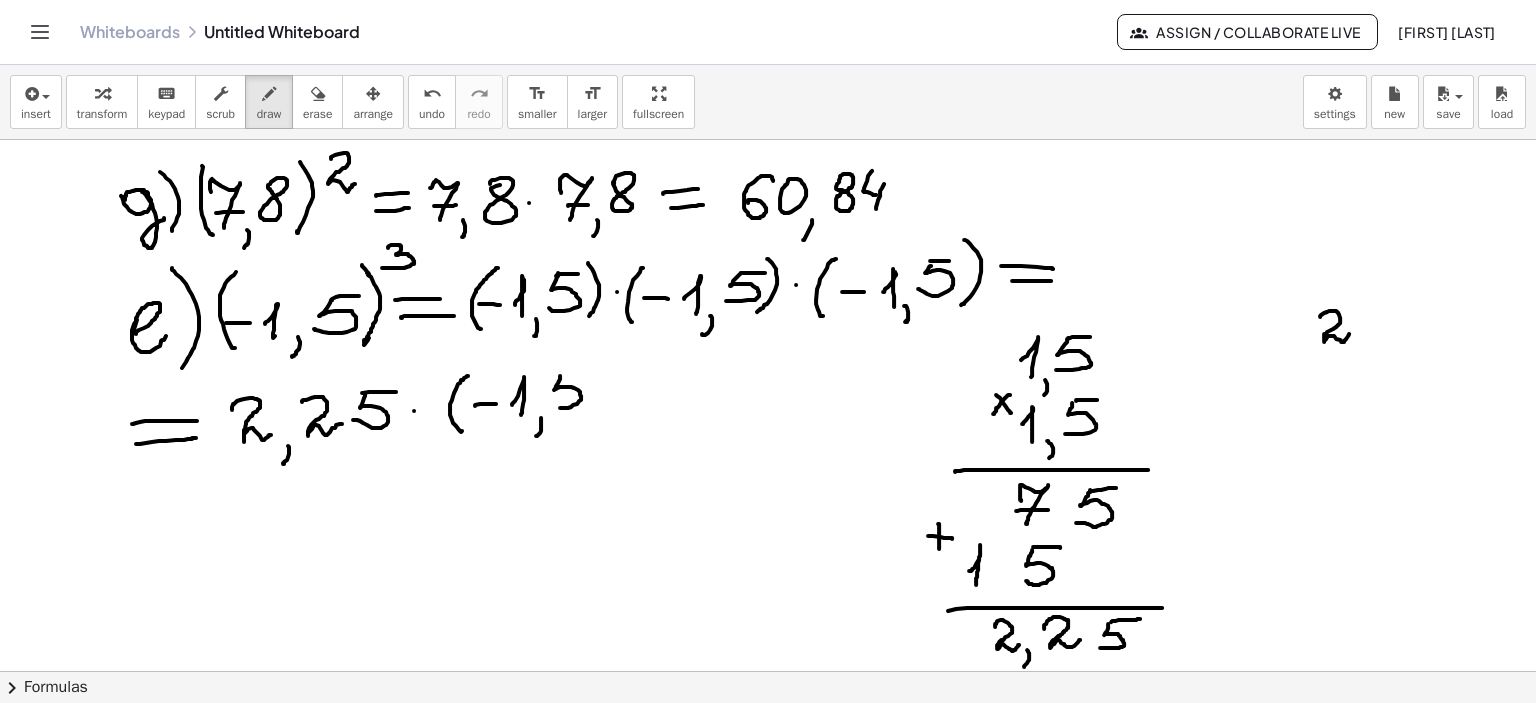 drag, startPoint x: 560, startPoint y: 375, endPoint x: 554, endPoint y: 405, distance: 30.594116 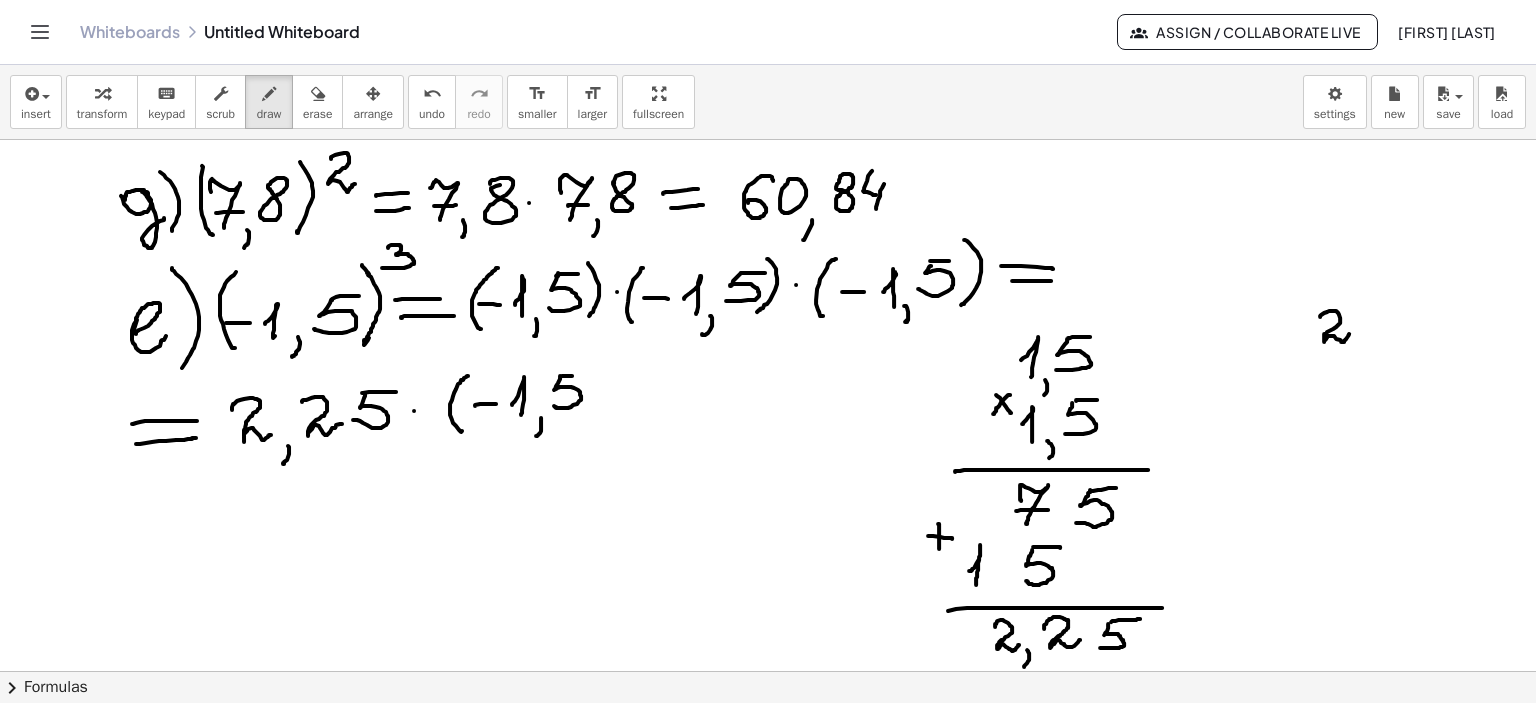 drag, startPoint x: 572, startPoint y: 375, endPoint x: 628, endPoint y: 369, distance: 56.32051 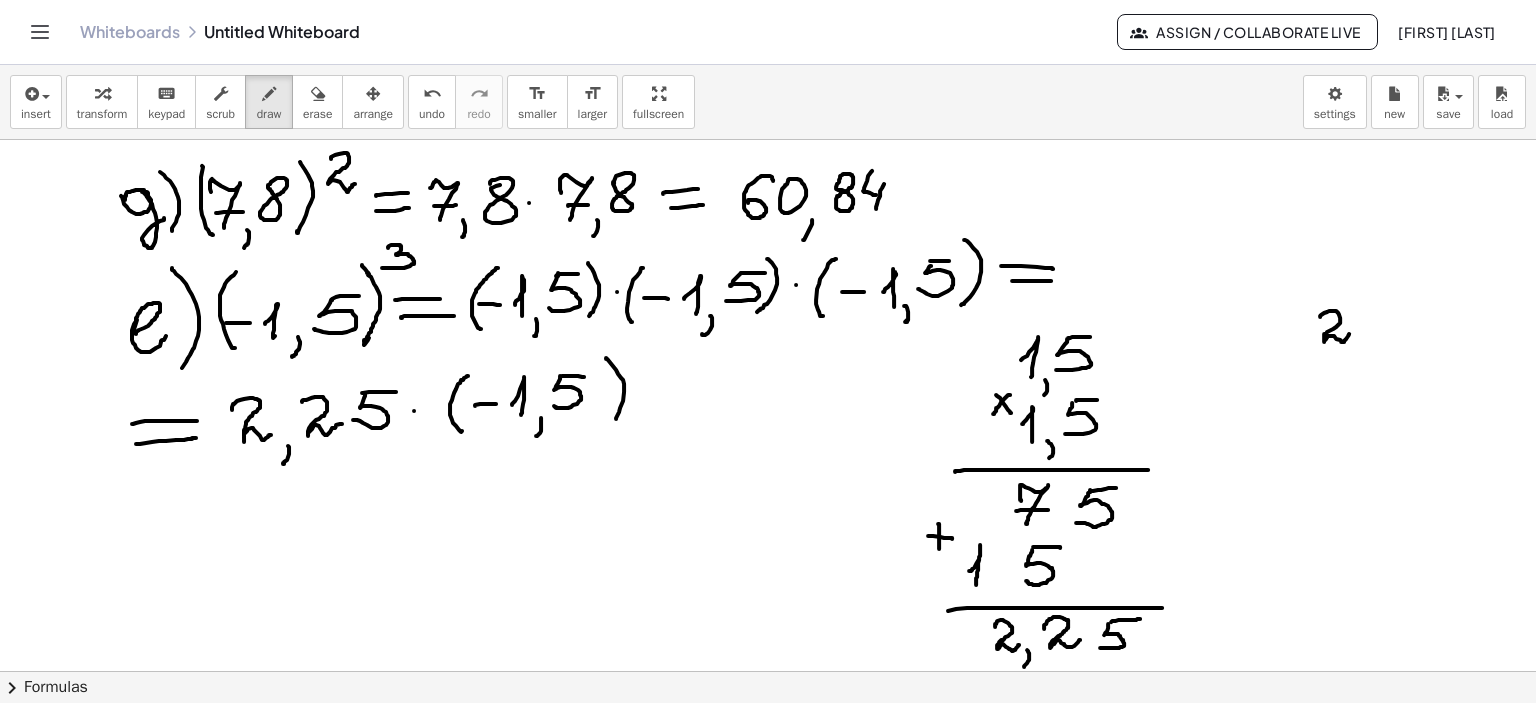 drag, startPoint x: 606, startPoint y: 357, endPoint x: 608, endPoint y: 383, distance: 26.076809 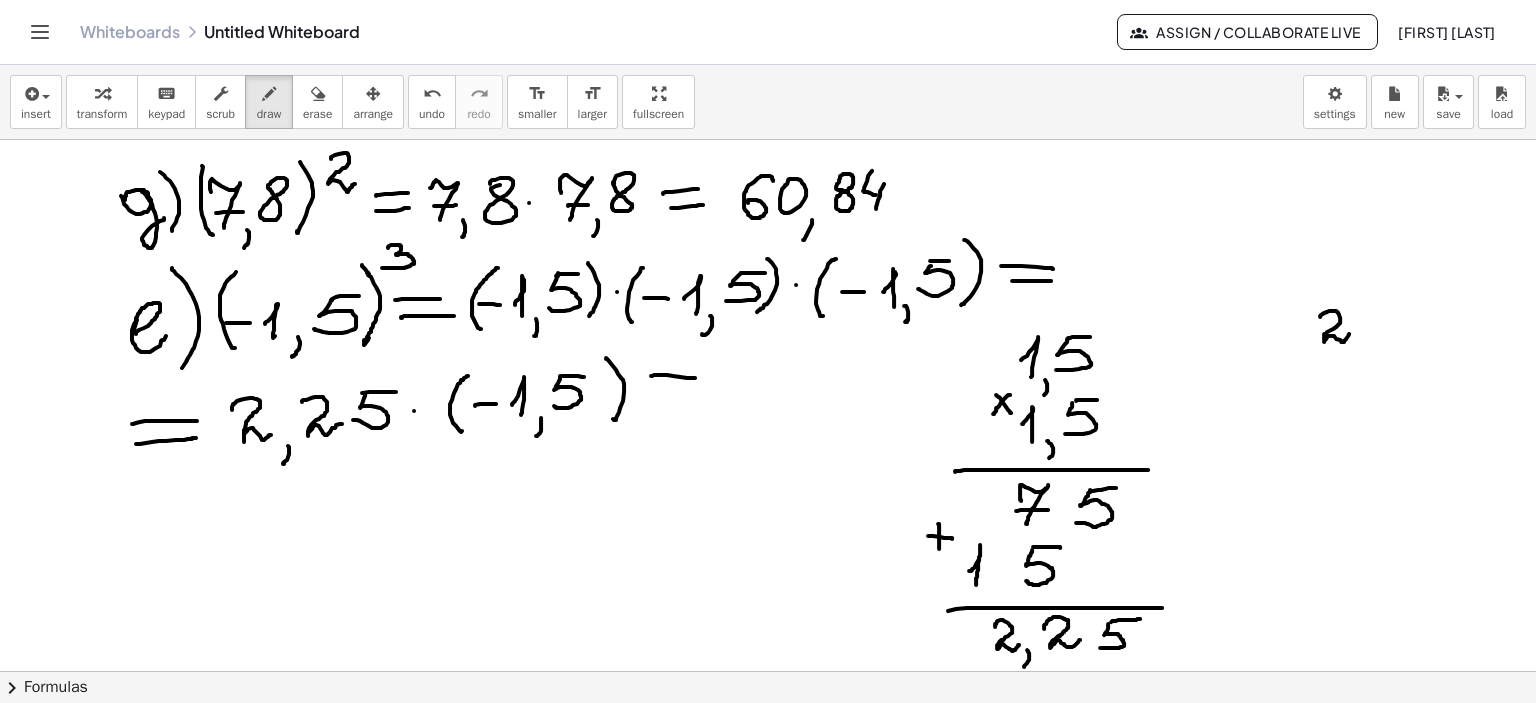 drag, startPoint x: 651, startPoint y: 375, endPoint x: 695, endPoint y: 377, distance: 44.04543 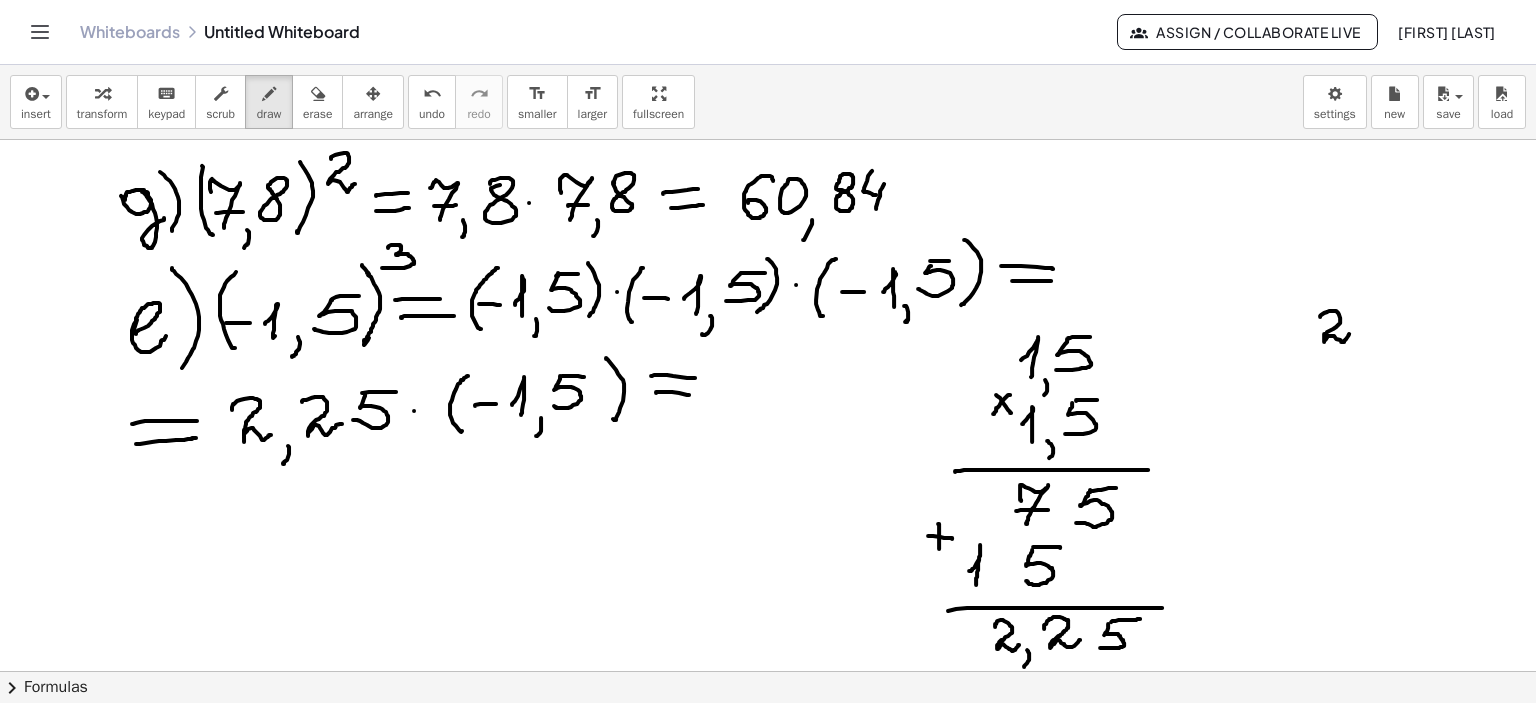 drag, startPoint x: 656, startPoint y: 392, endPoint x: 689, endPoint y: 394, distance: 33.06055 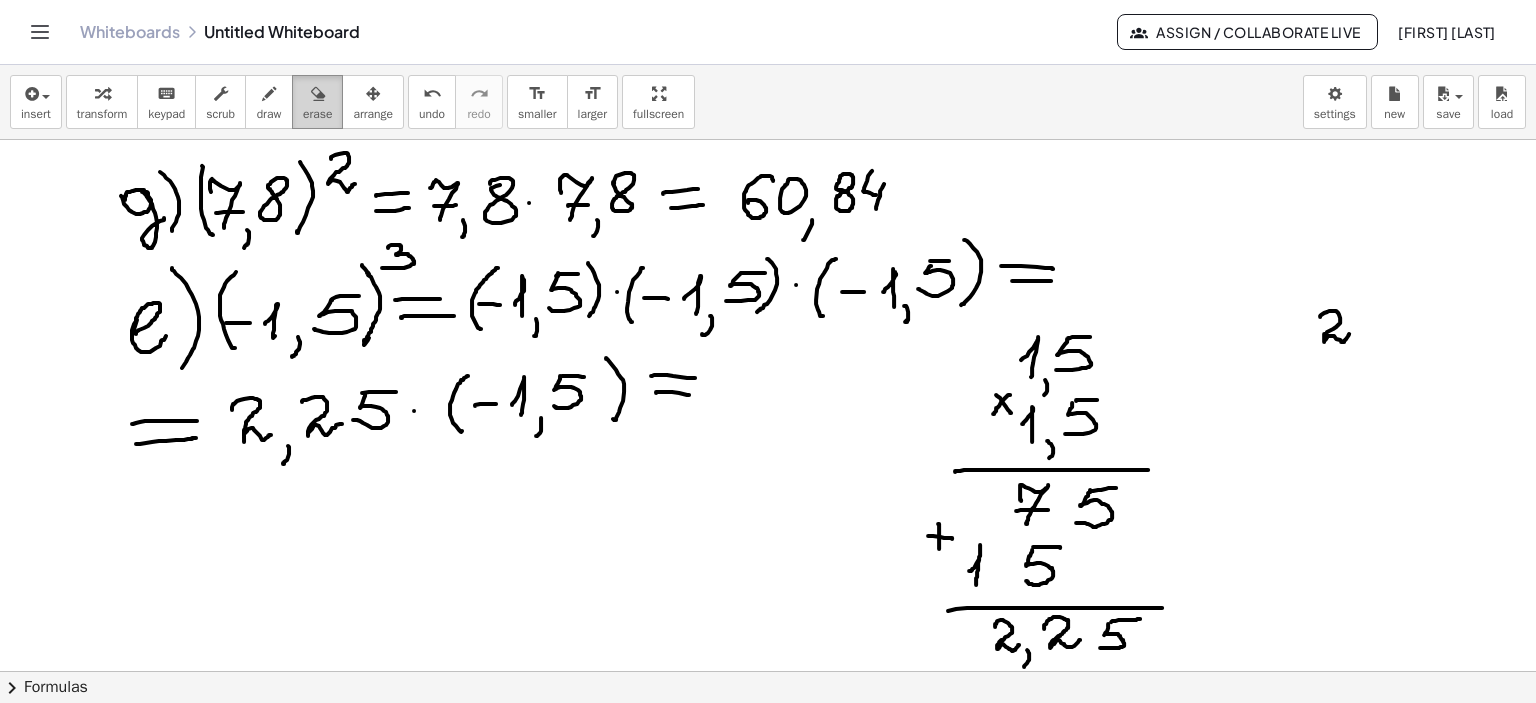click at bounding box center (318, 94) 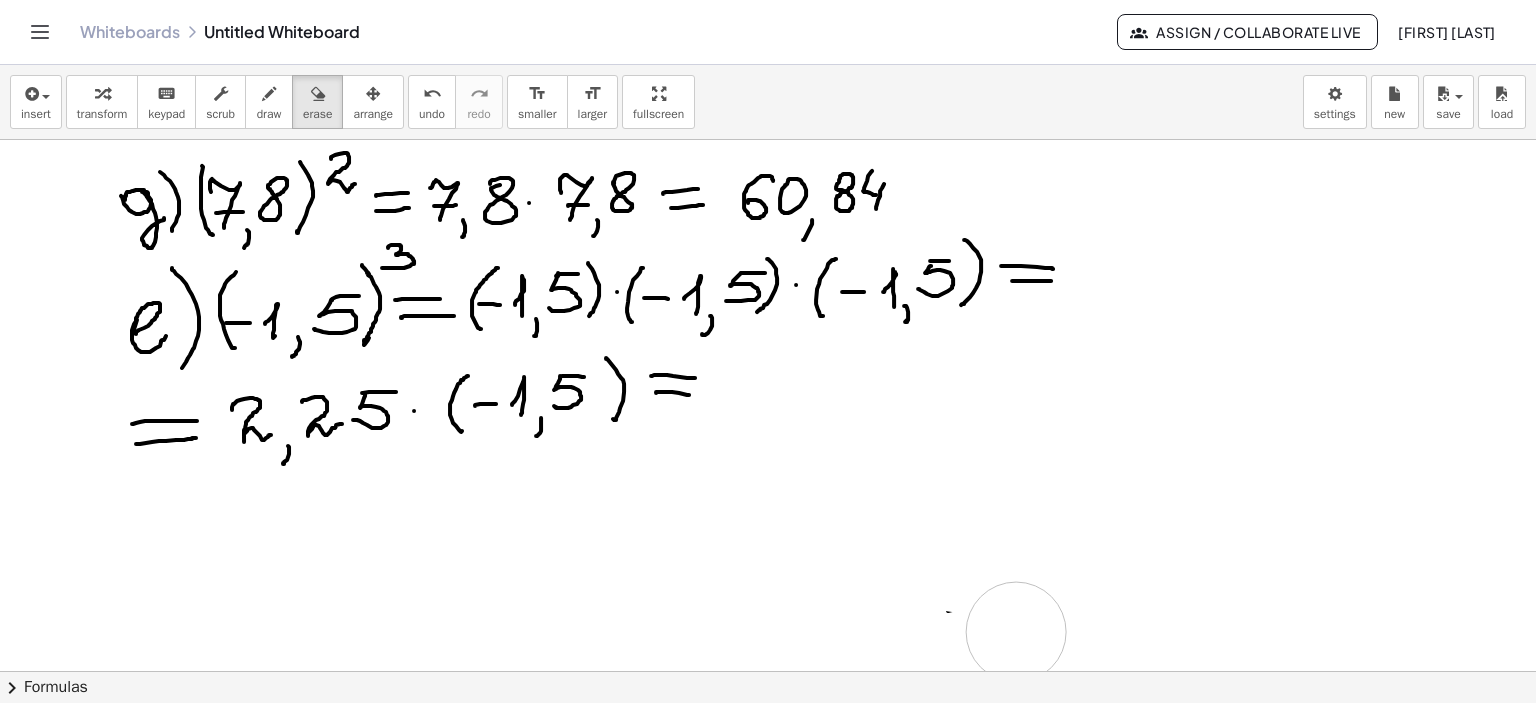 drag, startPoint x: 1086, startPoint y: 501, endPoint x: 972, endPoint y: 344, distance: 194.0232 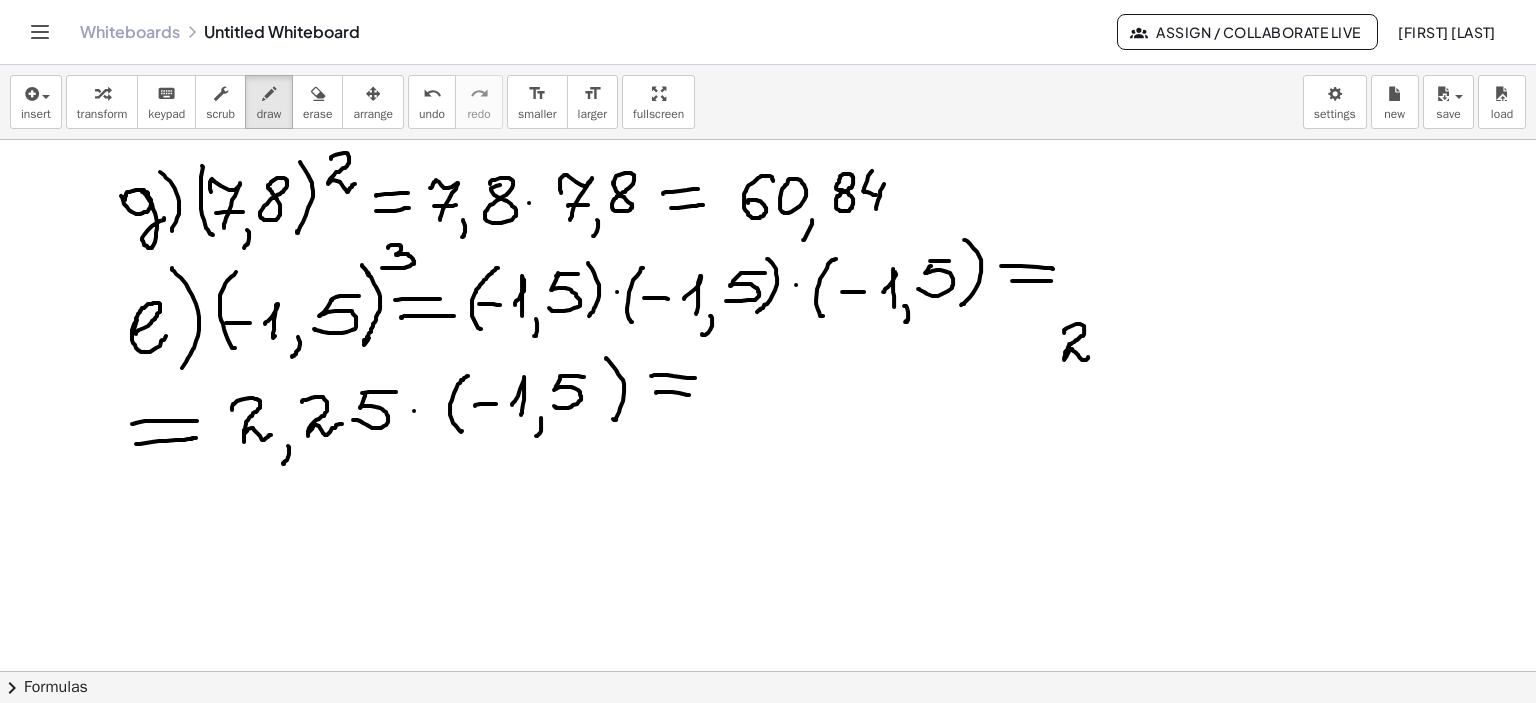 drag, startPoint x: 1064, startPoint y: 332, endPoint x: 1124, endPoint y: 371, distance: 71.561165 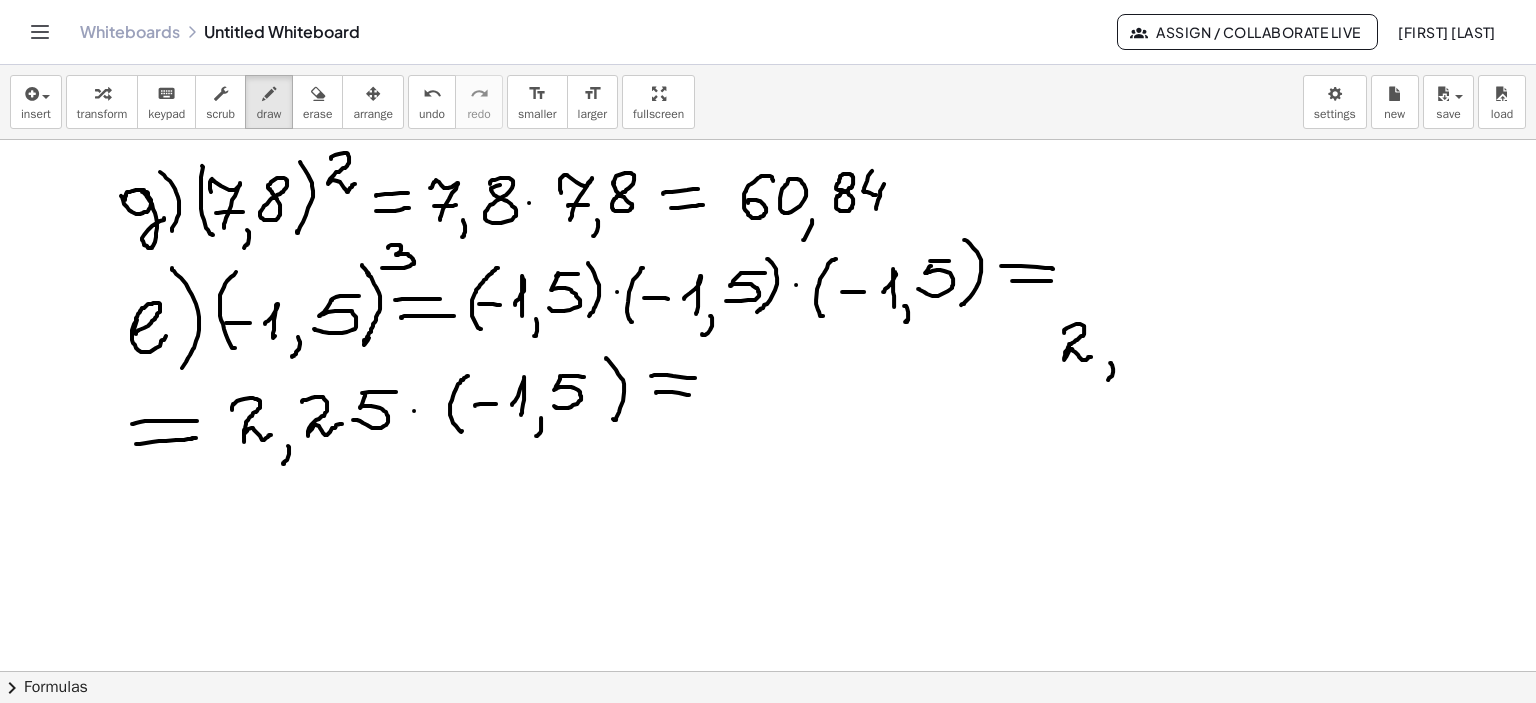 drag, startPoint x: 1110, startPoint y: 362, endPoint x: 1108, endPoint y: 379, distance: 17.117243 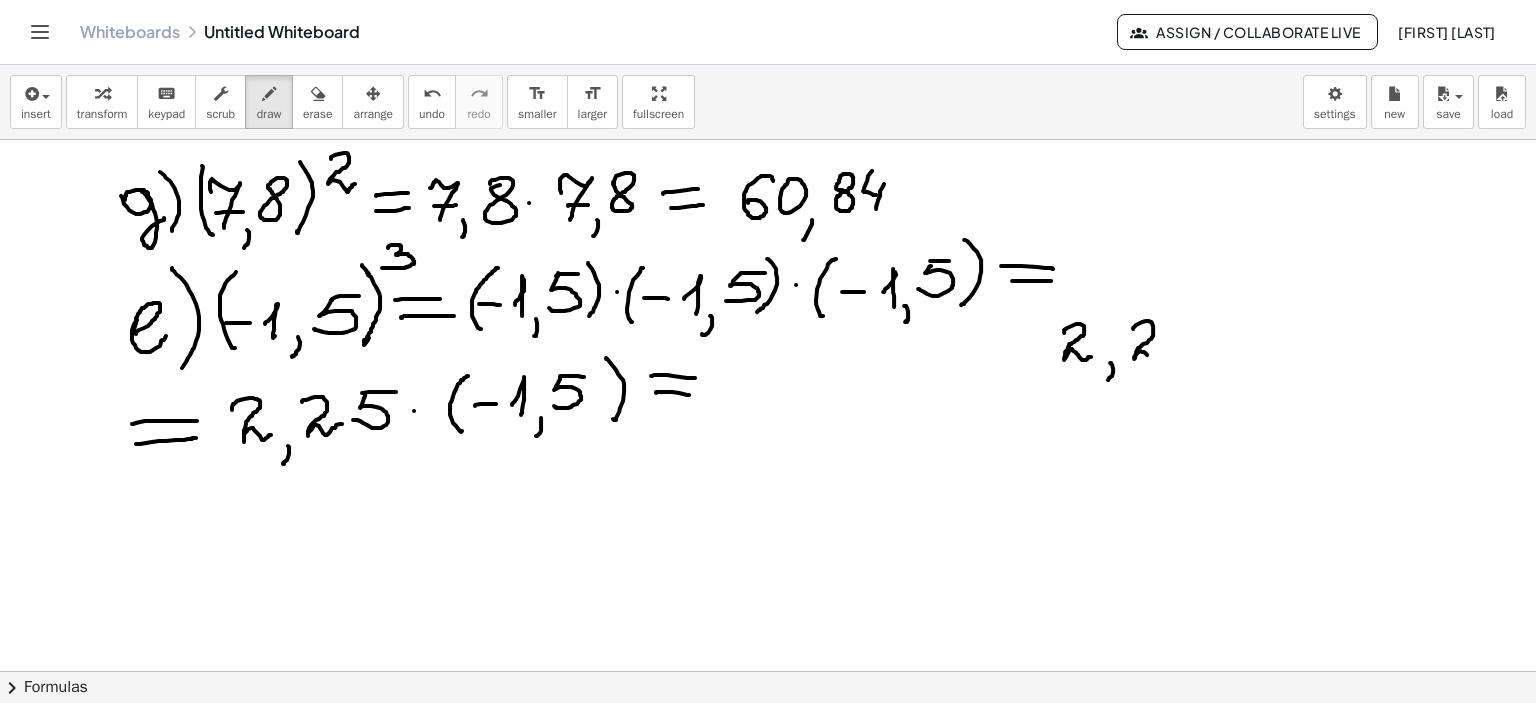 drag, startPoint x: 1133, startPoint y: 328, endPoint x: 1168, endPoint y: 353, distance: 43.011627 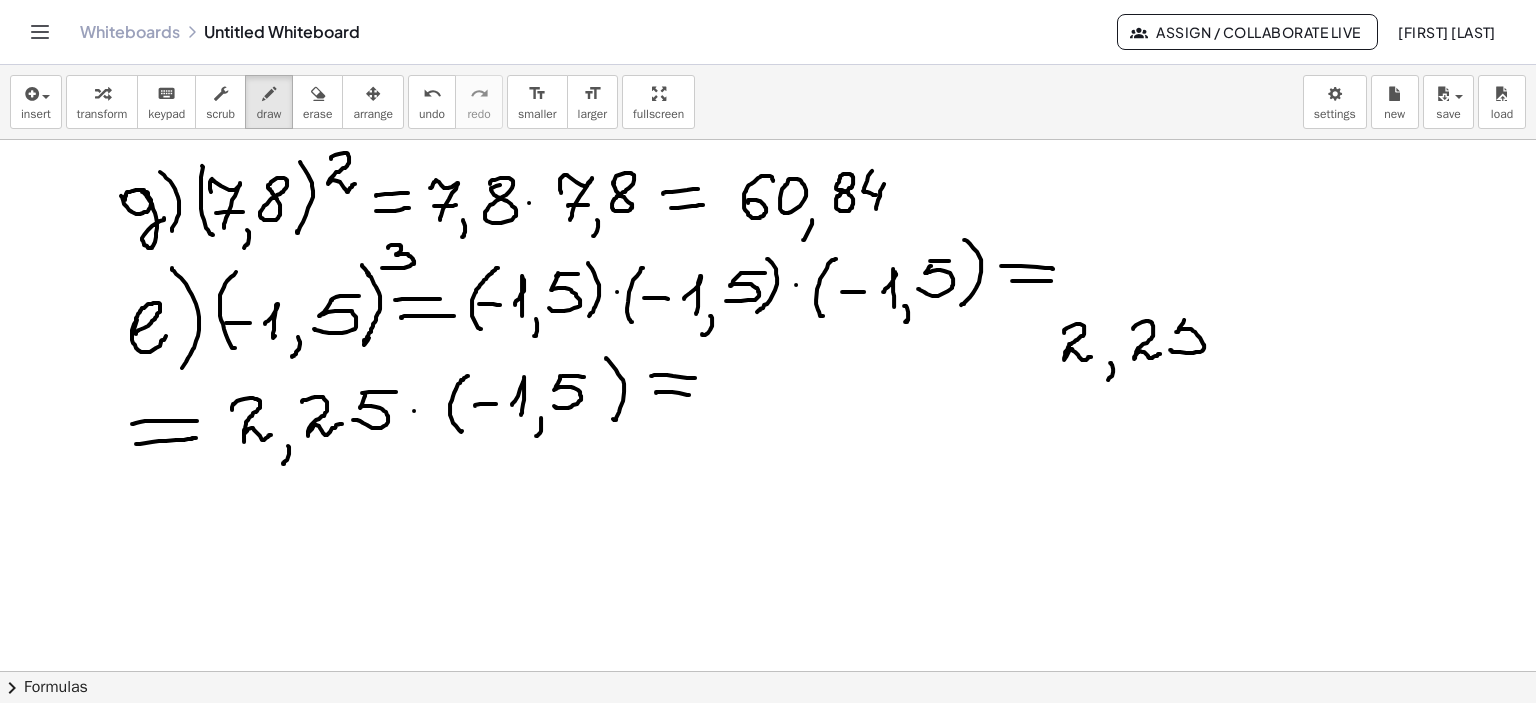drag, startPoint x: 1184, startPoint y: 319, endPoint x: 1170, endPoint y: 349, distance: 33.105892 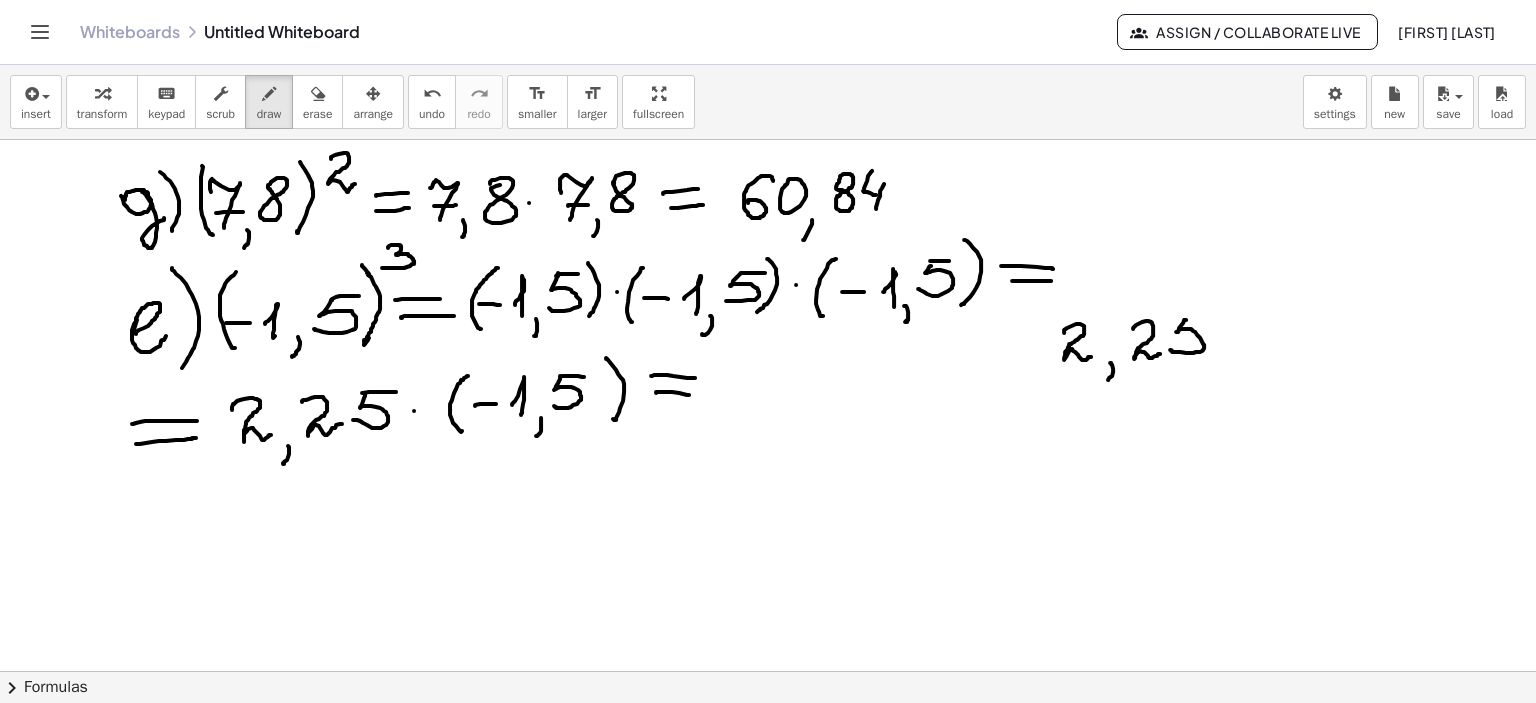 drag, startPoint x: 1186, startPoint y: 319, endPoint x: 1213, endPoint y: 318, distance: 27.018513 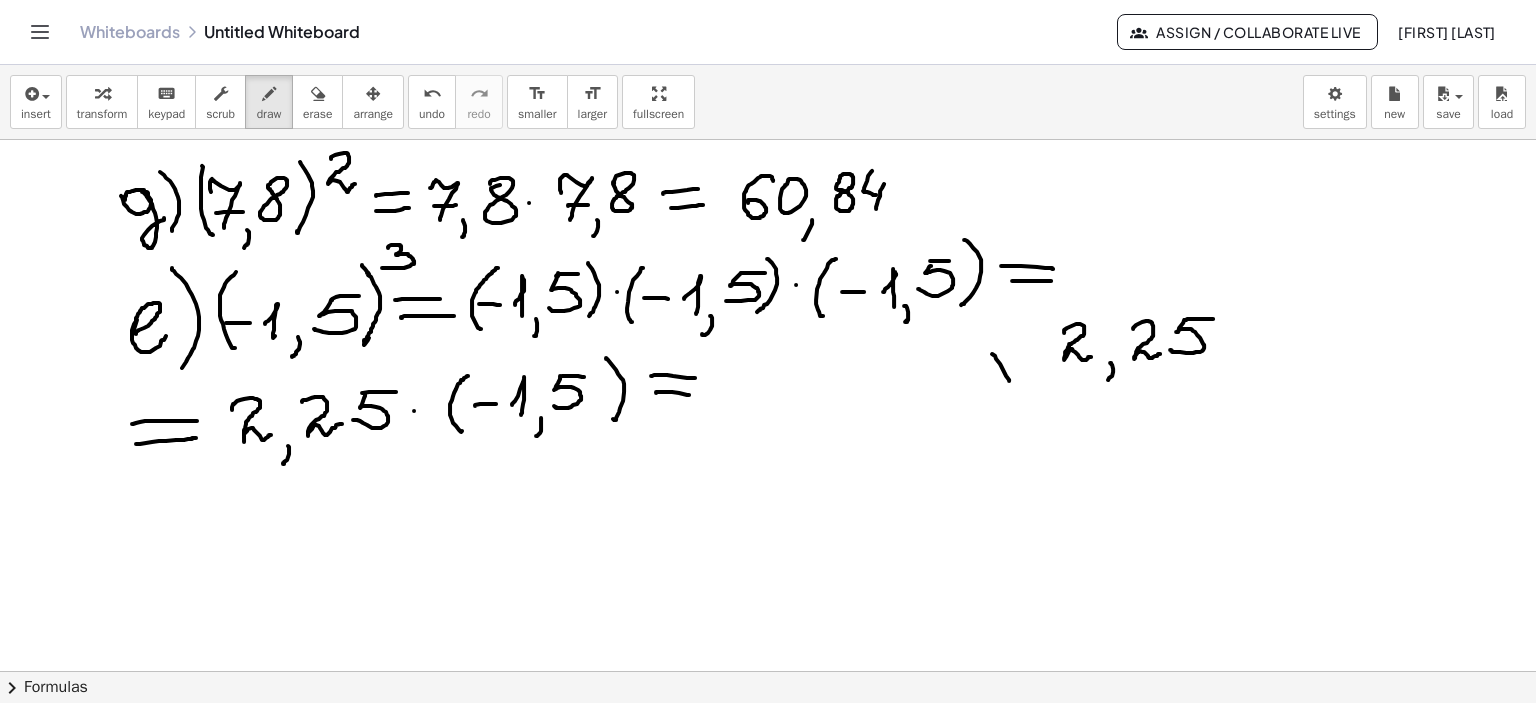 drag, startPoint x: 992, startPoint y: 353, endPoint x: 1009, endPoint y: 380, distance: 31.906113 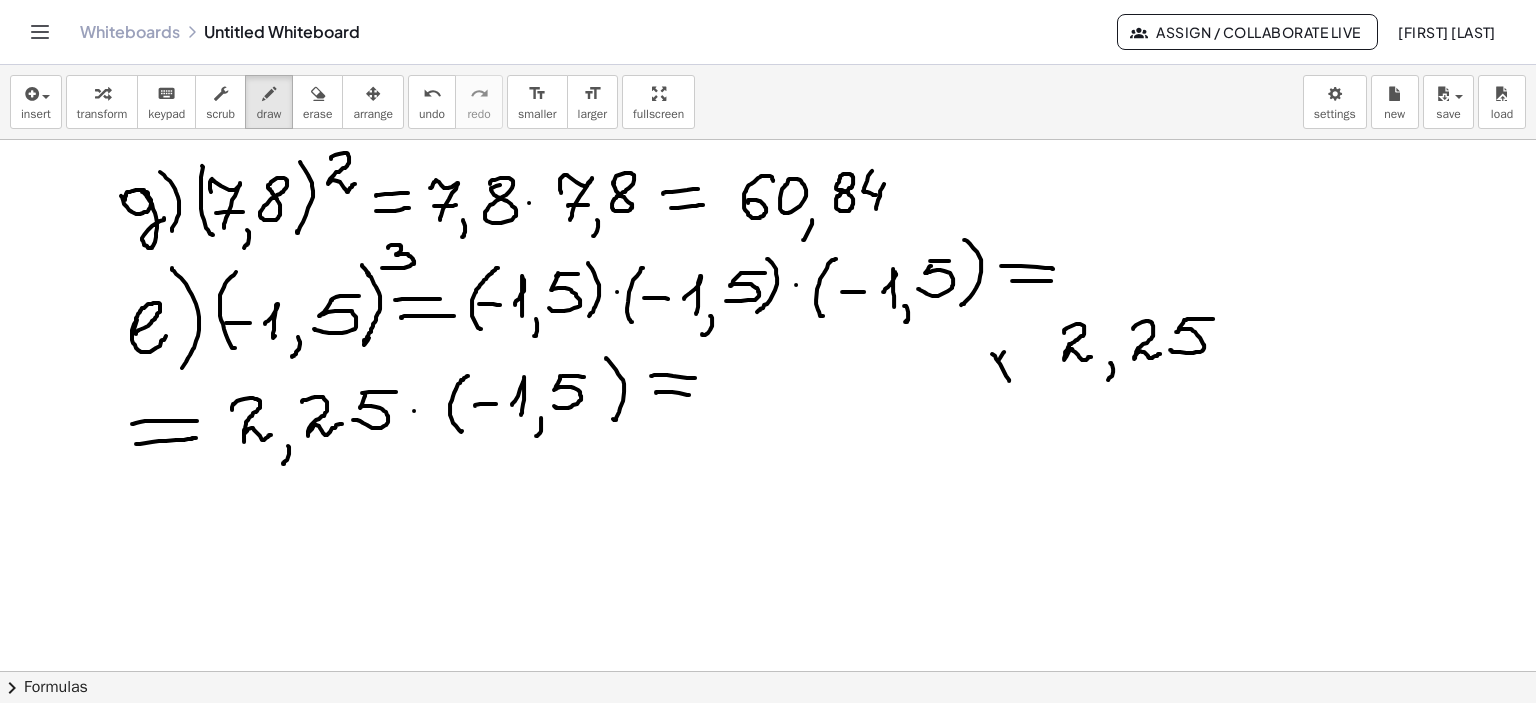 drag, startPoint x: 1004, startPoint y: 351, endPoint x: 985, endPoint y: 384, distance: 38.078865 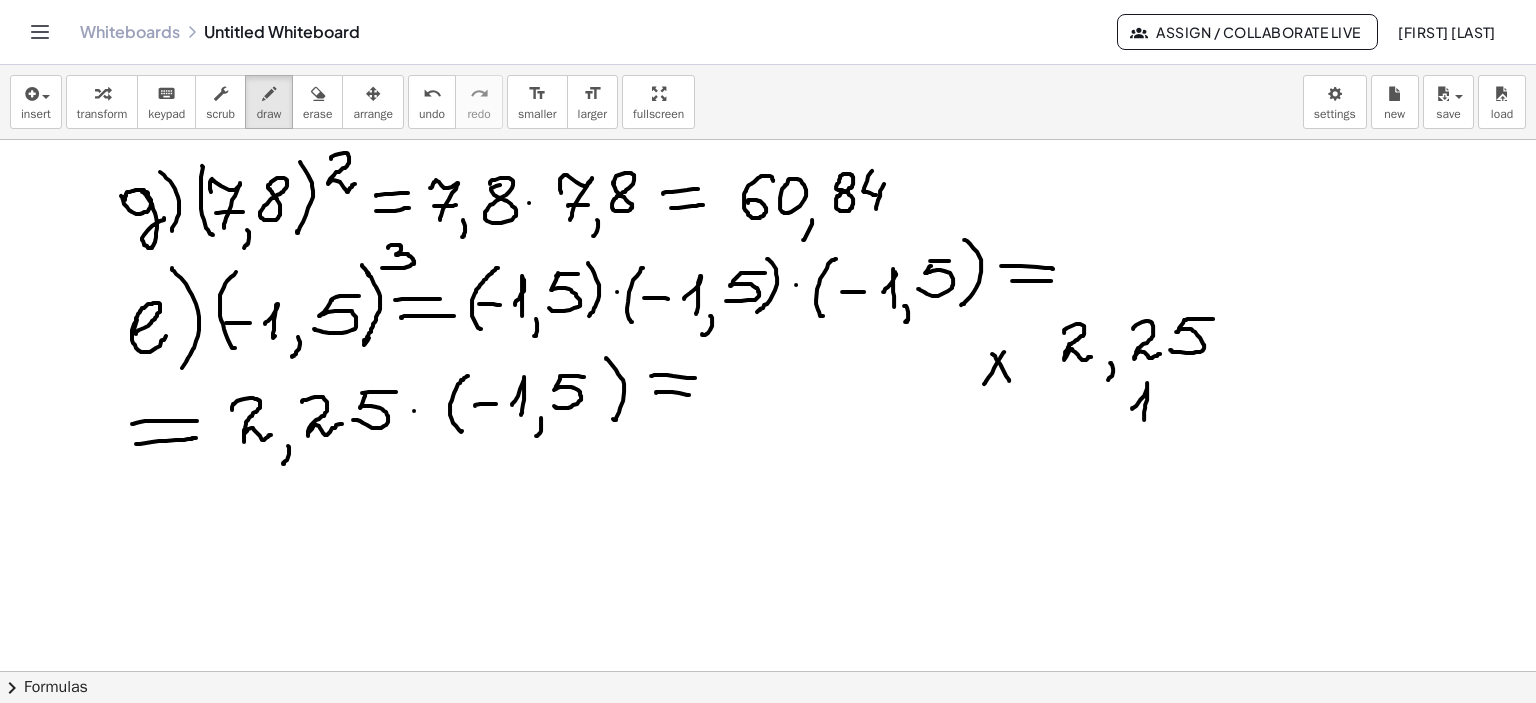 drag, startPoint x: 1132, startPoint y: 408, endPoint x: 1164, endPoint y: 420, distance: 34.176014 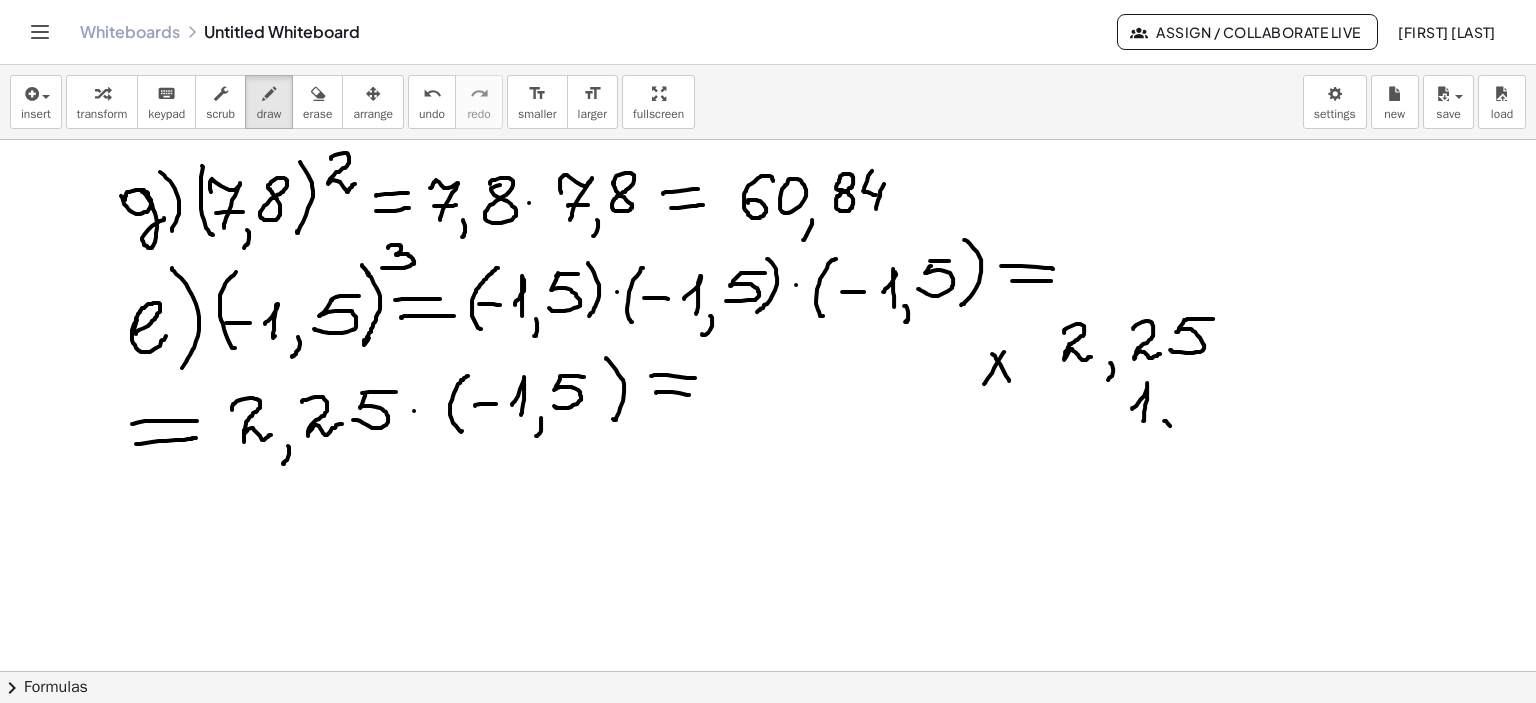 drag, startPoint x: 1164, startPoint y: 420, endPoint x: 1165, endPoint y: 437, distance: 17.029387 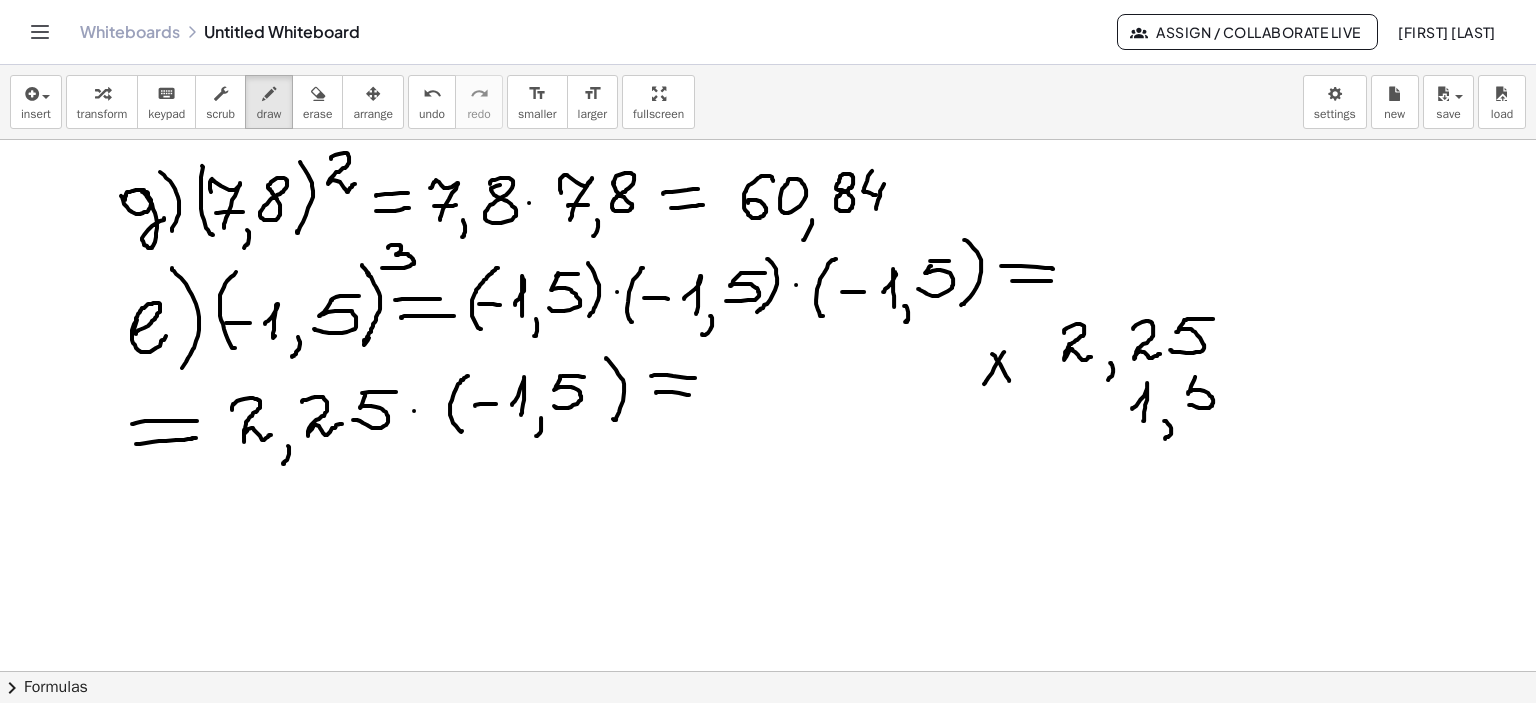 drag, startPoint x: 1195, startPoint y: 376, endPoint x: 1189, endPoint y: 404, distance: 28.635643 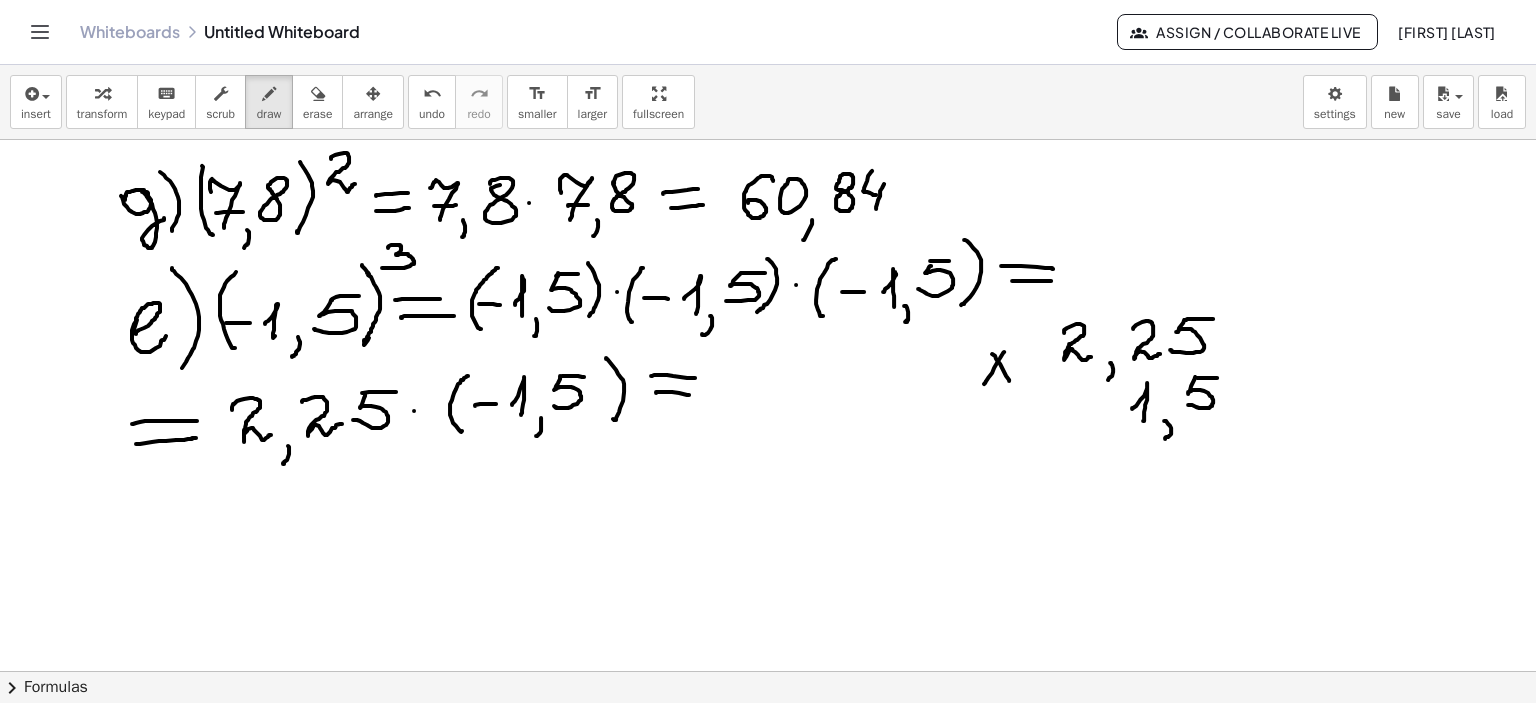drag, startPoint x: 1197, startPoint y: 377, endPoint x: 1219, endPoint y: 377, distance: 22 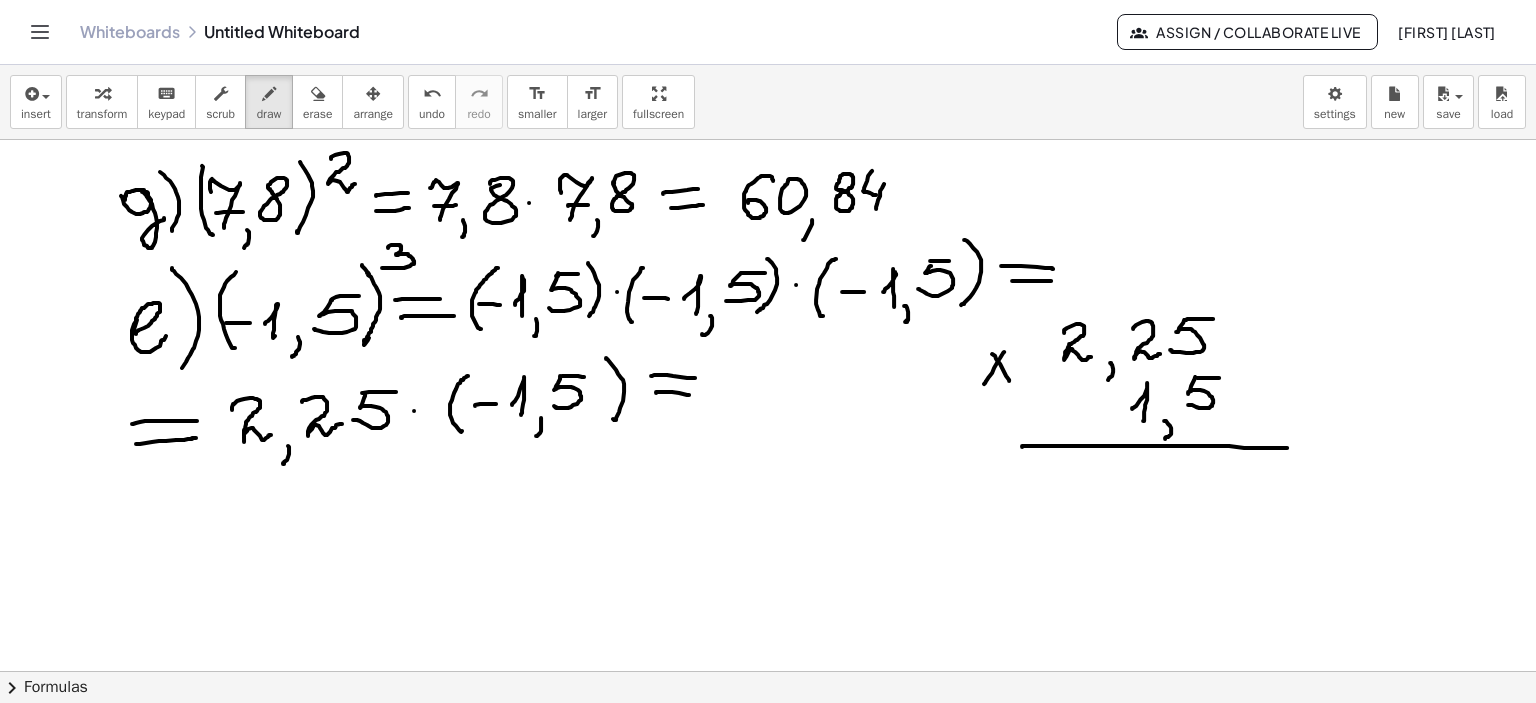 drag, startPoint x: 1023, startPoint y: 445, endPoint x: 1287, endPoint y: 447, distance: 264.00757 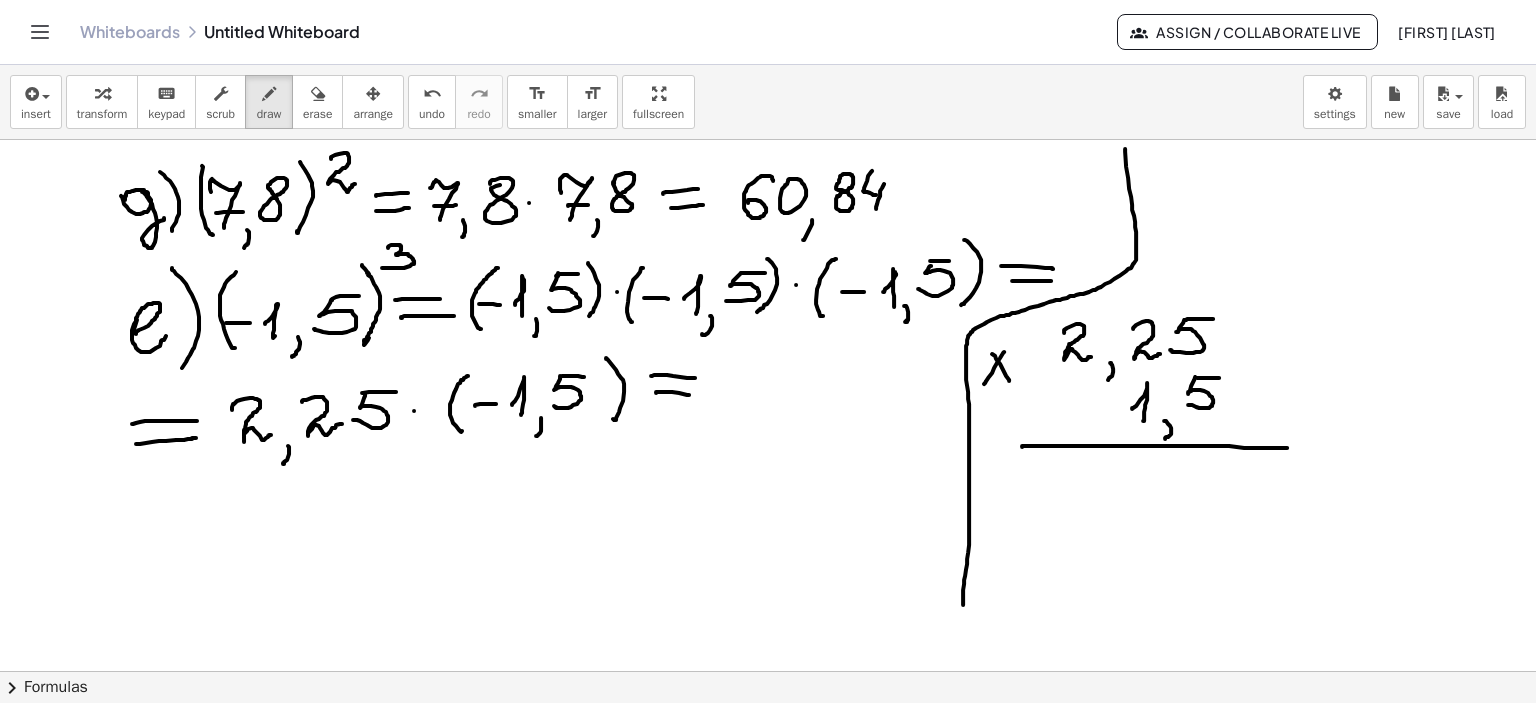 drag, startPoint x: 1125, startPoint y: 148, endPoint x: 984, endPoint y: 591, distance: 464.89783 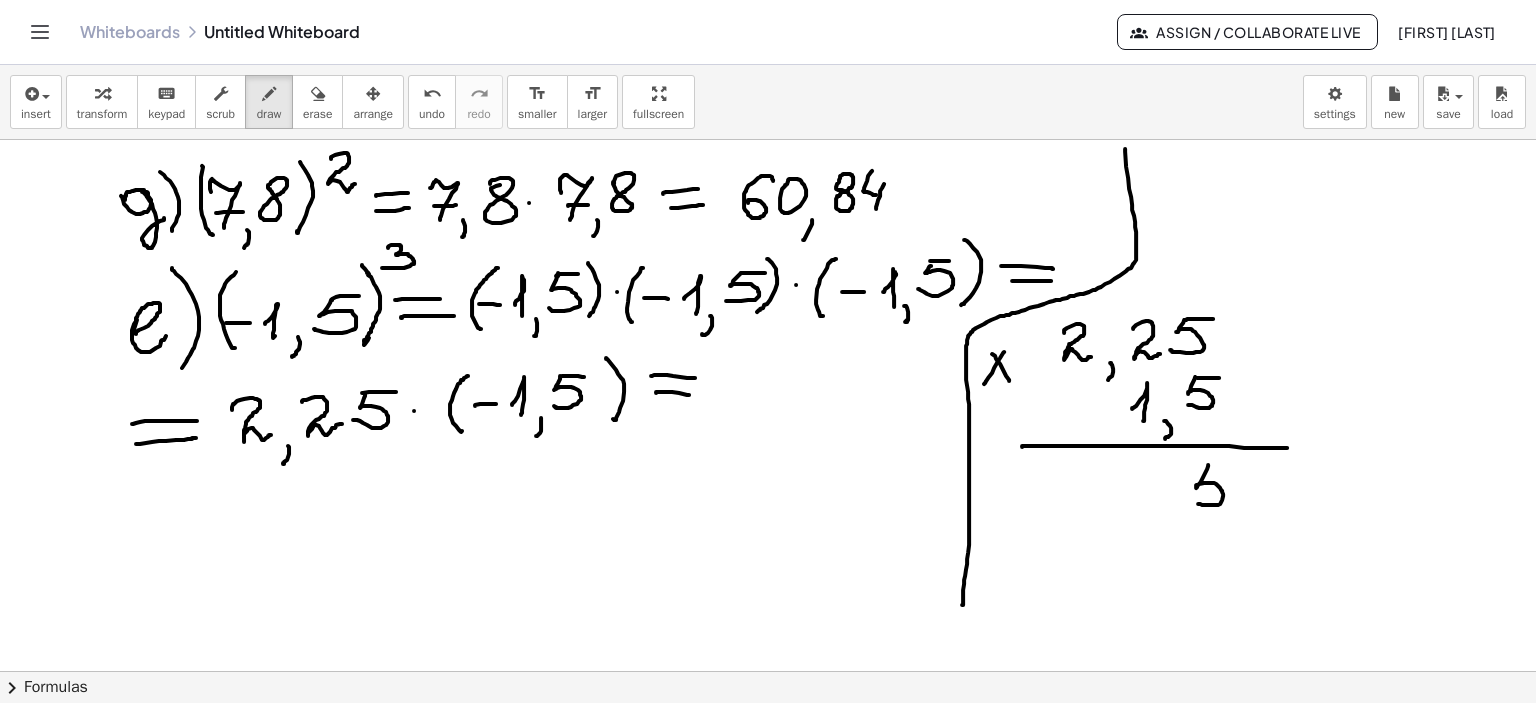 drag, startPoint x: 1208, startPoint y: 464, endPoint x: 1198, endPoint y: 503, distance: 40.261642 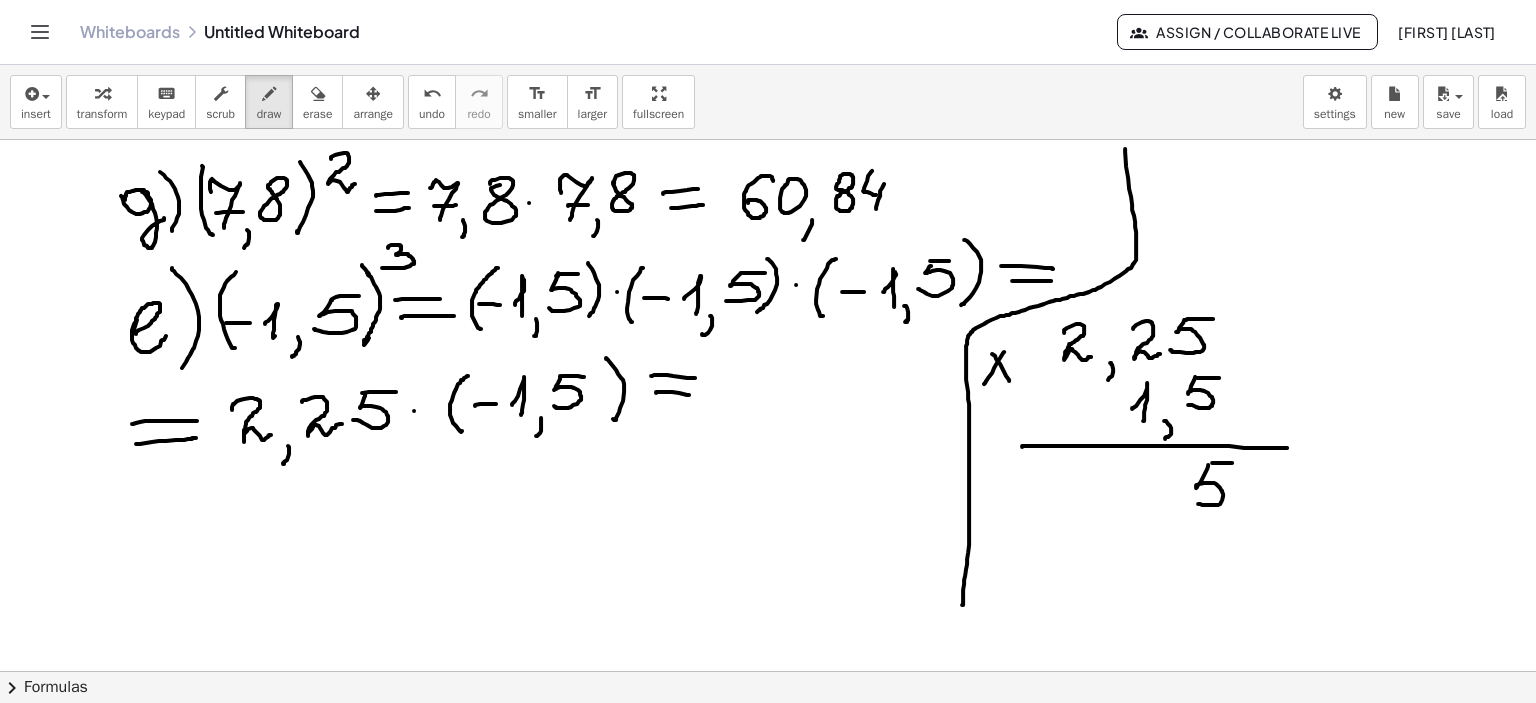 drag, startPoint x: 1212, startPoint y: 462, endPoint x: 1232, endPoint y: 462, distance: 20 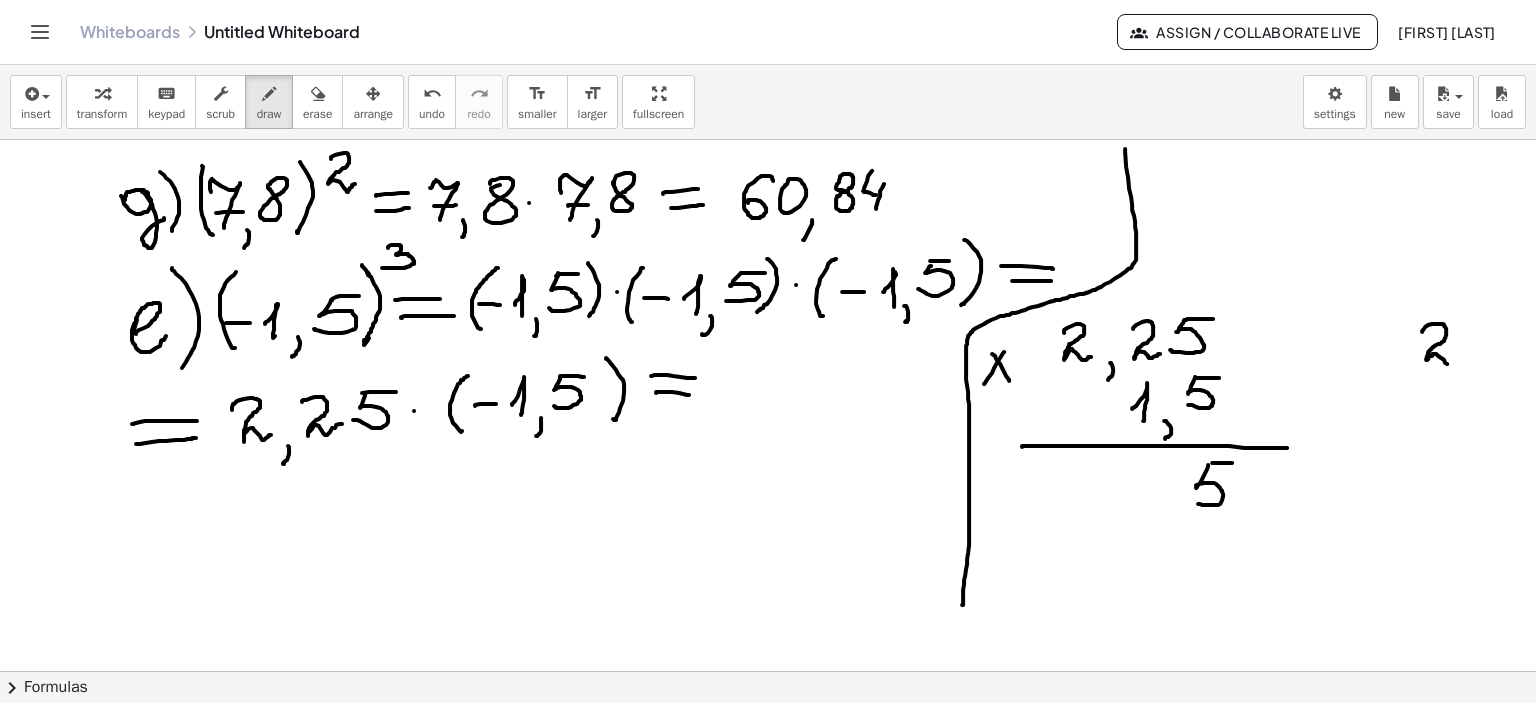 drag, startPoint x: 1422, startPoint y: 331, endPoint x: 1460, endPoint y: 354, distance: 44.418465 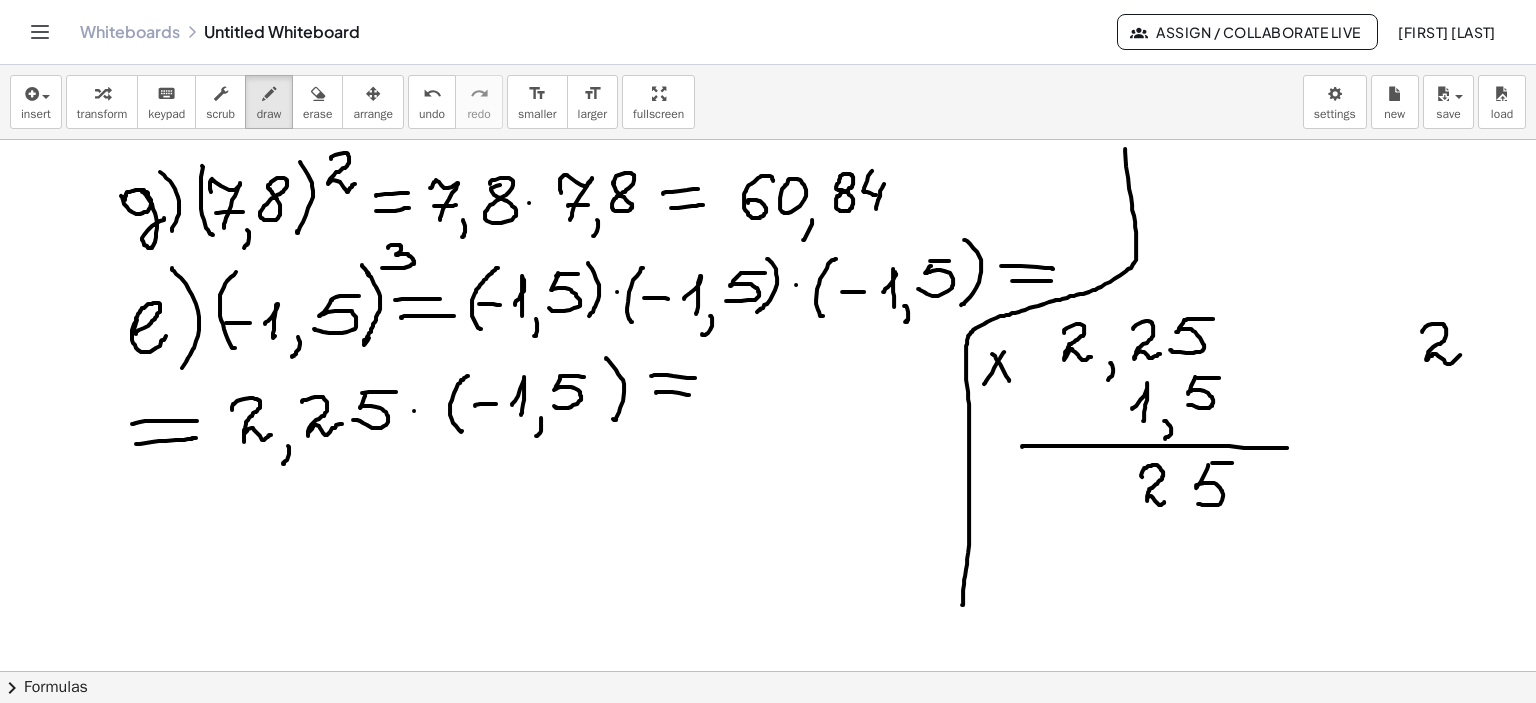 drag, startPoint x: 1142, startPoint y: 476, endPoint x: 1164, endPoint y: 501, distance: 33.30165 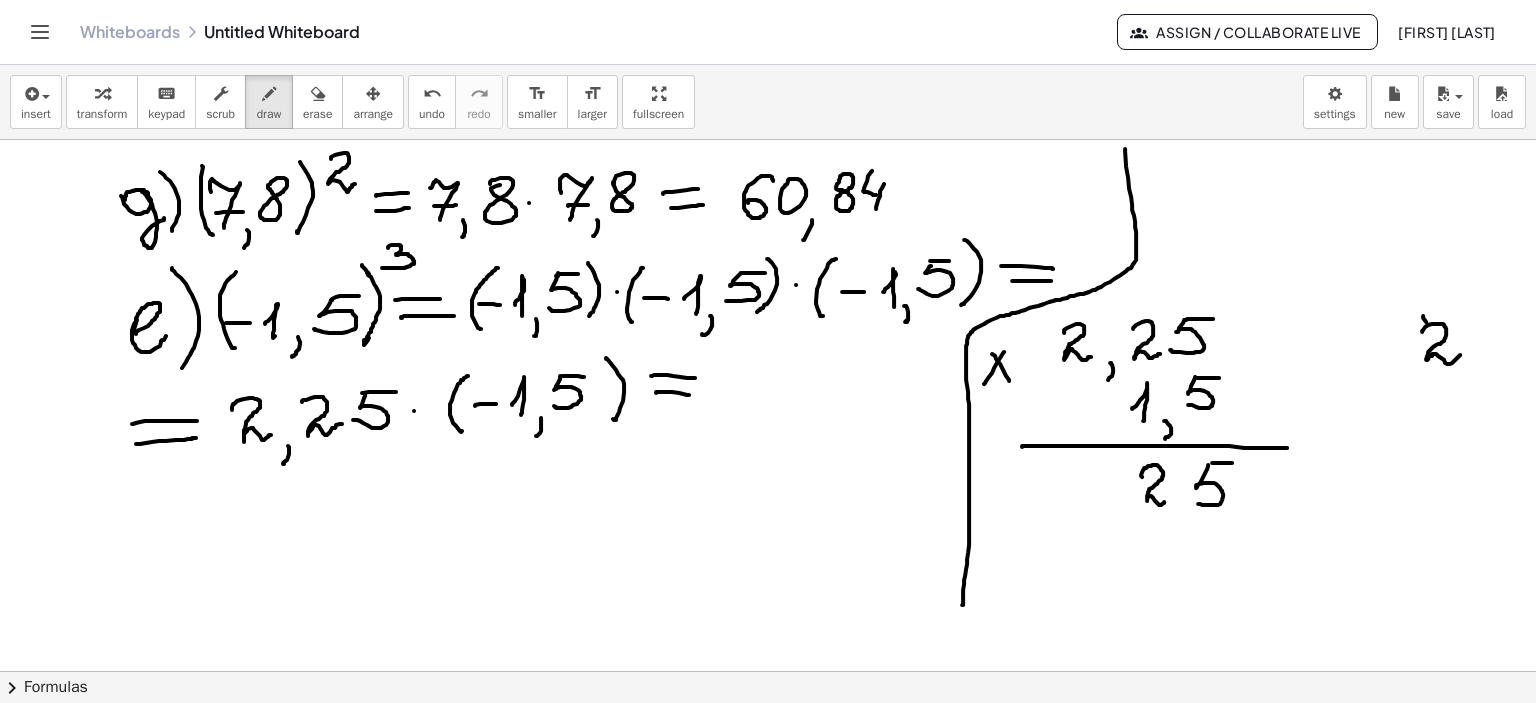 drag, startPoint x: 1423, startPoint y: 315, endPoint x: 1452, endPoint y: 367, distance: 59.5399 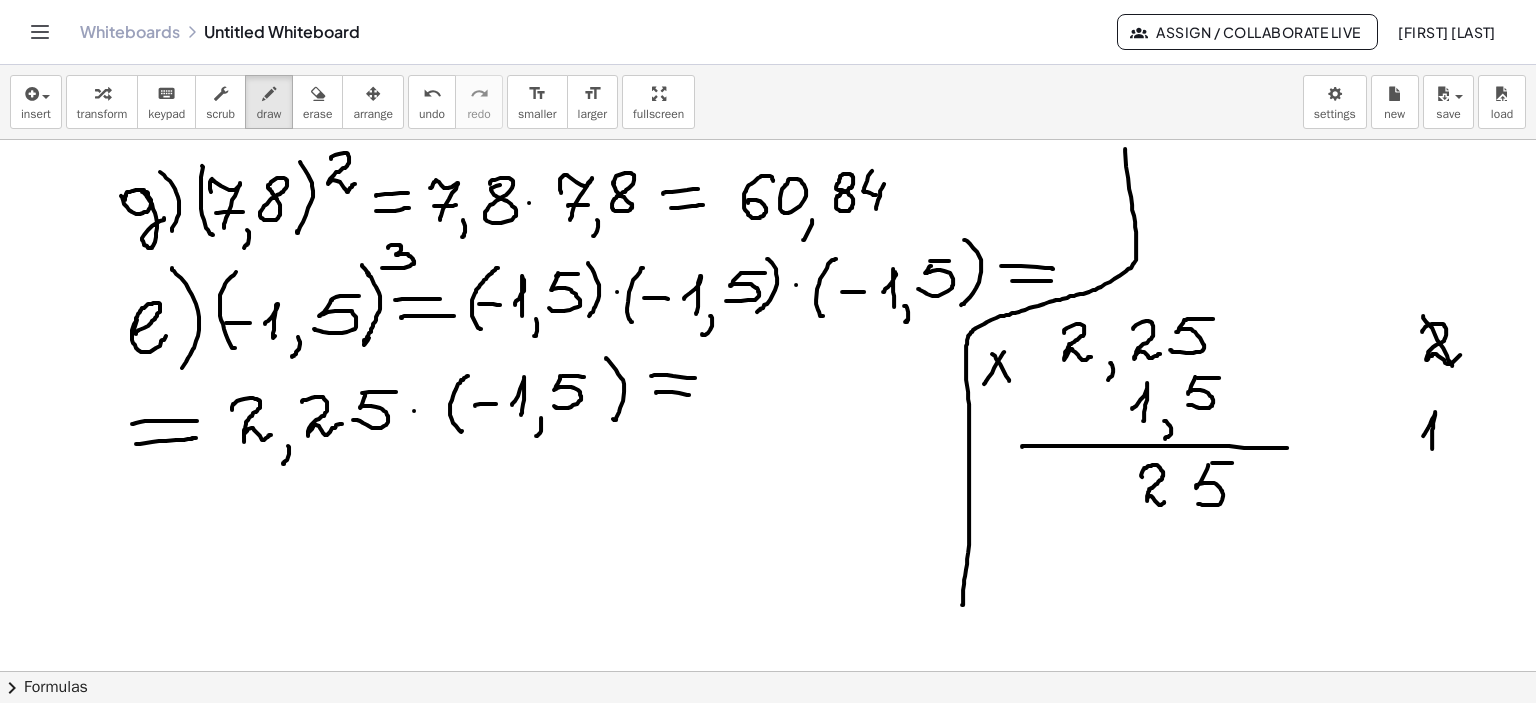 drag, startPoint x: 1423, startPoint y: 435, endPoint x: 1433, endPoint y: 449, distance: 17.20465 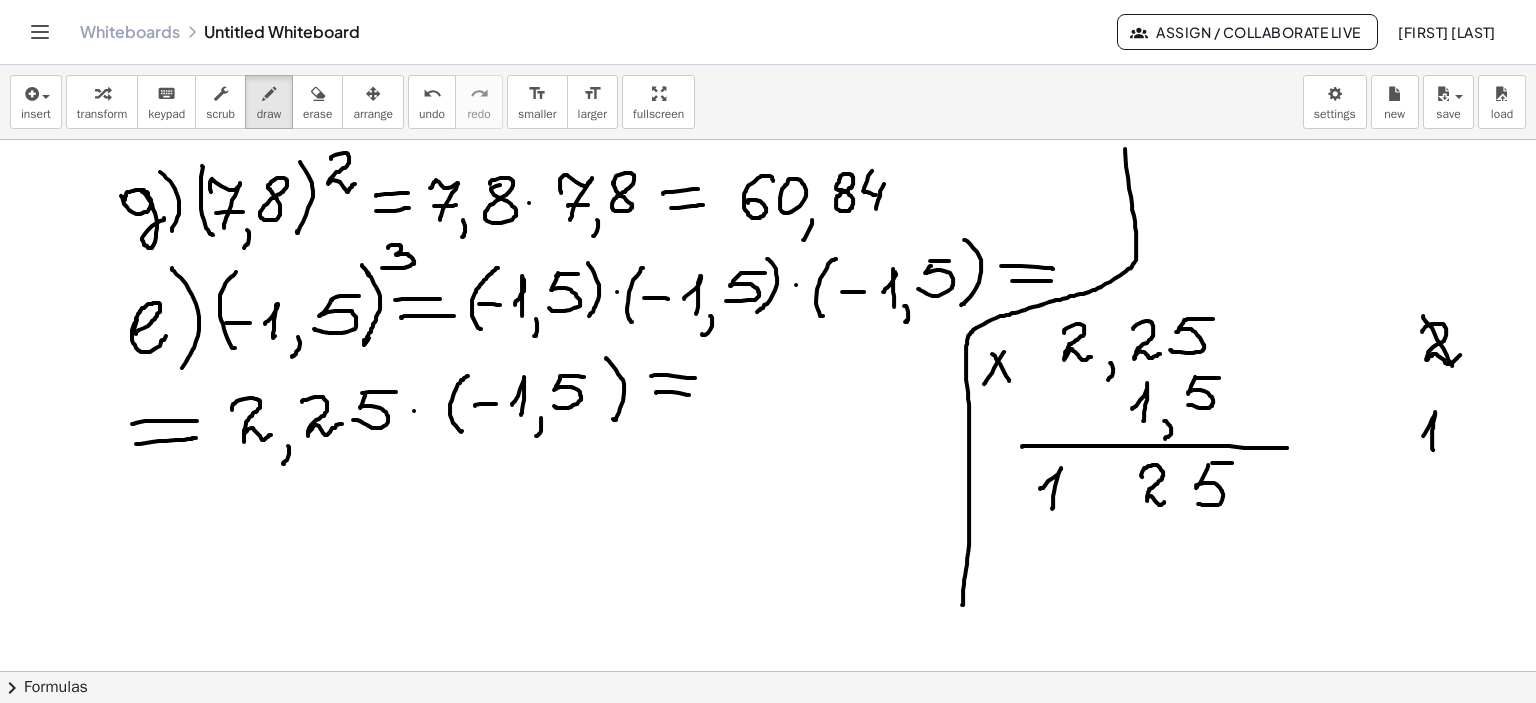drag, startPoint x: 1040, startPoint y: 487, endPoint x: 1108, endPoint y: 494, distance: 68.359344 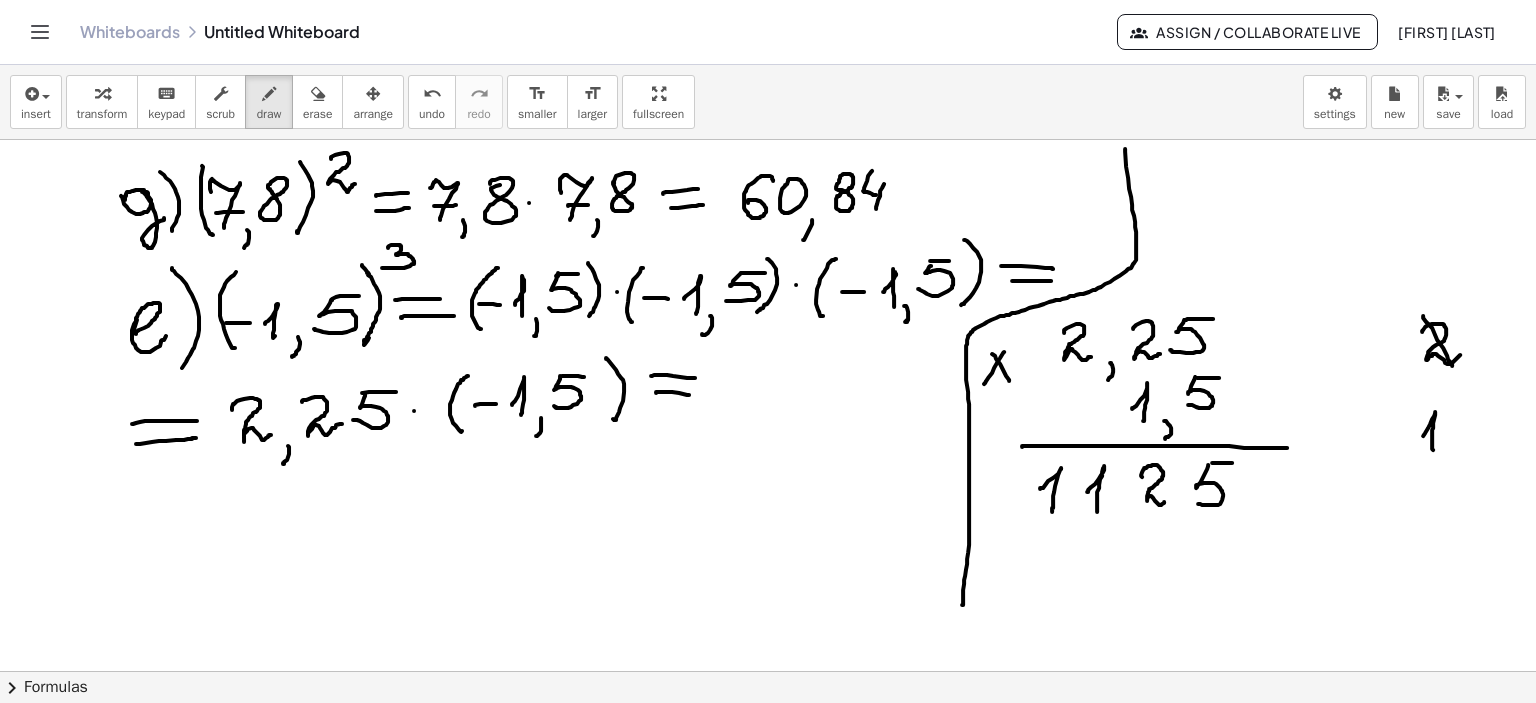 drag, startPoint x: 1087, startPoint y: 491, endPoint x: 1097, endPoint y: 511, distance: 22.36068 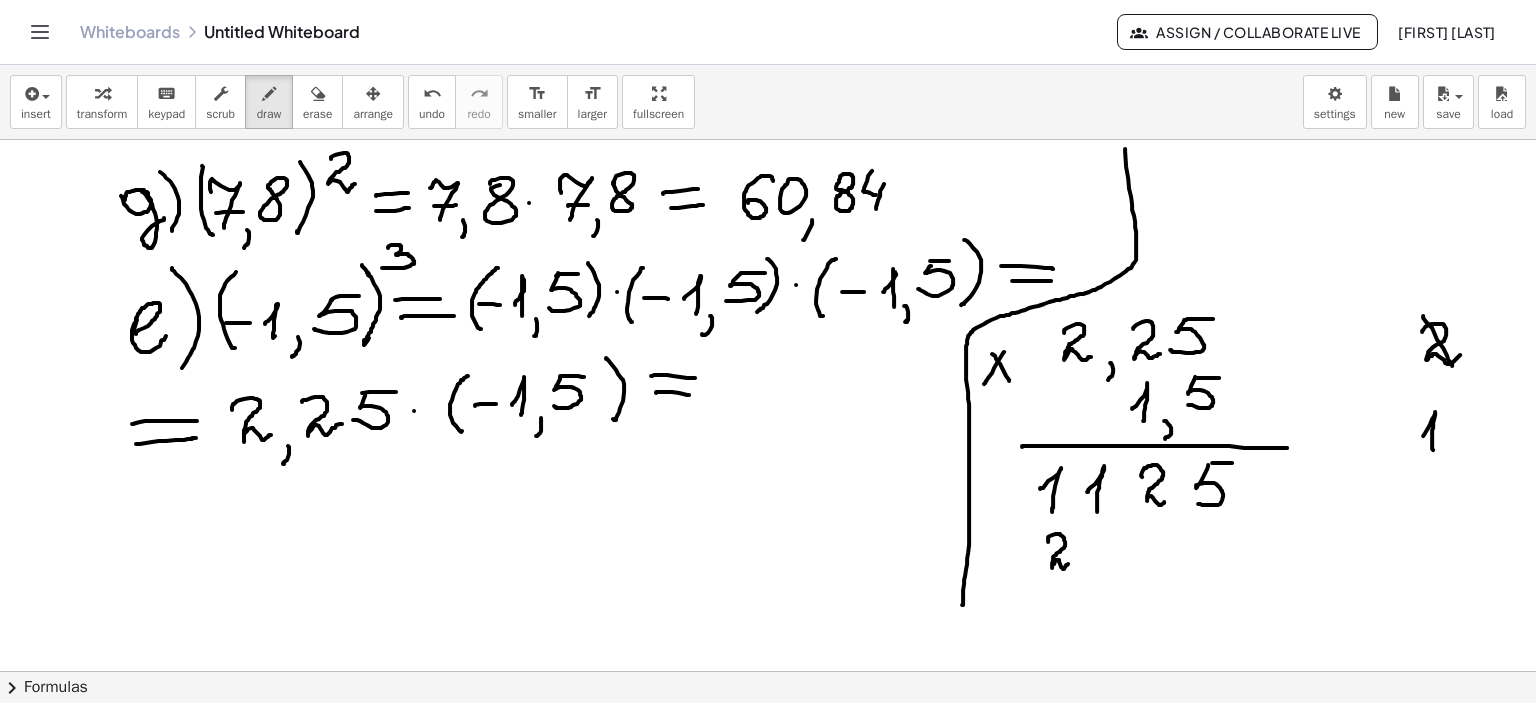 drag, startPoint x: 1048, startPoint y: 541, endPoint x: 1076, endPoint y: 559, distance: 33.286633 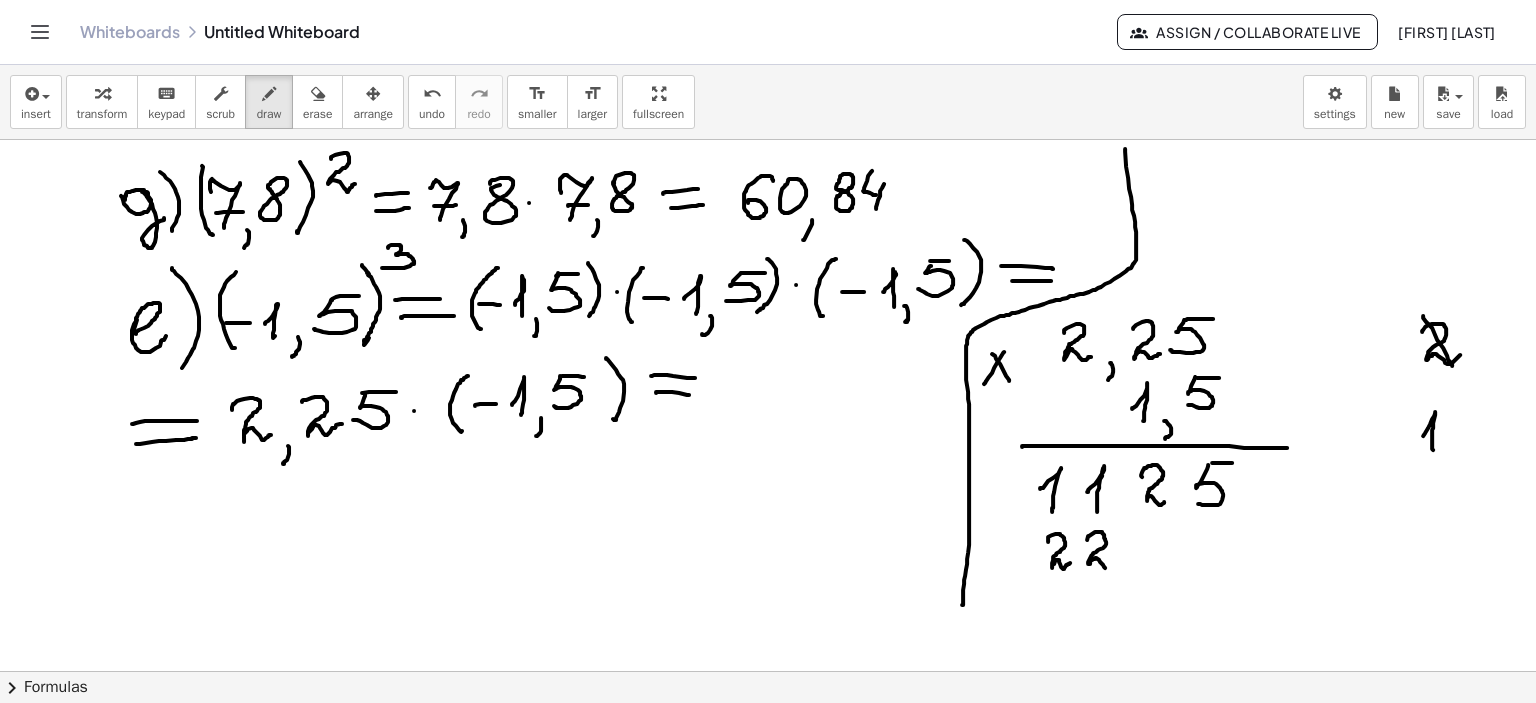 drag, startPoint x: 1087, startPoint y: 539, endPoint x: 1127, endPoint y: 557, distance: 43.863426 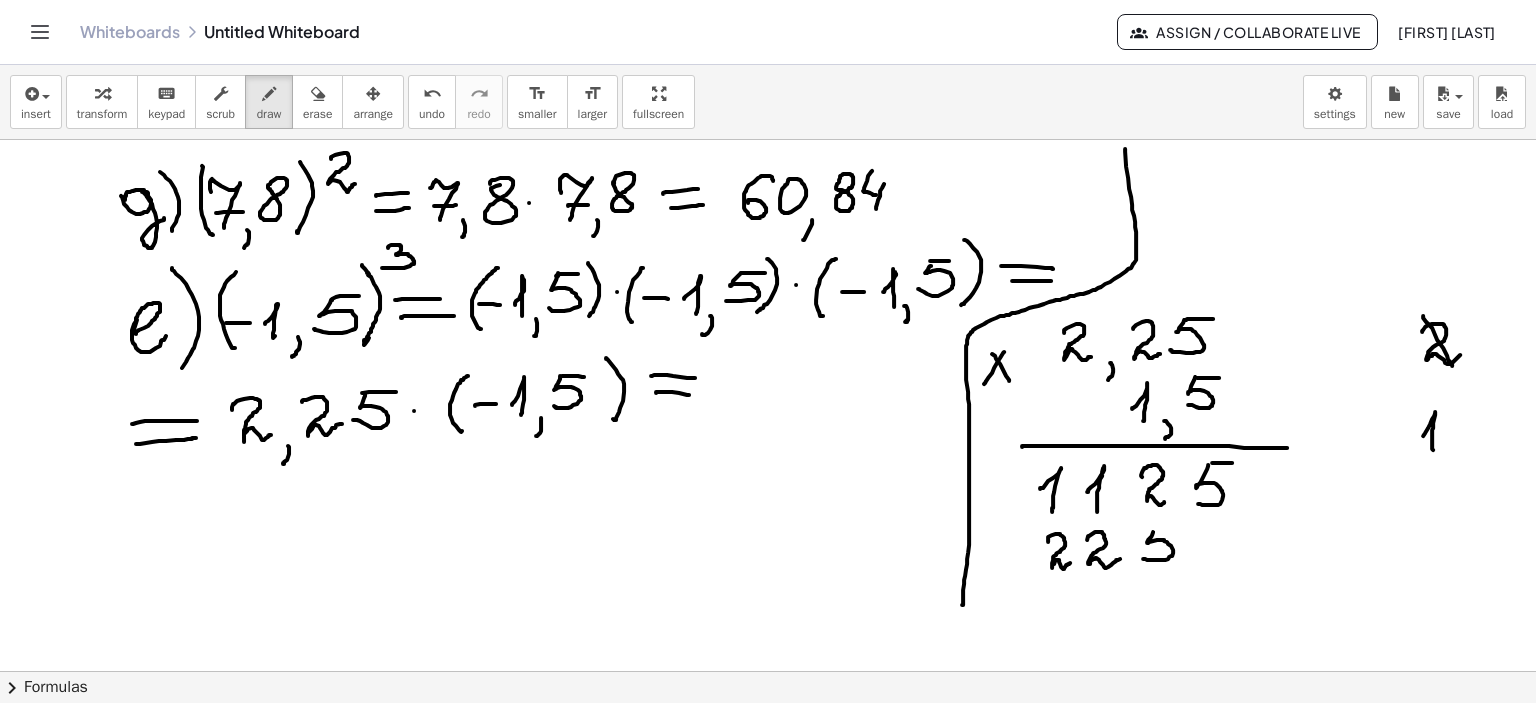 drag, startPoint x: 1153, startPoint y: 531, endPoint x: 1143, endPoint y: 558, distance: 28.79236 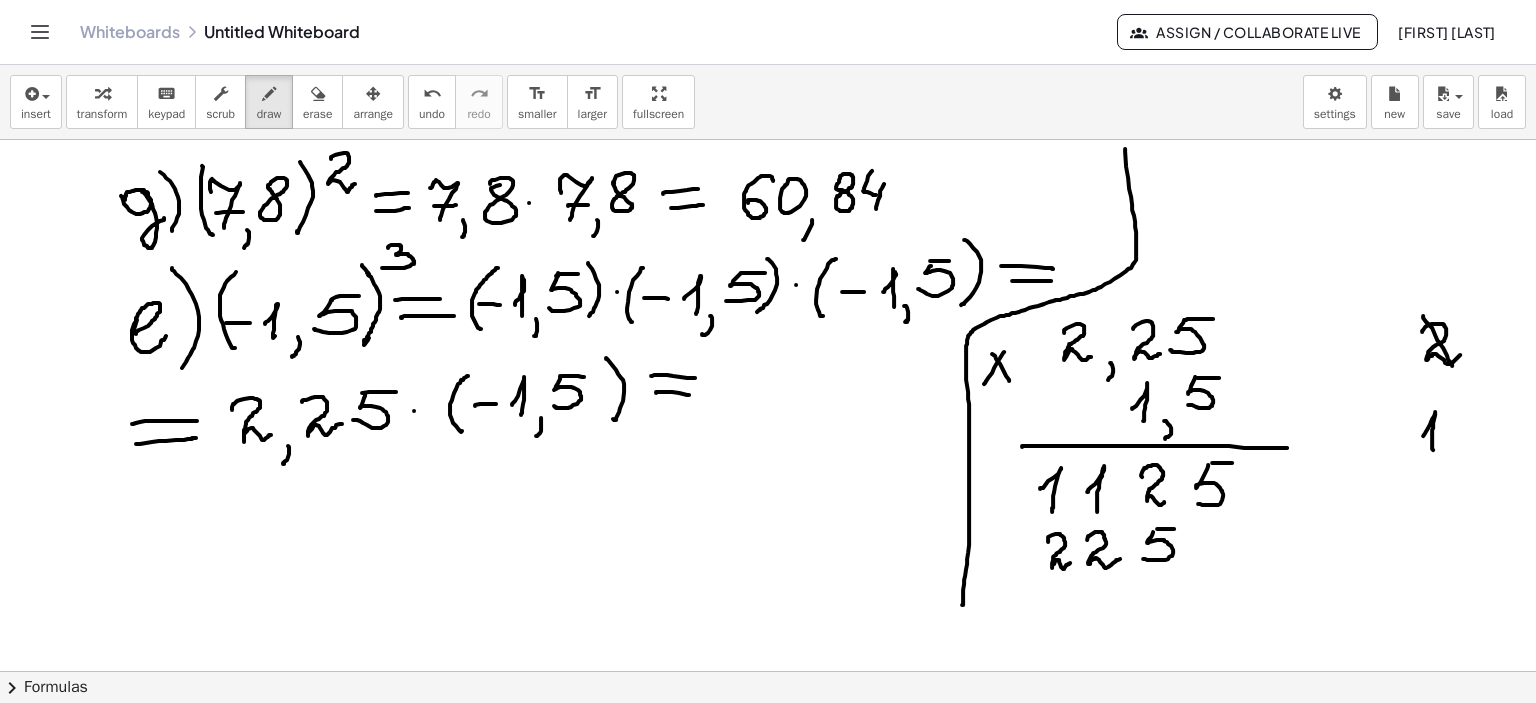 drag, startPoint x: 1157, startPoint y: 528, endPoint x: 1176, endPoint y: 528, distance: 19 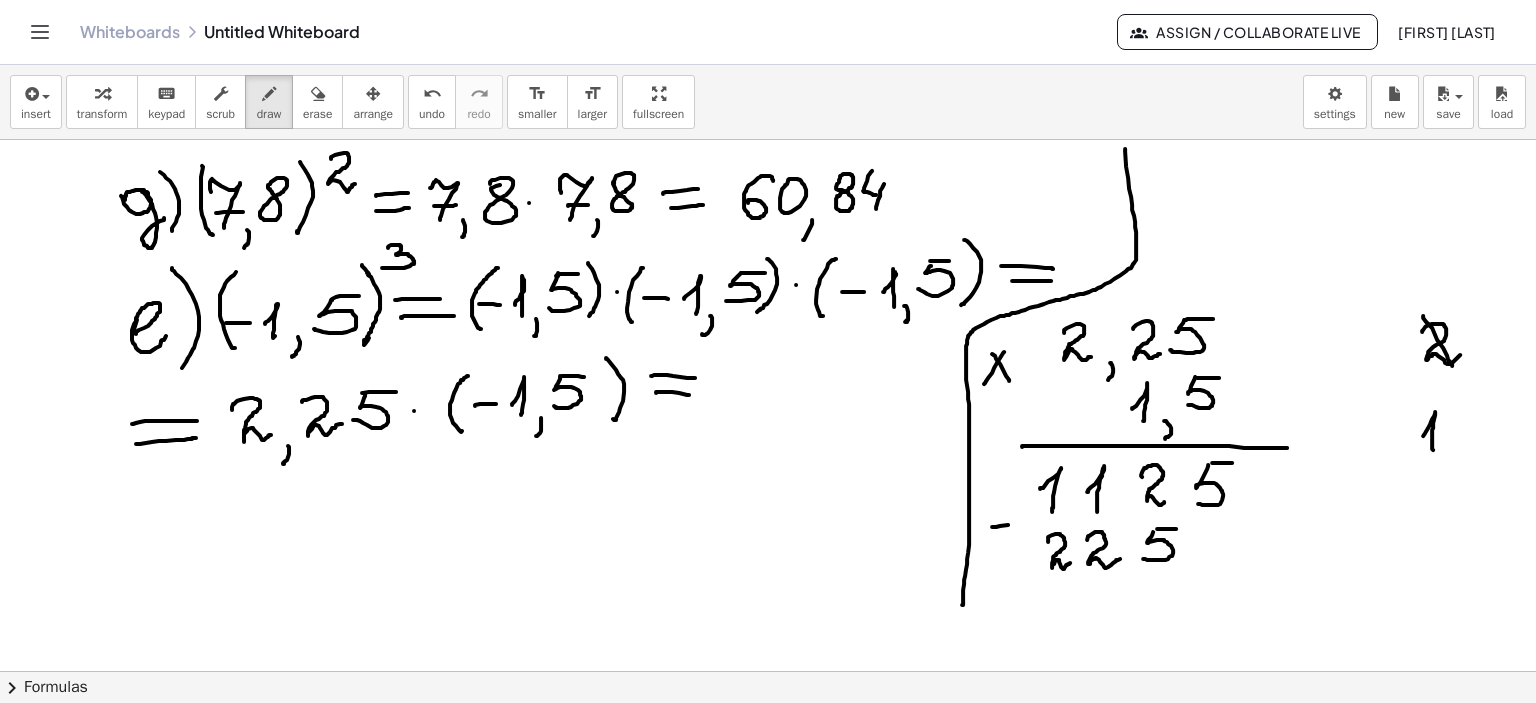 drag, startPoint x: 992, startPoint y: 526, endPoint x: 1020, endPoint y: 524, distance: 28.071337 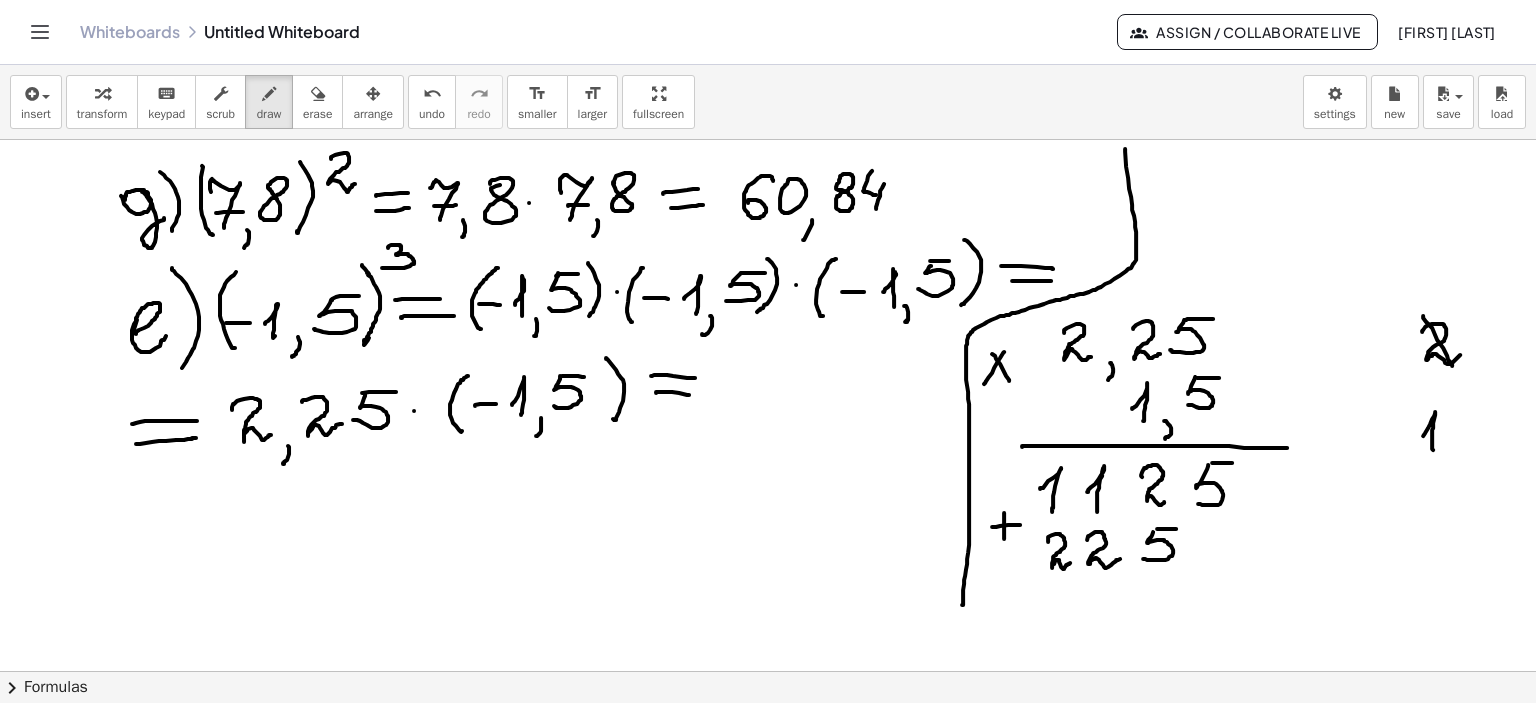 drag, startPoint x: 1004, startPoint y: 512, endPoint x: 1004, endPoint y: 538, distance: 26 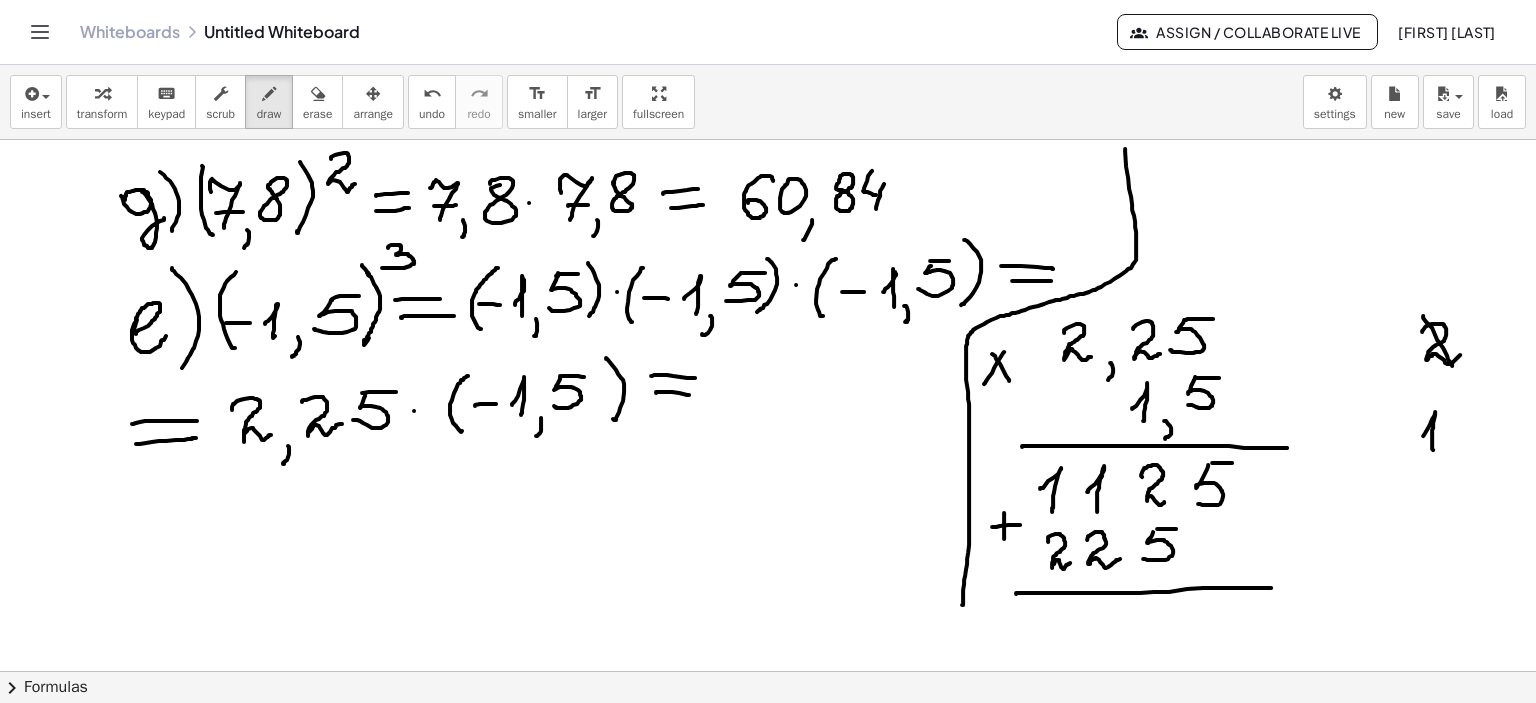 drag, startPoint x: 1016, startPoint y: 593, endPoint x: 1271, endPoint y: 587, distance: 255.07057 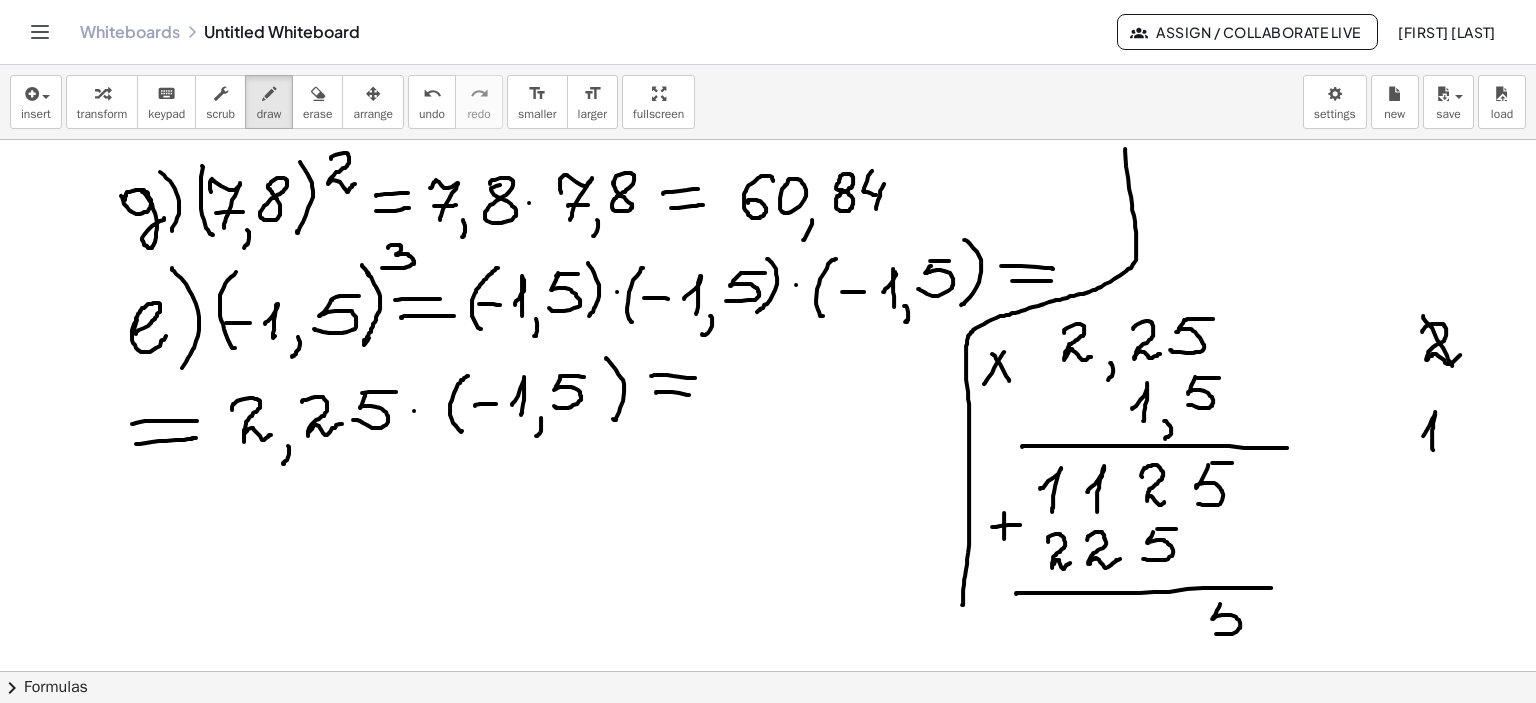 drag, startPoint x: 1220, startPoint y: 603, endPoint x: 1224, endPoint y: 623, distance: 20.396078 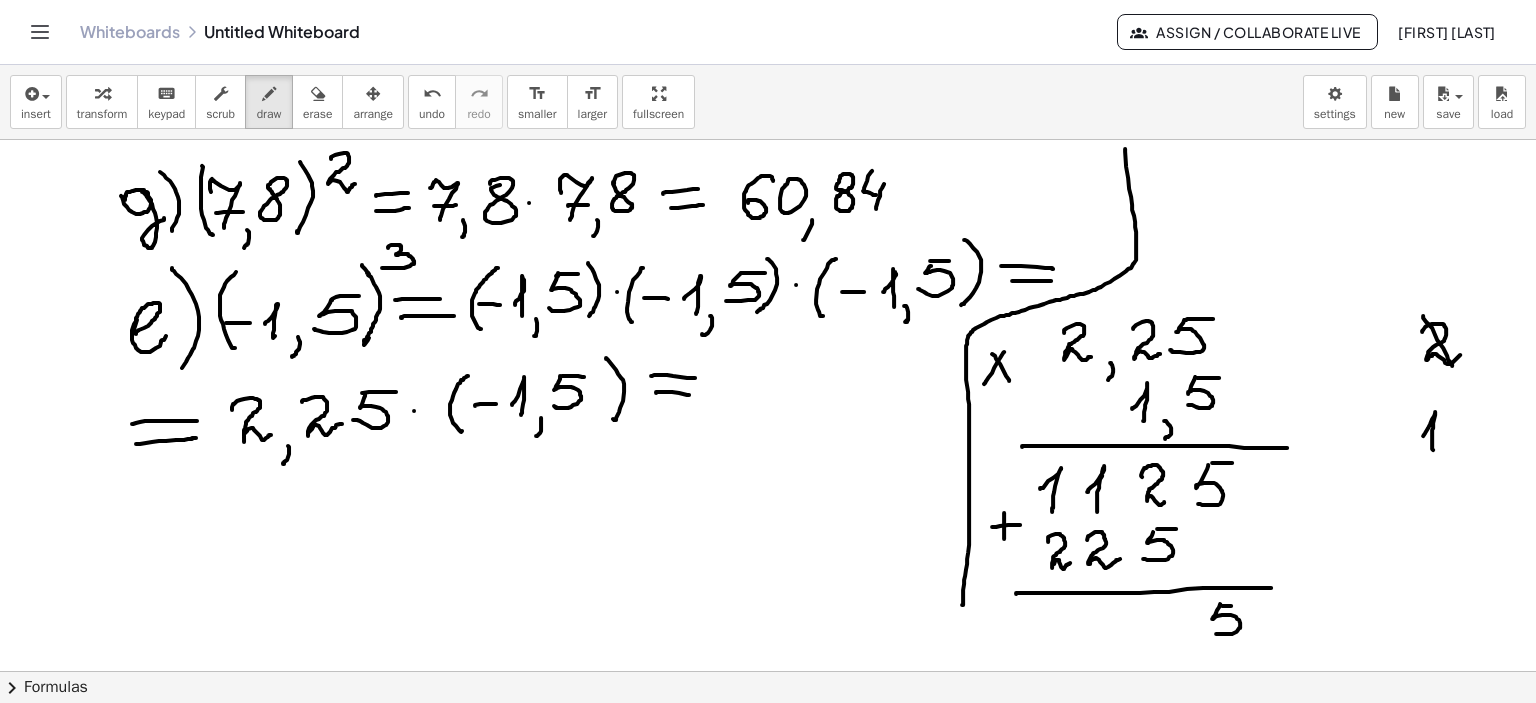 drag, startPoint x: 1222, startPoint y: 605, endPoint x: 1246, endPoint y: 605, distance: 24 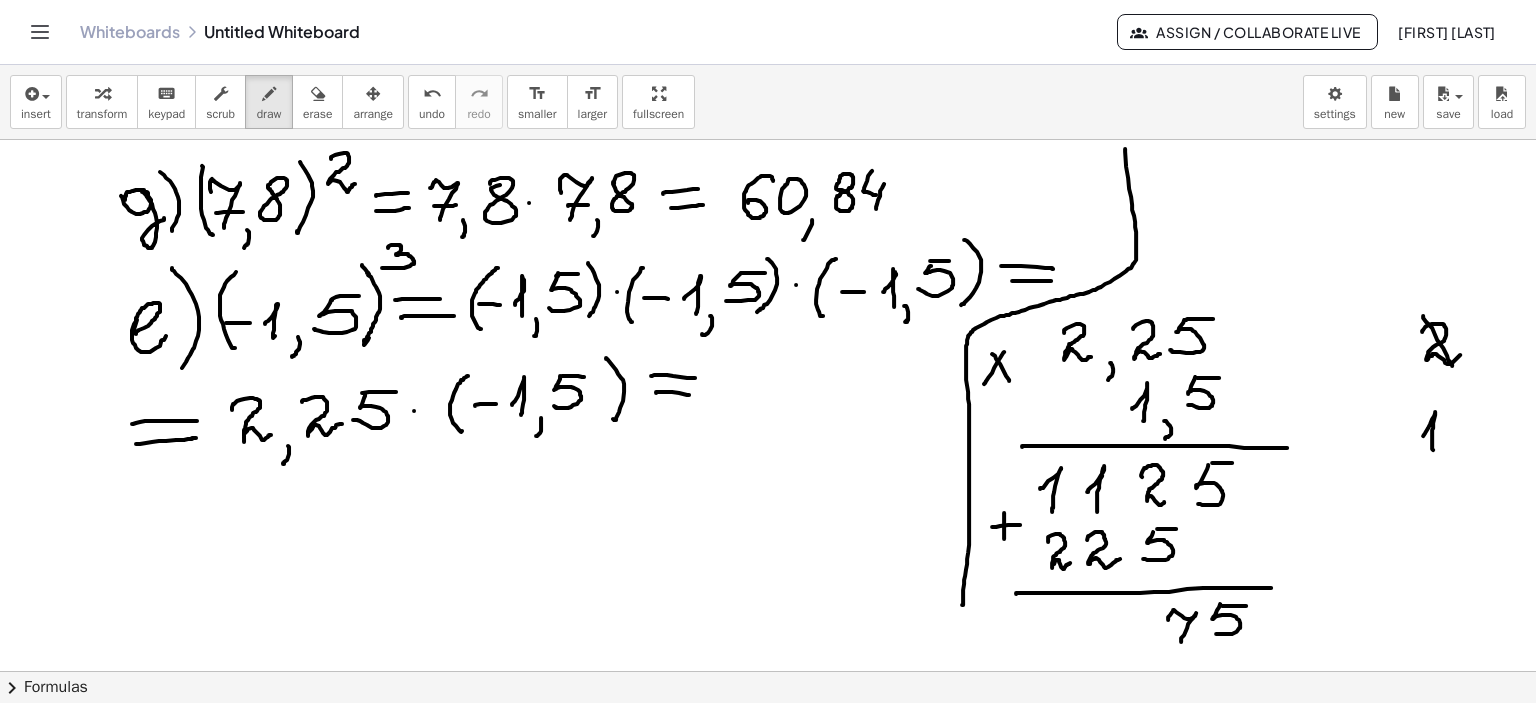 drag, startPoint x: 1168, startPoint y: 619, endPoint x: 1181, endPoint y: 641, distance: 25.553865 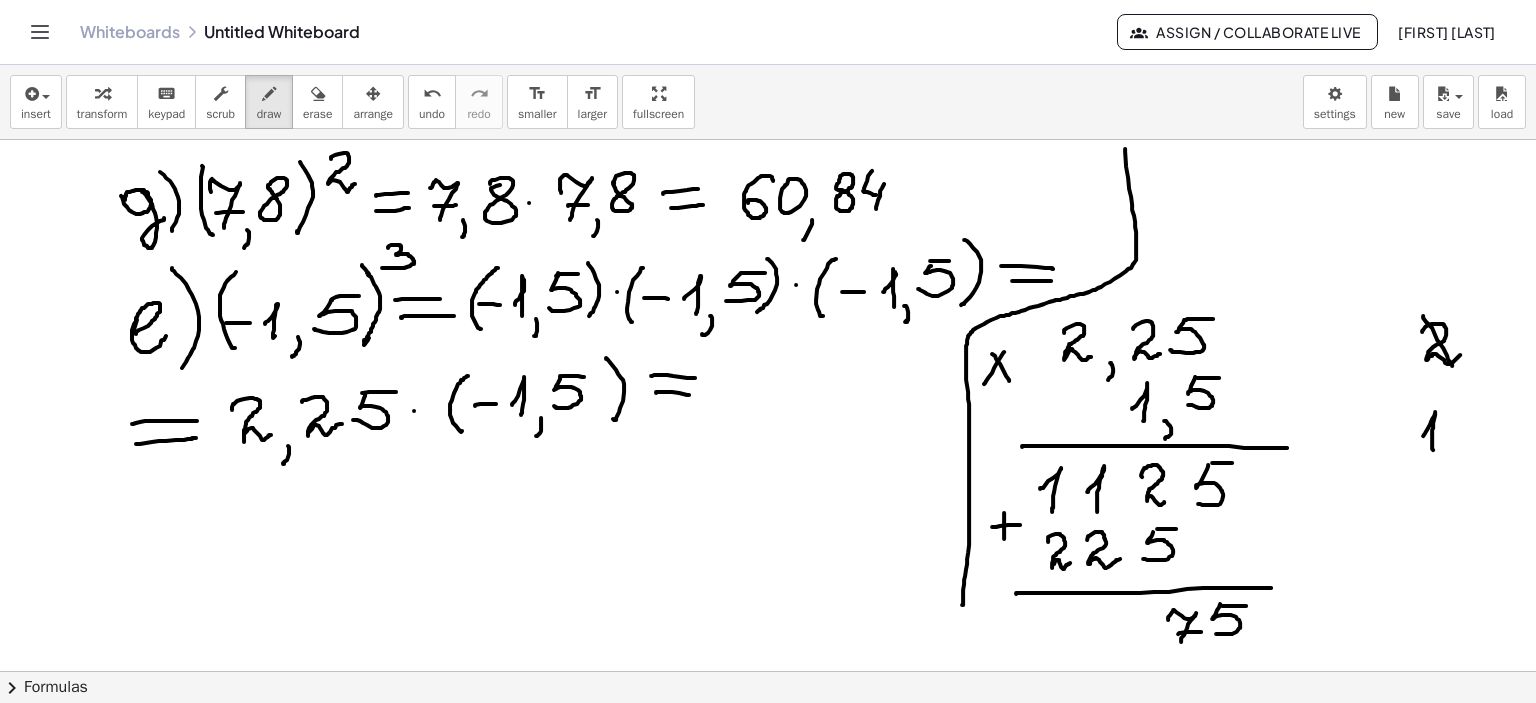 drag, startPoint x: 1178, startPoint y: 633, endPoint x: 1202, endPoint y: 631, distance: 24.083189 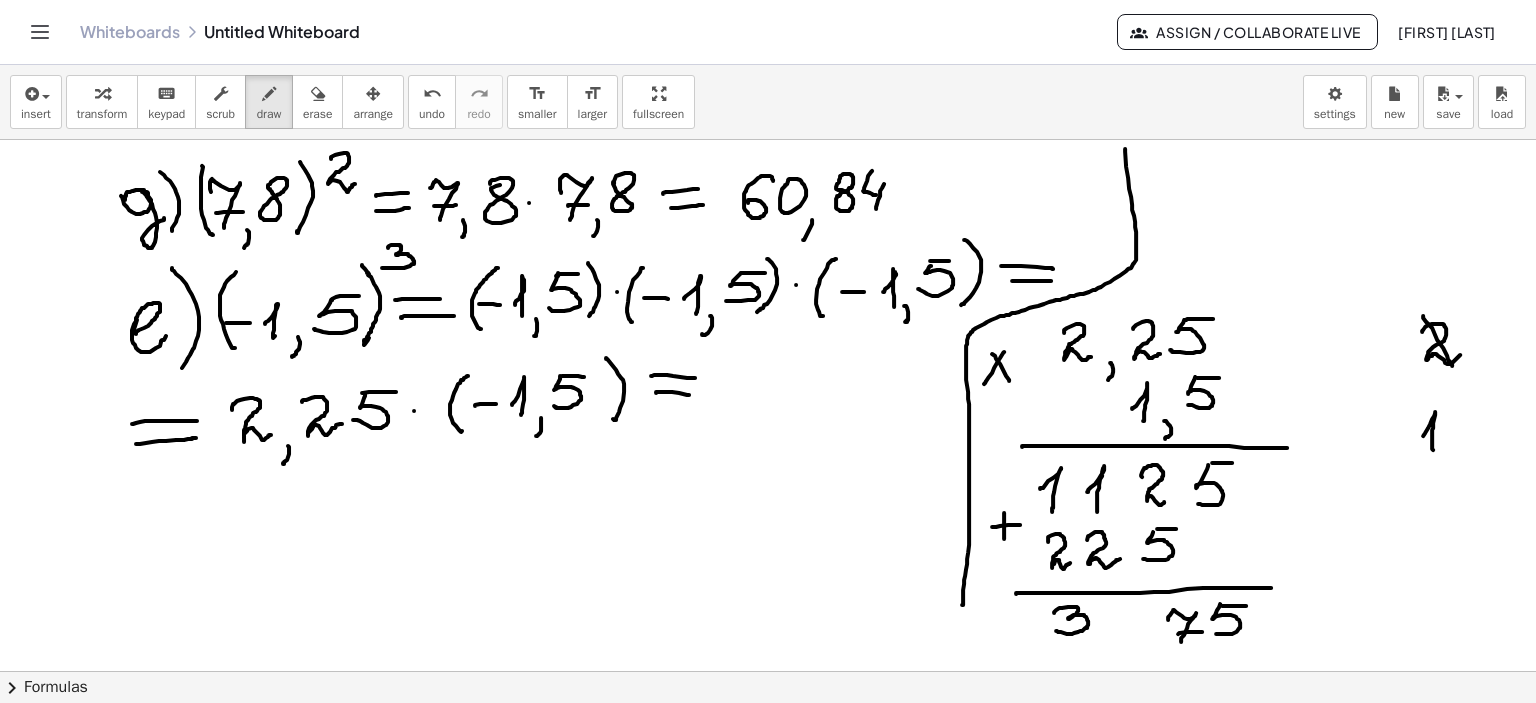 drag, startPoint x: 1054, startPoint y: 611, endPoint x: 1056, endPoint y: 630, distance: 19.104973 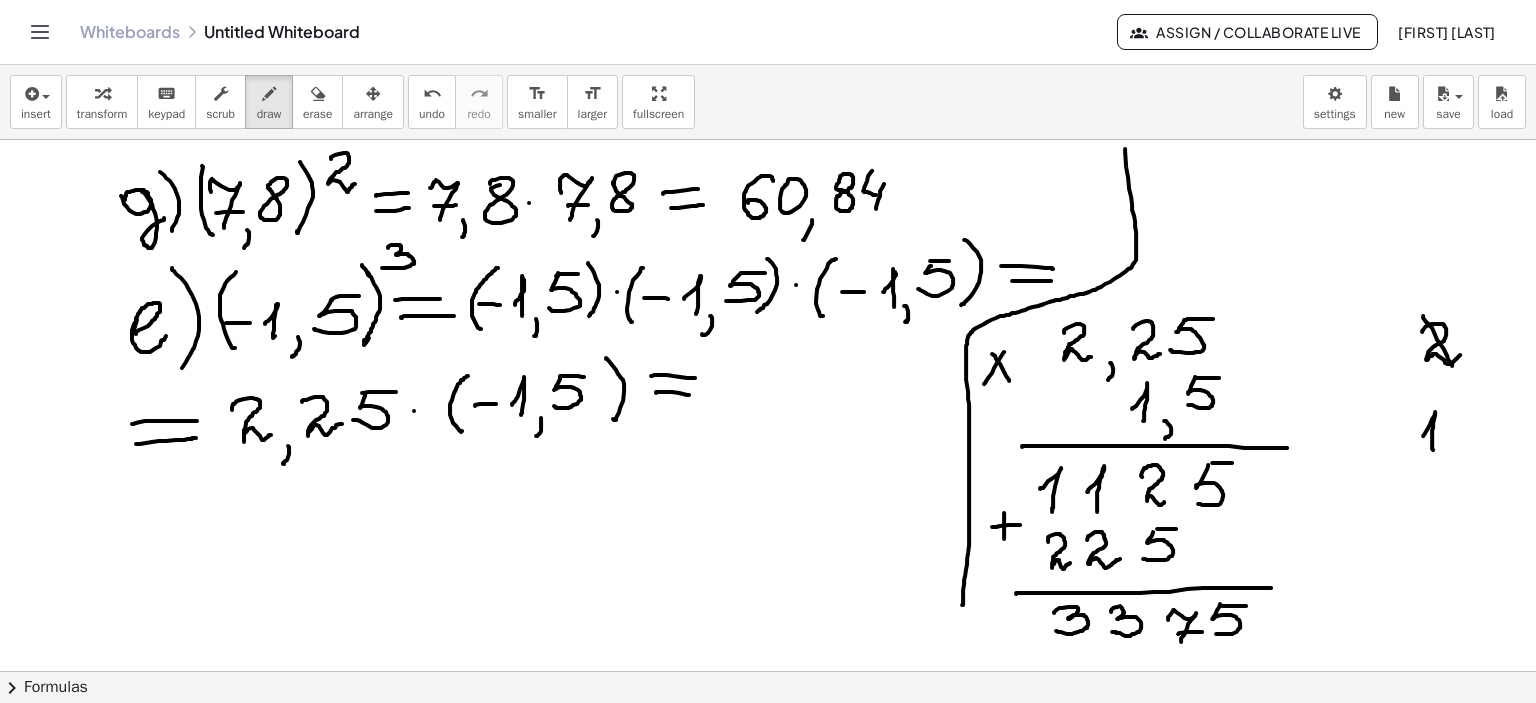drag, startPoint x: 1111, startPoint y: 611, endPoint x: 1112, endPoint y: 631, distance: 20.024984 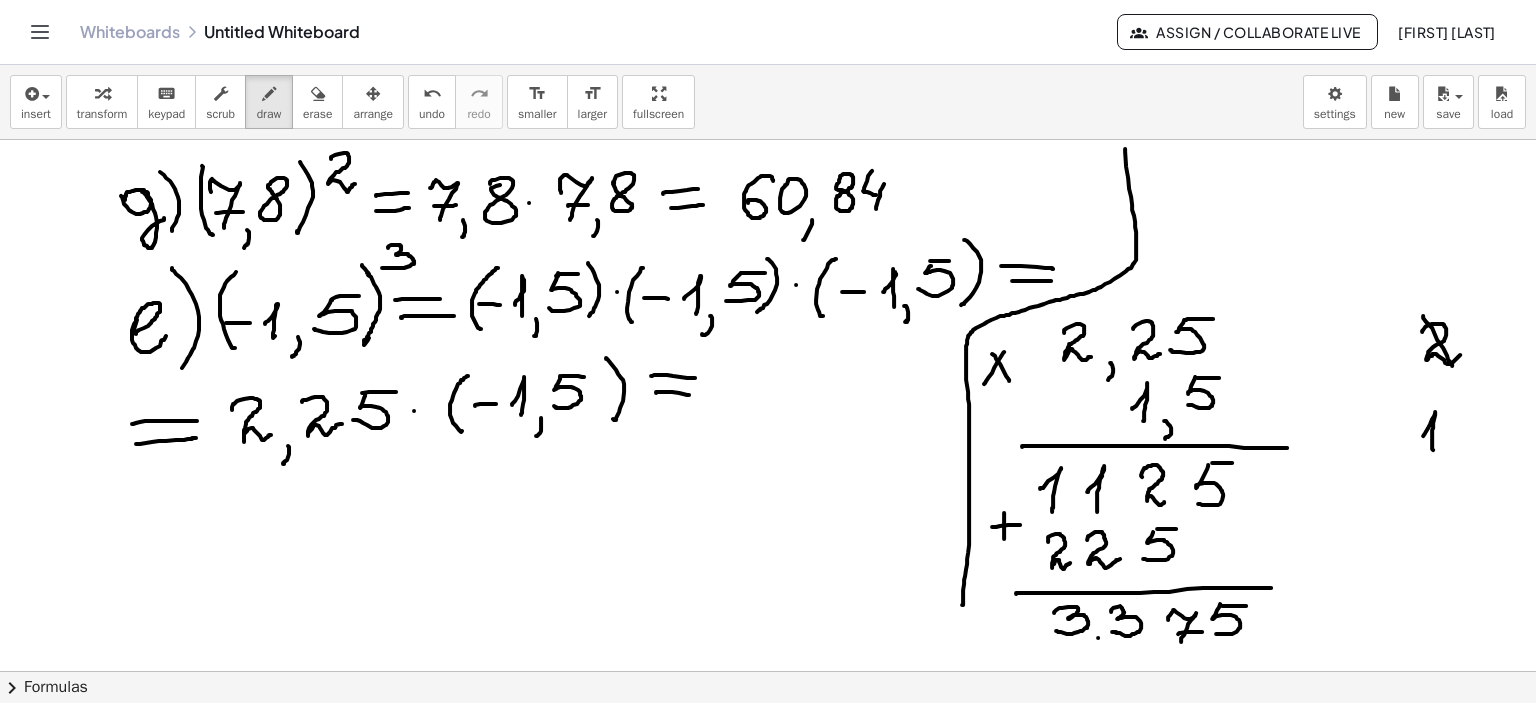 click at bounding box center [768, -86] 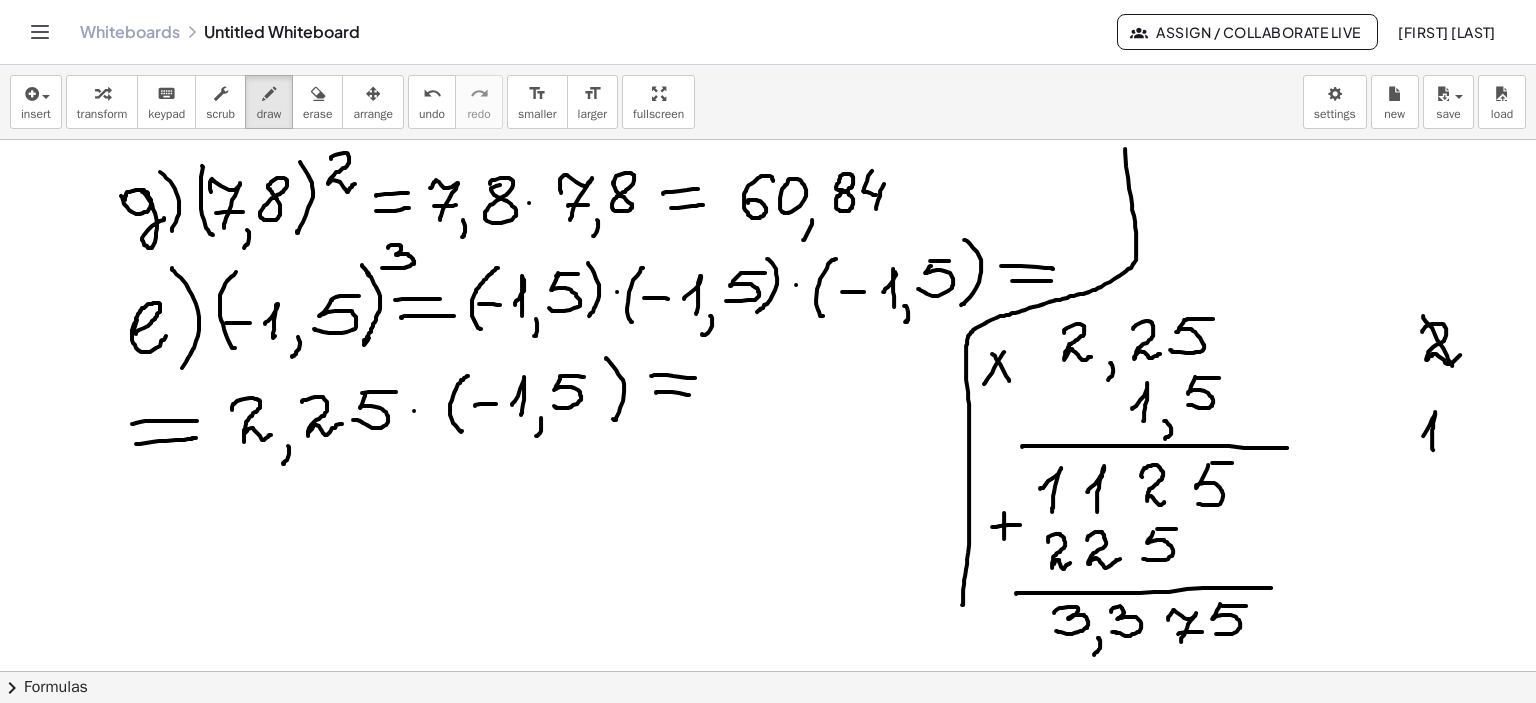 drag, startPoint x: 1098, startPoint y: 637, endPoint x: 1094, endPoint y: 654, distance: 17.464249 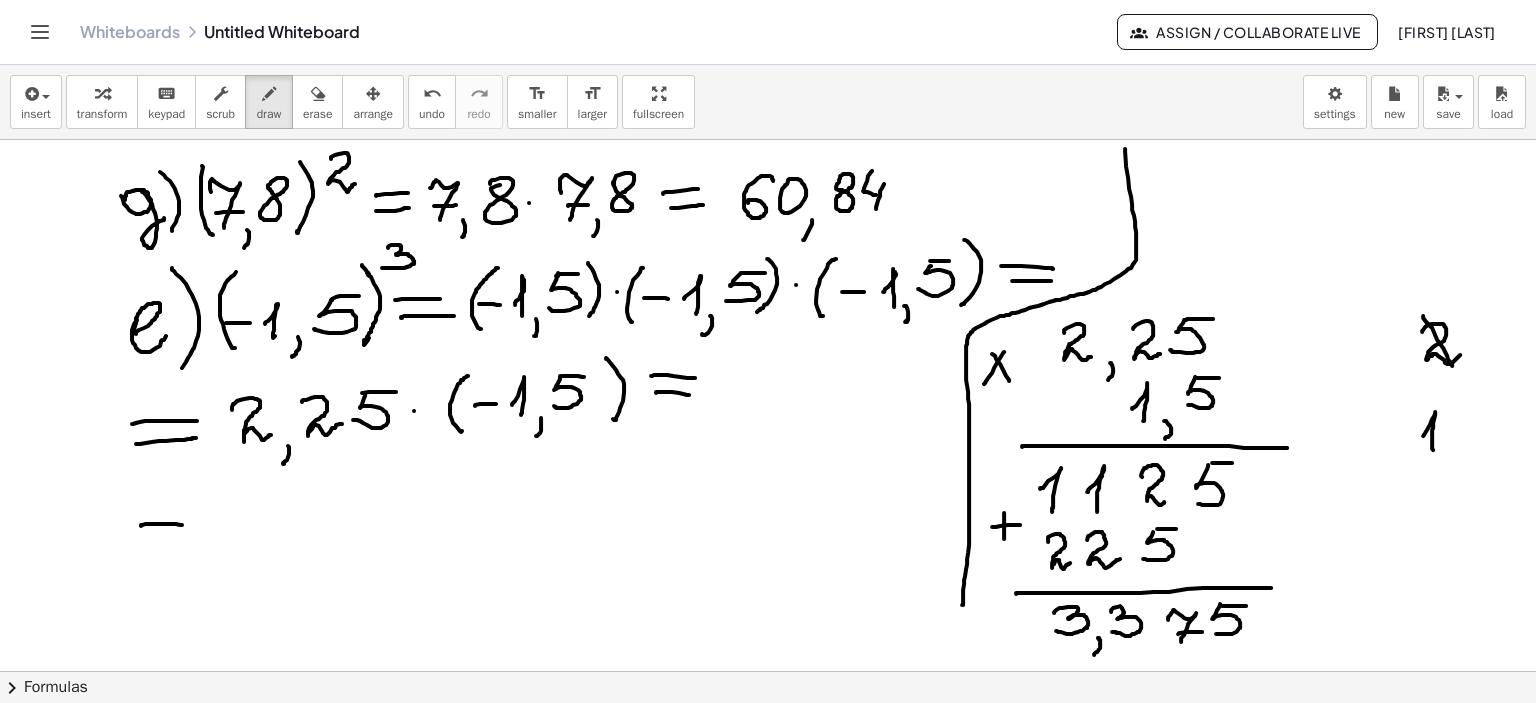 drag, startPoint x: 141, startPoint y: 525, endPoint x: 186, endPoint y: 526, distance: 45.01111 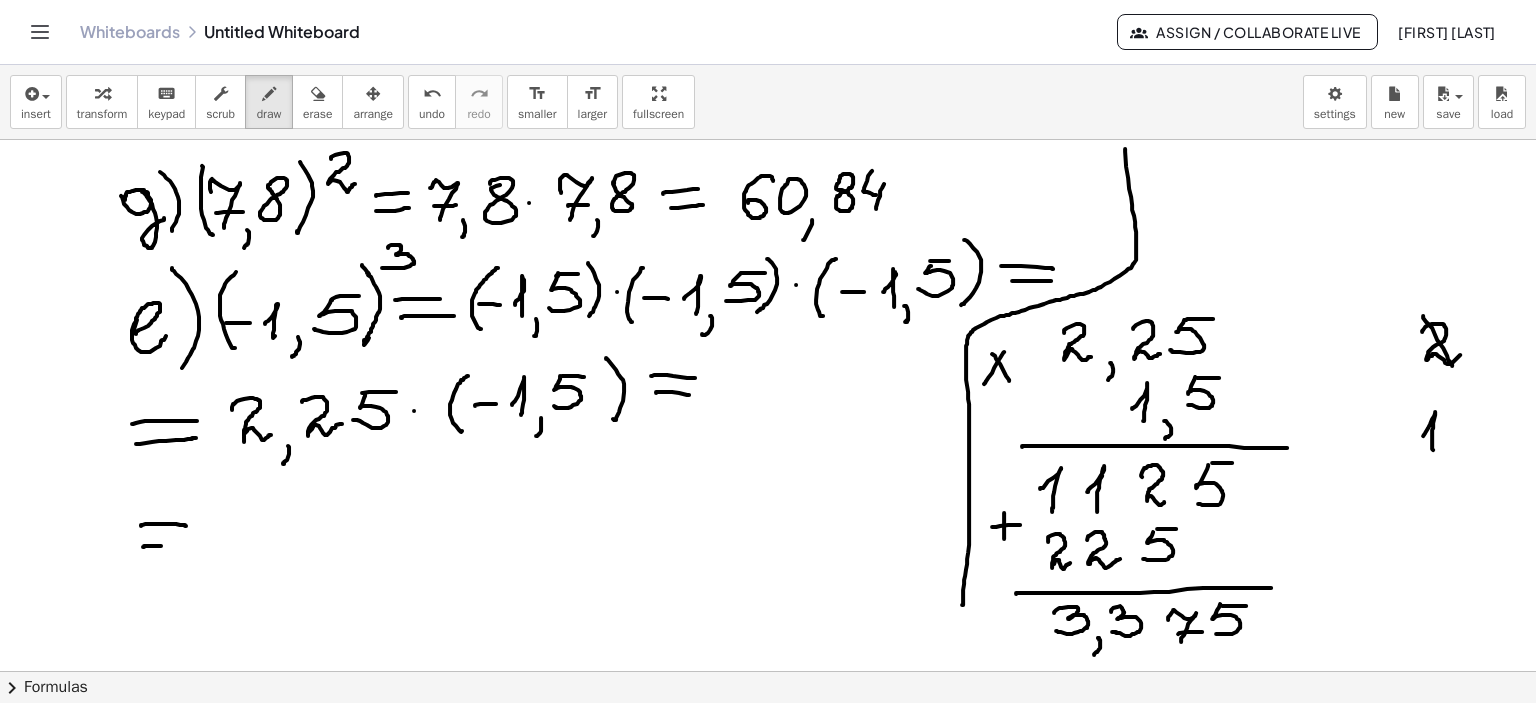drag, startPoint x: 143, startPoint y: 546, endPoint x: 193, endPoint y: 543, distance: 50.08992 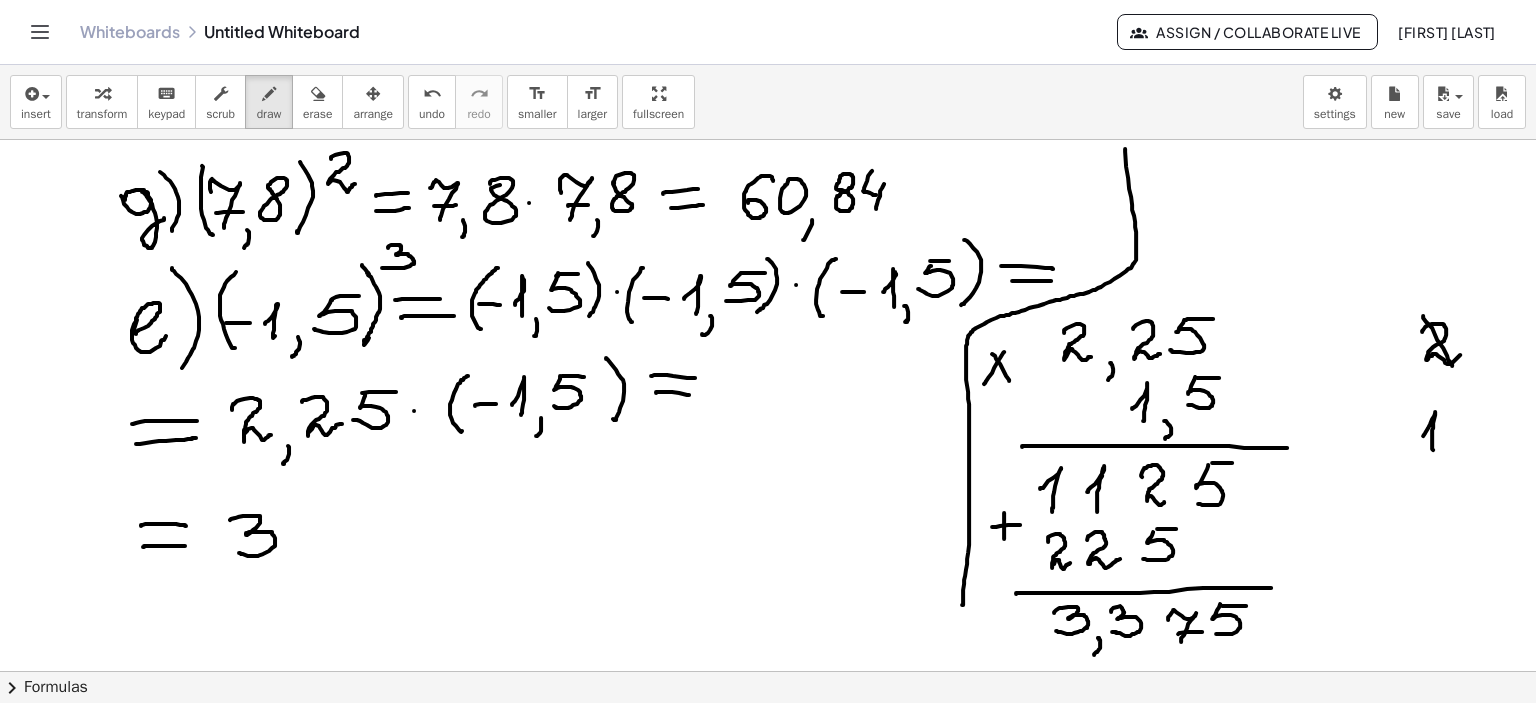 drag, startPoint x: 230, startPoint y: 519, endPoint x: 237, endPoint y: 552, distance: 33.734257 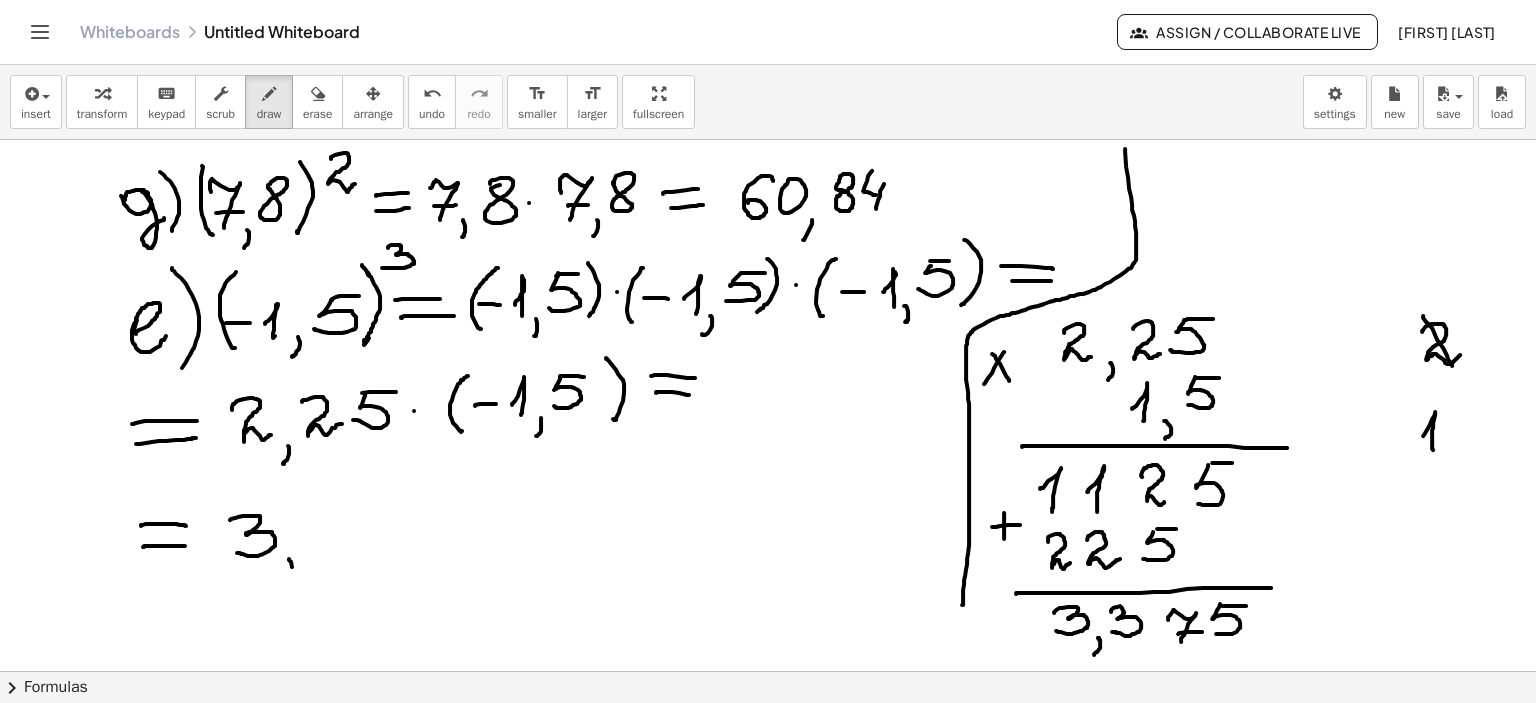 drag, startPoint x: 289, startPoint y: 558, endPoint x: 294, endPoint y: 571, distance: 13.928389 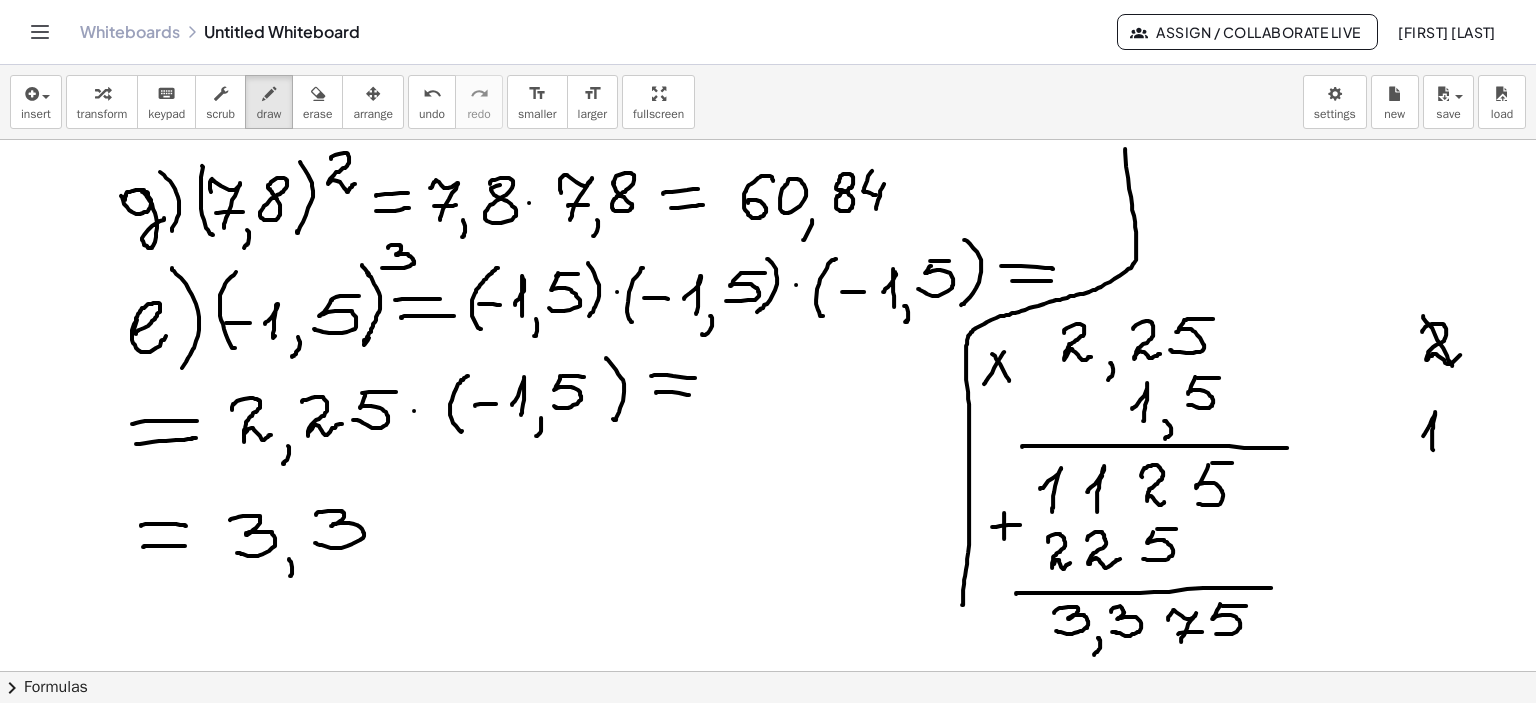 drag, startPoint x: 316, startPoint y: 514, endPoint x: 315, endPoint y: 542, distance: 28.01785 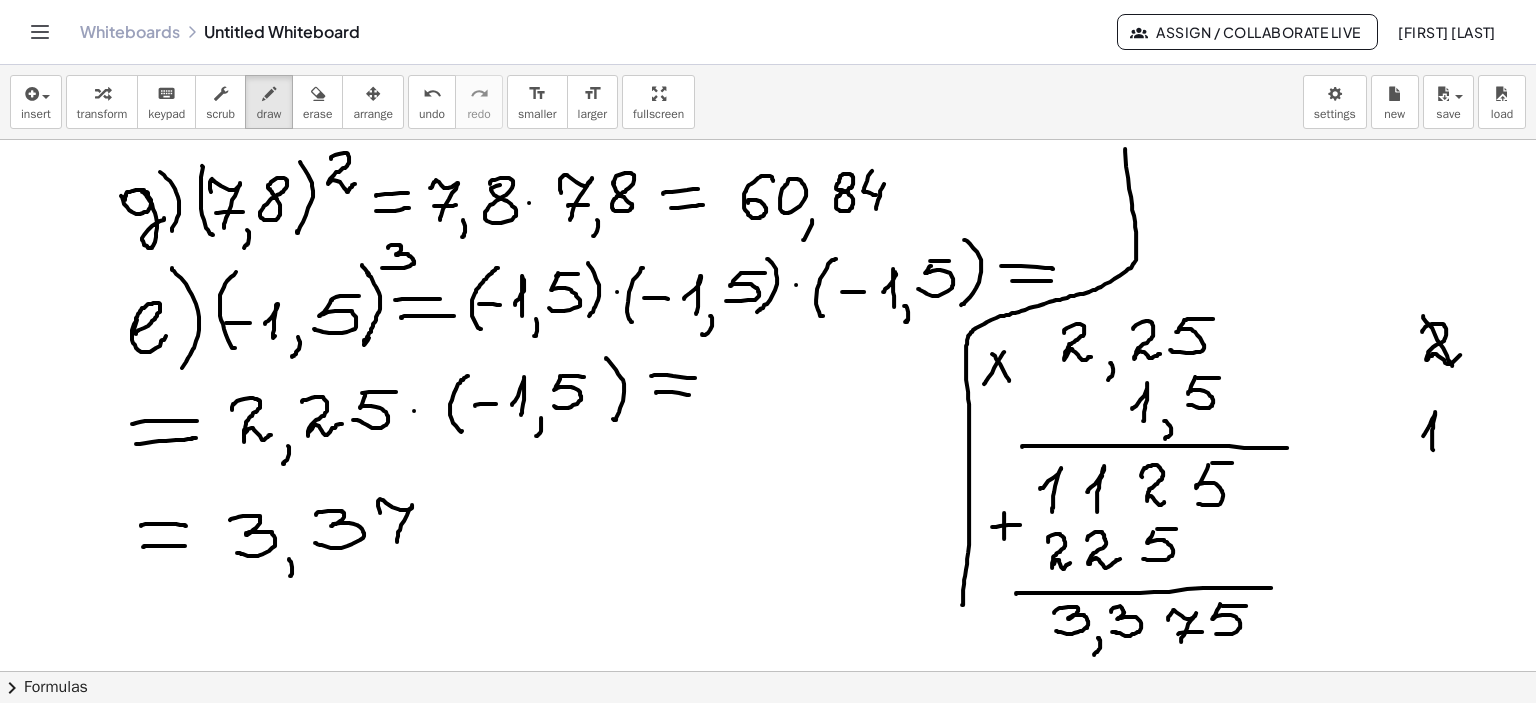 drag, startPoint x: 380, startPoint y: 512, endPoint x: 397, endPoint y: 534, distance: 27.802877 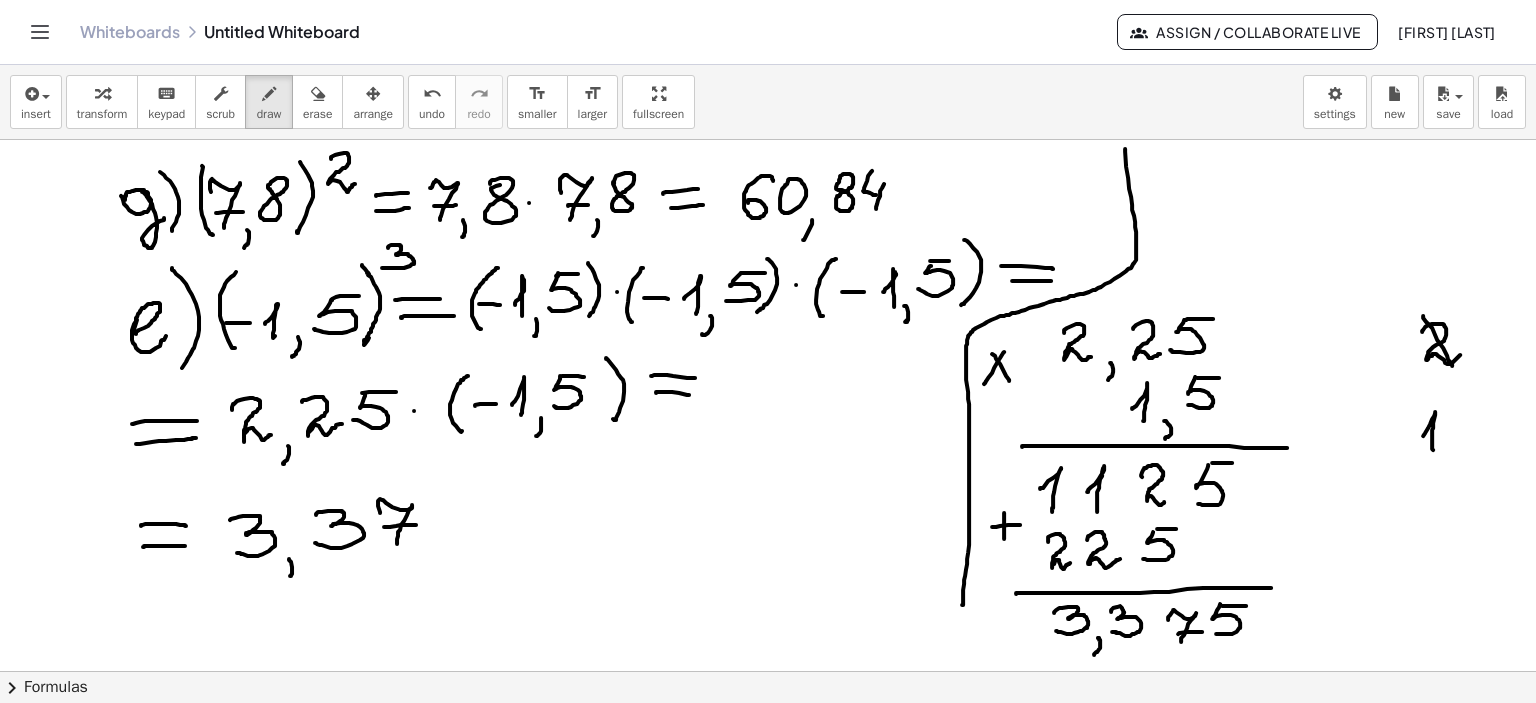 drag, startPoint x: 384, startPoint y: 526, endPoint x: 416, endPoint y: 524, distance: 32.06244 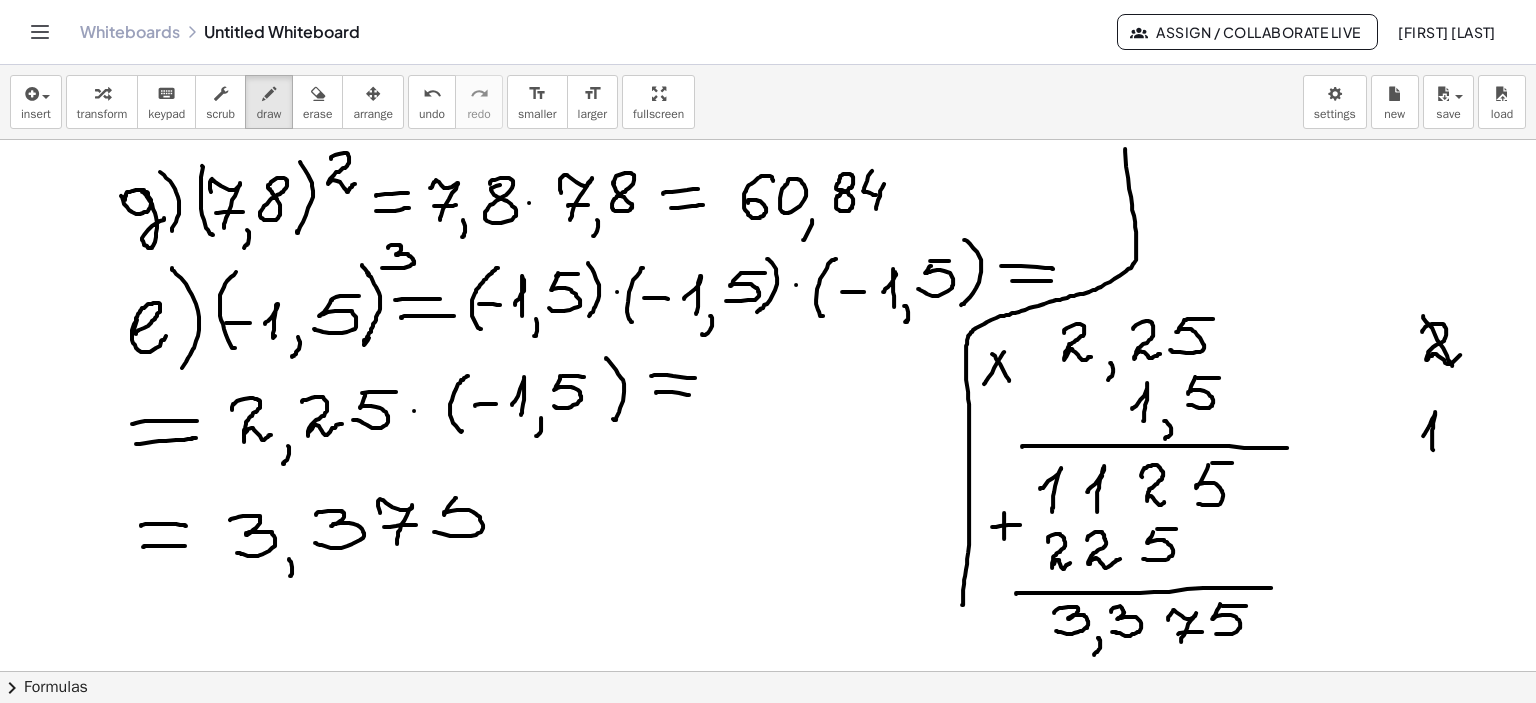 drag, startPoint x: 456, startPoint y: 497, endPoint x: 434, endPoint y: 531, distance: 40.496914 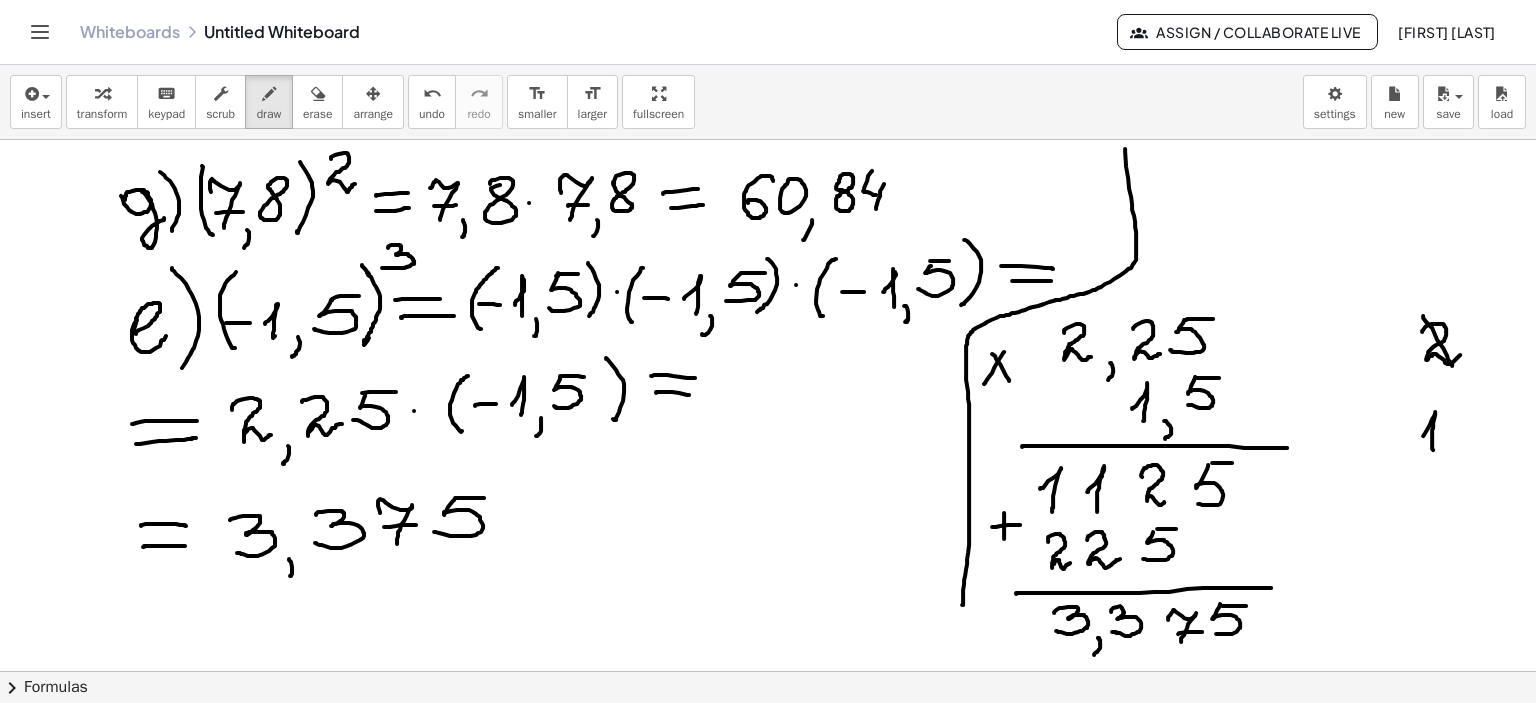 drag, startPoint x: 457, startPoint y: 497, endPoint x: 487, endPoint y: 497, distance: 30 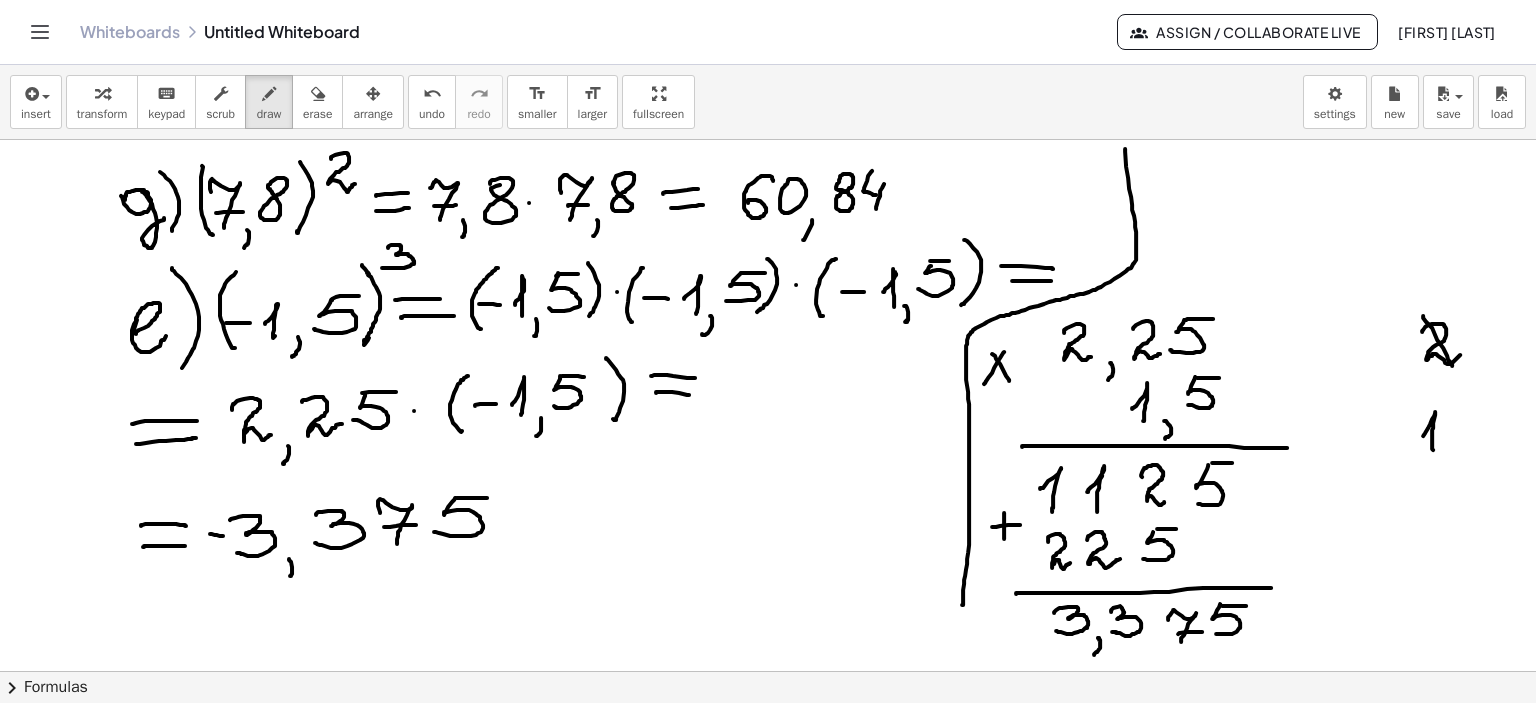 drag, startPoint x: 210, startPoint y: 533, endPoint x: 223, endPoint y: 535, distance: 13.152946 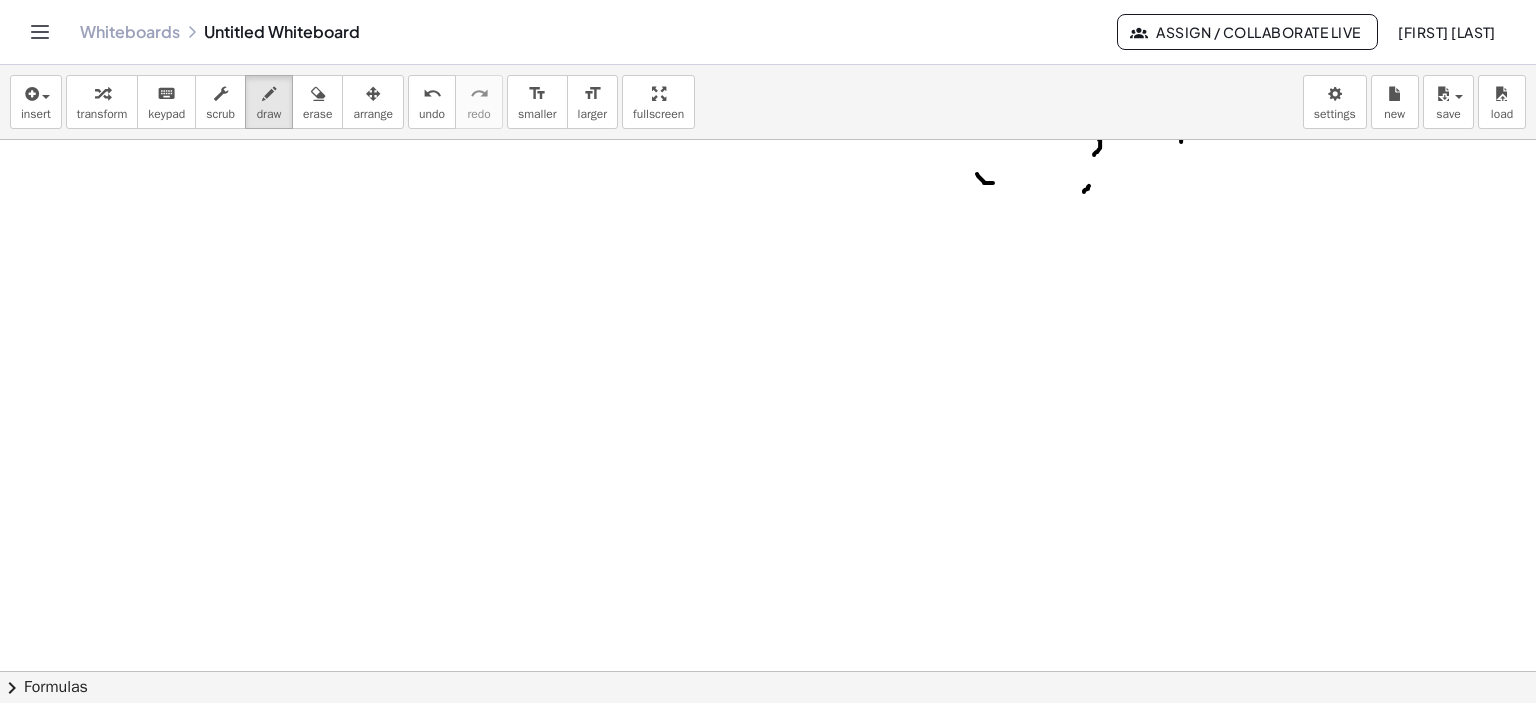 scroll, scrollTop: 2128, scrollLeft: 0, axis: vertical 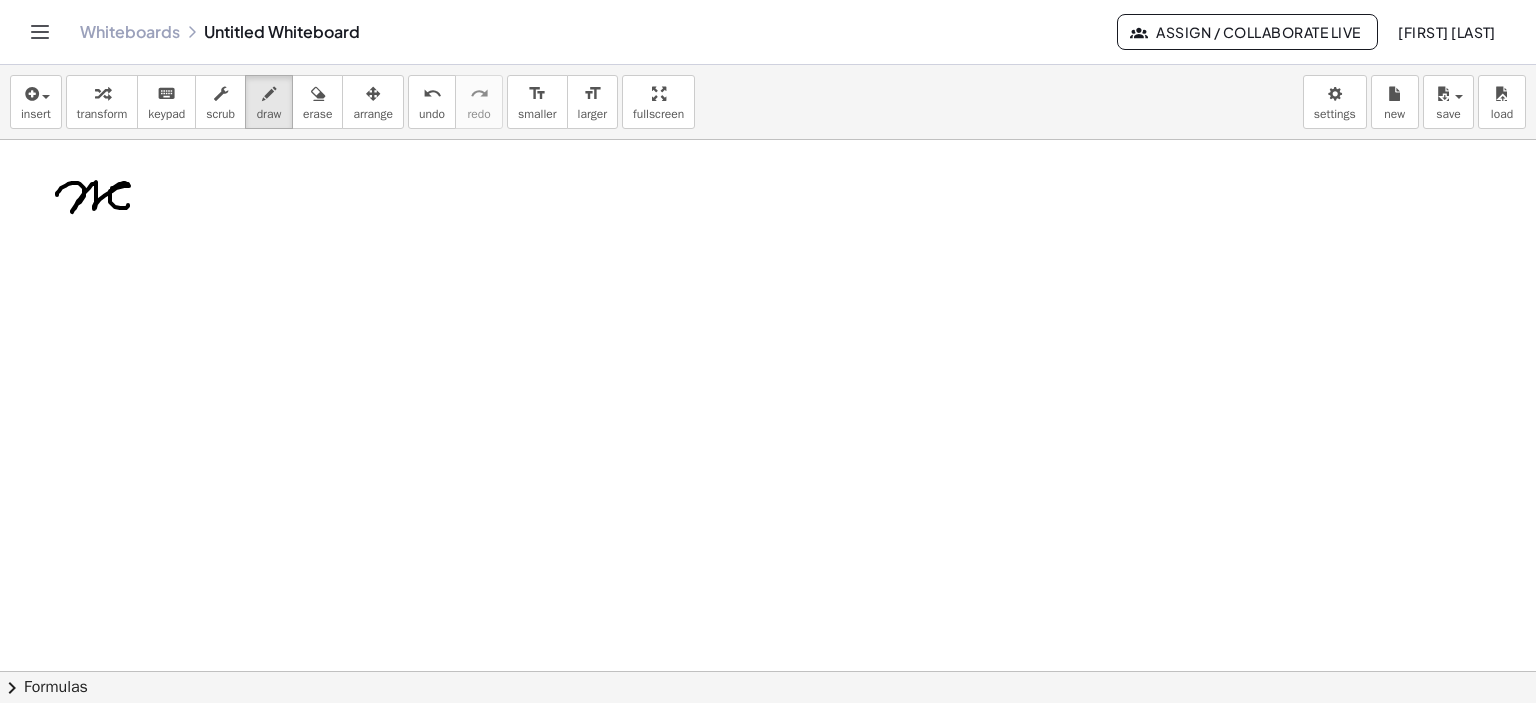 drag, startPoint x: 57, startPoint y: 194, endPoint x: 139, endPoint y: 178, distance: 83.546394 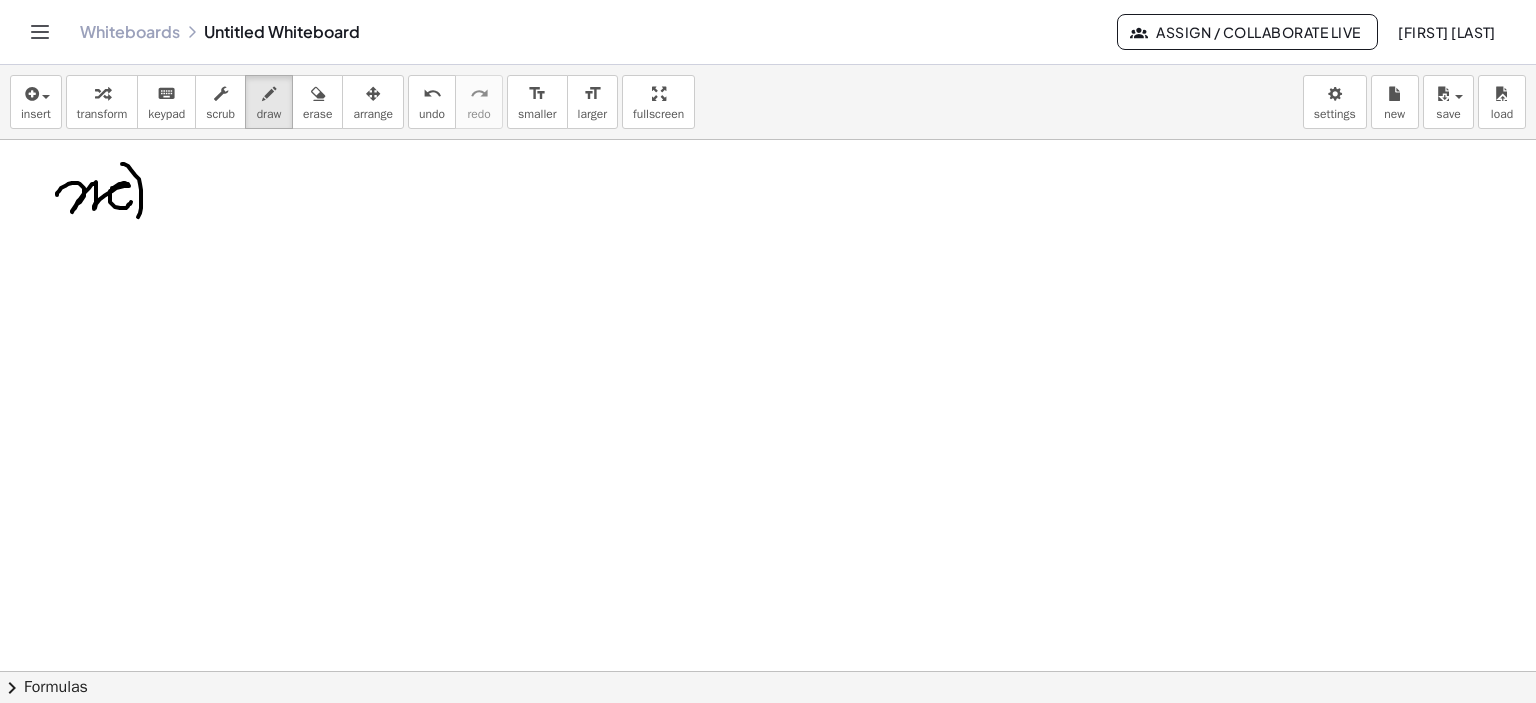 drag, startPoint x: 122, startPoint y: 163, endPoint x: 148, endPoint y: 217, distance: 59.933296 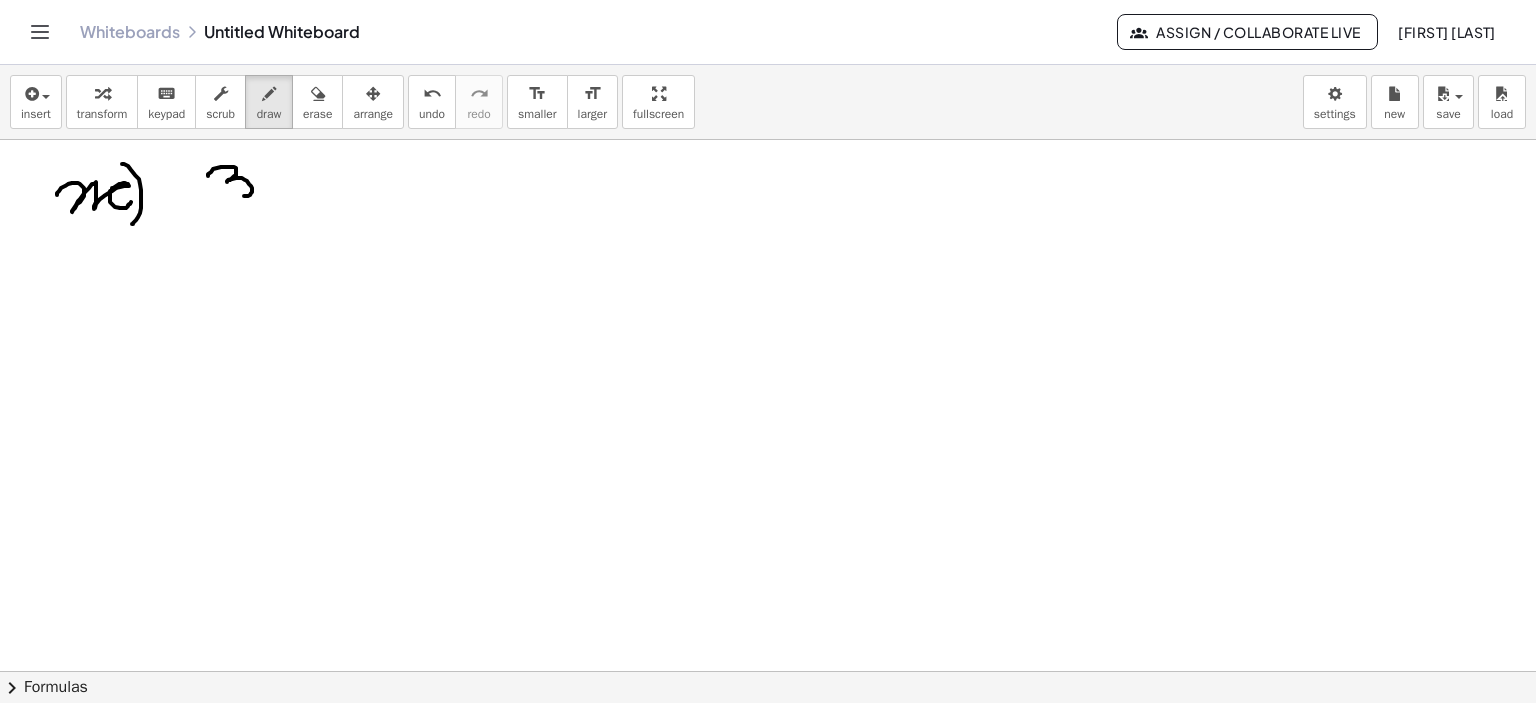 drag, startPoint x: 208, startPoint y: 175, endPoint x: 215, endPoint y: 198, distance: 24.04163 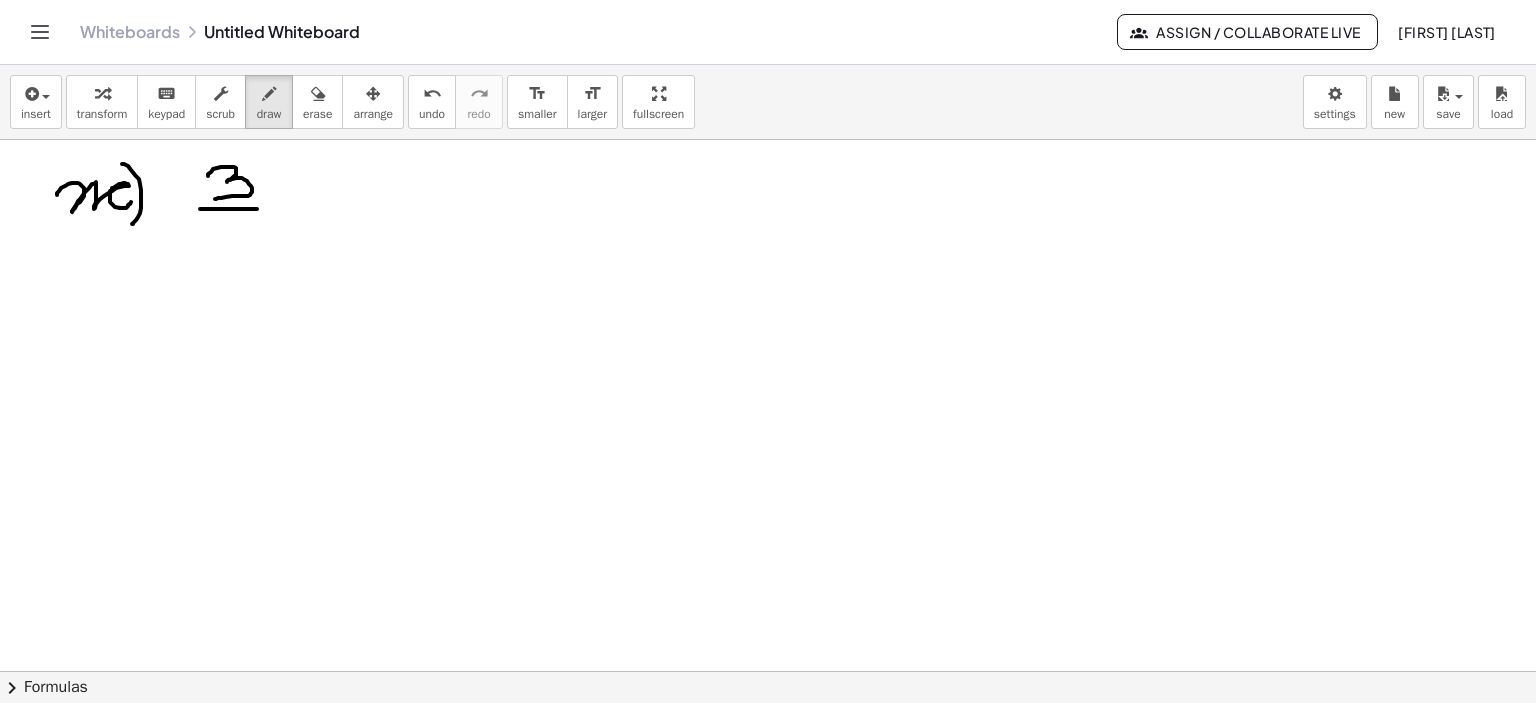 drag, startPoint x: 200, startPoint y: 208, endPoint x: 260, endPoint y: 209, distance: 60.00833 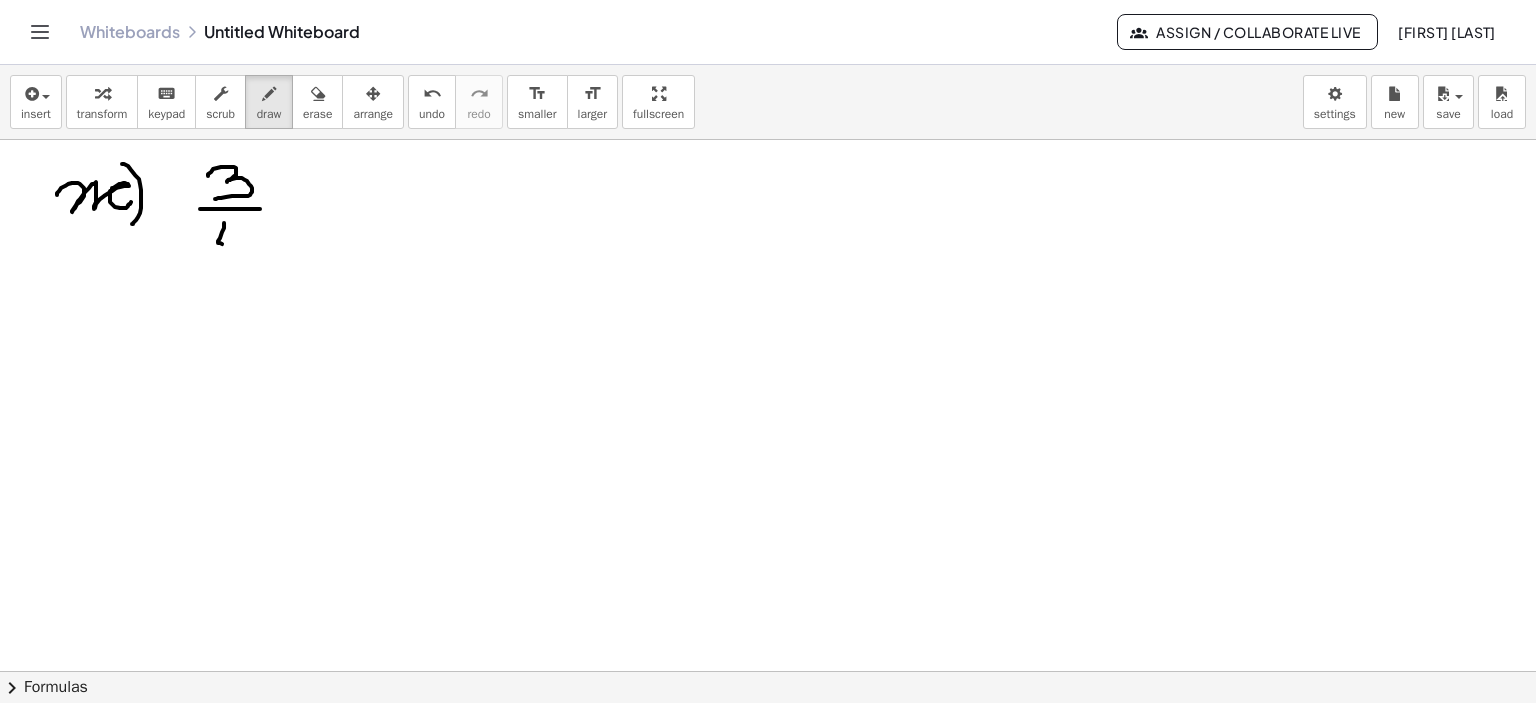 drag, startPoint x: 224, startPoint y: 222, endPoint x: 236, endPoint y: 235, distance: 17.691807 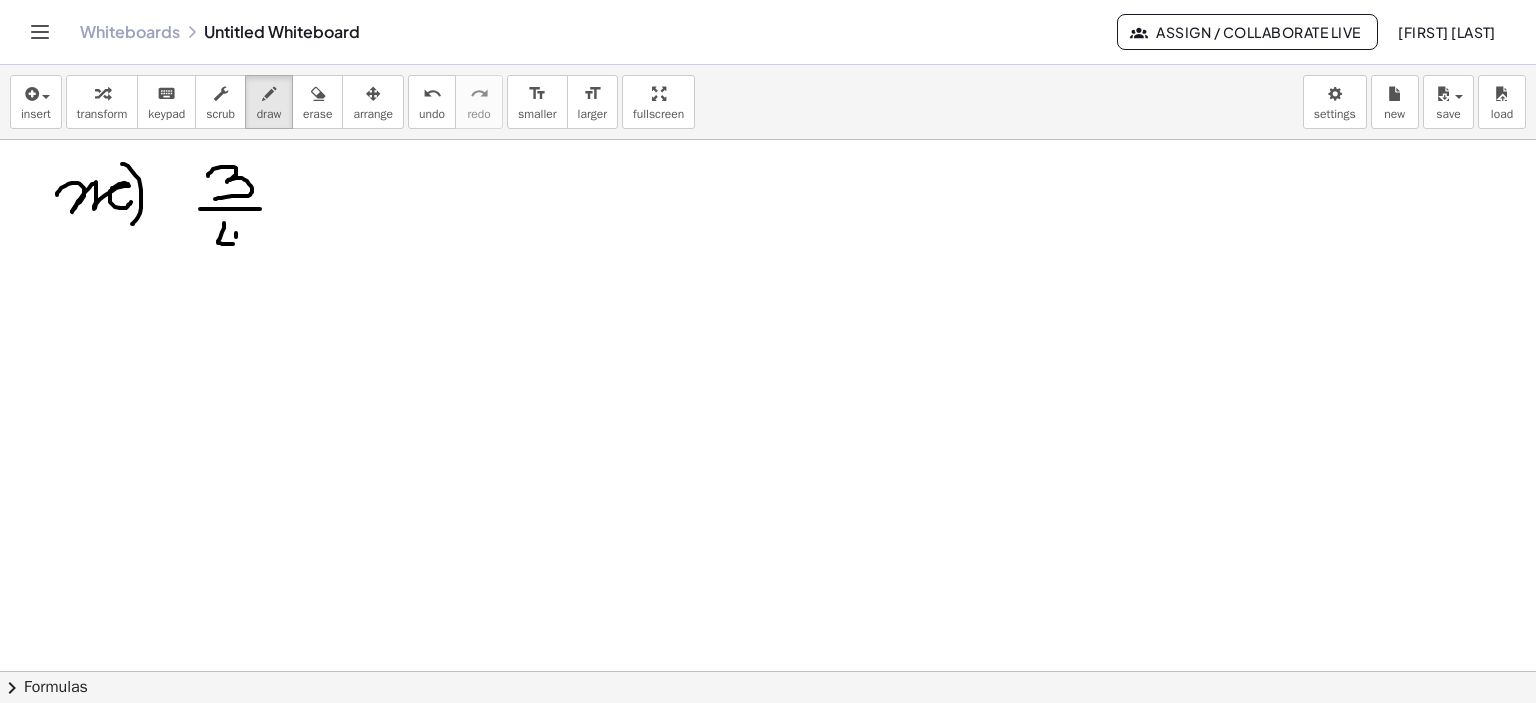 drag, startPoint x: 236, startPoint y: 236, endPoint x: 236, endPoint y: 255, distance: 19 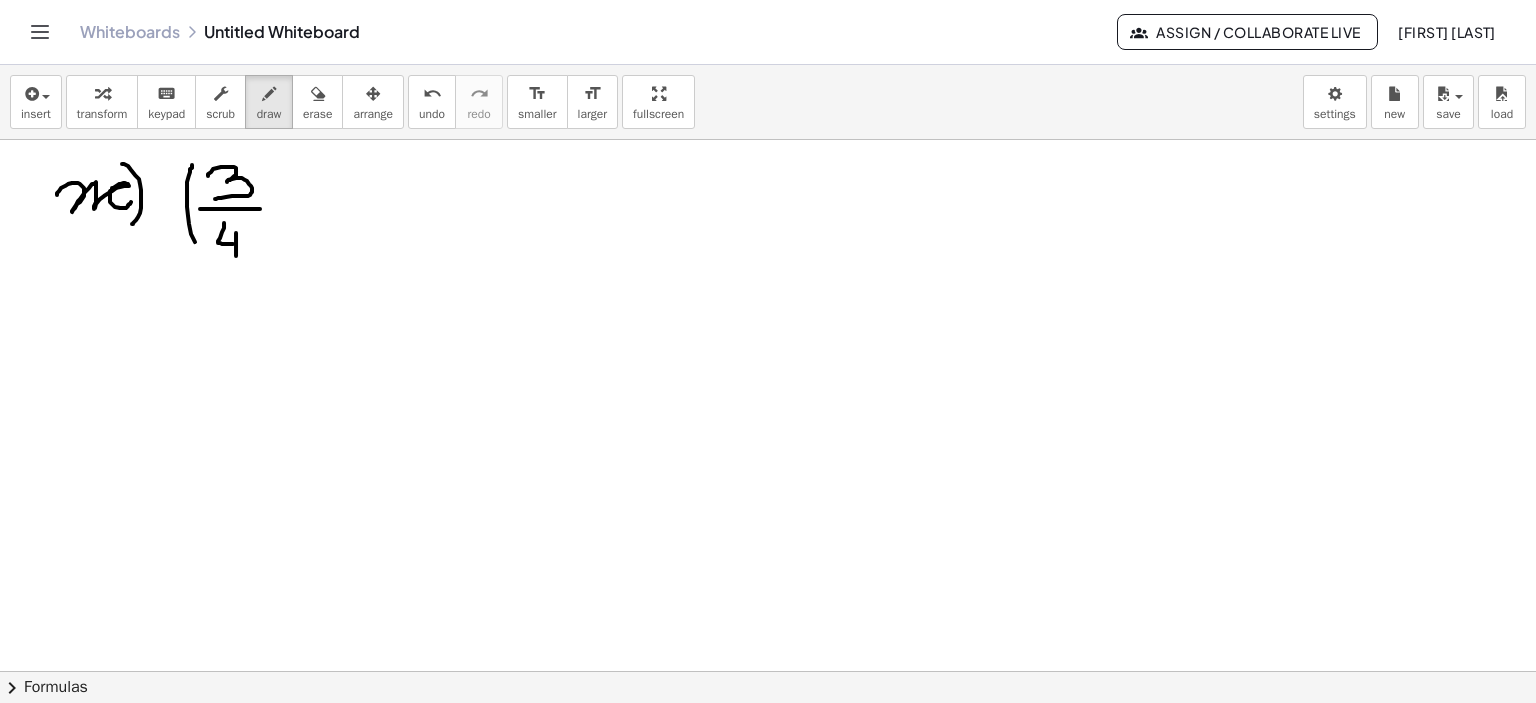drag, startPoint x: 192, startPoint y: 165, endPoint x: 220, endPoint y: 255, distance: 94.254974 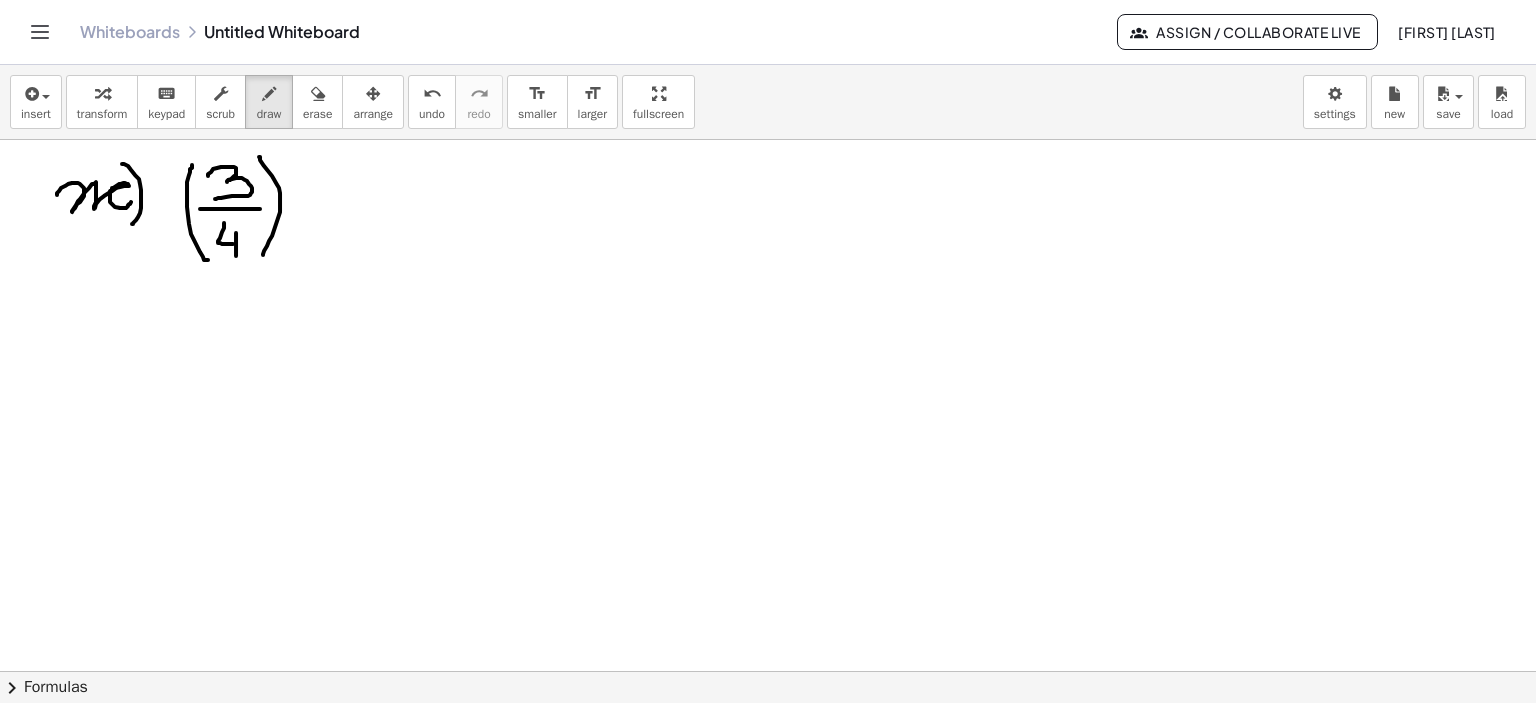 drag, startPoint x: 259, startPoint y: 156, endPoint x: 263, endPoint y: 254, distance: 98.0816 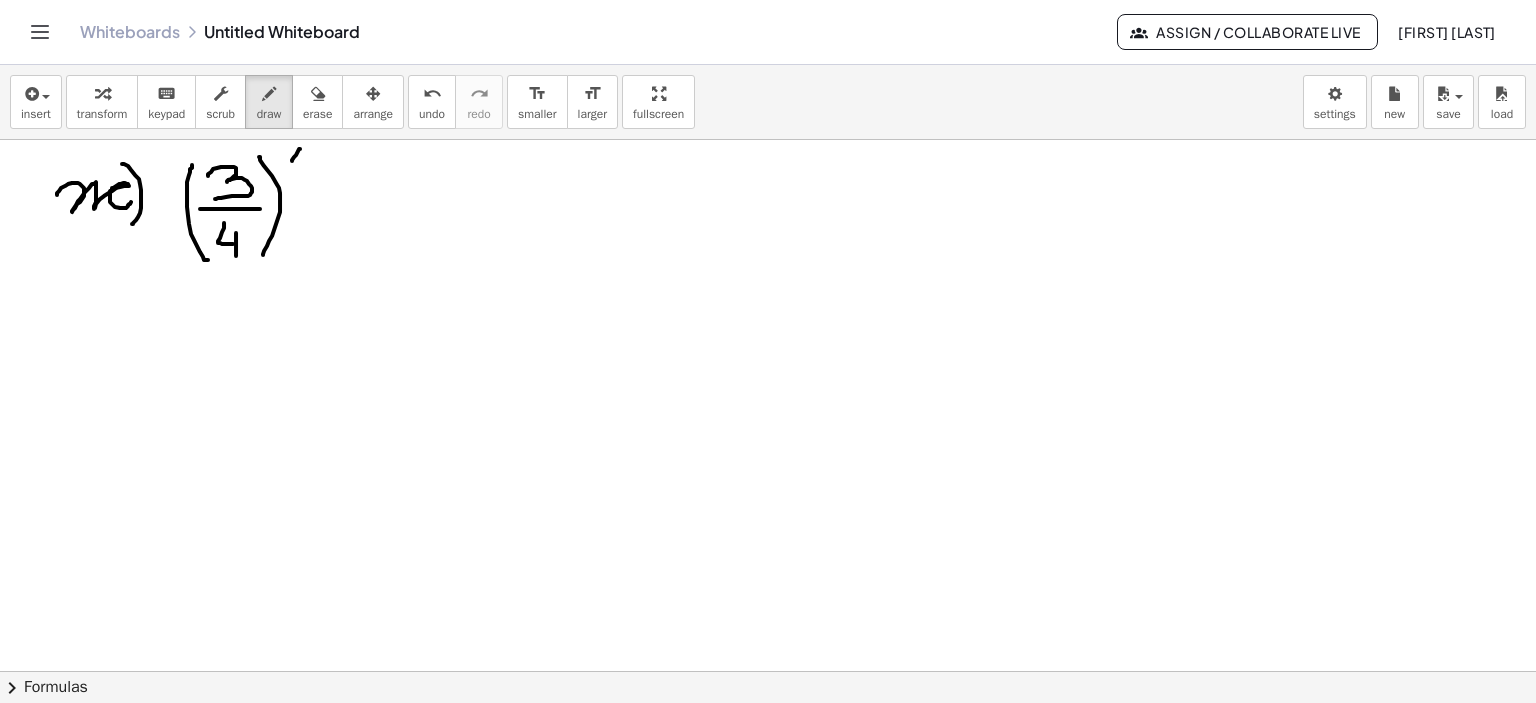 drag, startPoint x: 300, startPoint y: 148, endPoint x: 300, endPoint y: 165, distance: 17 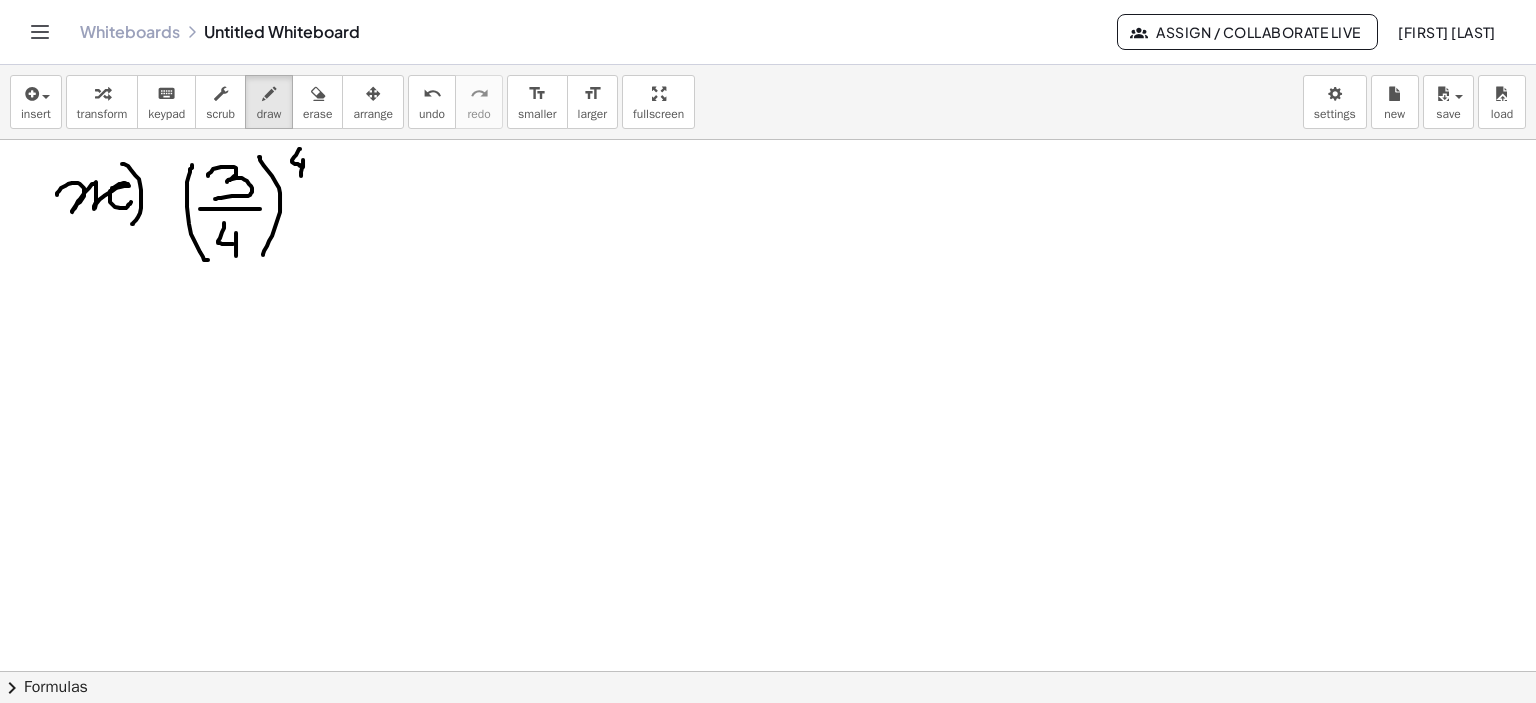 drag, startPoint x: 303, startPoint y: 159, endPoint x: 300, endPoint y: 180, distance: 21.213203 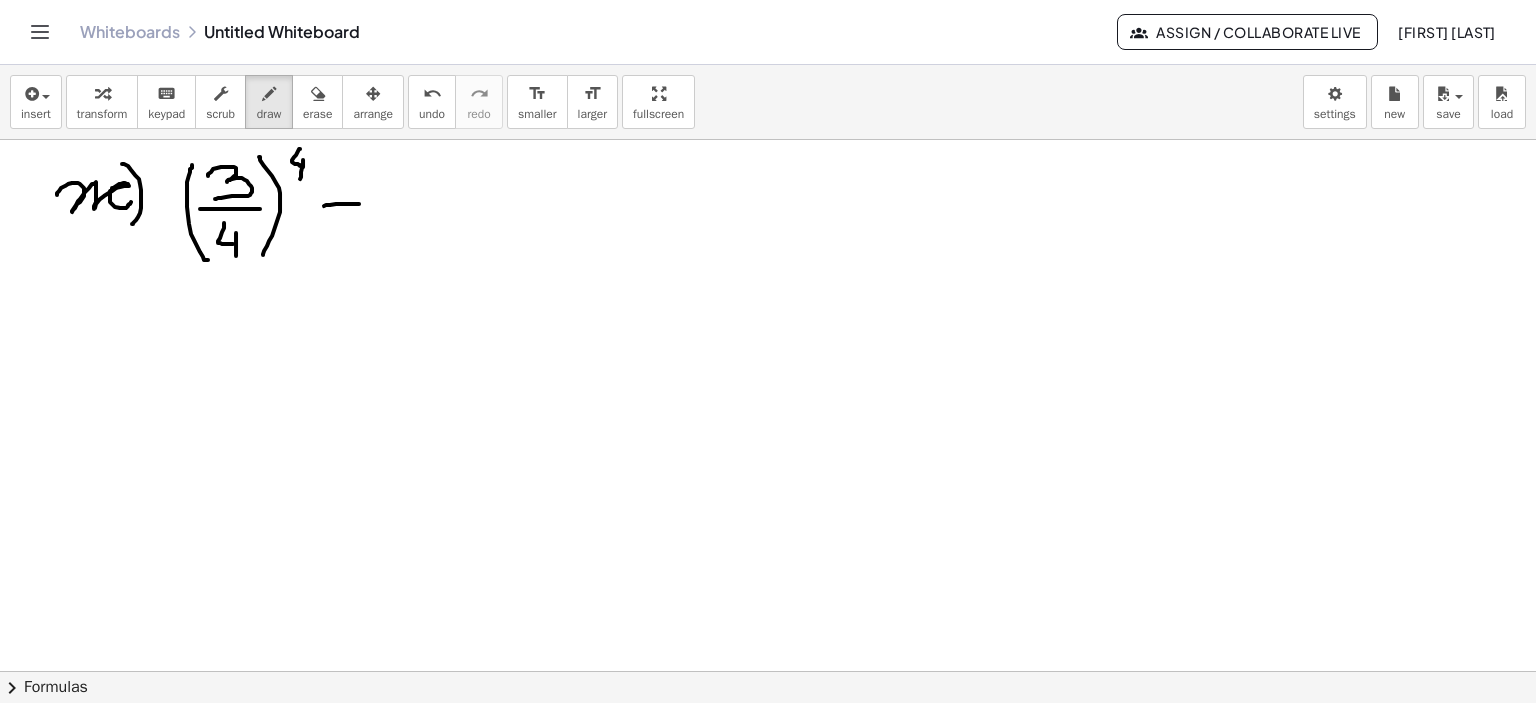 drag, startPoint x: 324, startPoint y: 205, endPoint x: 360, endPoint y: 203, distance: 36.05551 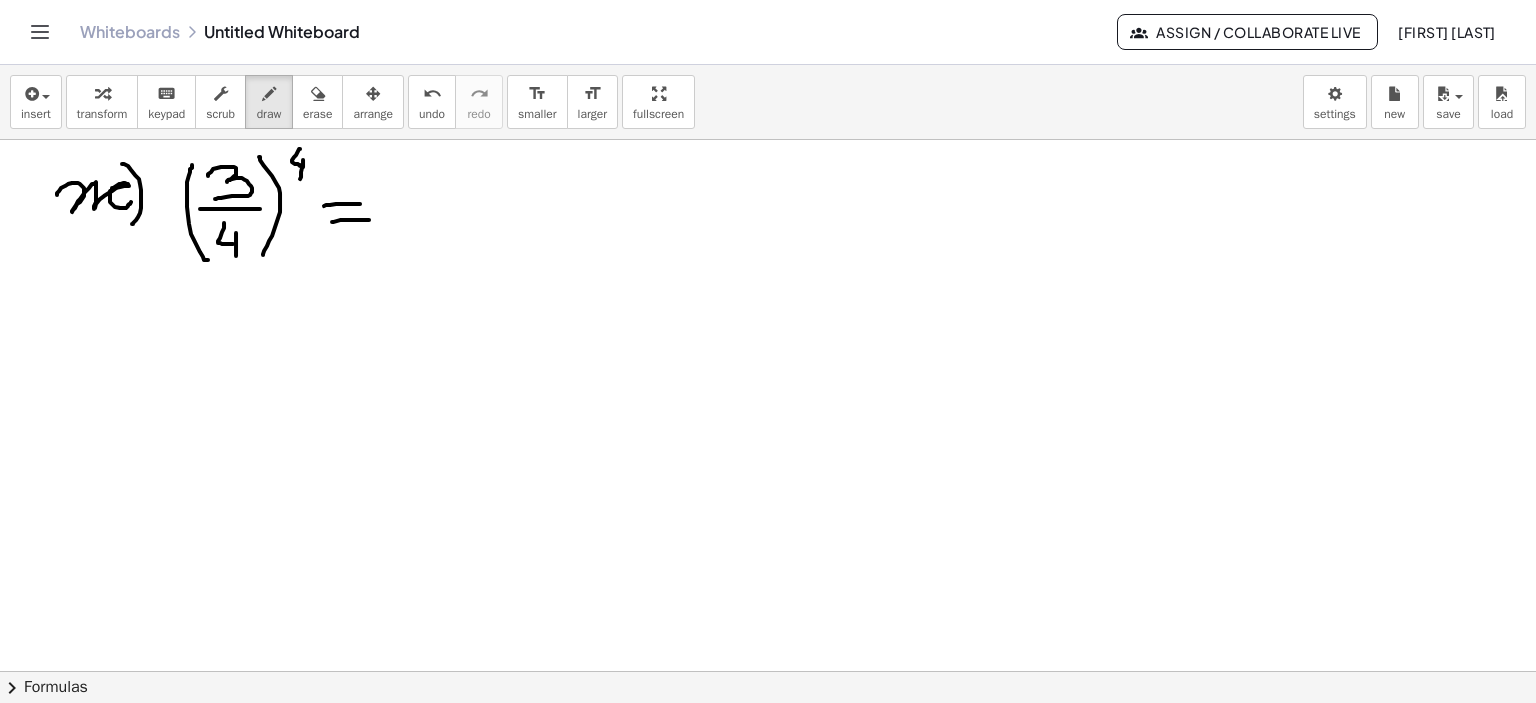 drag, startPoint x: 332, startPoint y: 221, endPoint x: 369, endPoint y: 219, distance: 37.054016 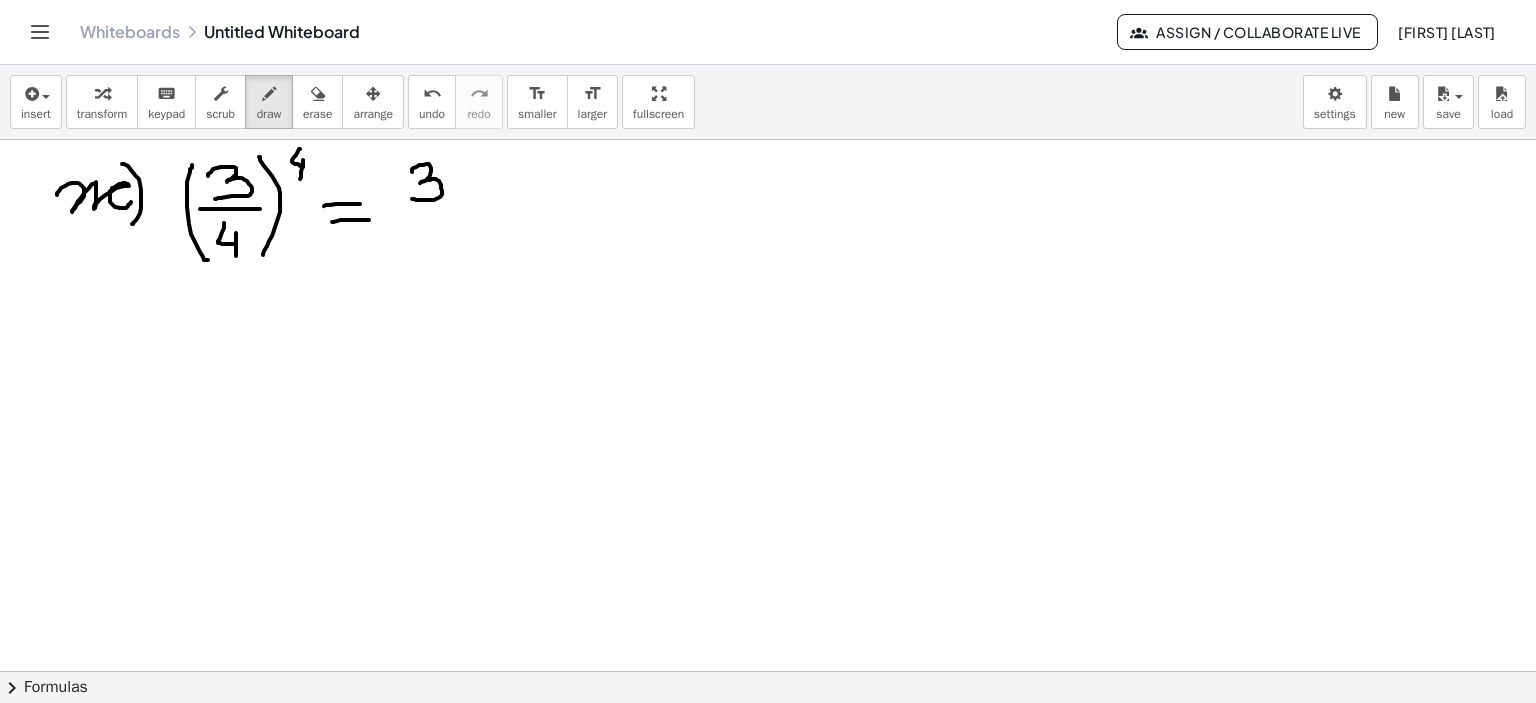 drag, startPoint x: 412, startPoint y: 171, endPoint x: 412, endPoint y: 198, distance: 27 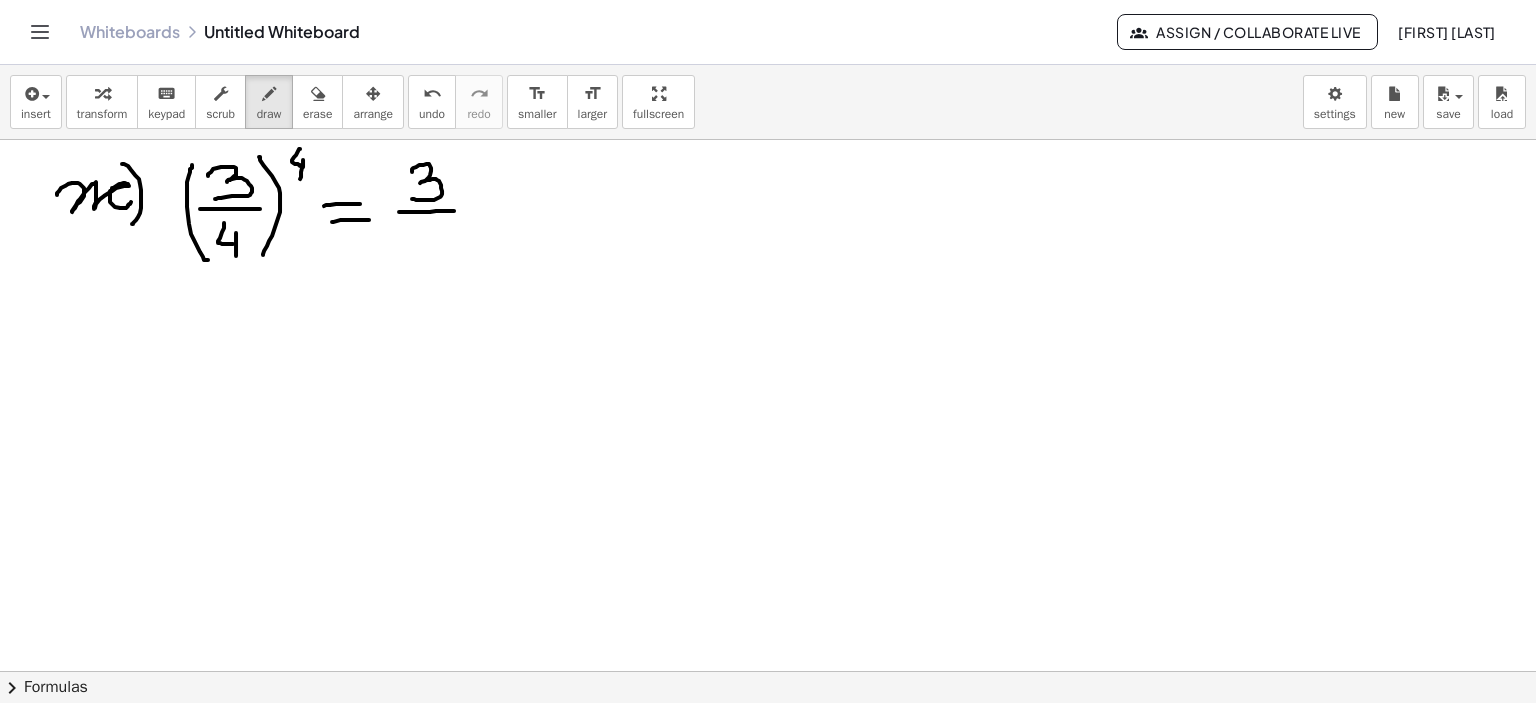 drag, startPoint x: 399, startPoint y: 211, endPoint x: 457, endPoint y: 210, distance: 58.00862 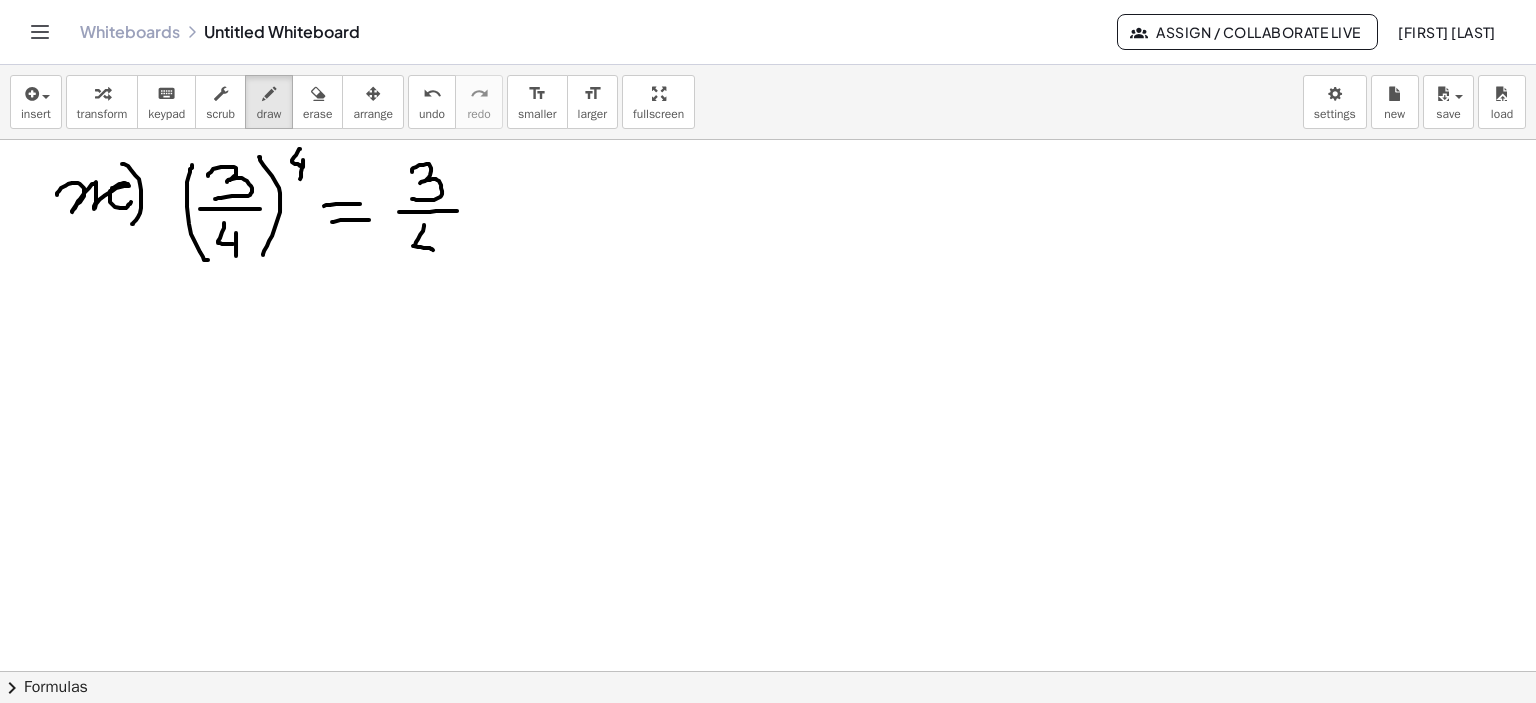 drag, startPoint x: 424, startPoint y: 224, endPoint x: 437, endPoint y: 245, distance: 24.698177 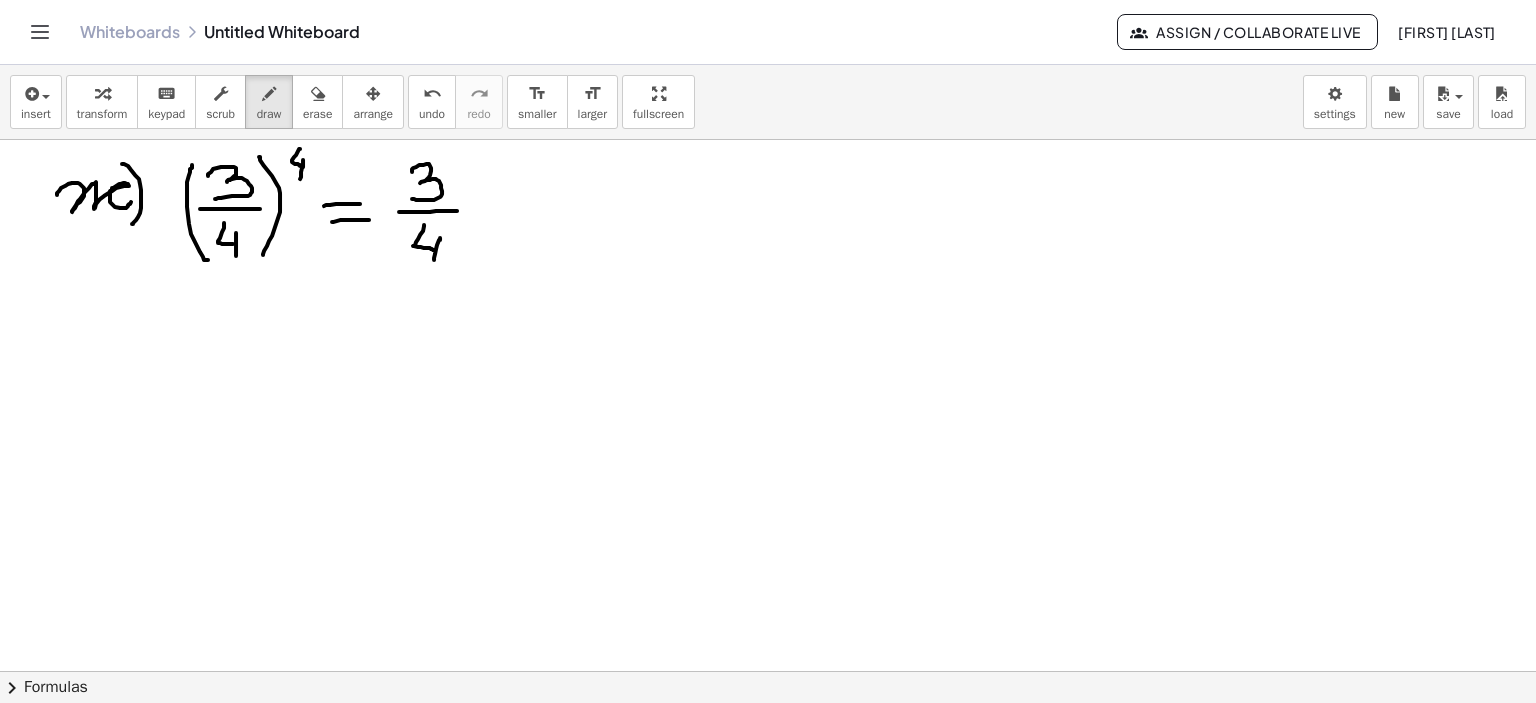 drag, startPoint x: 440, startPoint y: 237, endPoint x: 434, endPoint y: 259, distance: 22.803509 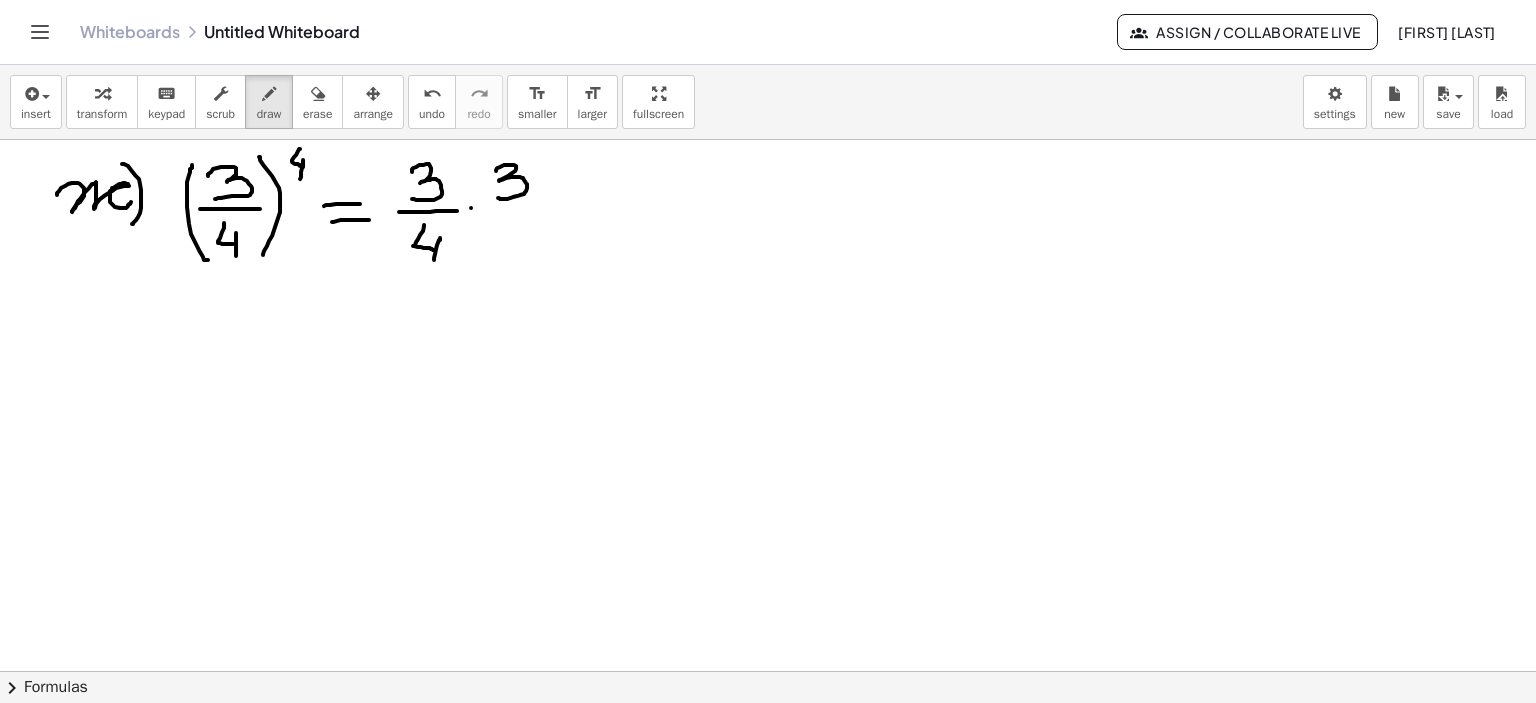 drag, startPoint x: 496, startPoint y: 170, endPoint x: 498, endPoint y: 197, distance: 27.073973 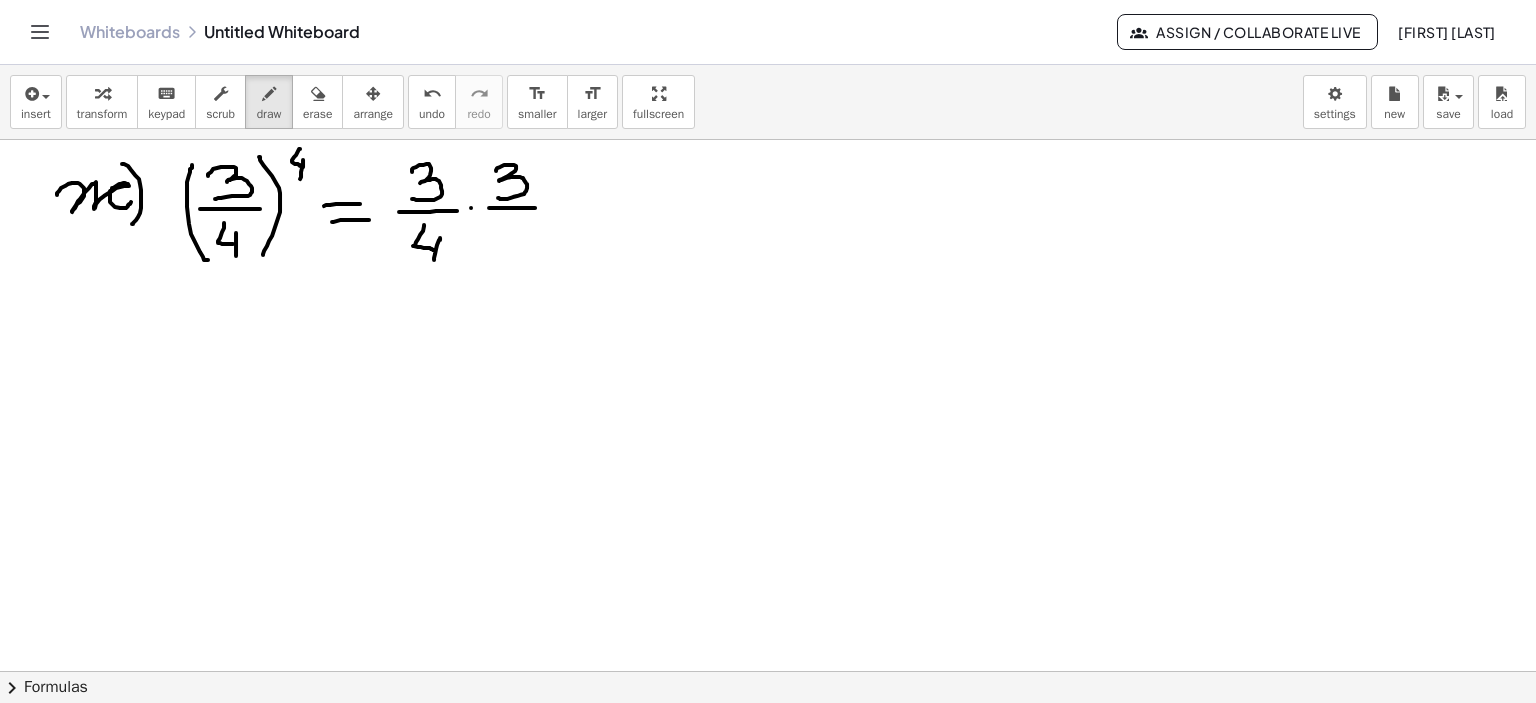 drag, startPoint x: 489, startPoint y: 207, endPoint x: 543, endPoint y: 207, distance: 54 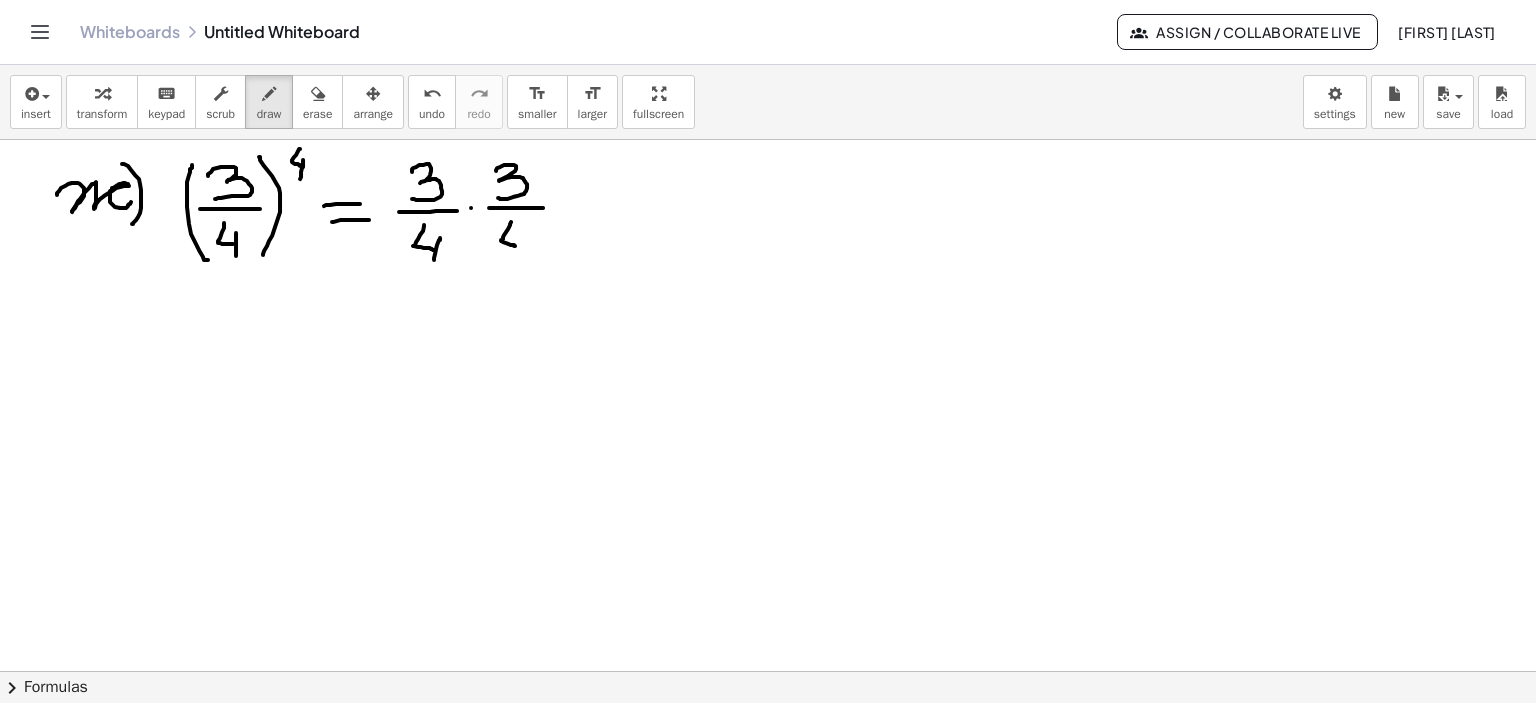 drag, startPoint x: 511, startPoint y: 221, endPoint x: 520, endPoint y: 238, distance: 19.235384 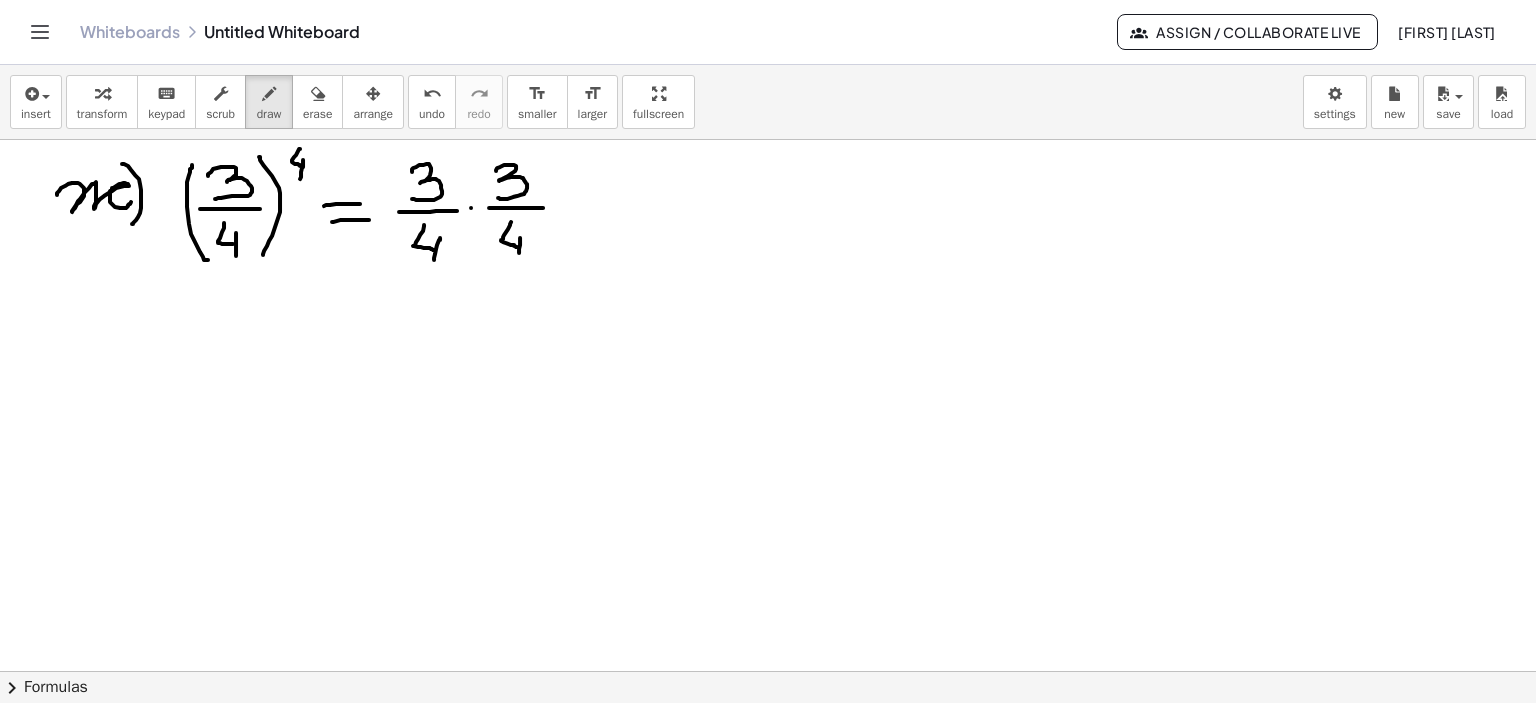 drag, startPoint x: 520, startPoint y: 241, endPoint x: 519, endPoint y: 256, distance: 15.033297 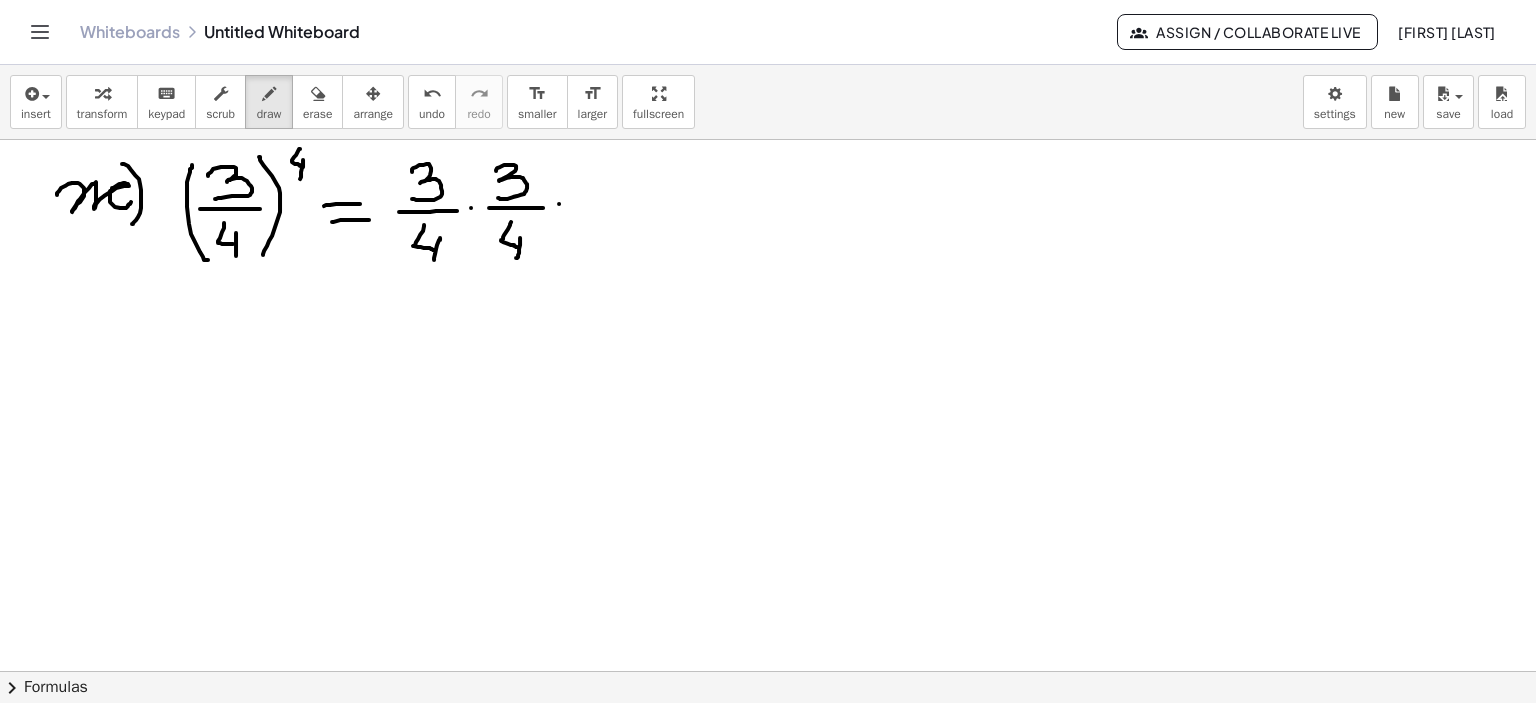 click at bounding box center (768, -392) 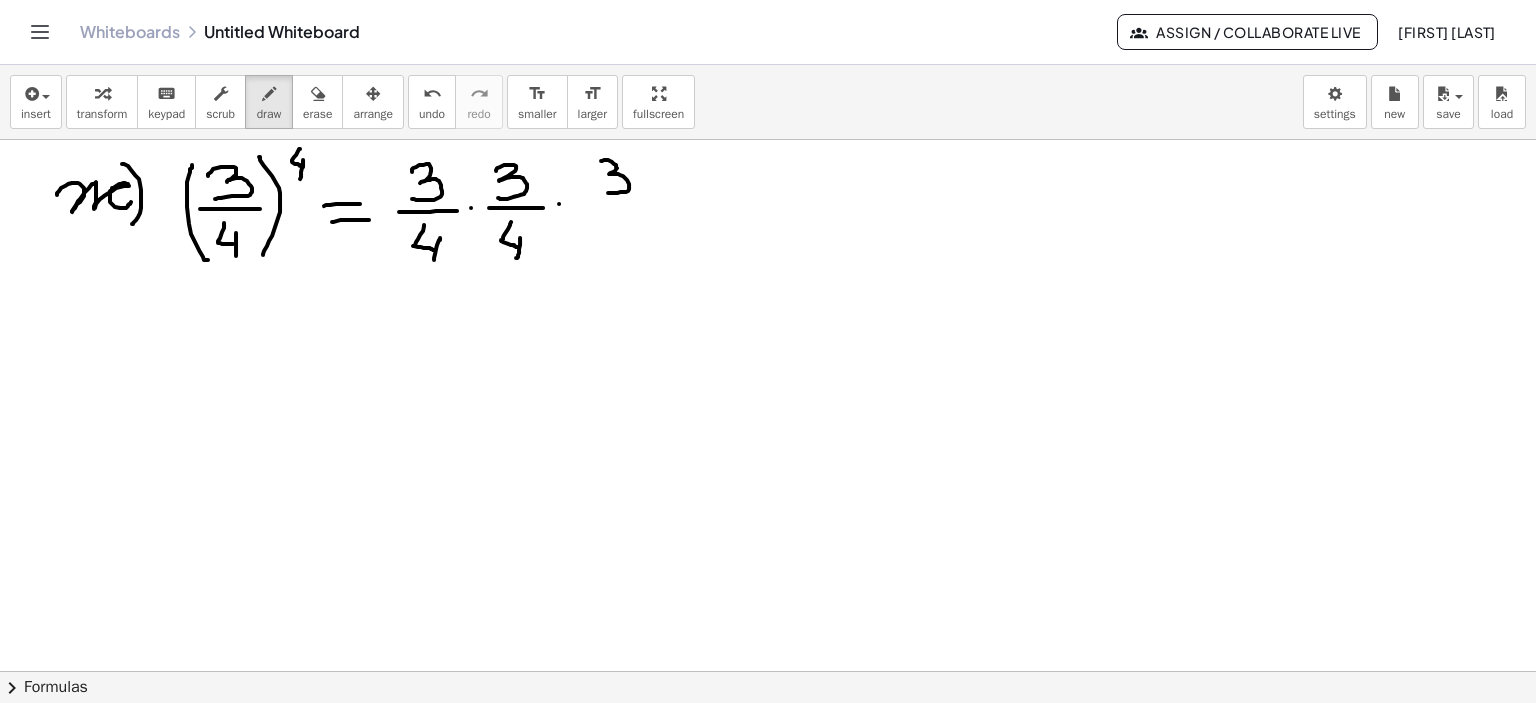 drag, startPoint x: 602, startPoint y: 160, endPoint x: 594, endPoint y: 191, distance: 32.01562 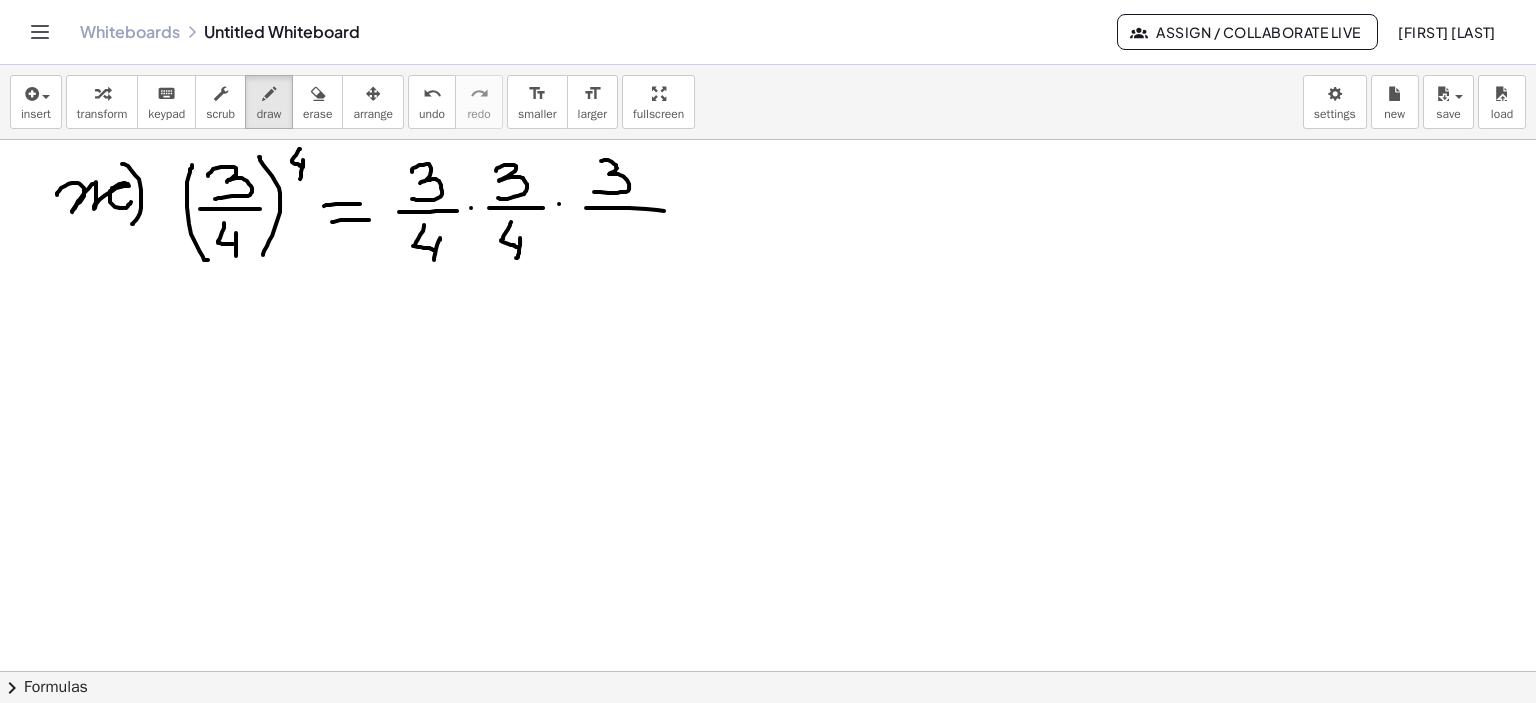 drag, startPoint x: 586, startPoint y: 207, endPoint x: 658, endPoint y: 210, distance: 72.06247 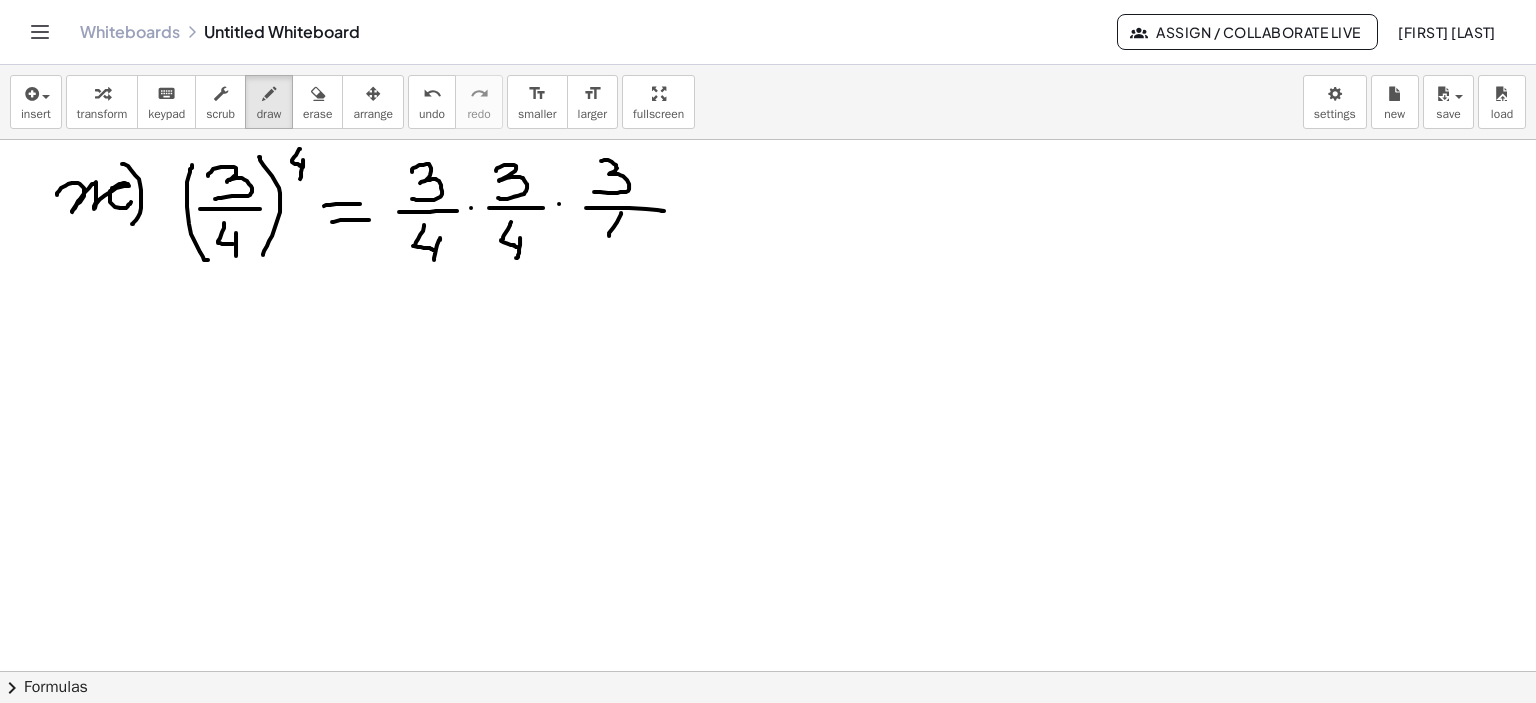 drag, startPoint x: 621, startPoint y: 212, endPoint x: 634, endPoint y: 239, distance: 29.966648 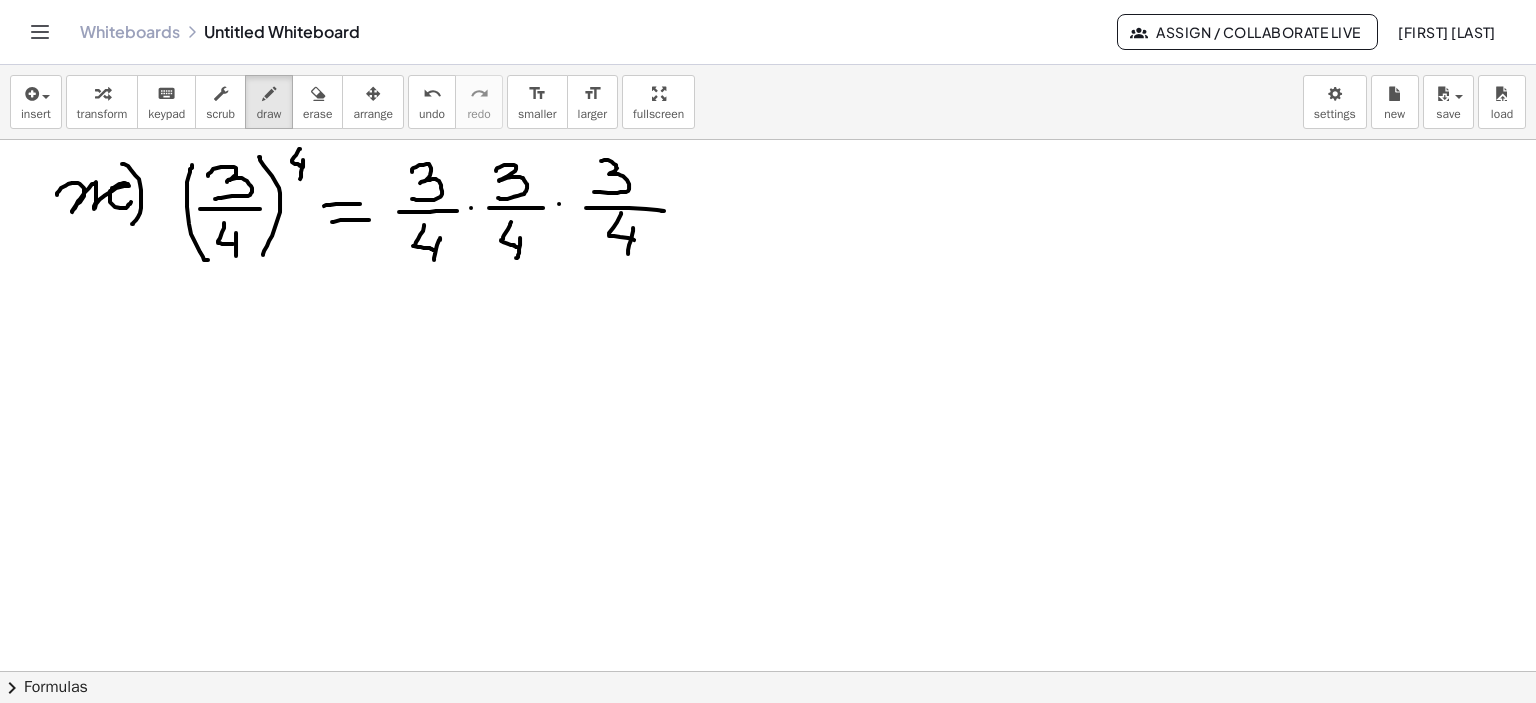 drag, startPoint x: 633, startPoint y: 227, endPoint x: 665, endPoint y: 234, distance: 32.75668 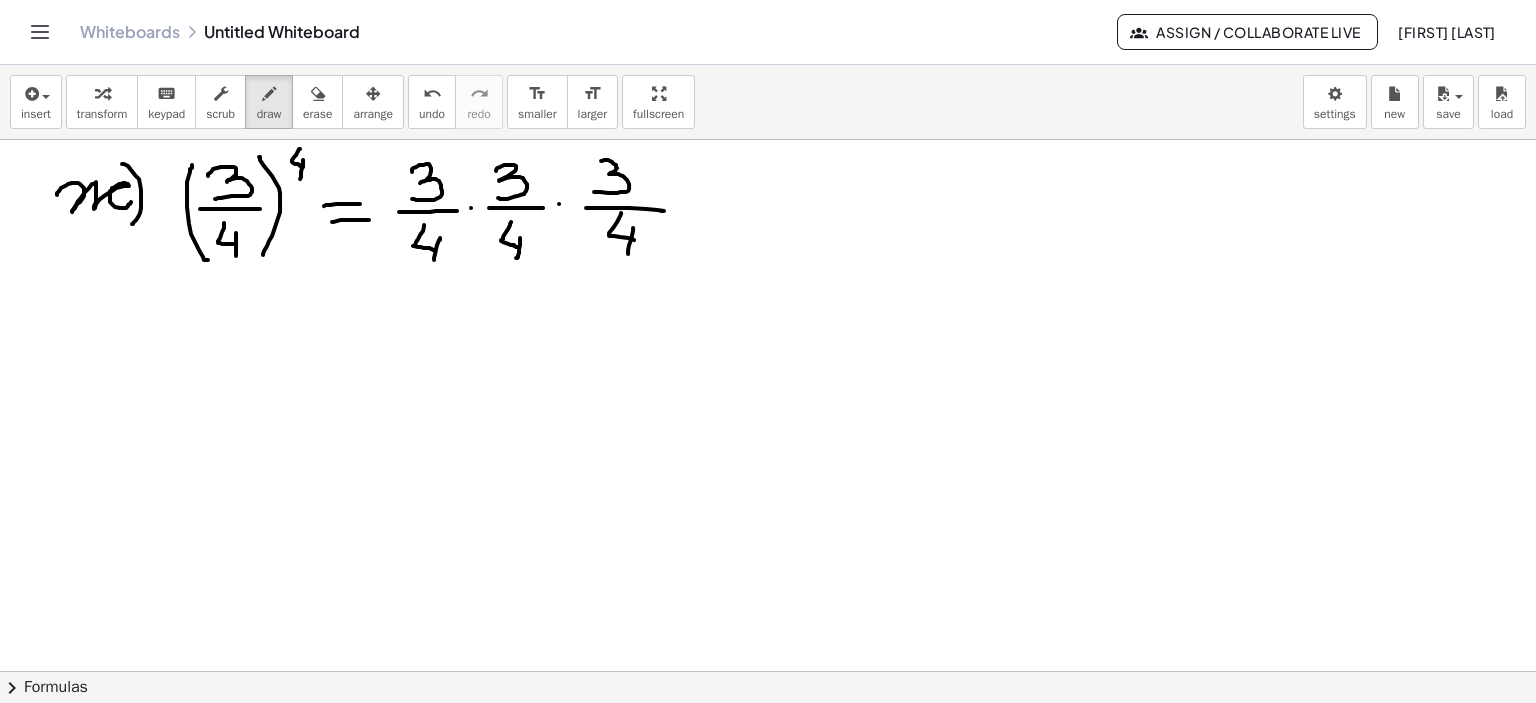 click at bounding box center [768, -392] 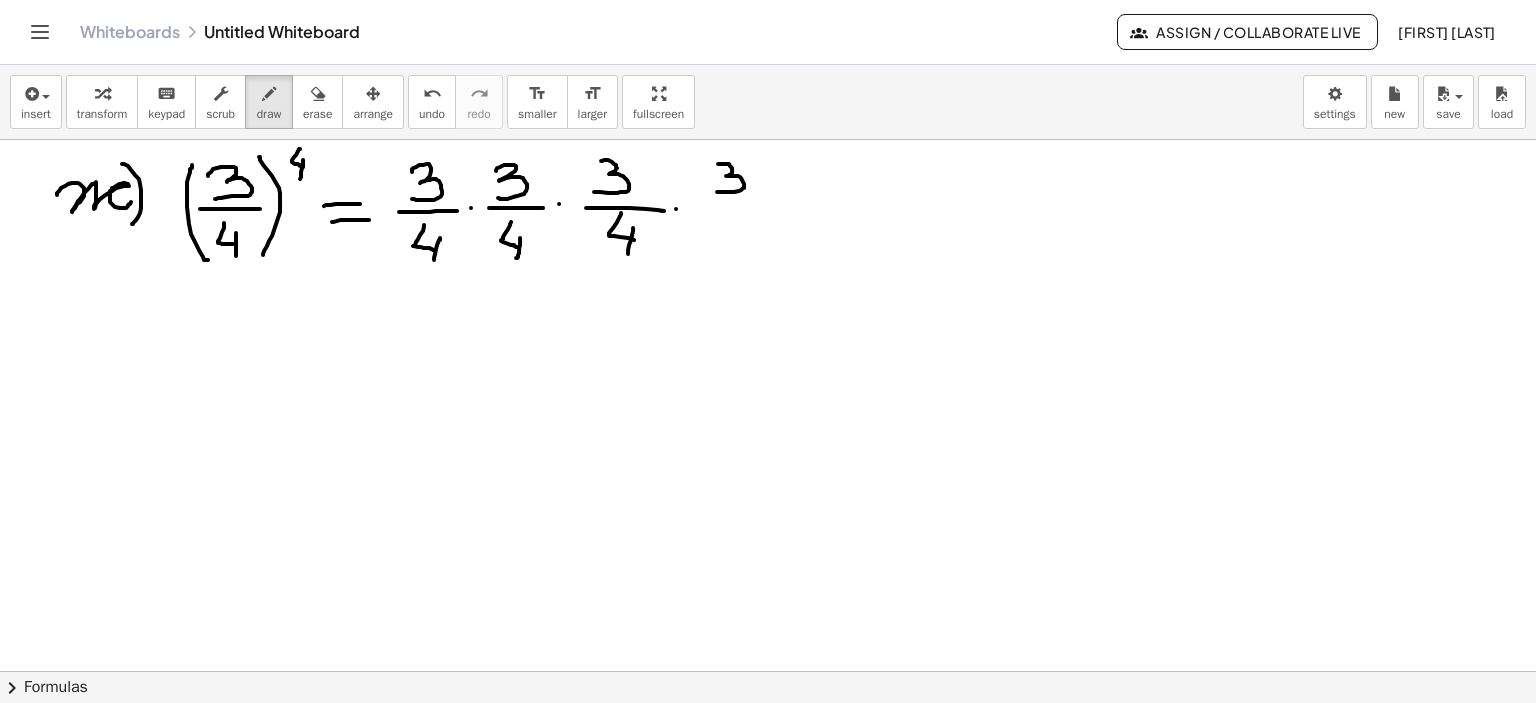 drag, startPoint x: 720, startPoint y: 163, endPoint x: 717, endPoint y: 191, distance: 28.160255 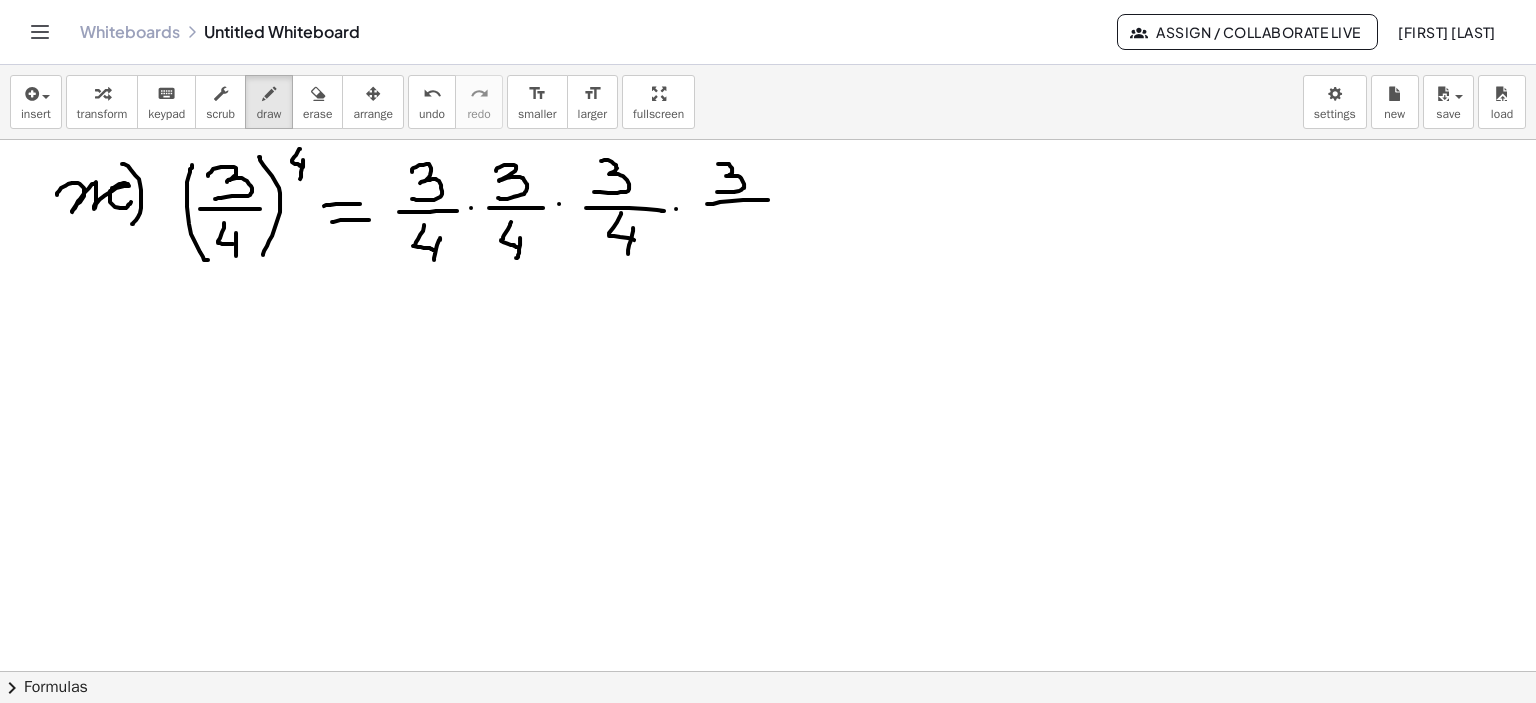 drag, startPoint x: 707, startPoint y: 203, endPoint x: 768, endPoint y: 199, distance: 61.13101 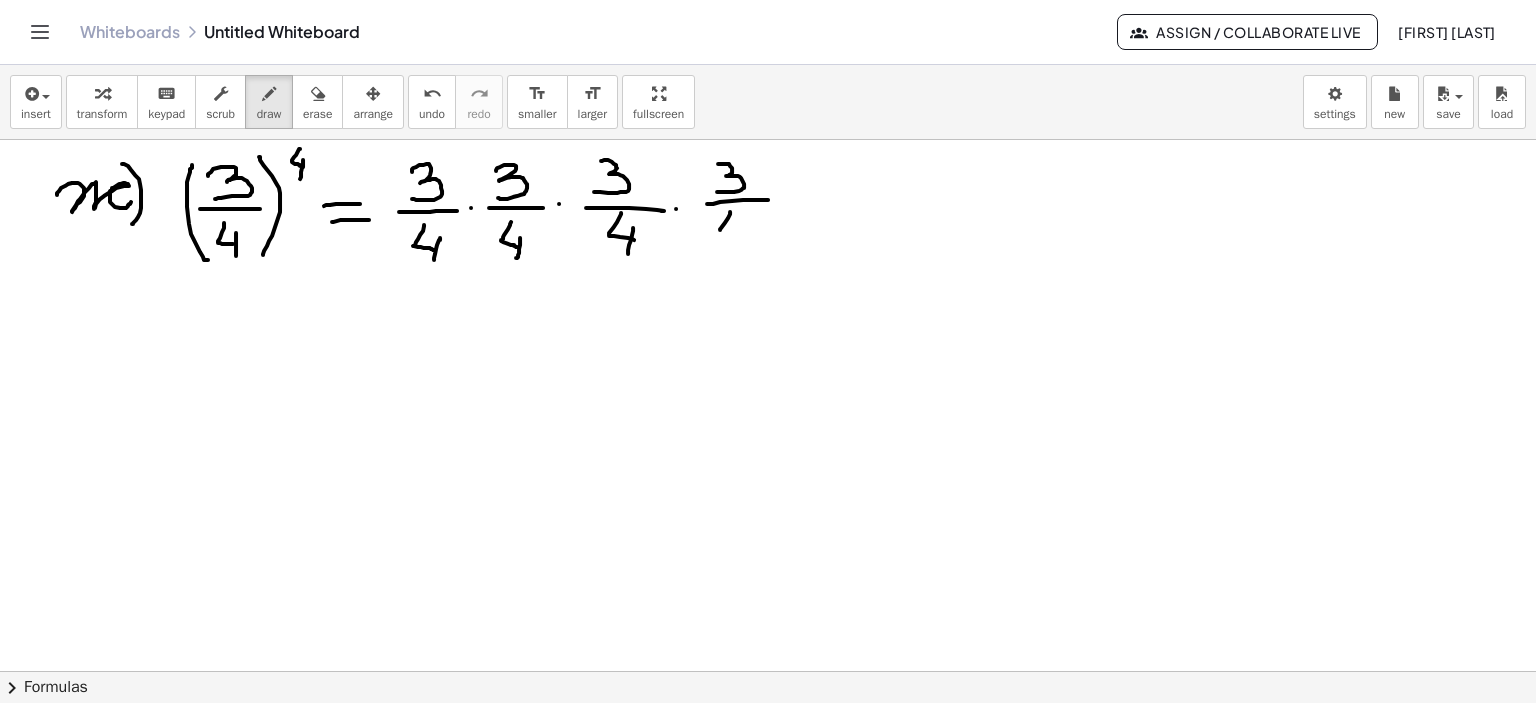 drag, startPoint x: 730, startPoint y: 211, endPoint x: 739, endPoint y: 227, distance: 18.35756 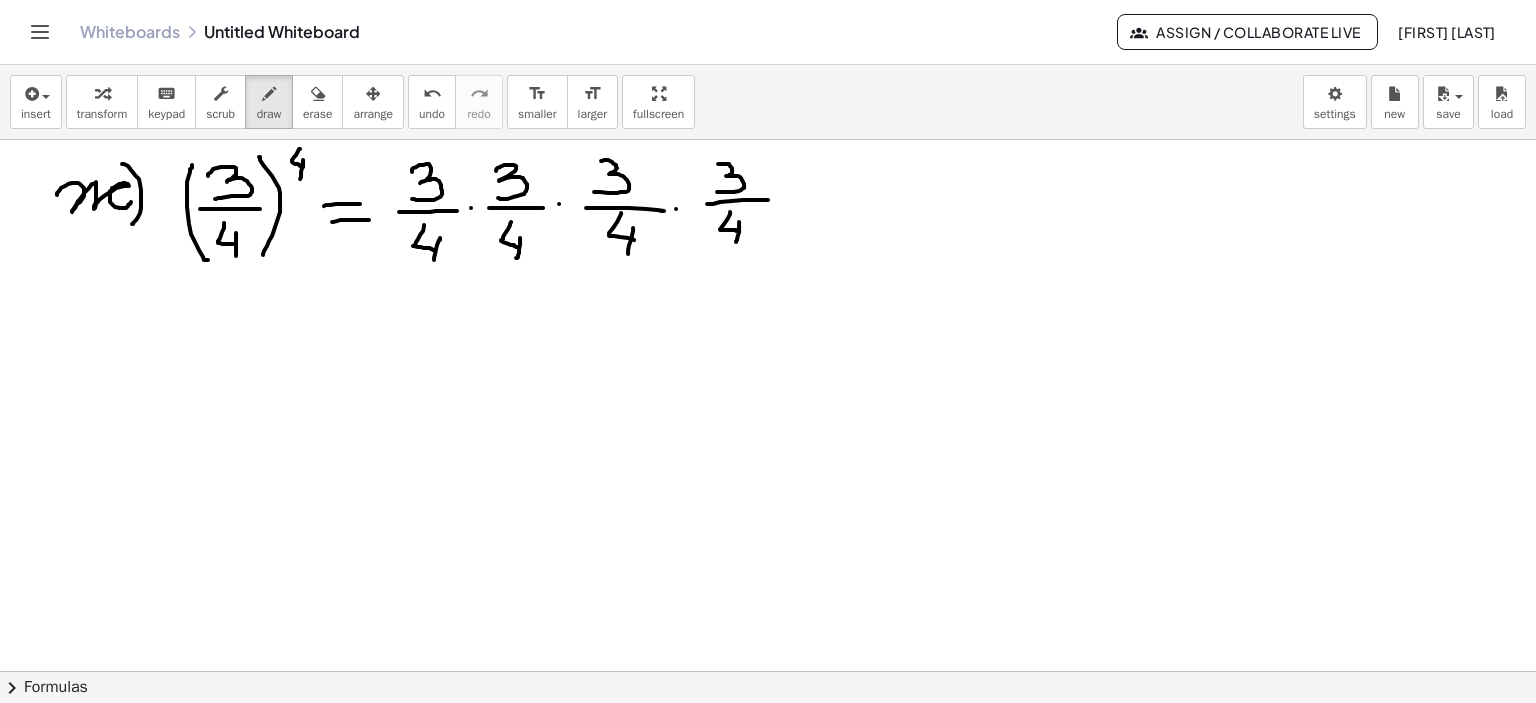 drag, startPoint x: 739, startPoint y: 221, endPoint x: 734, endPoint y: 237, distance: 16.763054 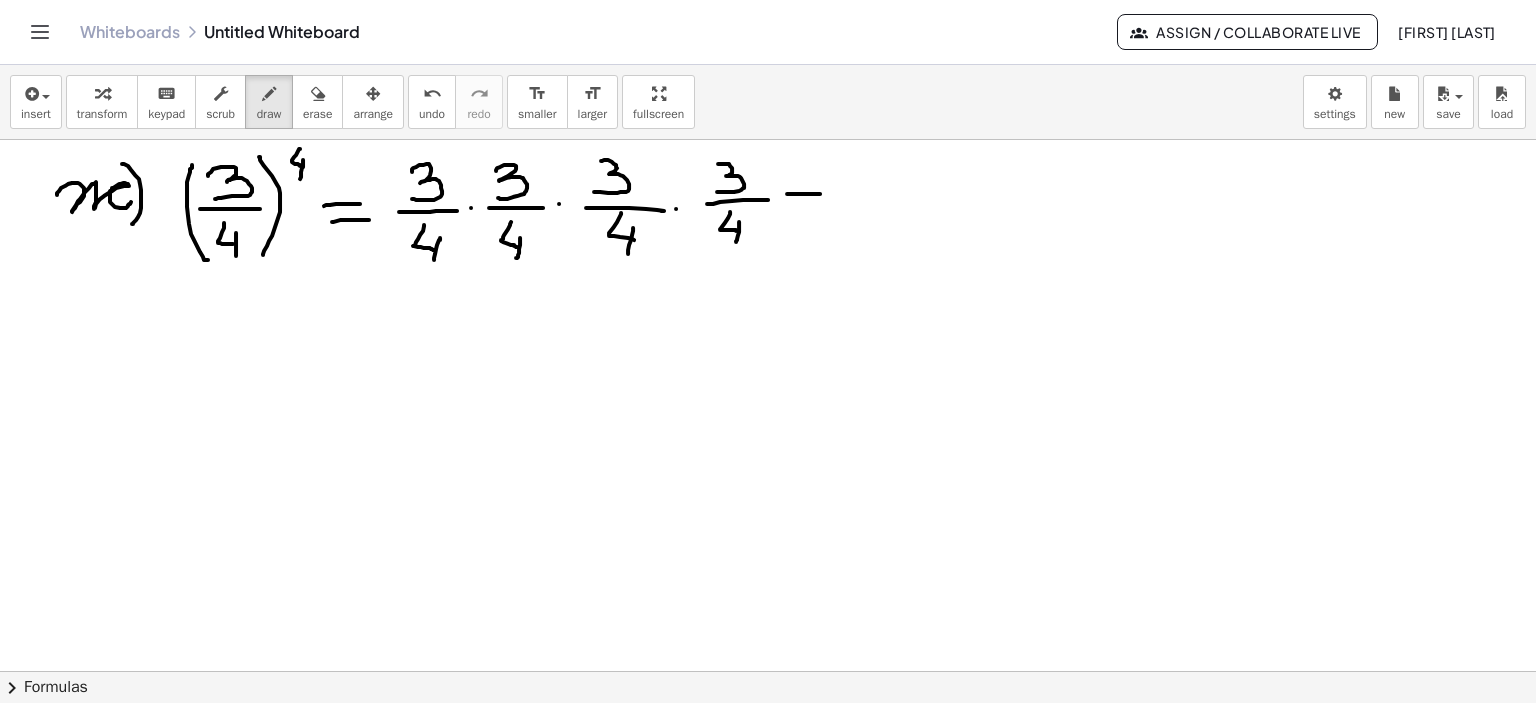 drag, startPoint x: 787, startPoint y: 193, endPoint x: 820, endPoint y: 193, distance: 33 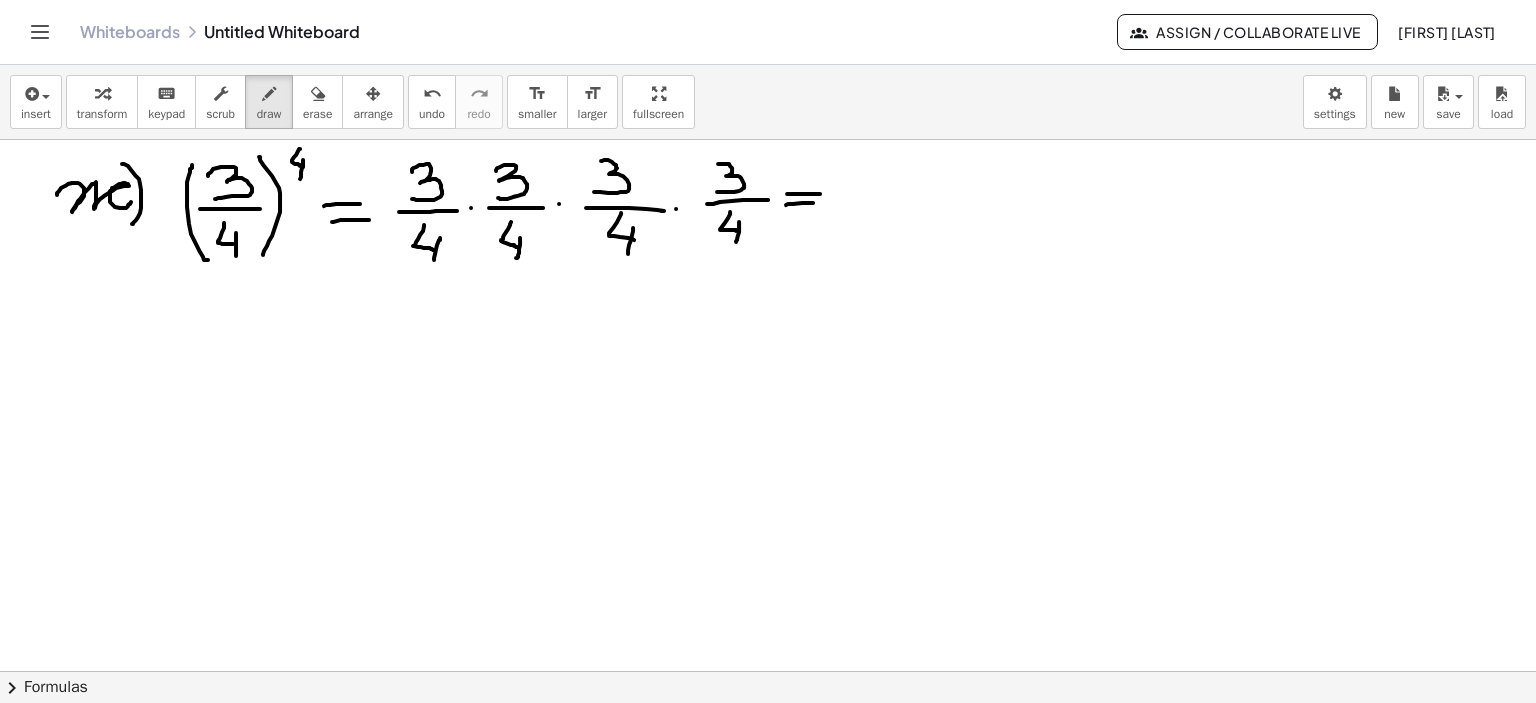 drag, startPoint x: 802, startPoint y: 202, endPoint x: 832, endPoint y: 202, distance: 30 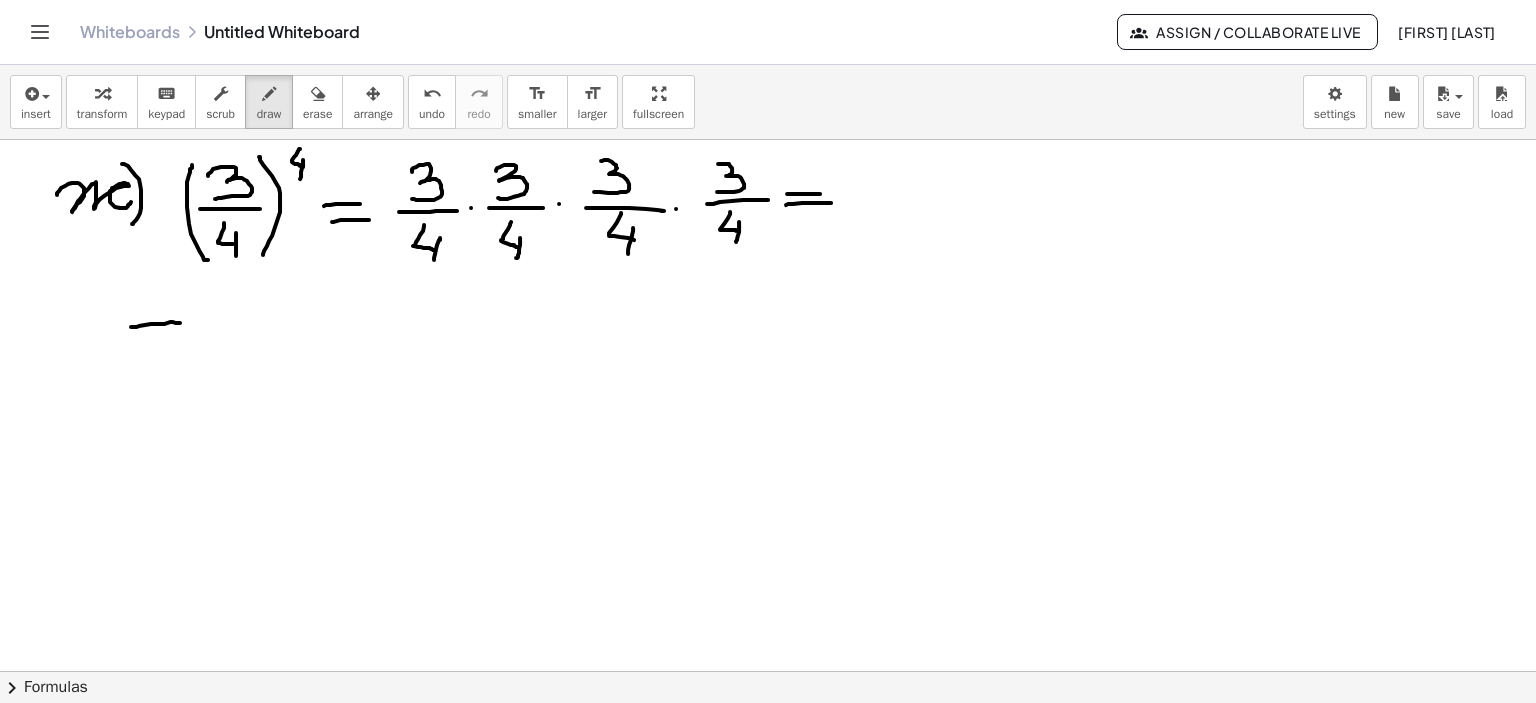 click at bounding box center [768, -392] 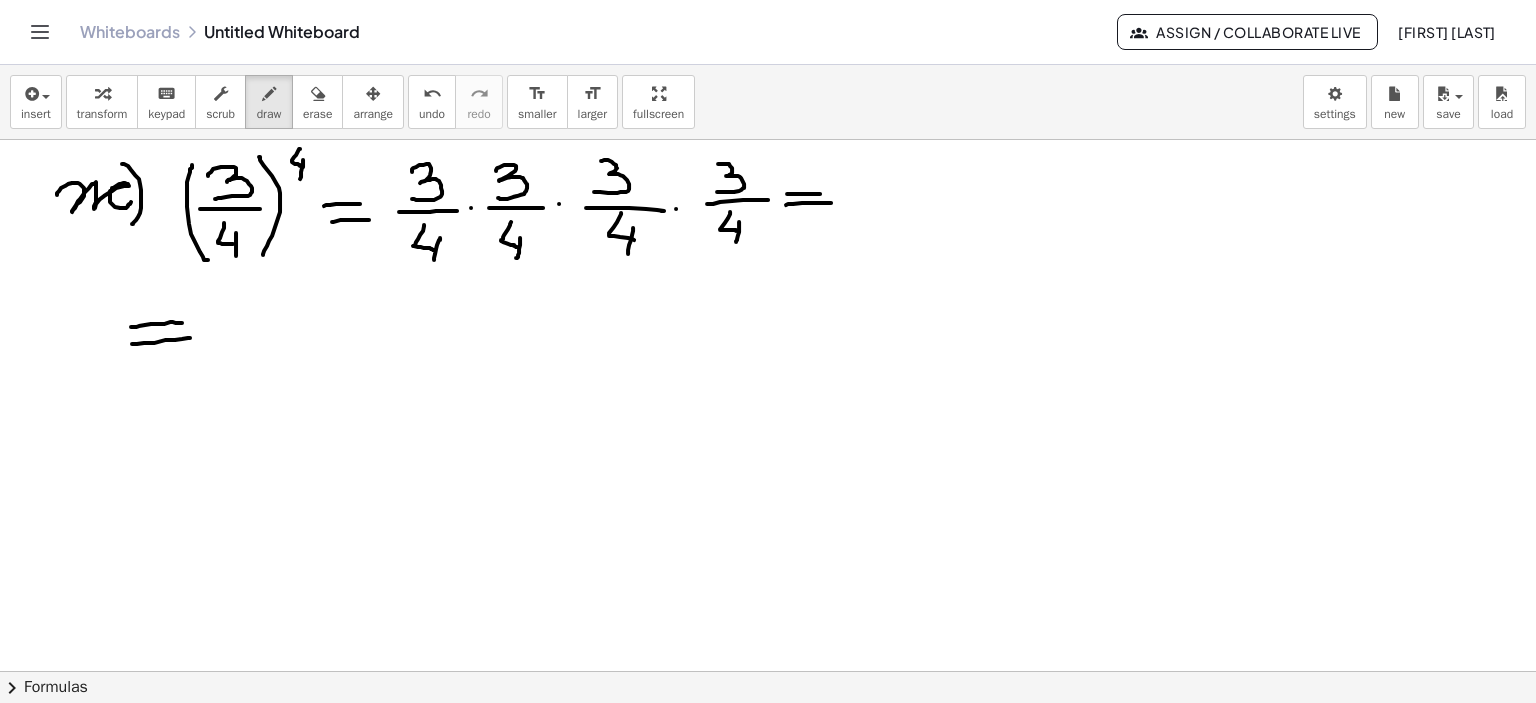 click at bounding box center [768, -392] 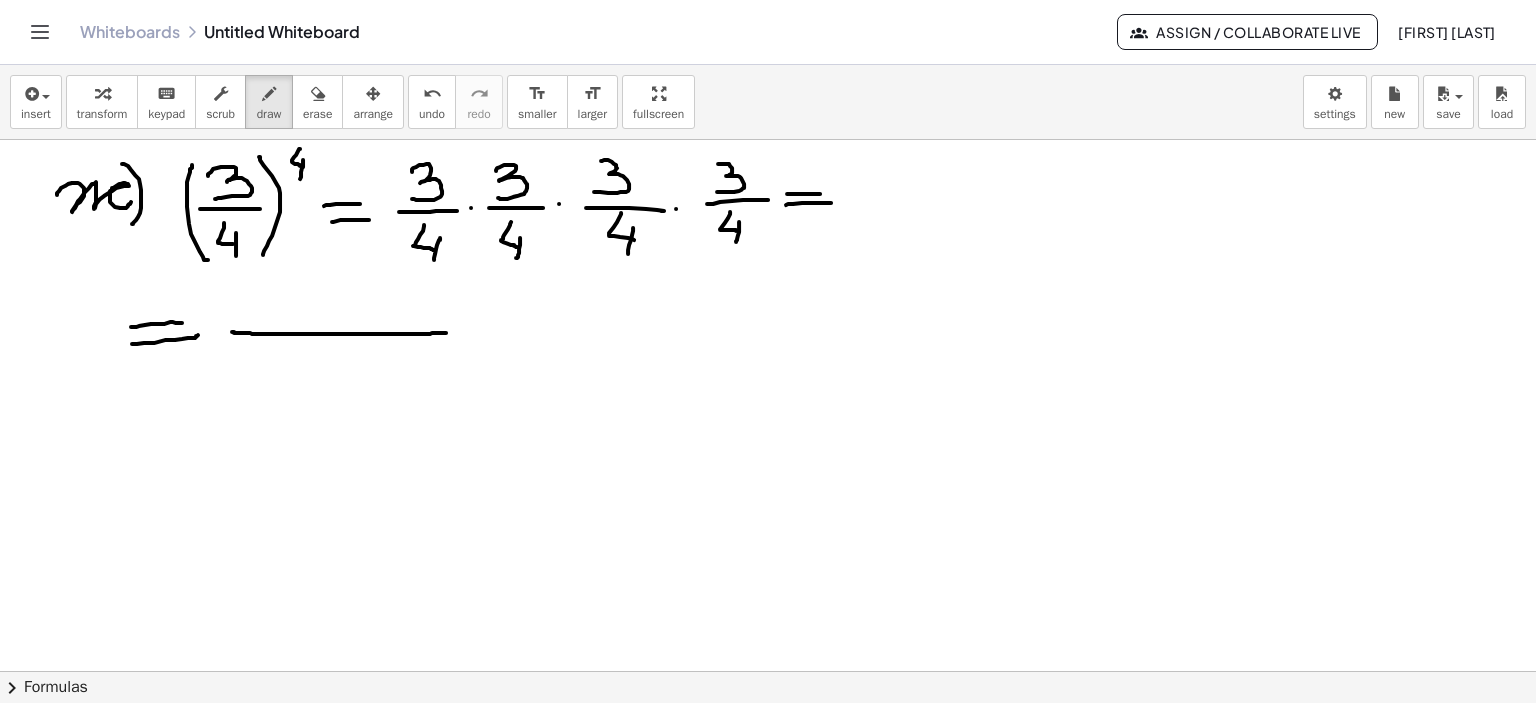 click at bounding box center (768, -392) 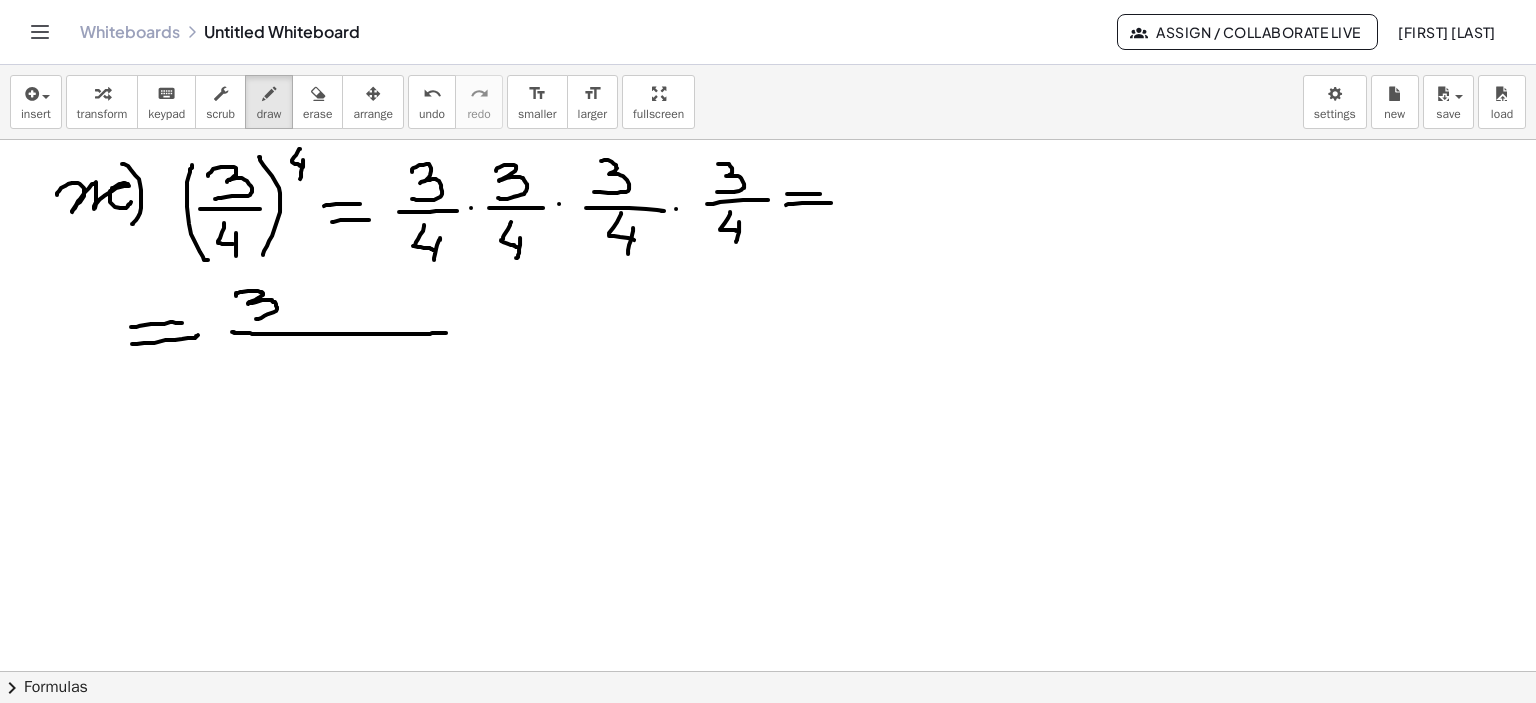 click at bounding box center [768, -392] 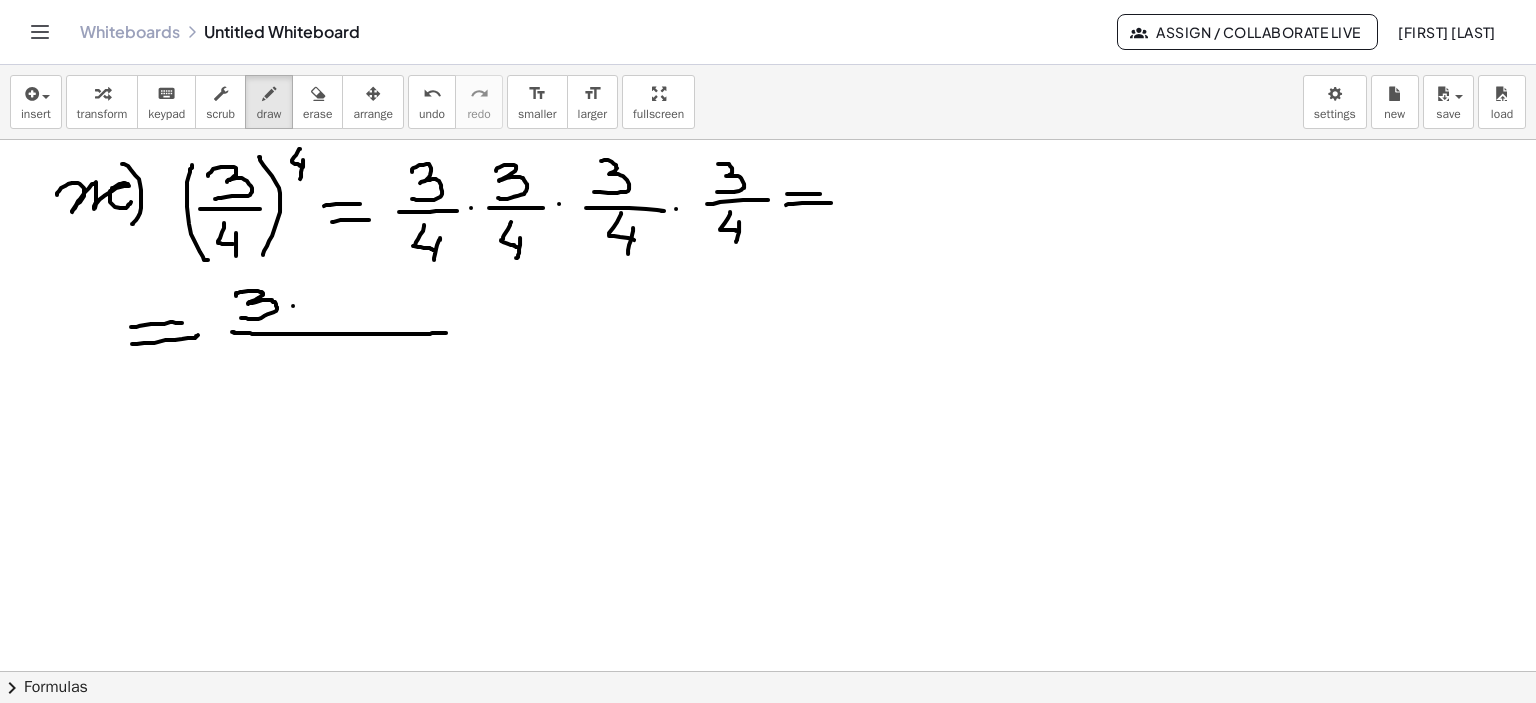 click at bounding box center (768, -392) 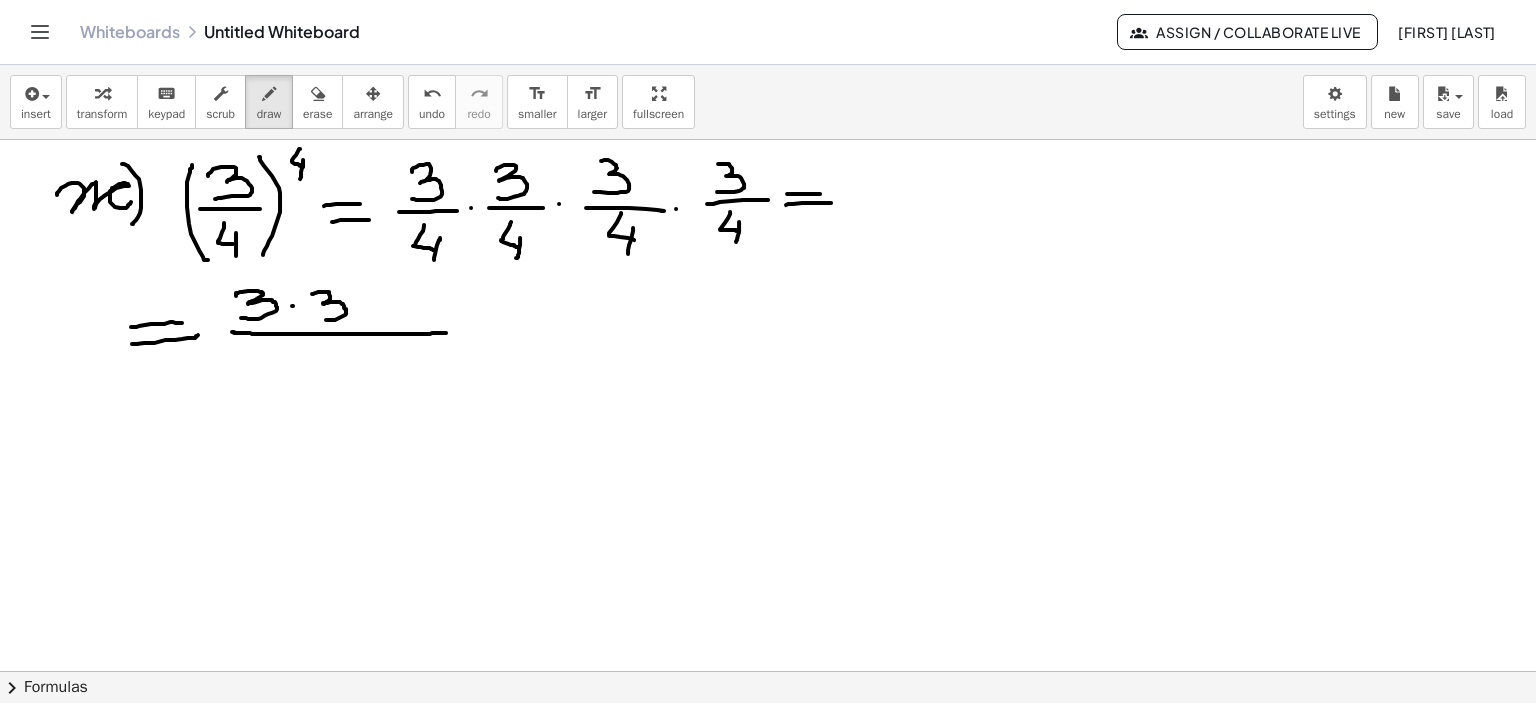 click at bounding box center [768, -392] 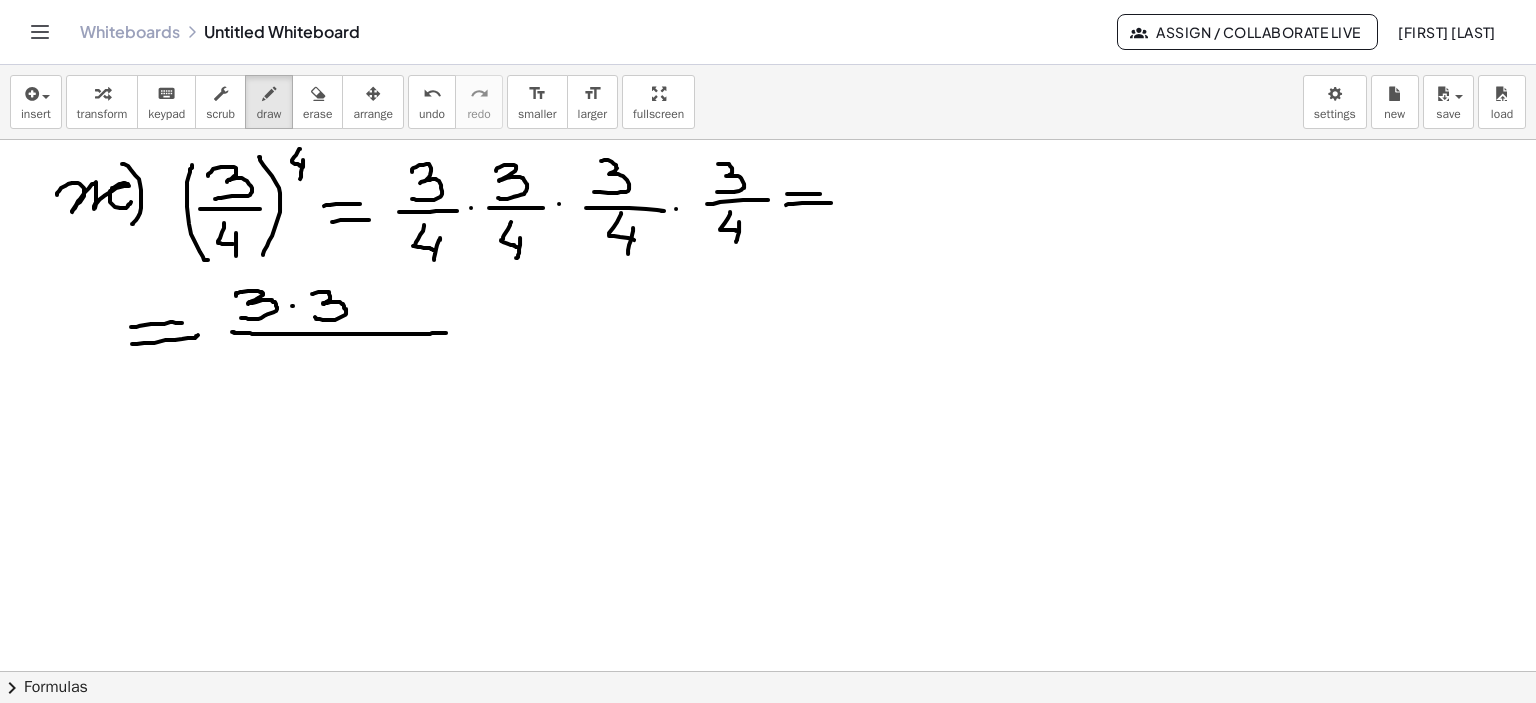 click at bounding box center (768, -392) 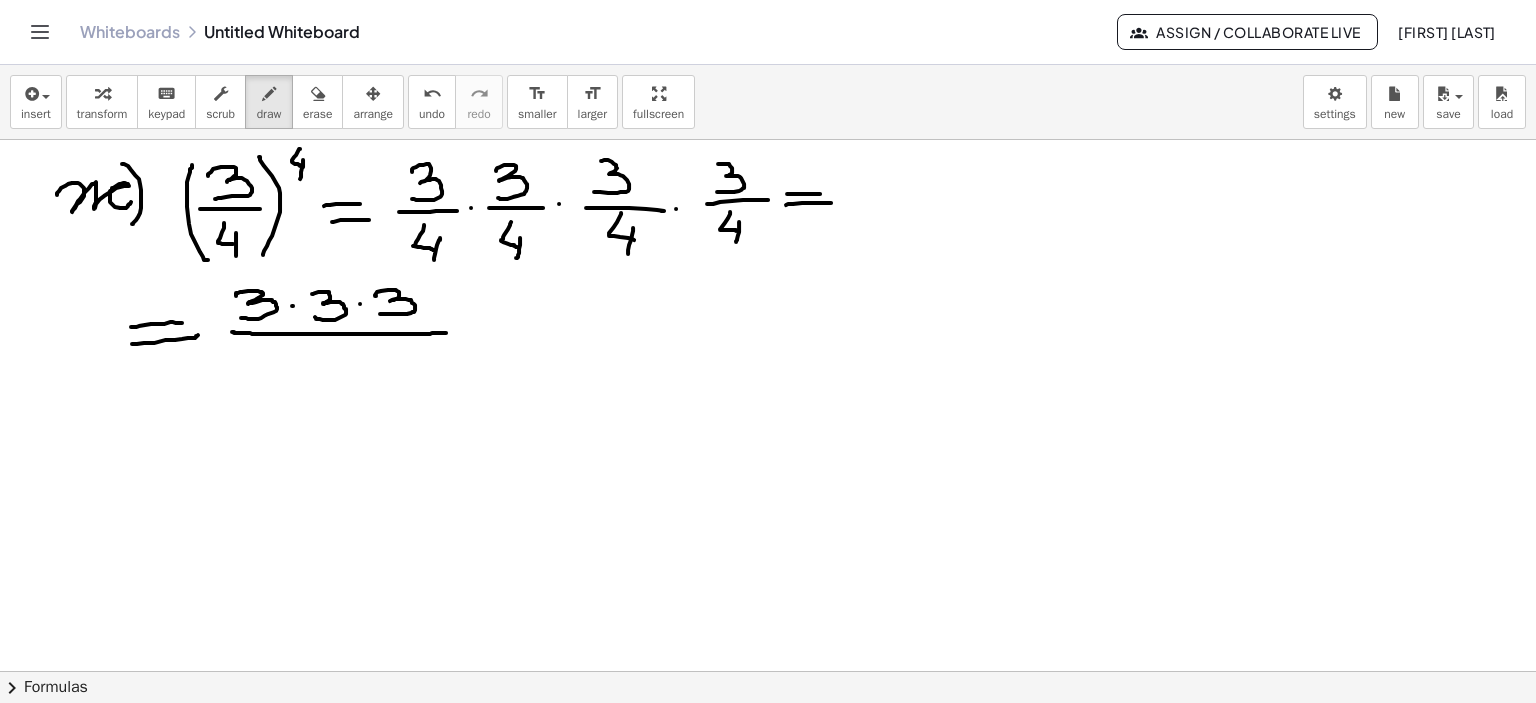 drag, startPoint x: 376, startPoint y: 295, endPoint x: 380, endPoint y: 313, distance: 18.439089 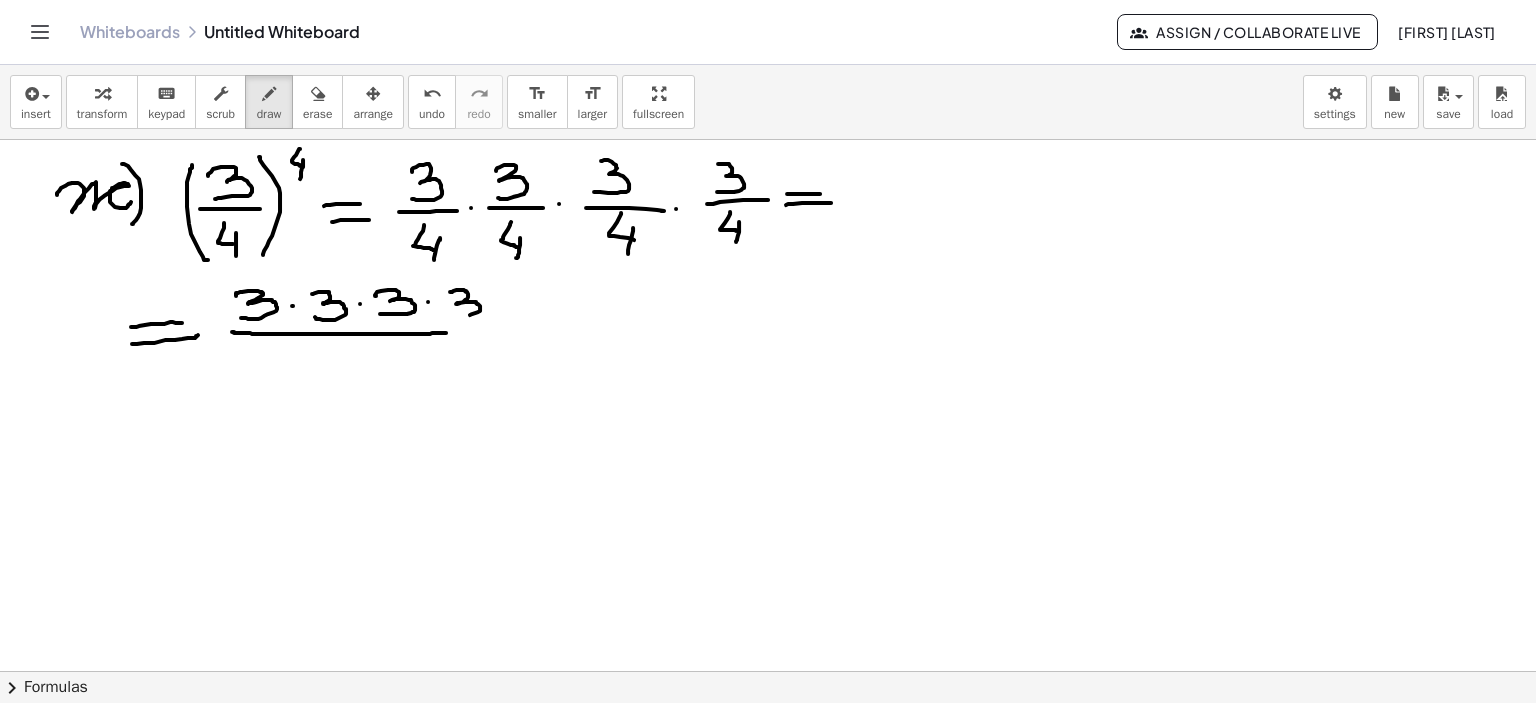 drag, startPoint x: 451, startPoint y: 291, endPoint x: 451, endPoint y: 315, distance: 24 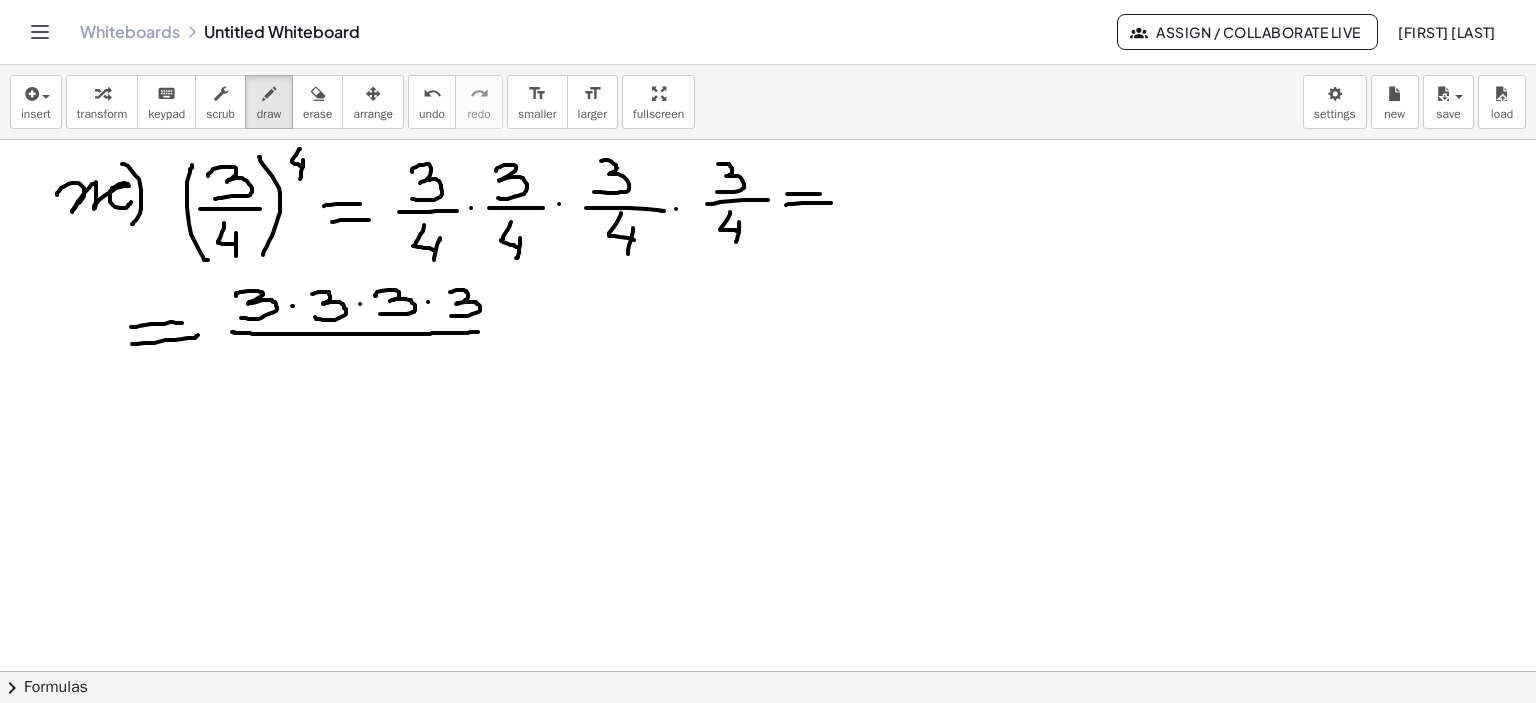 drag, startPoint x: 441, startPoint y: 332, endPoint x: 481, endPoint y: 330, distance: 40.04997 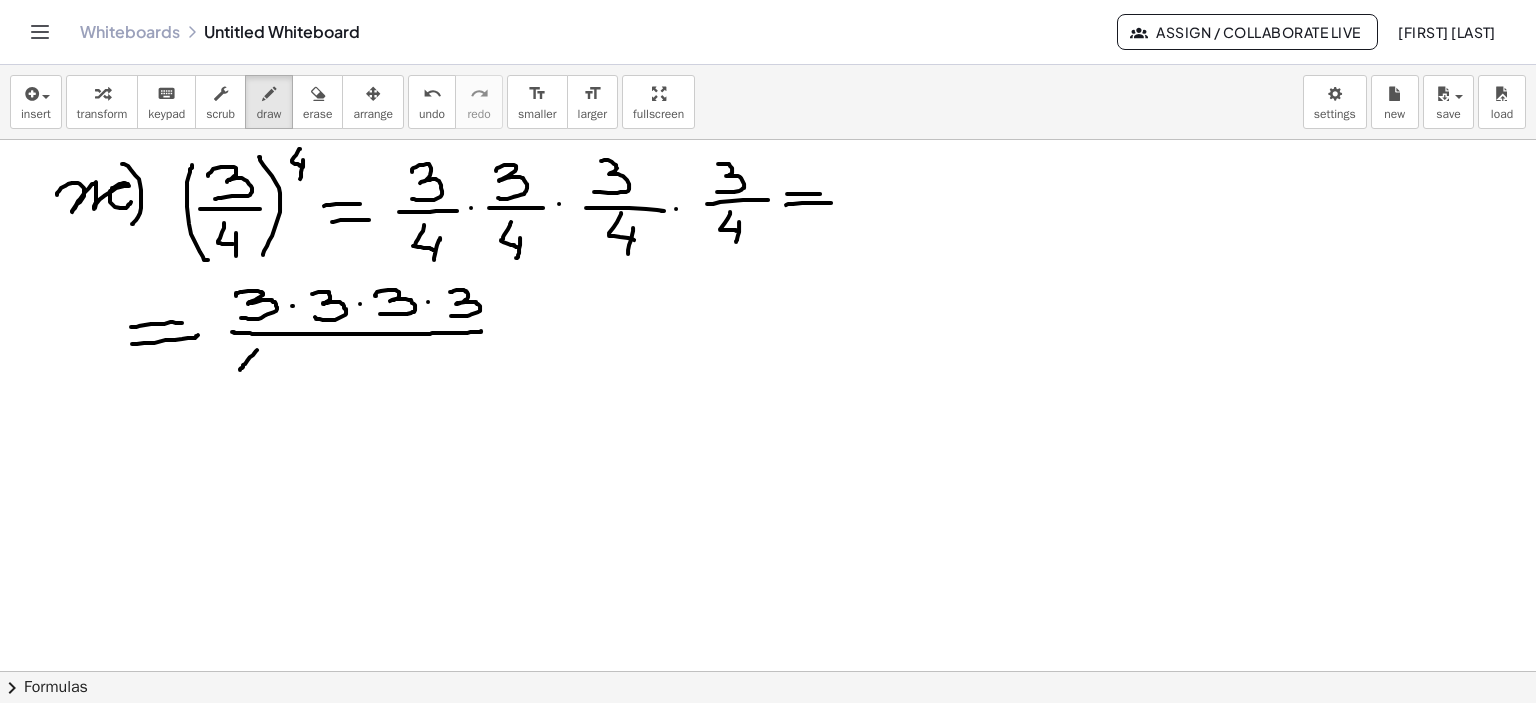 drag, startPoint x: 257, startPoint y: 349, endPoint x: 262, endPoint y: 373, distance: 24.5153 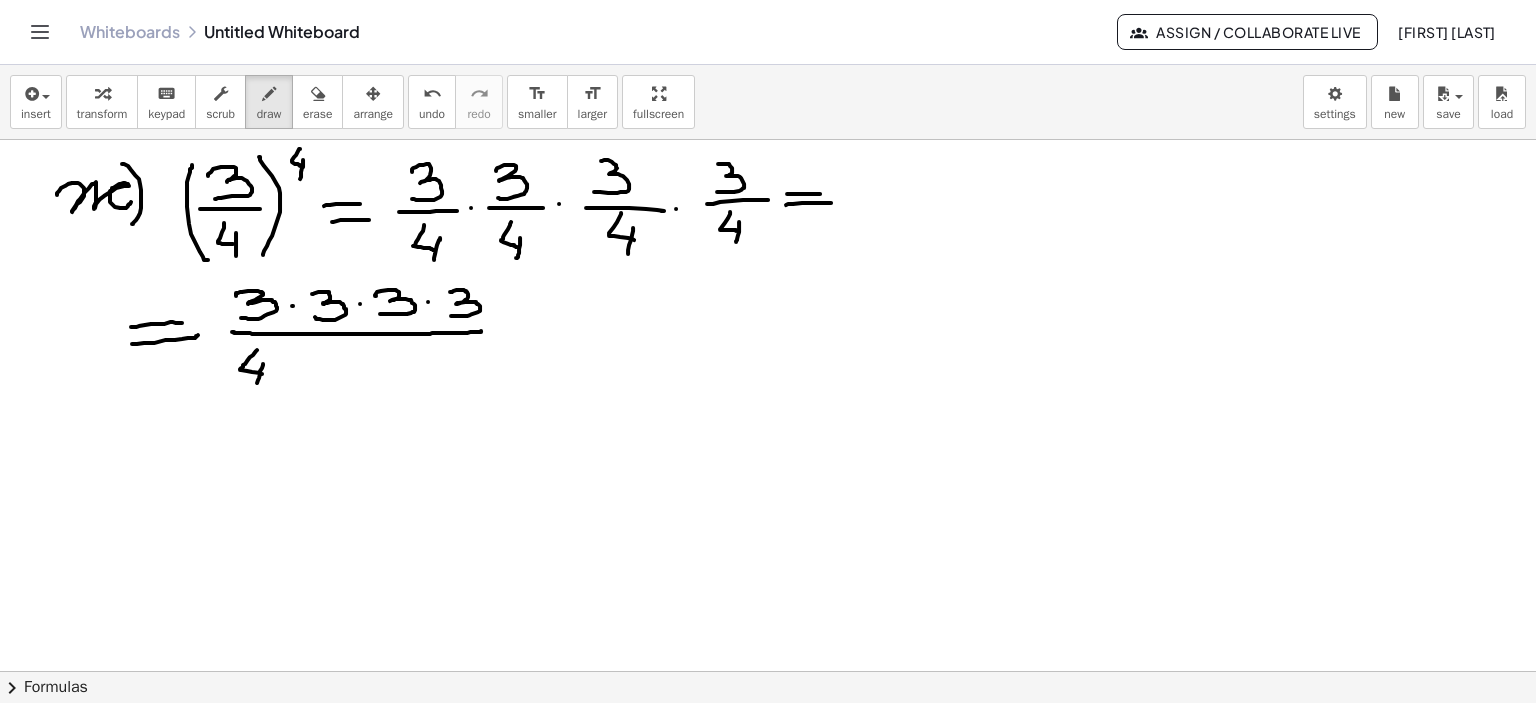 drag, startPoint x: 263, startPoint y: 363, endPoint x: 257, endPoint y: 382, distance: 19.924858 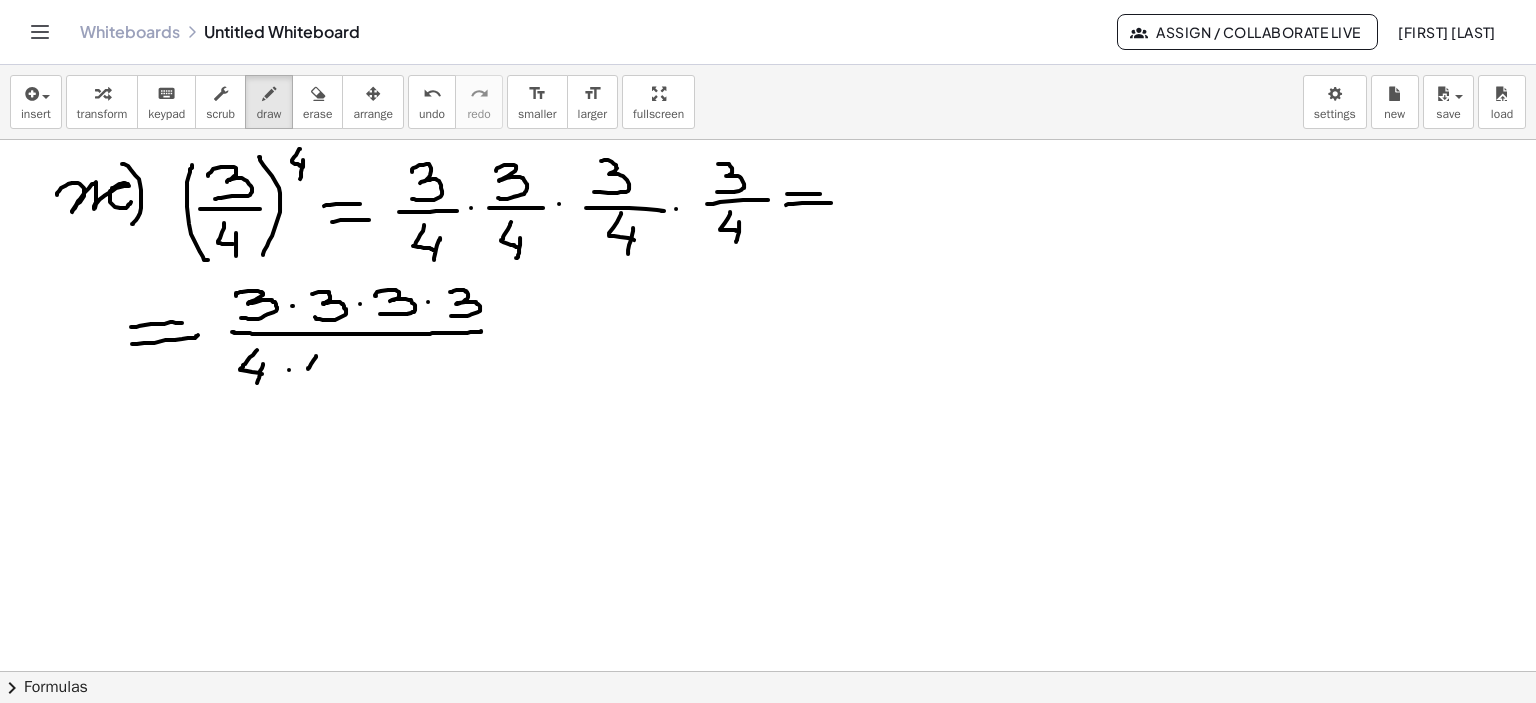 drag, startPoint x: 316, startPoint y: 355, endPoint x: 327, endPoint y: 374, distance: 21.954498 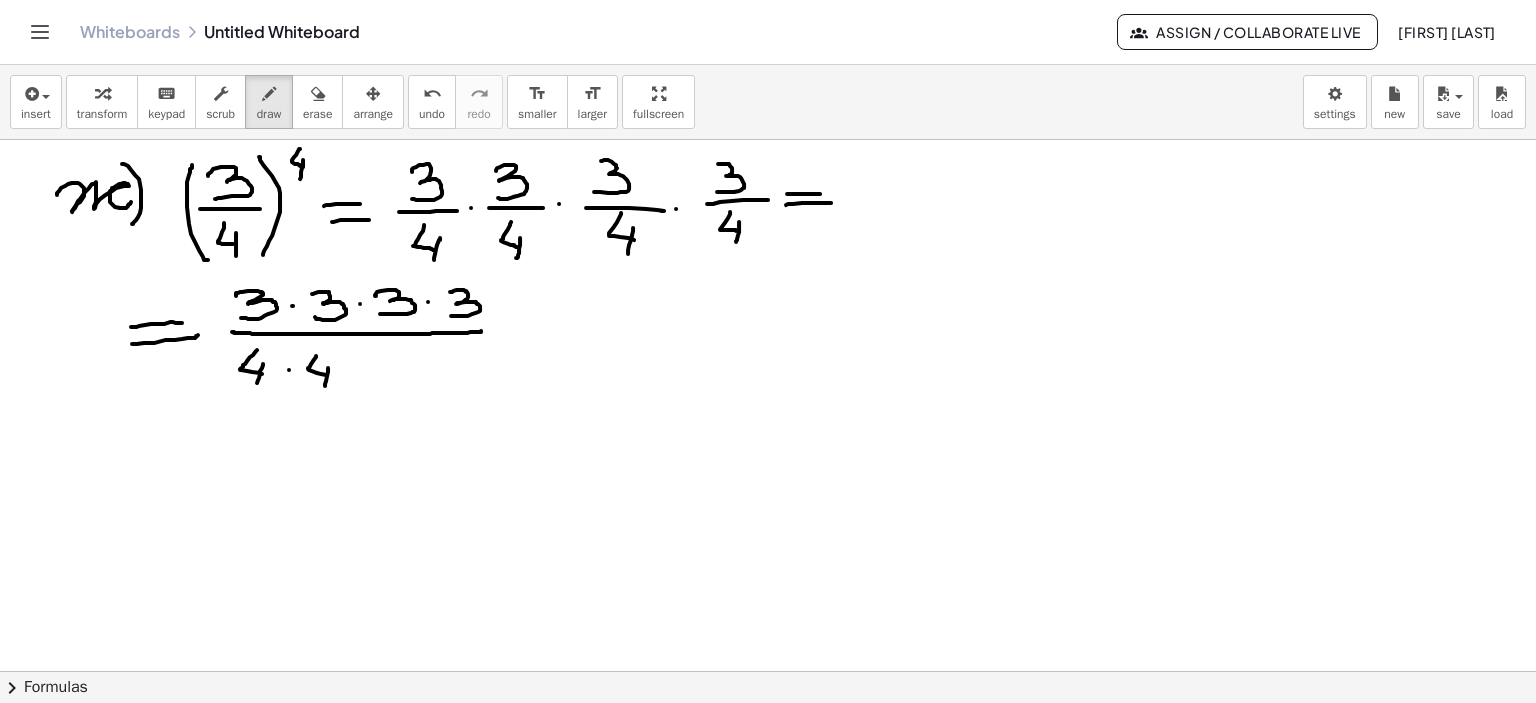 drag, startPoint x: 328, startPoint y: 367, endPoint x: 325, endPoint y: 385, distance: 18.248287 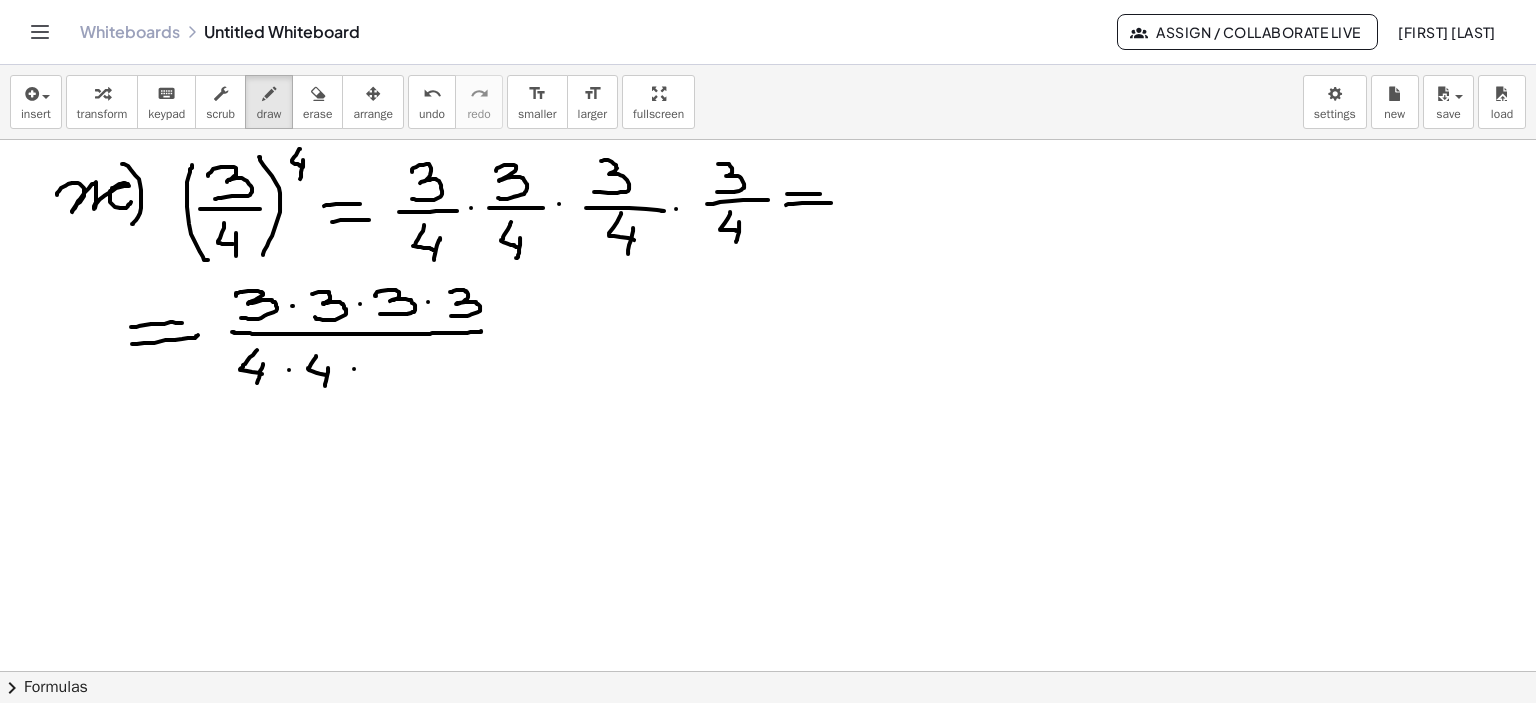drag, startPoint x: 354, startPoint y: 368, endPoint x: 380, endPoint y: 363, distance: 26.476404 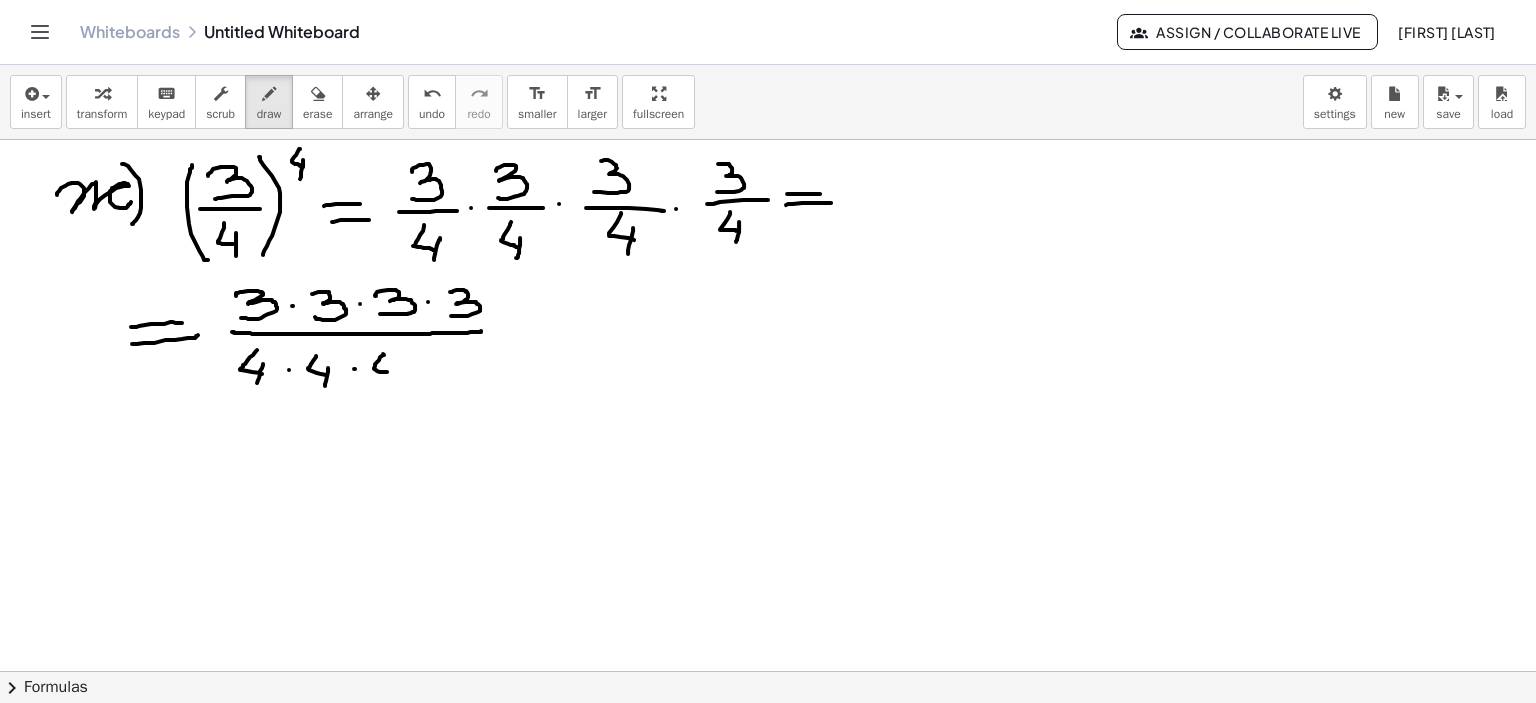 drag, startPoint x: 383, startPoint y: 354, endPoint x: 393, endPoint y: 367, distance: 16.40122 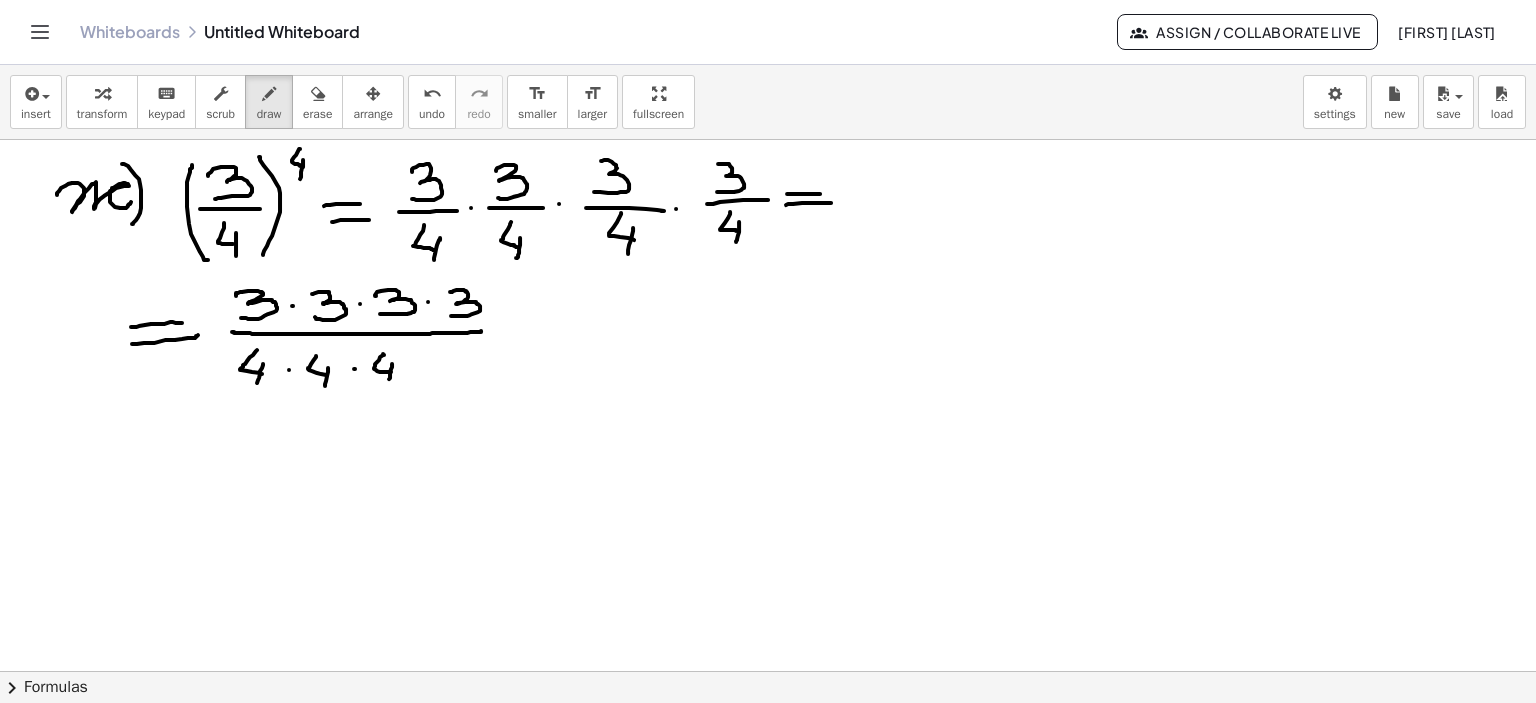 drag, startPoint x: 392, startPoint y: 363, endPoint x: 392, endPoint y: 379, distance: 16 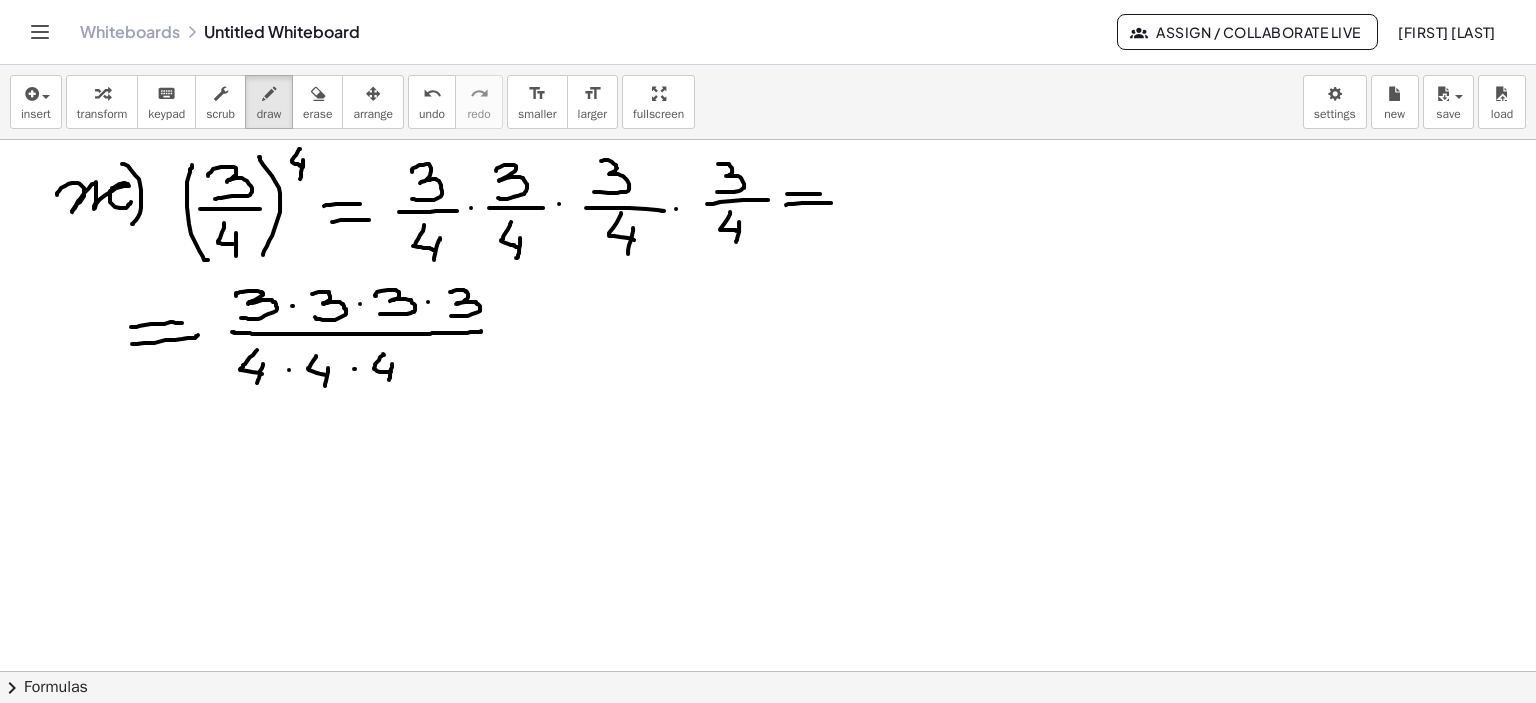 click at bounding box center (768, -392) 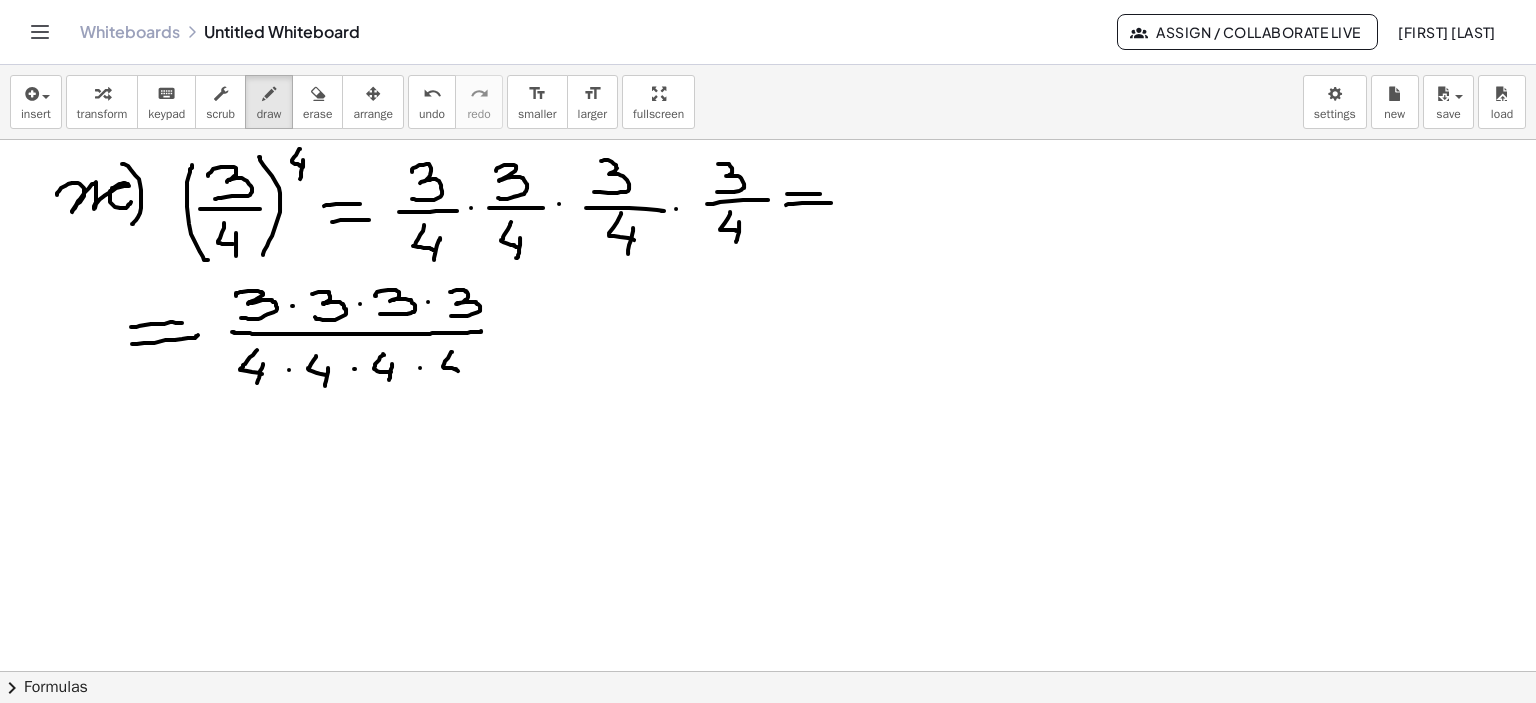 drag, startPoint x: 452, startPoint y: 351, endPoint x: 463, endPoint y: 368, distance: 20.248457 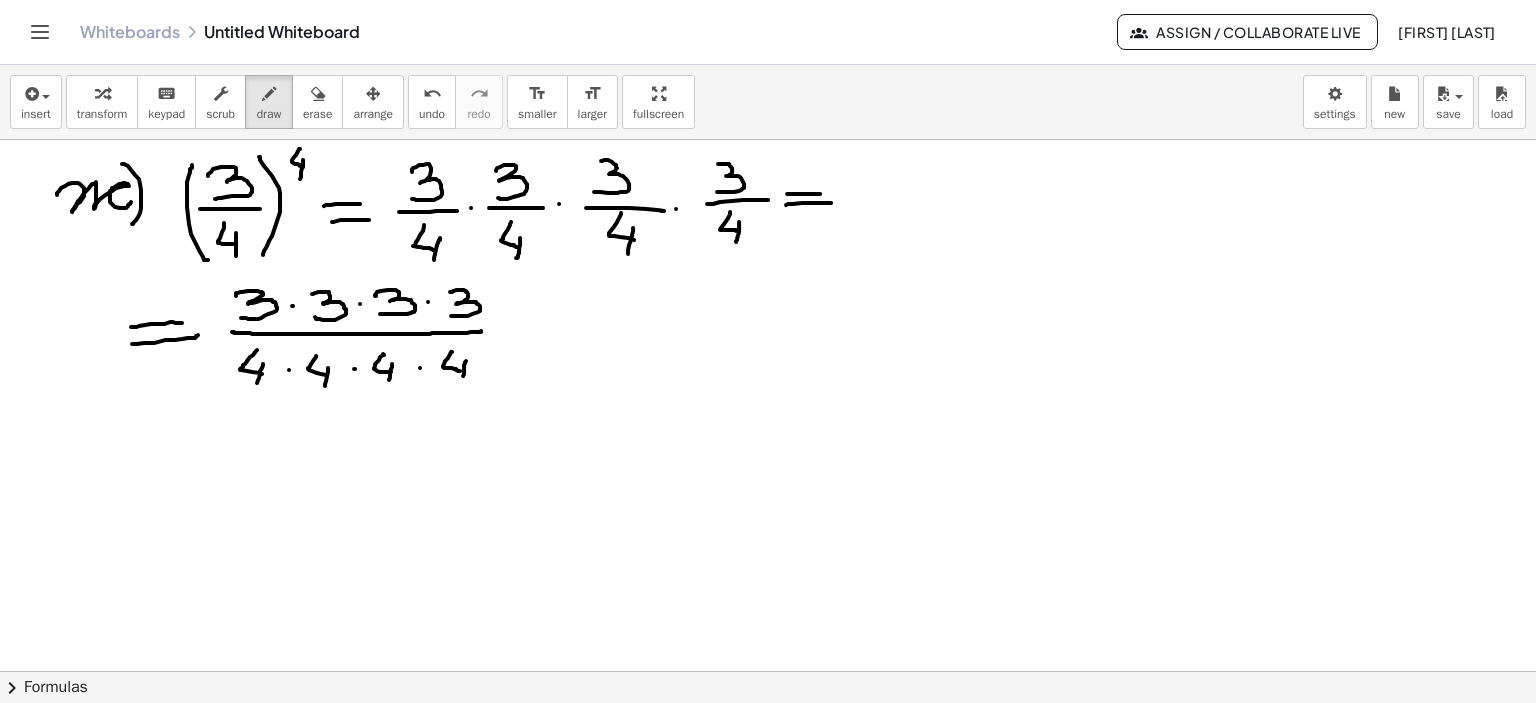 drag, startPoint x: 466, startPoint y: 360, endPoint x: 463, endPoint y: 378, distance: 18.248287 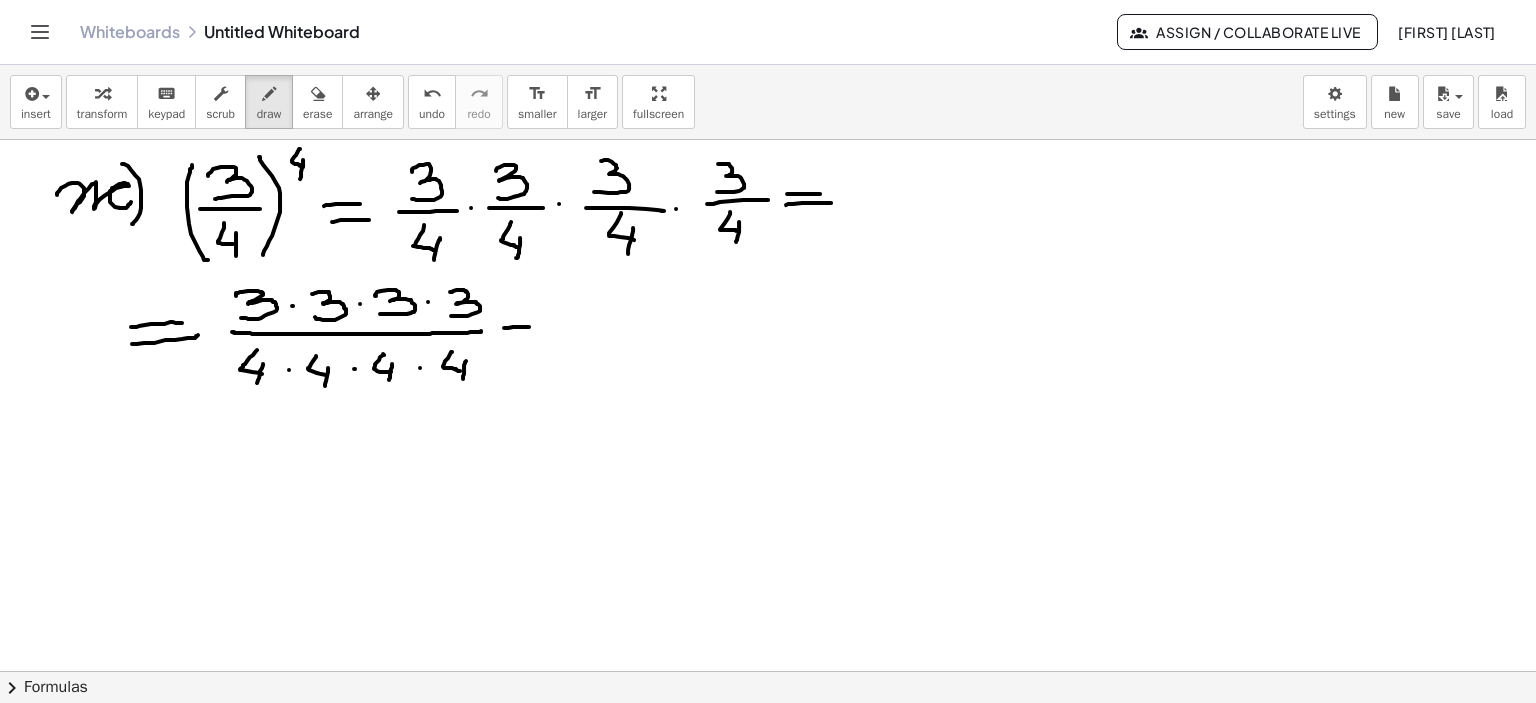 drag, startPoint x: 504, startPoint y: 327, endPoint x: 536, endPoint y: 326, distance: 32.01562 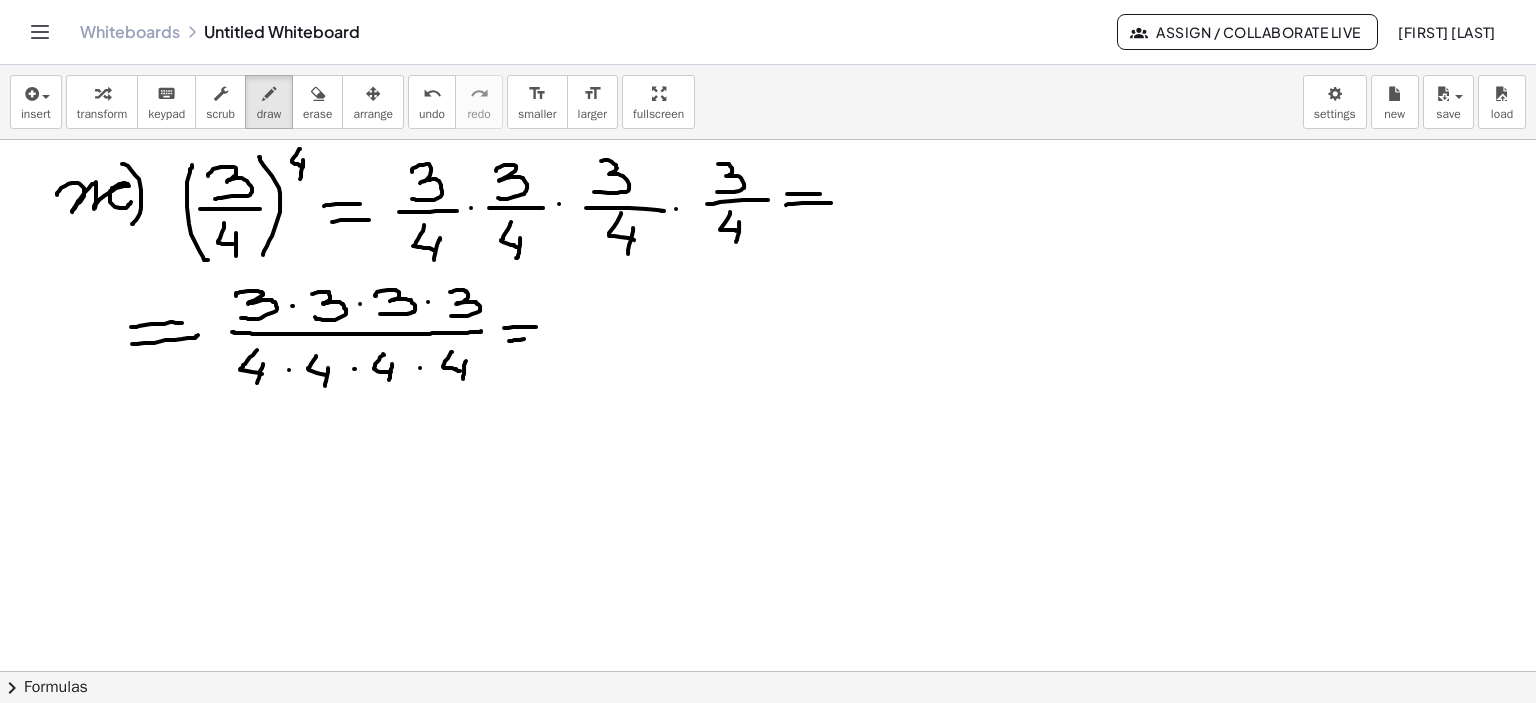 drag, startPoint x: 509, startPoint y: 340, endPoint x: 540, endPoint y: 337, distance: 31.144823 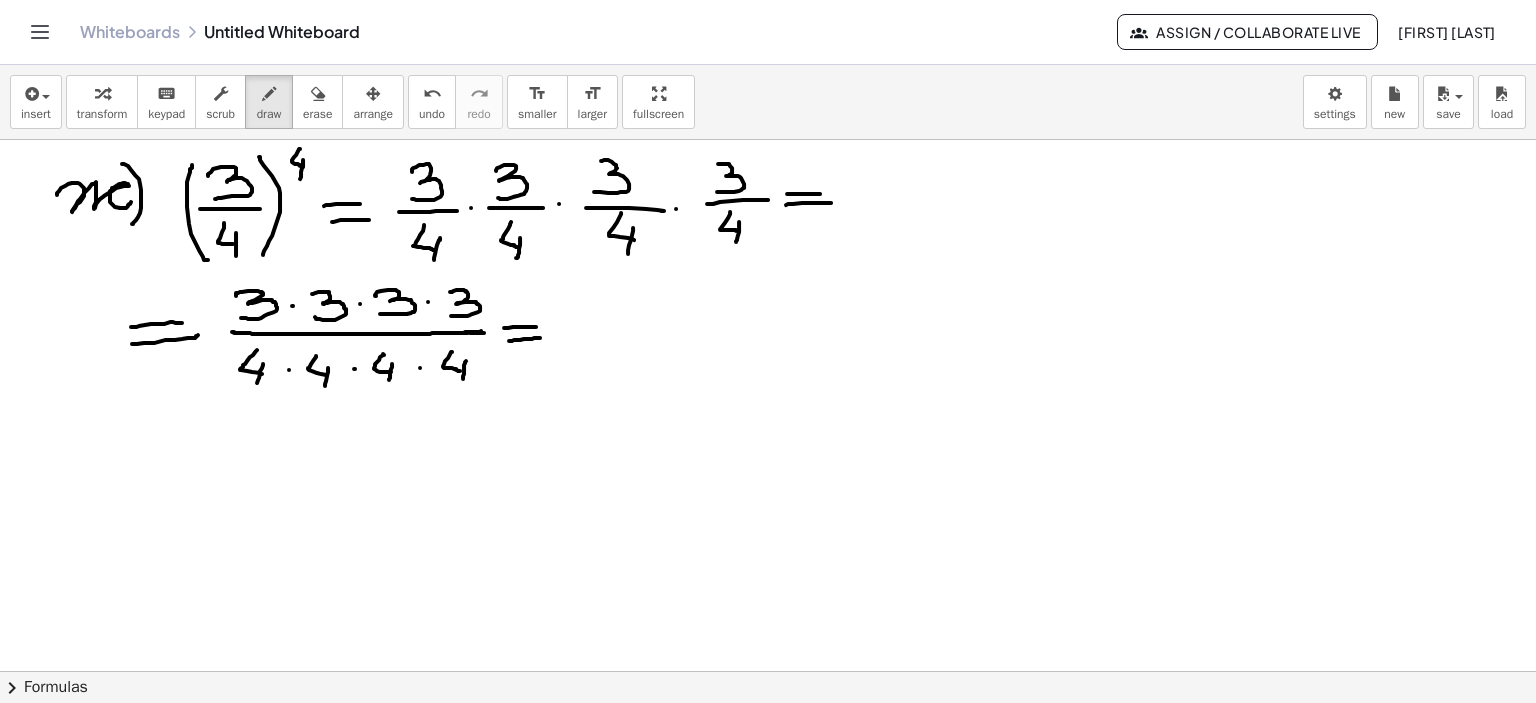 drag, startPoint x: 465, startPoint y: 331, endPoint x: 484, endPoint y: 332, distance: 19.026299 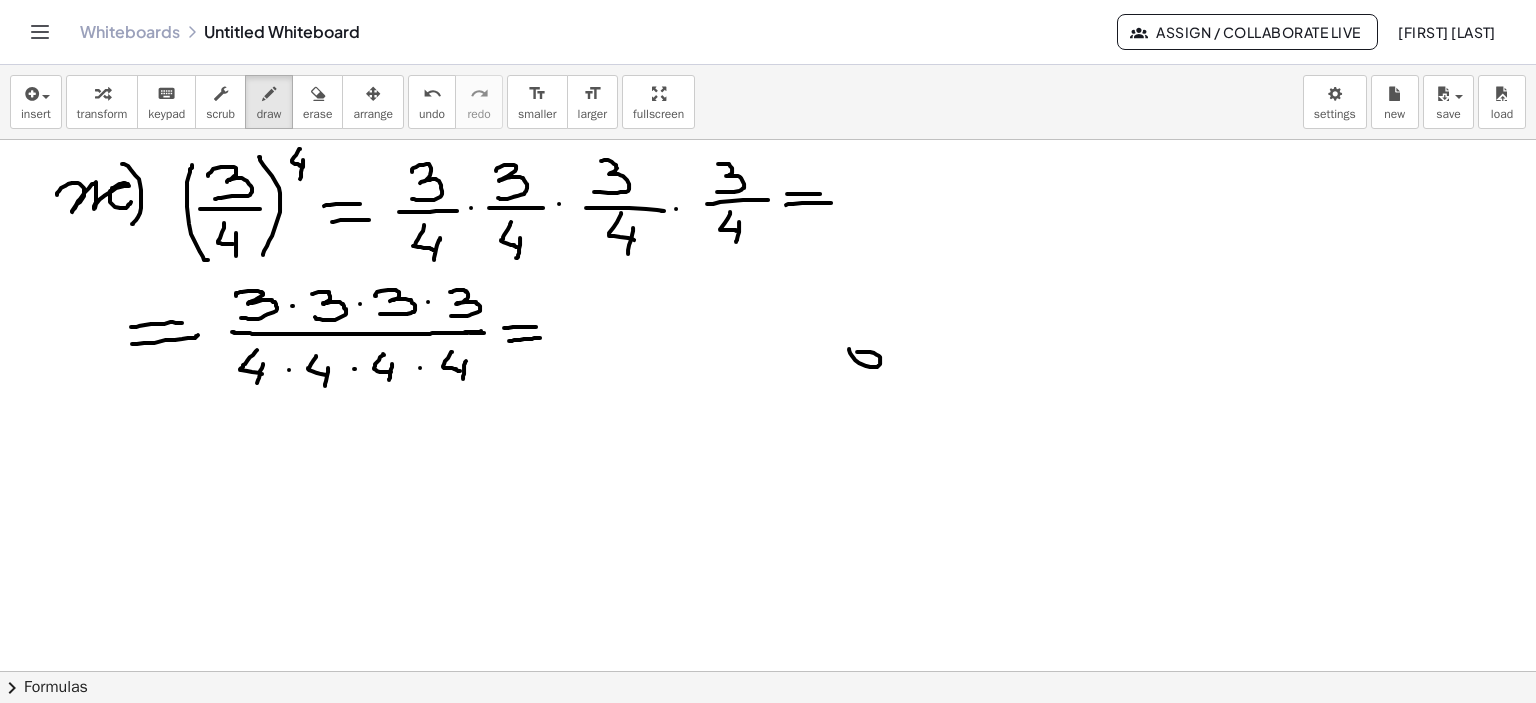 drag, startPoint x: 849, startPoint y: 348, endPoint x: 874, endPoint y: 360, distance: 27.730848 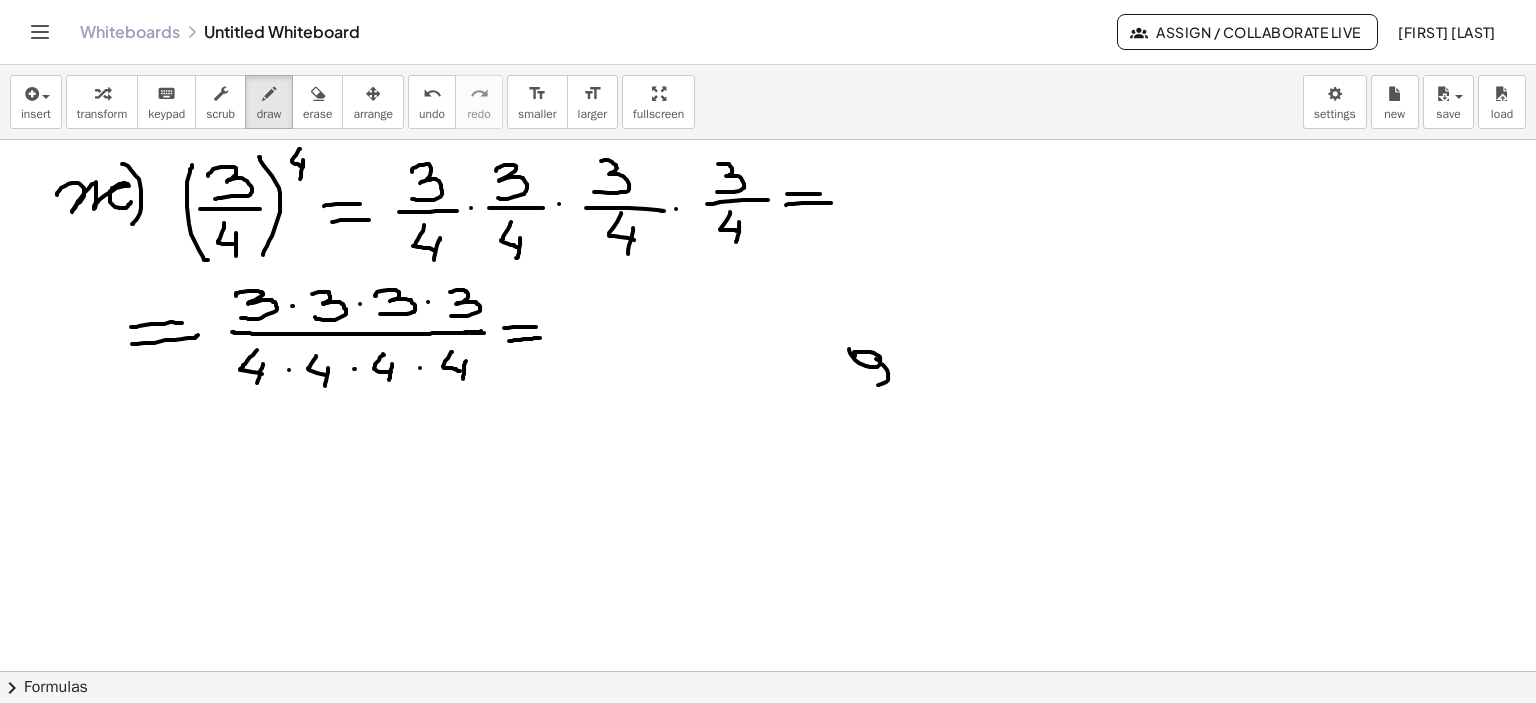 drag, startPoint x: 876, startPoint y: 358, endPoint x: 868, endPoint y: 383, distance: 26.24881 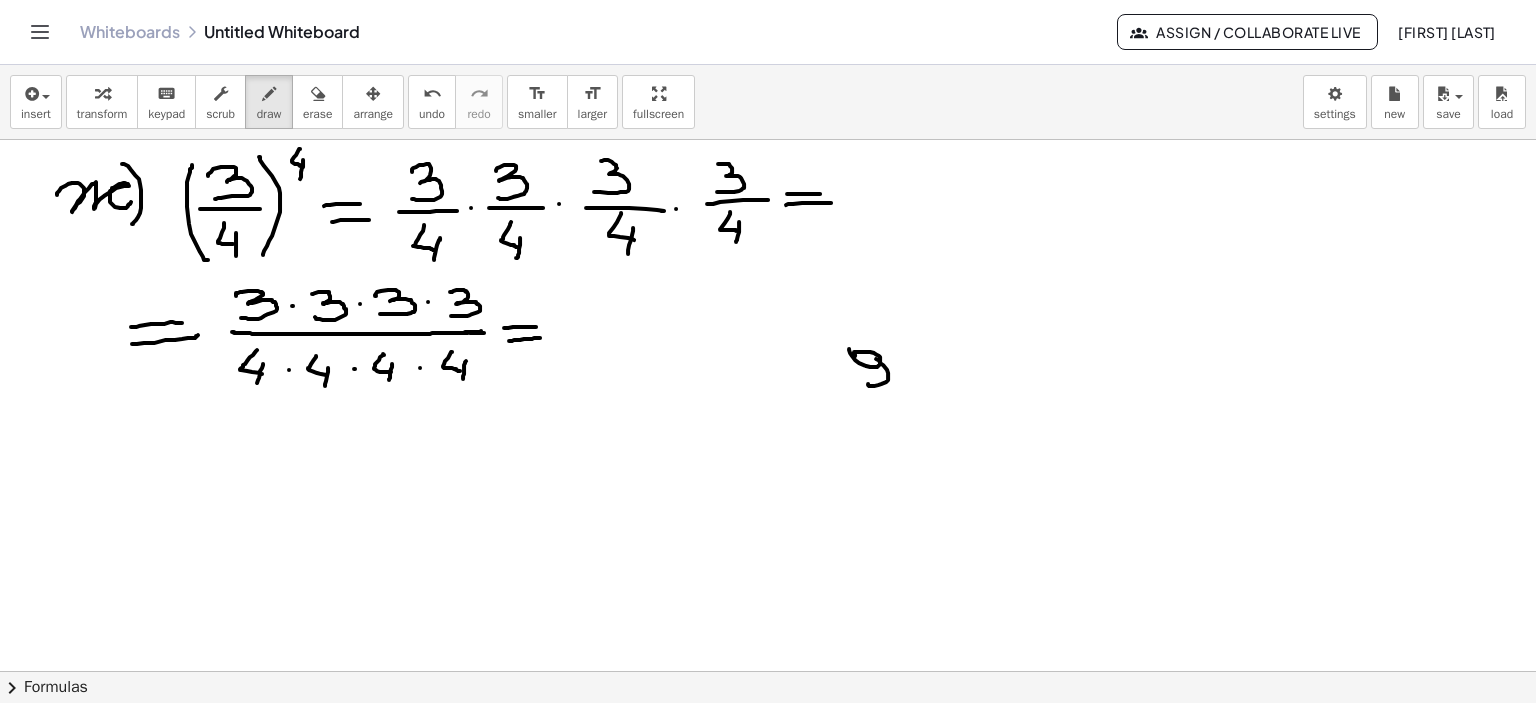 drag, startPoint x: 914, startPoint y: 362, endPoint x: 940, endPoint y: 364, distance: 26.076809 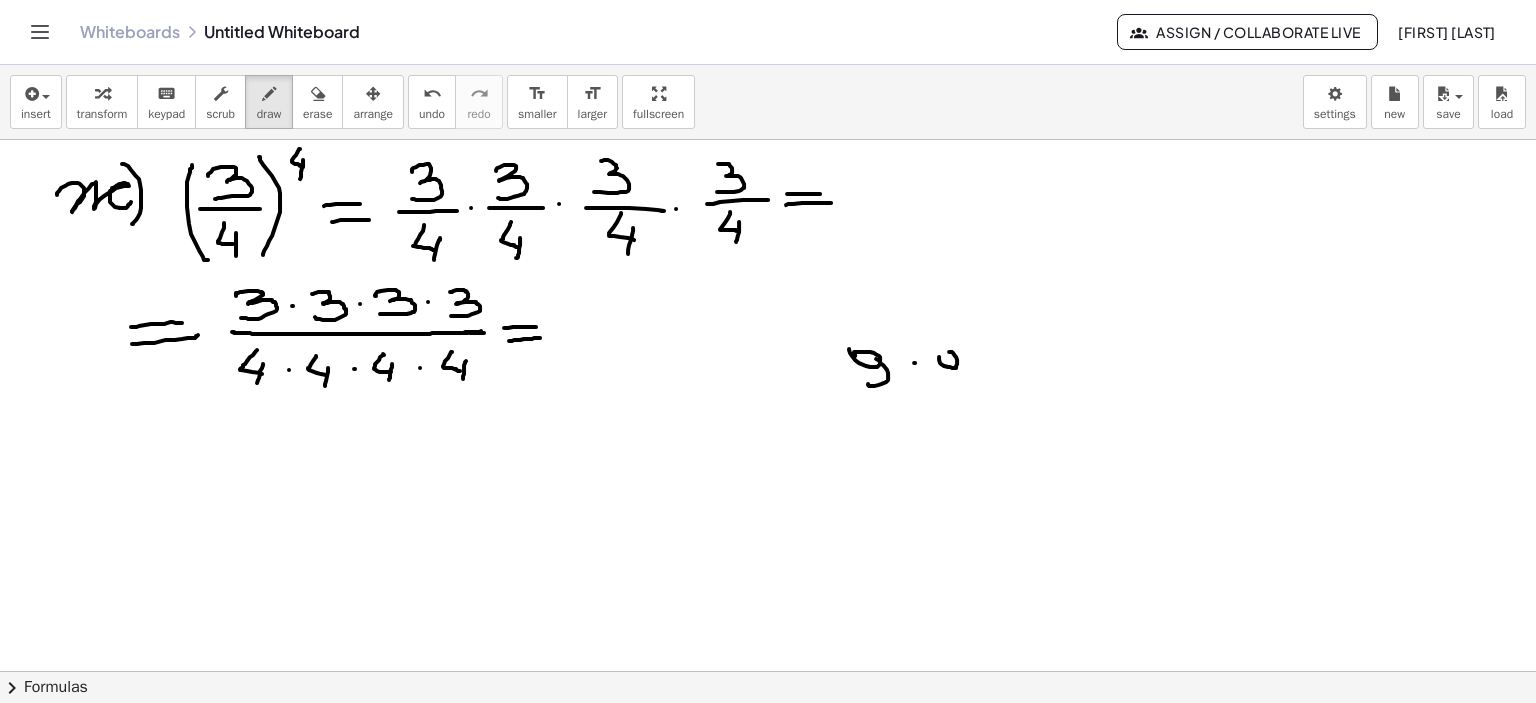 click at bounding box center [768, -392] 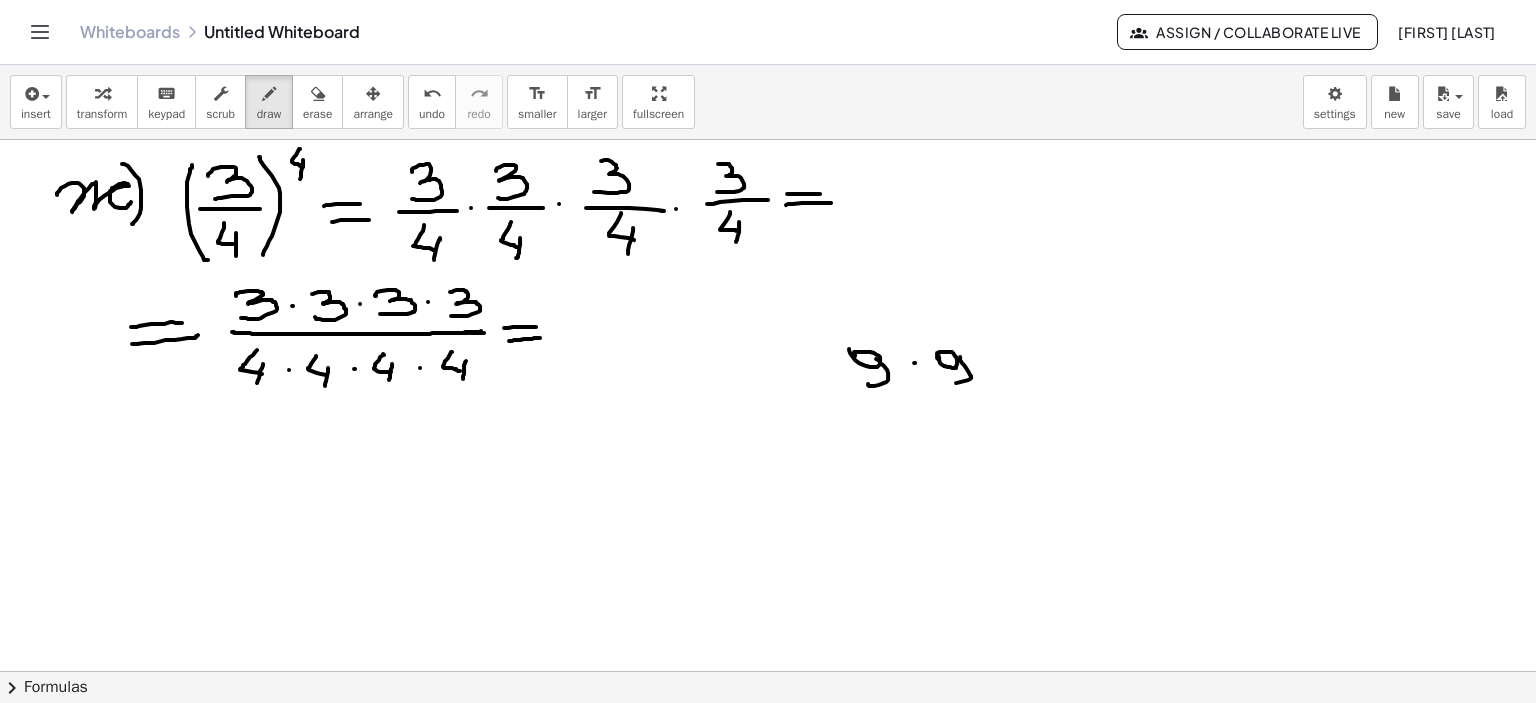 drag, startPoint x: 960, startPoint y: 357, endPoint x: 948, endPoint y: 382, distance: 27.730848 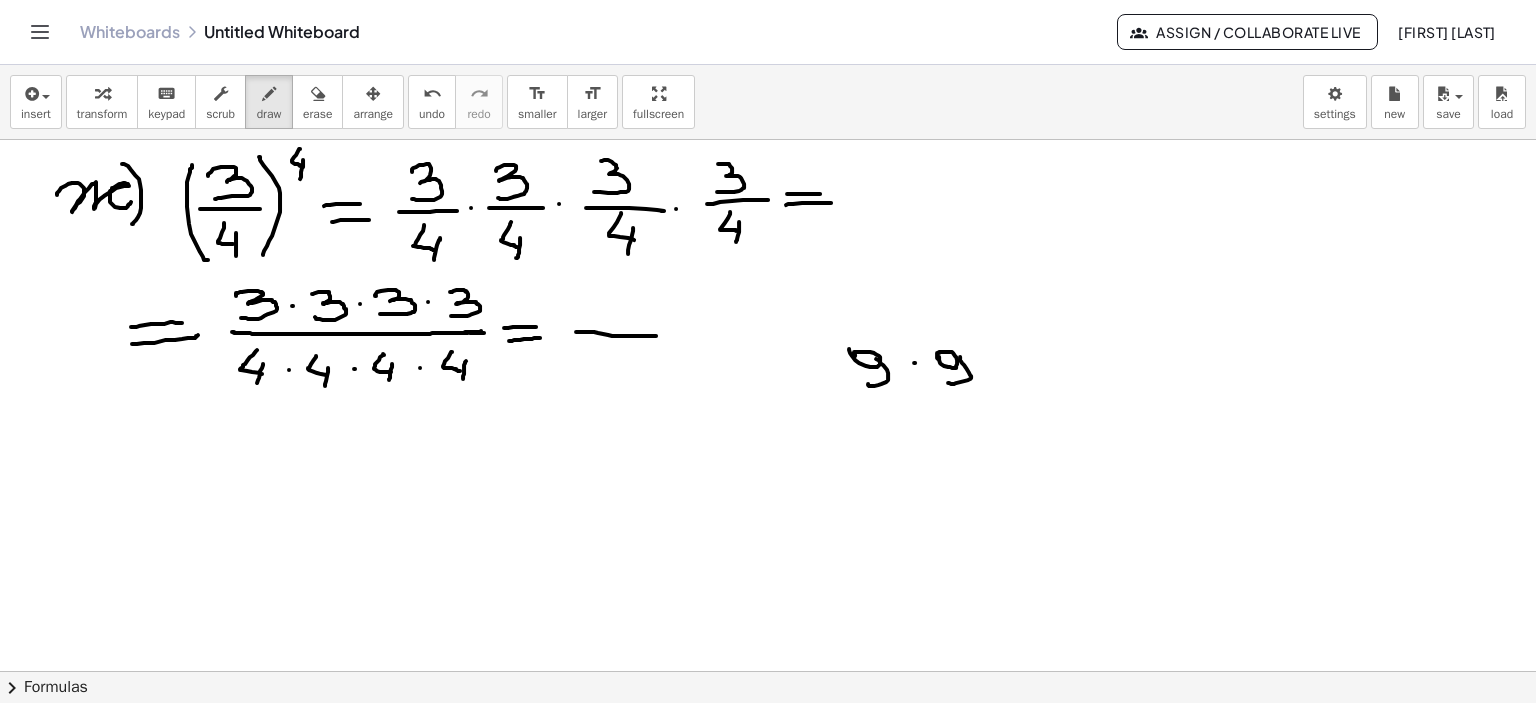 drag, startPoint x: 576, startPoint y: 331, endPoint x: 656, endPoint y: 335, distance: 80.09994 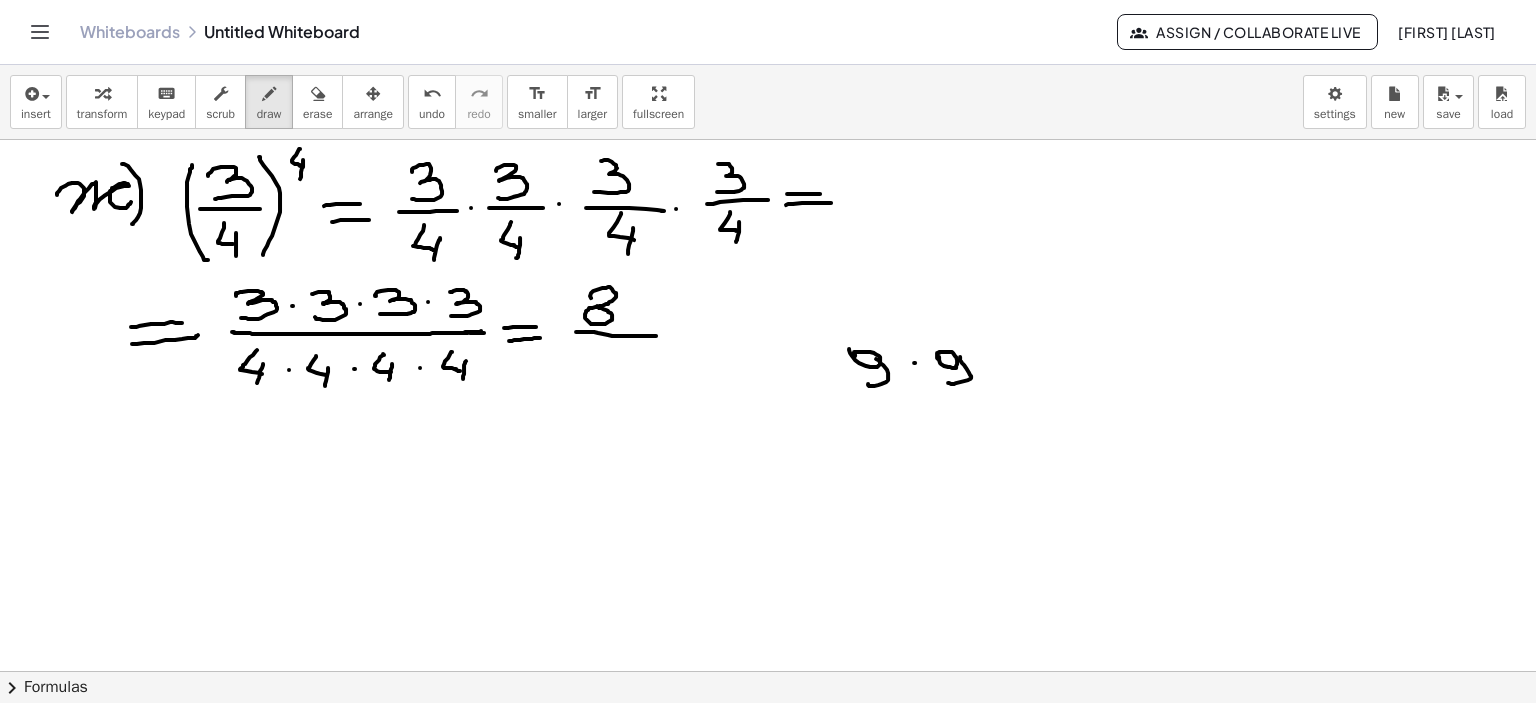 click at bounding box center (768, -392) 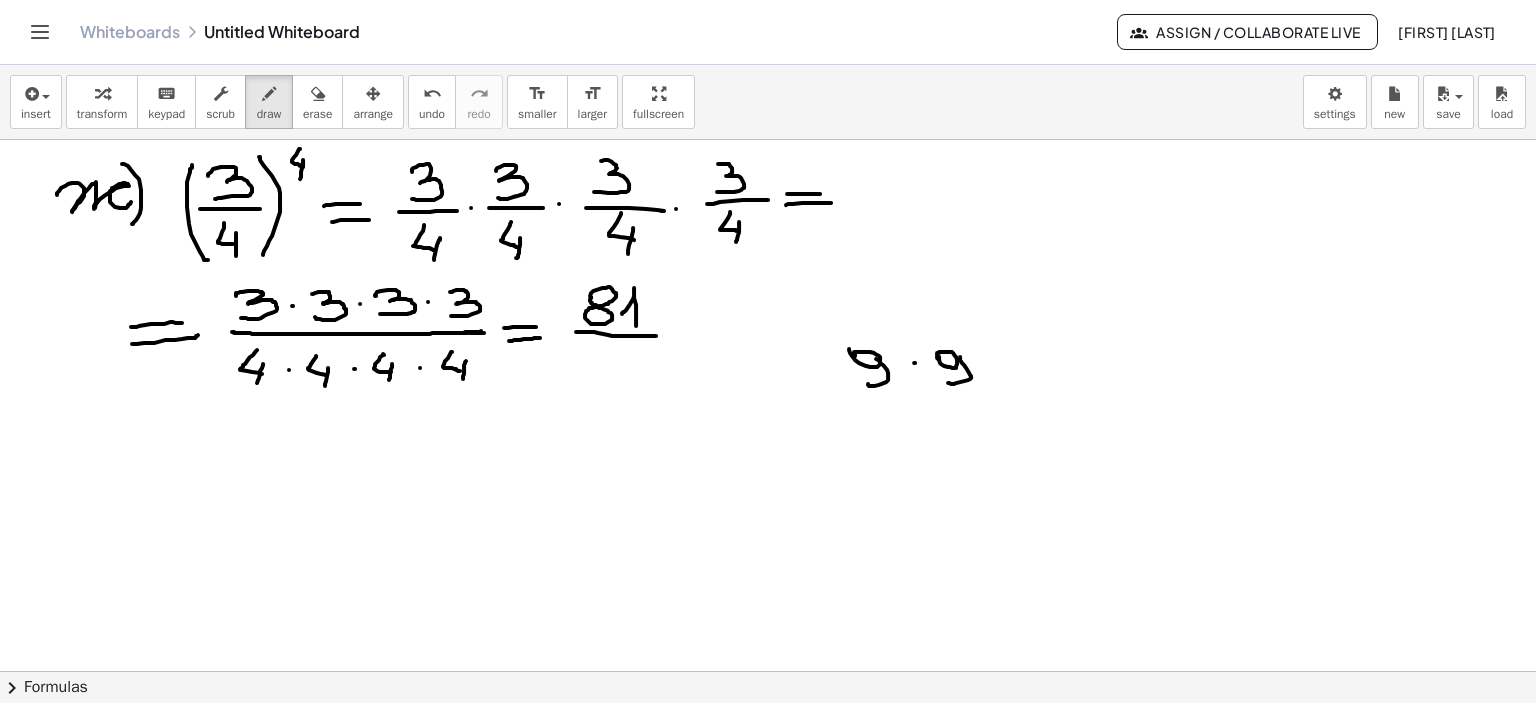 drag, startPoint x: 622, startPoint y: 313, endPoint x: 636, endPoint y: 326, distance: 19.104973 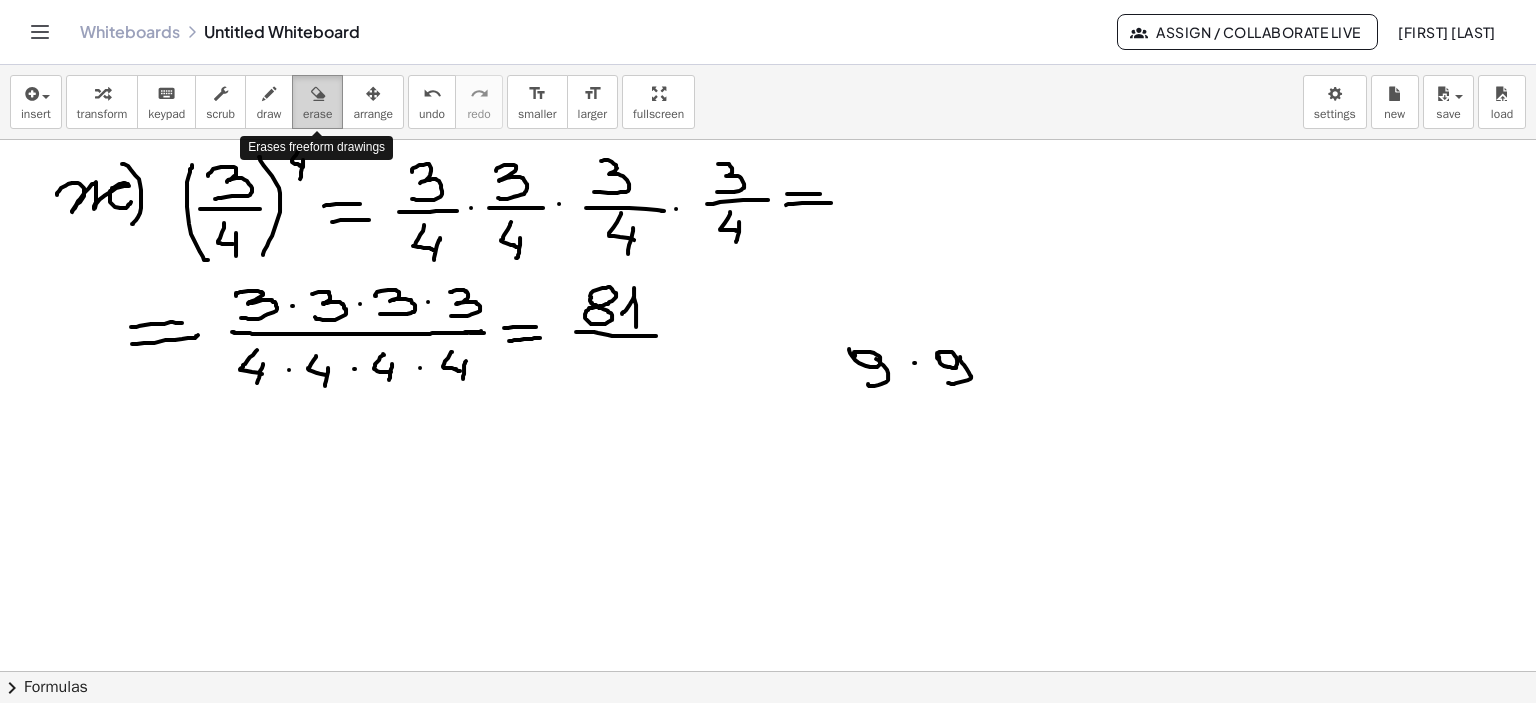 click at bounding box center (317, 93) 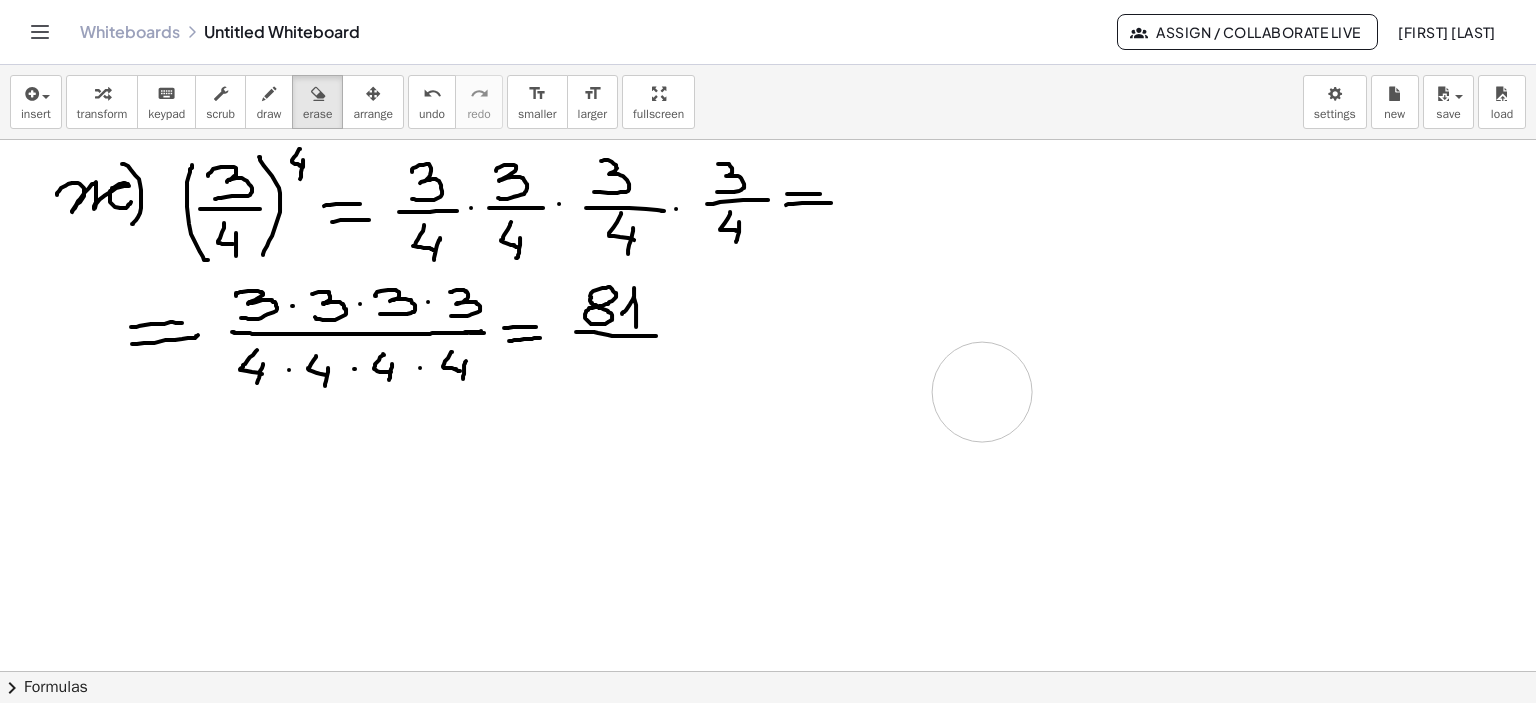 drag, startPoint x: 1049, startPoint y: 478, endPoint x: 1225, endPoint y: 369, distance: 207.01932 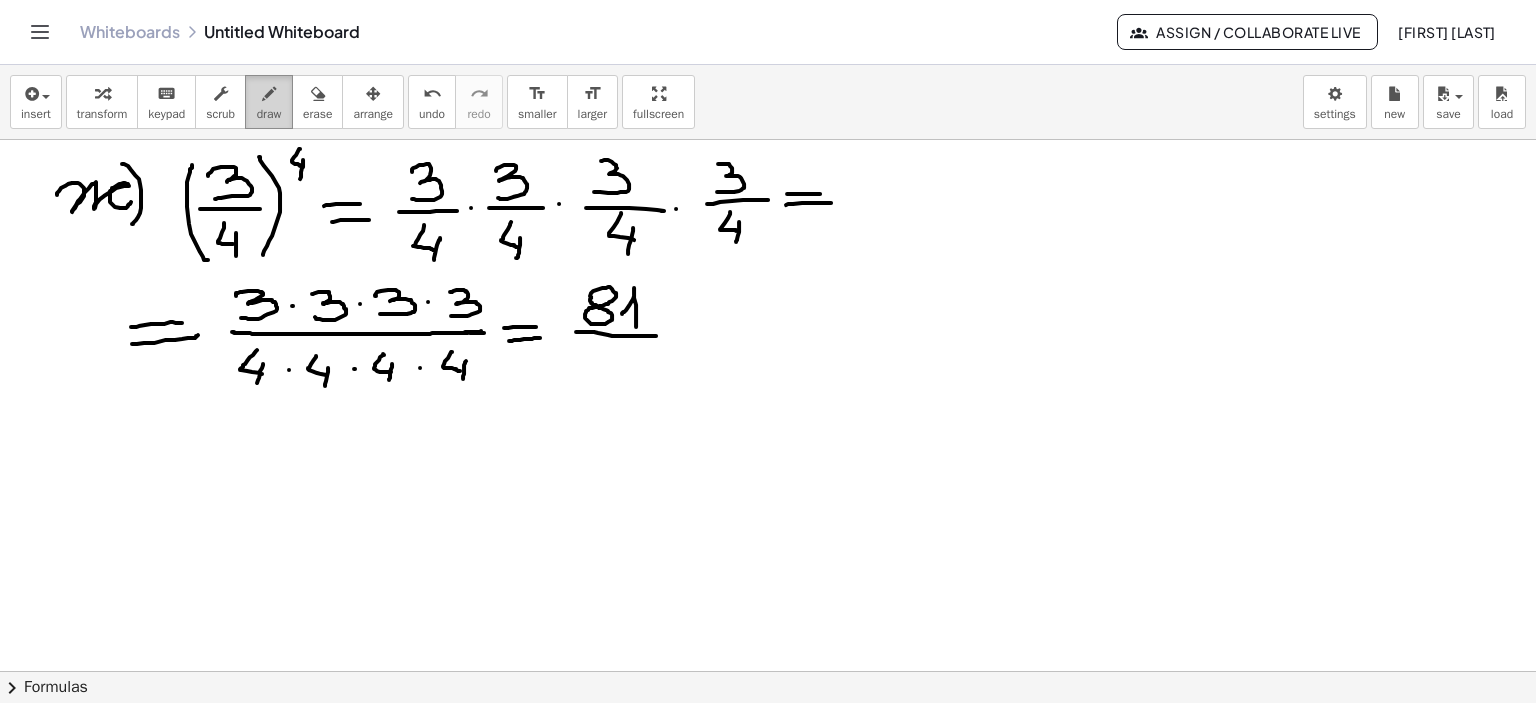 click at bounding box center (269, 94) 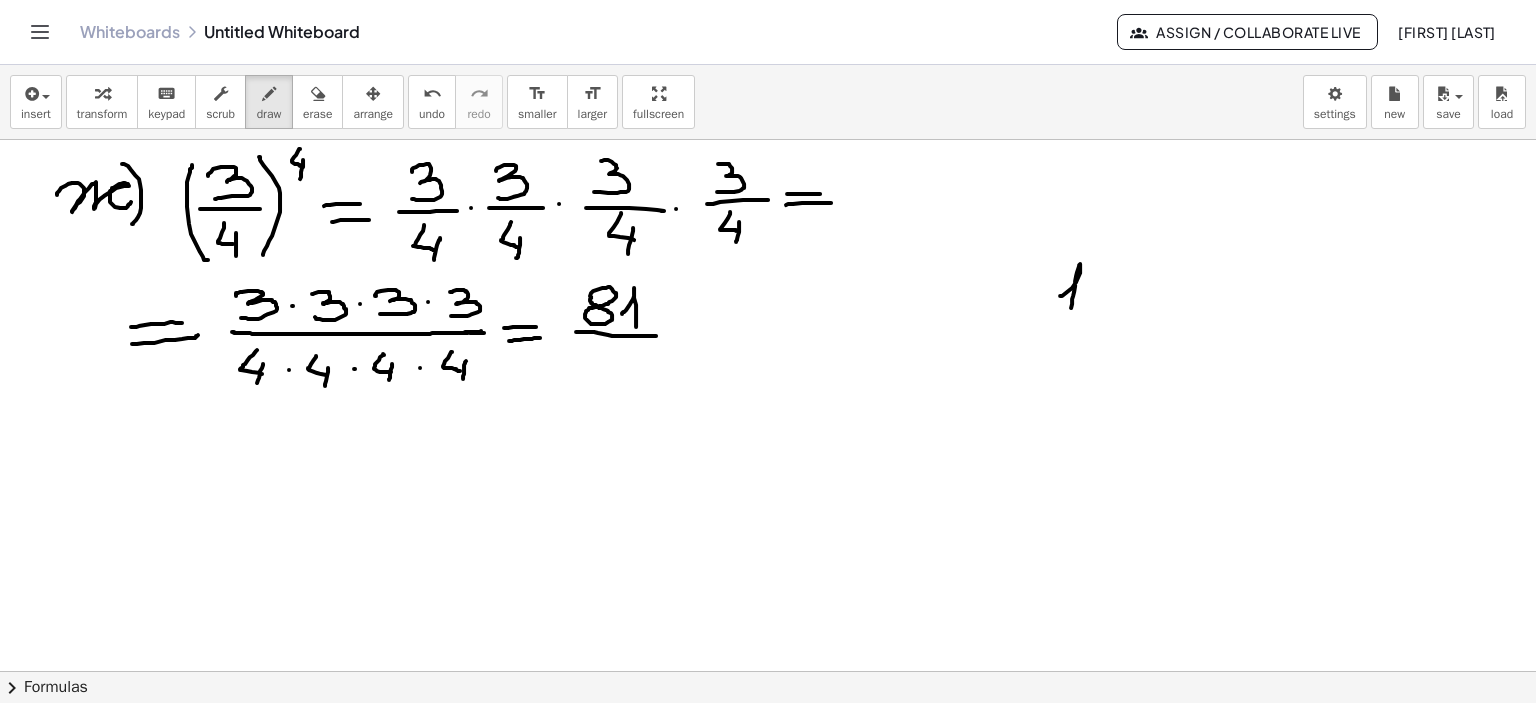 drag, startPoint x: 1060, startPoint y: 295, endPoint x: 1072, endPoint y: 310, distance: 19.209373 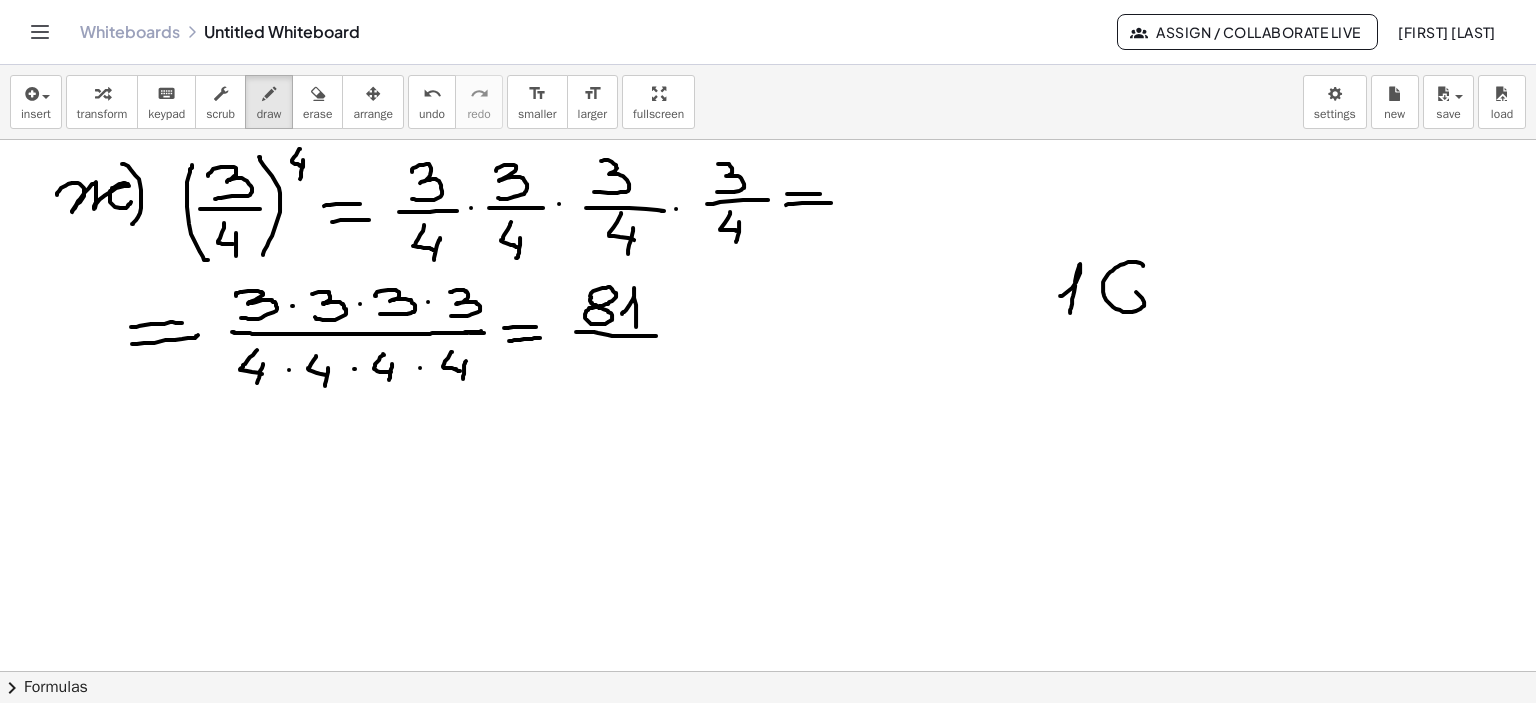 drag, startPoint x: 1143, startPoint y: 265, endPoint x: 1105, endPoint y: 295, distance: 48.414875 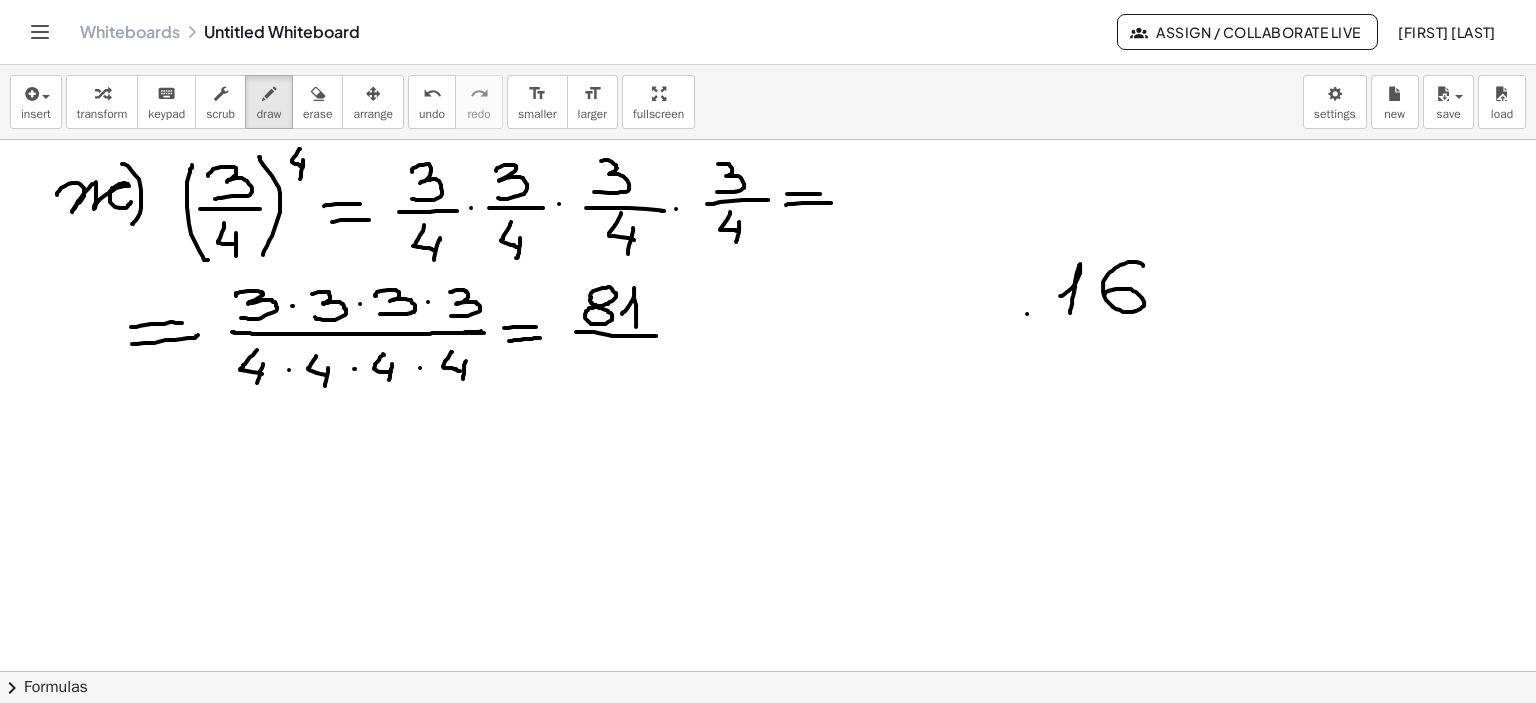 drag, startPoint x: 1027, startPoint y: 313, endPoint x: 1046, endPoint y: 335, distance: 29.068884 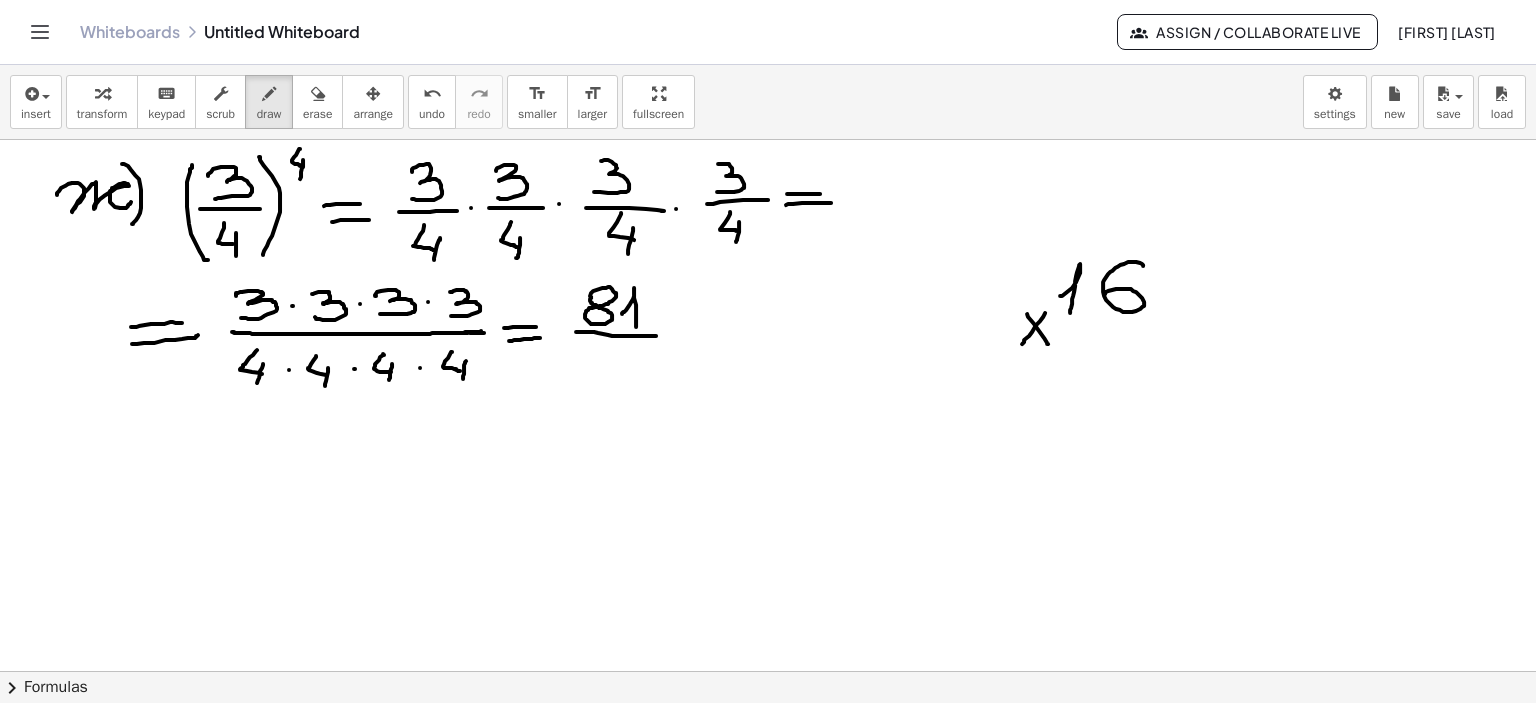 drag, startPoint x: 1036, startPoint y: 324, endPoint x: 1021, endPoint y: 344, distance: 25 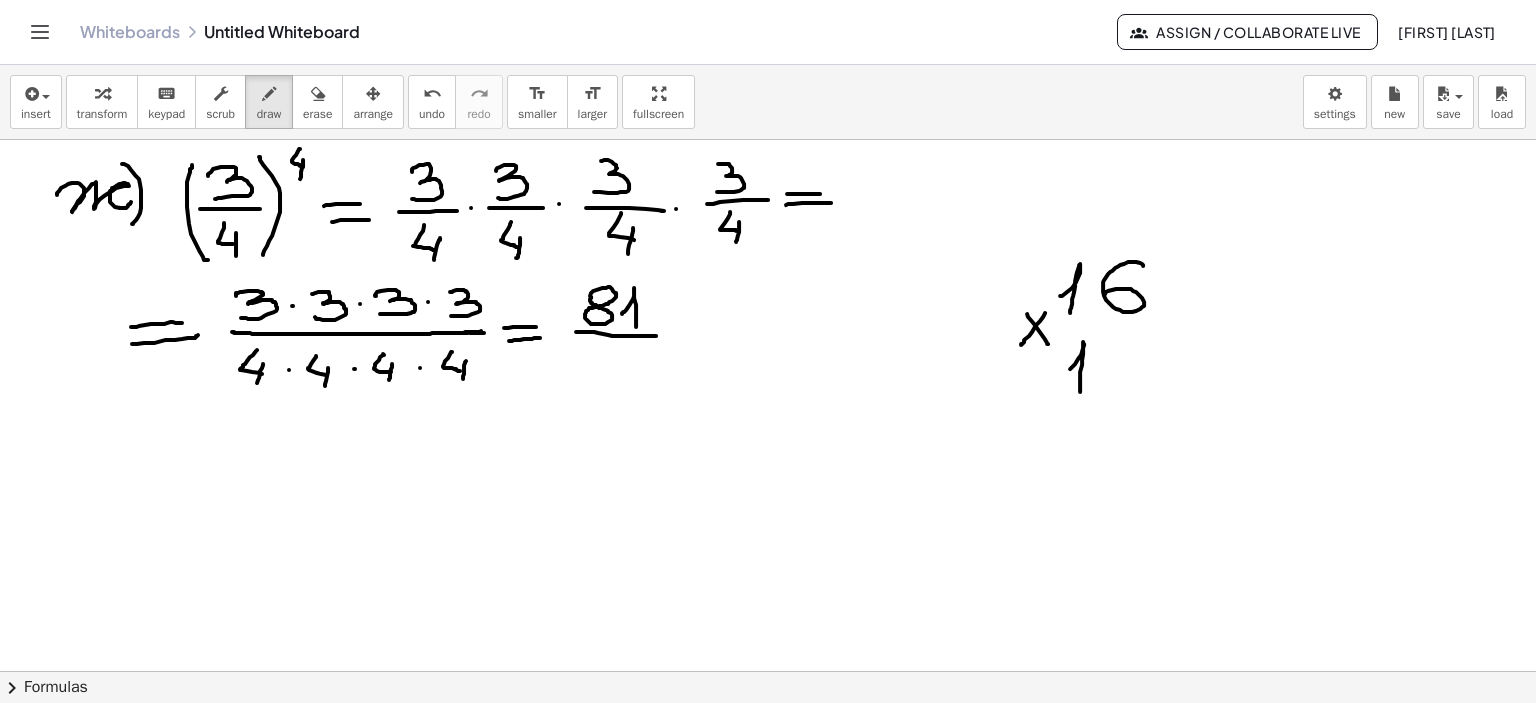 drag, startPoint x: 1070, startPoint y: 368, endPoint x: 1134, endPoint y: 352, distance: 65.96969 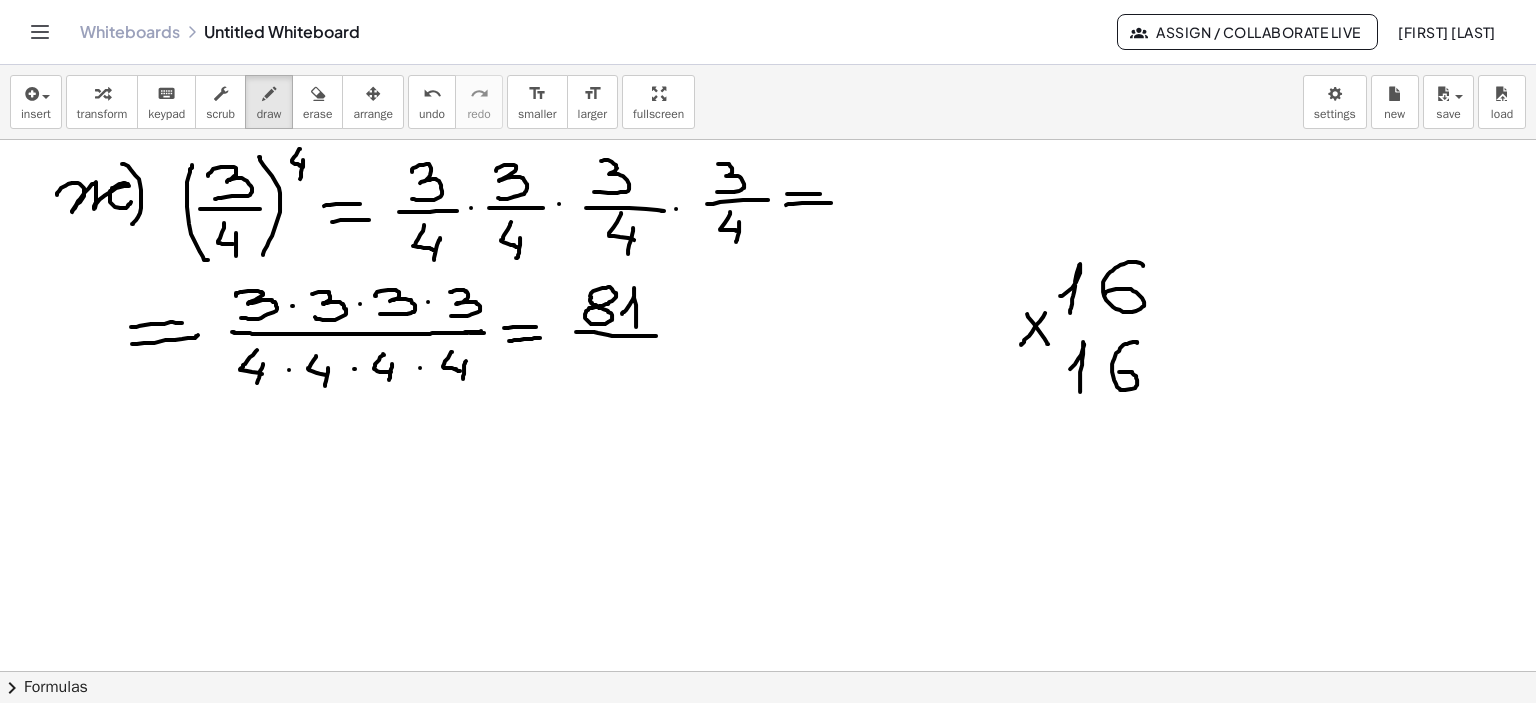 drag, startPoint x: 1137, startPoint y: 342, endPoint x: 1117, endPoint y: 375, distance: 38.587563 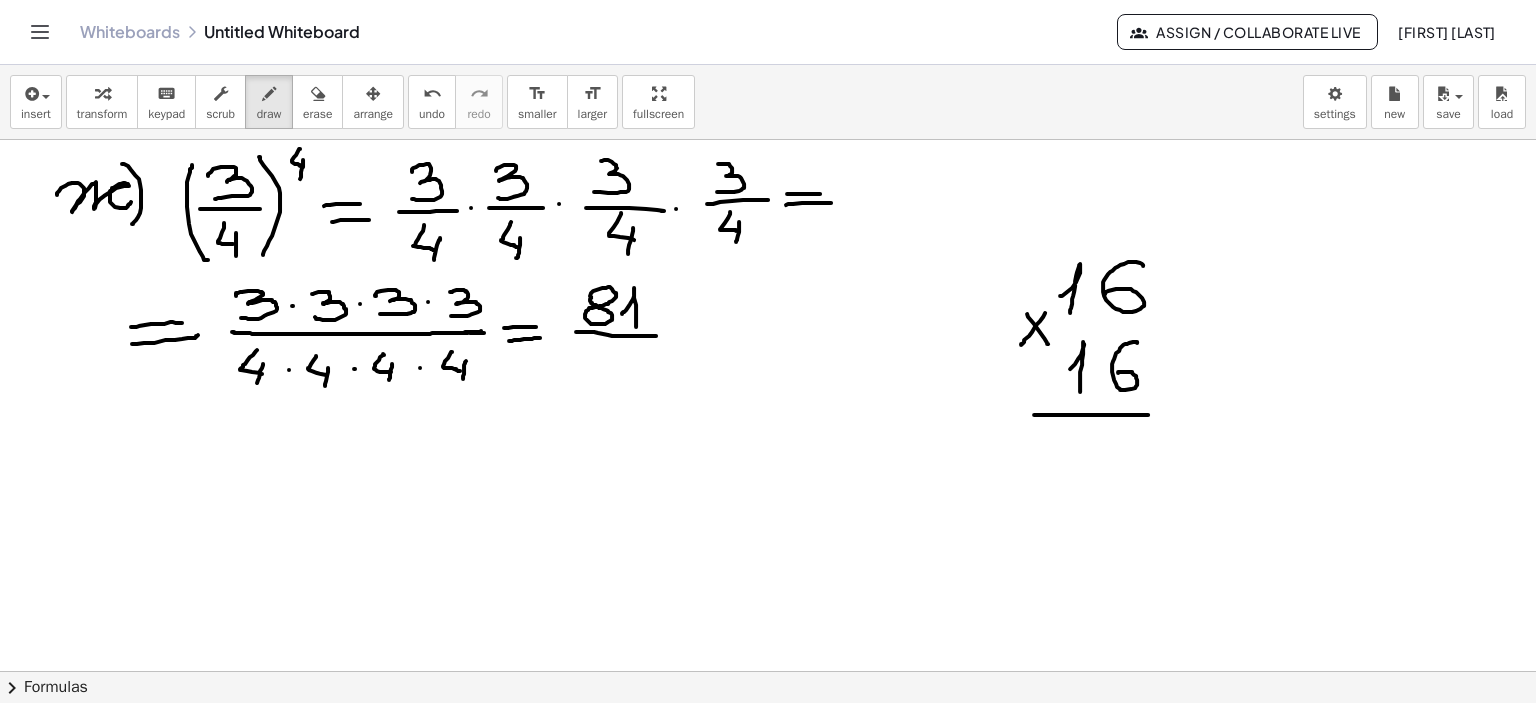 drag, startPoint x: 1034, startPoint y: 414, endPoint x: 1160, endPoint y: 414, distance: 126 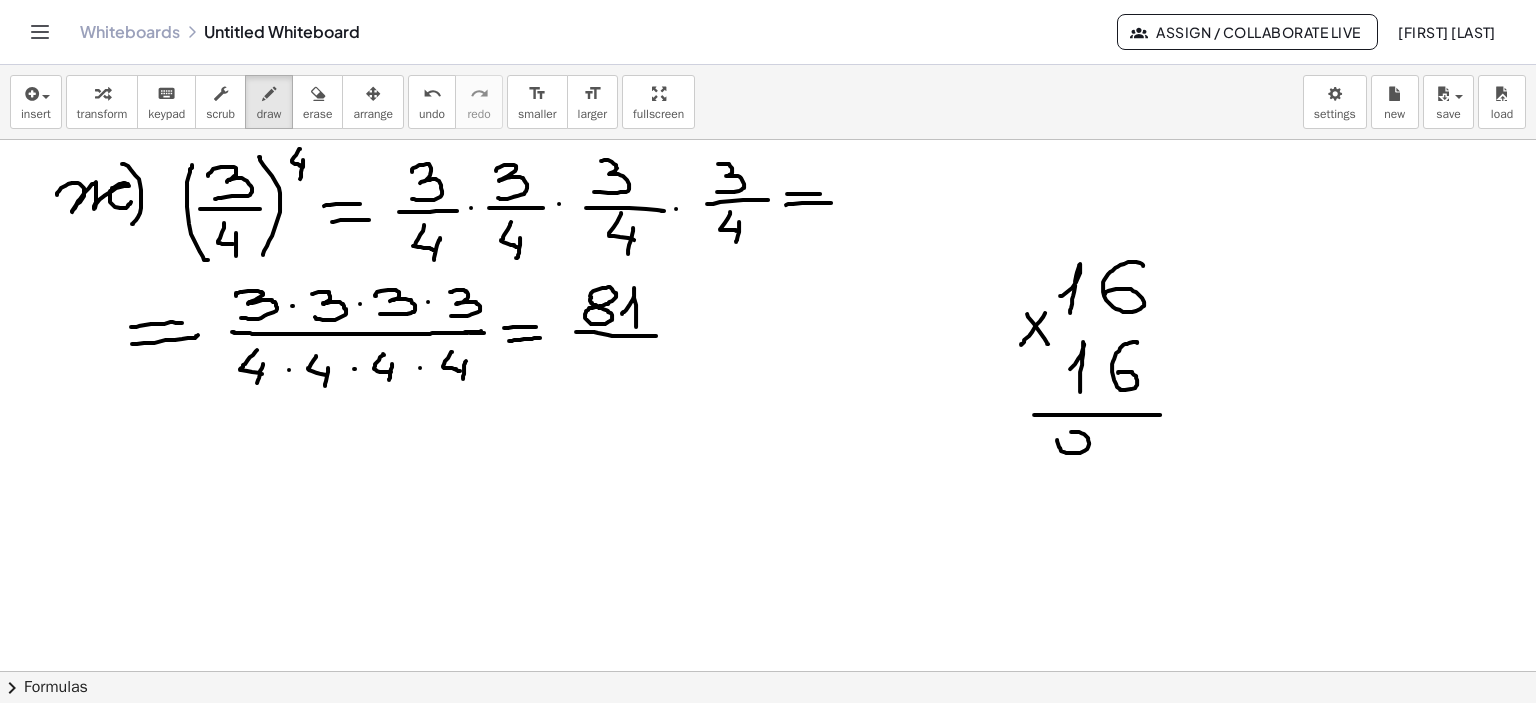 drag, startPoint x: 1057, startPoint y: 439, endPoint x: 1074, endPoint y: 445, distance: 18.027756 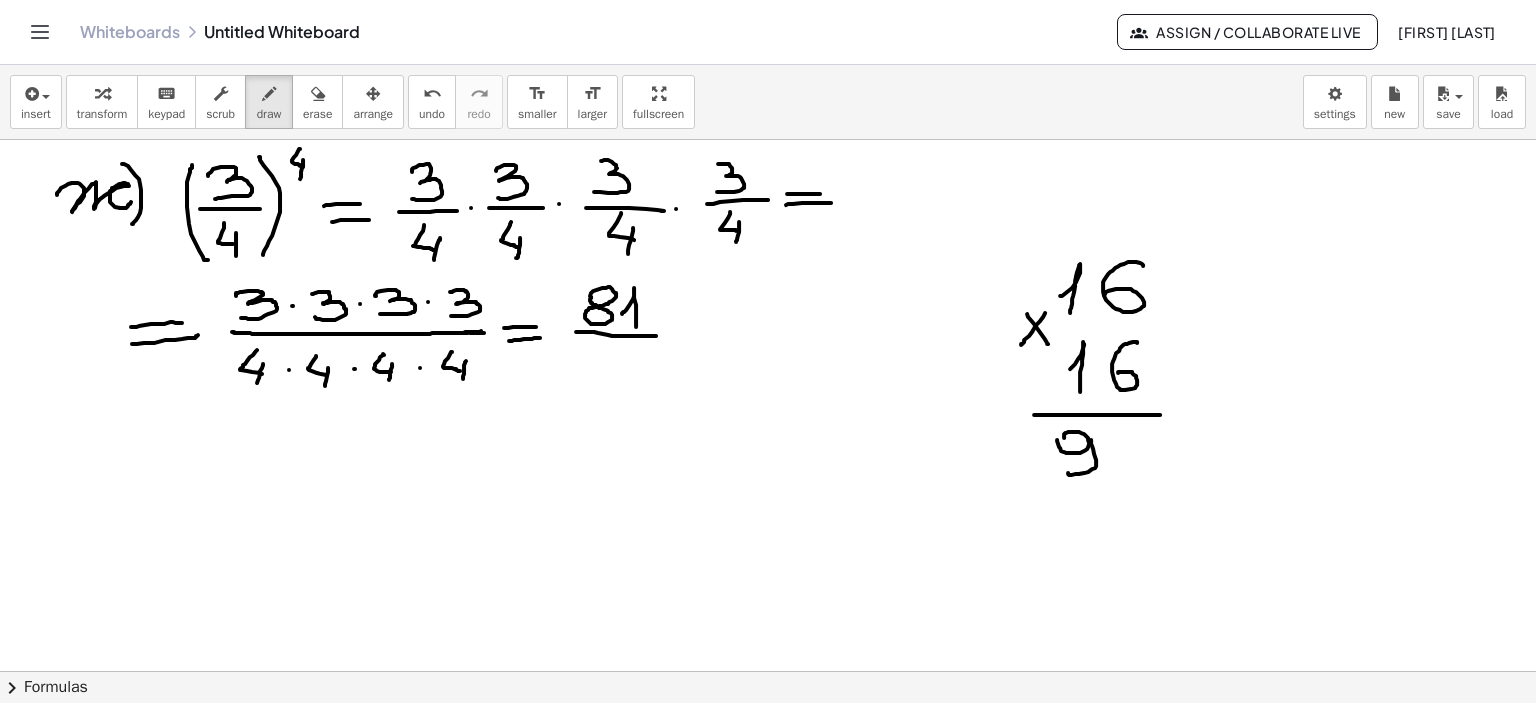 drag, startPoint x: 1091, startPoint y: 439, endPoint x: 1068, endPoint y: 472, distance: 40.22437 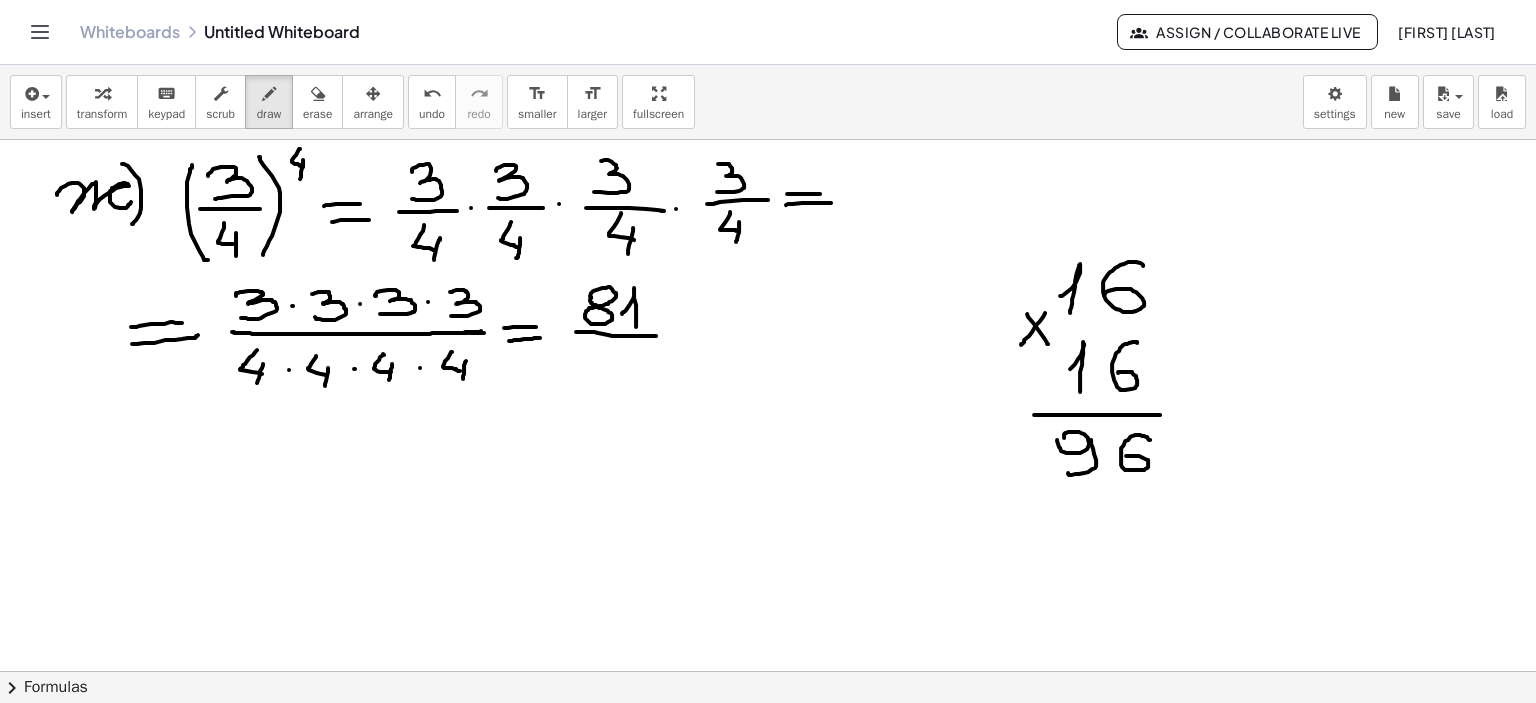 drag, startPoint x: 1147, startPoint y: 436, endPoint x: 1123, endPoint y: 458, distance: 32.55764 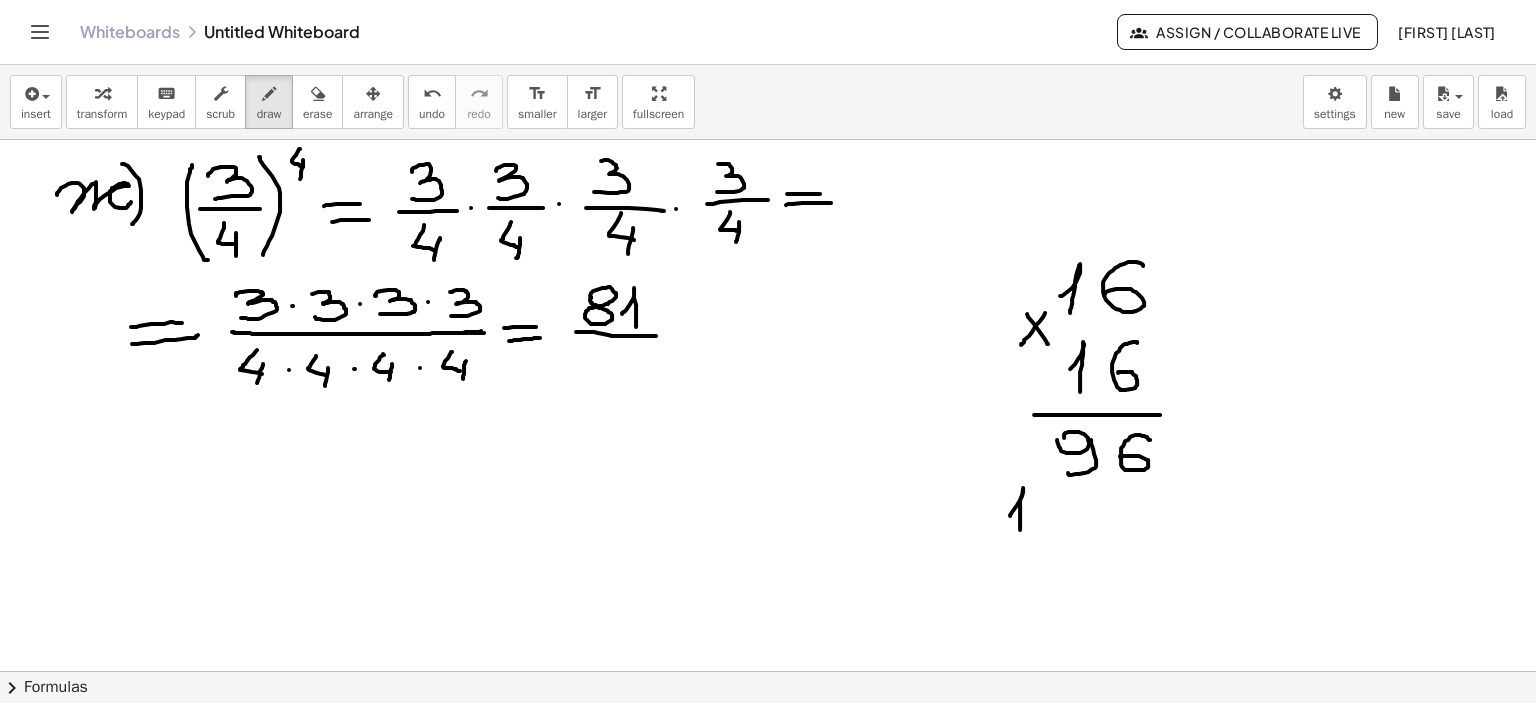 drag, startPoint x: 1010, startPoint y: 515, endPoint x: 1020, endPoint y: 534, distance: 21.470911 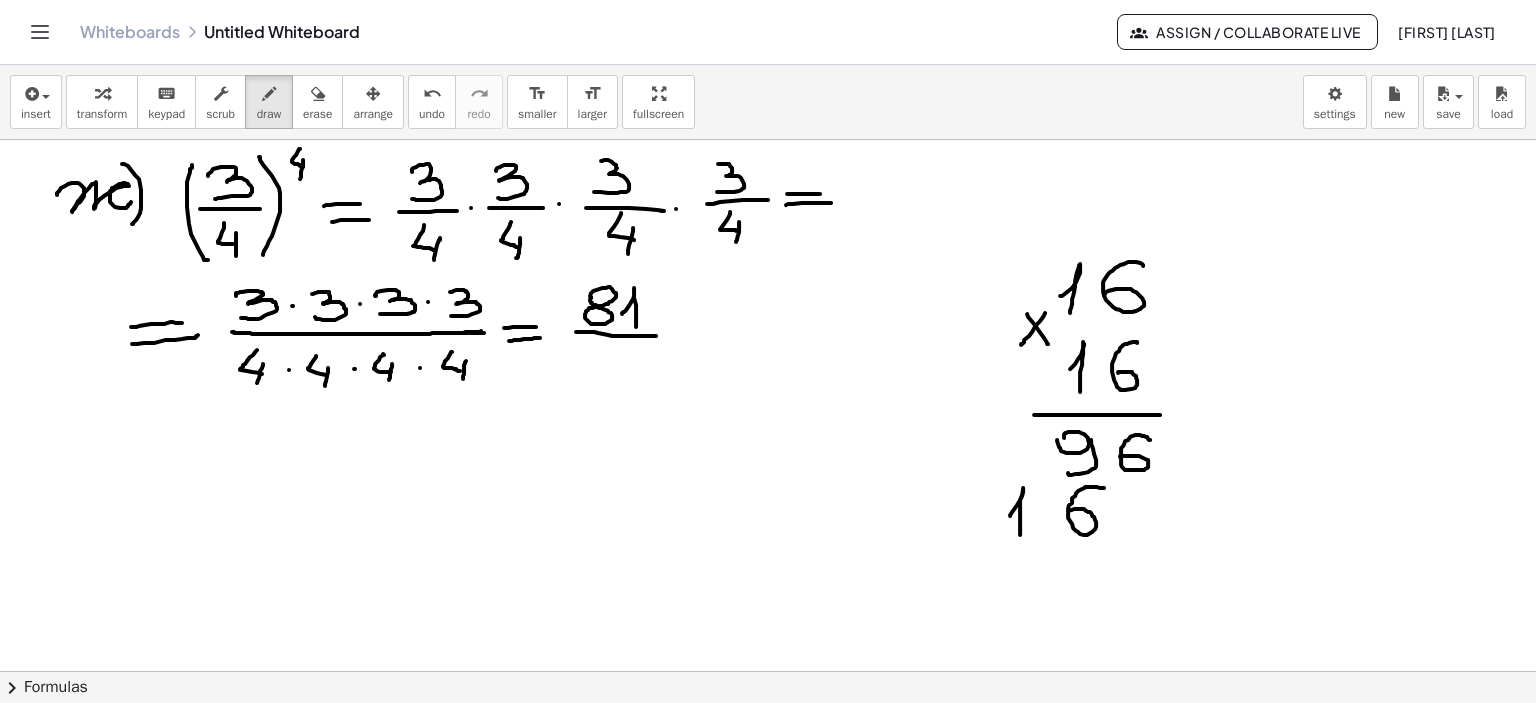 drag, startPoint x: 1102, startPoint y: 487, endPoint x: 1064, endPoint y: 512, distance: 45.486263 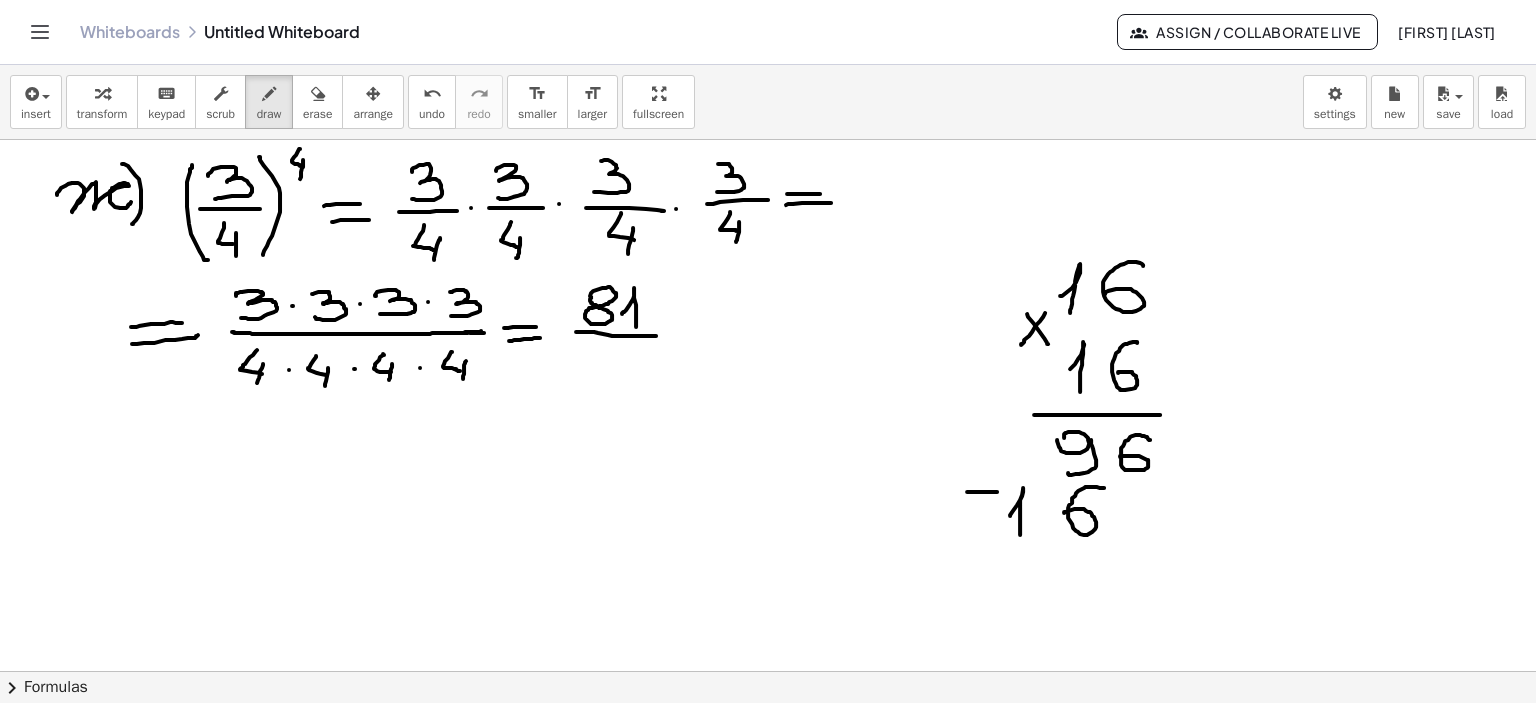 drag, startPoint x: 967, startPoint y: 491, endPoint x: 992, endPoint y: 488, distance: 25.179358 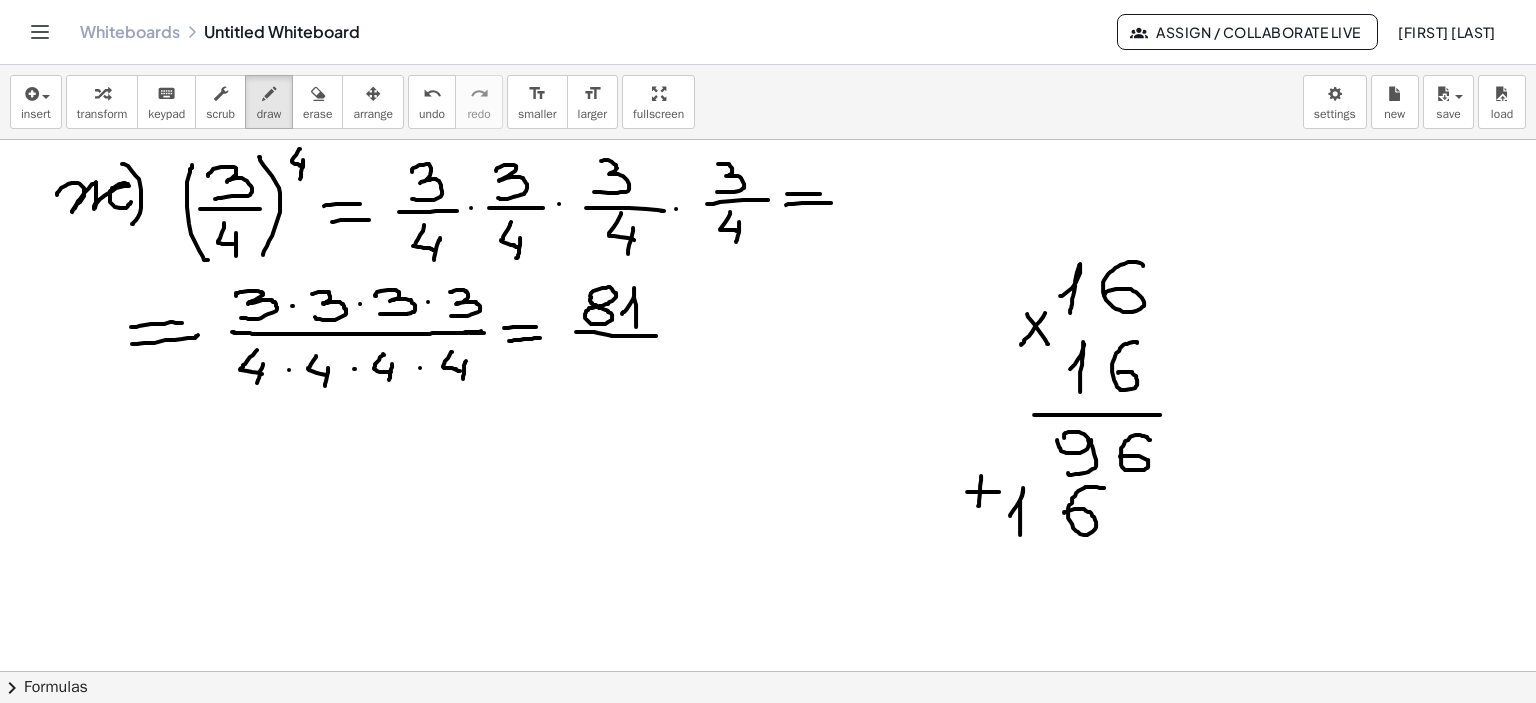 drag, startPoint x: 981, startPoint y: 475, endPoint x: 978, endPoint y: 505, distance: 30.149628 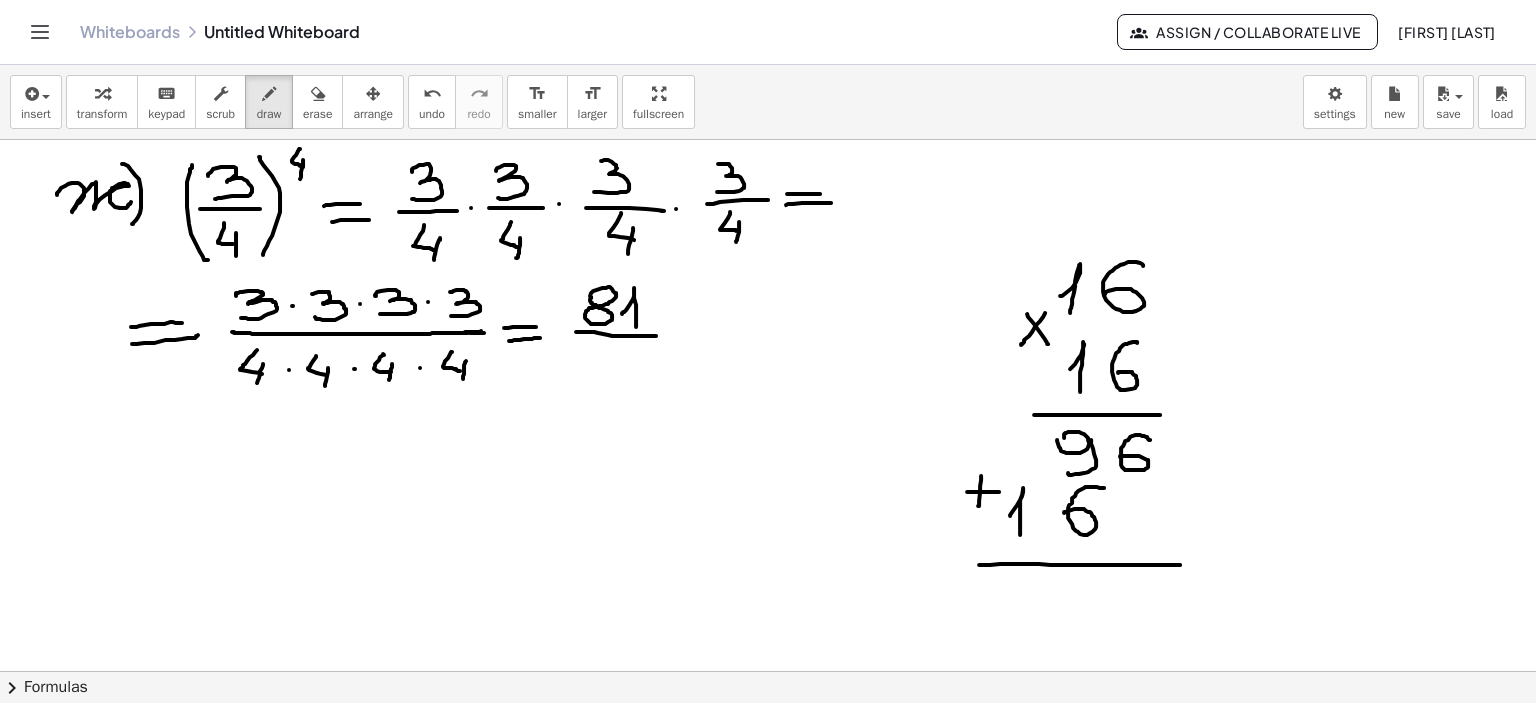 drag, startPoint x: 979, startPoint y: 564, endPoint x: 1180, endPoint y: 564, distance: 201 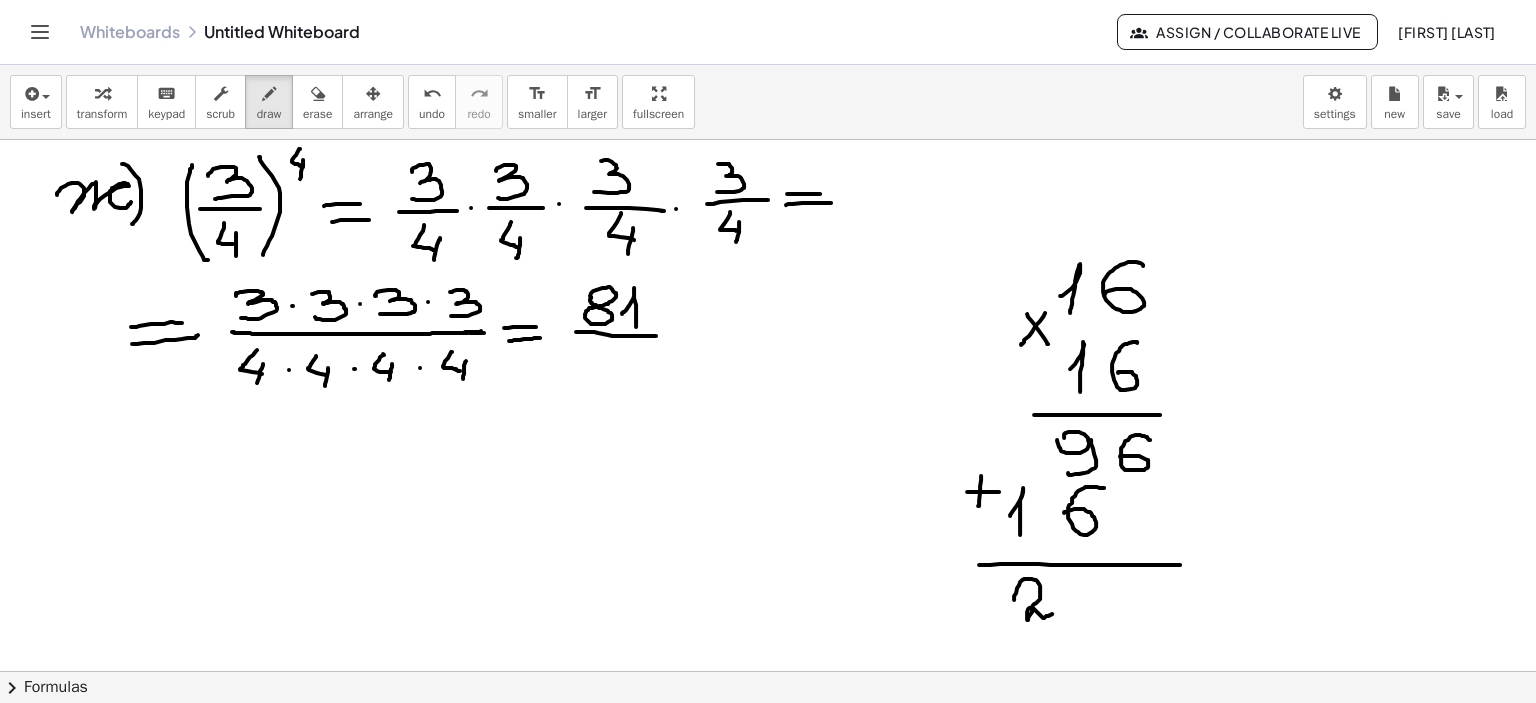 drag, startPoint x: 1017, startPoint y: 587, endPoint x: 1101, endPoint y: 587, distance: 84 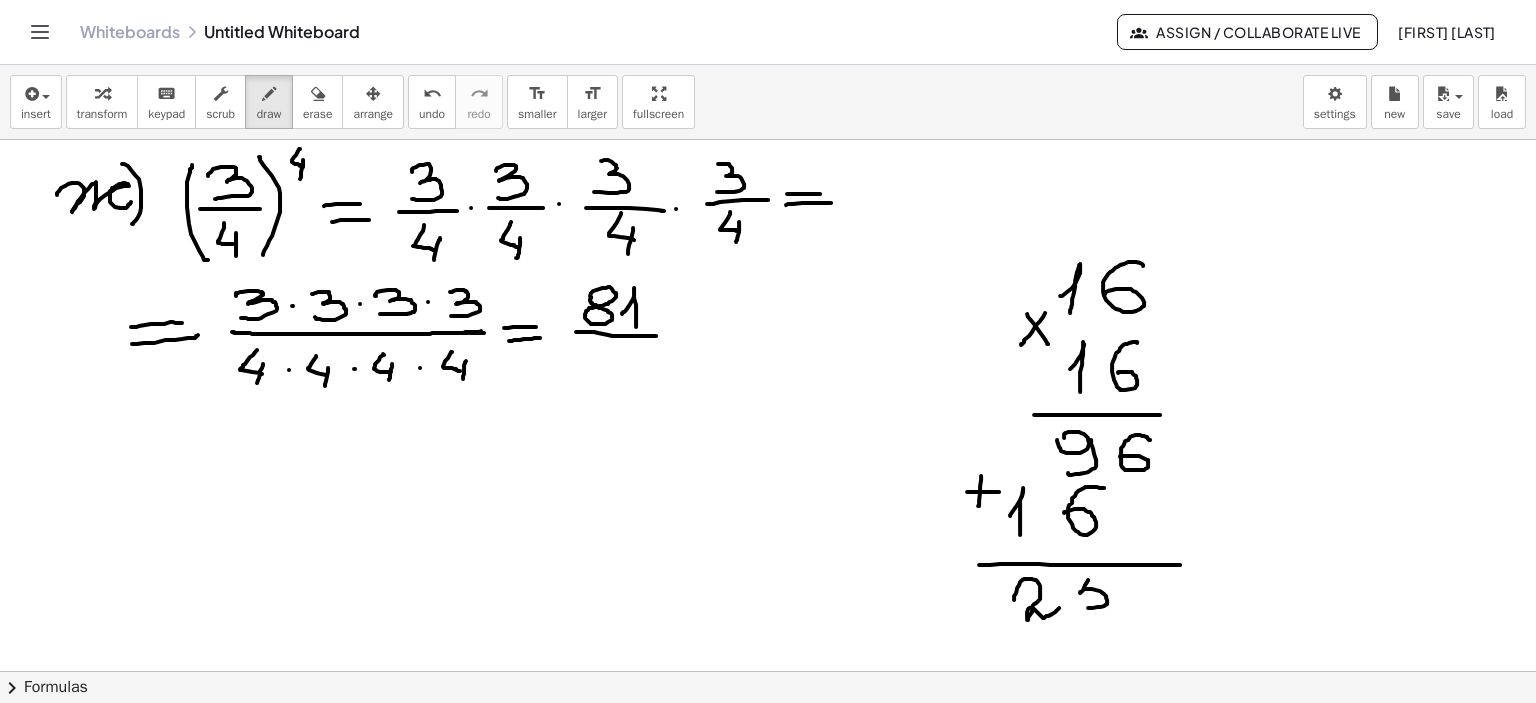drag, startPoint x: 1088, startPoint y: 579, endPoint x: 1088, endPoint y: 592, distance: 13 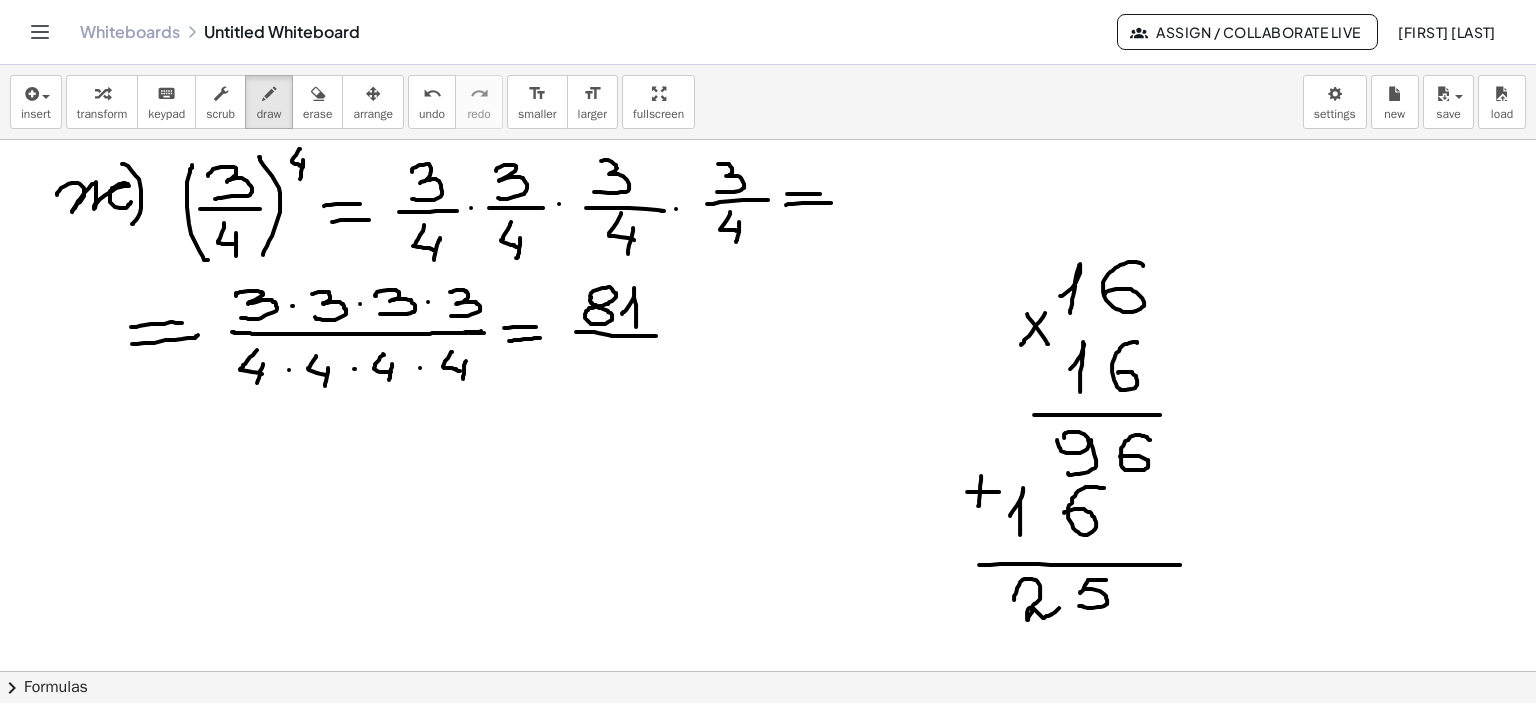 drag, startPoint x: 1088, startPoint y: 579, endPoint x: 1193, endPoint y: 585, distance: 105.17129 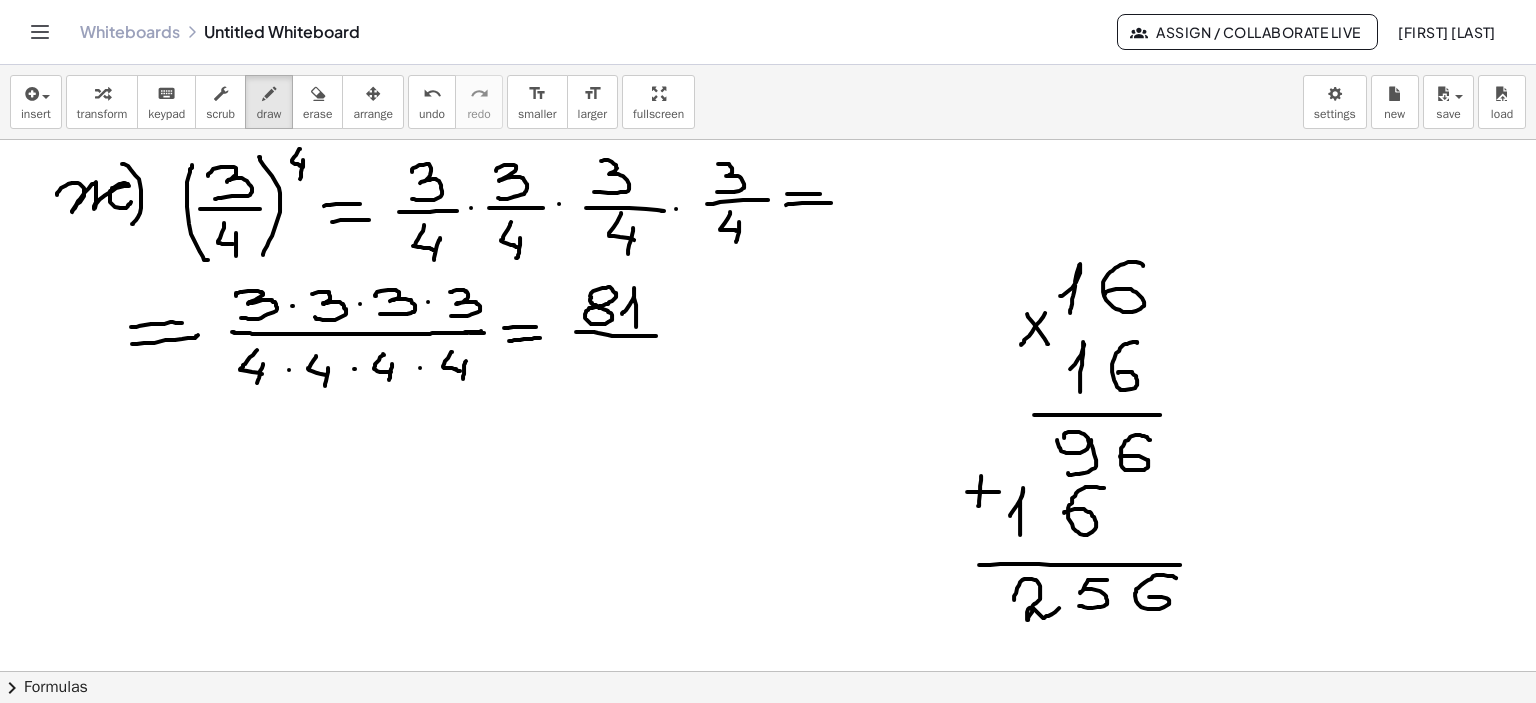 drag, startPoint x: 1173, startPoint y: 575, endPoint x: 1149, endPoint y: 596, distance: 31.890438 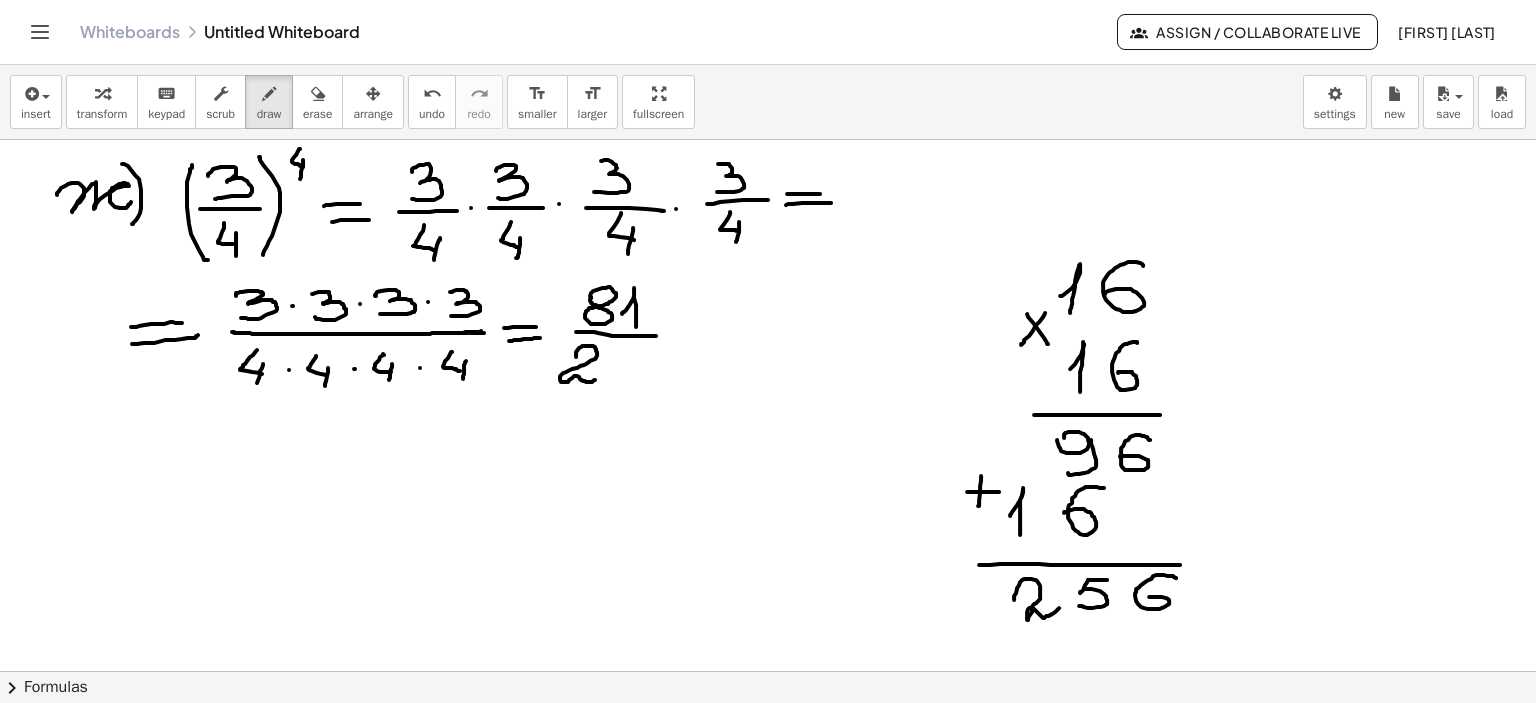 drag, startPoint x: 576, startPoint y: 356, endPoint x: 600, endPoint y: 375, distance: 30.610456 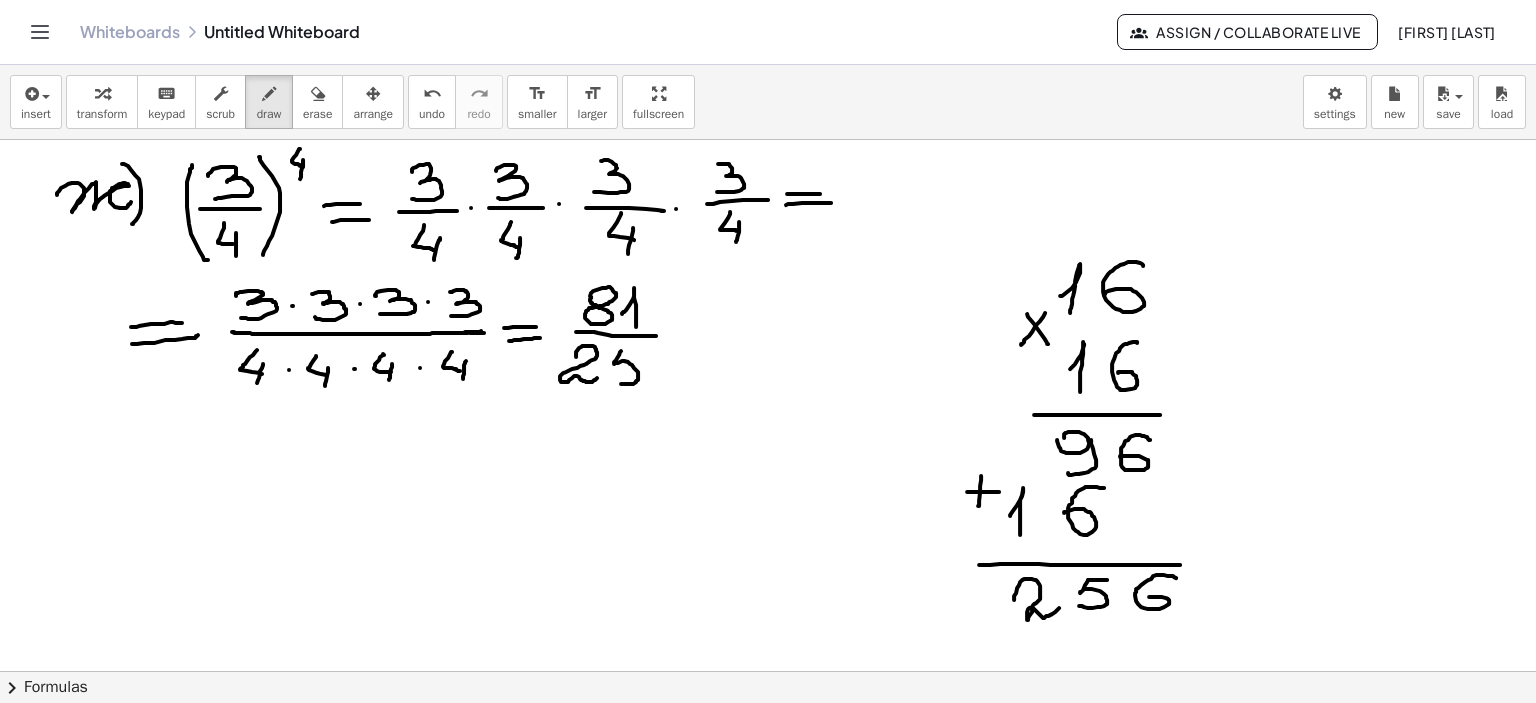 drag, startPoint x: 621, startPoint y: 350, endPoint x: 606, endPoint y: 381, distance: 34.43835 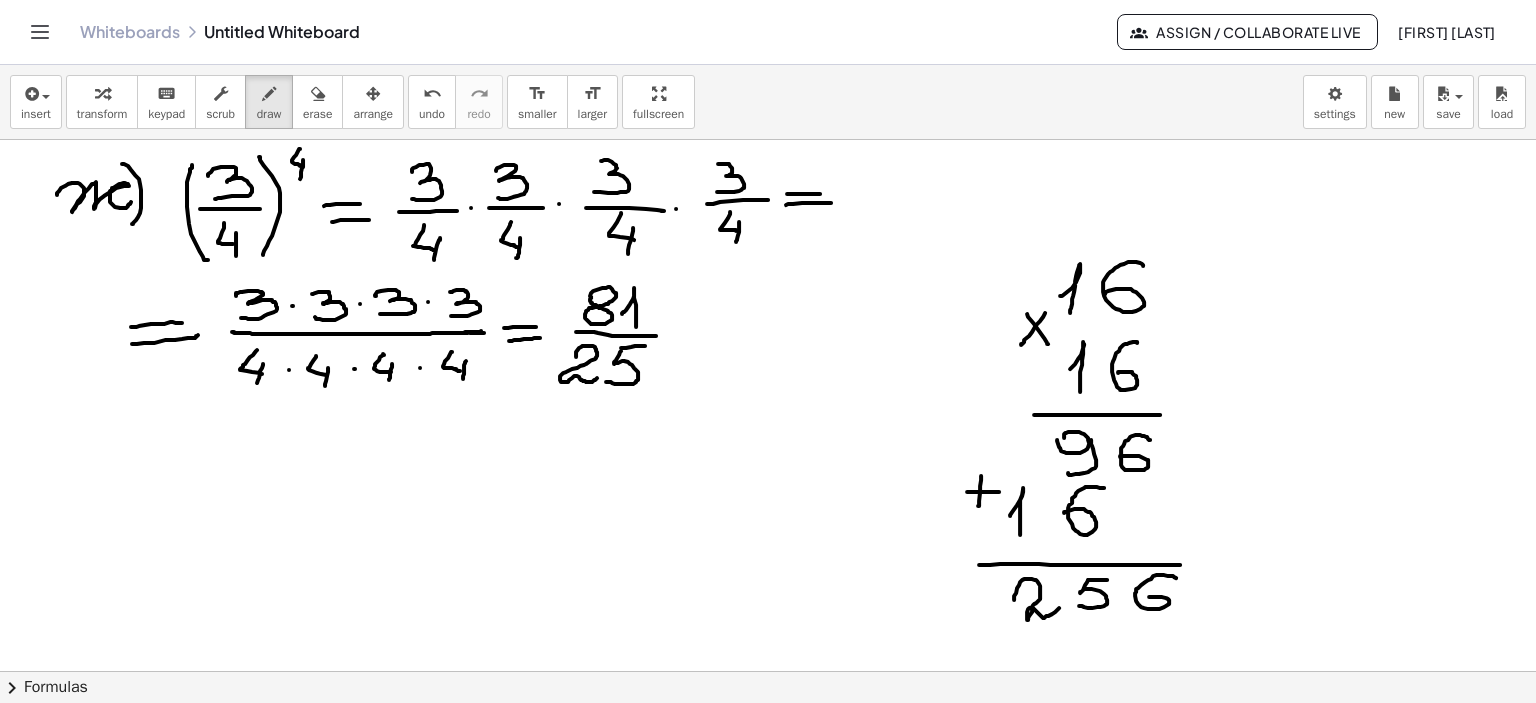 drag, startPoint x: 621, startPoint y: 347, endPoint x: 688, endPoint y: 344, distance: 67.06713 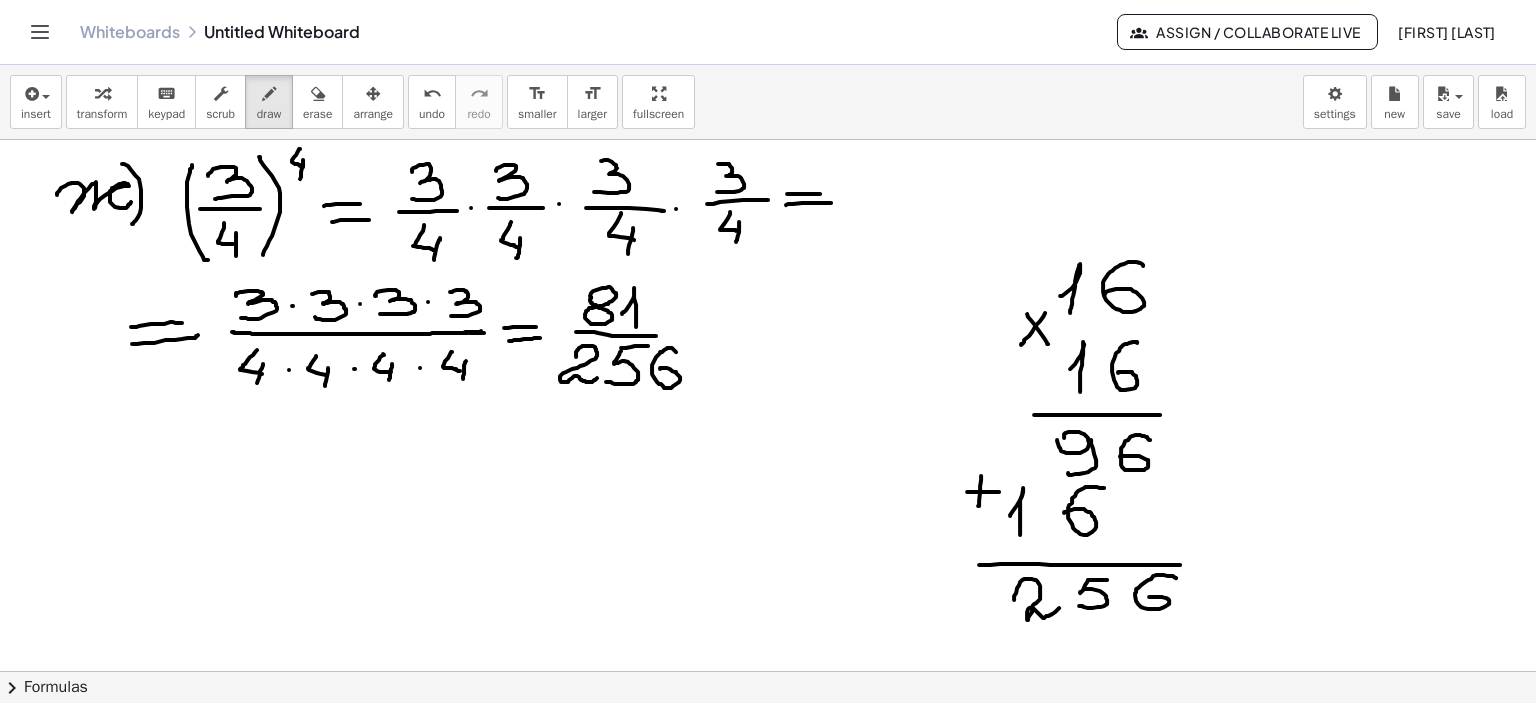 drag, startPoint x: 672, startPoint y: 347, endPoint x: 672, endPoint y: 363, distance: 16 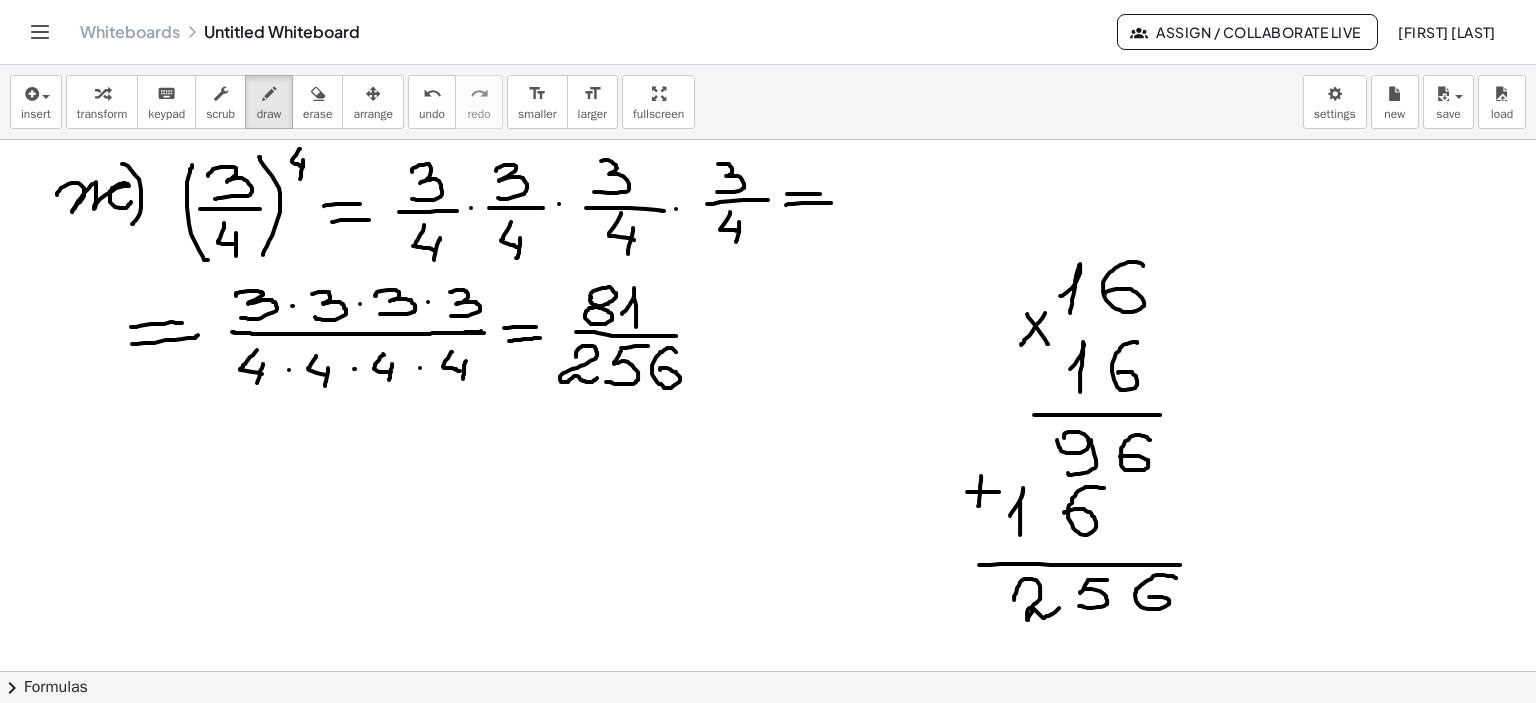 drag, startPoint x: 656, startPoint y: 335, endPoint x: 676, endPoint y: 335, distance: 20 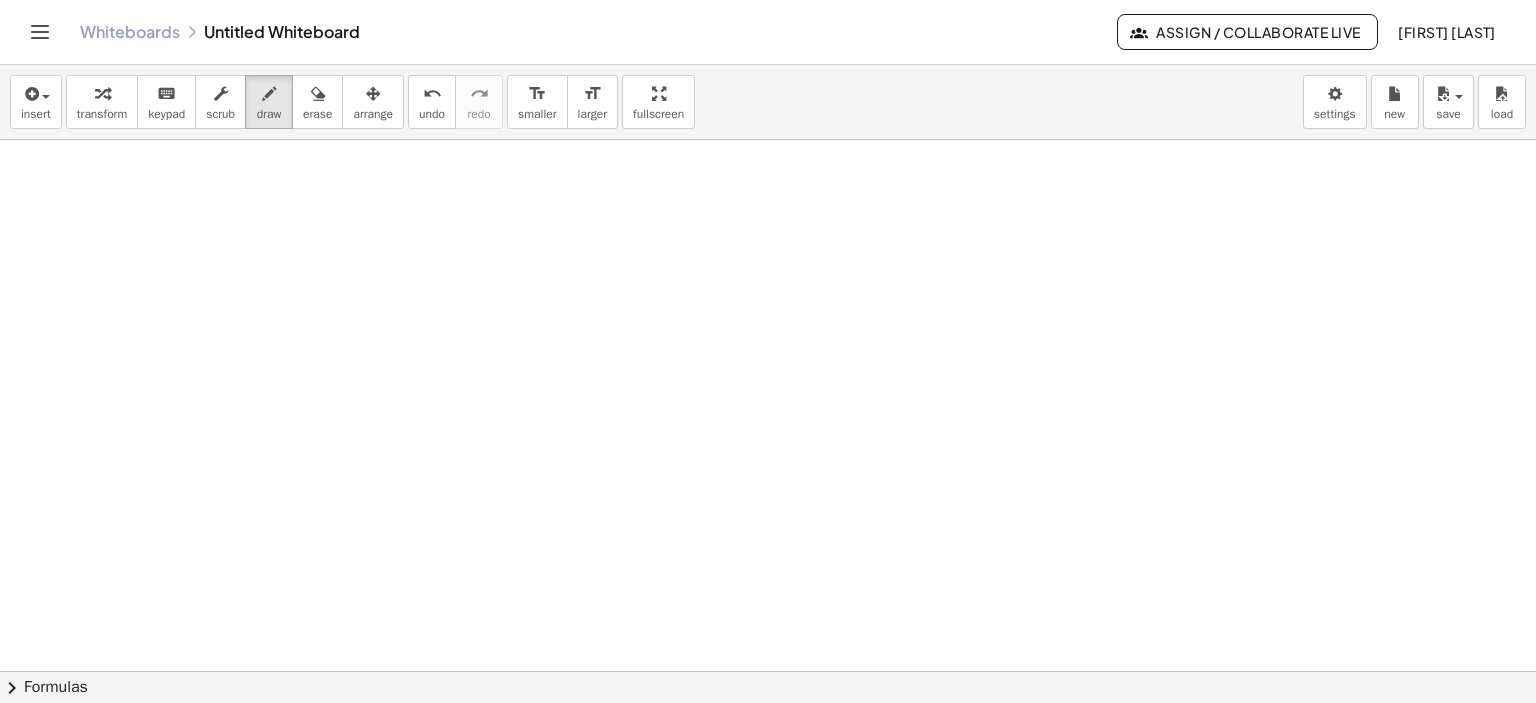 scroll, scrollTop: 2660, scrollLeft: 0, axis: vertical 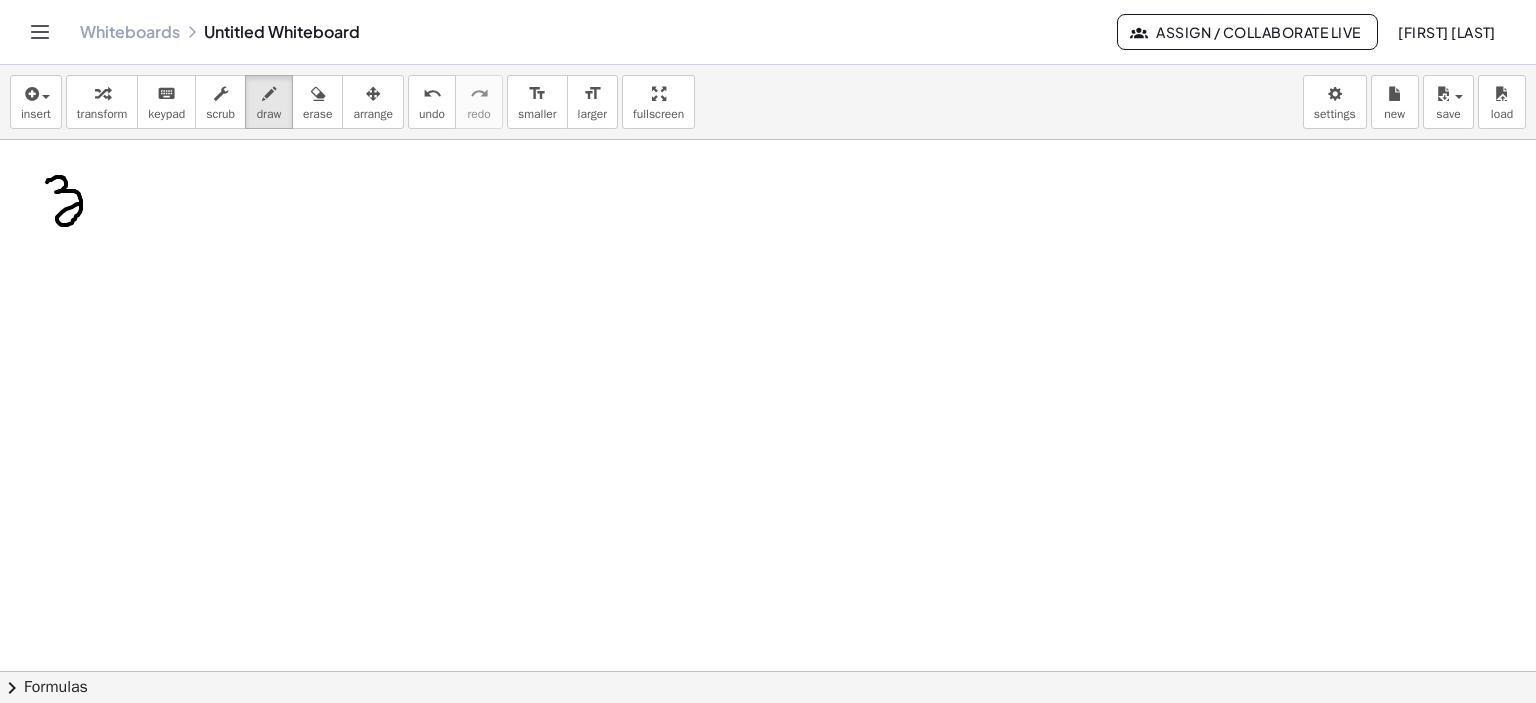 drag, startPoint x: 47, startPoint y: 181, endPoint x: 80, endPoint y: 200, distance: 38.078865 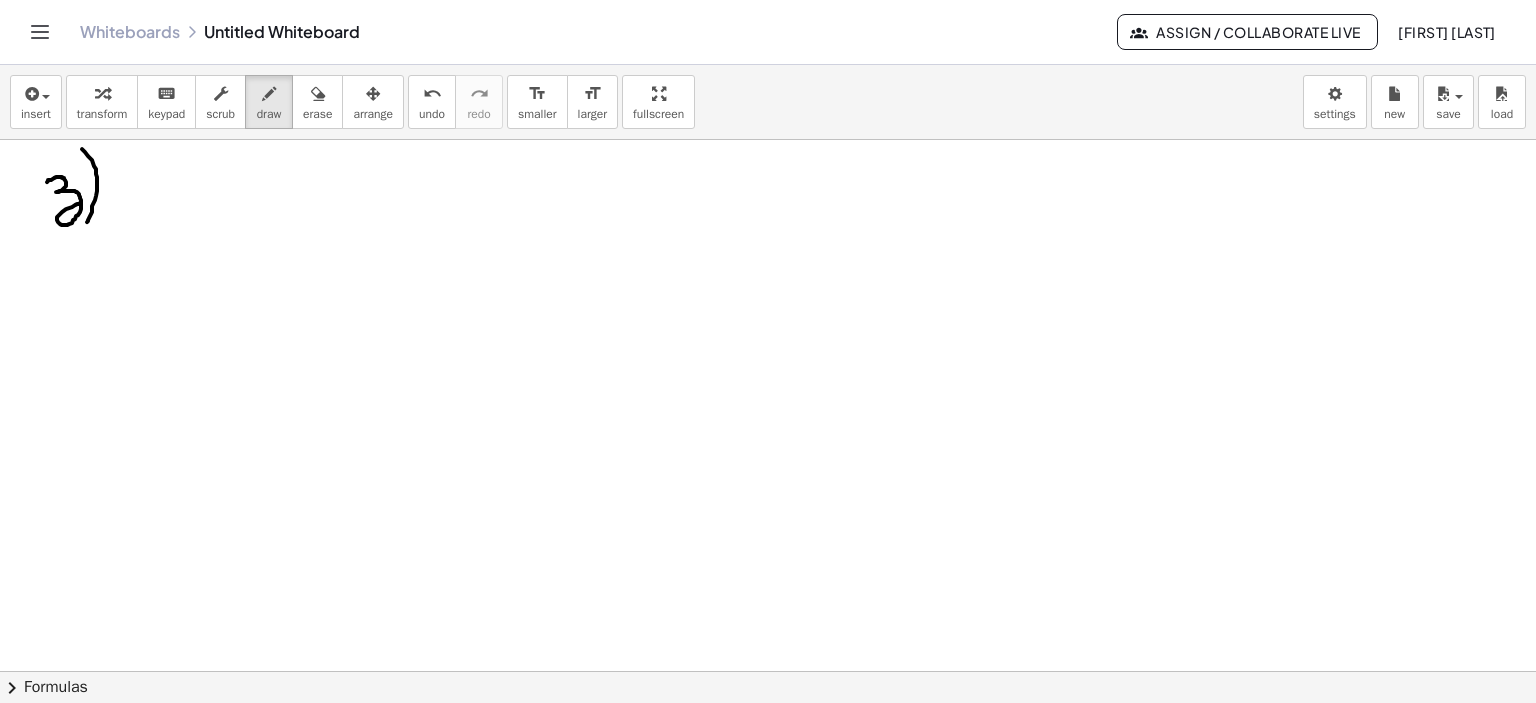 drag, startPoint x: 82, startPoint y: 148, endPoint x: 86, endPoint y: 219, distance: 71.11259 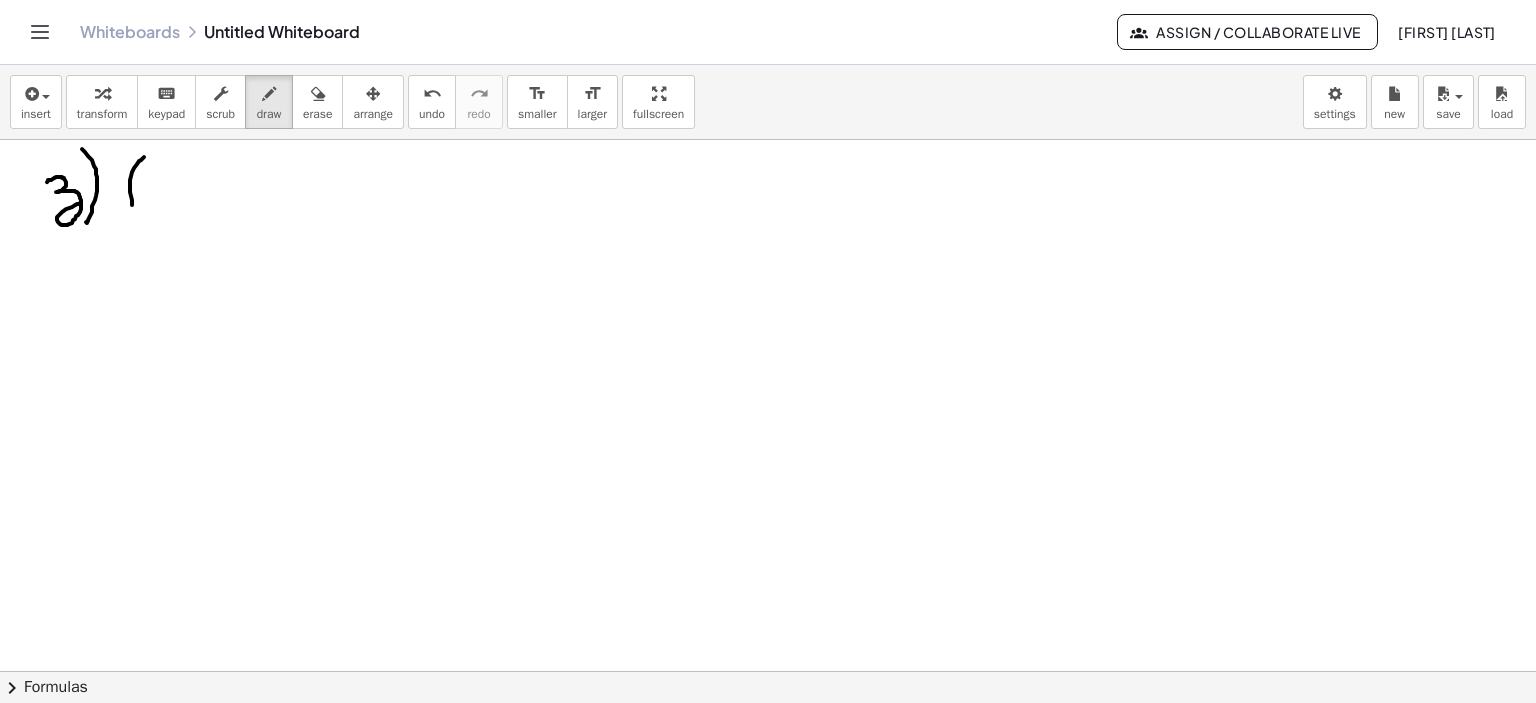 drag, startPoint x: 144, startPoint y: 156, endPoint x: 142, endPoint y: 236, distance: 80.024994 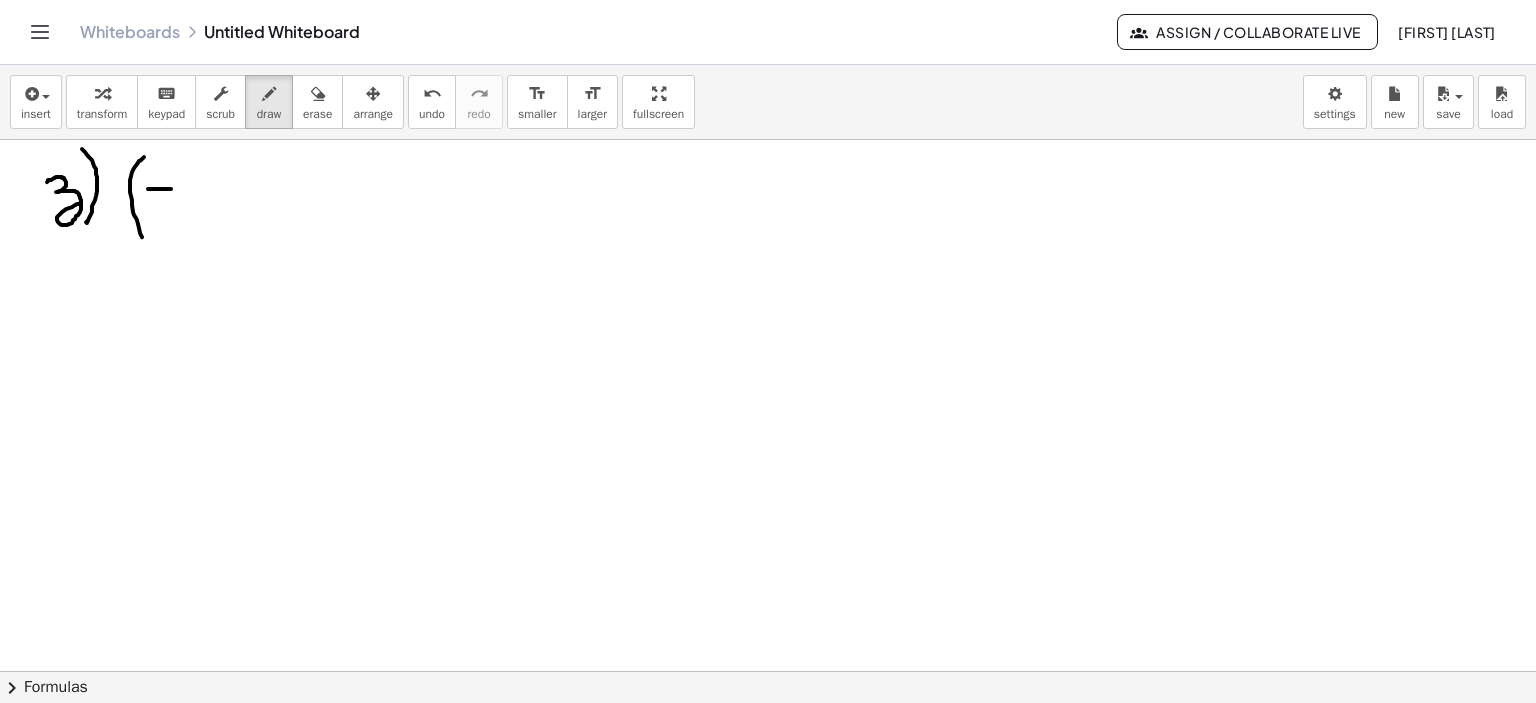 drag, startPoint x: 148, startPoint y: 188, endPoint x: 172, endPoint y: 188, distance: 24 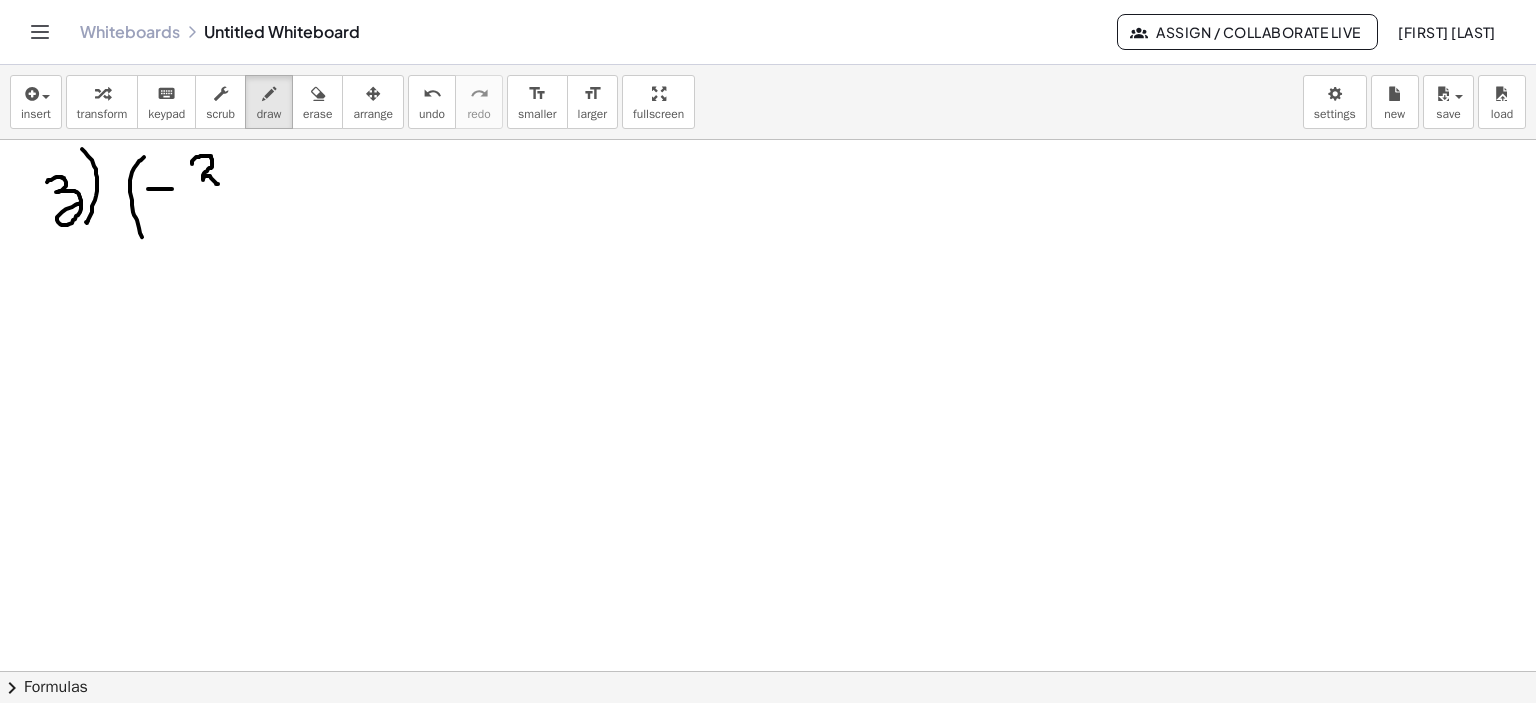 drag, startPoint x: 192, startPoint y: 163, endPoint x: 224, endPoint y: 178, distance: 35.341194 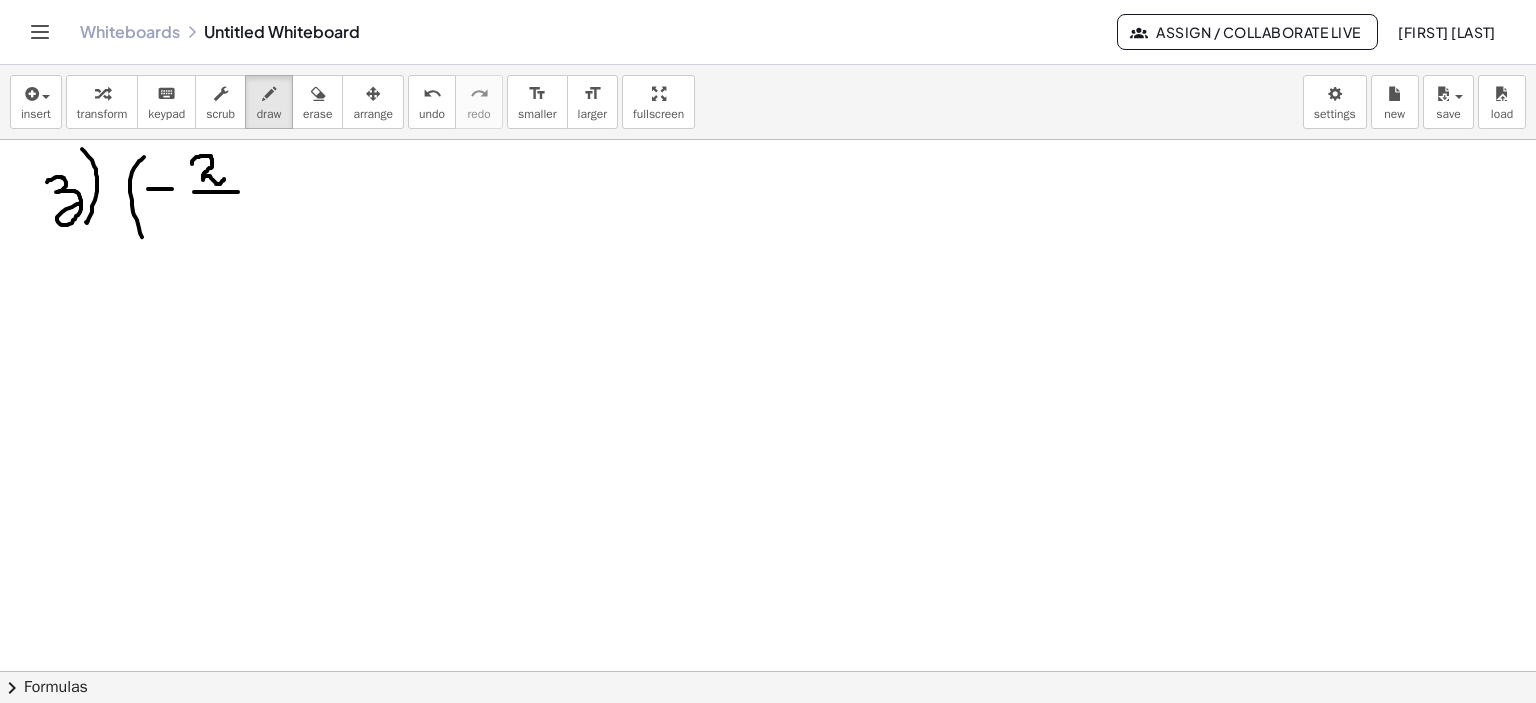 drag, startPoint x: 194, startPoint y: 191, endPoint x: 239, endPoint y: 191, distance: 45 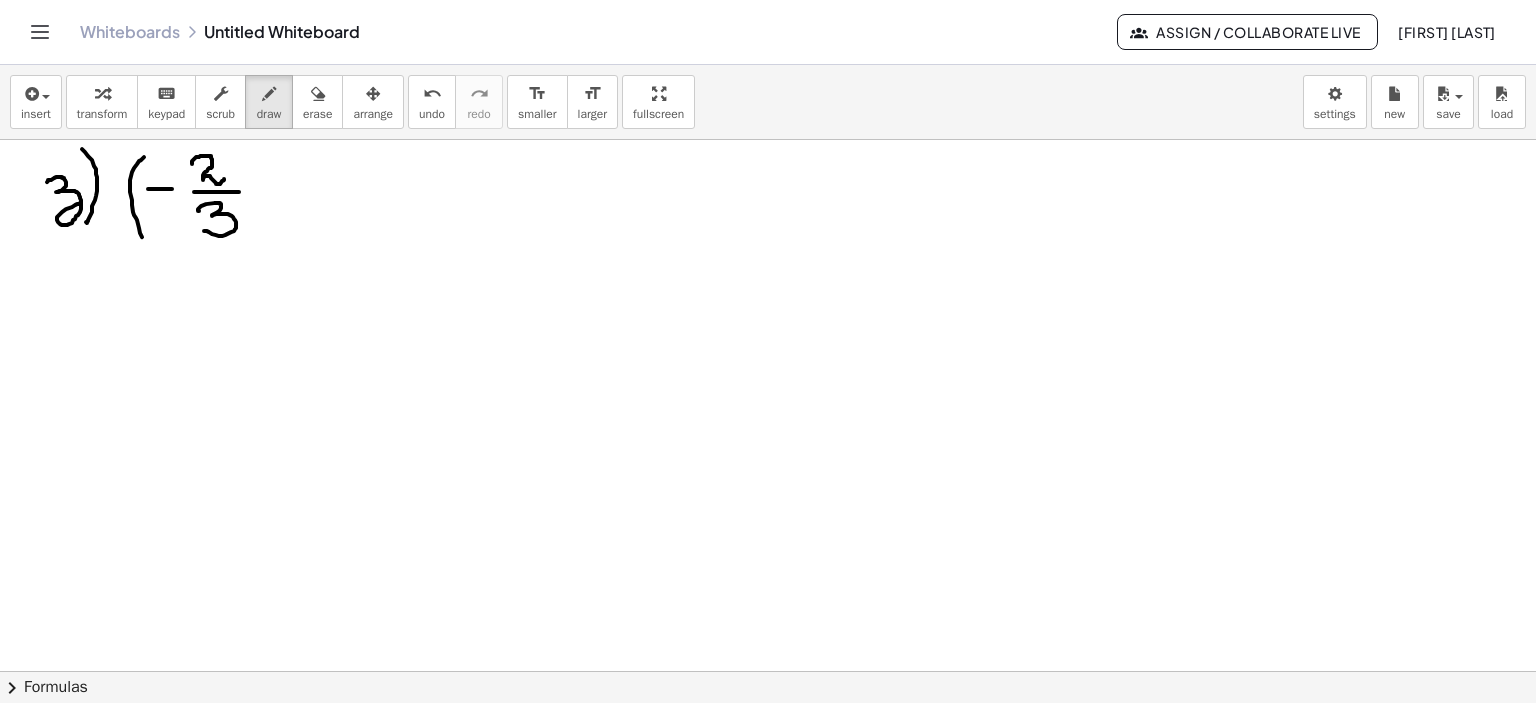 drag, startPoint x: 198, startPoint y: 210, endPoint x: 264, endPoint y: 205, distance: 66.189125 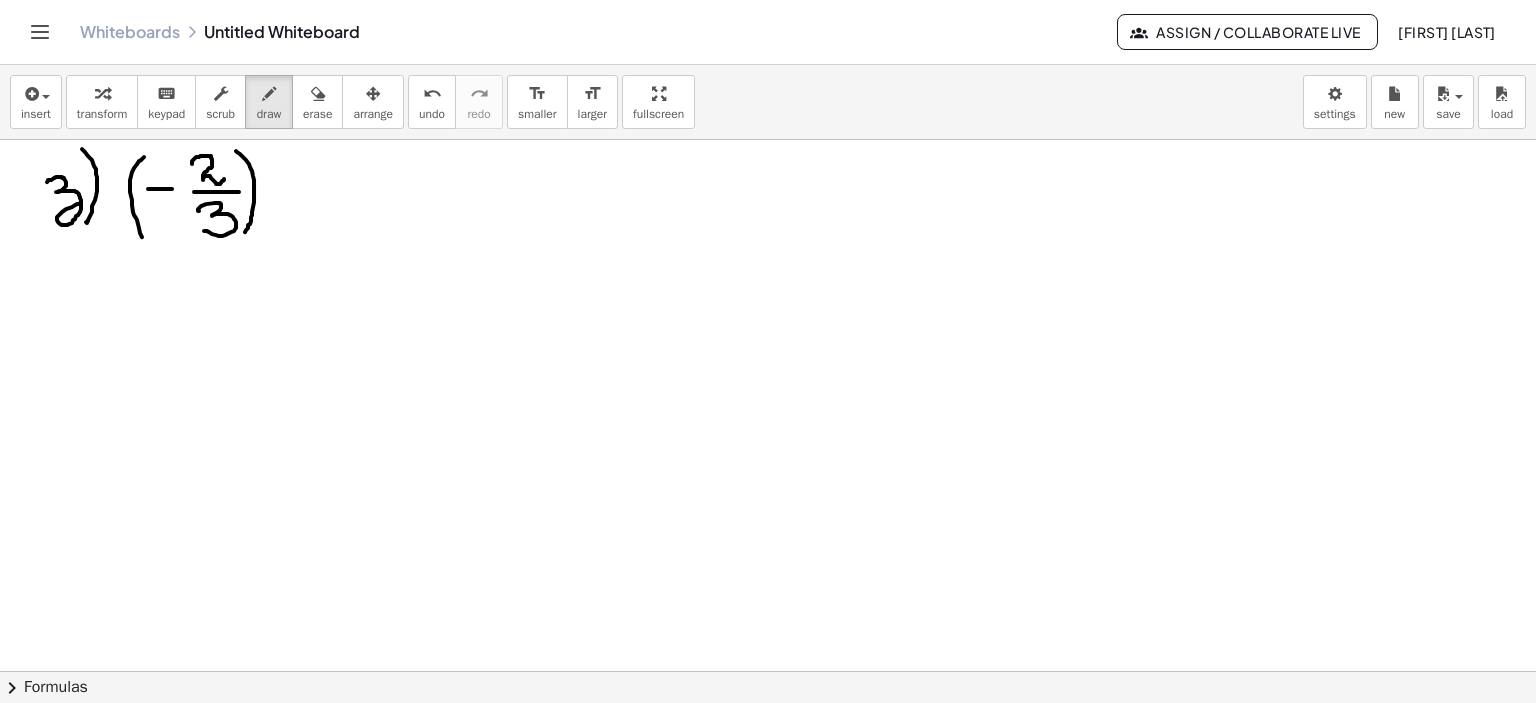 drag, startPoint x: 236, startPoint y: 150, endPoint x: 259, endPoint y: 227, distance: 80.36168 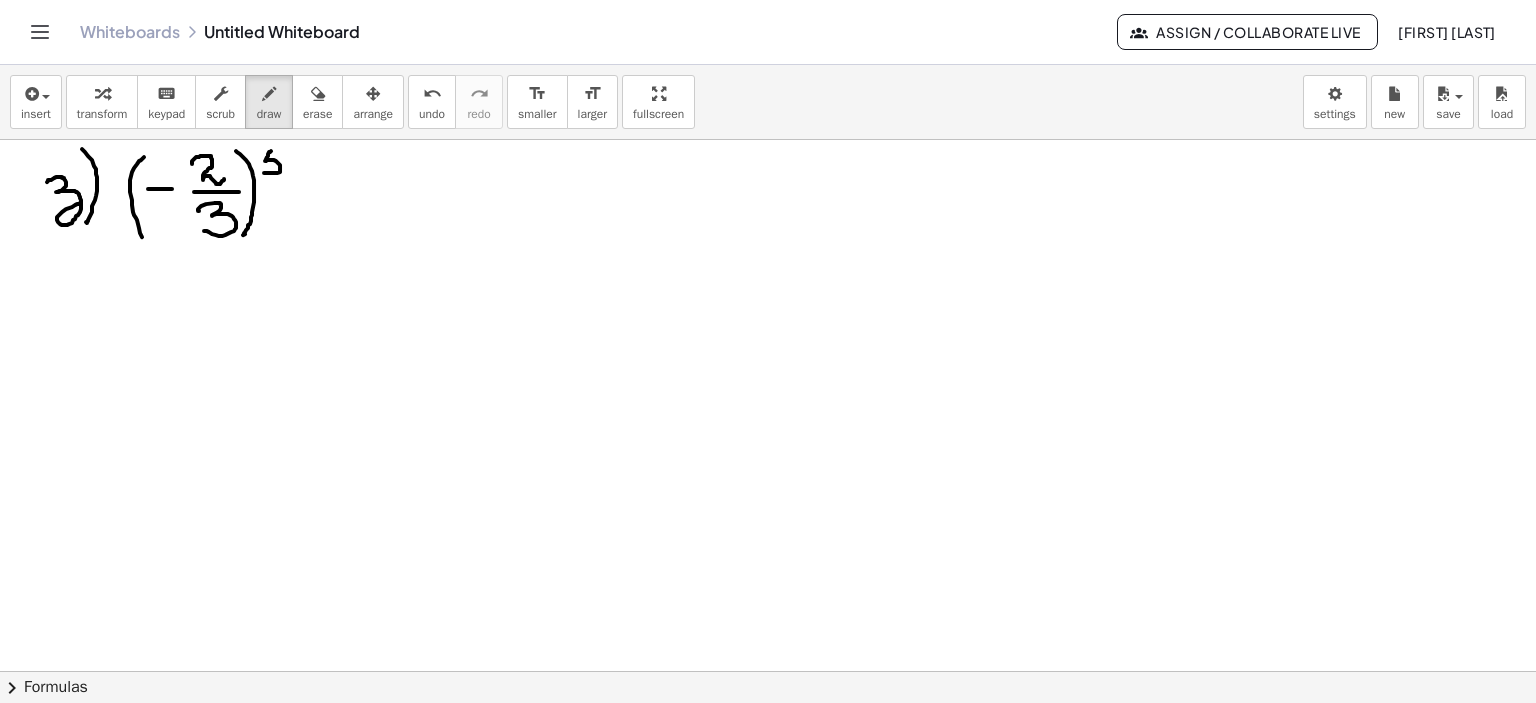 drag, startPoint x: 271, startPoint y: 150, endPoint x: 265, endPoint y: 170, distance: 20.880613 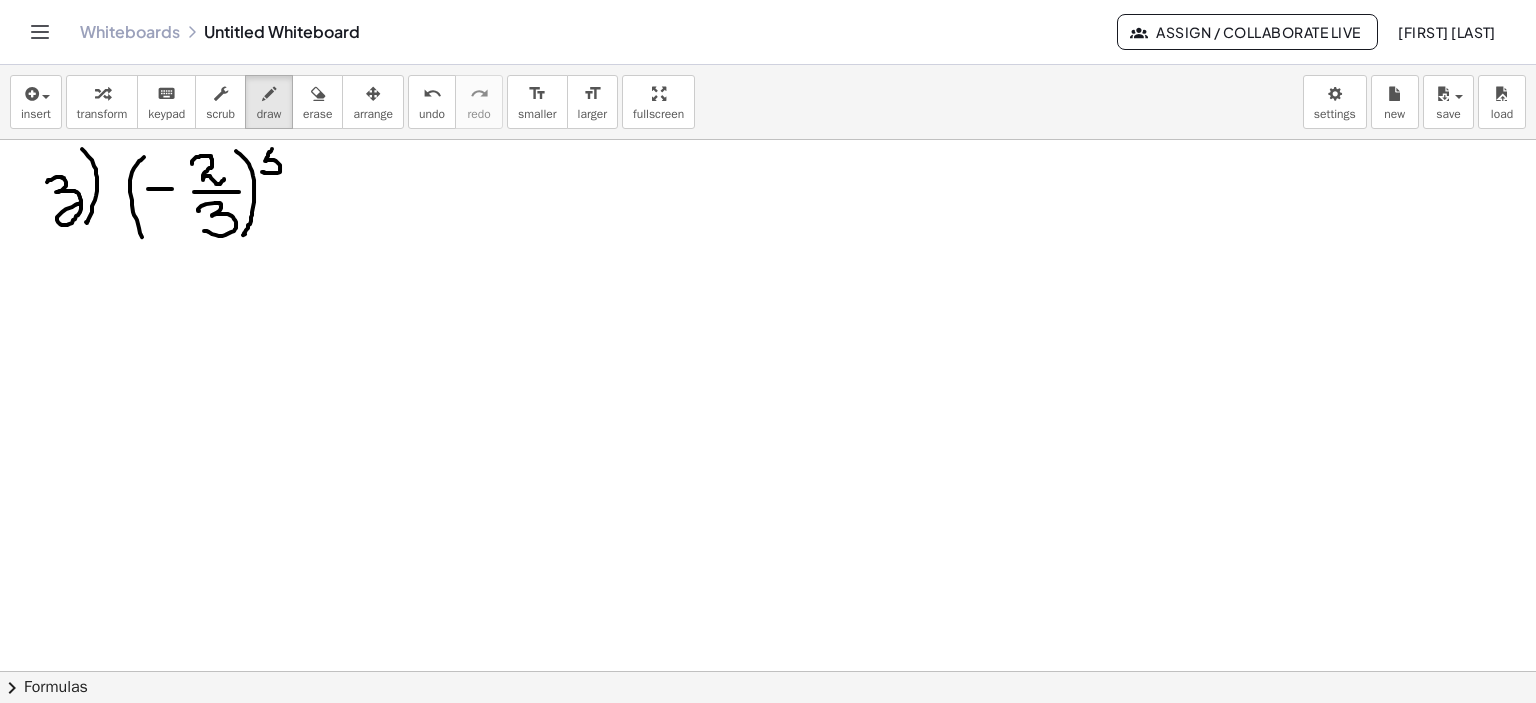 drag, startPoint x: 272, startPoint y: 148, endPoint x: 296, endPoint y: 150, distance: 24.083189 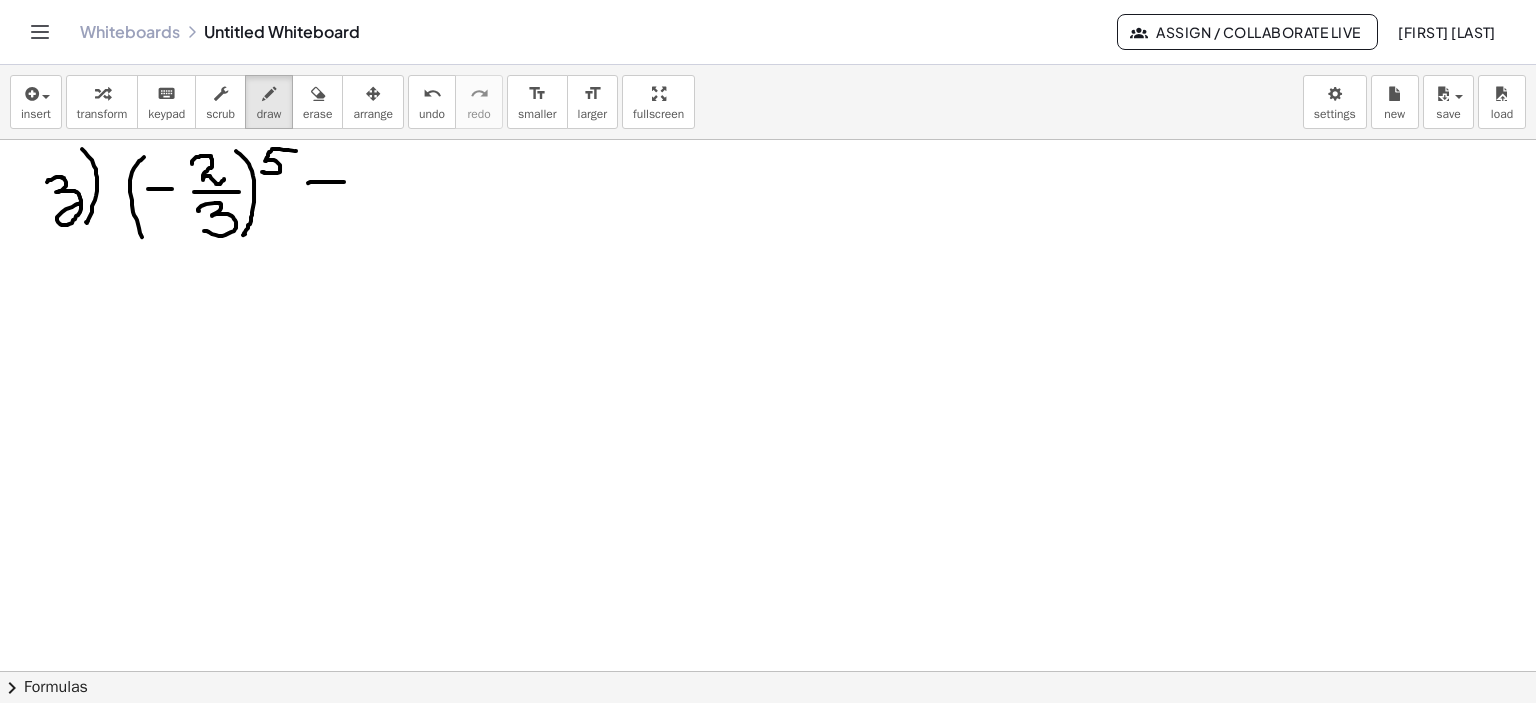 drag, startPoint x: 308, startPoint y: 182, endPoint x: 343, endPoint y: 183, distance: 35.014282 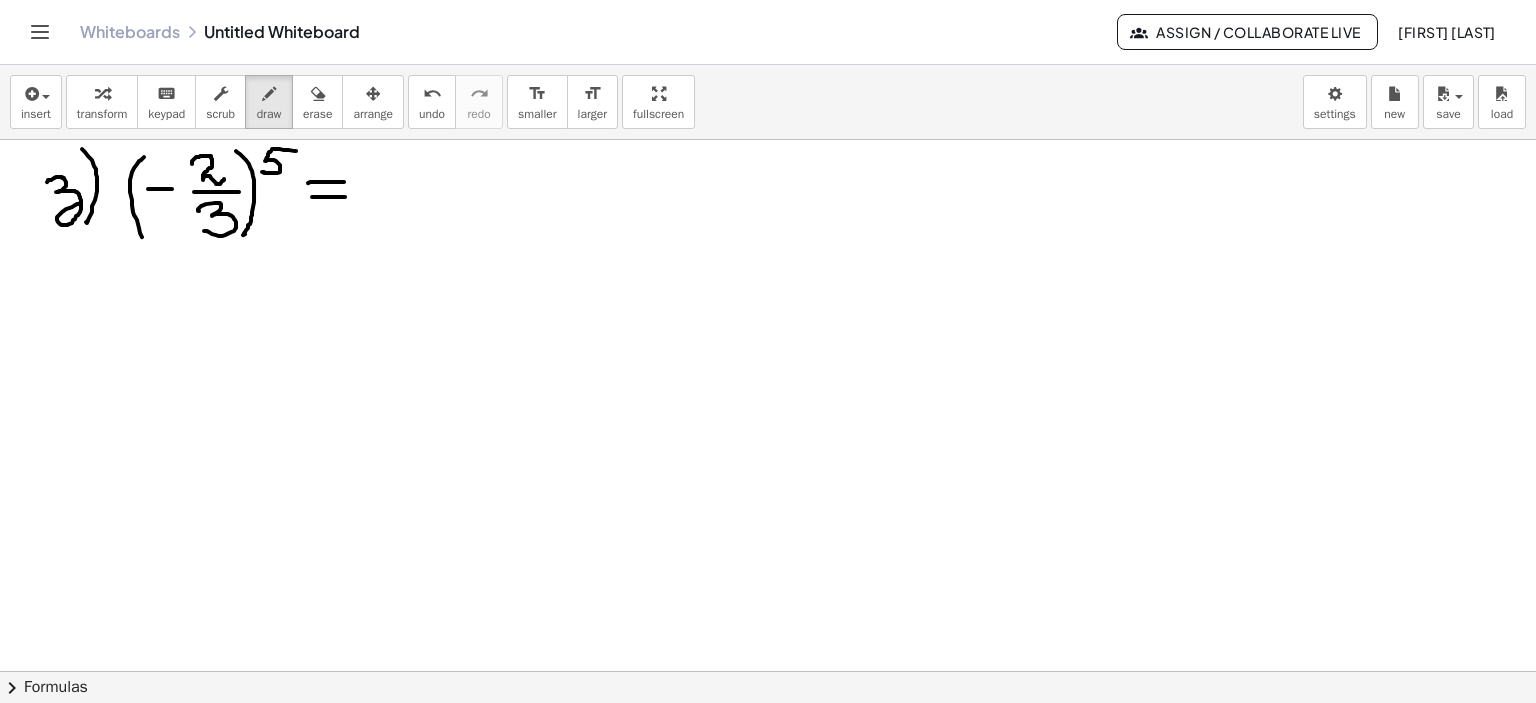drag, startPoint x: 322, startPoint y: 196, endPoint x: 346, endPoint y: 197, distance: 24.020824 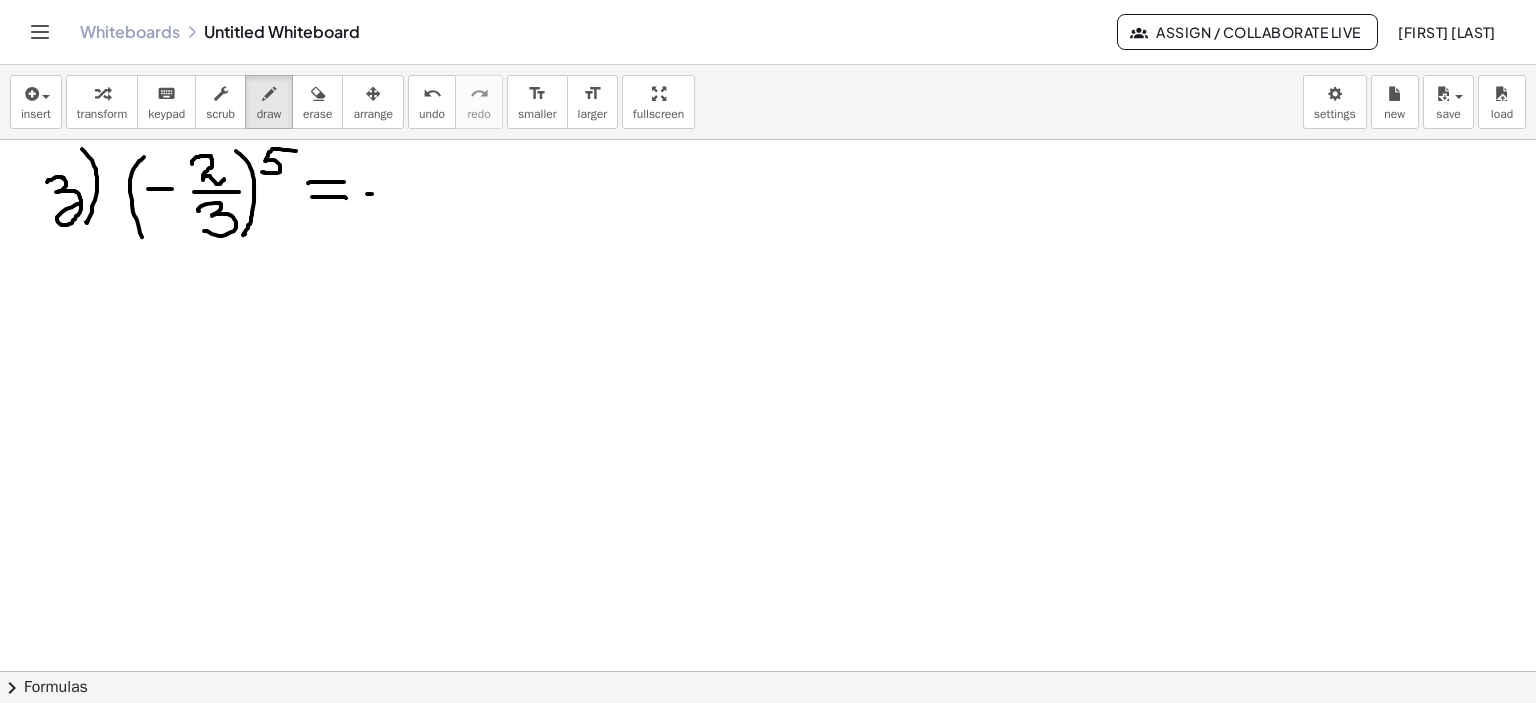 drag, startPoint x: 367, startPoint y: 193, endPoint x: 400, endPoint y: 195, distance: 33.06055 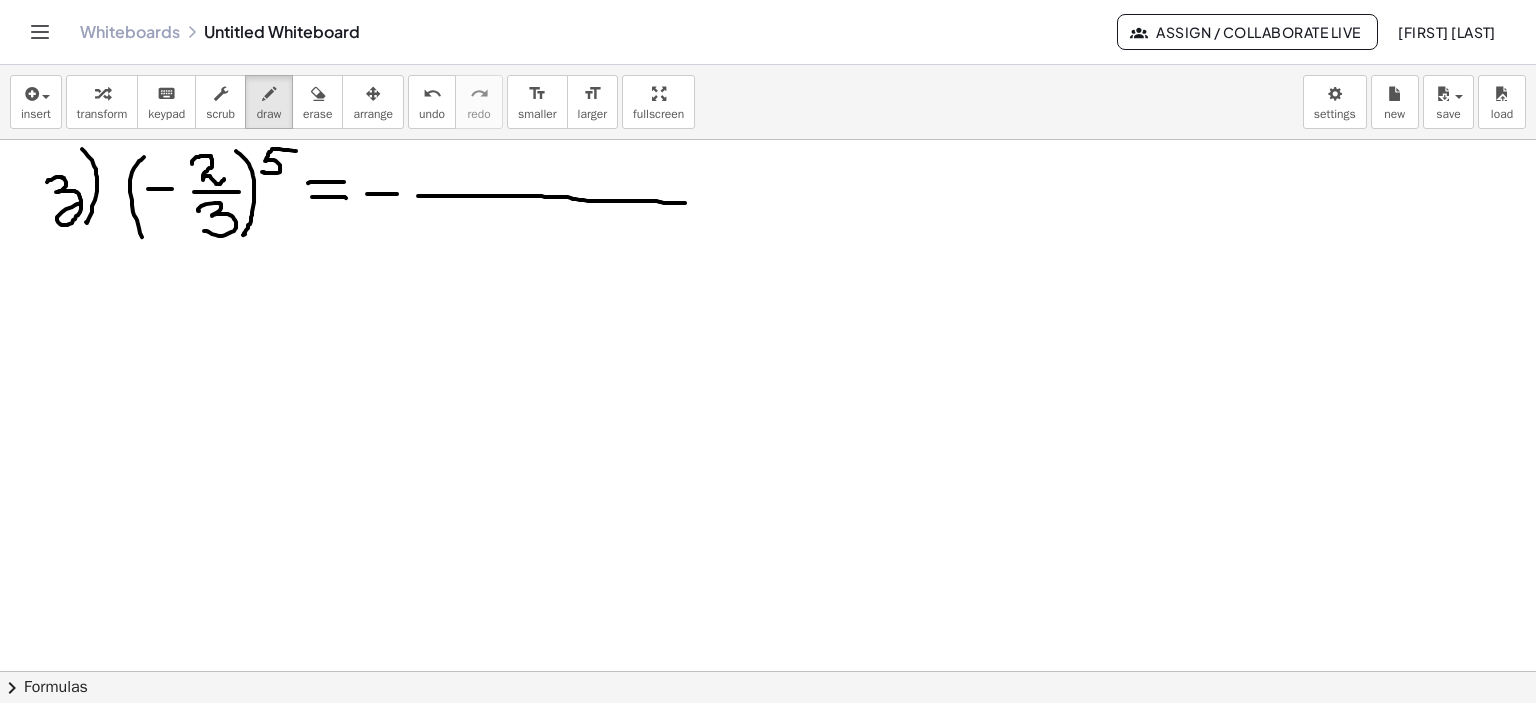 drag, startPoint x: 418, startPoint y: 195, endPoint x: 685, endPoint y: 202, distance: 267.09174 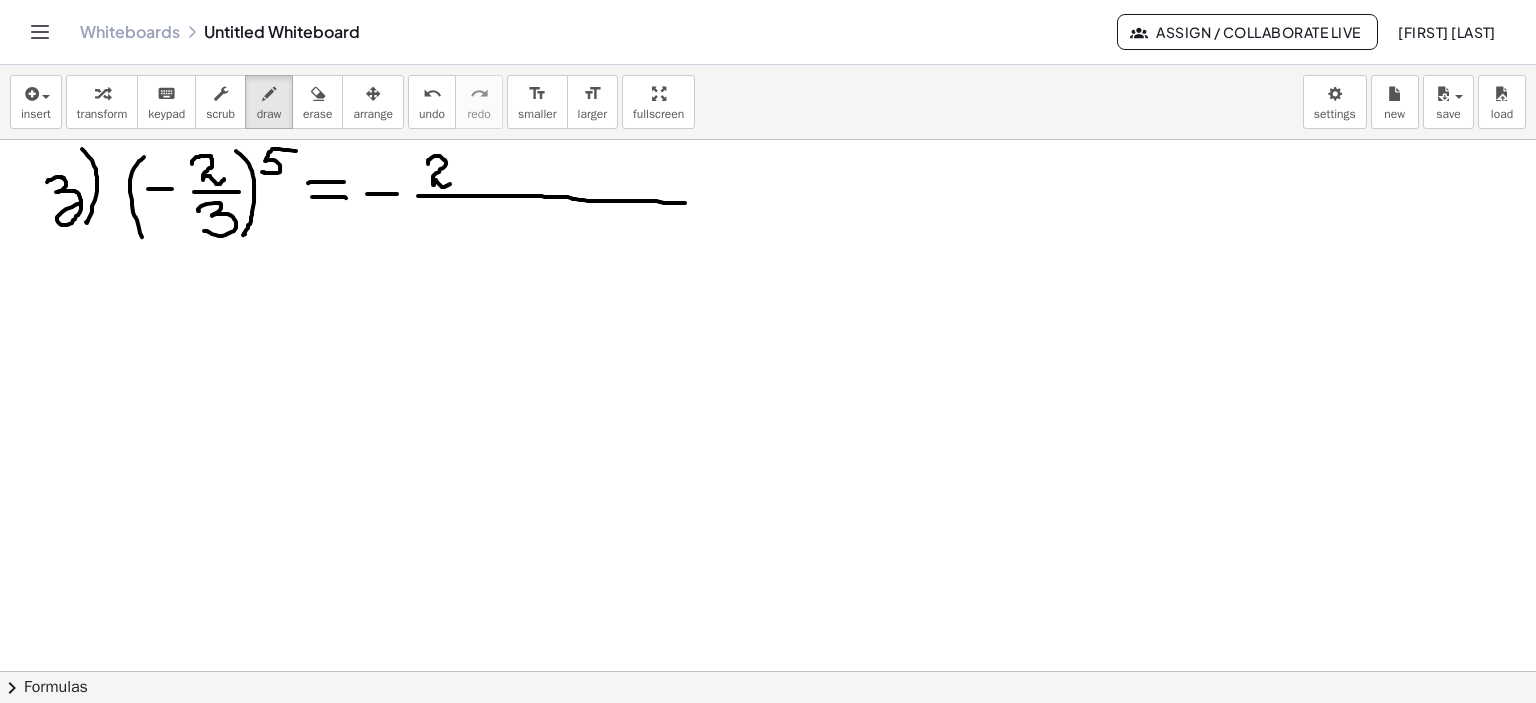 drag, startPoint x: 428, startPoint y: 163, endPoint x: 464, endPoint y: 179, distance: 39.39543 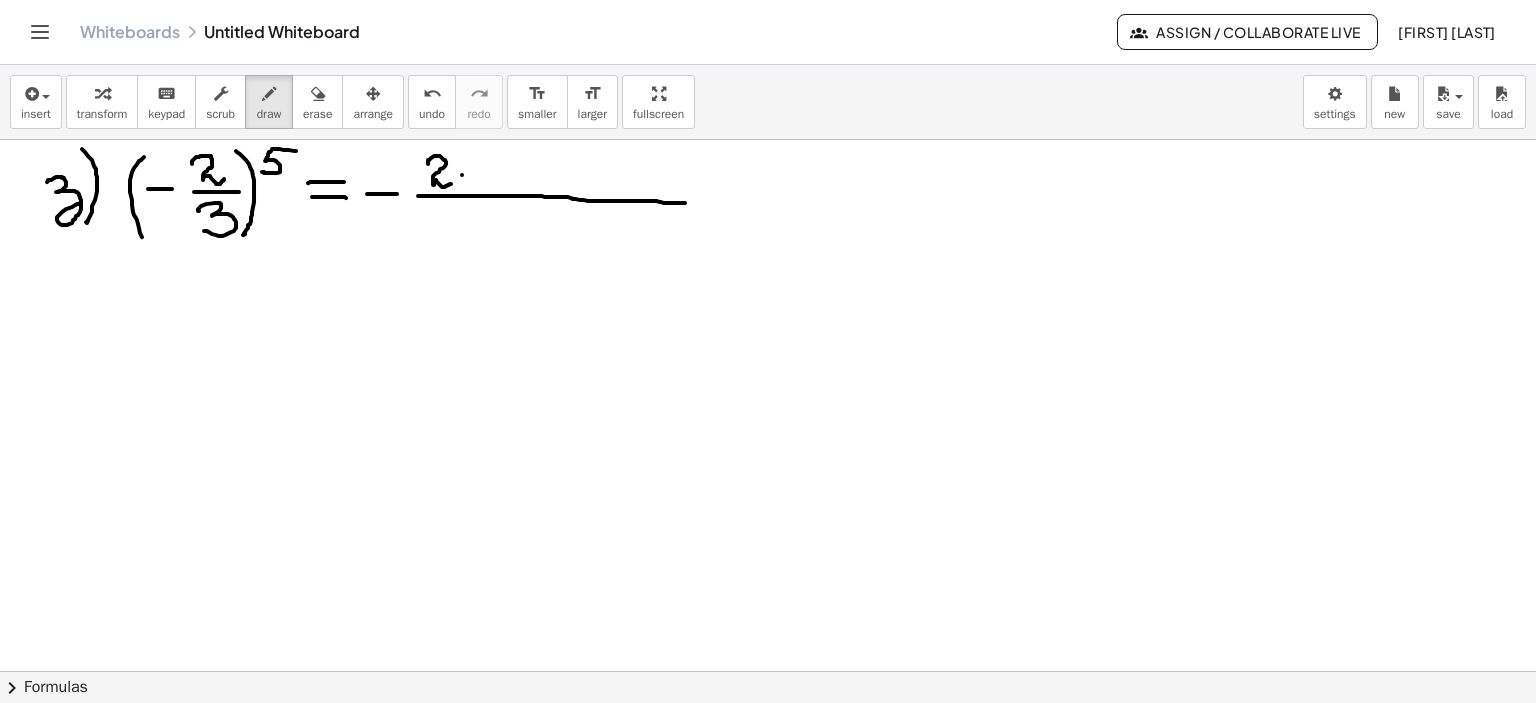 click at bounding box center [768, -658] 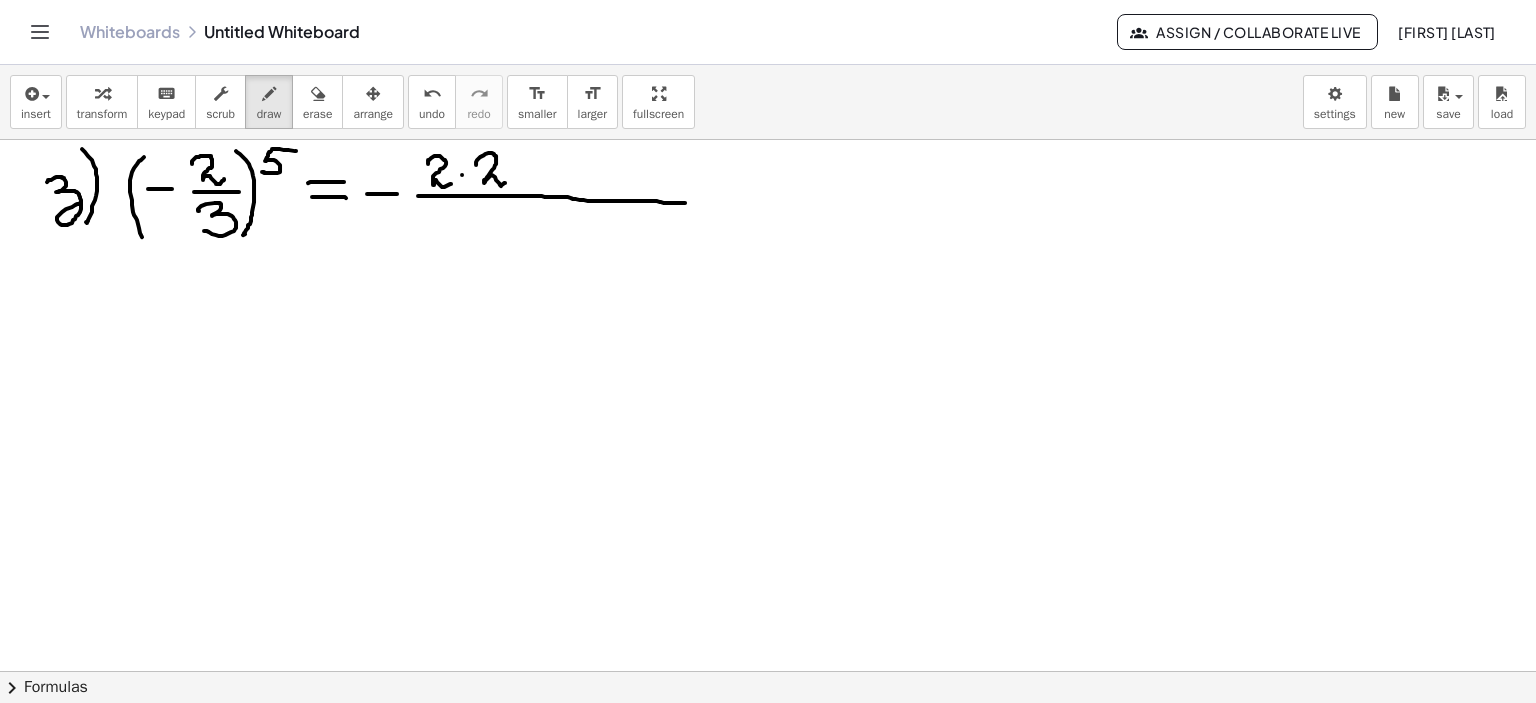 drag, startPoint x: 476, startPoint y: 164, endPoint x: 530, endPoint y: 174, distance: 54.91812 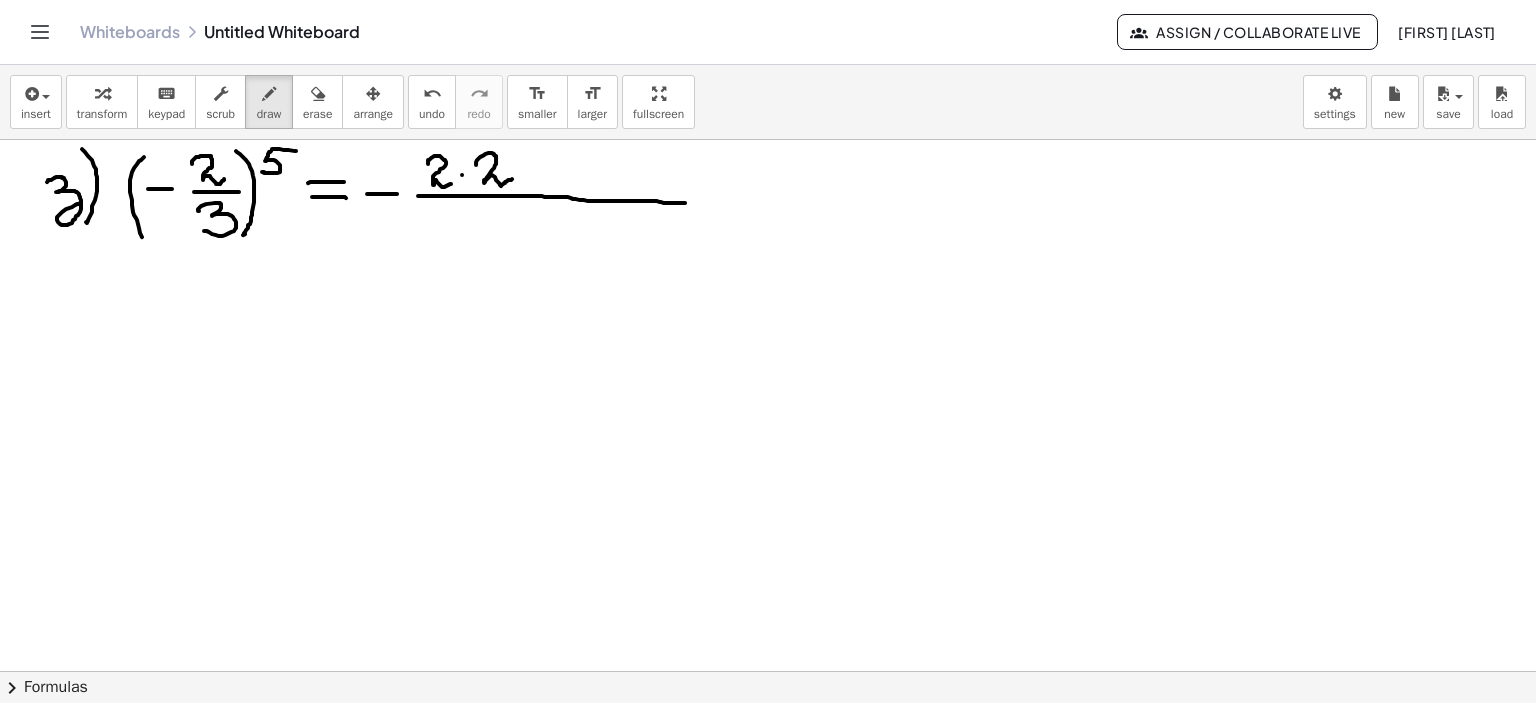 click at bounding box center [768, -658] 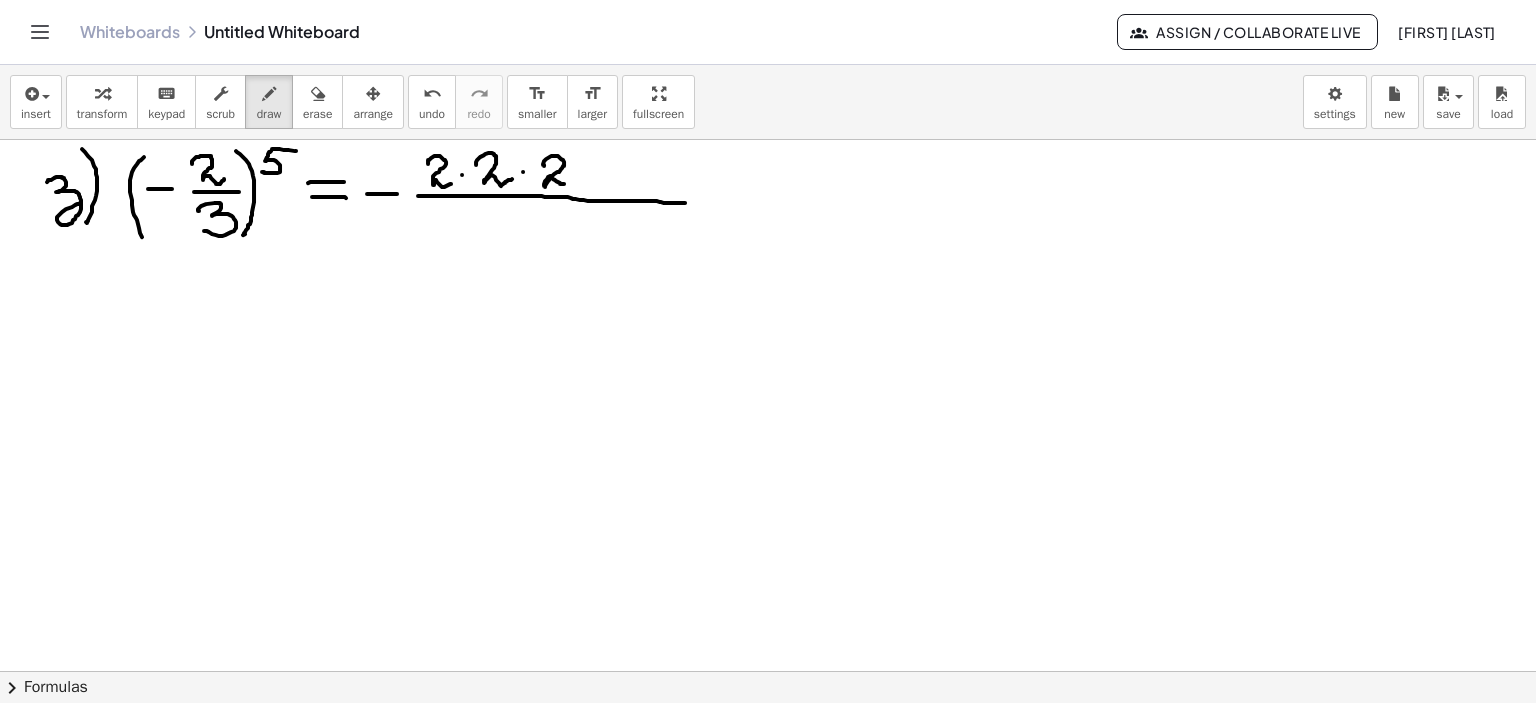 drag, startPoint x: 544, startPoint y: 165, endPoint x: 584, endPoint y: 175, distance: 41.231056 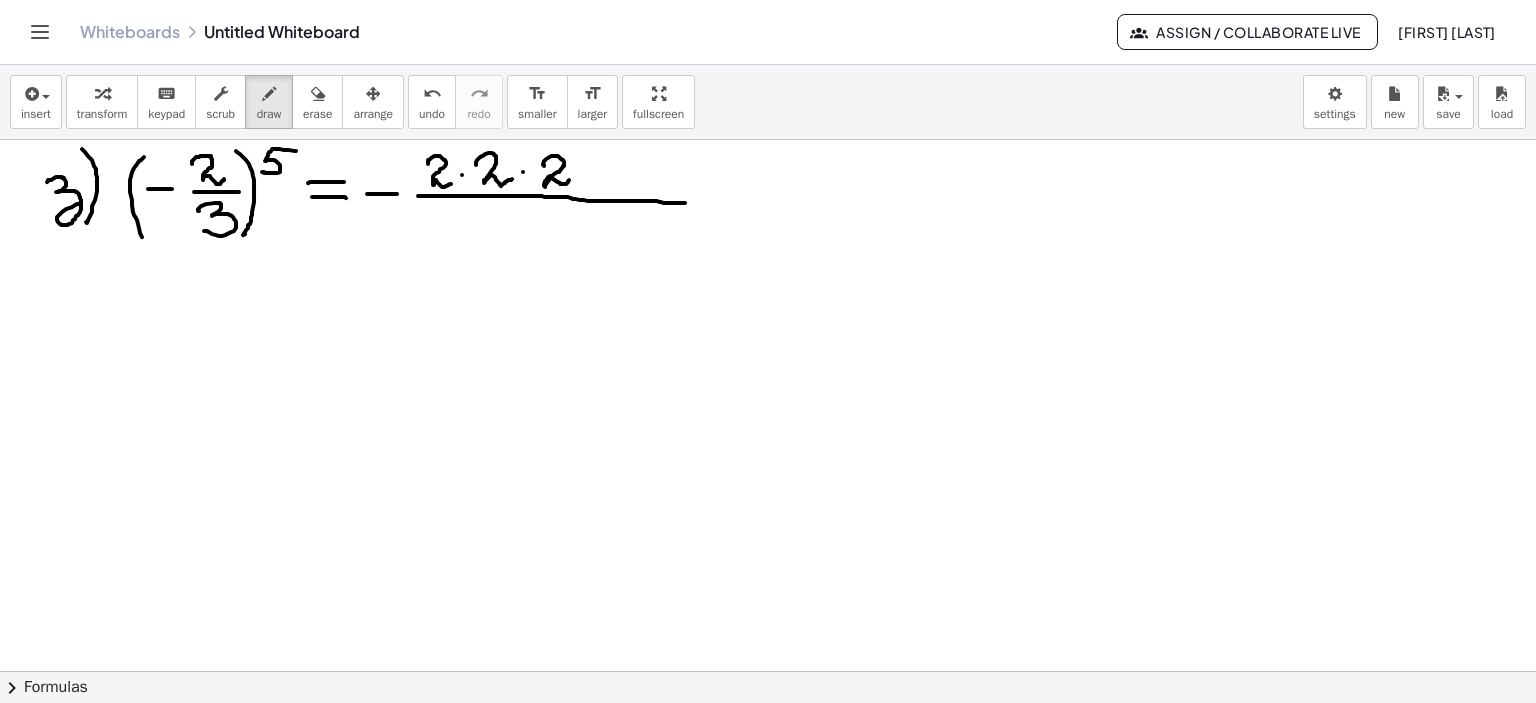 click at bounding box center (768, -658) 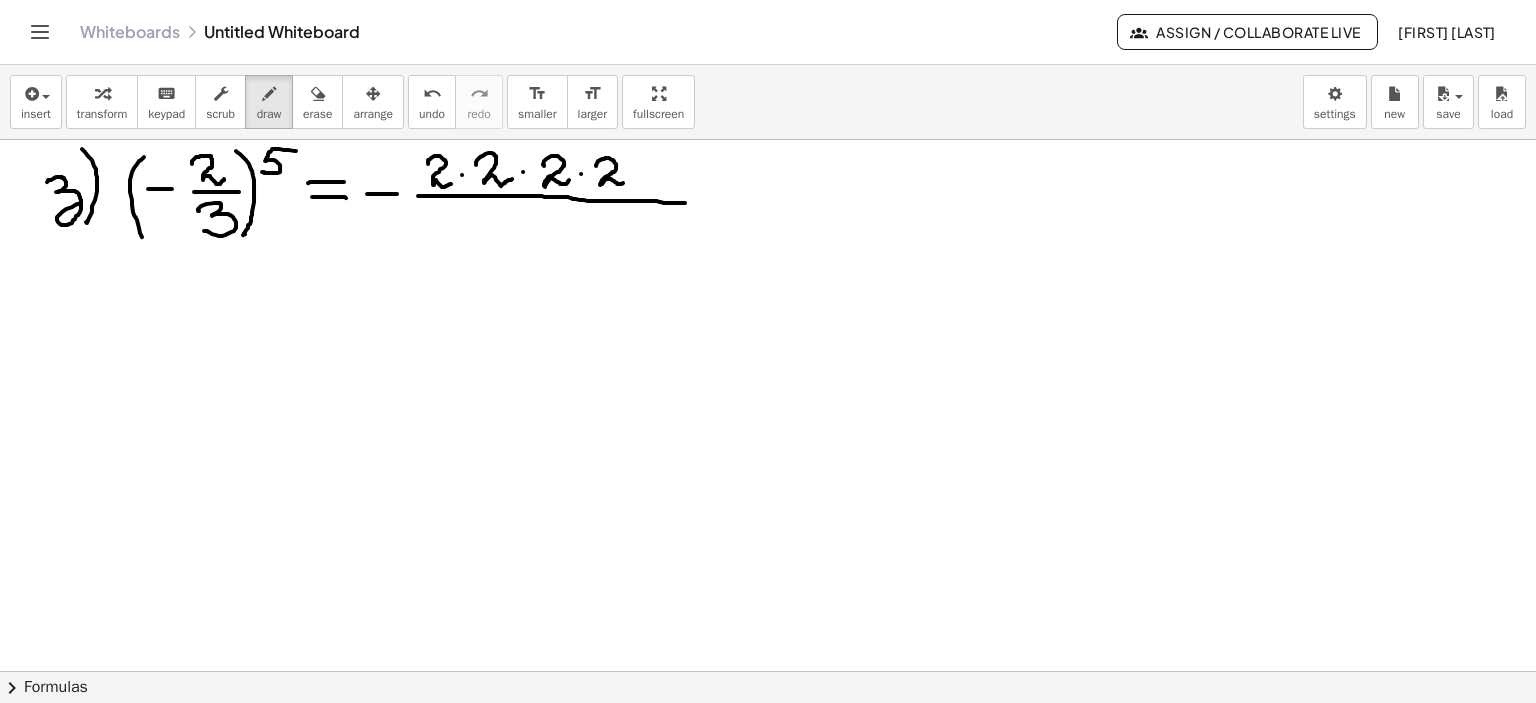 drag, startPoint x: 596, startPoint y: 165, endPoint x: 646, endPoint y: 179, distance: 51.92302 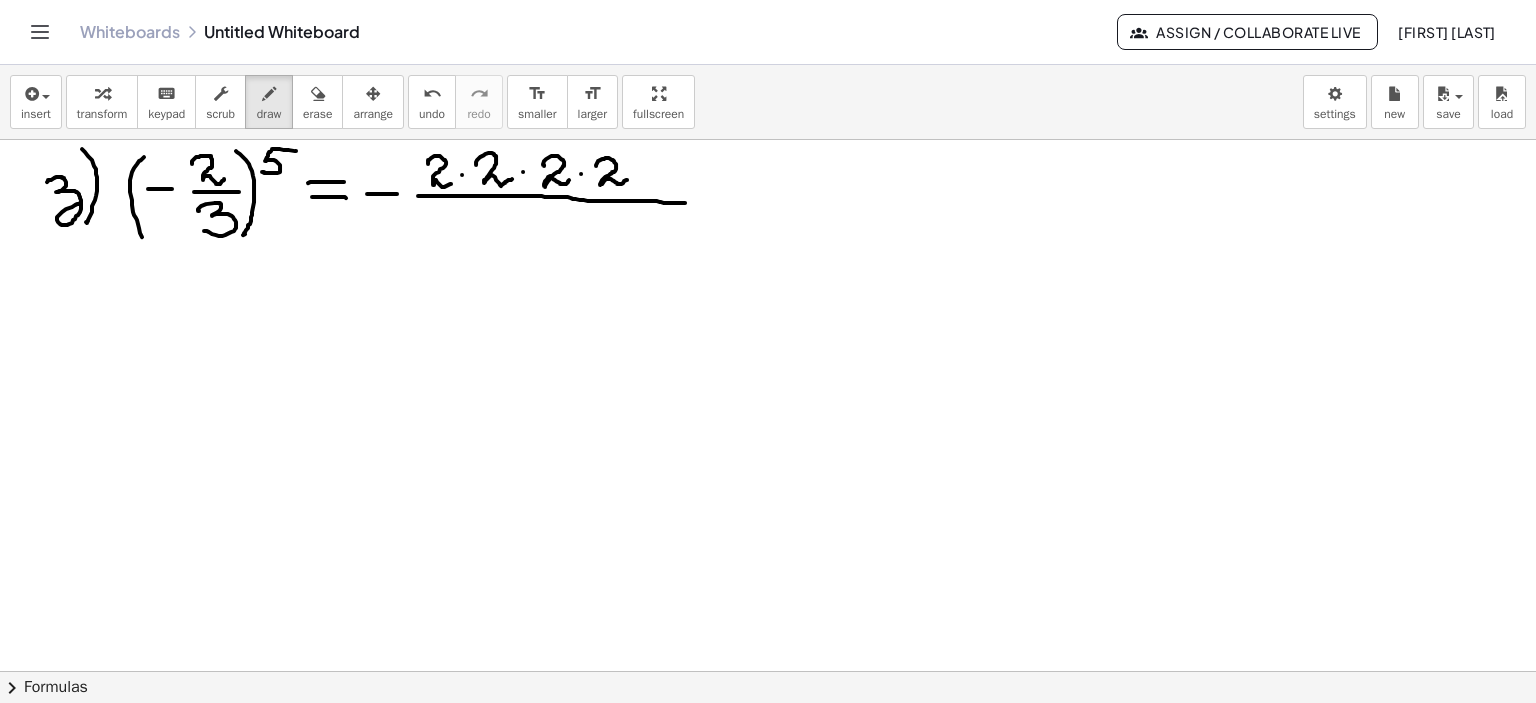 click at bounding box center (768, -658) 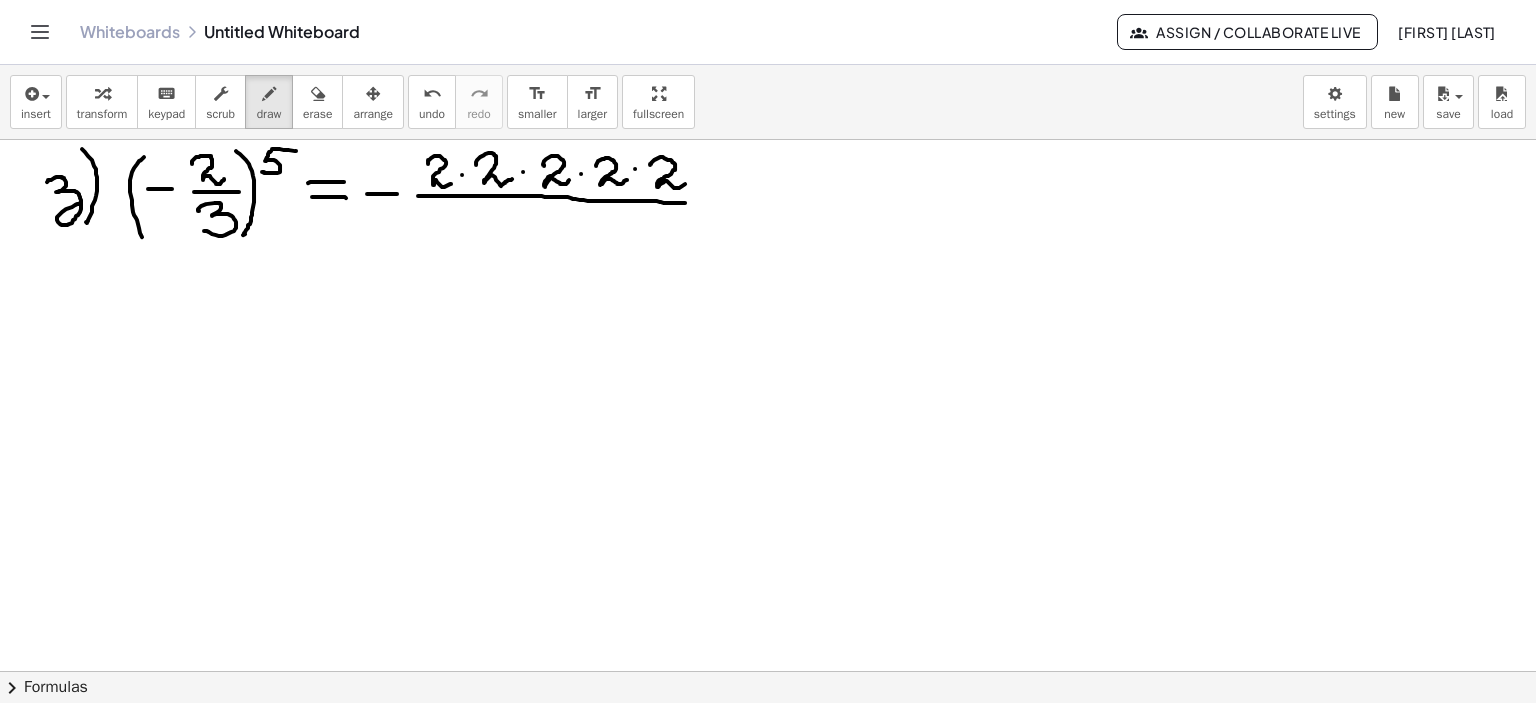 drag, startPoint x: 650, startPoint y: 164, endPoint x: 688, endPoint y: 180, distance: 41.231056 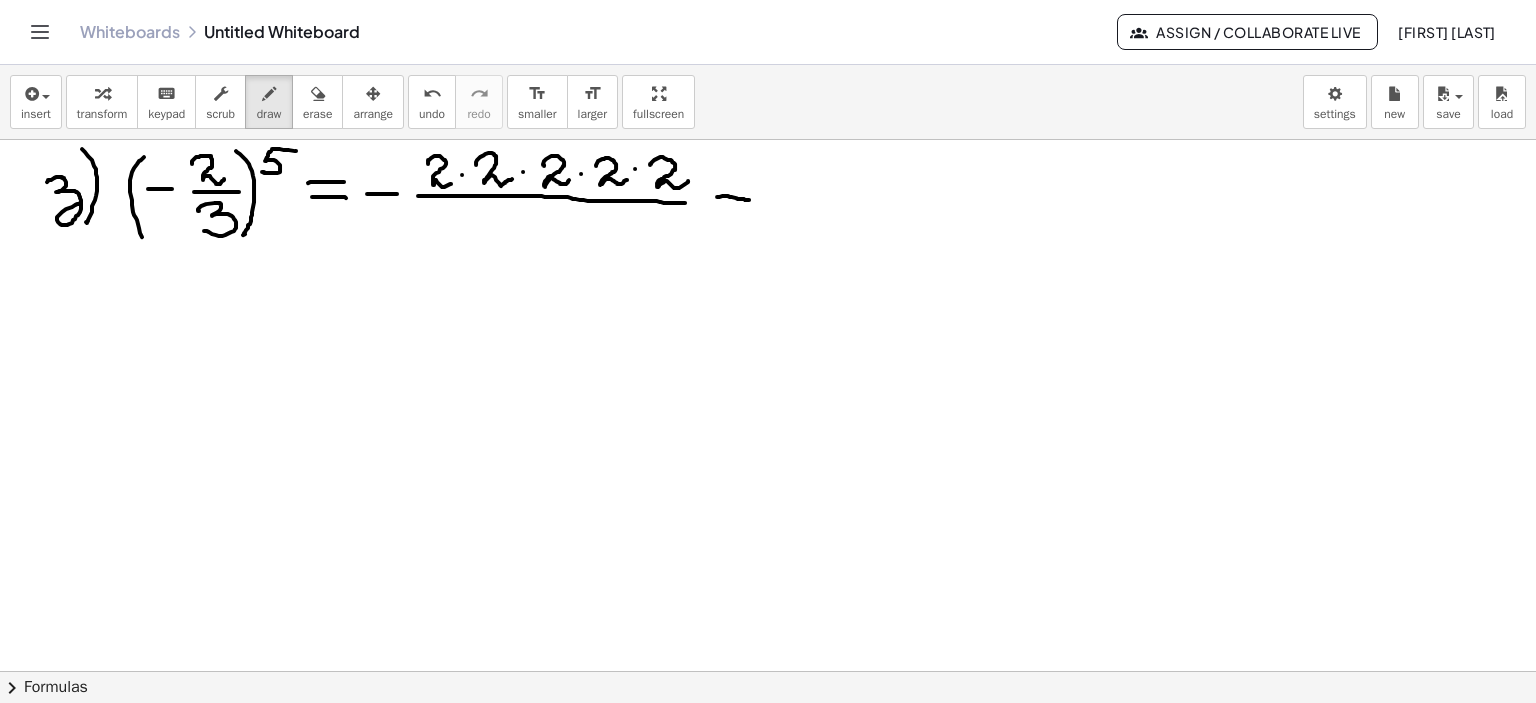 drag, startPoint x: 718, startPoint y: 196, endPoint x: 749, endPoint y: 199, distance: 31.144823 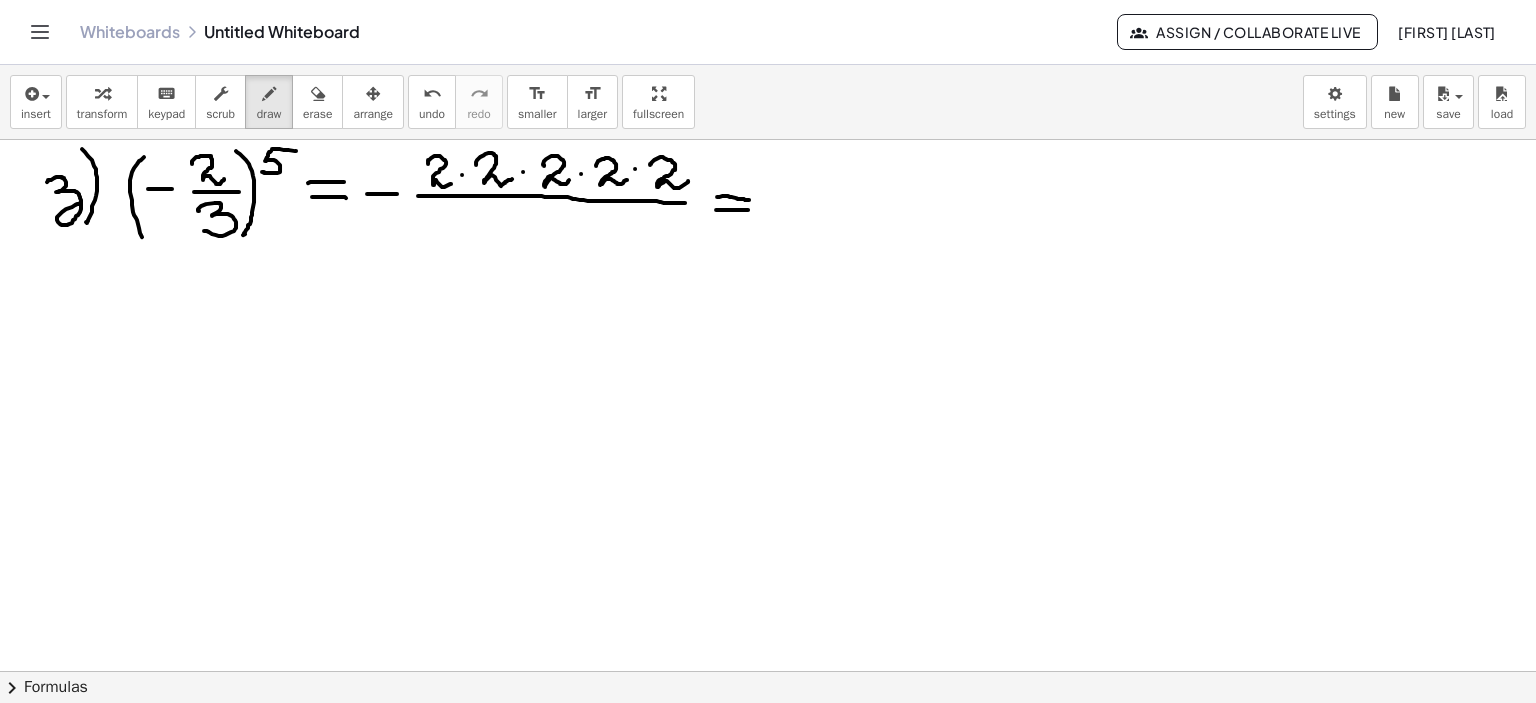 drag, startPoint x: 716, startPoint y: 209, endPoint x: 748, endPoint y: 209, distance: 32 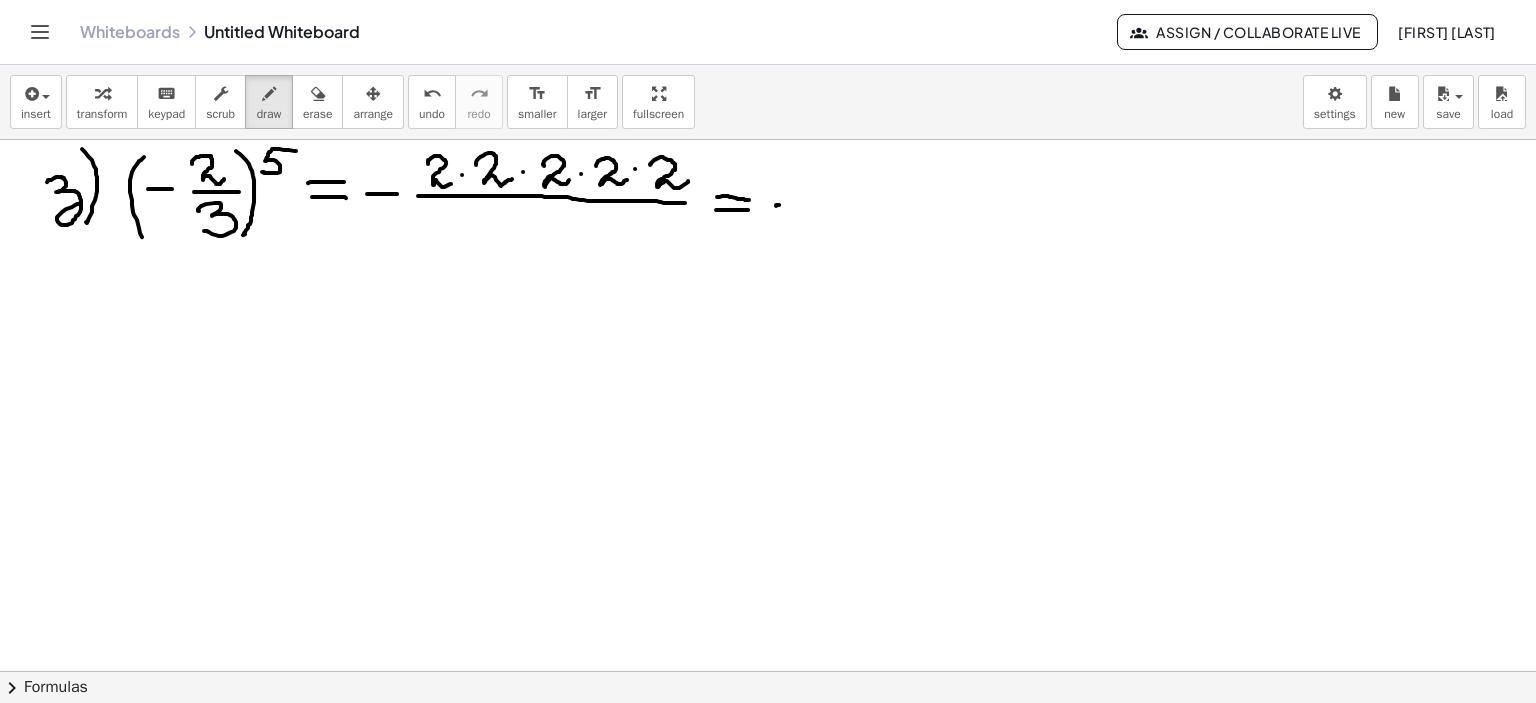 drag, startPoint x: 776, startPoint y: 205, endPoint x: 792, endPoint y: 204, distance: 16.03122 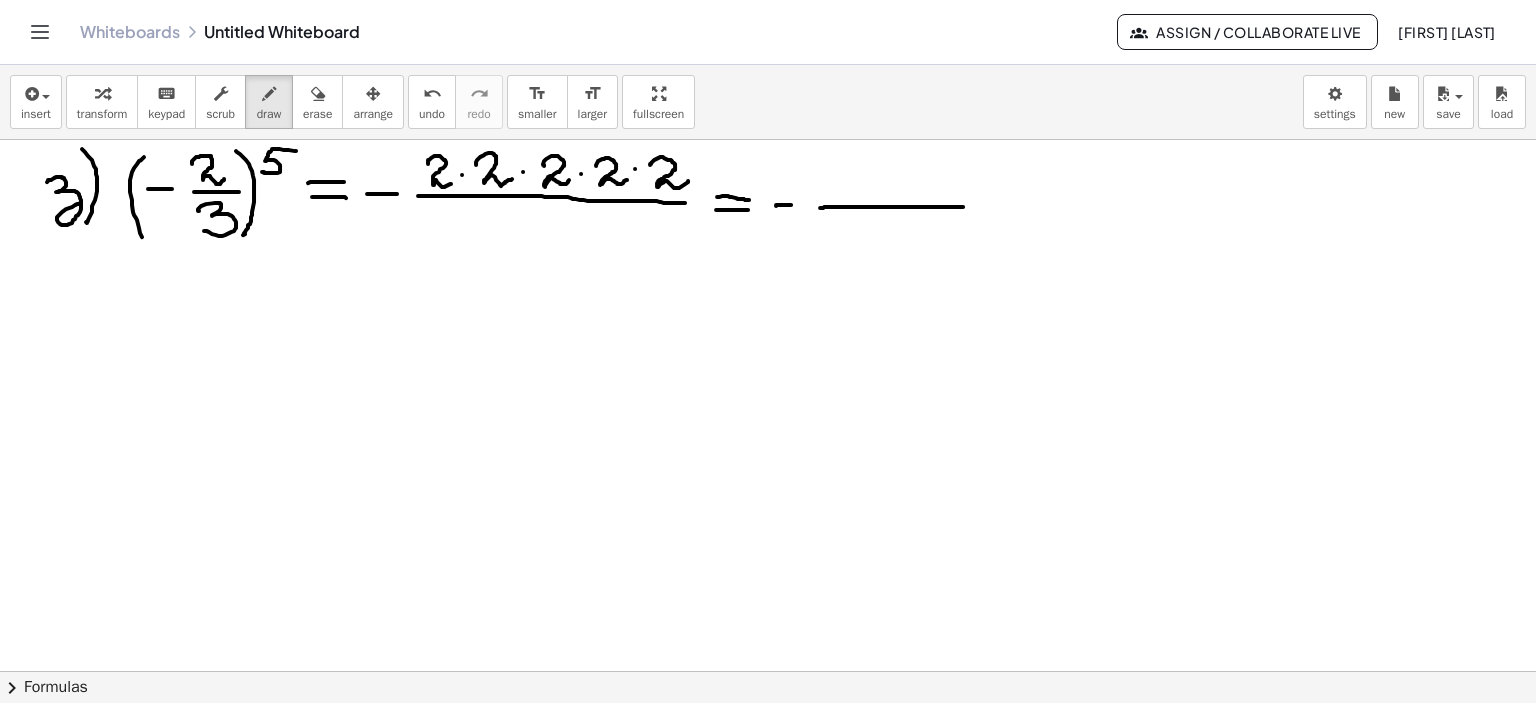 drag, startPoint x: 820, startPoint y: 207, endPoint x: 964, endPoint y: 206, distance: 144.00348 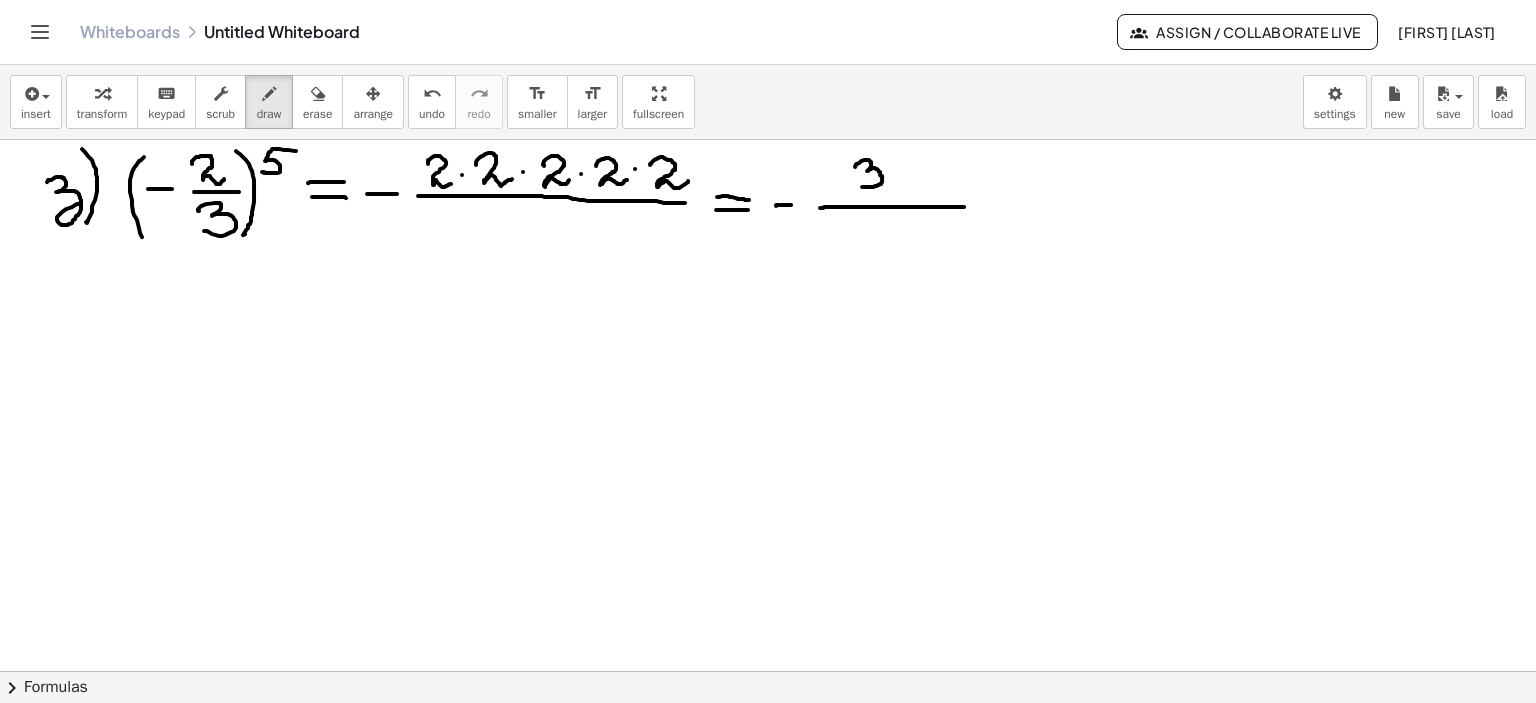 drag, startPoint x: 855, startPoint y: 166, endPoint x: 857, endPoint y: 185, distance: 19.104973 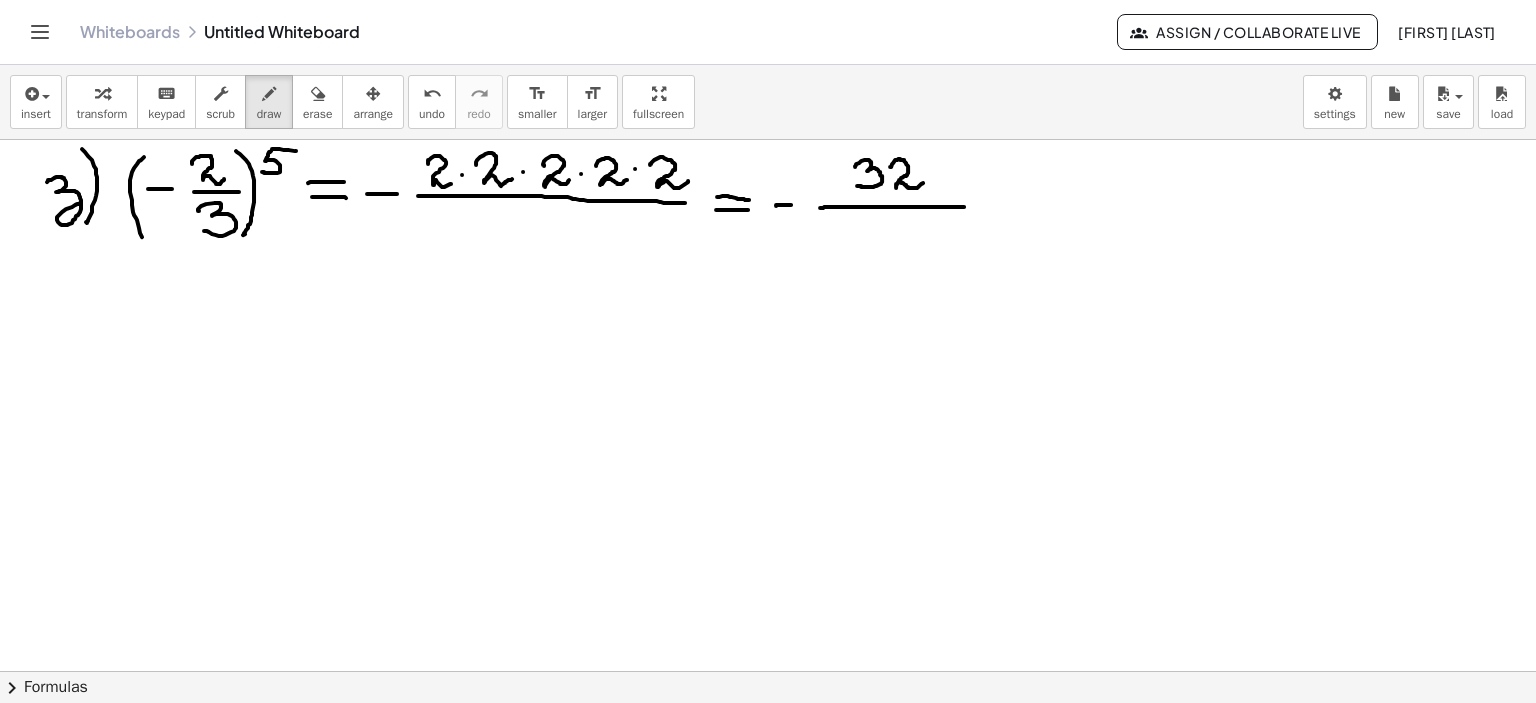 drag, startPoint x: 890, startPoint y: 166, endPoint x: 923, endPoint y: 182, distance: 36.67424 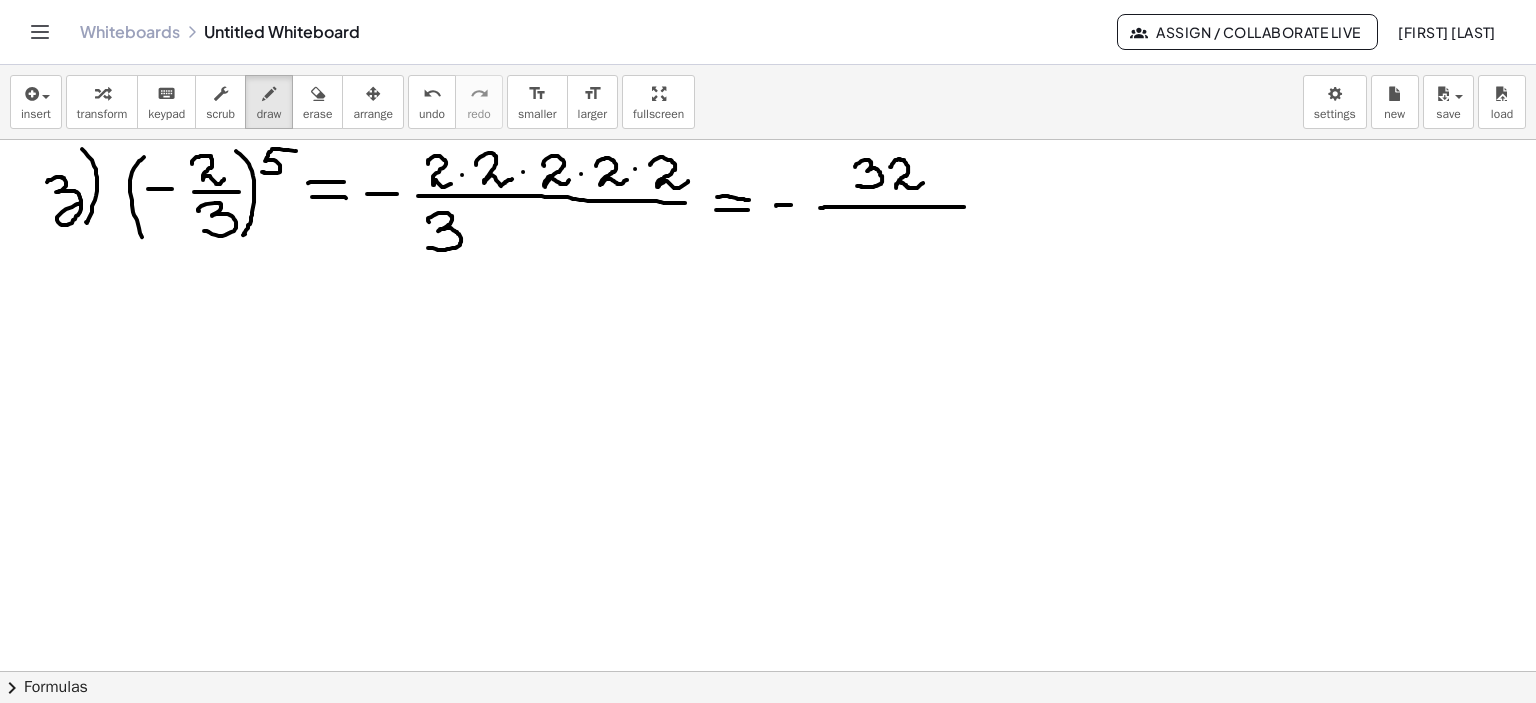 drag, startPoint x: 434, startPoint y: 214, endPoint x: 428, endPoint y: 247, distance: 33.54102 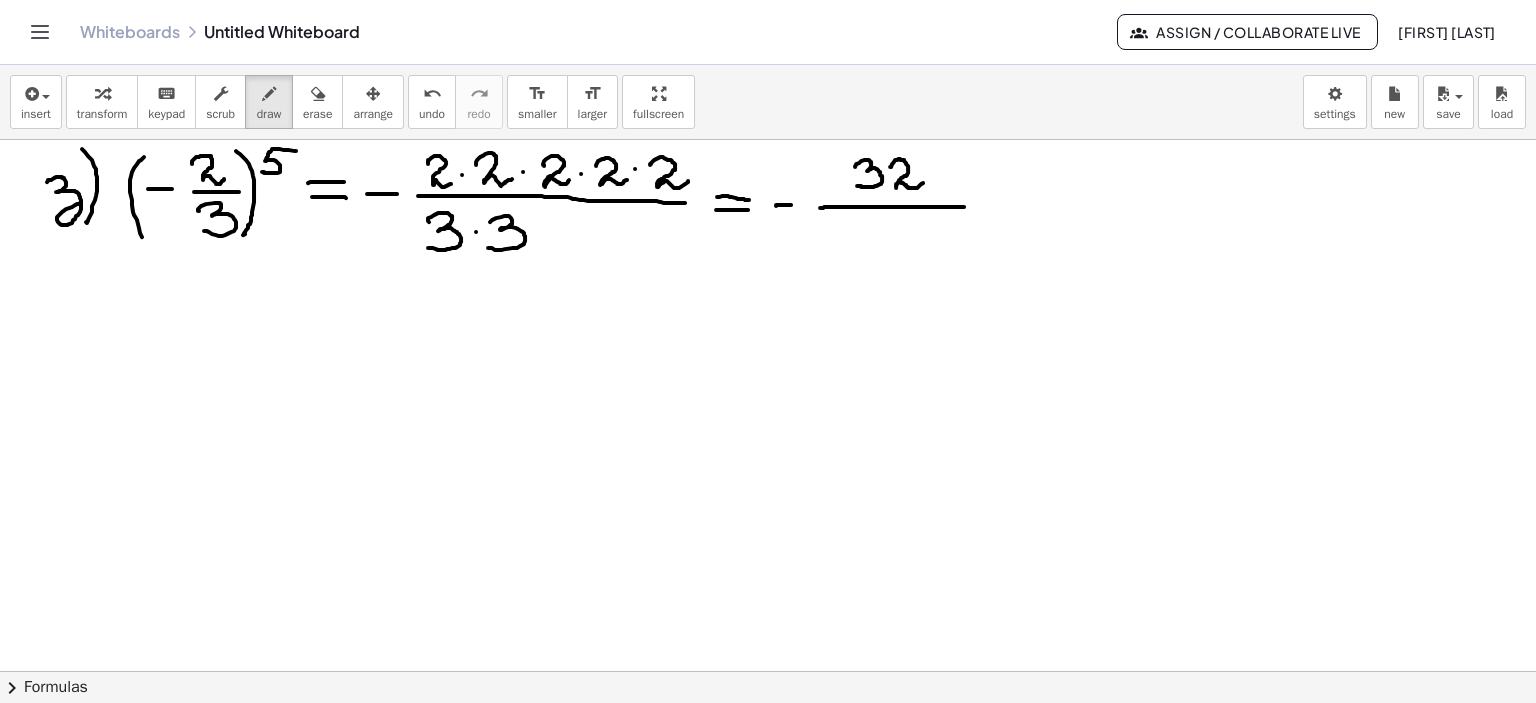 drag, startPoint x: 490, startPoint y: 221, endPoint x: 488, endPoint y: 246, distance: 25.079872 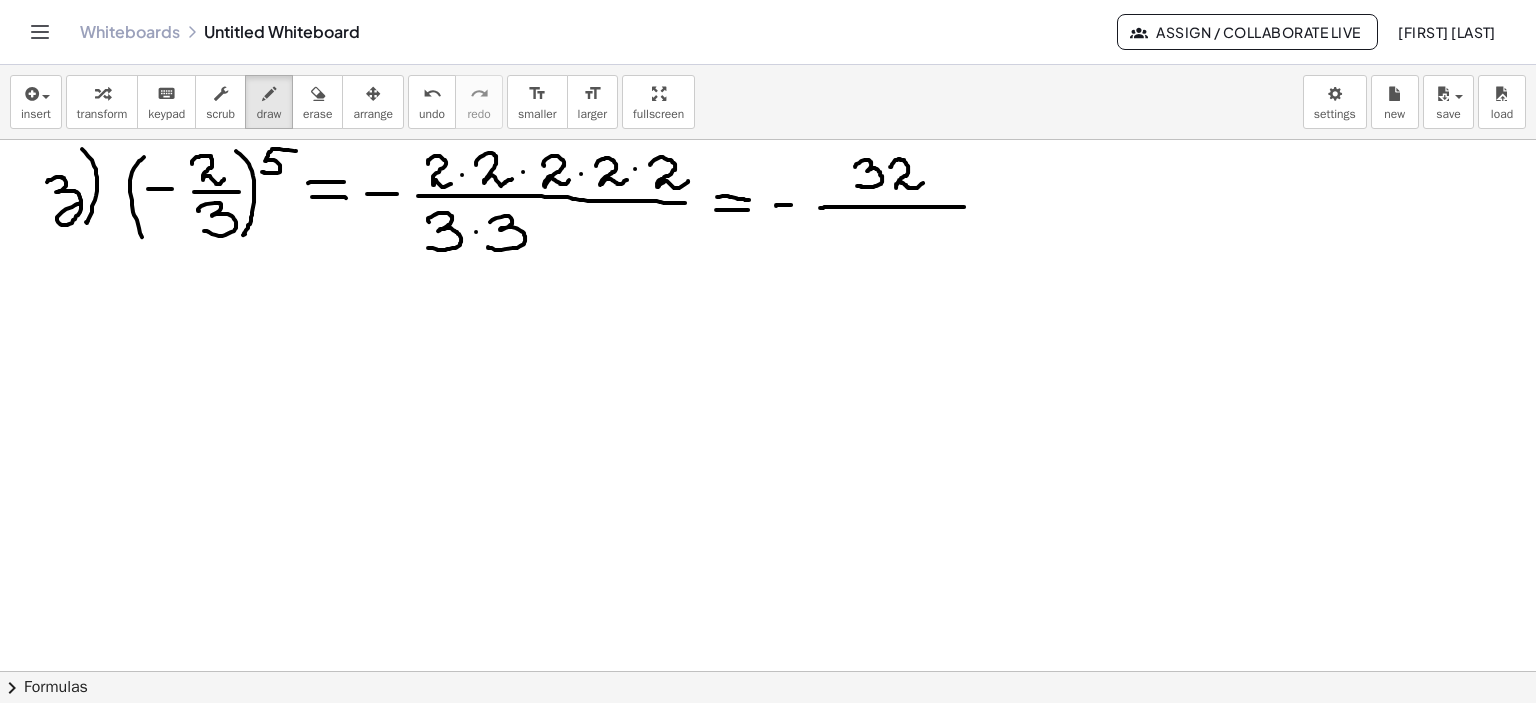drag, startPoint x: 538, startPoint y: 235, endPoint x: 554, endPoint y: 227, distance: 17.888544 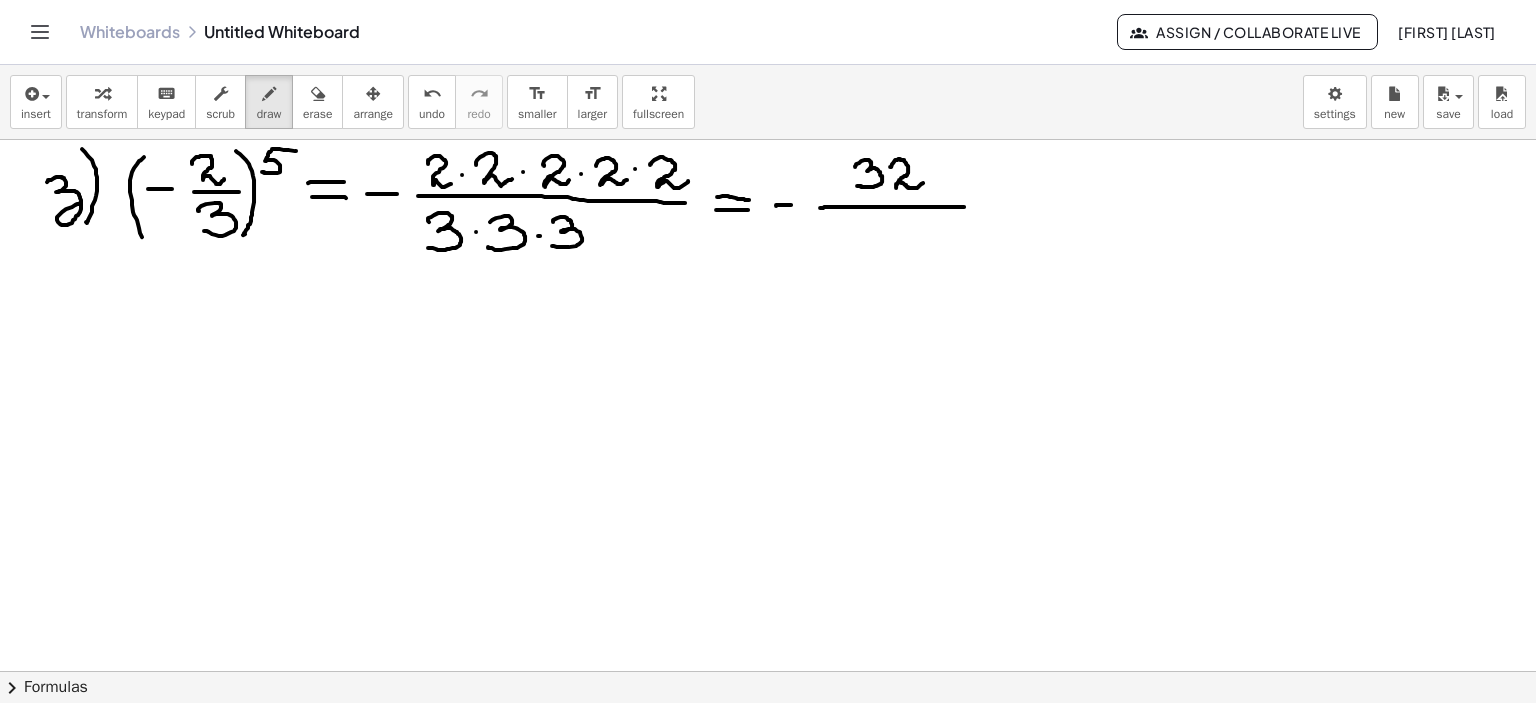 drag, startPoint x: 553, startPoint y: 221, endPoint x: 552, endPoint y: 244, distance: 23.021729 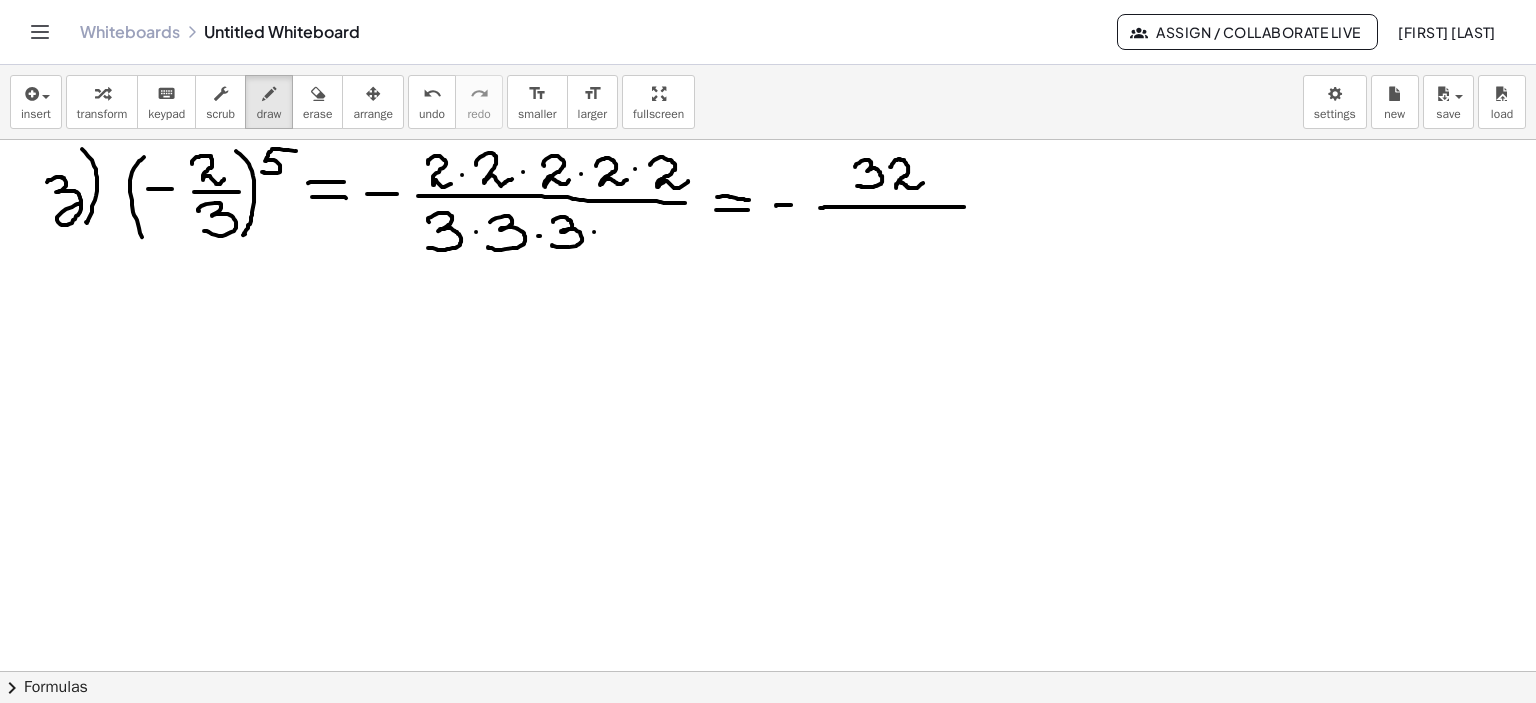 click at bounding box center [768, -658] 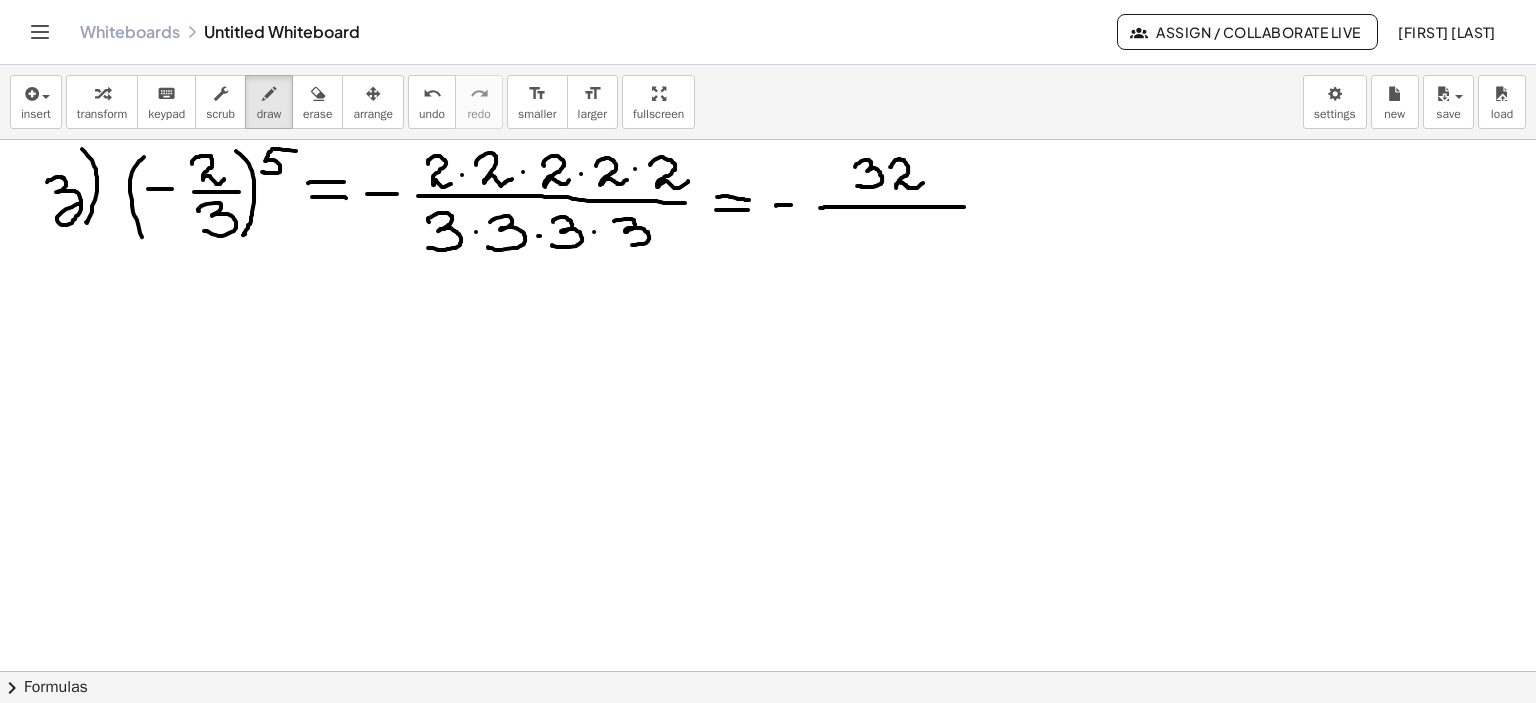 drag, startPoint x: 614, startPoint y: 220, endPoint x: 618, endPoint y: 244, distance: 24.33105 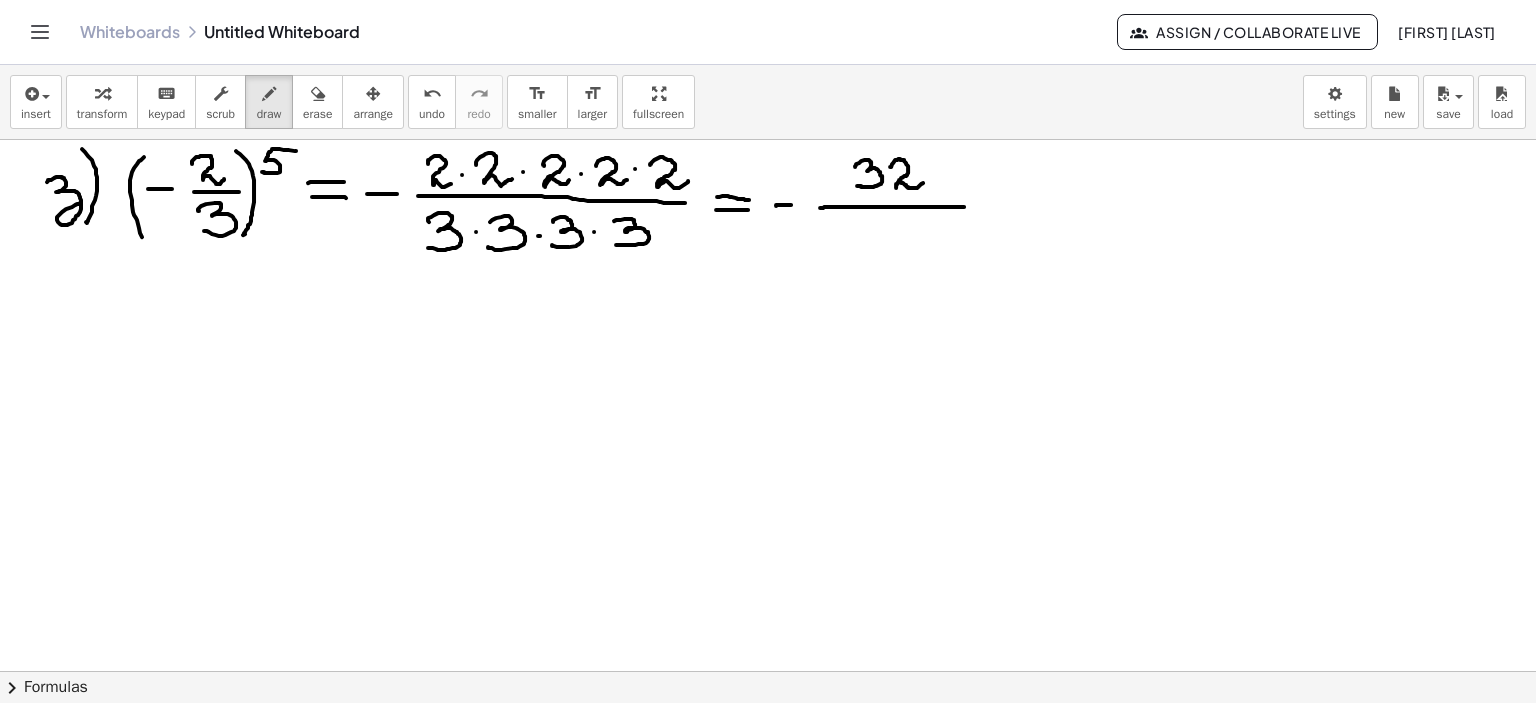 click at bounding box center [768, -658] 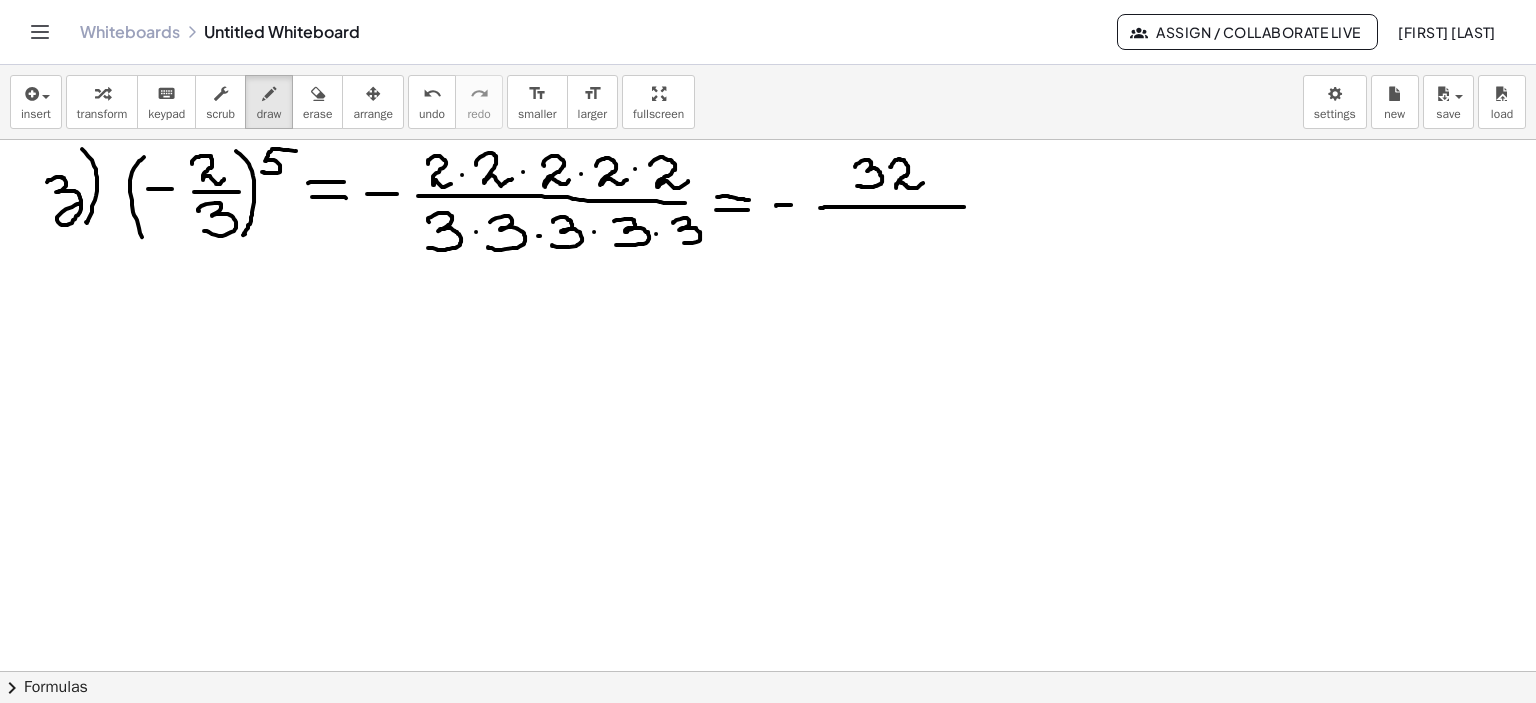 drag, startPoint x: 673, startPoint y: 222, endPoint x: 670, endPoint y: 241, distance: 19.235384 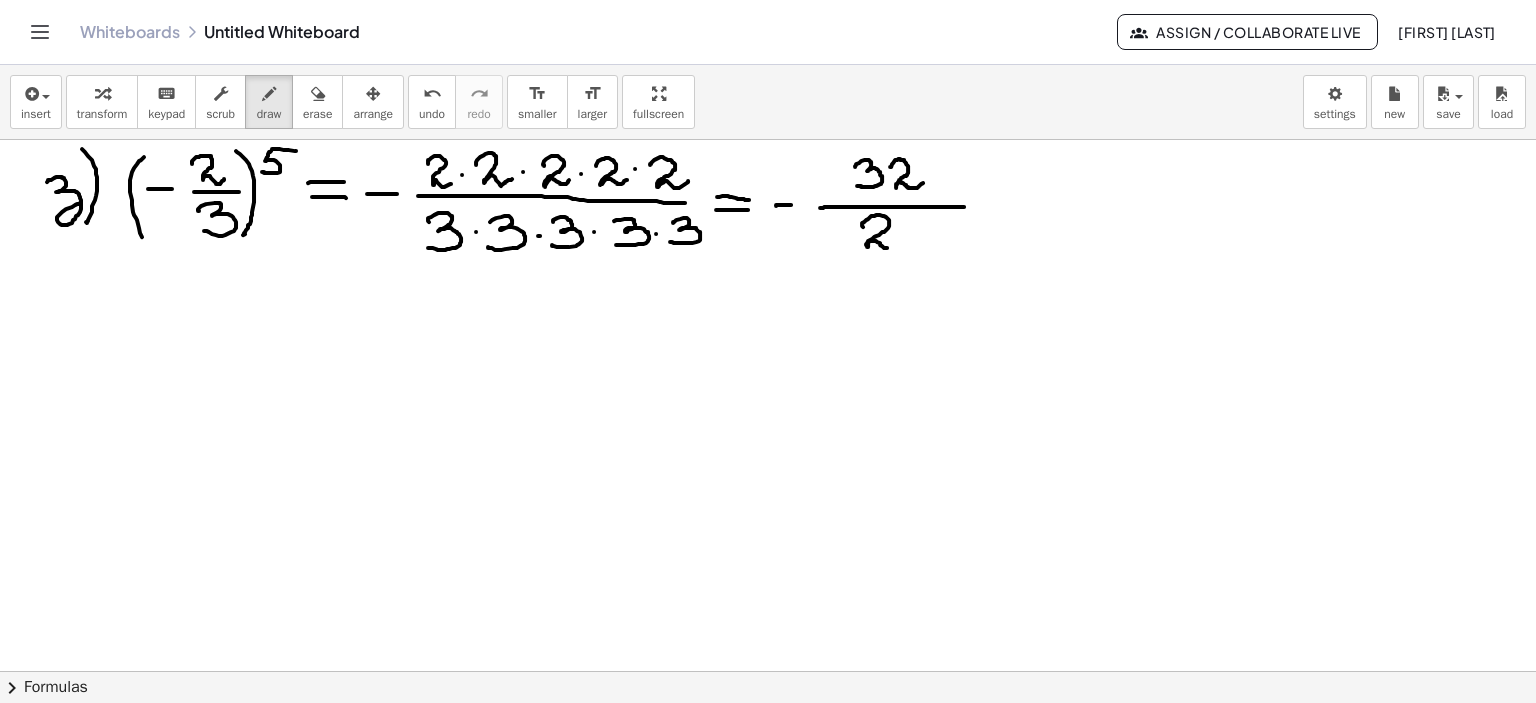drag, startPoint x: 863, startPoint y: 226, endPoint x: 904, endPoint y: 236, distance: 42.201897 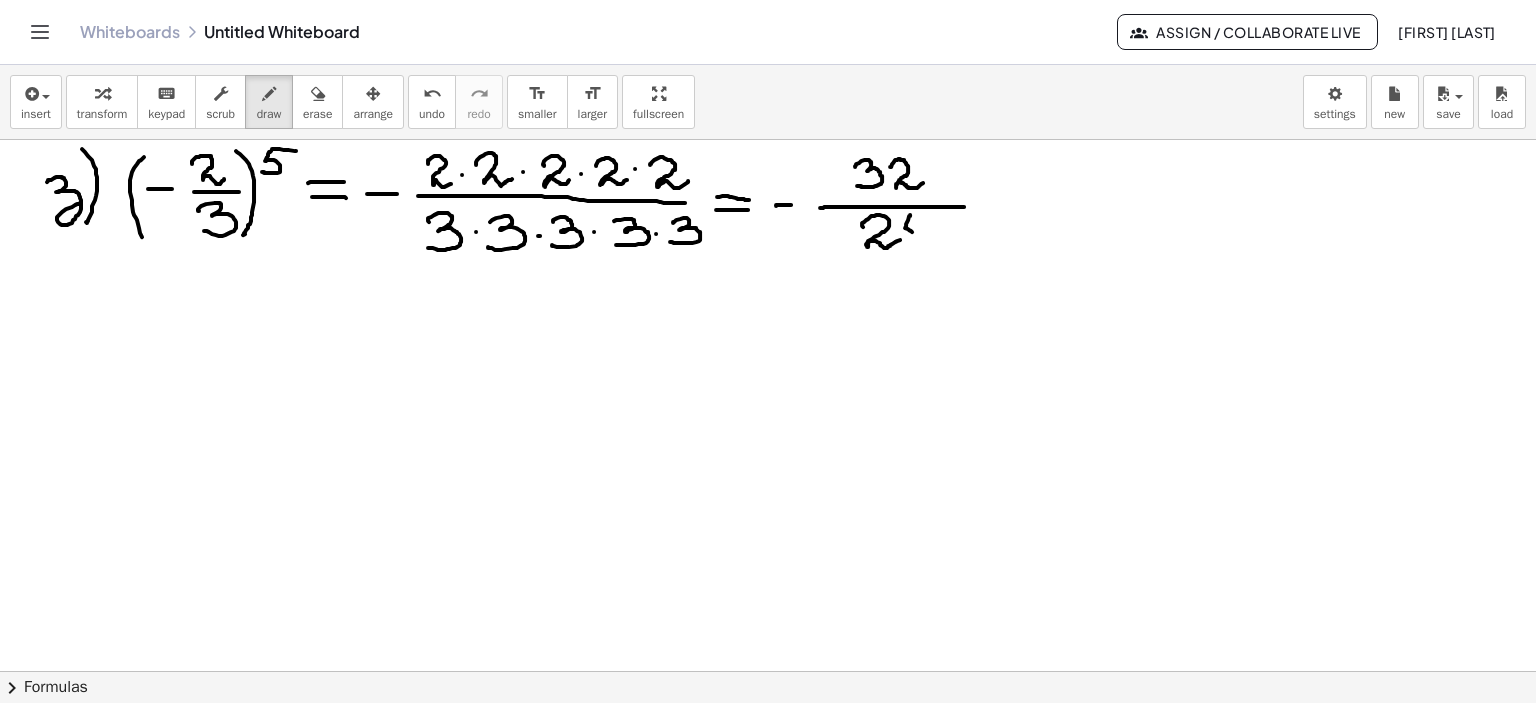 drag, startPoint x: 910, startPoint y: 214, endPoint x: 916, endPoint y: 227, distance: 14.3178215 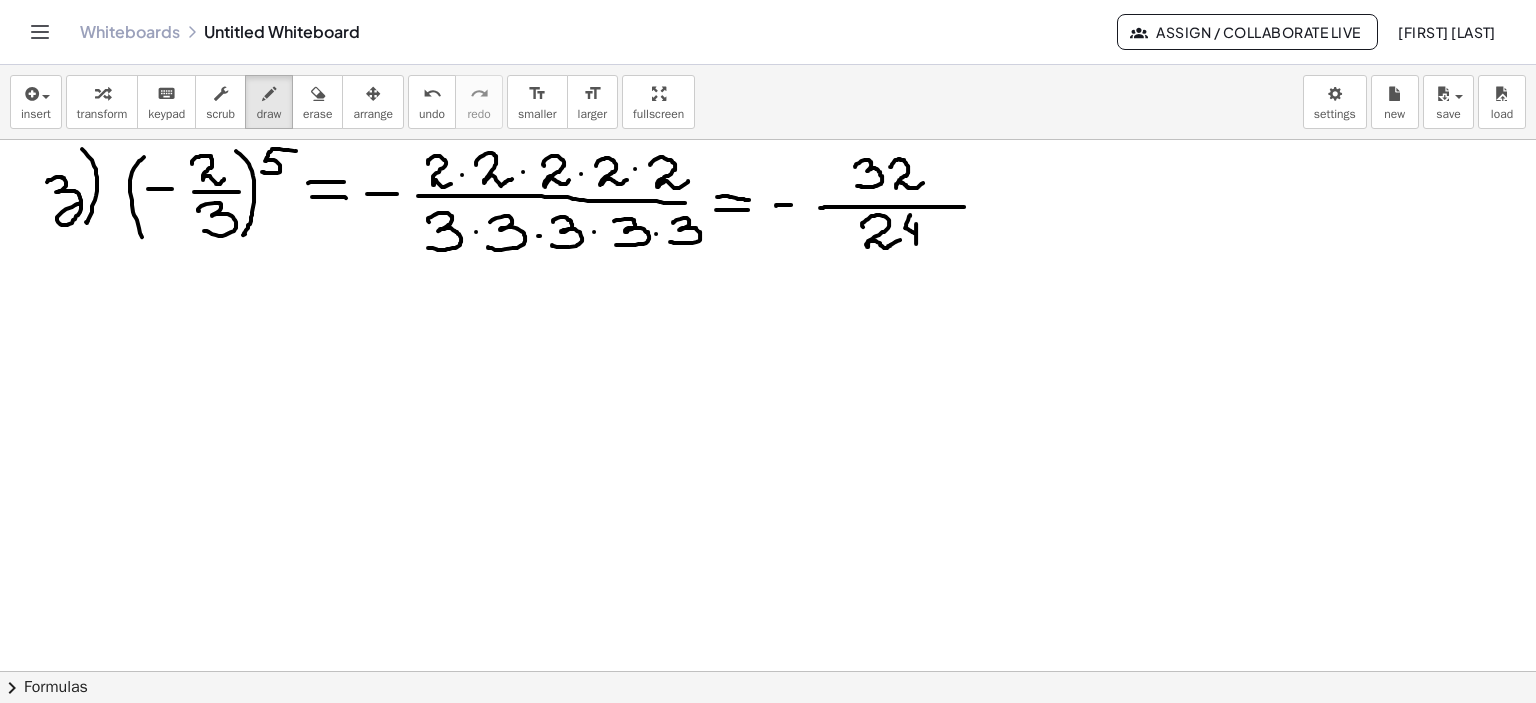 drag, startPoint x: 916, startPoint y: 226, endPoint x: 916, endPoint y: 243, distance: 17 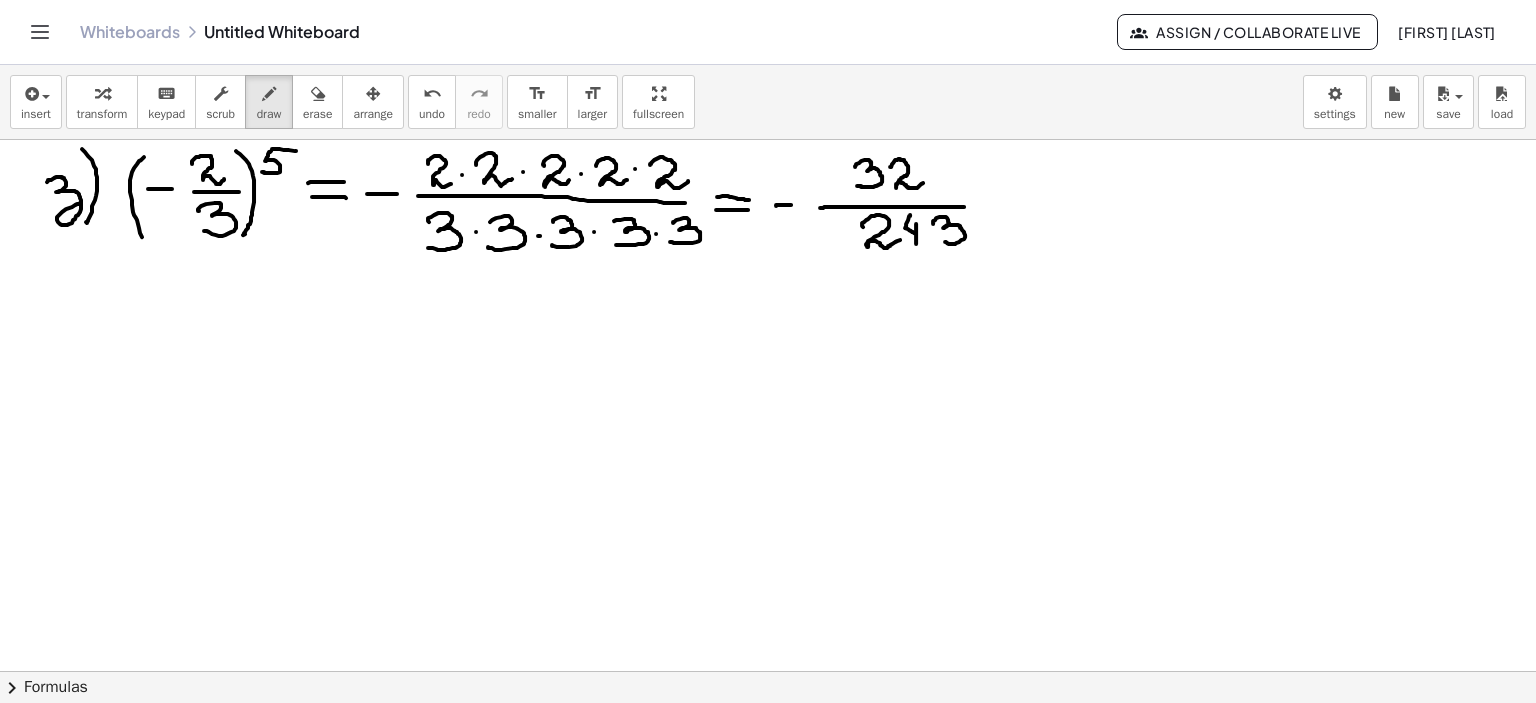 drag, startPoint x: 933, startPoint y: 223, endPoint x: 943, endPoint y: 241, distance: 20.59126 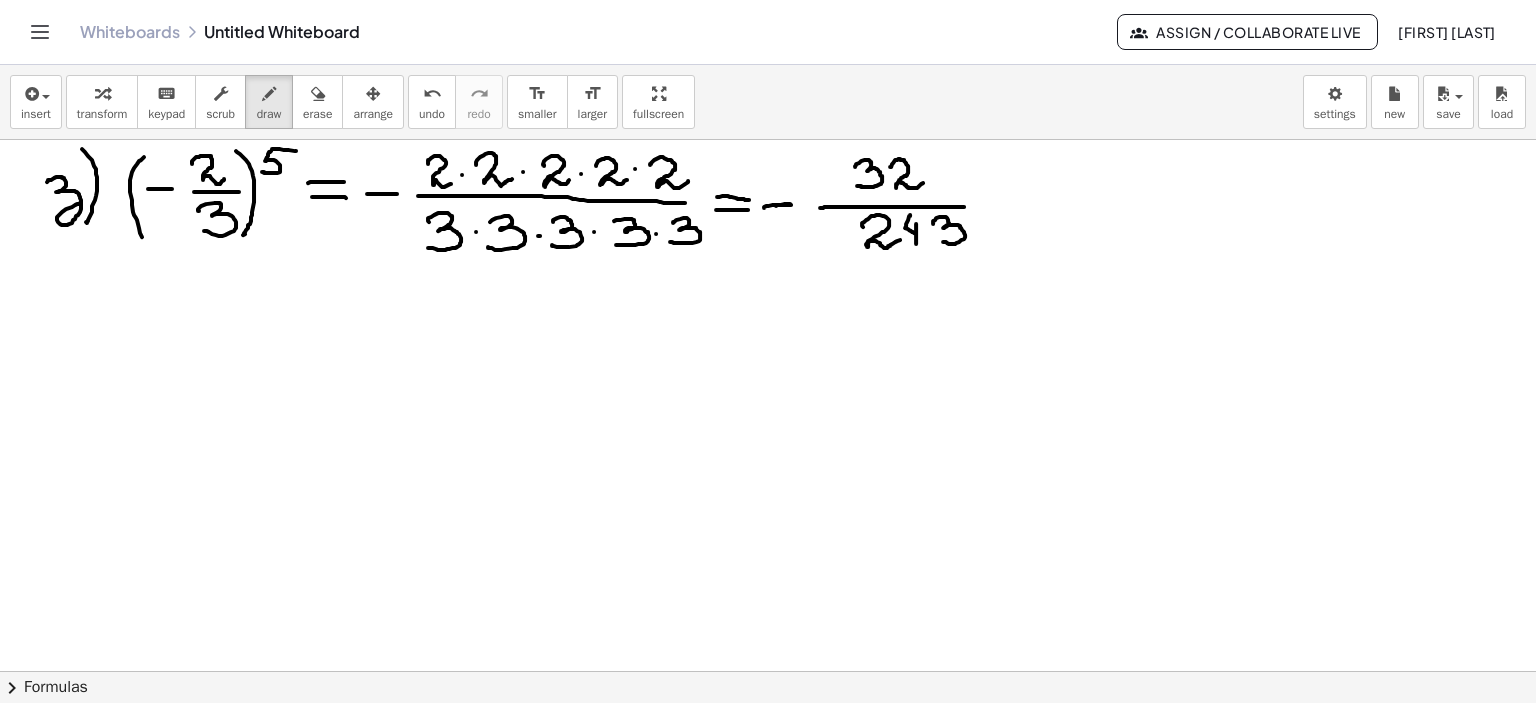 drag, startPoint x: 764, startPoint y: 207, endPoint x: 792, endPoint y: 203, distance: 28.284271 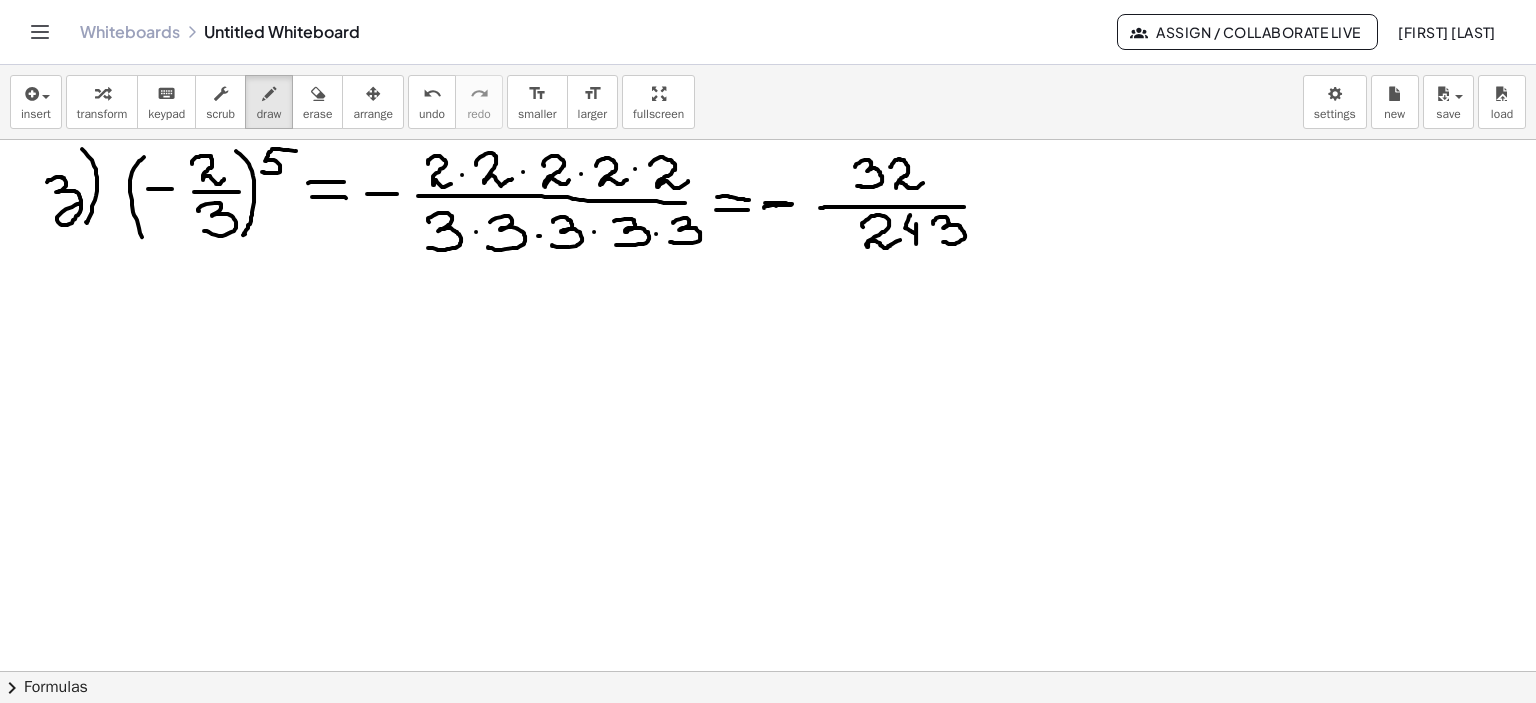drag, startPoint x: 765, startPoint y: 202, endPoint x: 786, endPoint y: 202, distance: 21 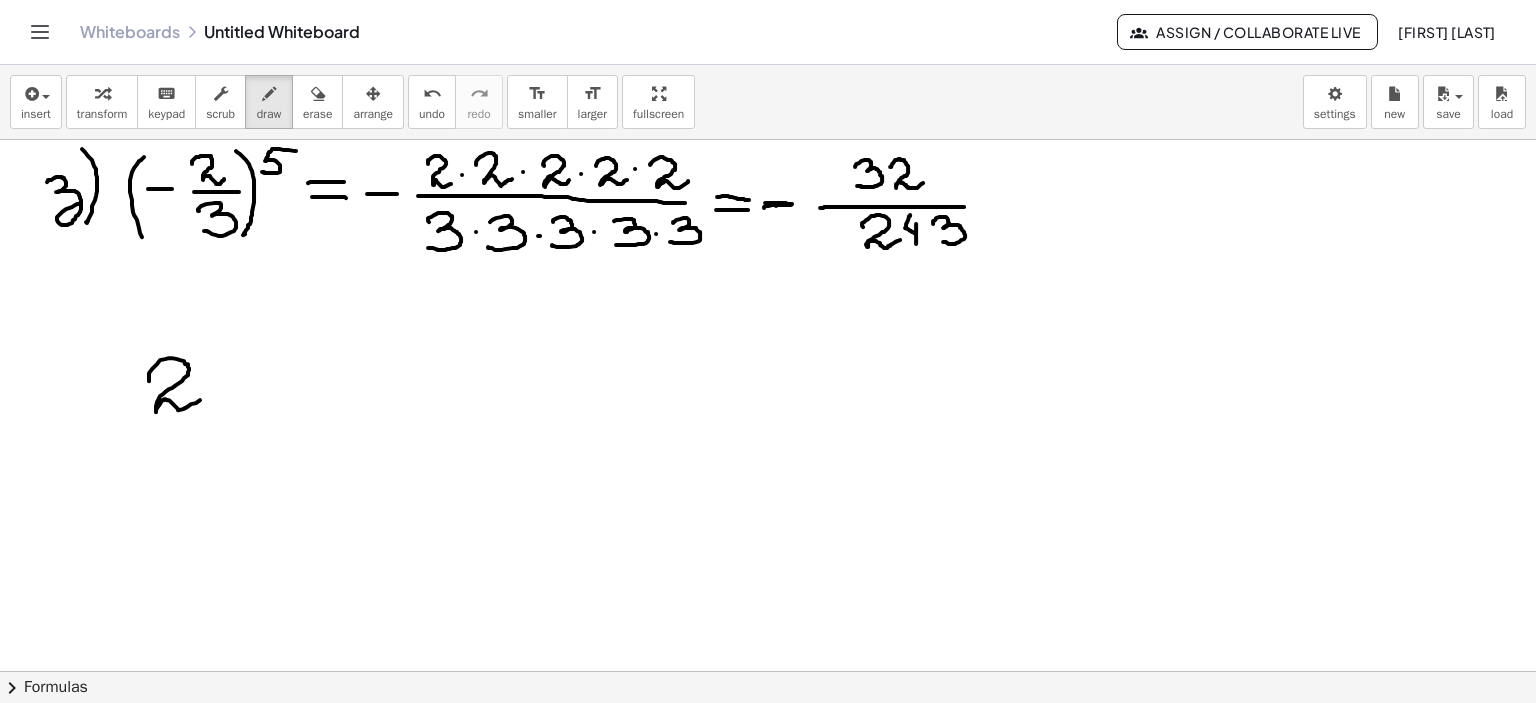 drag, startPoint x: 149, startPoint y: 380, endPoint x: 219, endPoint y: 381, distance: 70.00714 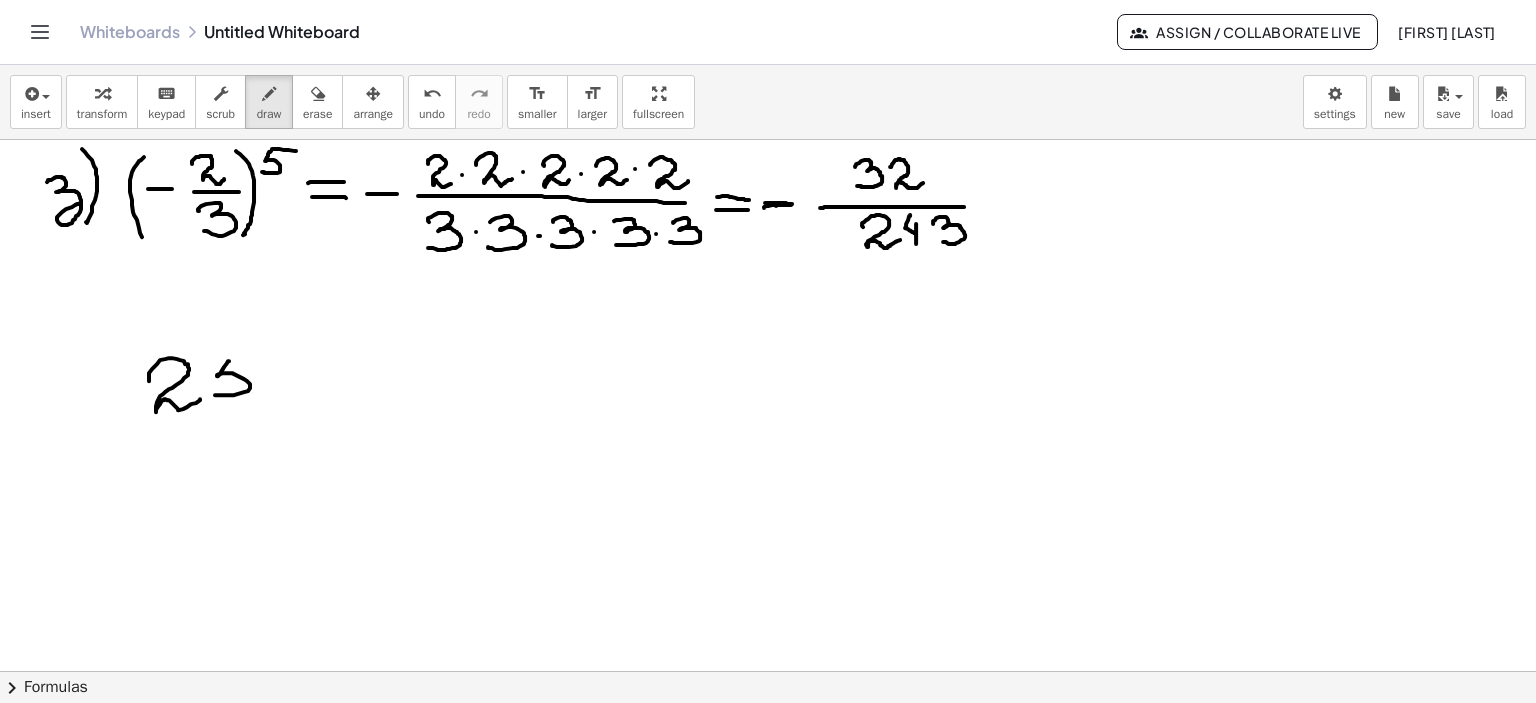 drag, startPoint x: 229, startPoint y: 360, endPoint x: 224, endPoint y: 387, distance: 27.45906 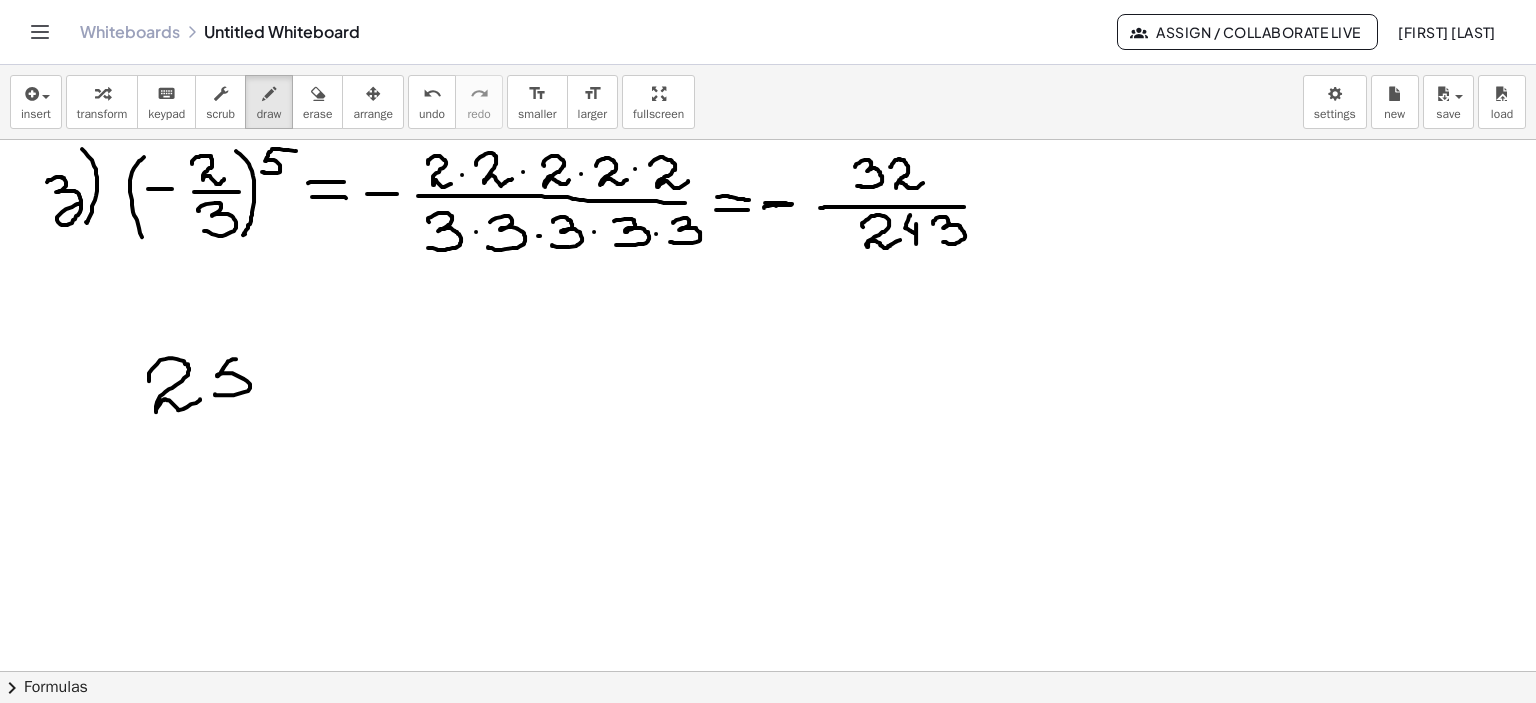 drag, startPoint x: 231, startPoint y: 359, endPoint x: 268, endPoint y: 358, distance: 37.01351 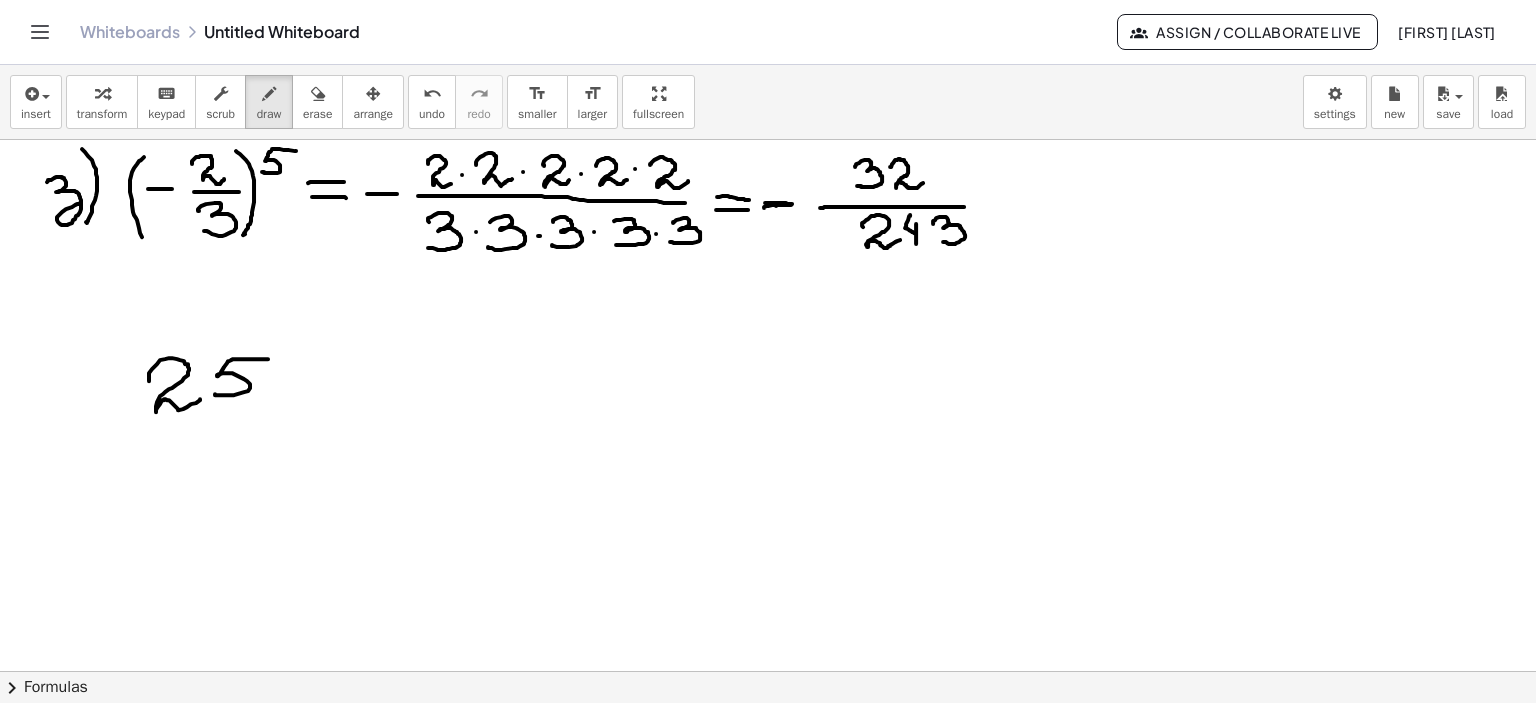 drag, startPoint x: 288, startPoint y: 373, endPoint x: 345, endPoint y: 368, distance: 57.21888 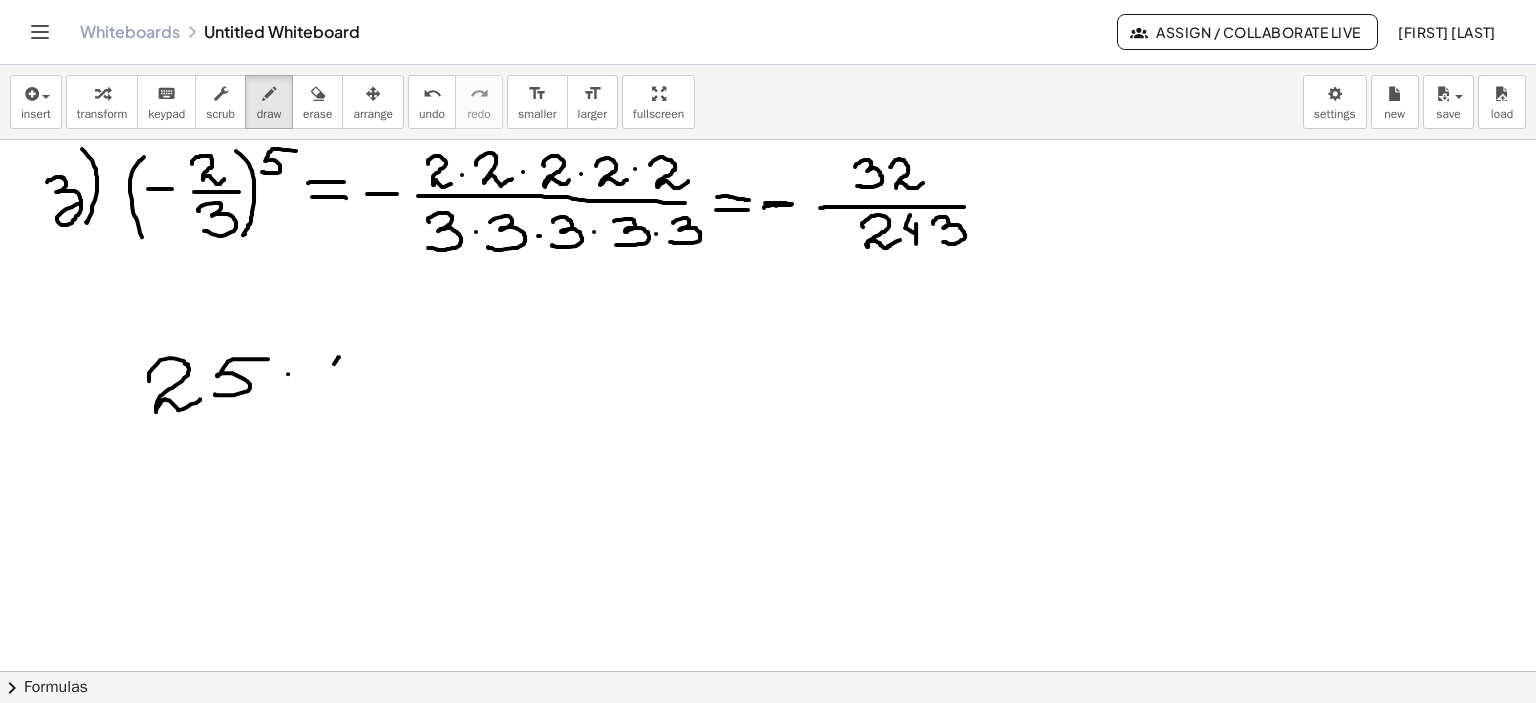 drag, startPoint x: 339, startPoint y: 356, endPoint x: 337, endPoint y: 385, distance: 29.068884 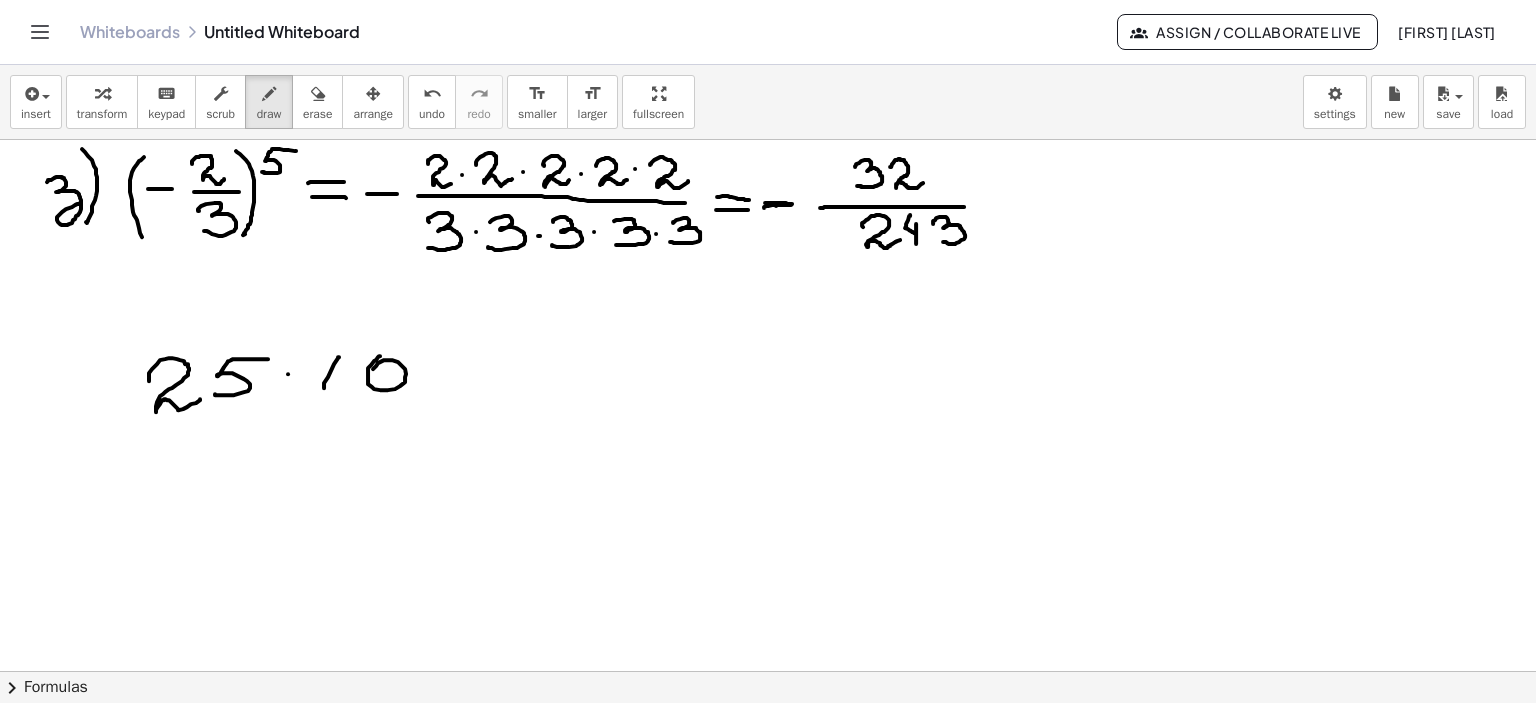 drag, startPoint x: 380, startPoint y: 355, endPoint x: 374, endPoint y: 371, distance: 17.088007 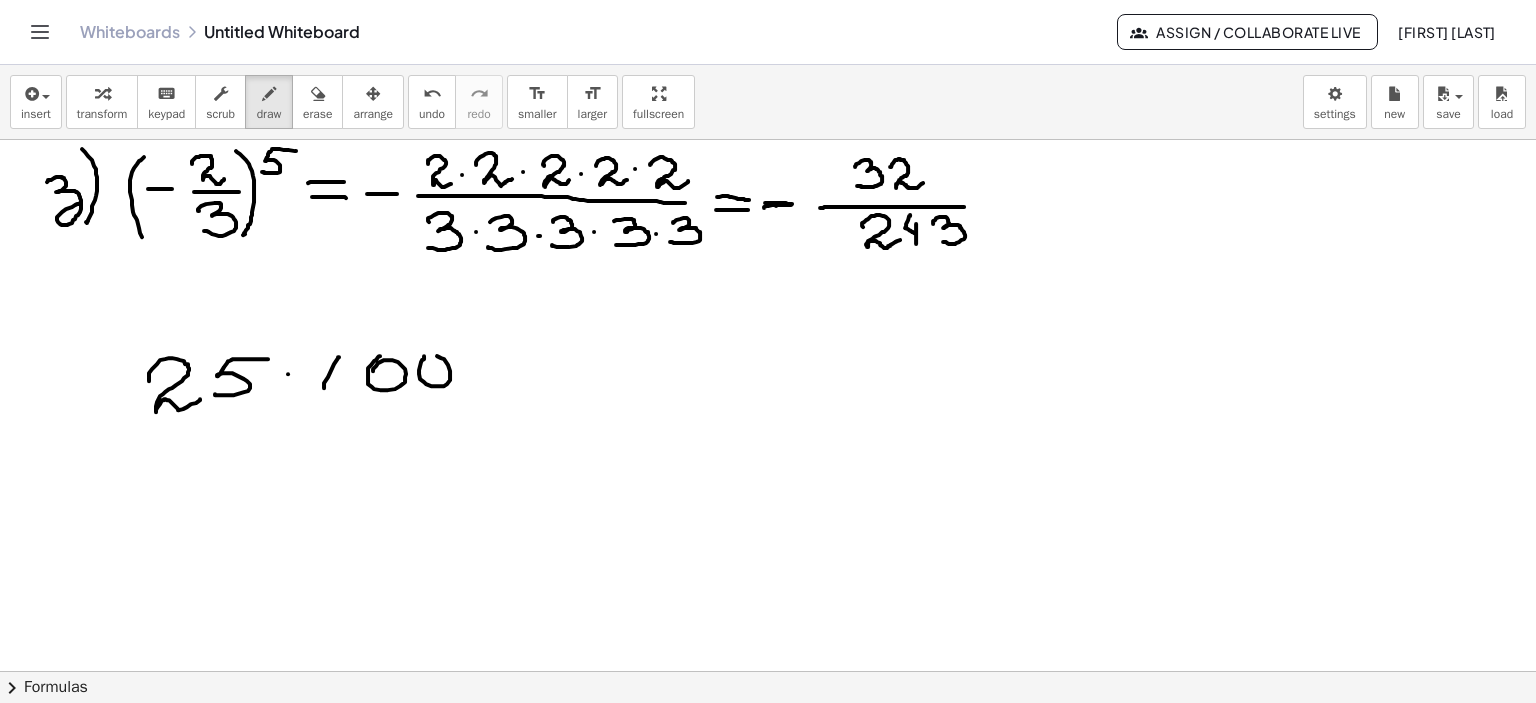 drag, startPoint x: 424, startPoint y: 381, endPoint x: 492, endPoint y: 367, distance: 69.426216 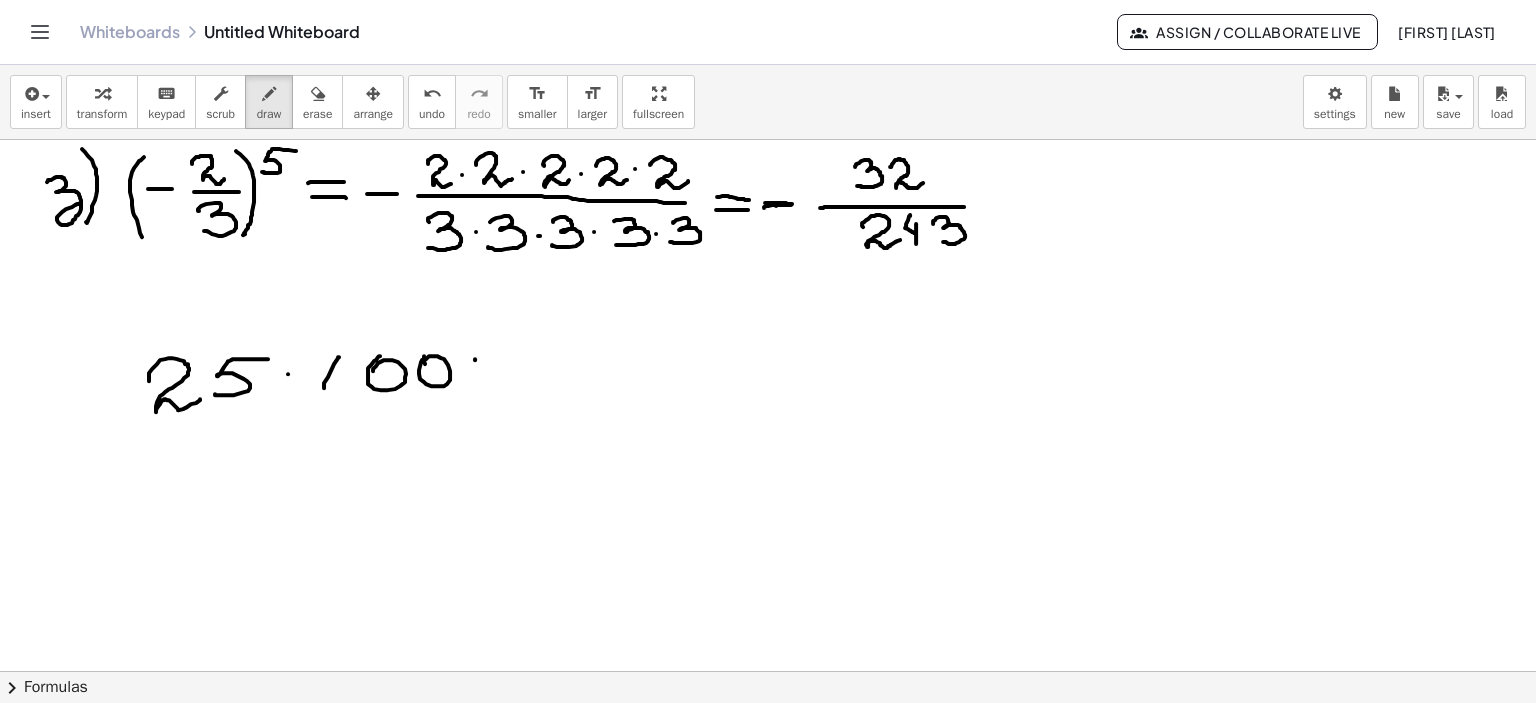 drag, startPoint x: 475, startPoint y: 359, endPoint x: 519, endPoint y: 358, distance: 44.011364 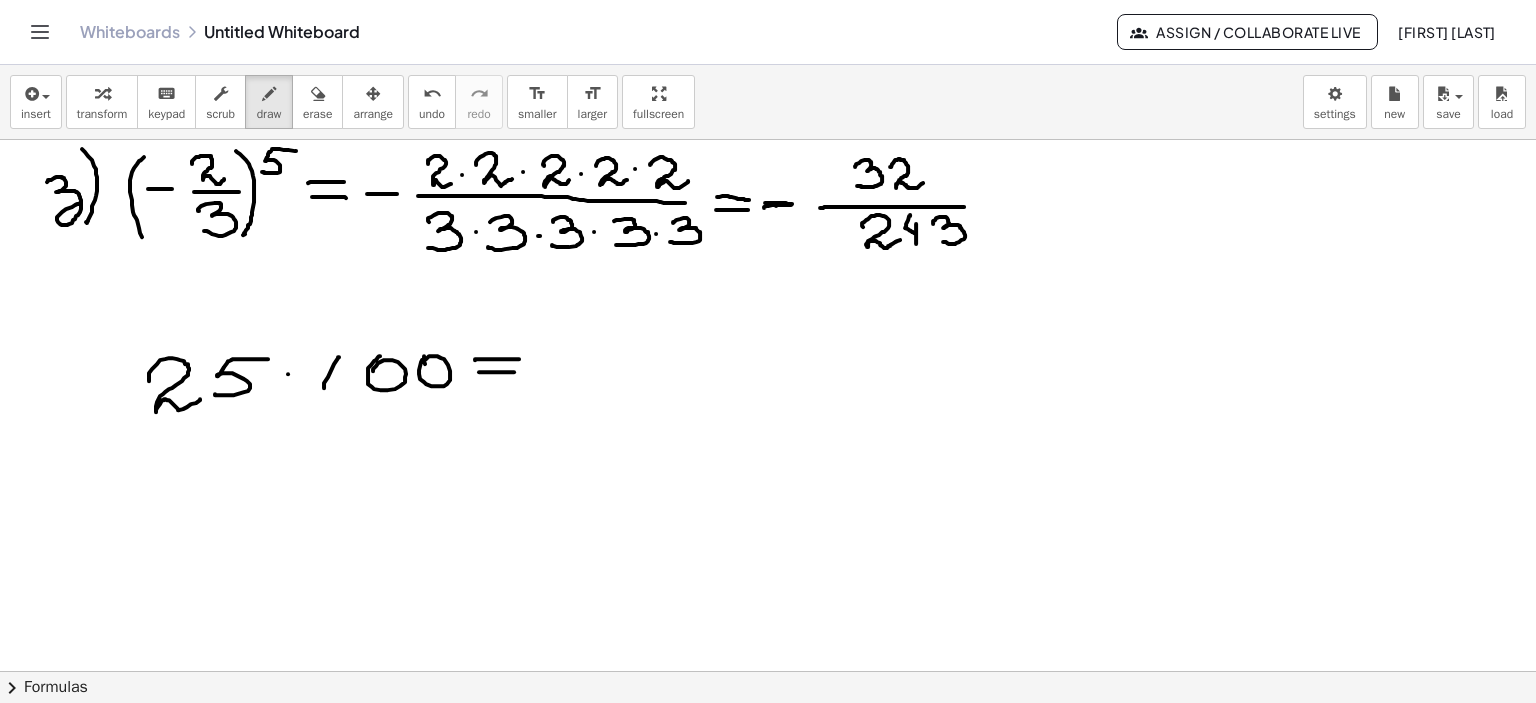 drag, startPoint x: 479, startPoint y: 371, endPoint x: 538, endPoint y: 371, distance: 59 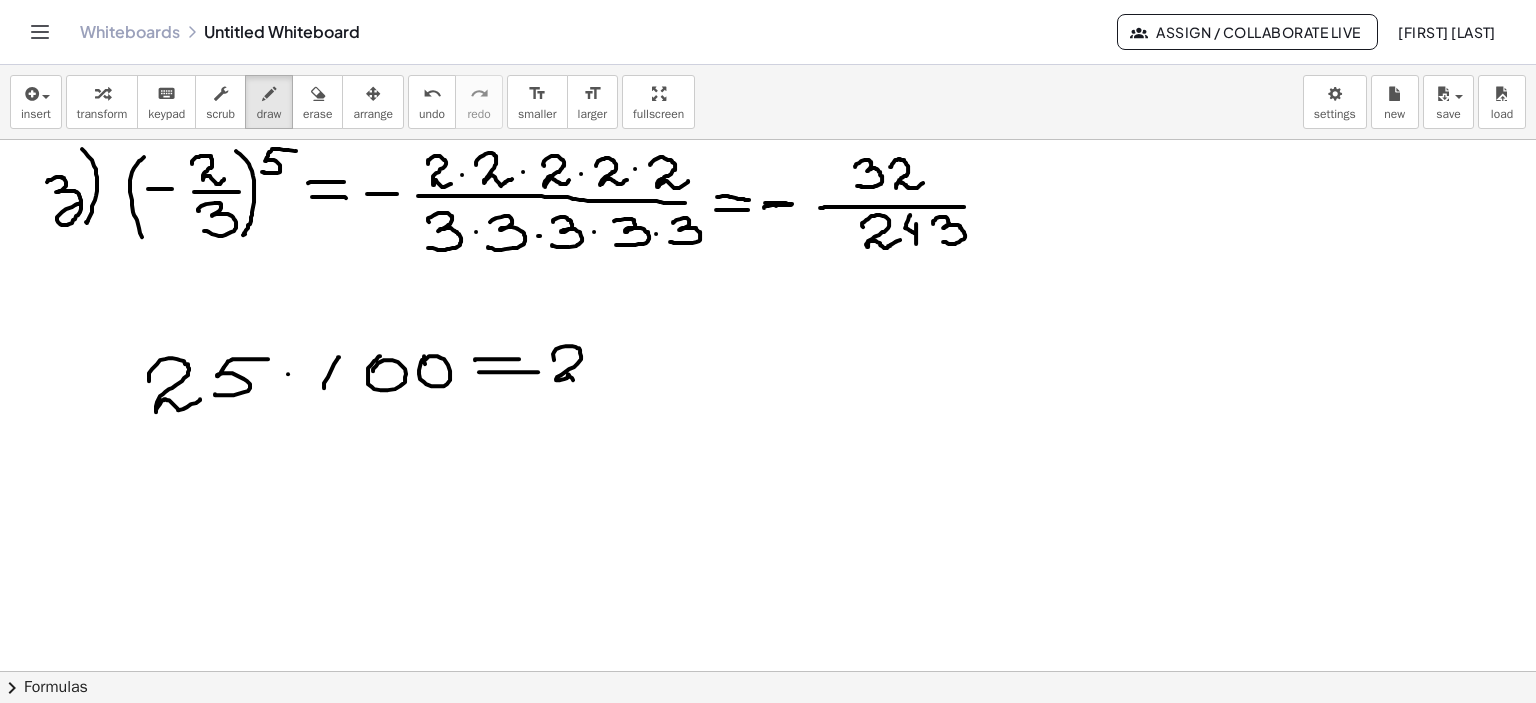 drag, startPoint x: 553, startPoint y: 353, endPoint x: 598, endPoint y: 371, distance: 48.466484 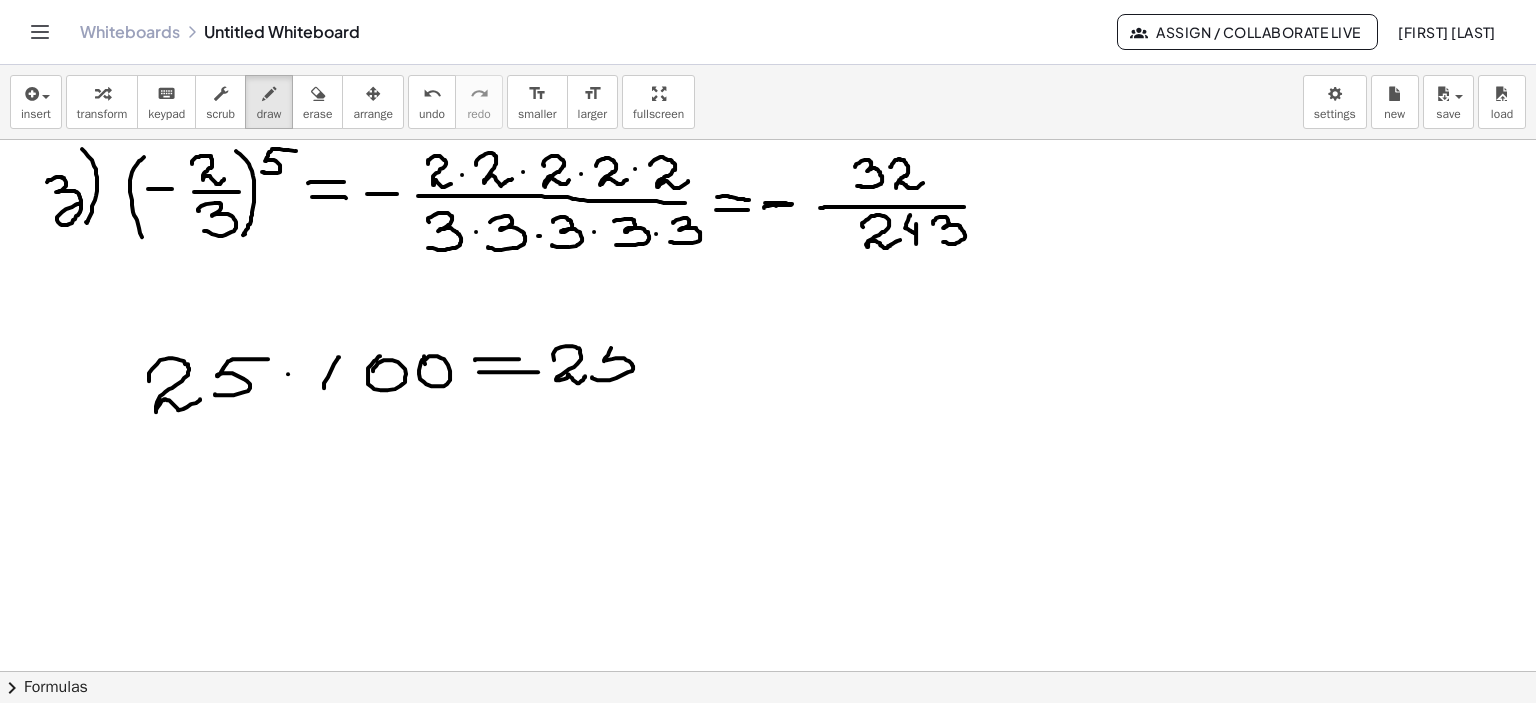 drag, startPoint x: 611, startPoint y: 347, endPoint x: 590, endPoint y: 375, distance: 35 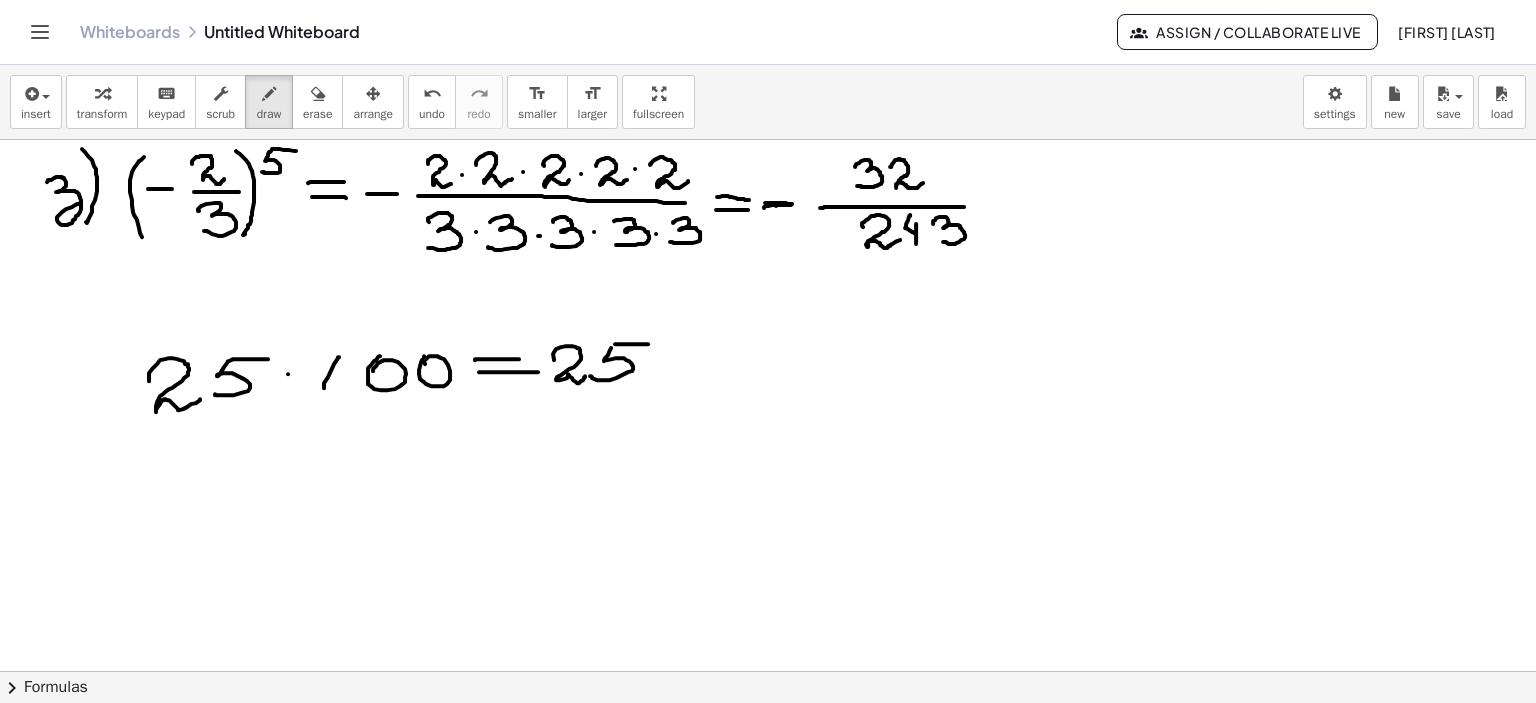 drag, startPoint x: 615, startPoint y: 343, endPoint x: 648, endPoint y: 343, distance: 33 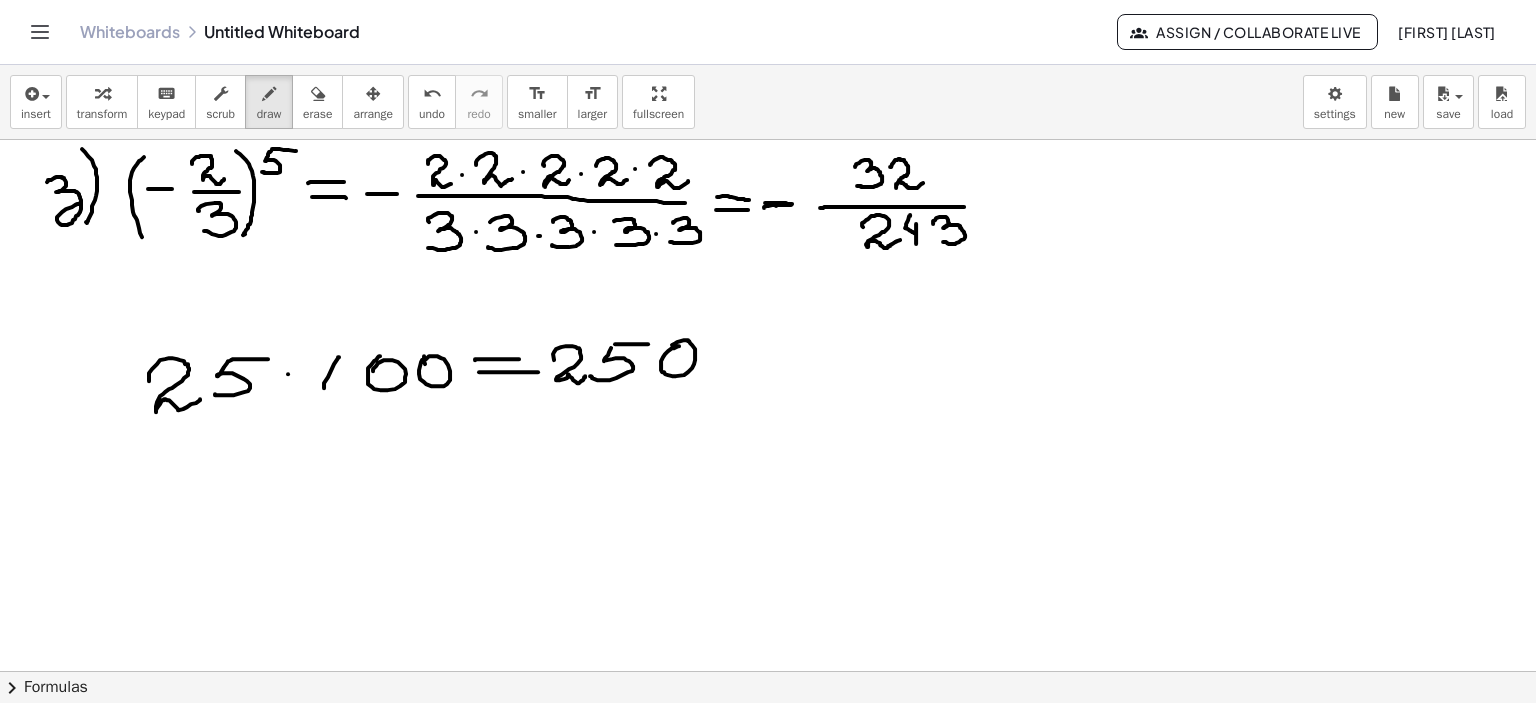 drag, startPoint x: 668, startPoint y: 350, endPoint x: 710, endPoint y: 351, distance: 42.0119 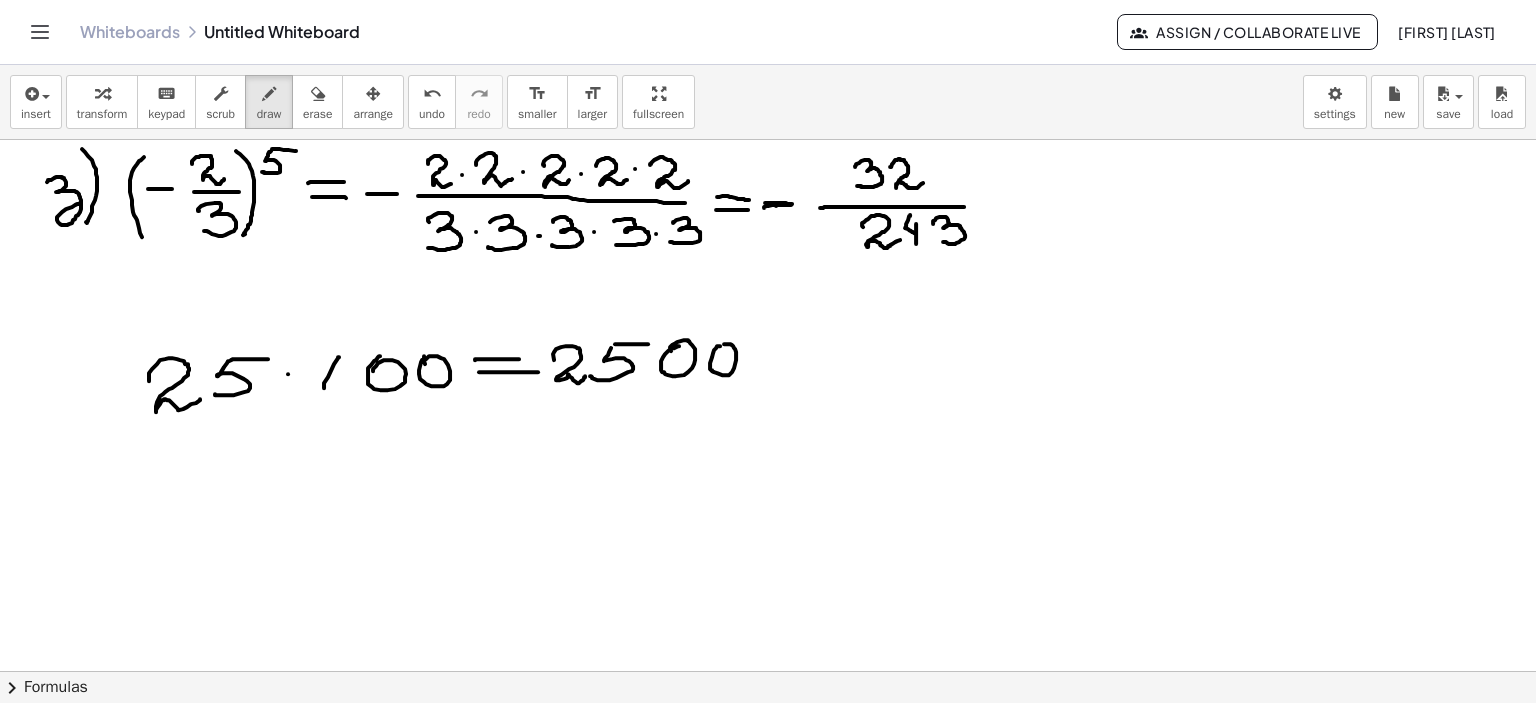 drag, startPoint x: 720, startPoint y: 345, endPoint x: 700, endPoint y: 348, distance: 20.22375 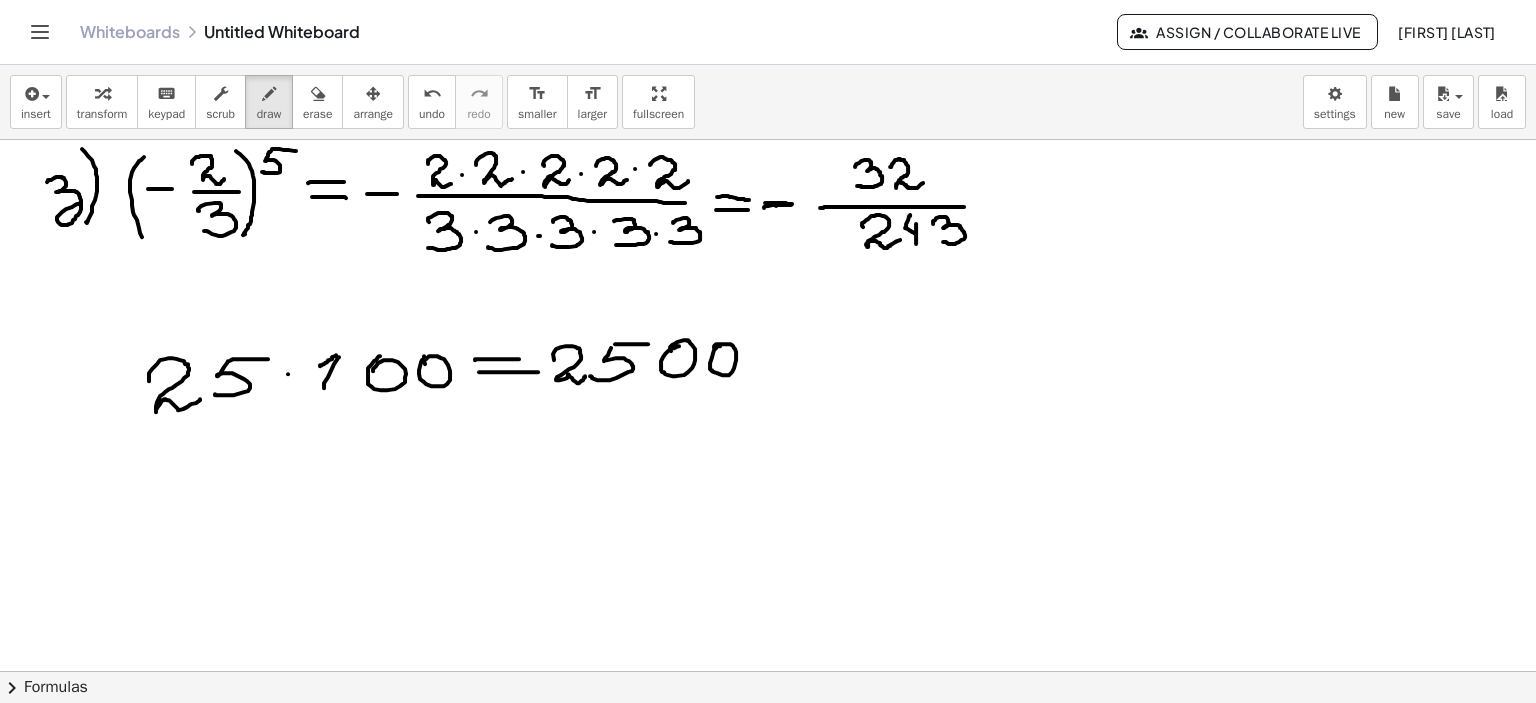 drag, startPoint x: 336, startPoint y: 354, endPoint x: 320, endPoint y: 365, distance: 19.416489 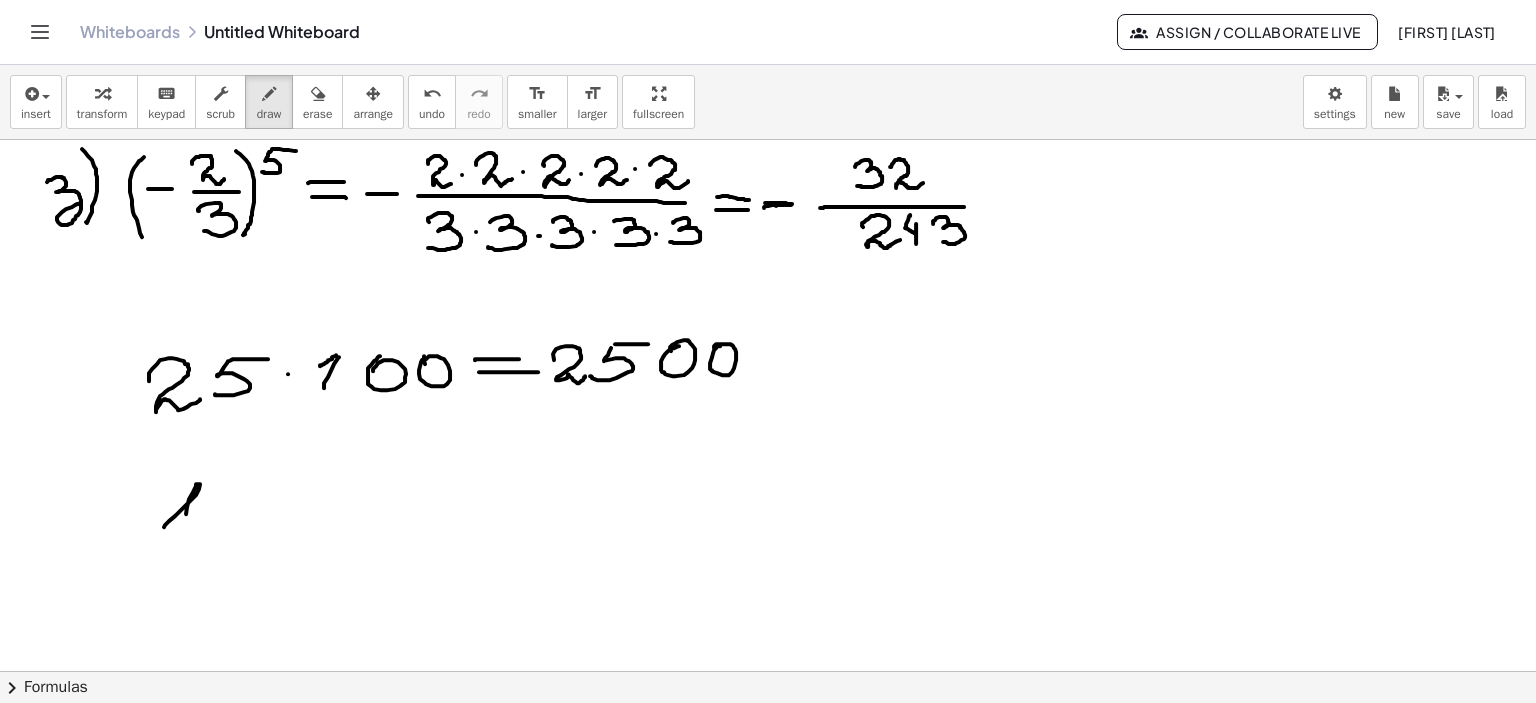 drag, startPoint x: 164, startPoint y: 526, endPoint x: 183, endPoint y: 545, distance: 26.870058 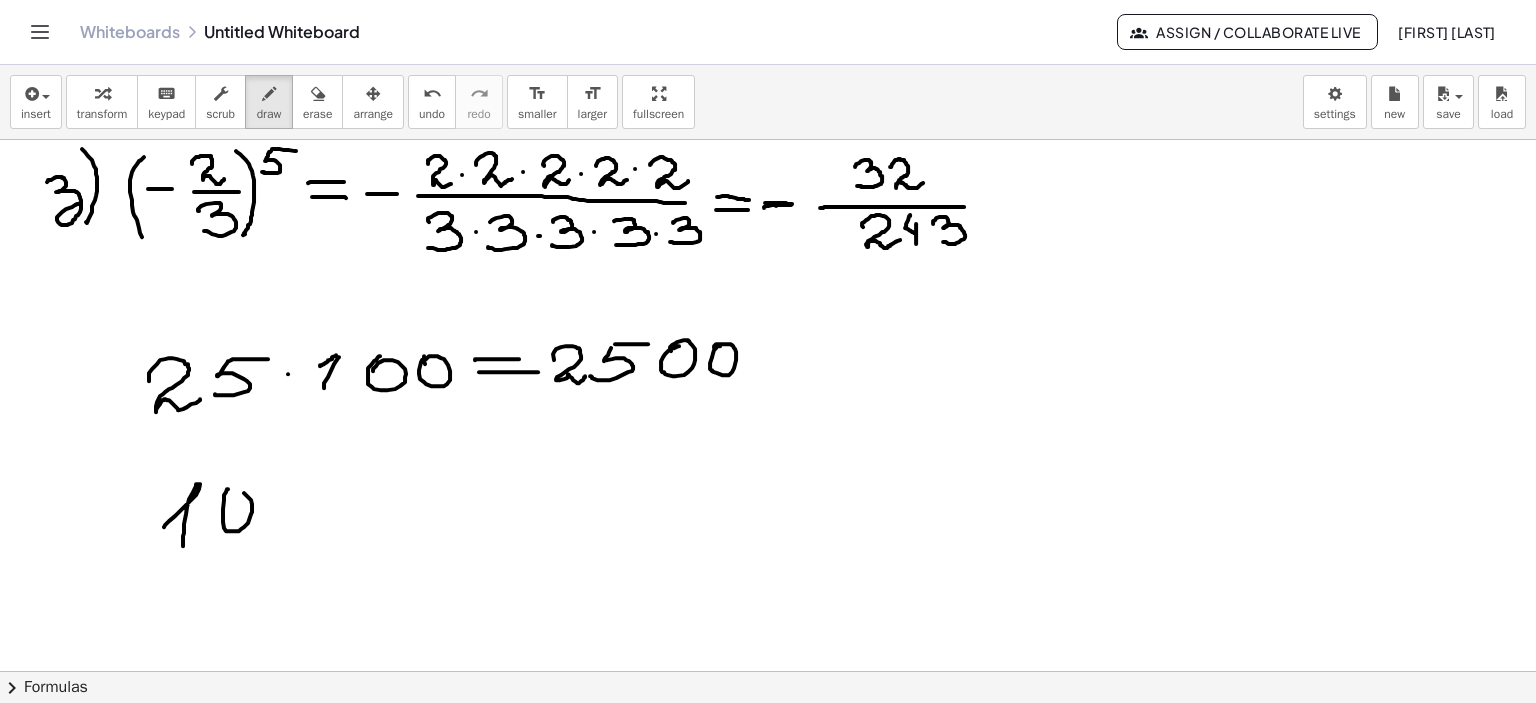 click at bounding box center (768, -658) 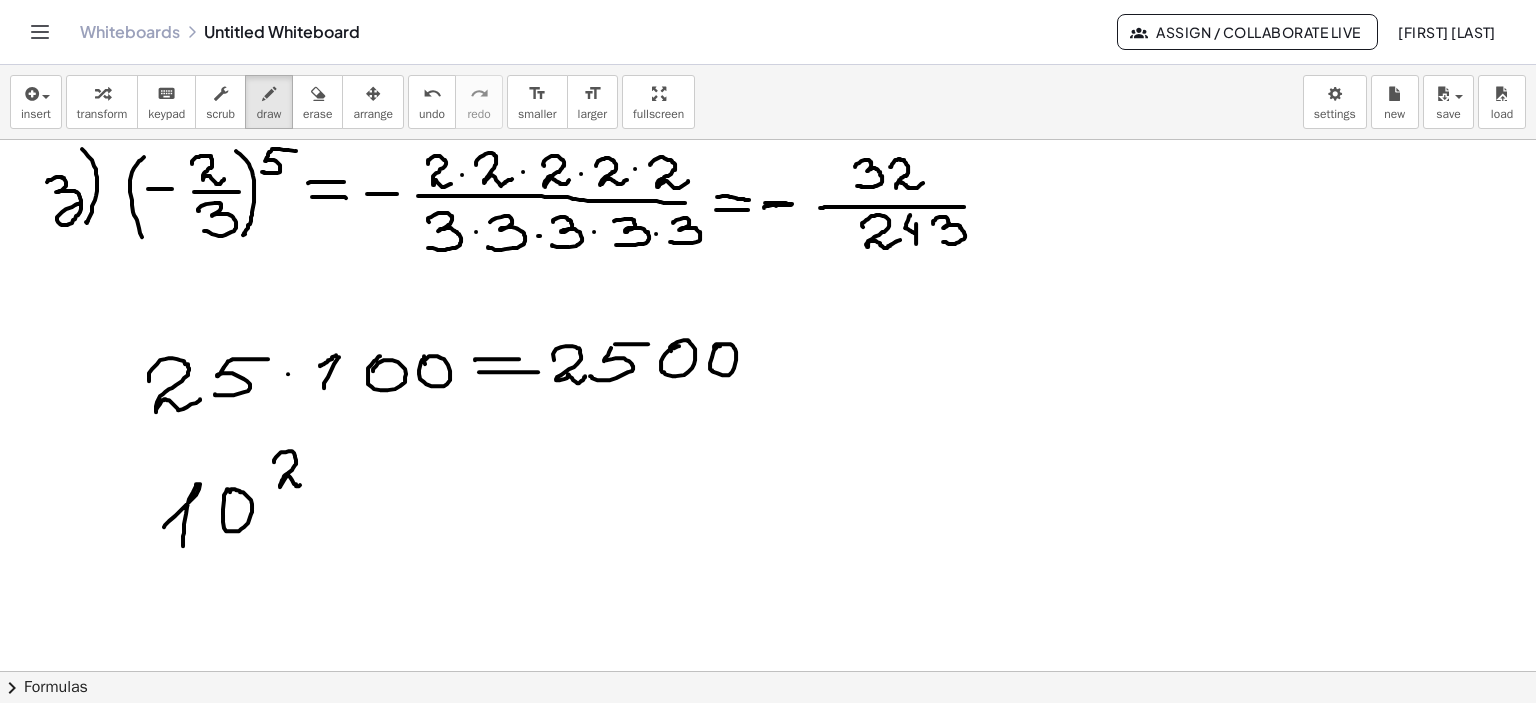 drag, startPoint x: 274, startPoint y: 461, endPoint x: 311, endPoint y: 483, distance: 43.046486 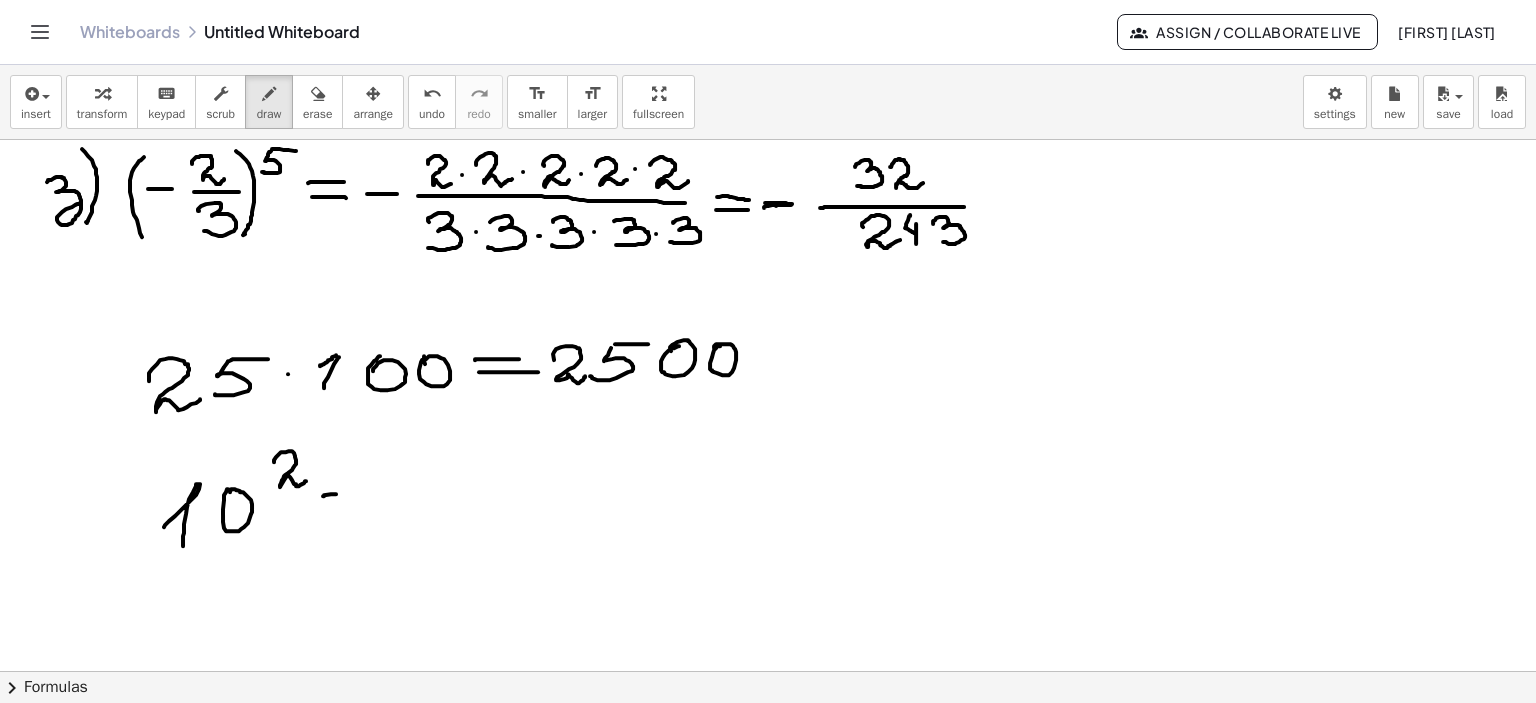drag, startPoint x: 323, startPoint y: 495, endPoint x: 359, endPoint y: 493, distance: 36.05551 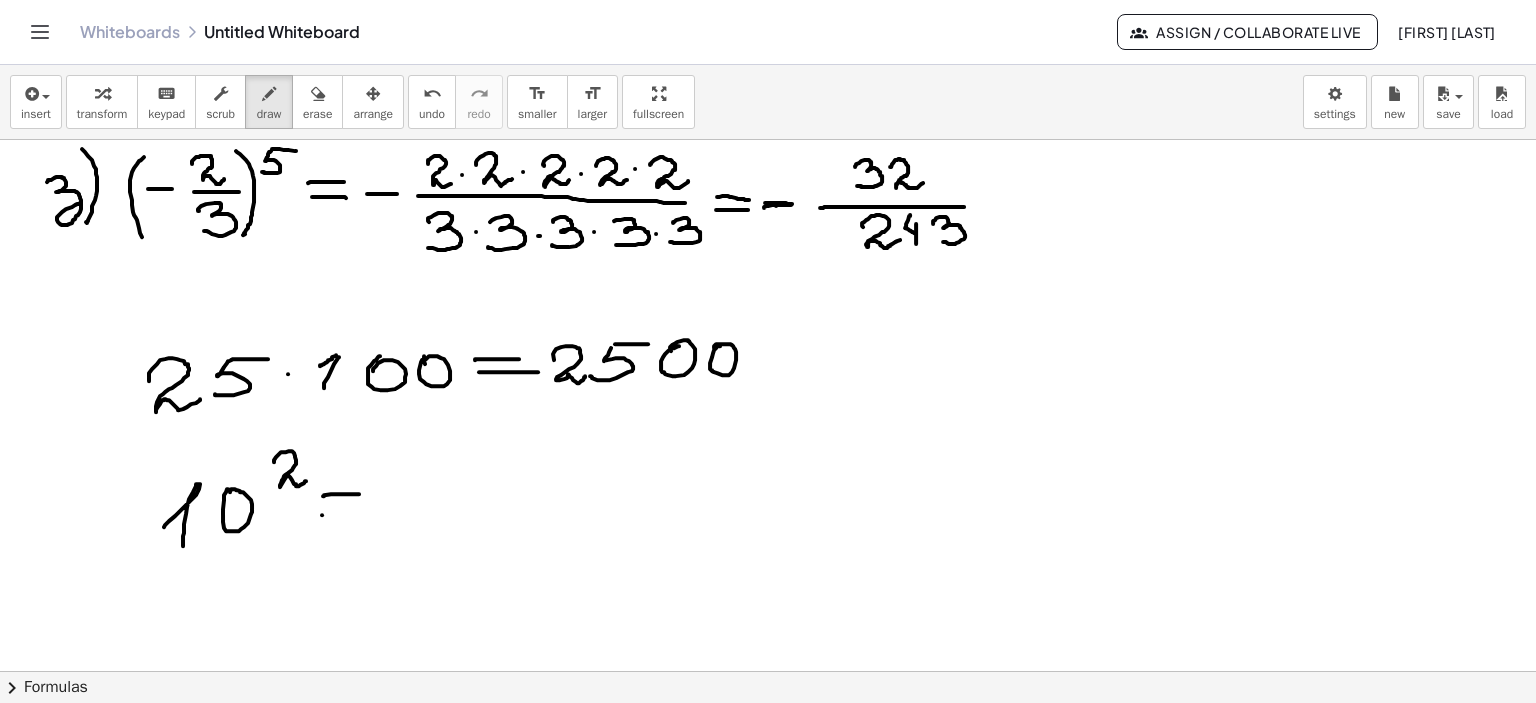 drag, startPoint x: 322, startPoint y: 514, endPoint x: 351, endPoint y: 513, distance: 29.017237 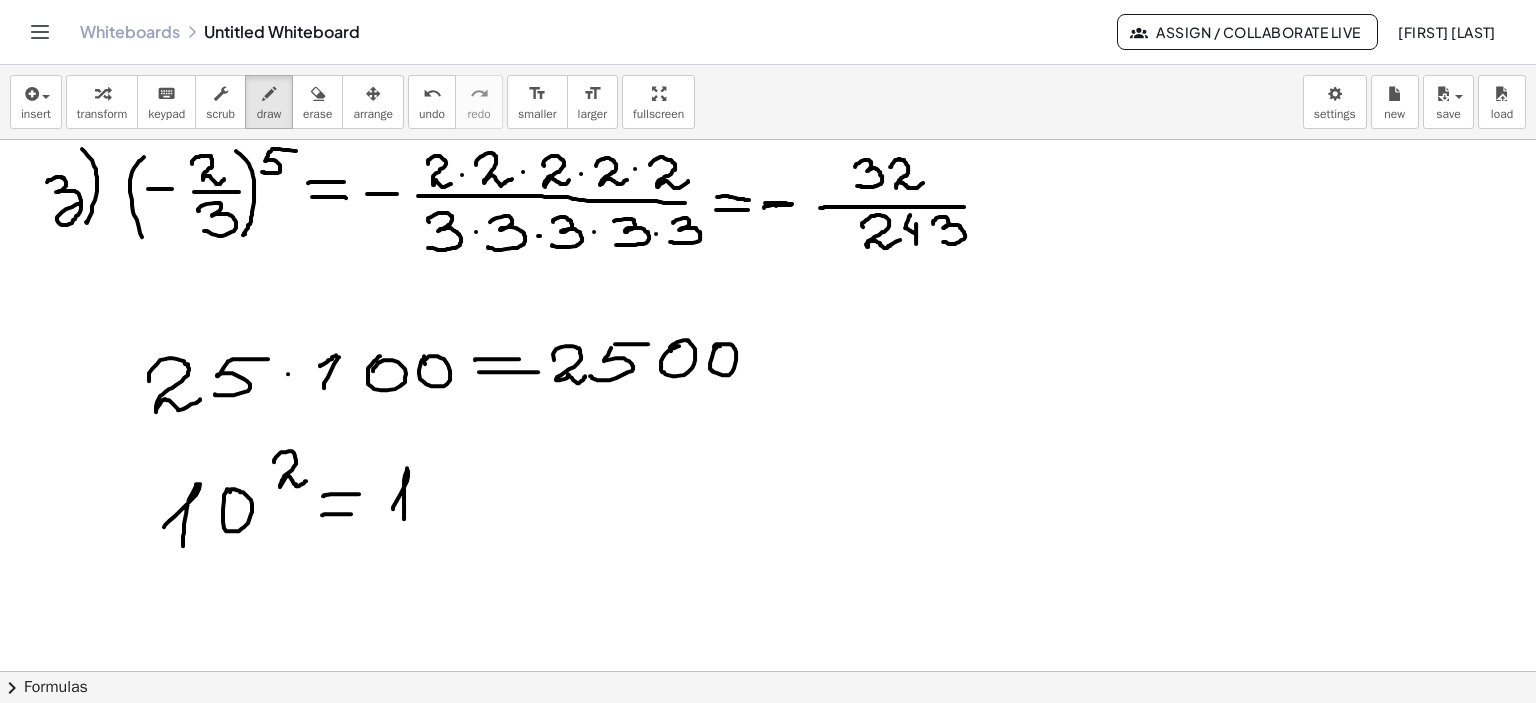 drag, startPoint x: 393, startPoint y: 506, endPoint x: 404, endPoint y: 518, distance: 16.27882 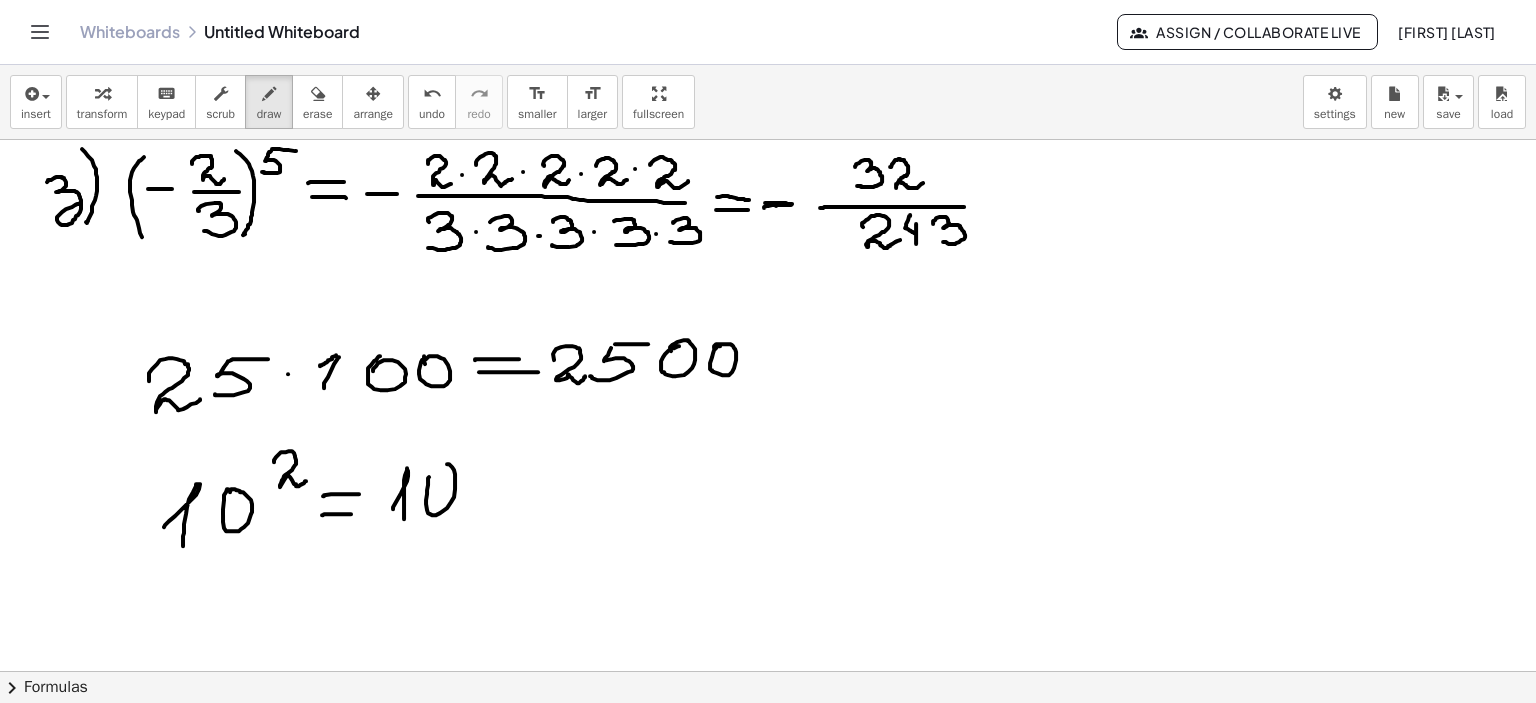 drag, startPoint x: 429, startPoint y: 476, endPoint x: 439, endPoint y: 481, distance: 11.18034 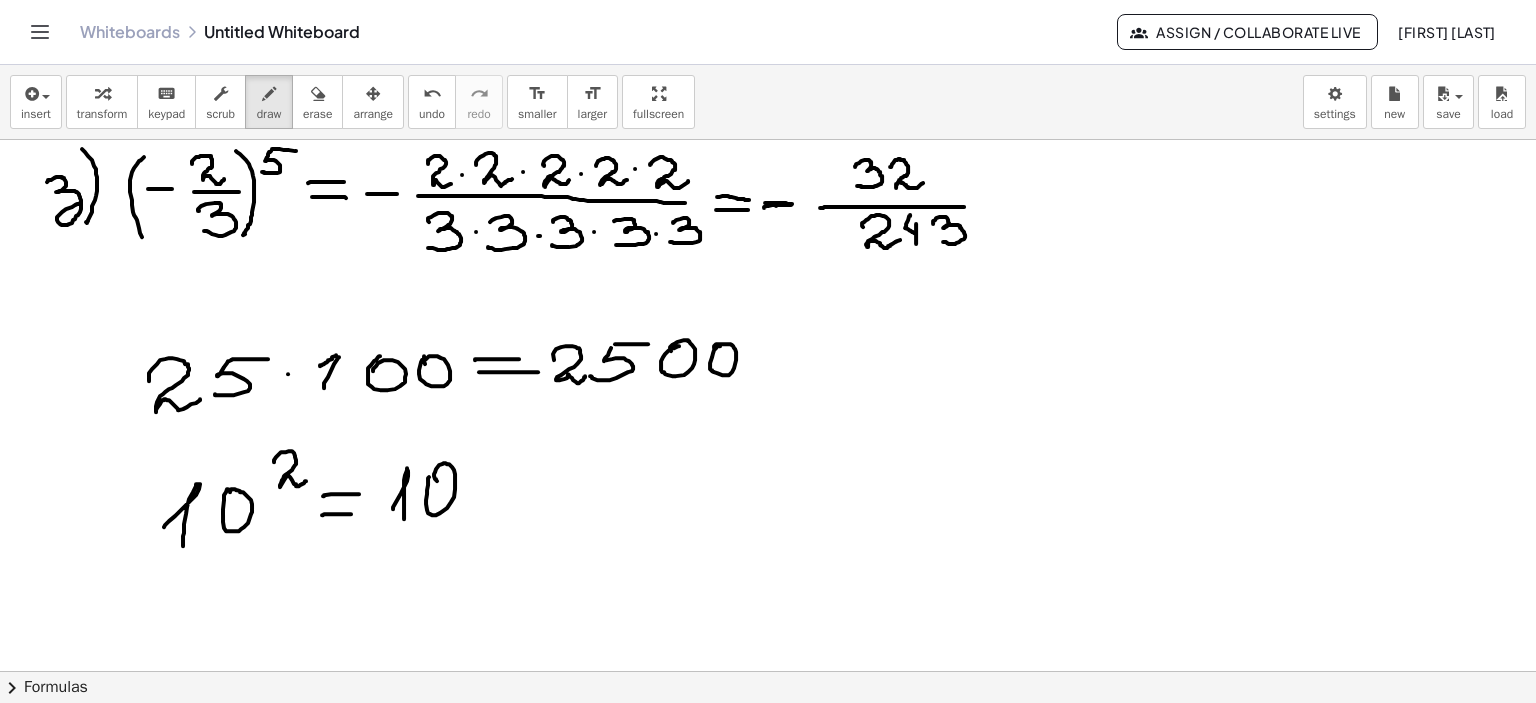 drag, startPoint x: 468, startPoint y: 484, endPoint x: 504, endPoint y: 497, distance: 38.27532 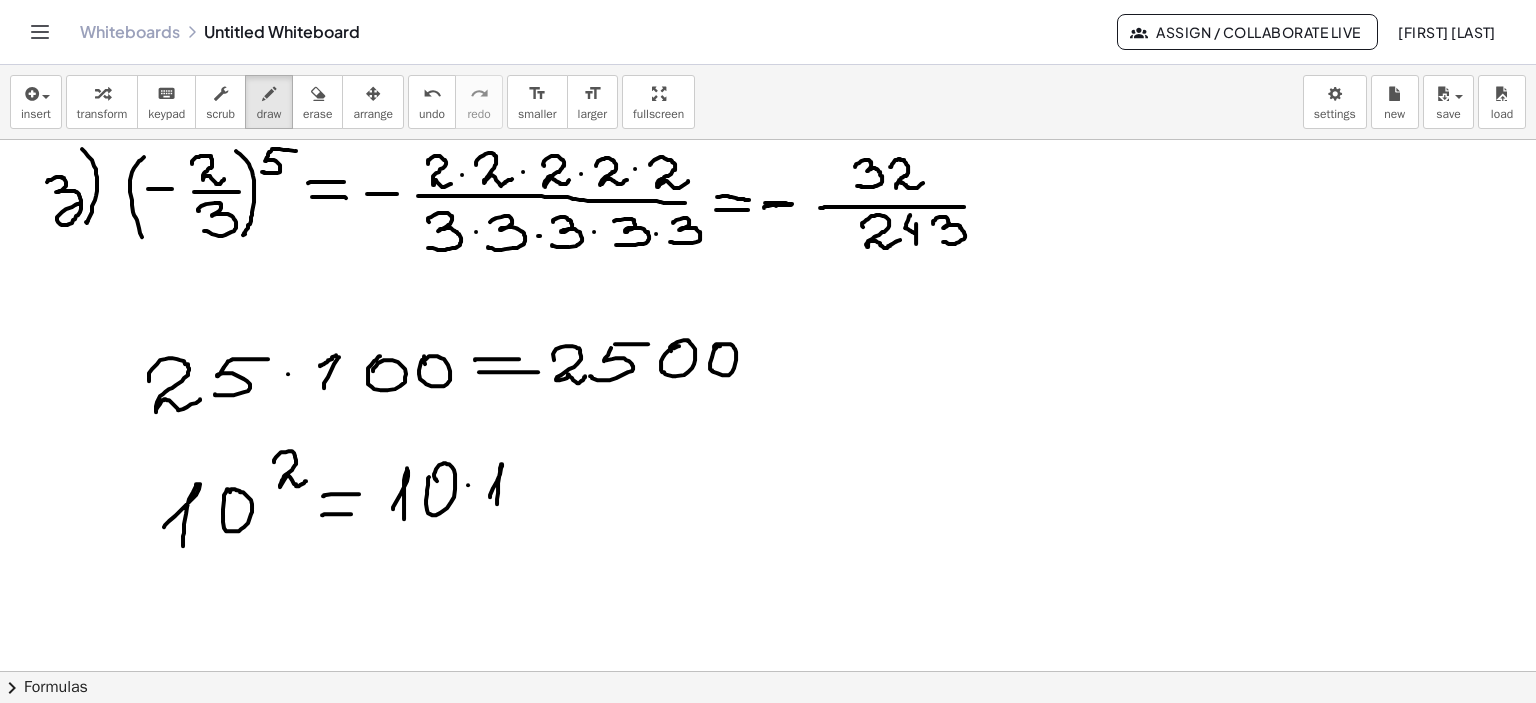 drag, startPoint x: 490, startPoint y: 496, endPoint x: 497, endPoint y: 507, distance: 13.038404 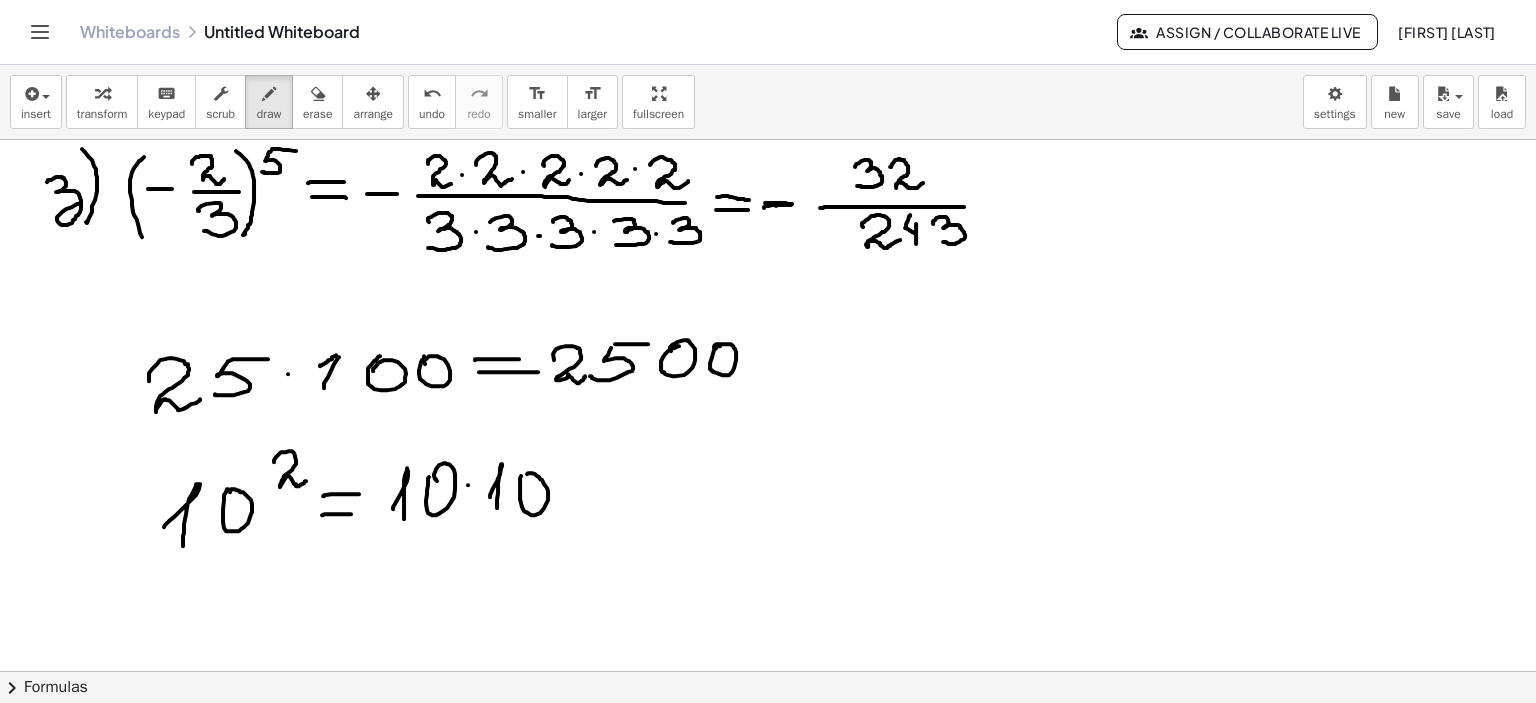 drag, startPoint x: 521, startPoint y: 475, endPoint x: 538, endPoint y: 484, distance: 19.235384 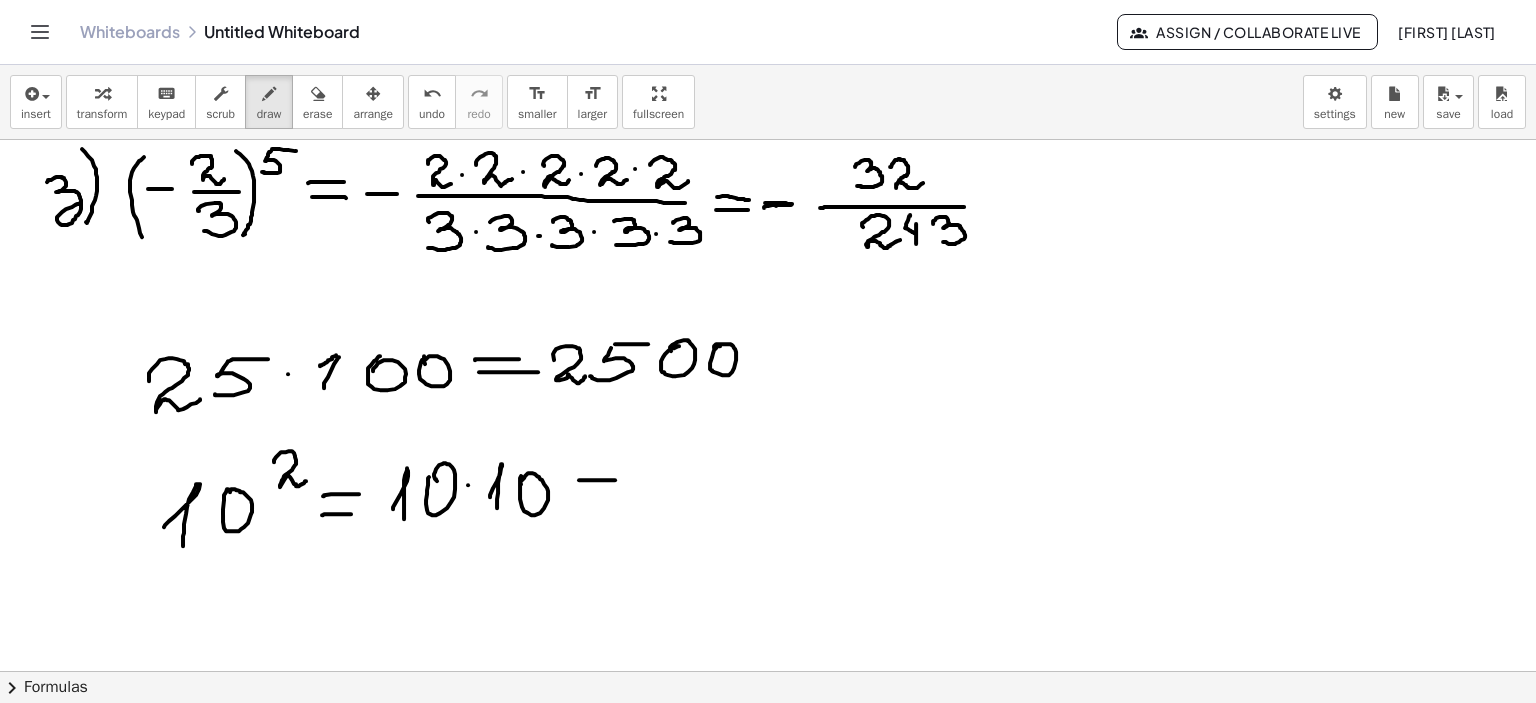 drag, startPoint x: 579, startPoint y: 479, endPoint x: 576, endPoint y: 502, distance: 23.194826 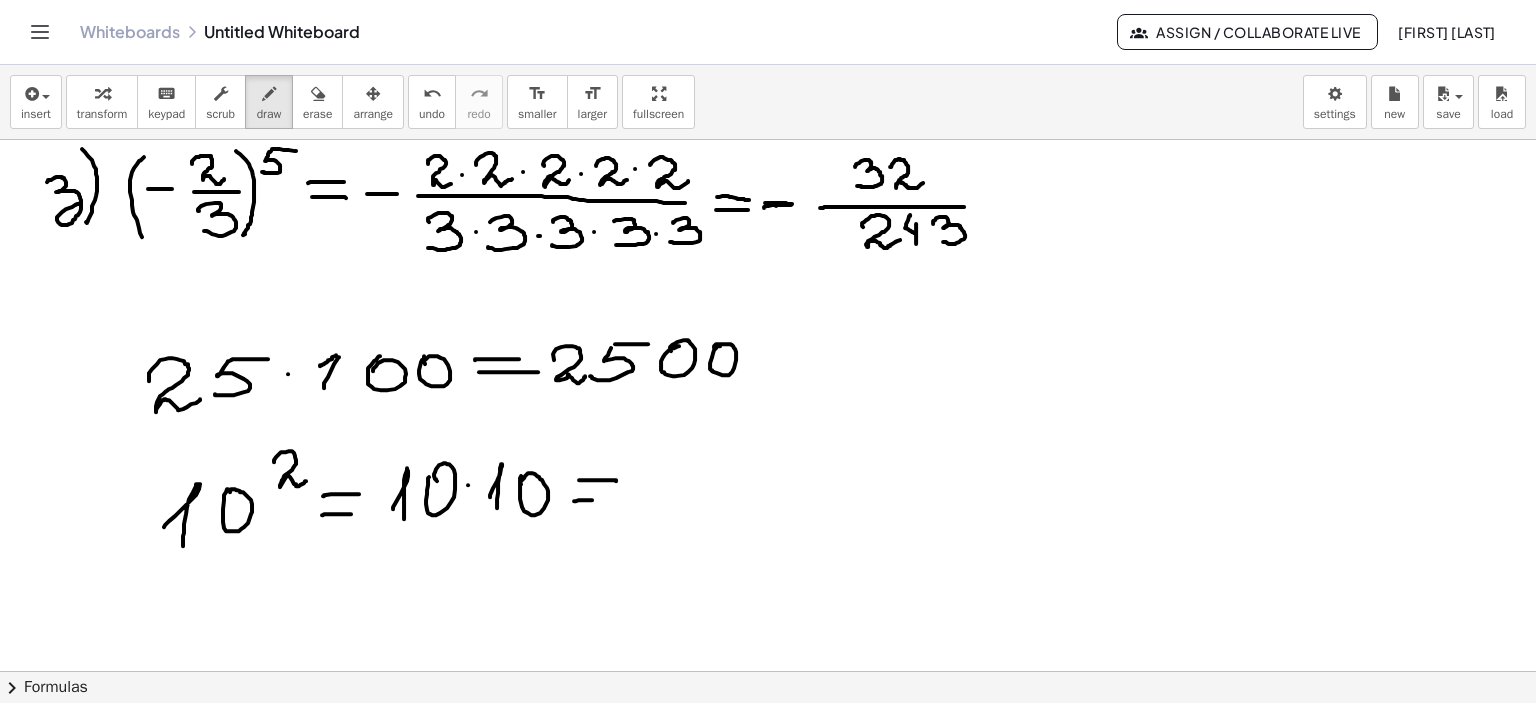 drag, startPoint x: 576, startPoint y: 500, endPoint x: 608, endPoint y: 499, distance: 32.01562 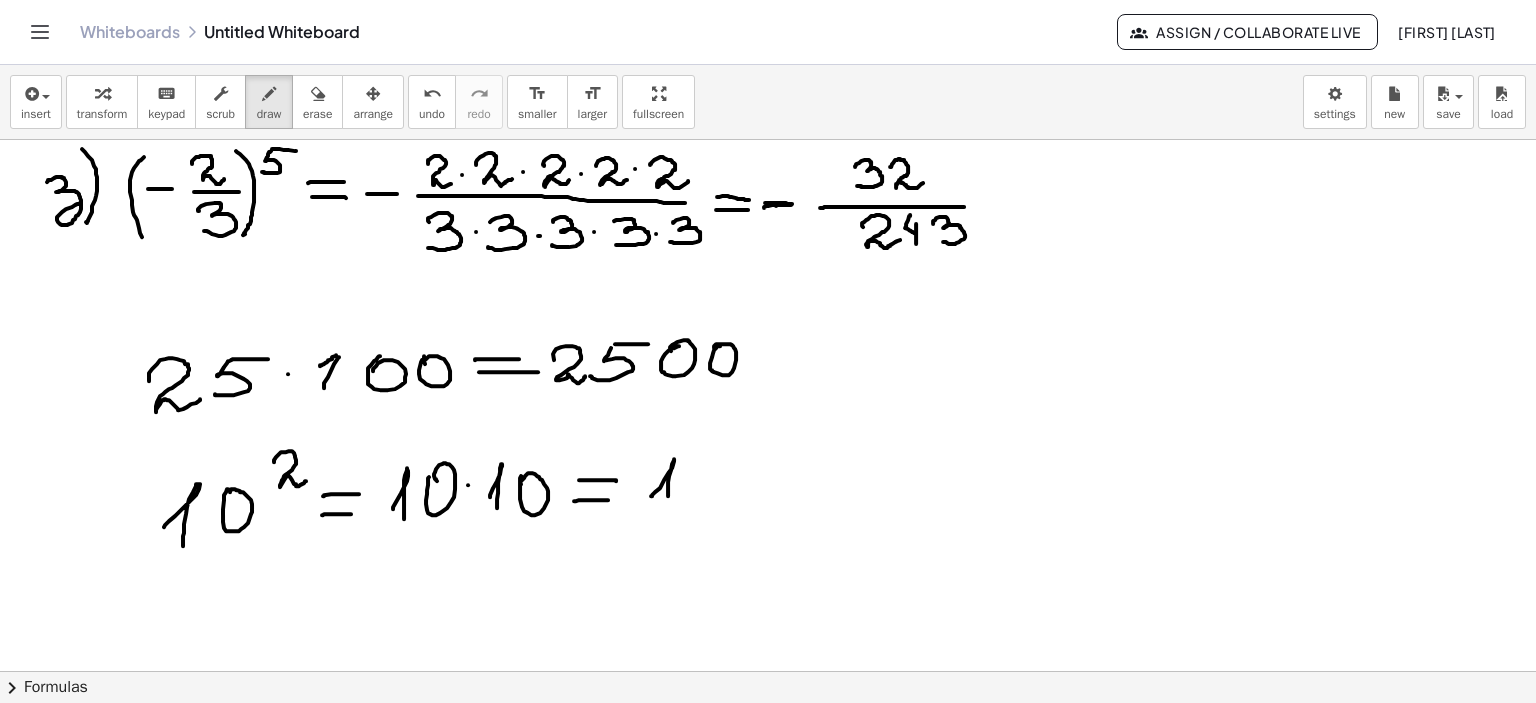 drag, startPoint x: 651, startPoint y: 495, endPoint x: 669, endPoint y: 500, distance: 18.681541 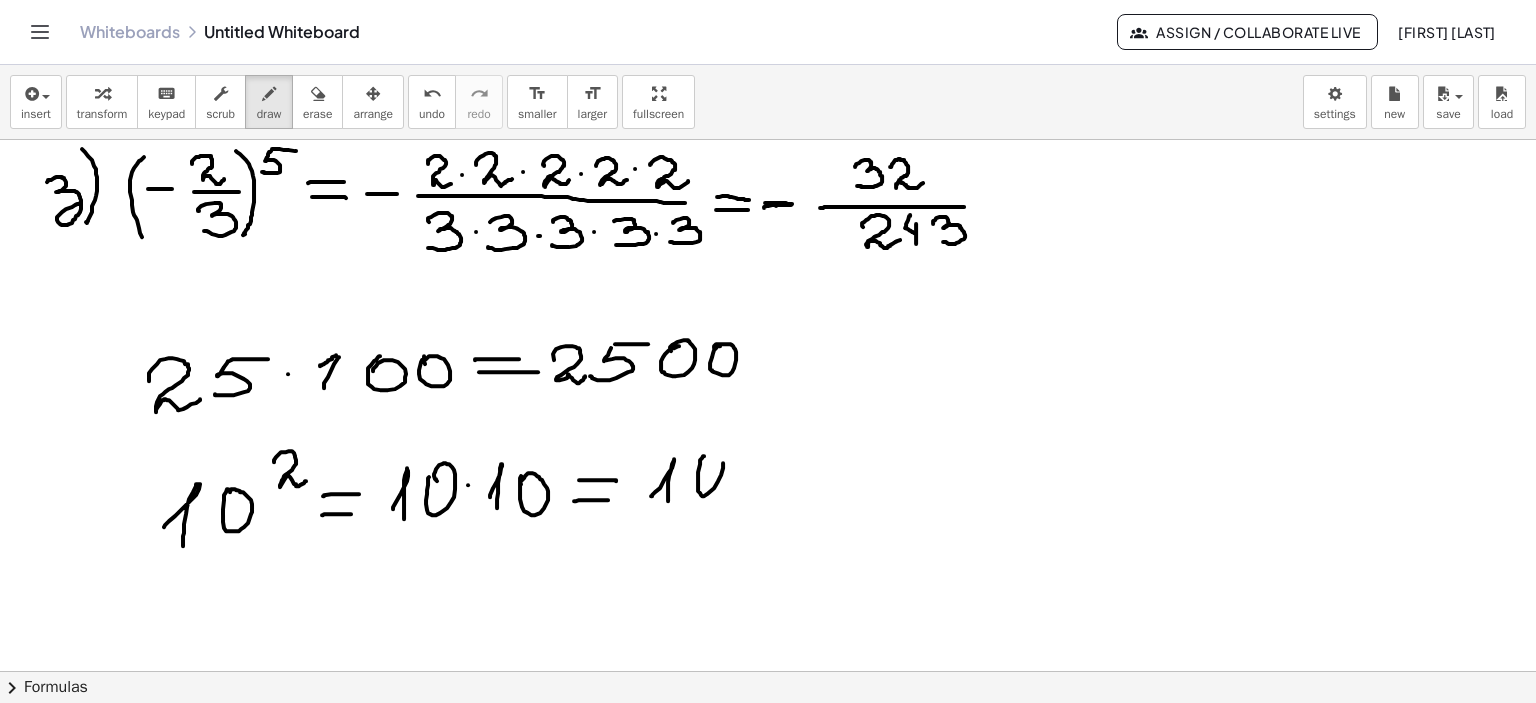 drag, startPoint x: 704, startPoint y: 455, endPoint x: 707, endPoint y: 467, distance: 12.369317 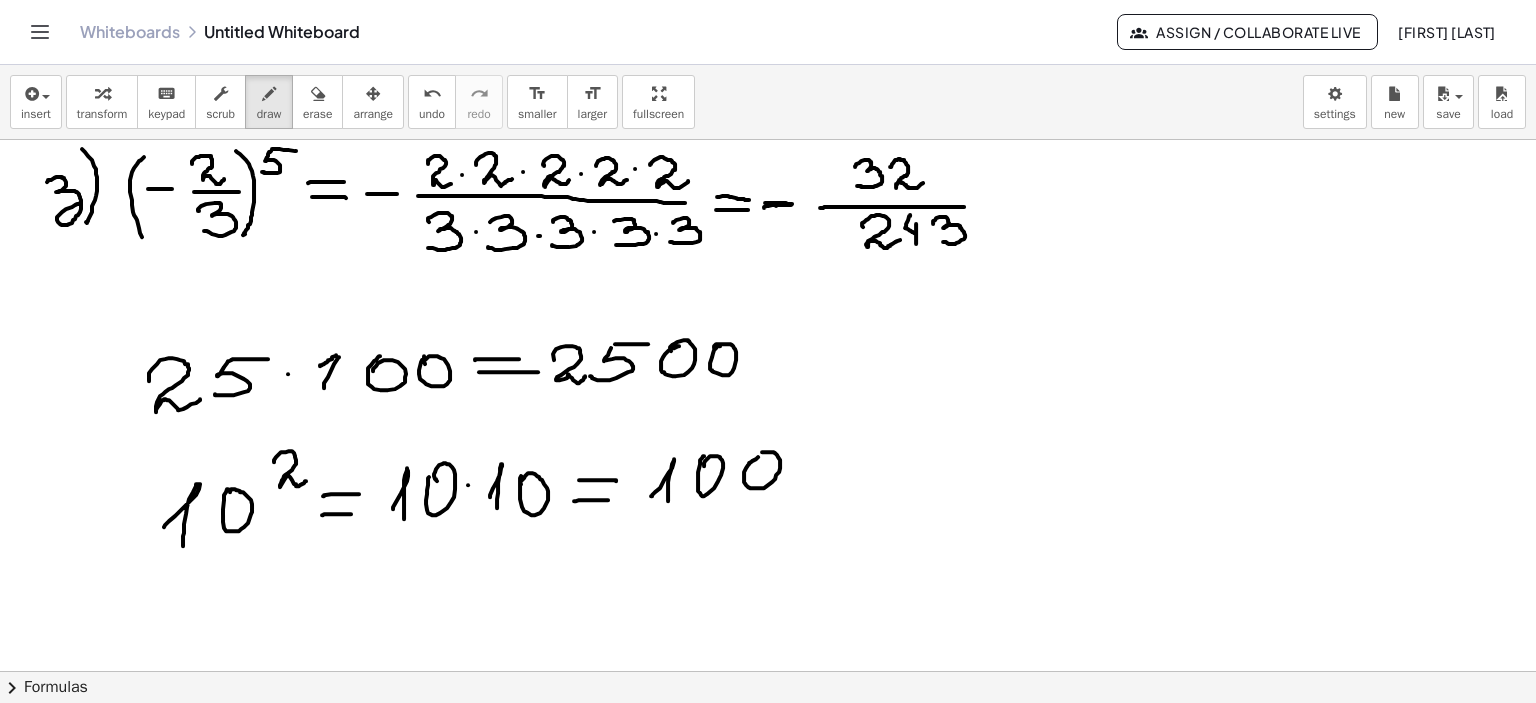 click at bounding box center (768, -658) 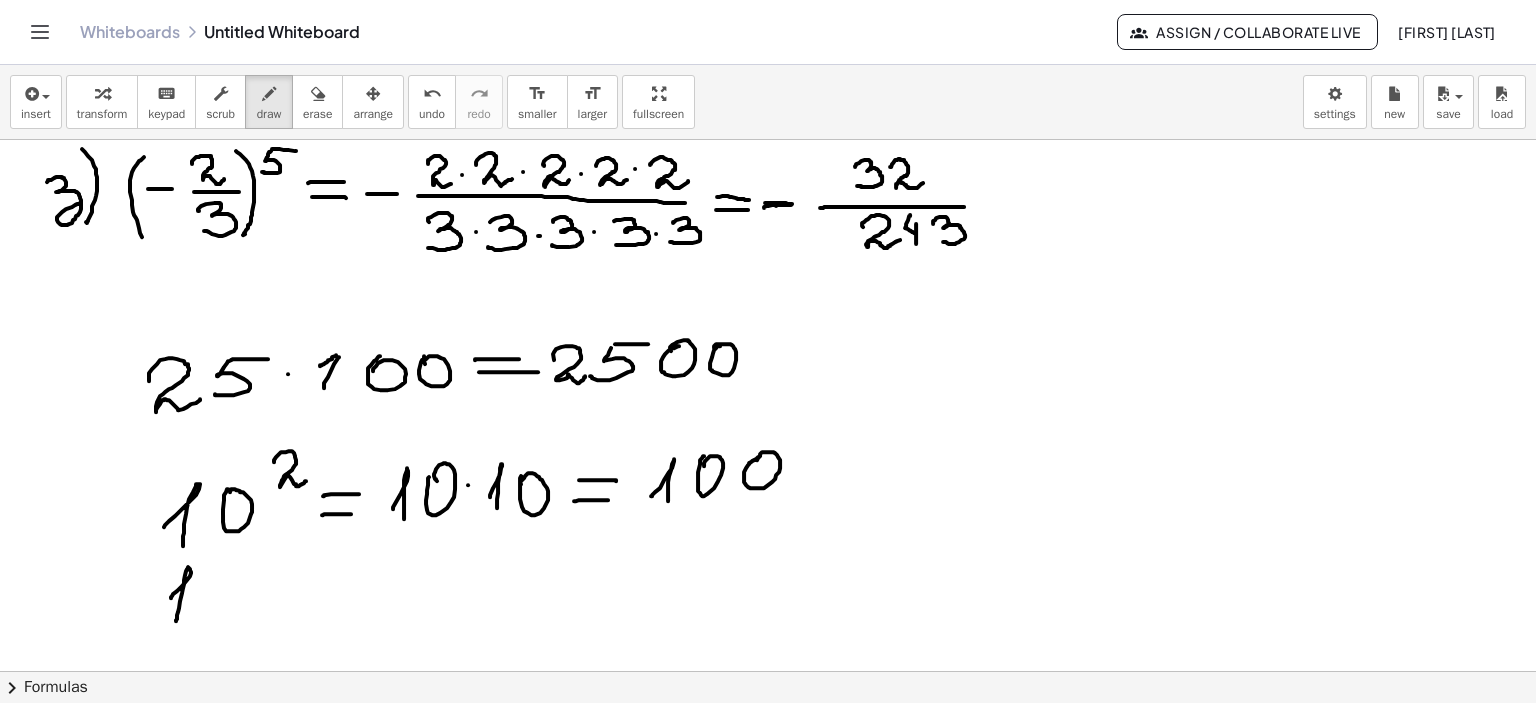 drag, startPoint x: 171, startPoint y: 597, endPoint x: 176, endPoint y: 620, distance: 23.537205 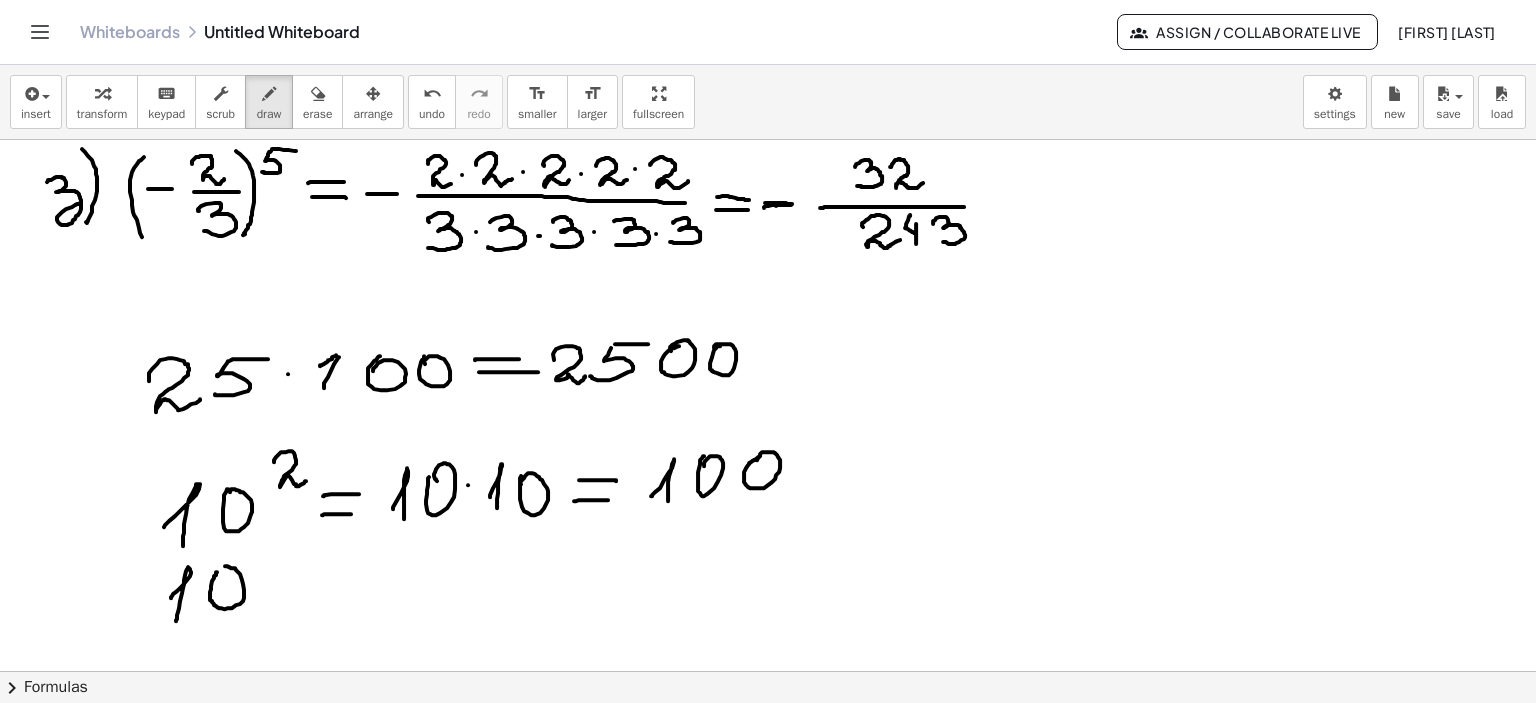 drag, startPoint x: 217, startPoint y: 571, endPoint x: 308, endPoint y: 567, distance: 91.08787 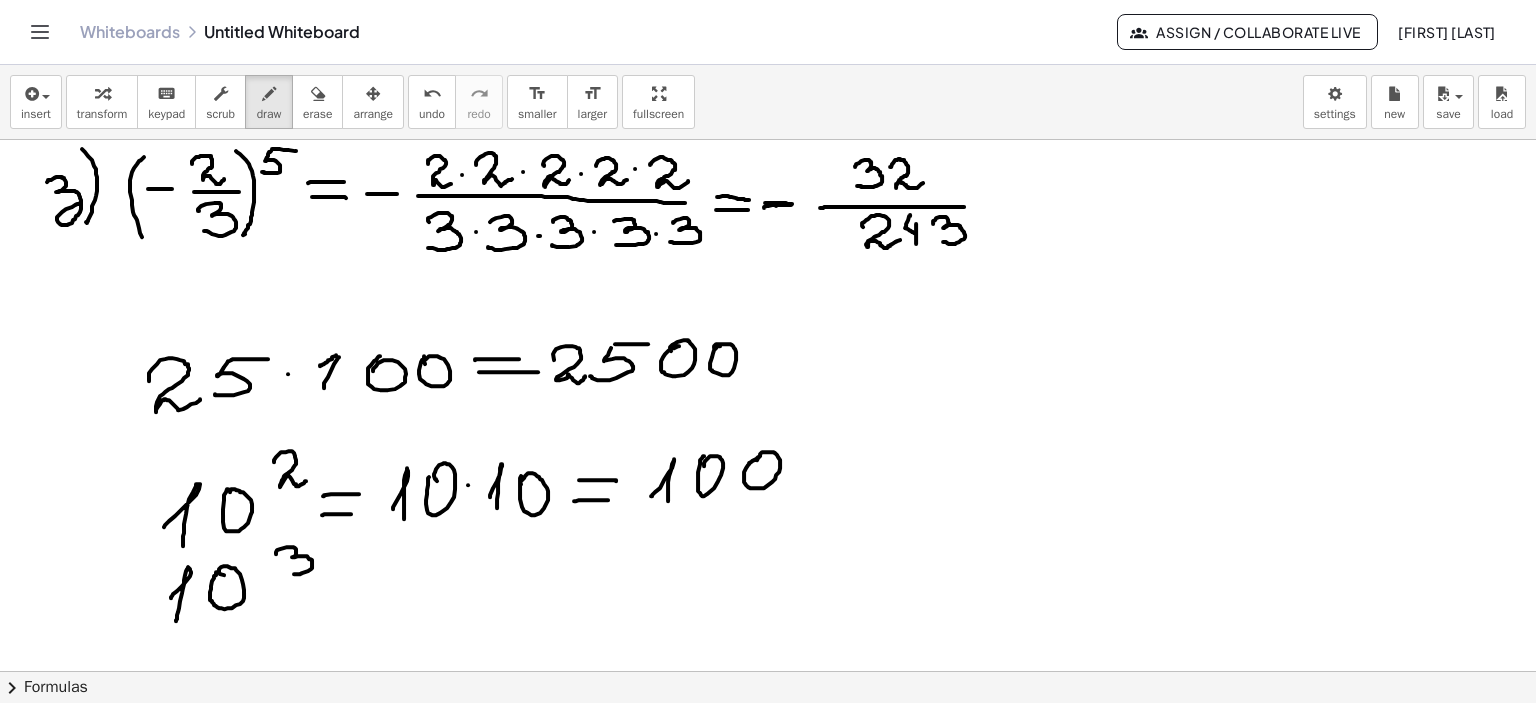 drag, startPoint x: 276, startPoint y: 553, endPoint x: 284, endPoint y: 570, distance: 18.788294 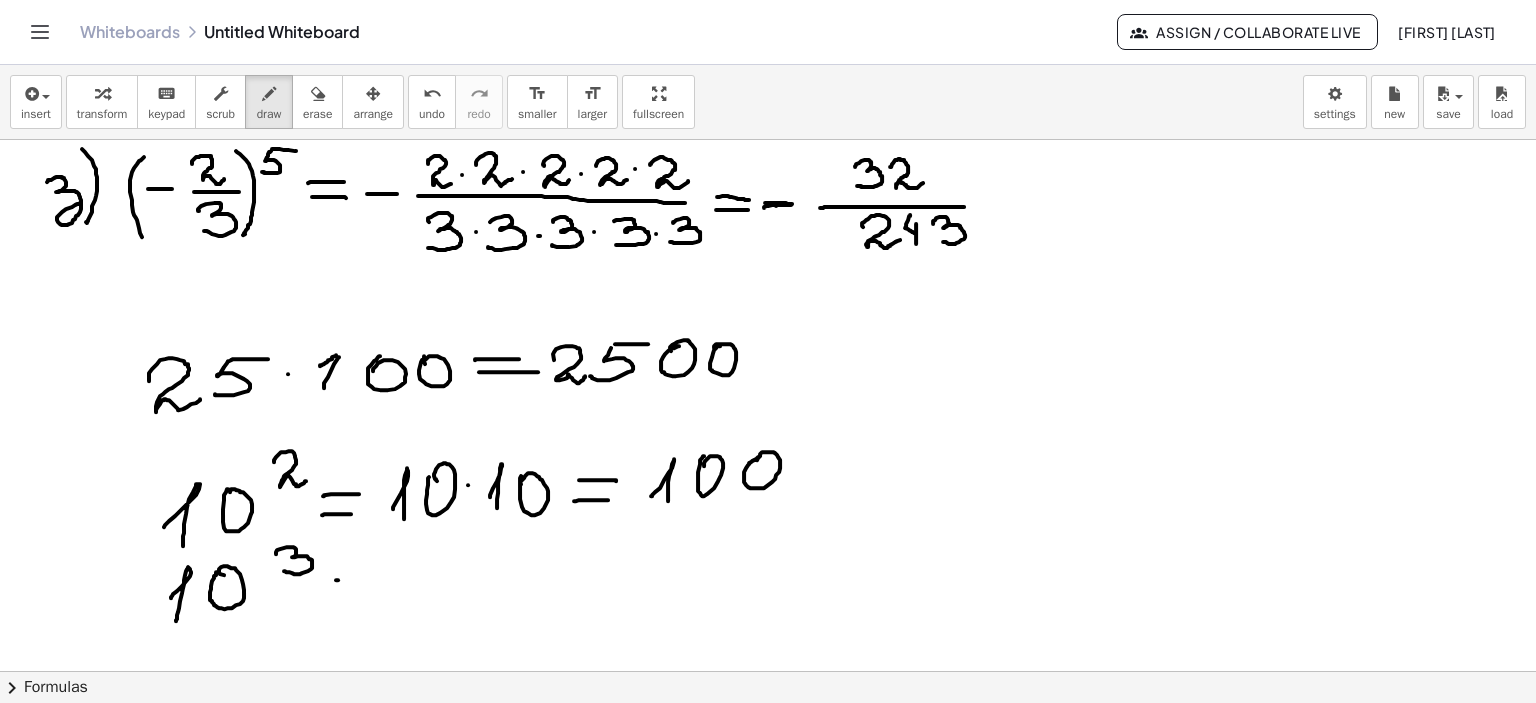drag, startPoint x: 336, startPoint y: 579, endPoint x: 376, endPoint y: 580, distance: 40.012497 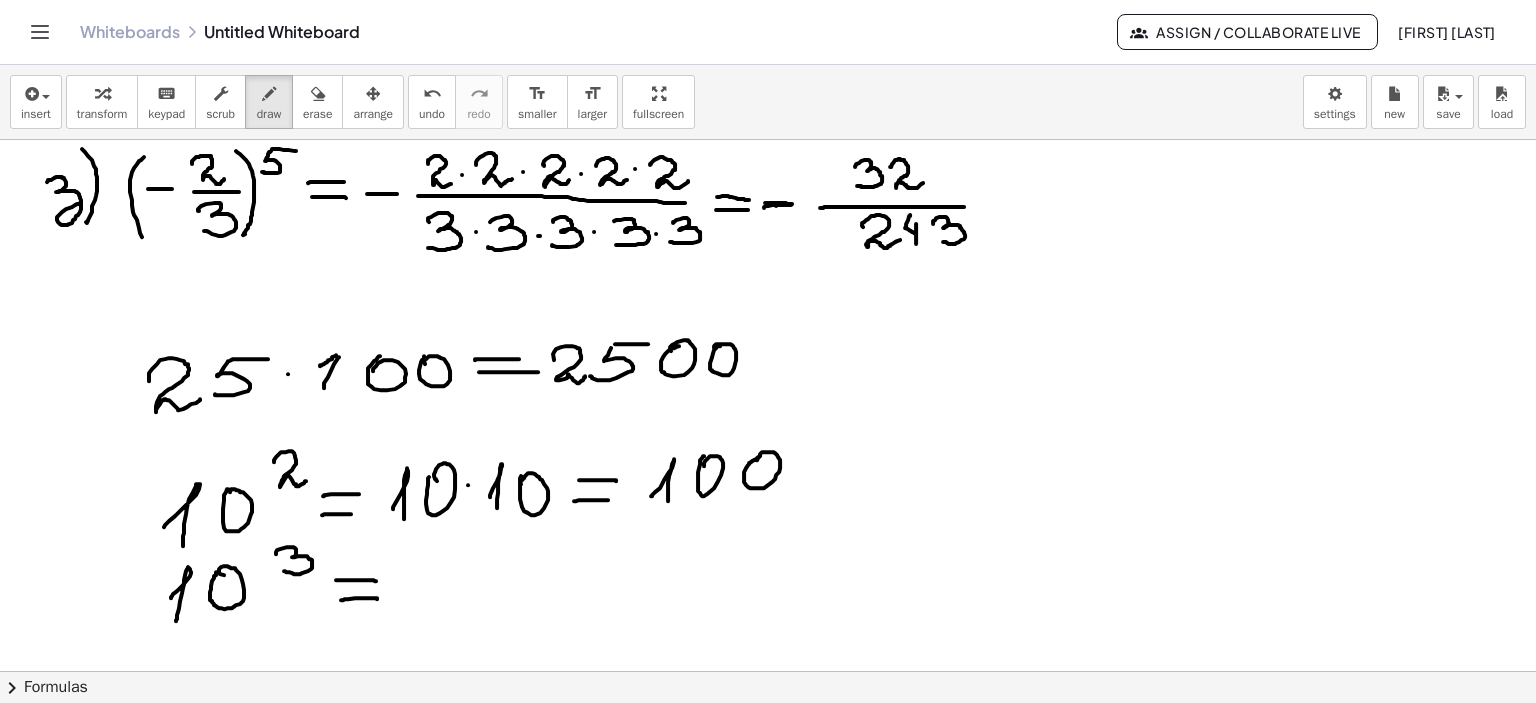 drag, startPoint x: 341, startPoint y: 599, endPoint x: 377, endPoint y: 598, distance: 36.013885 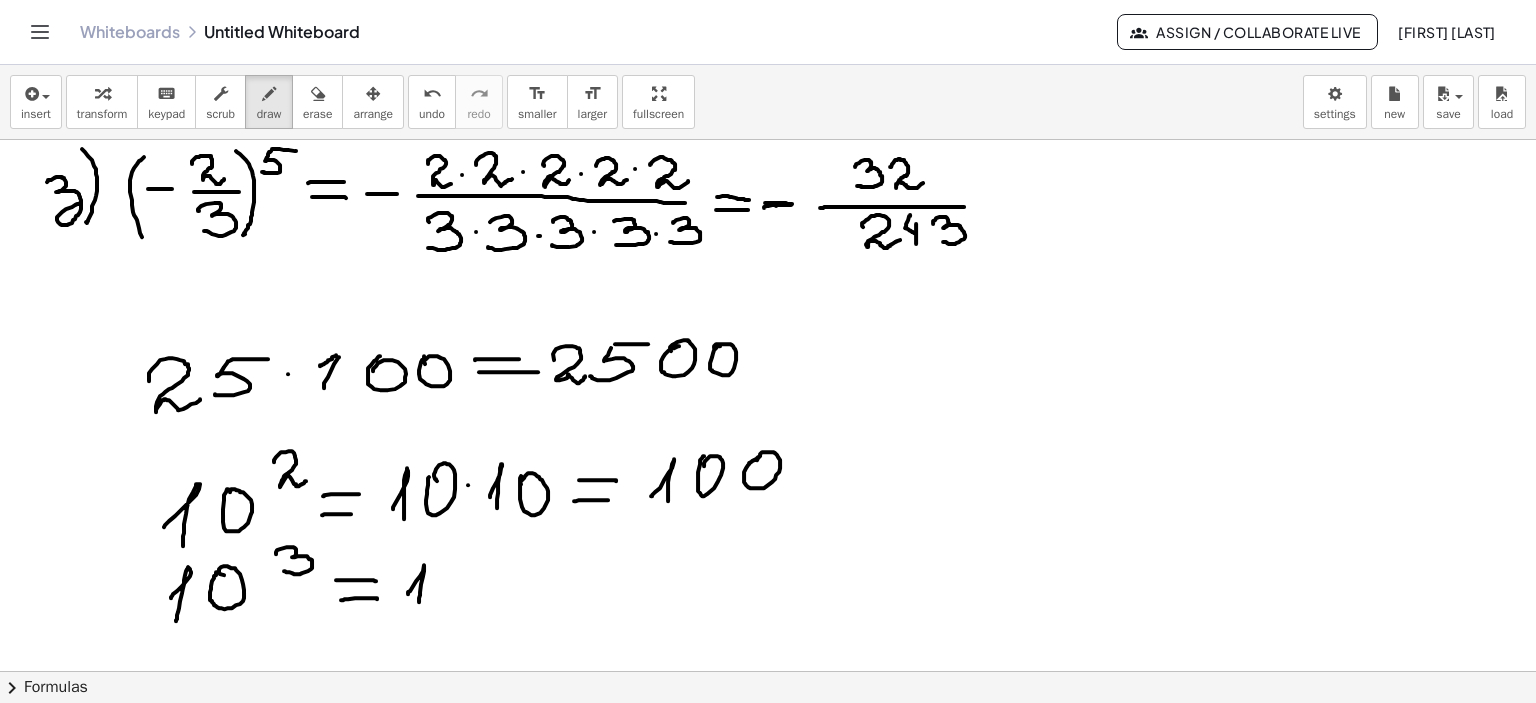 drag, startPoint x: 408, startPoint y: 593, endPoint x: 421, endPoint y: 602, distance: 15.811388 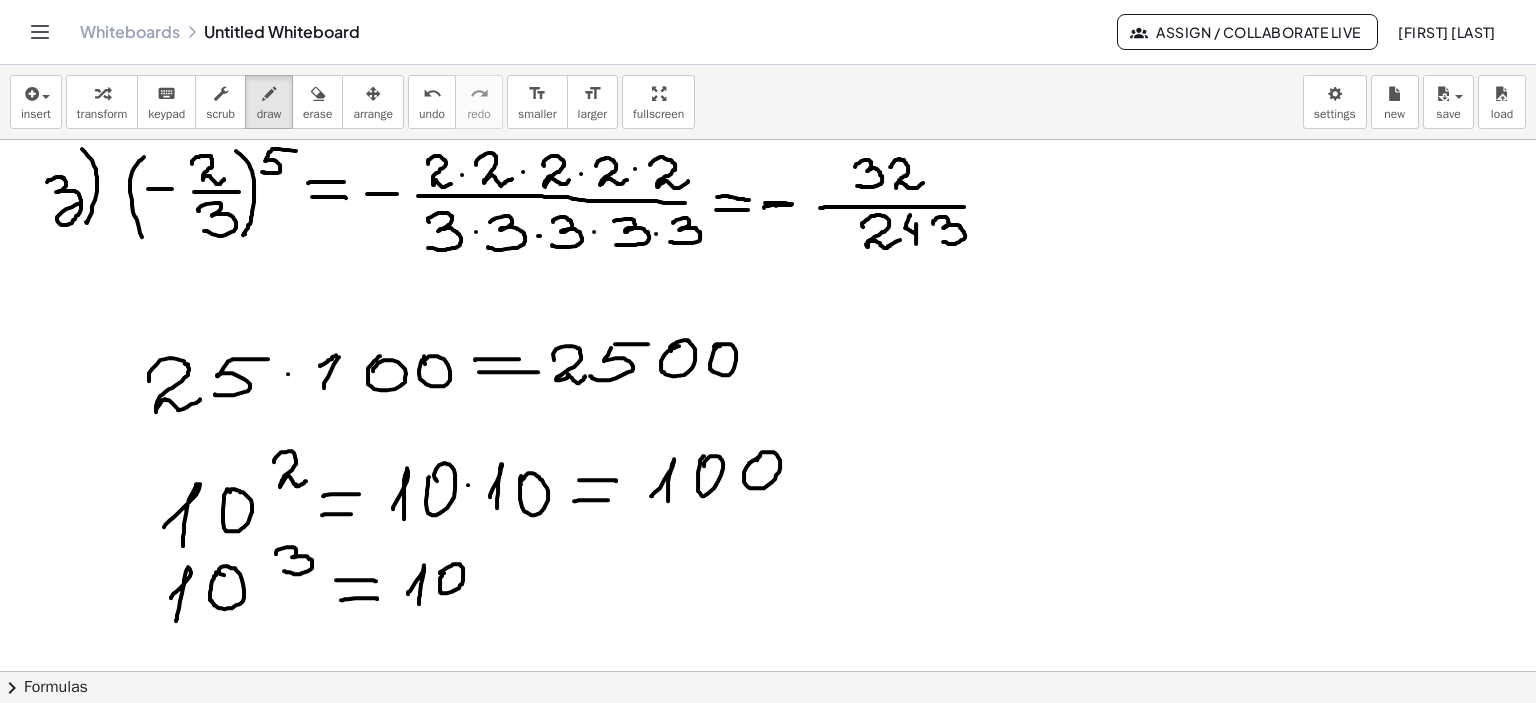 click at bounding box center (768, -658) 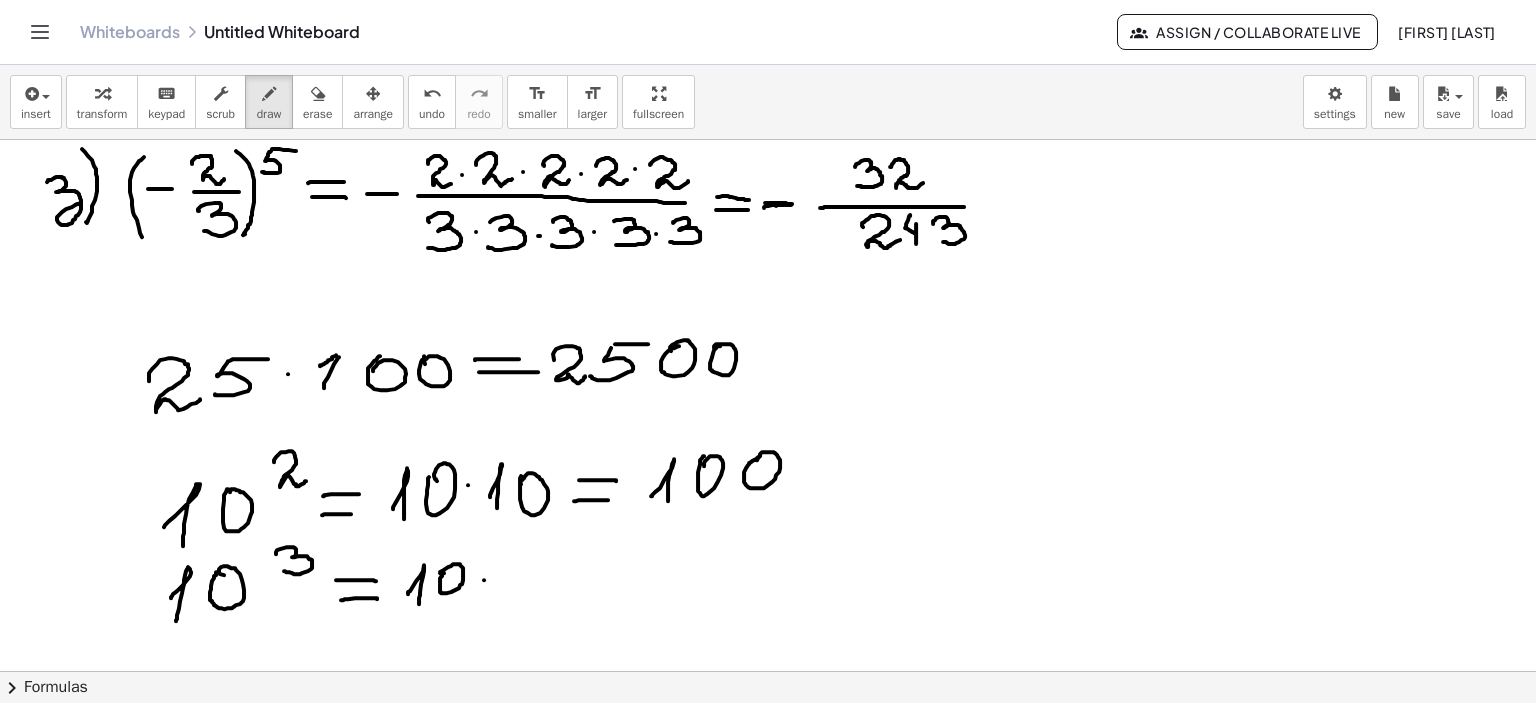 click at bounding box center (768, -658) 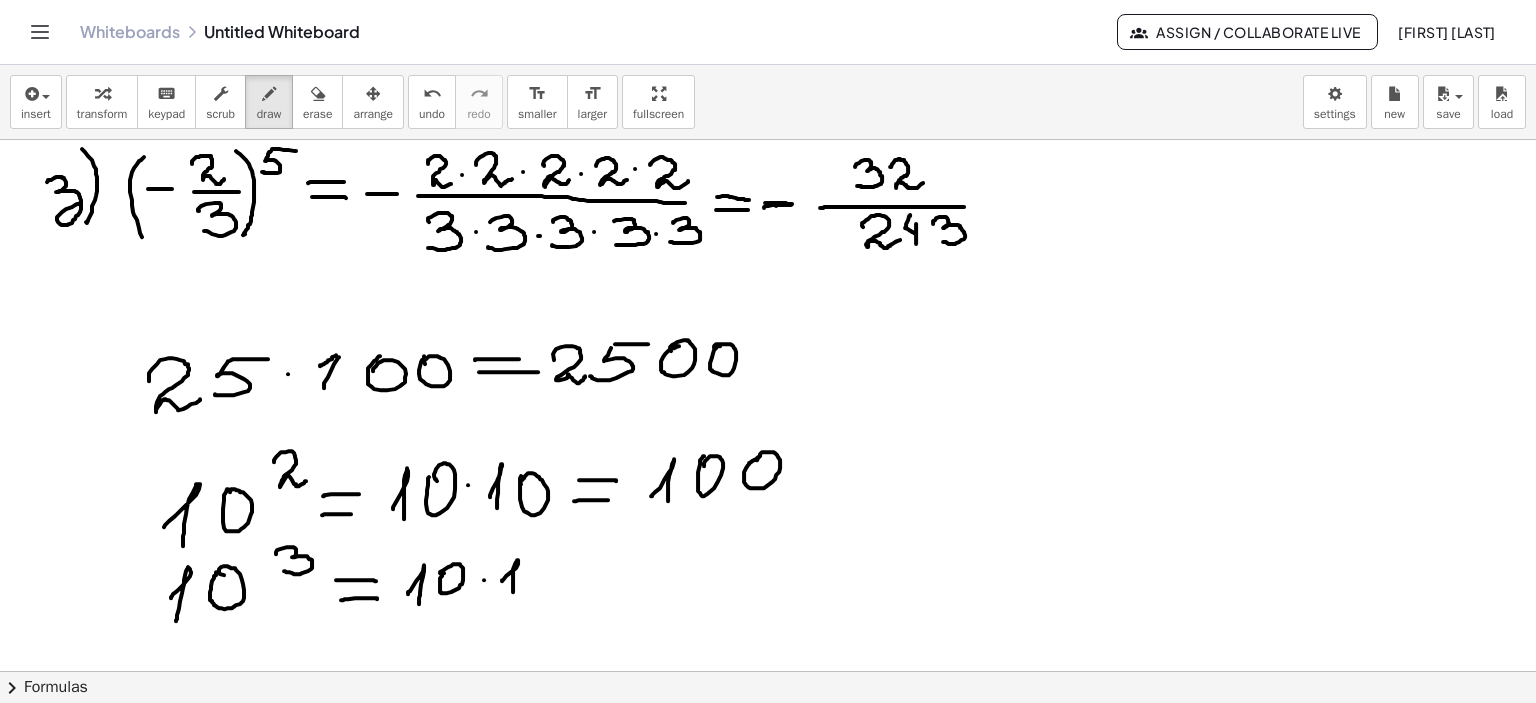 drag, startPoint x: 503, startPoint y: 579, endPoint x: 512, endPoint y: 595, distance: 18.35756 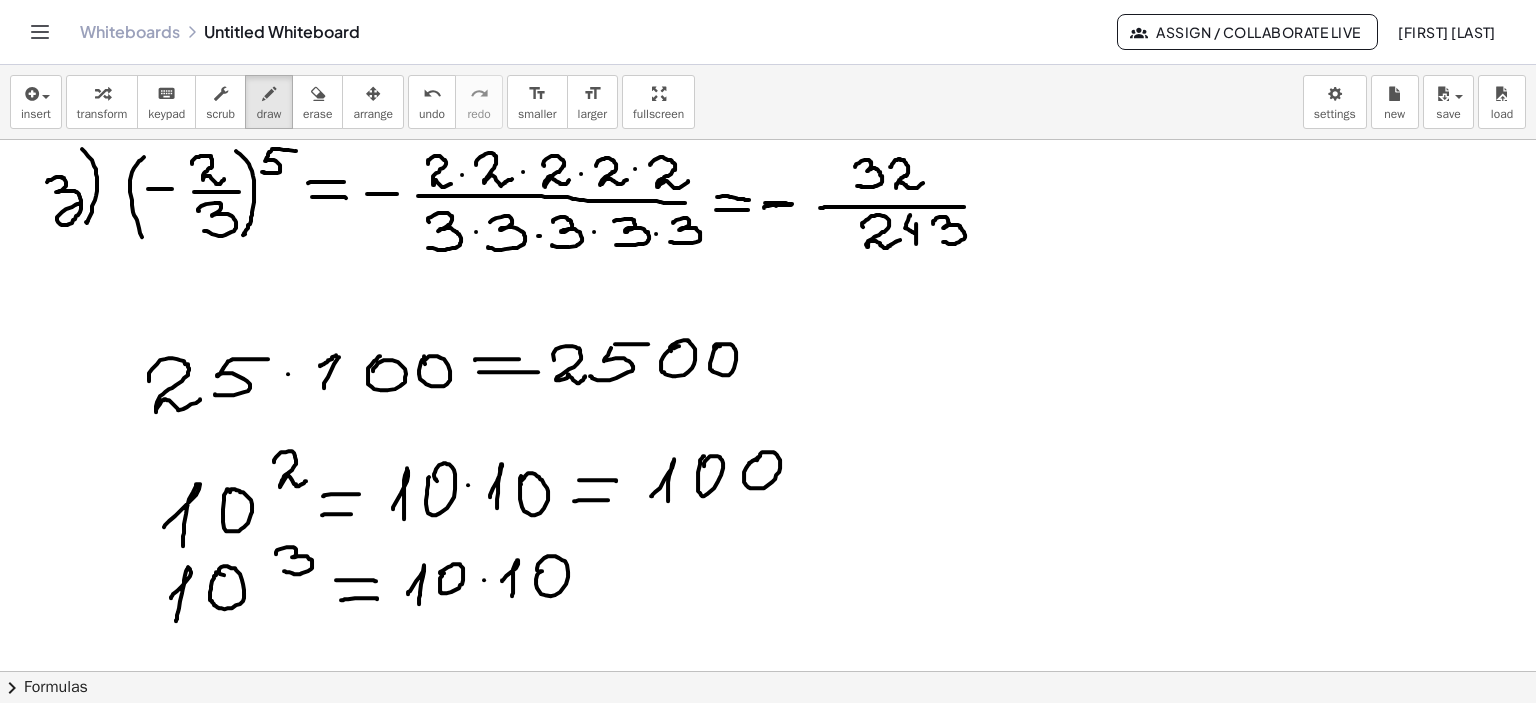 drag, startPoint x: 540, startPoint y: 570, endPoint x: 575, endPoint y: 577, distance: 35.69314 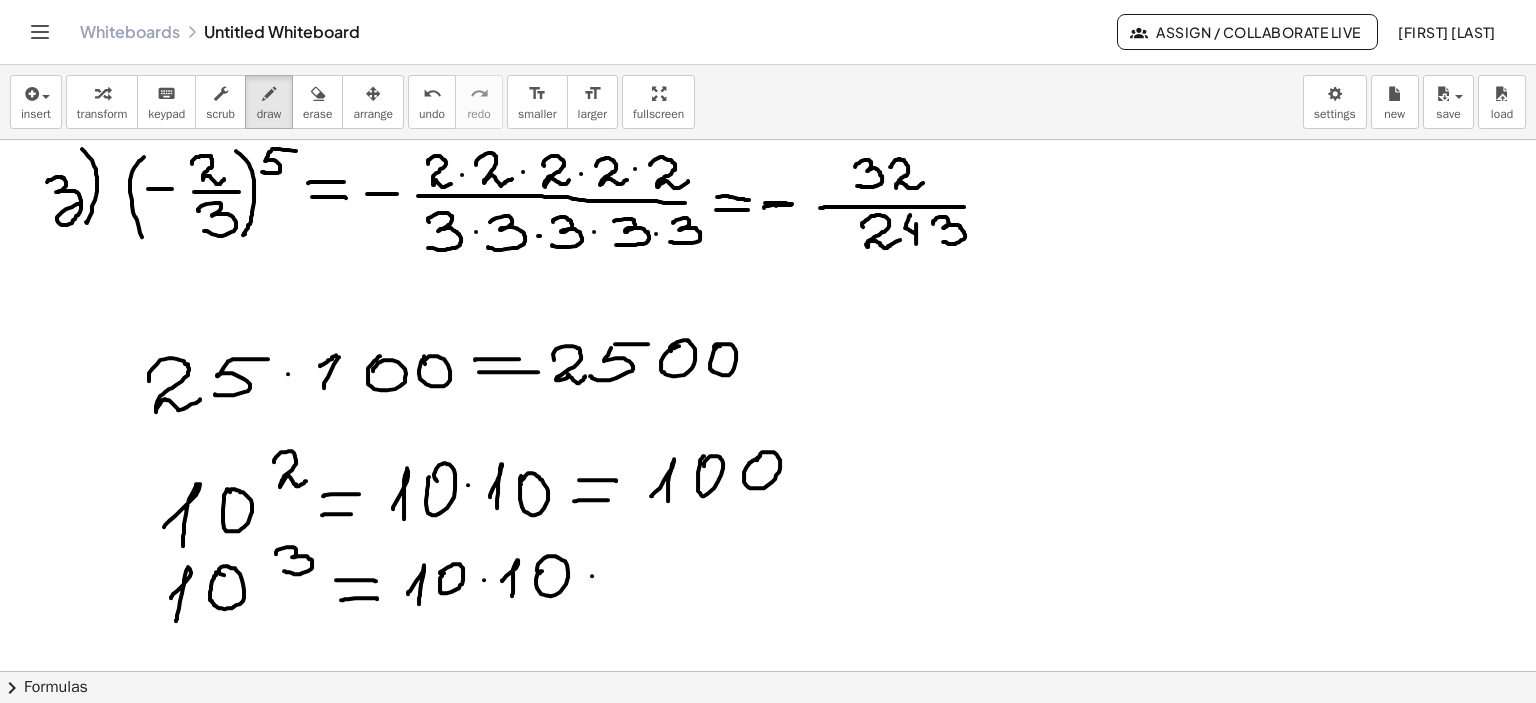 drag, startPoint x: 592, startPoint y: 575, endPoint x: 630, endPoint y: 573, distance: 38.052597 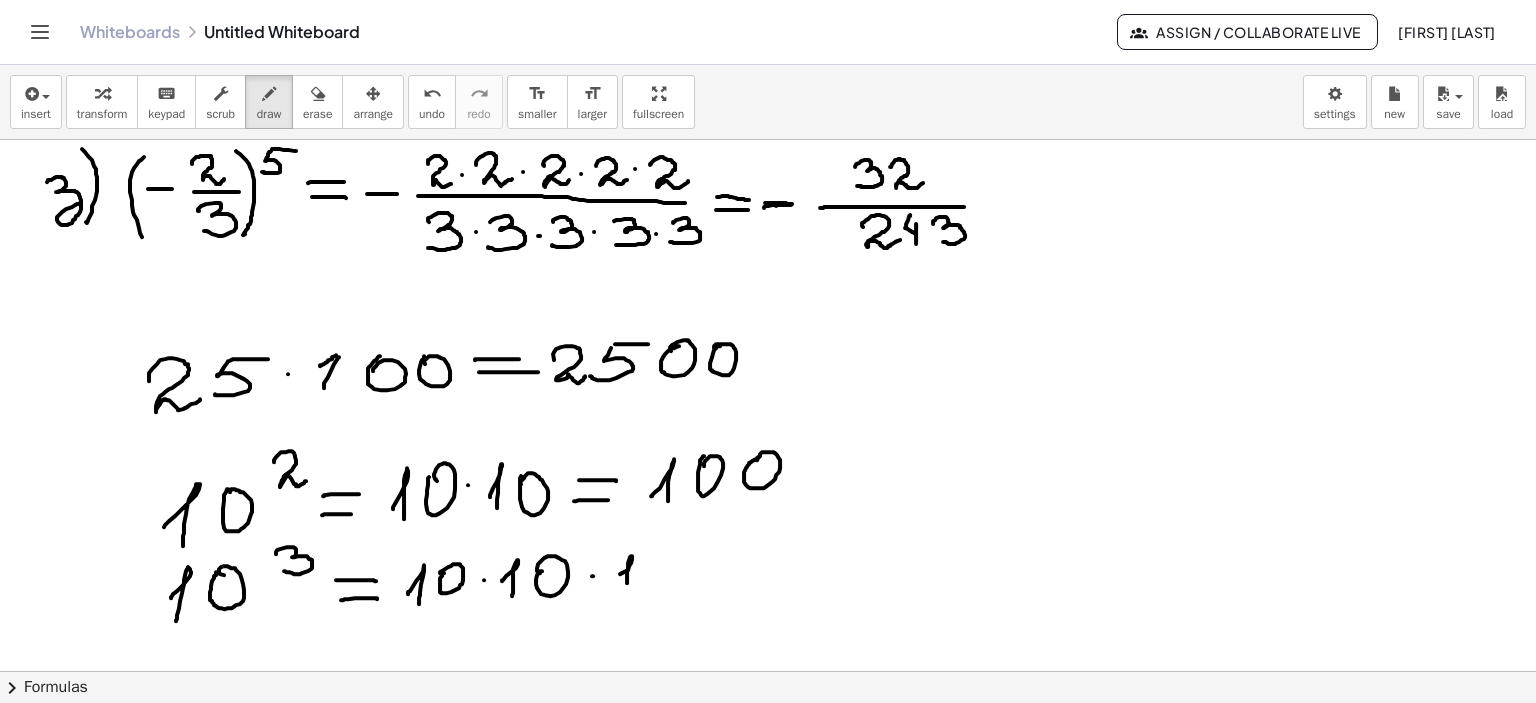 drag, startPoint x: 620, startPoint y: 573, endPoint x: 627, endPoint y: 589, distance: 17.464249 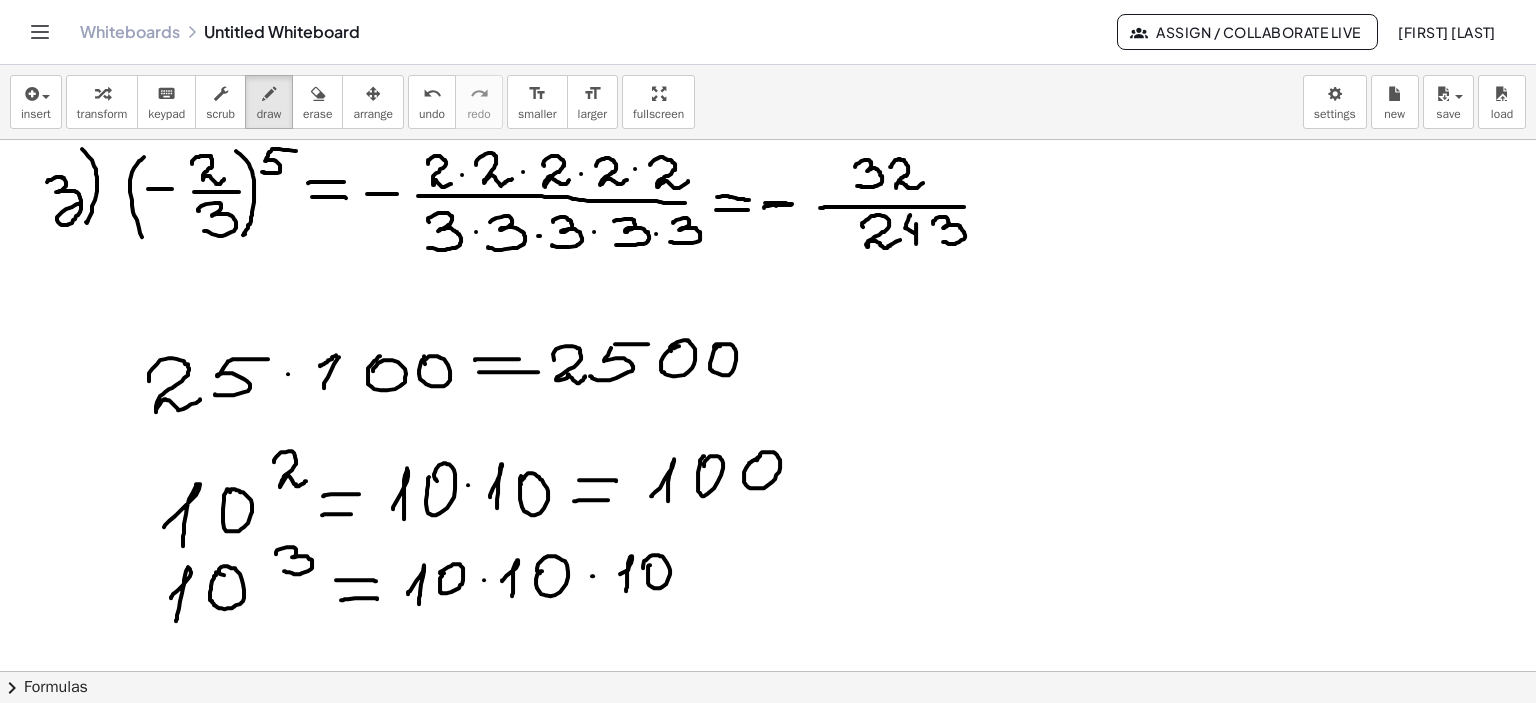 drag, startPoint x: 648, startPoint y: 565, endPoint x: 713, endPoint y: 568, distance: 65.06919 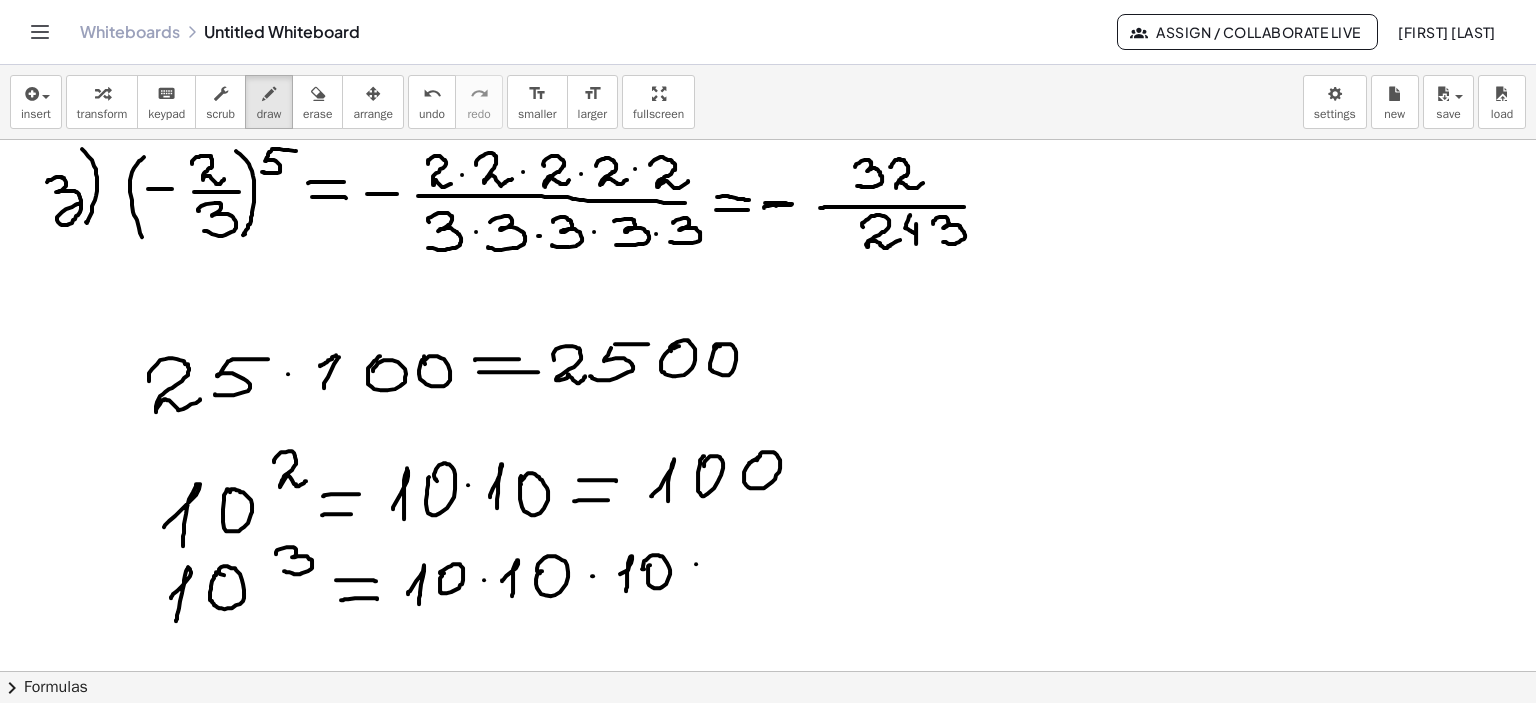 drag, startPoint x: 696, startPoint y: 563, endPoint x: 725, endPoint y: 563, distance: 29 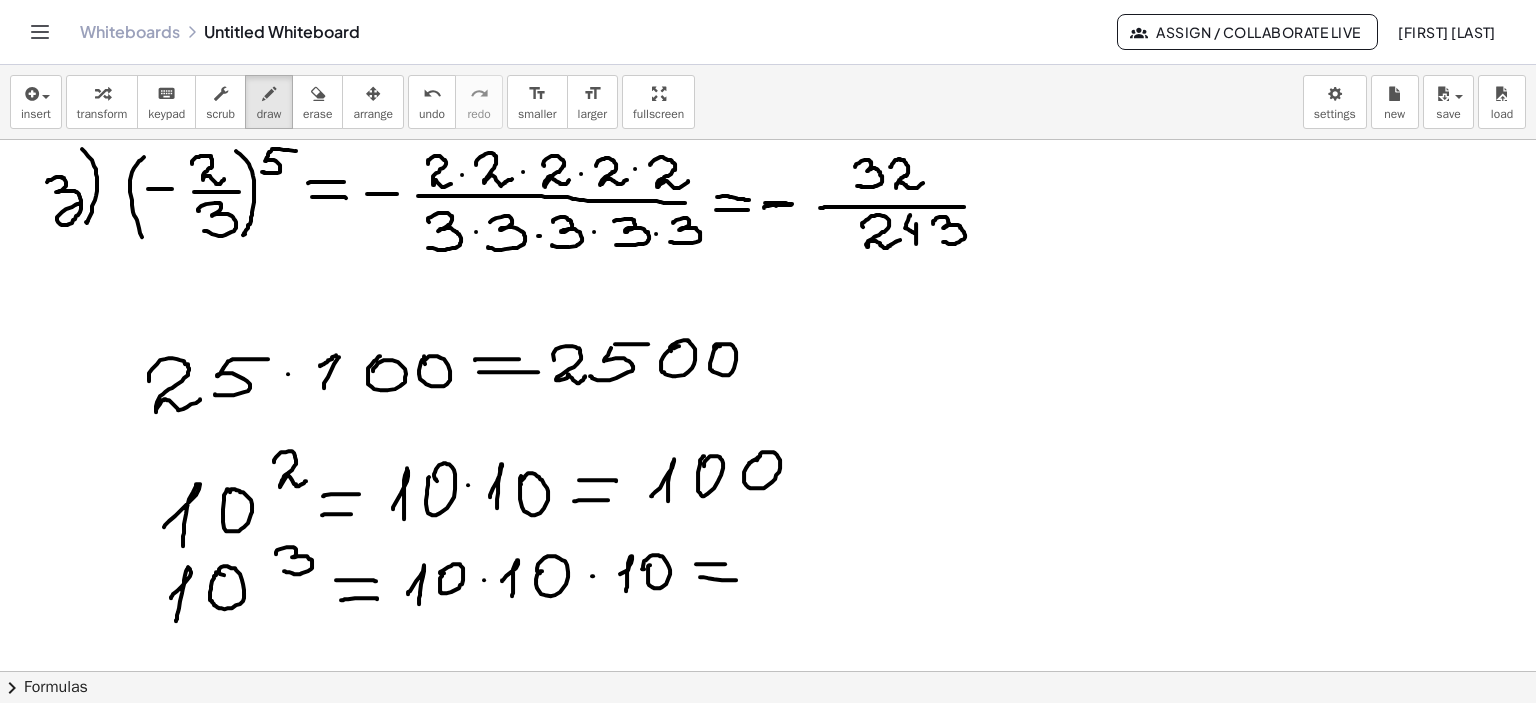 drag, startPoint x: 700, startPoint y: 576, endPoint x: 737, endPoint y: 579, distance: 37.12142 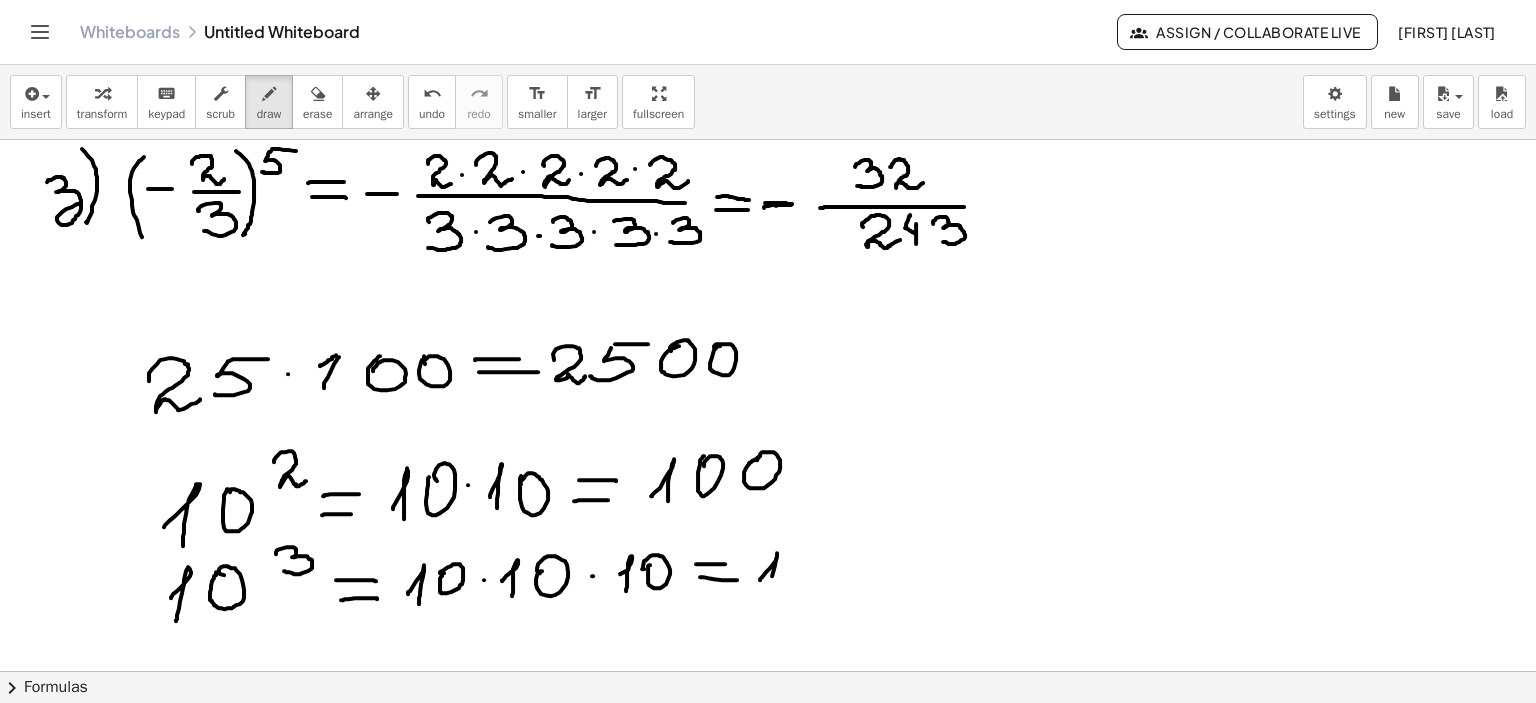 drag, startPoint x: 760, startPoint y: 579, endPoint x: 765, endPoint y: 599, distance: 20.615528 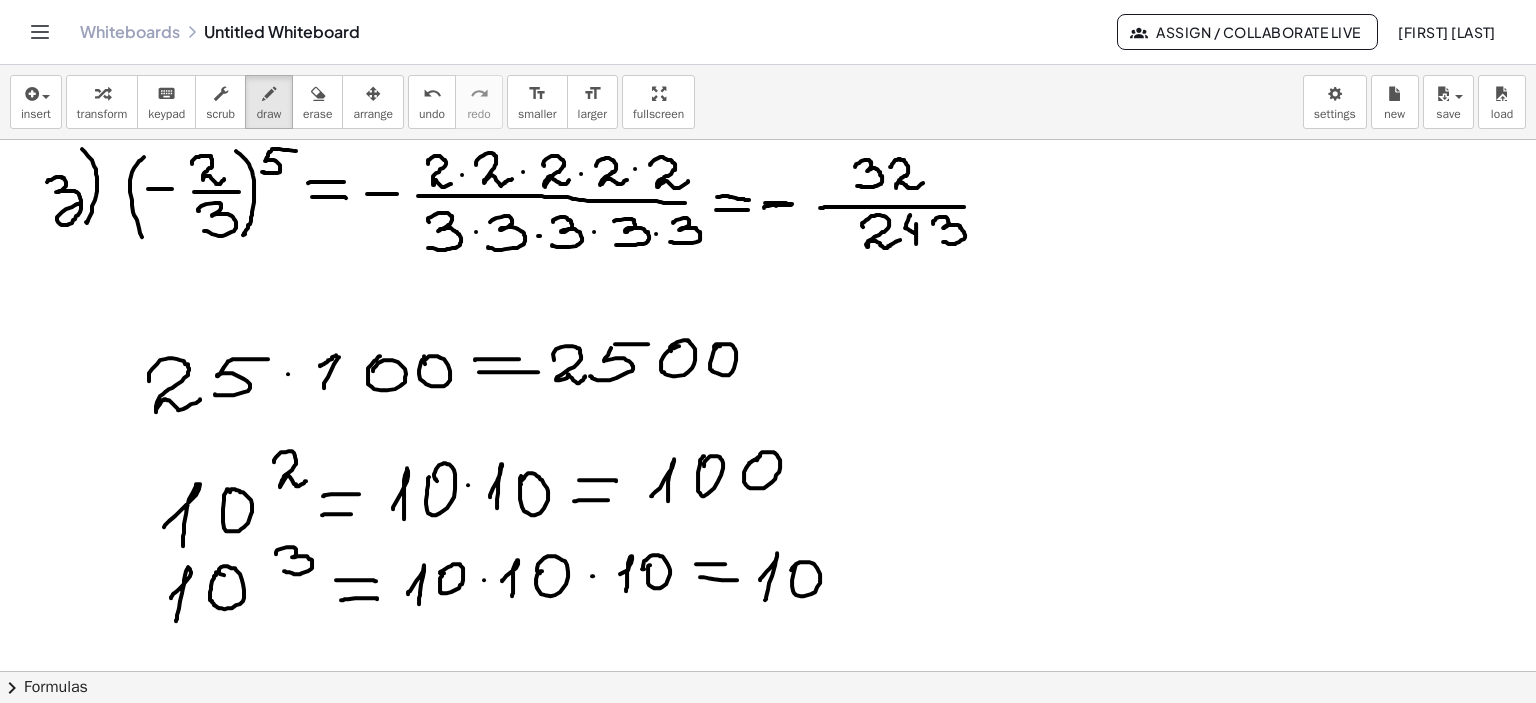 drag, startPoint x: 796, startPoint y: 563, endPoint x: 848, endPoint y: 574, distance: 53.15073 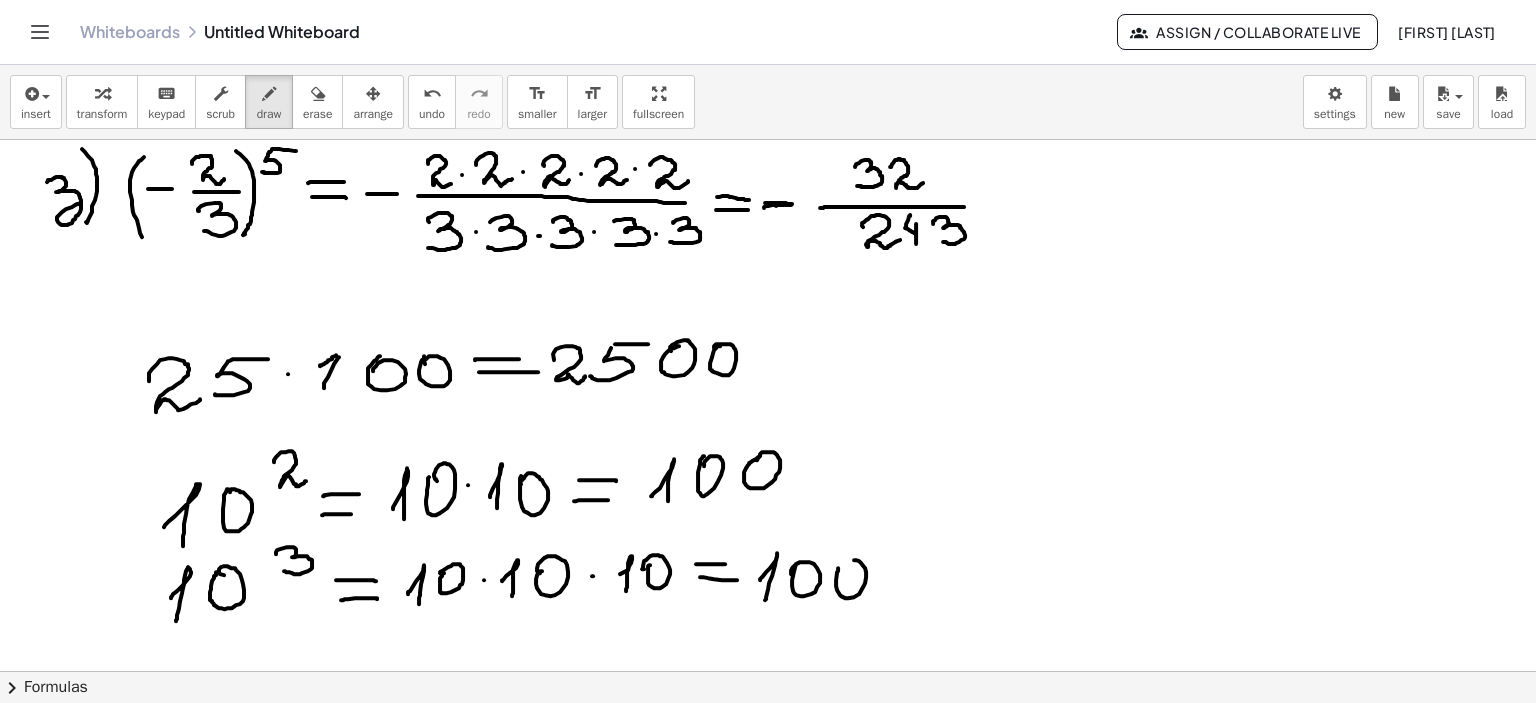 drag, startPoint x: 838, startPoint y: 567, endPoint x: 871, endPoint y: 578, distance: 34.785053 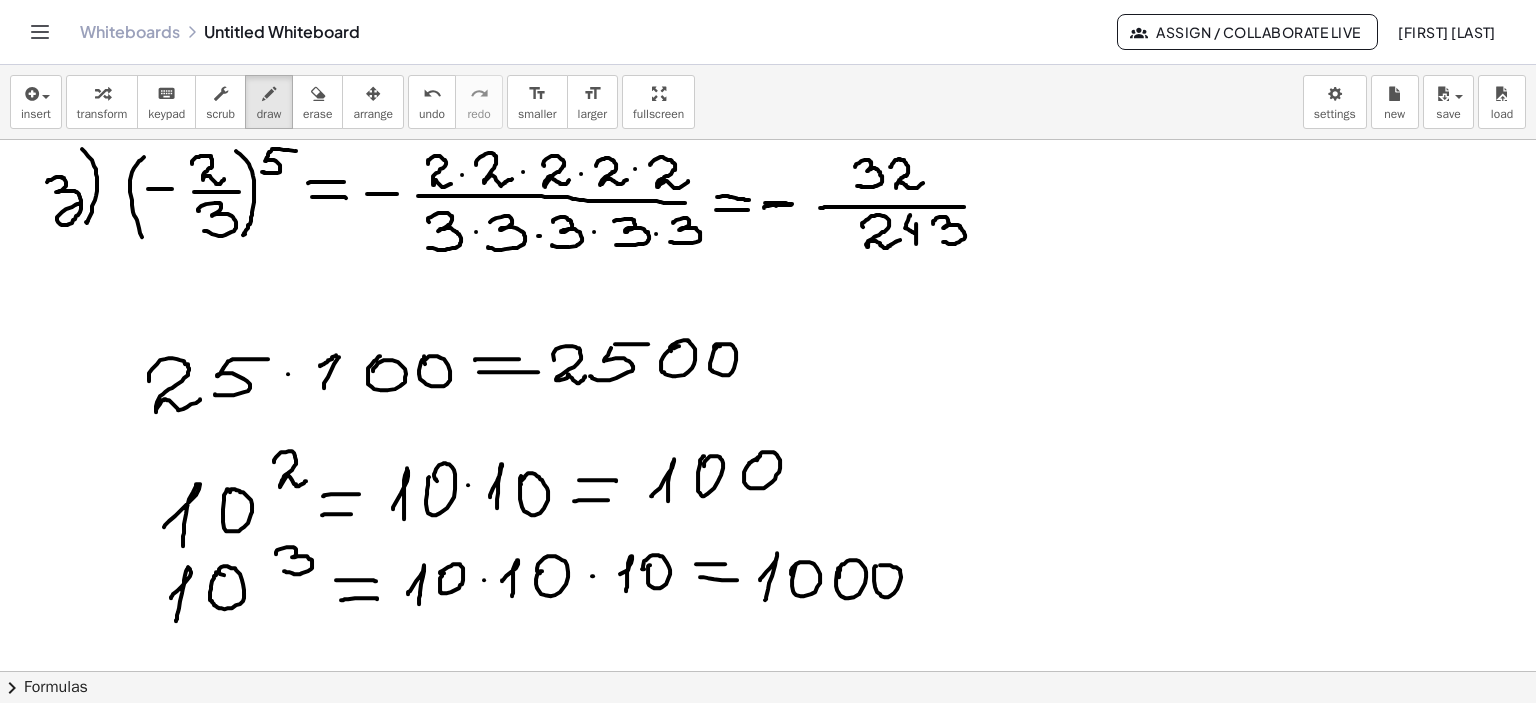 drag, startPoint x: 876, startPoint y: 565, endPoint x: 897, endPoint y: 582, distance: 27.018513 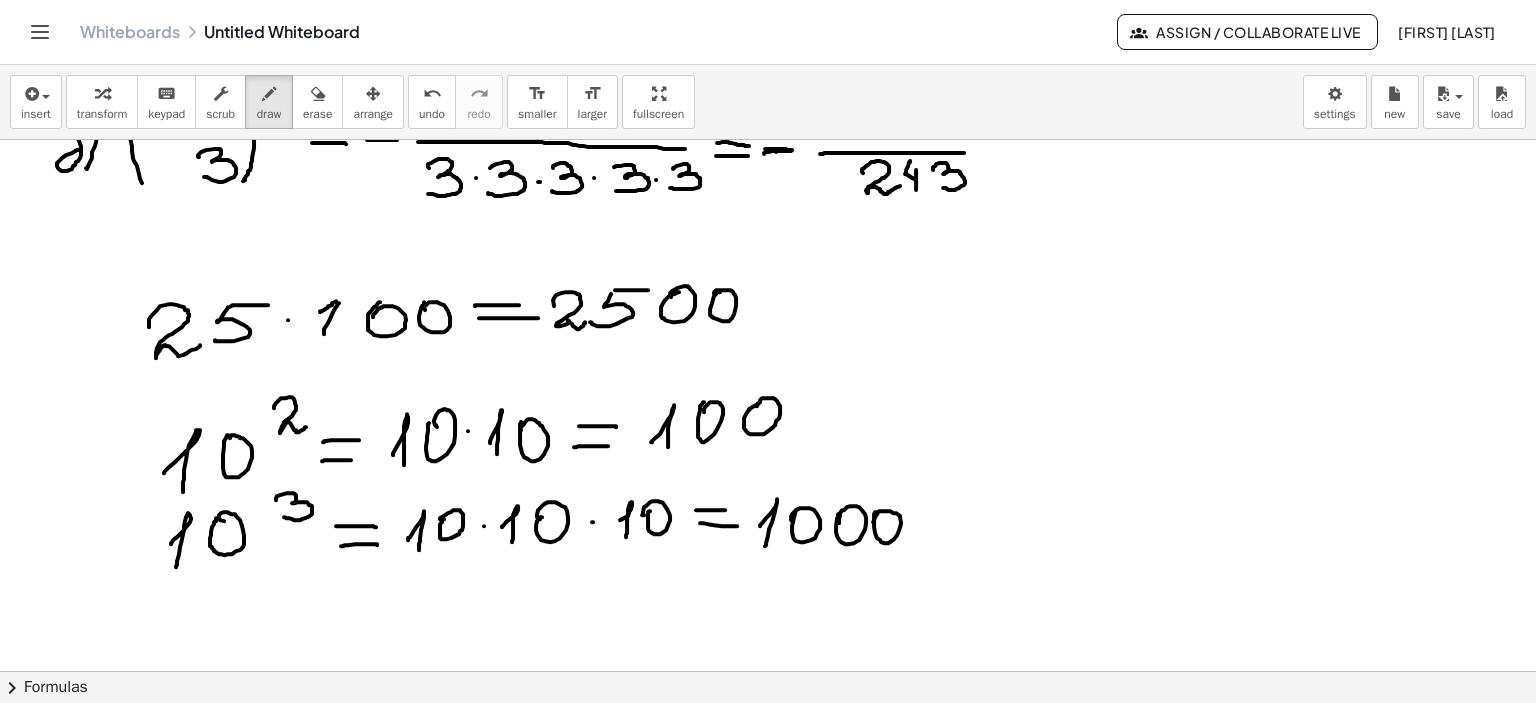 scroll, scrollTop: 2760, scrollLeft: 0, axis: vertical 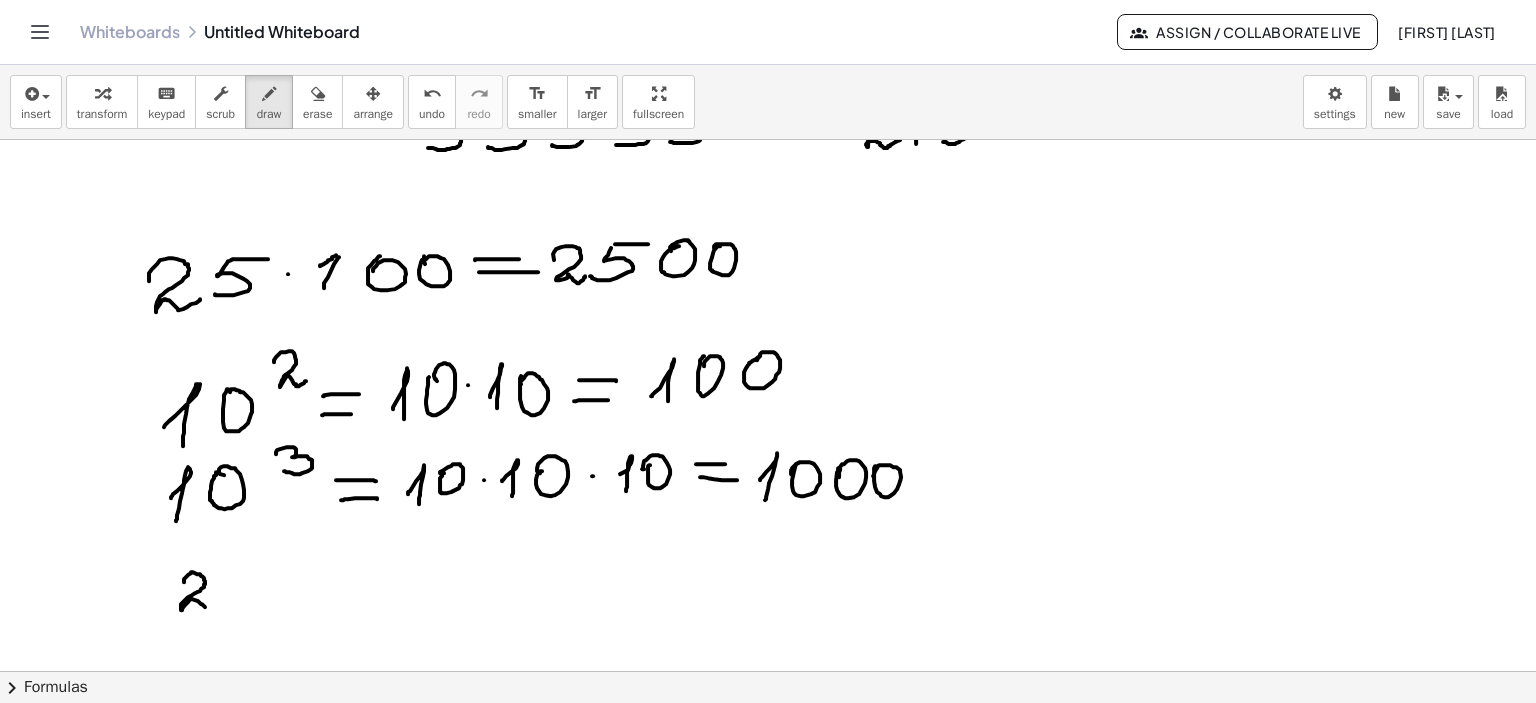 drag, startPoint x: 184, startPoint y: 581, endPoint x: 225, endPoint y: 592, distance: 42.44997 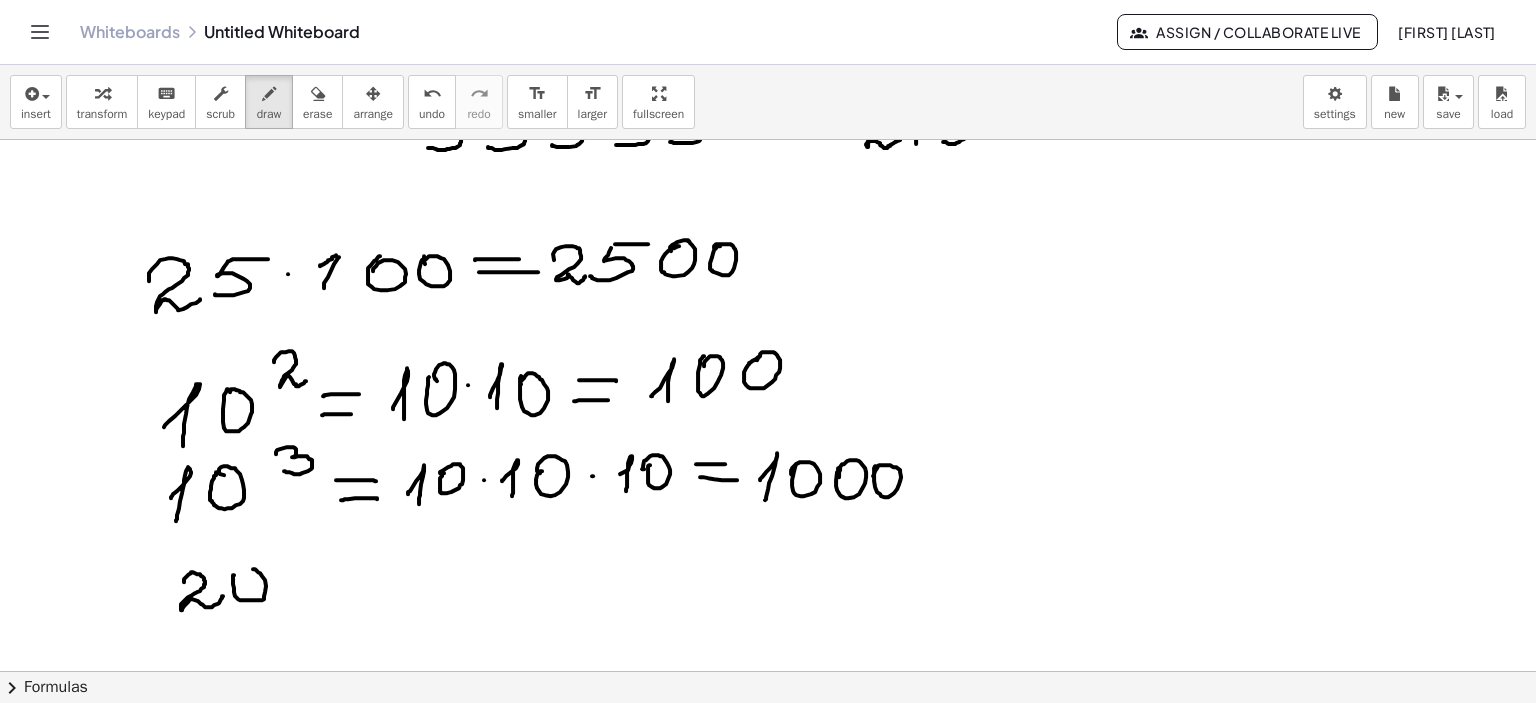 click at bounding box center (768, -758) 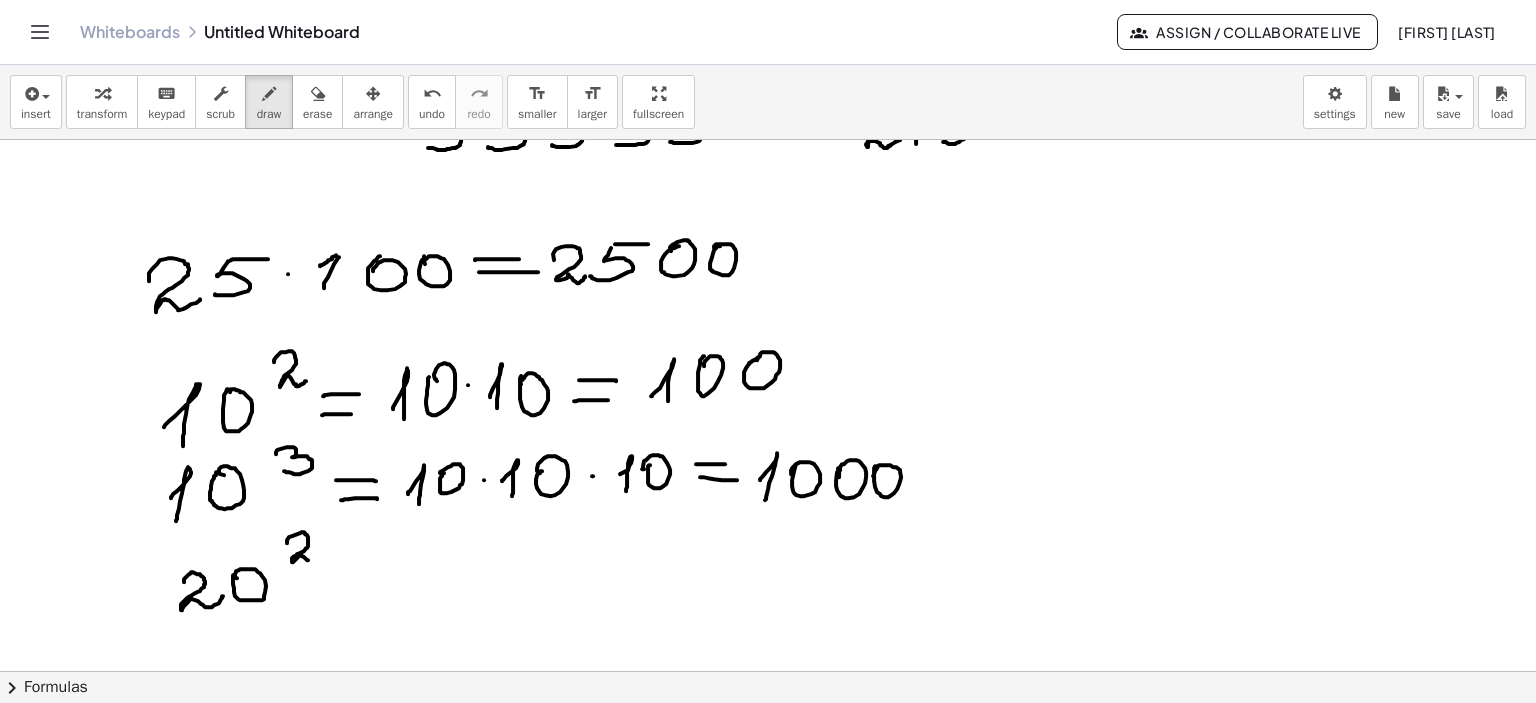 drag, startPoint x: 287, startPoint y: 539, endPoint x: 321, endPoint y: 557, distance: 38.470768 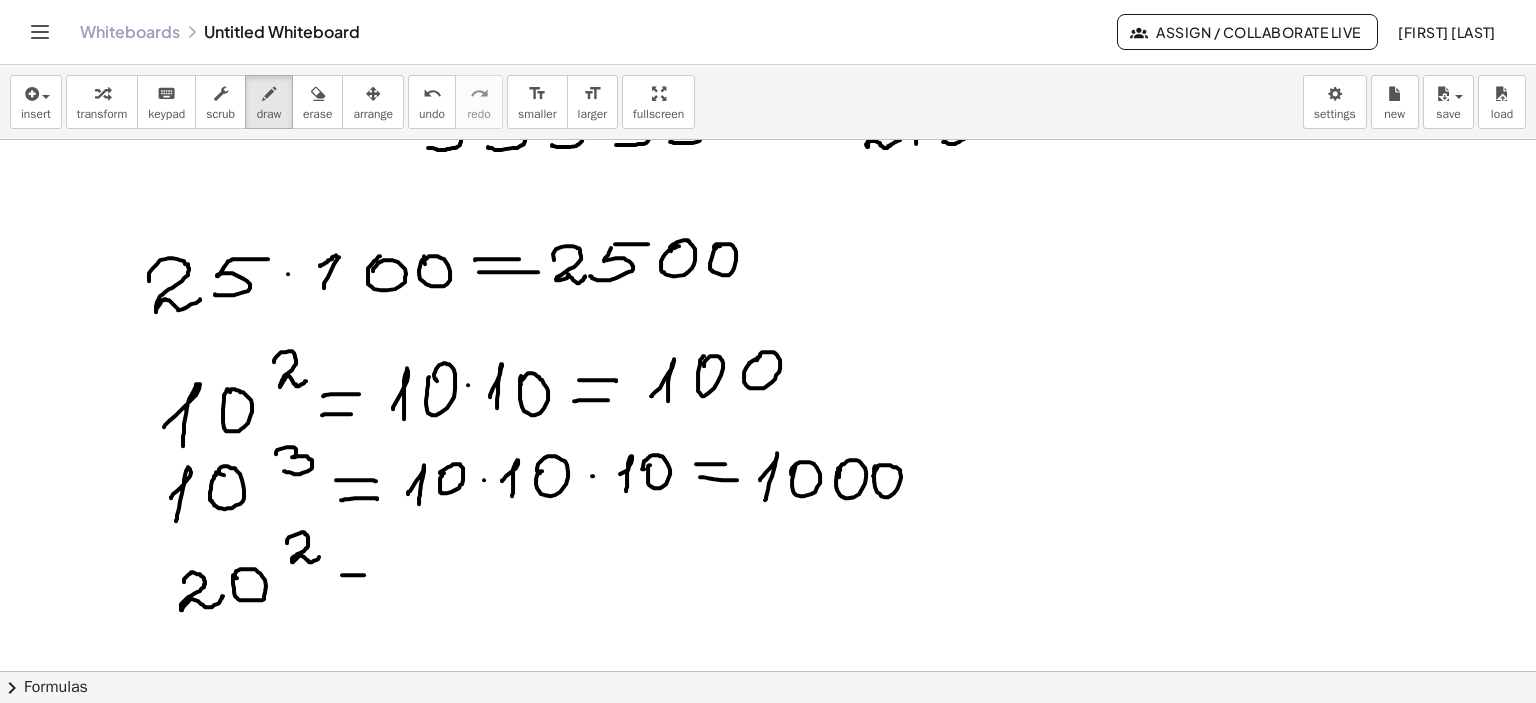 click at bounding box center (768, -758) 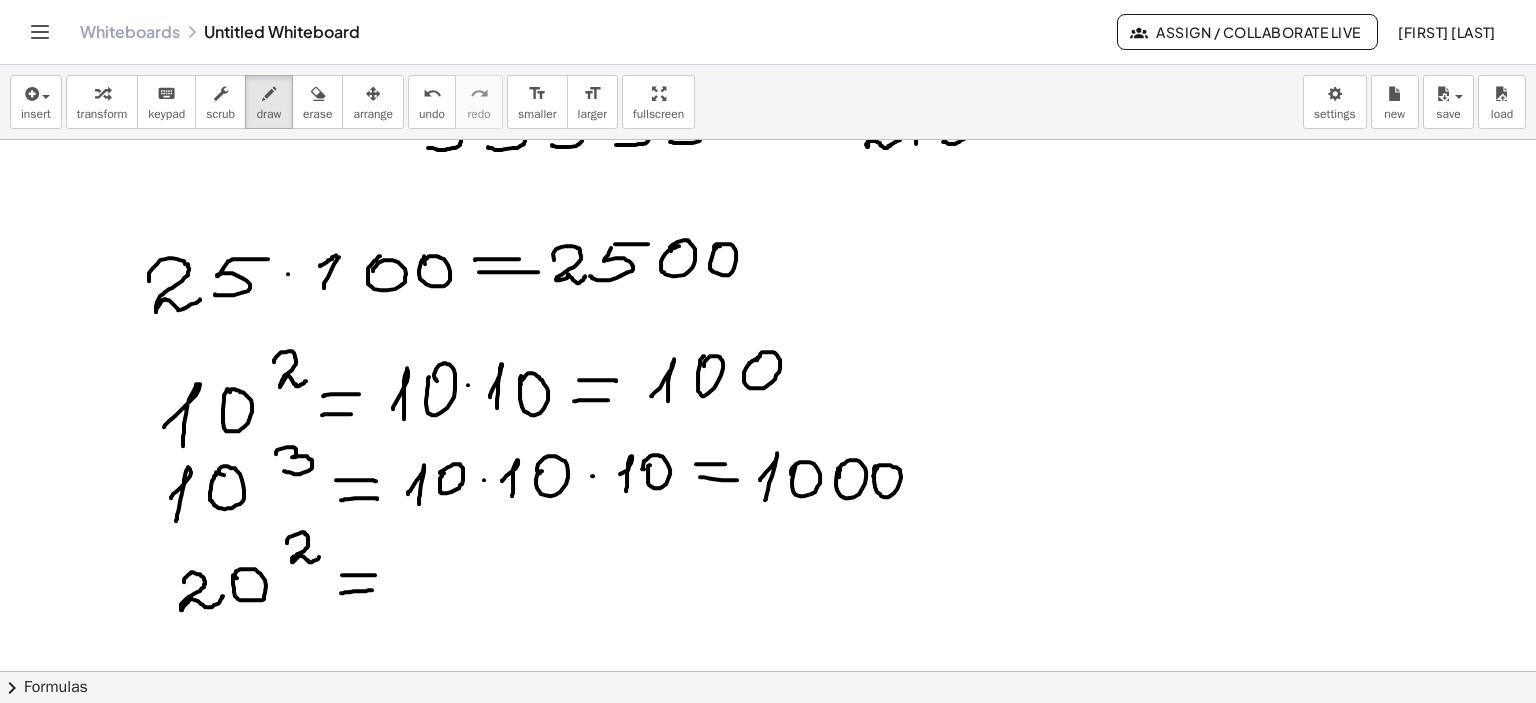 click at bounding box center [768, -758] 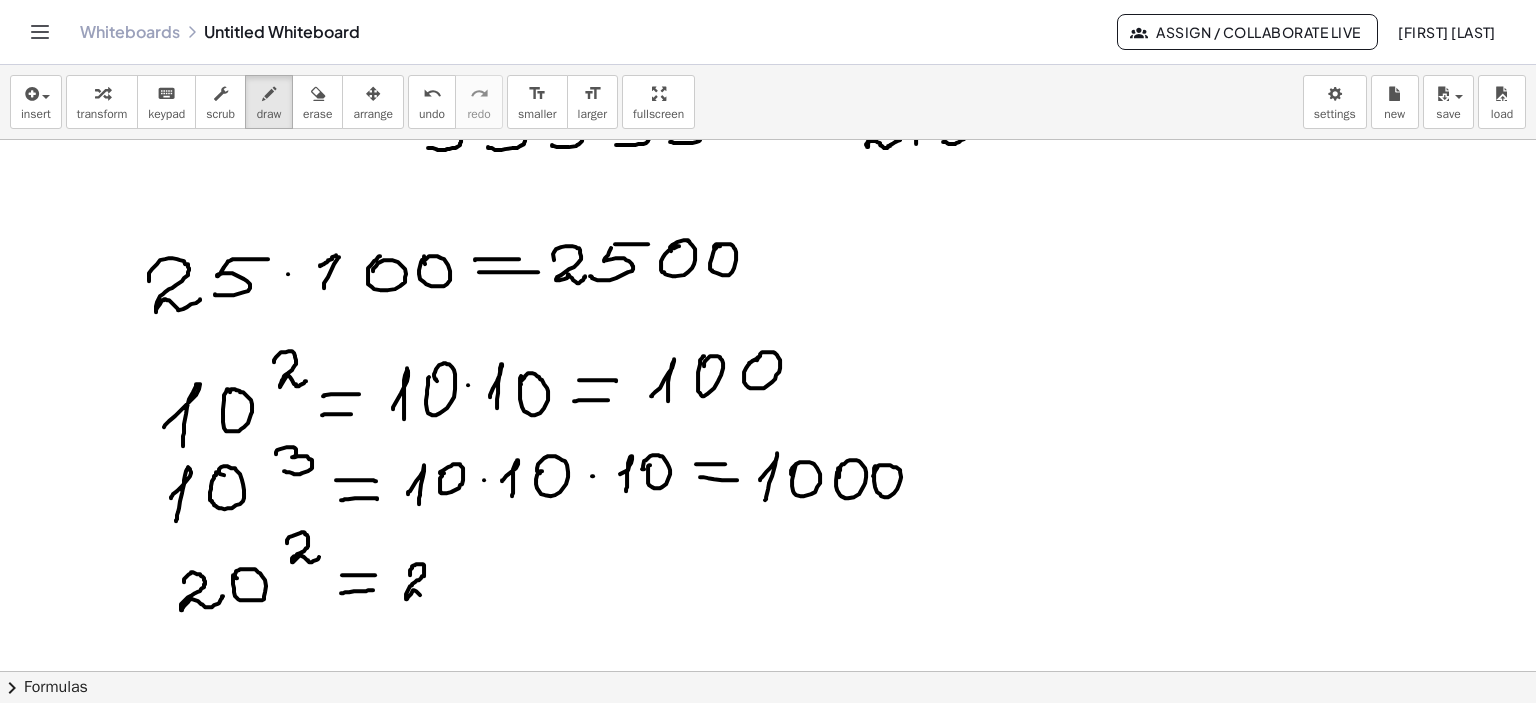 click at bounding box center [768, -758] 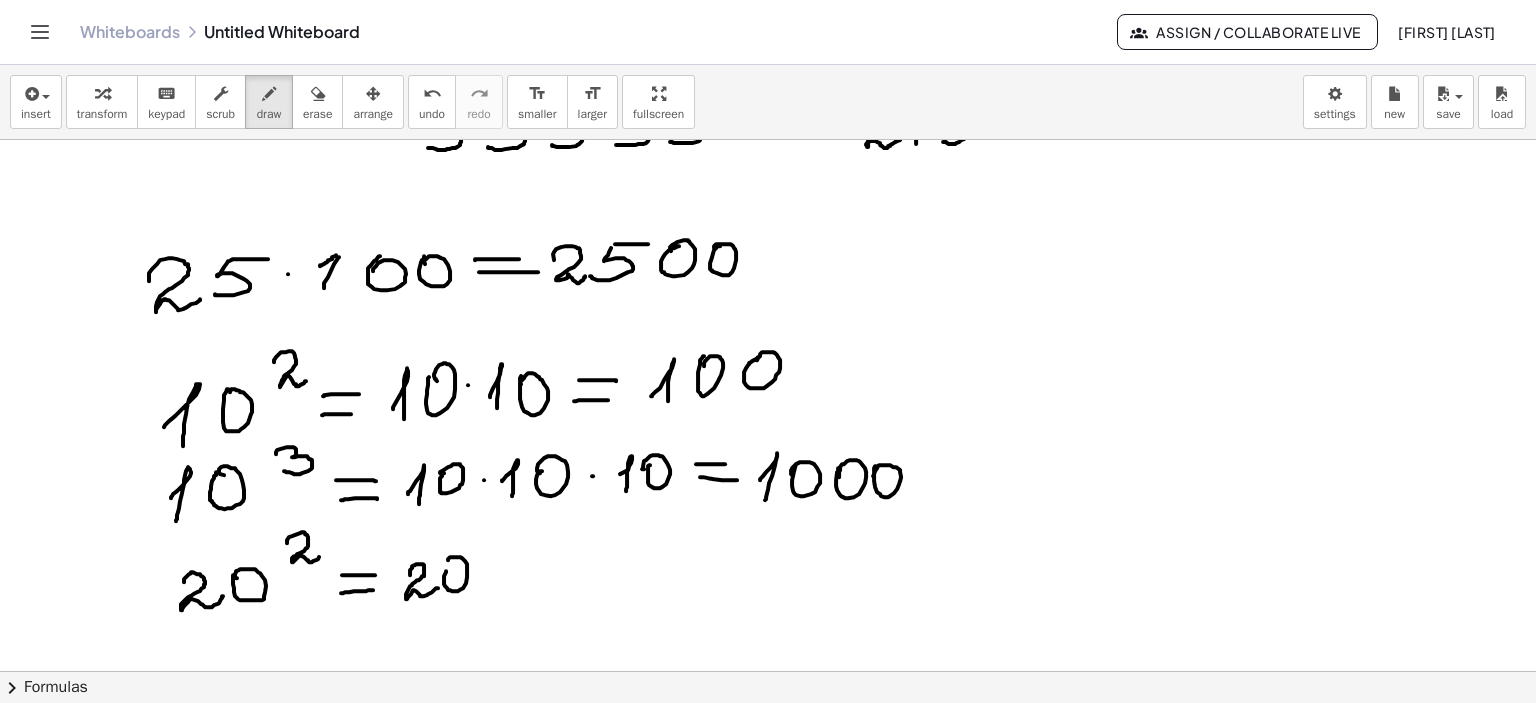 click at bounding box center (768, -758) 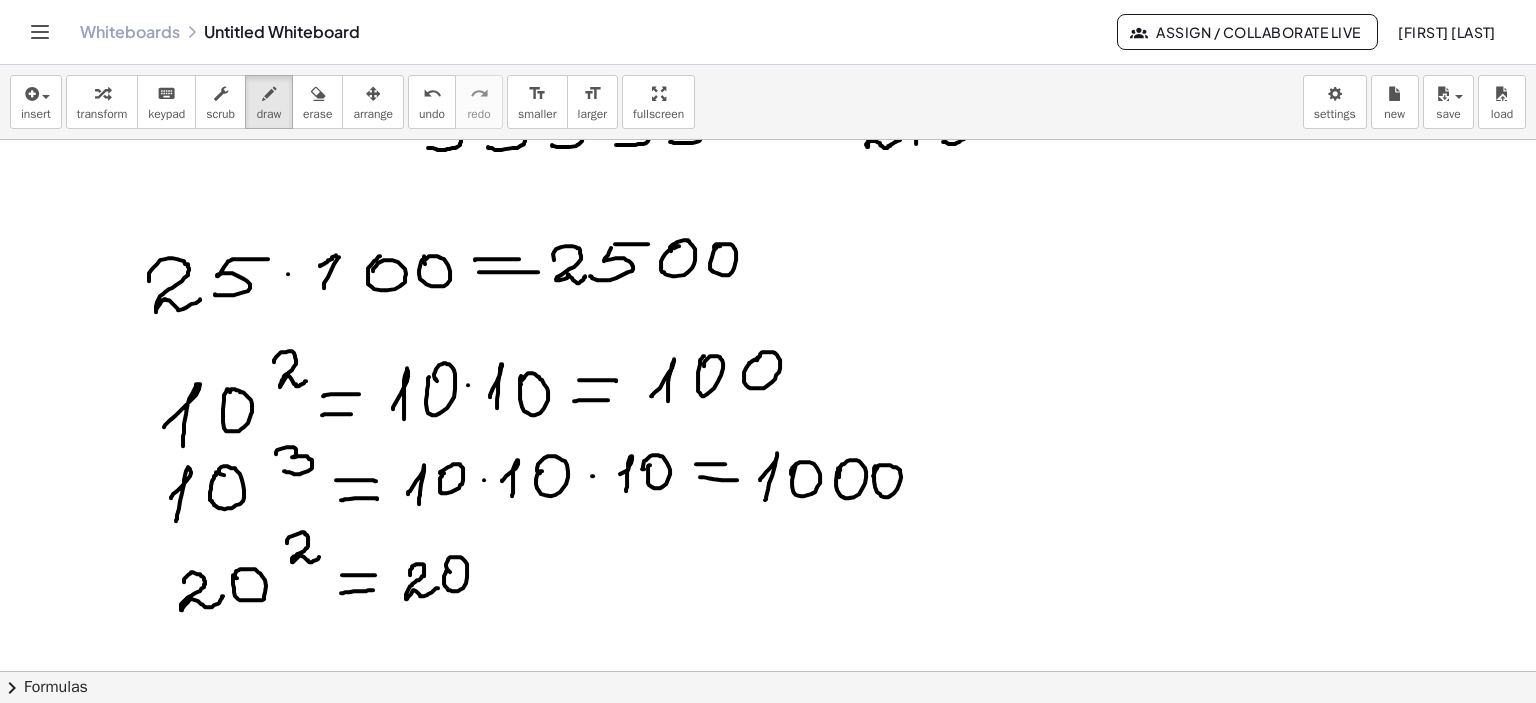 click at bounding box center [768, -758] 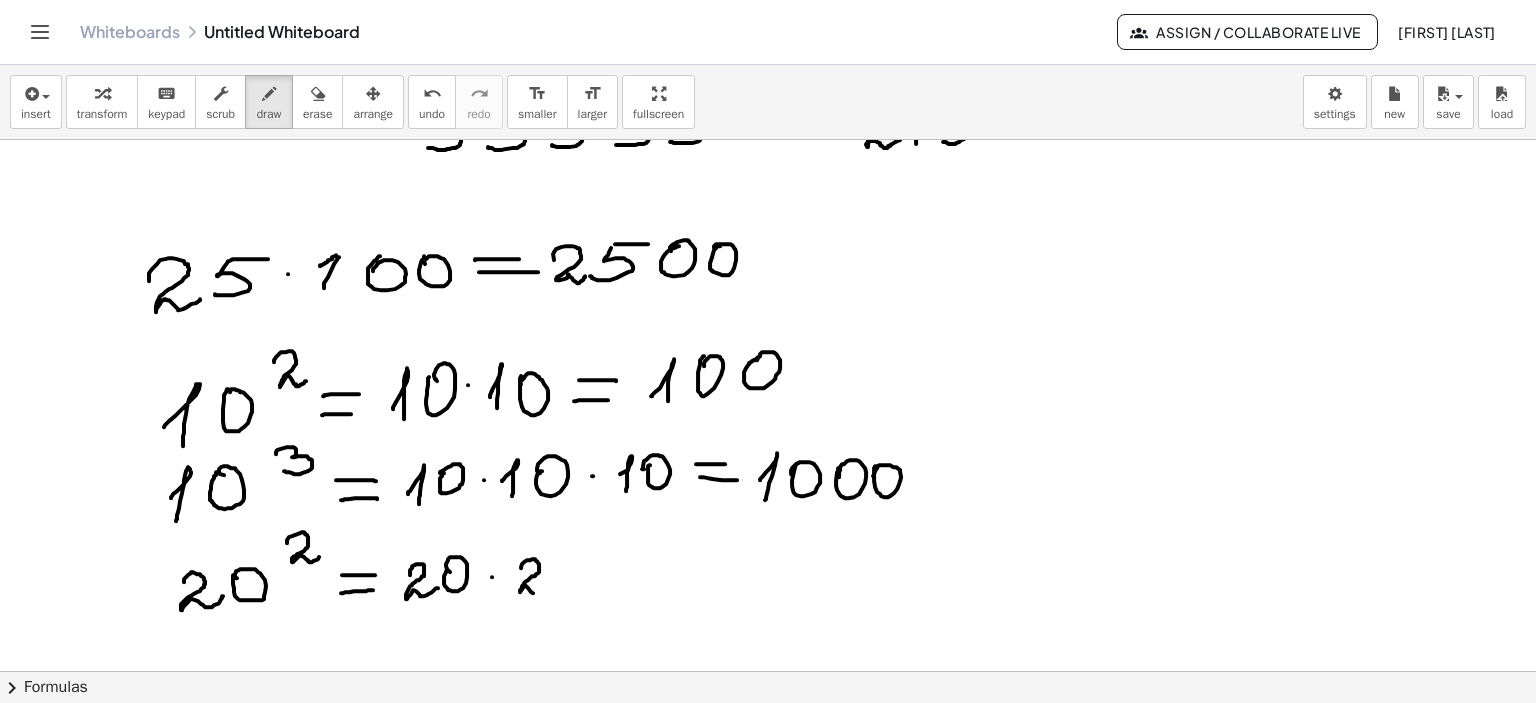 click at bounding box center (768, -758) 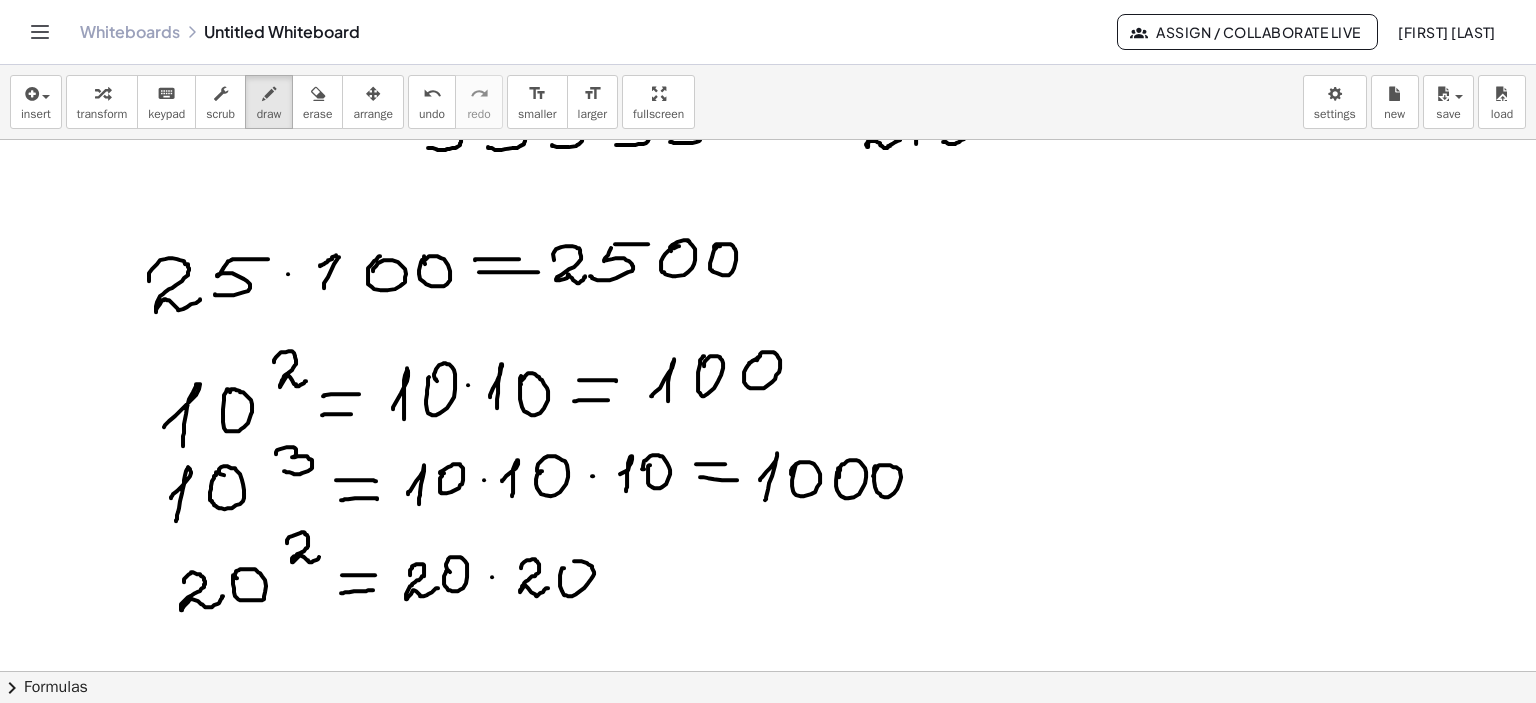click at bounding box center (768, -758) 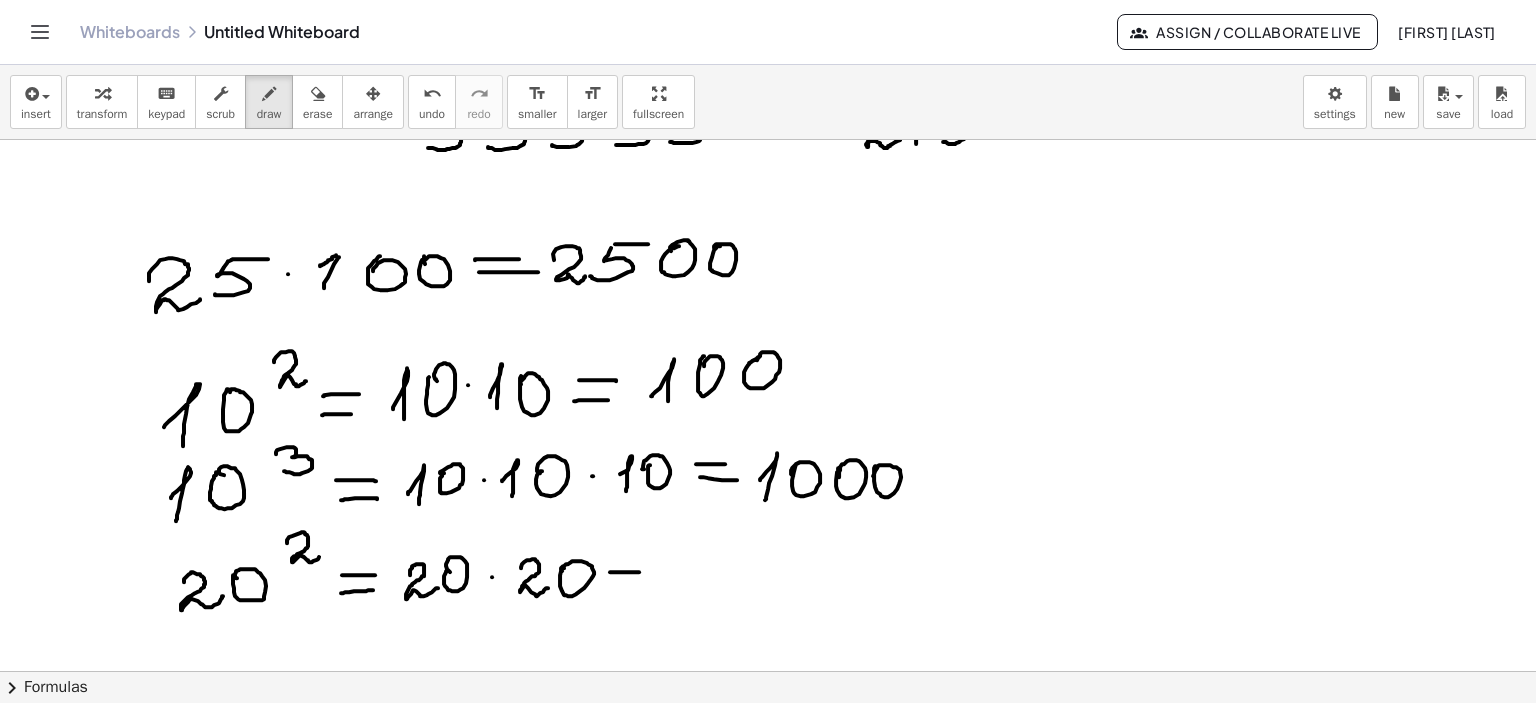 click at bounding box center [768, -758] 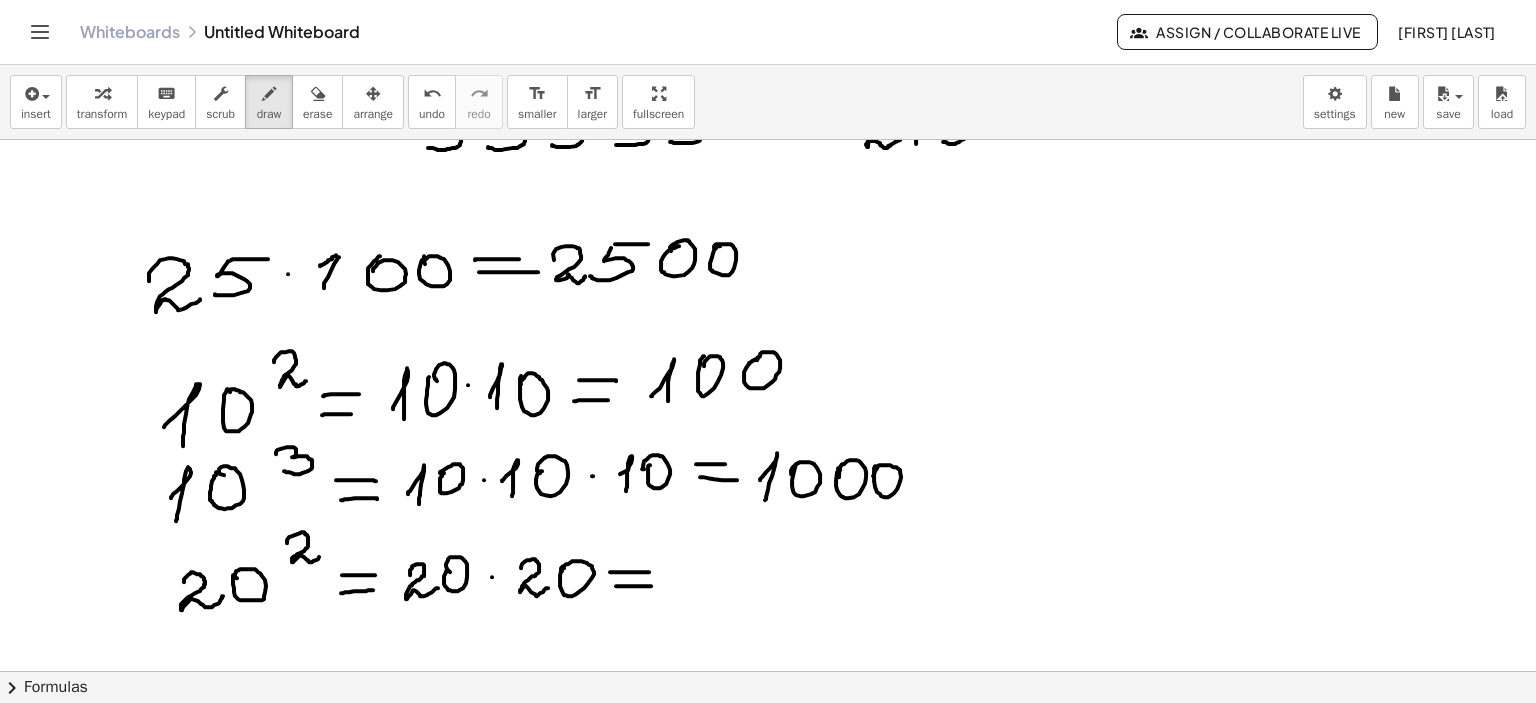 click at bounding box center [768, -758] 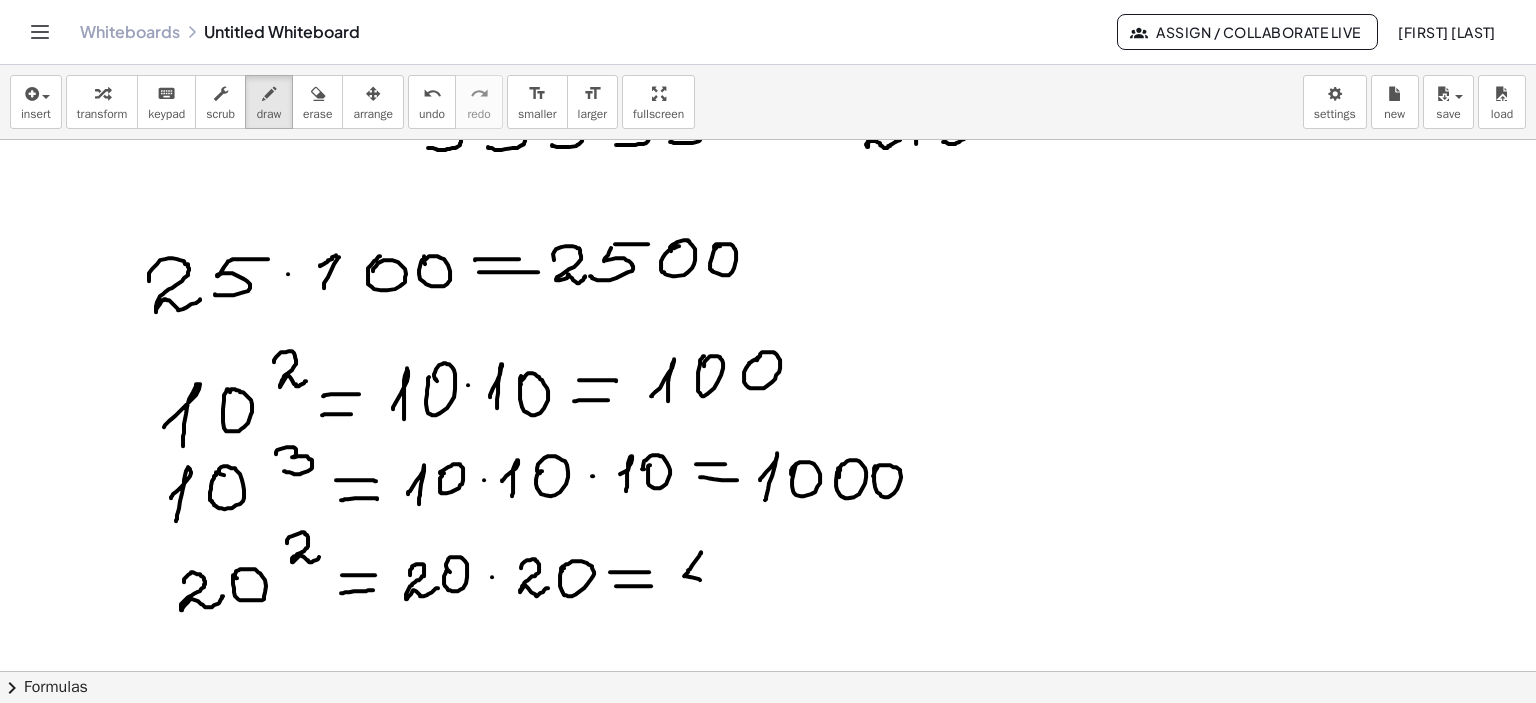 drag, startPoint x: 701, startPoint y: 552, endPoint x: 700, endPoint y: 579, distance: 27.018513 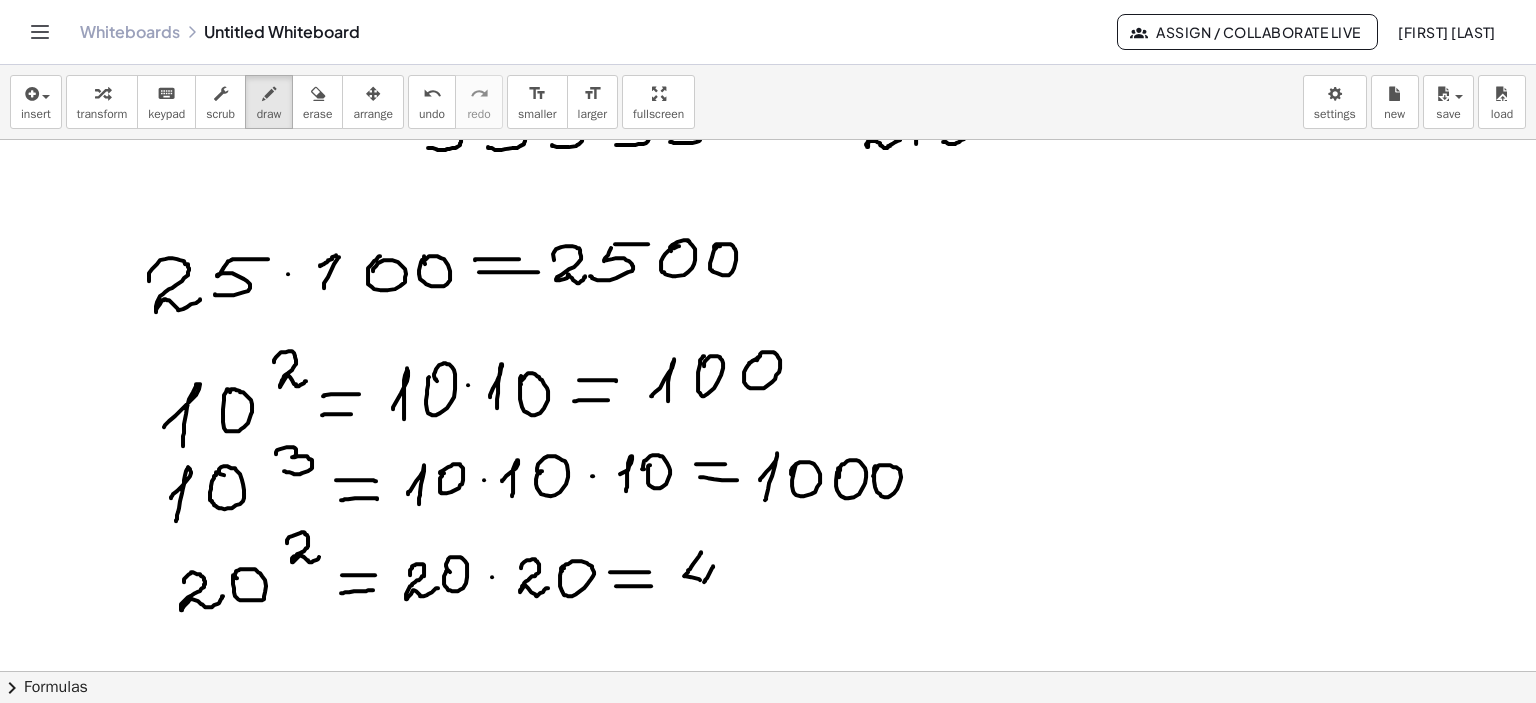 drag, startPoint x: 713, startPoint y: 565, endPoint x: 704, endPoint y: 586, distance: 22.847319 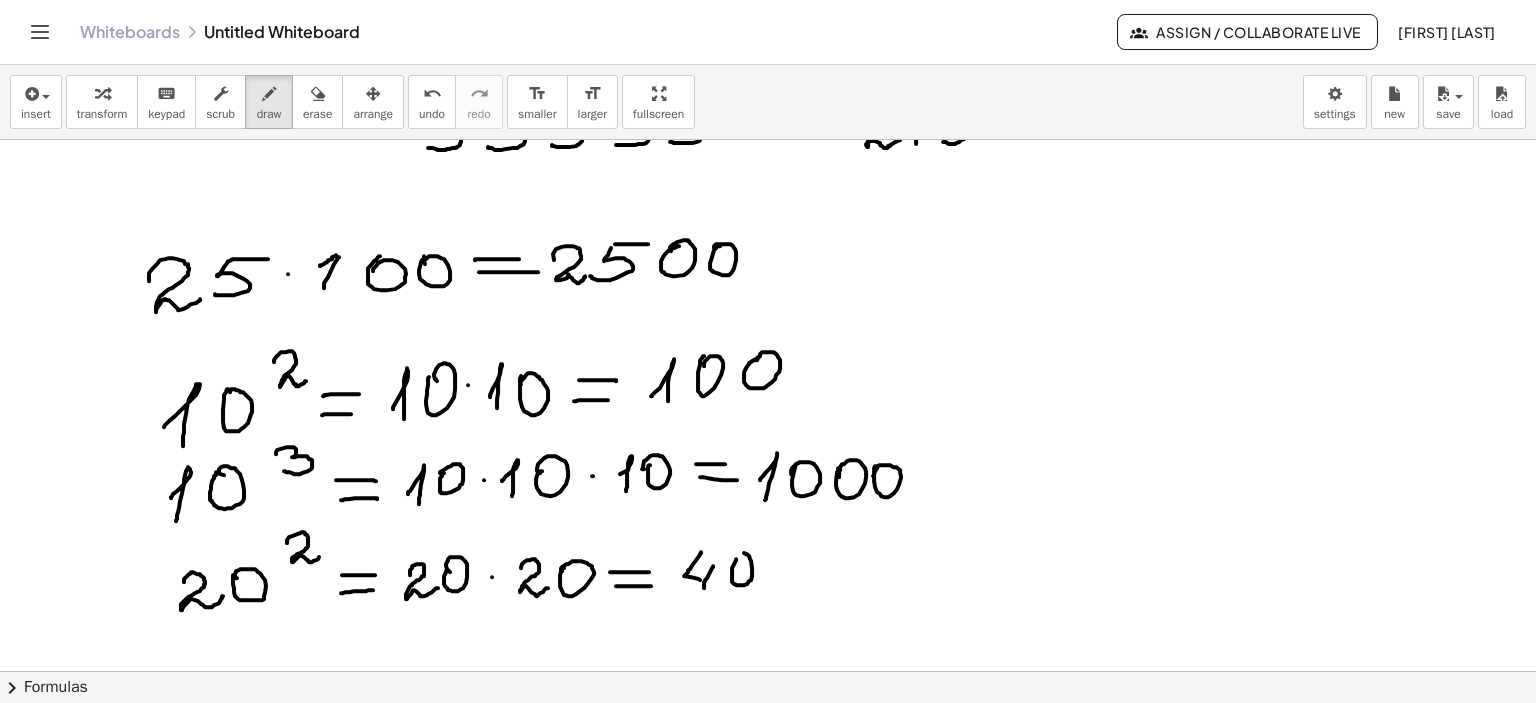 drag, startPoint x: 736, startPoint y: 558, endPoint x: 756, endPoint y: 570, distance: 23.323807 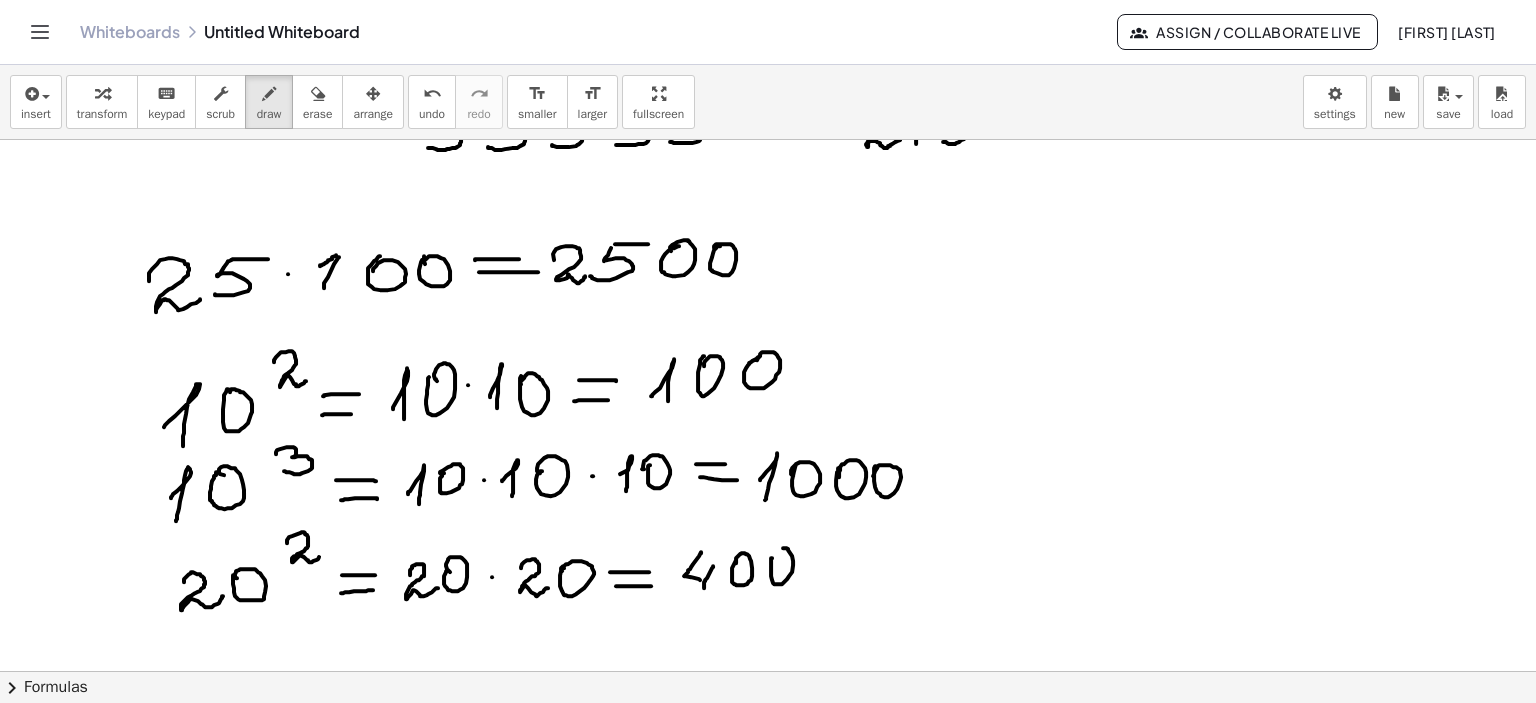 drag, startPoint x: 772, startPoint y: 557, endPoint x: 813, endPoint y: 579, distance: 46.52956 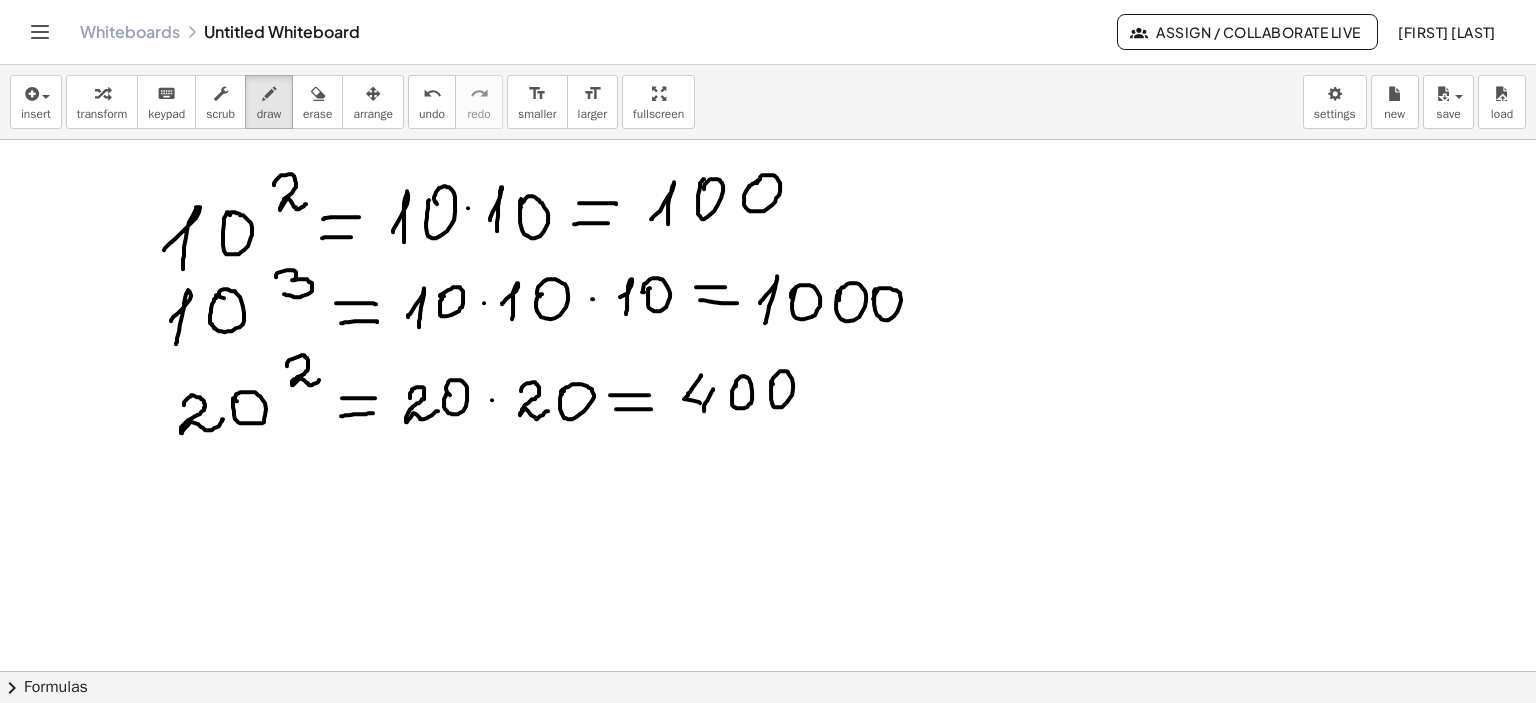 scroll, scrollTop: 2960, scrollLeft: 0, axis: vertical 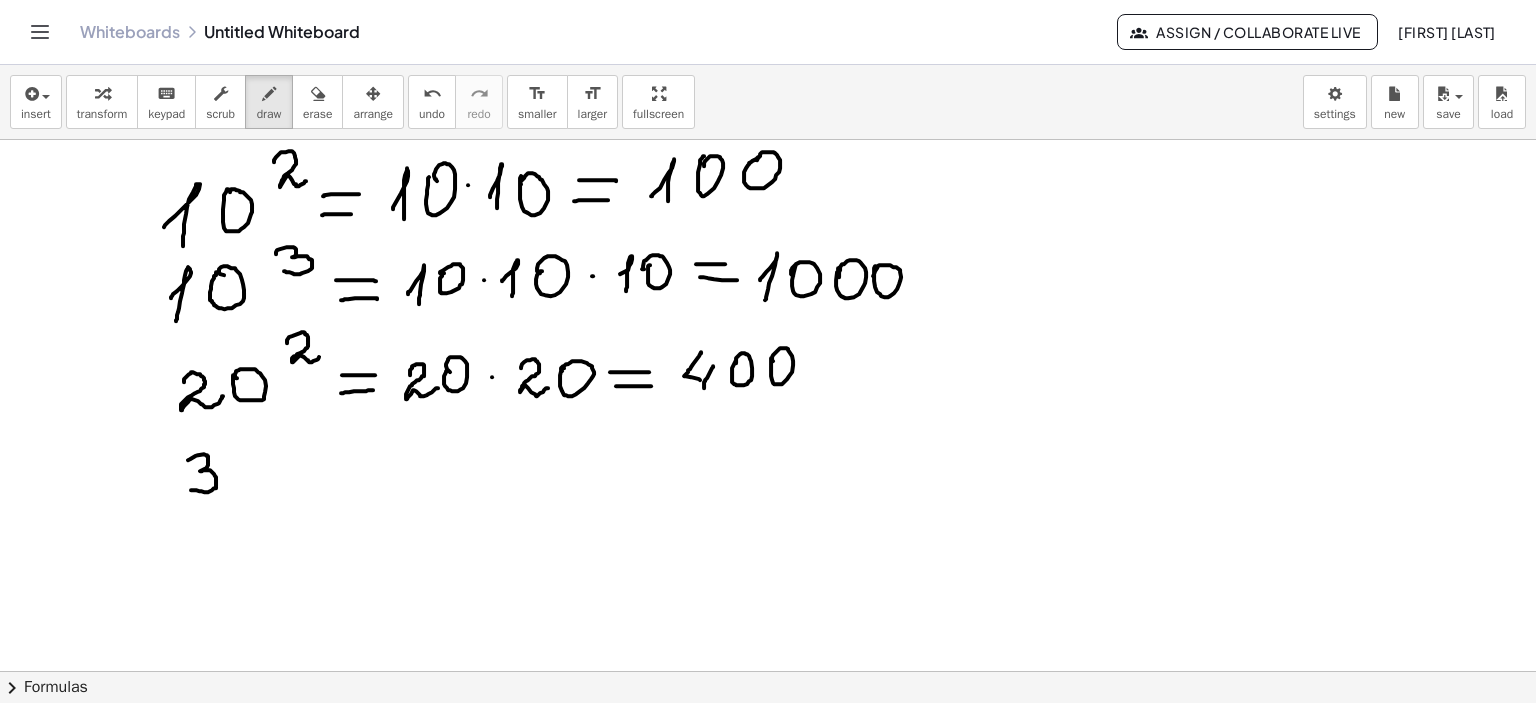 drag, startPoint x: 188, startPoint y: 459, endPoint x: 263, endPoint y: 472, distance: 76.11833 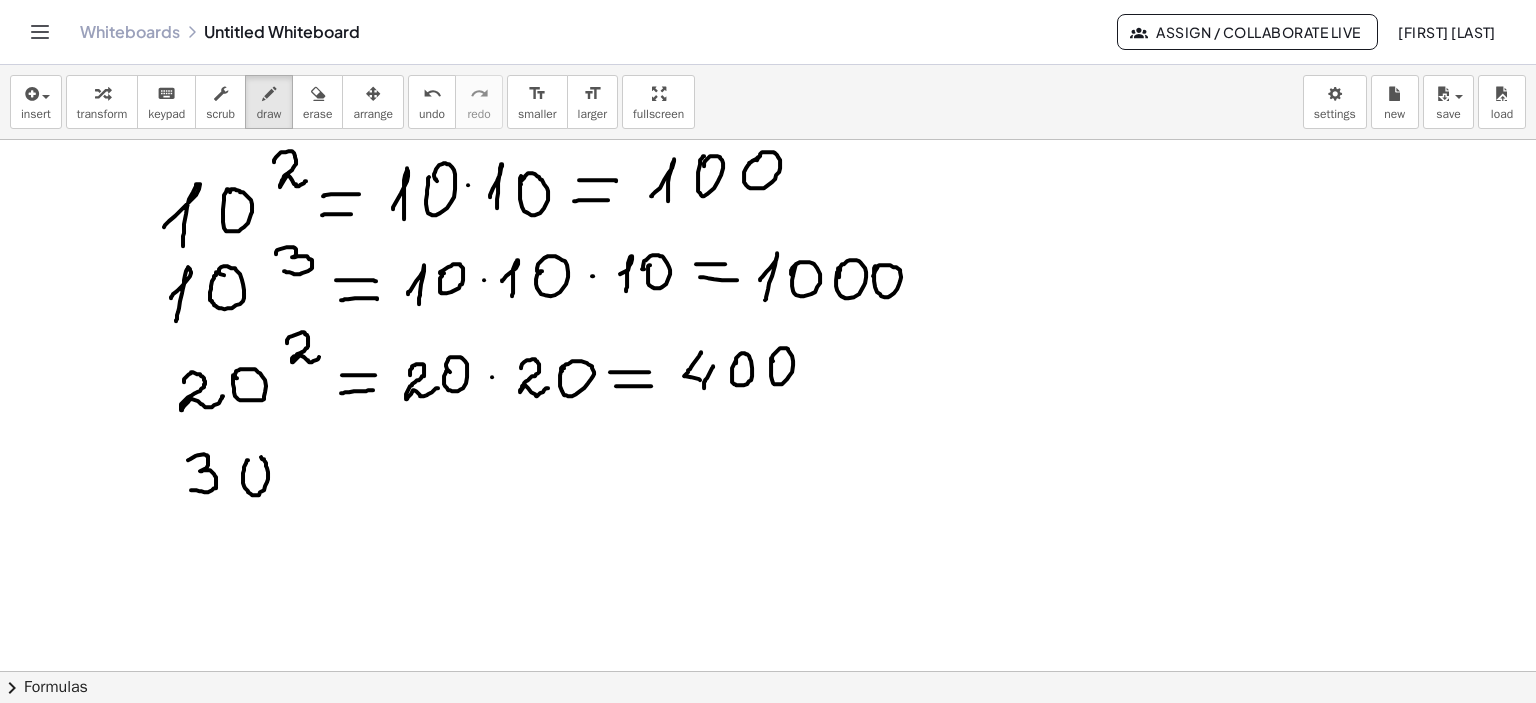 drag, startPoint x: 248, startPoint y: 459, endPoint x: 265, endPoint y: 463, distance: 17.464249 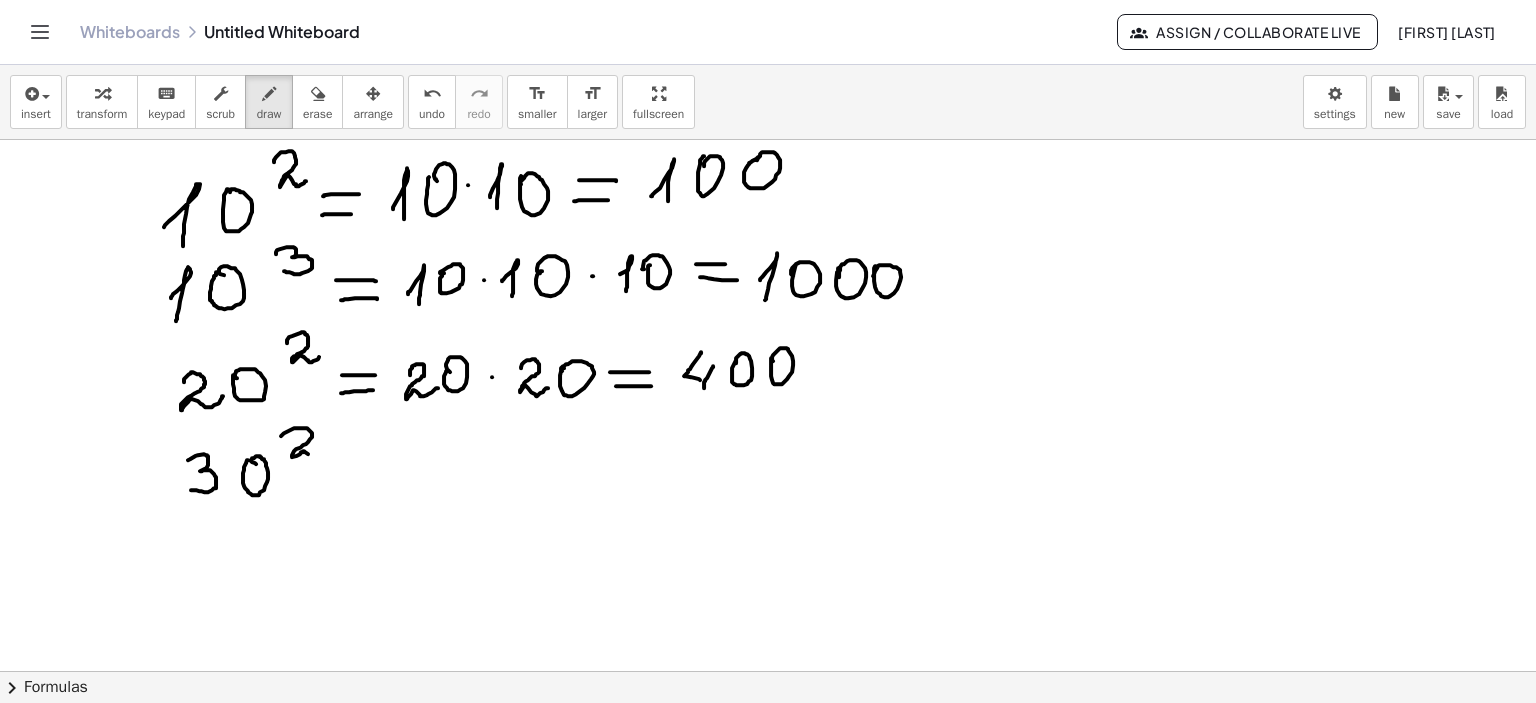 drag, startPoint x: 281, startPoint y: 435, endPoint x: 323, endPoint y: 453, distance: 45.694637 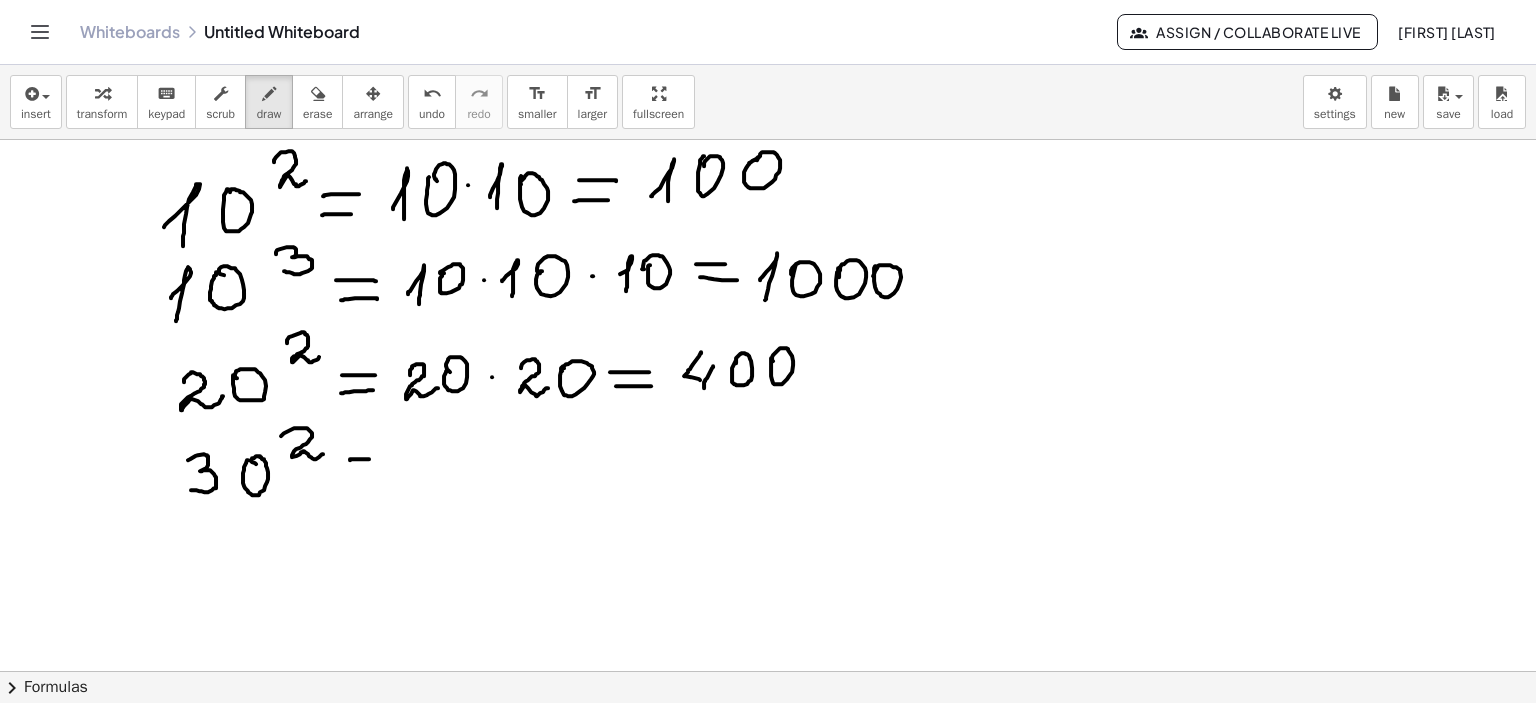 drag, startPoint x: 350, startPoint y: 459, endPoint x: 387, endPoint y: 458, distance: 37.01351 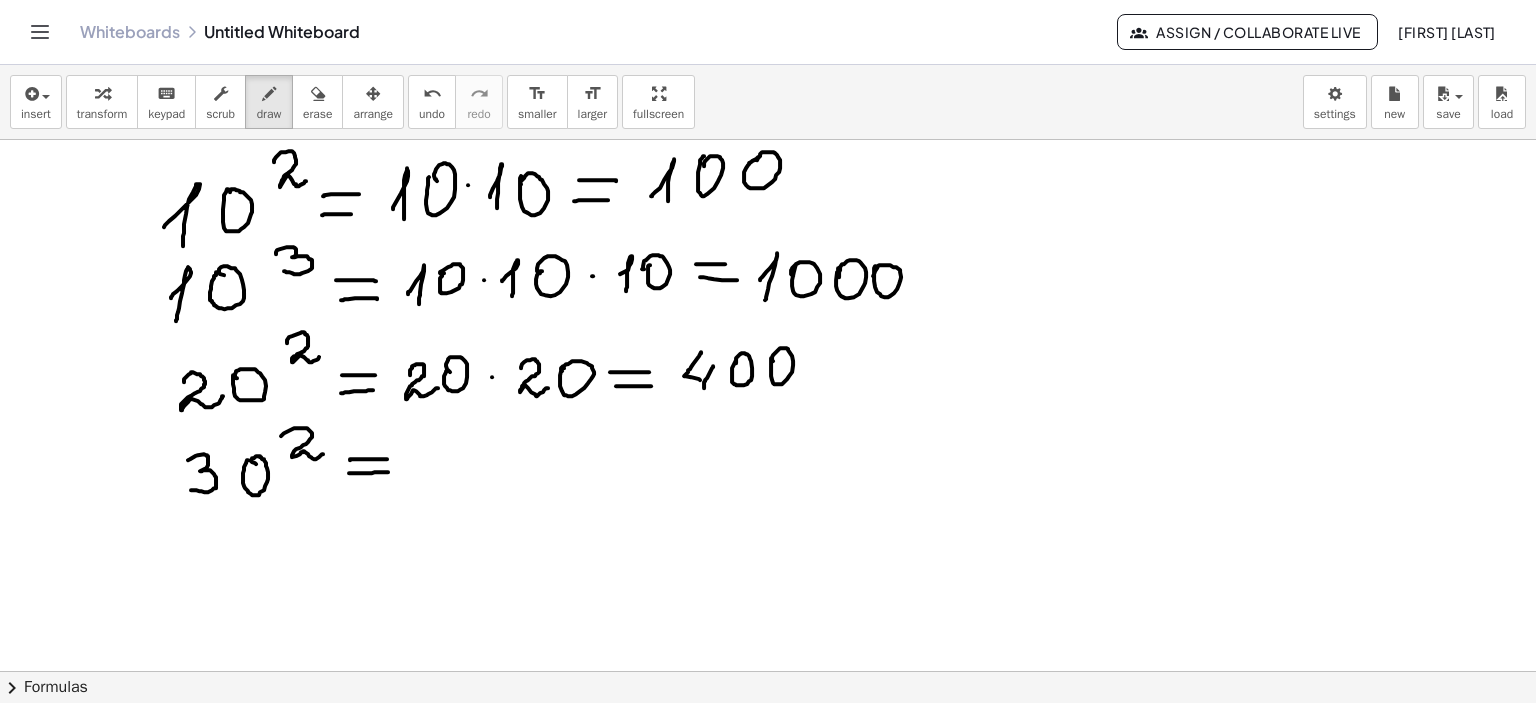 drag, startPoint x: 350, startPoint y: 472, endPoint x: 388, endPoint y: 471, distance: 38.013157 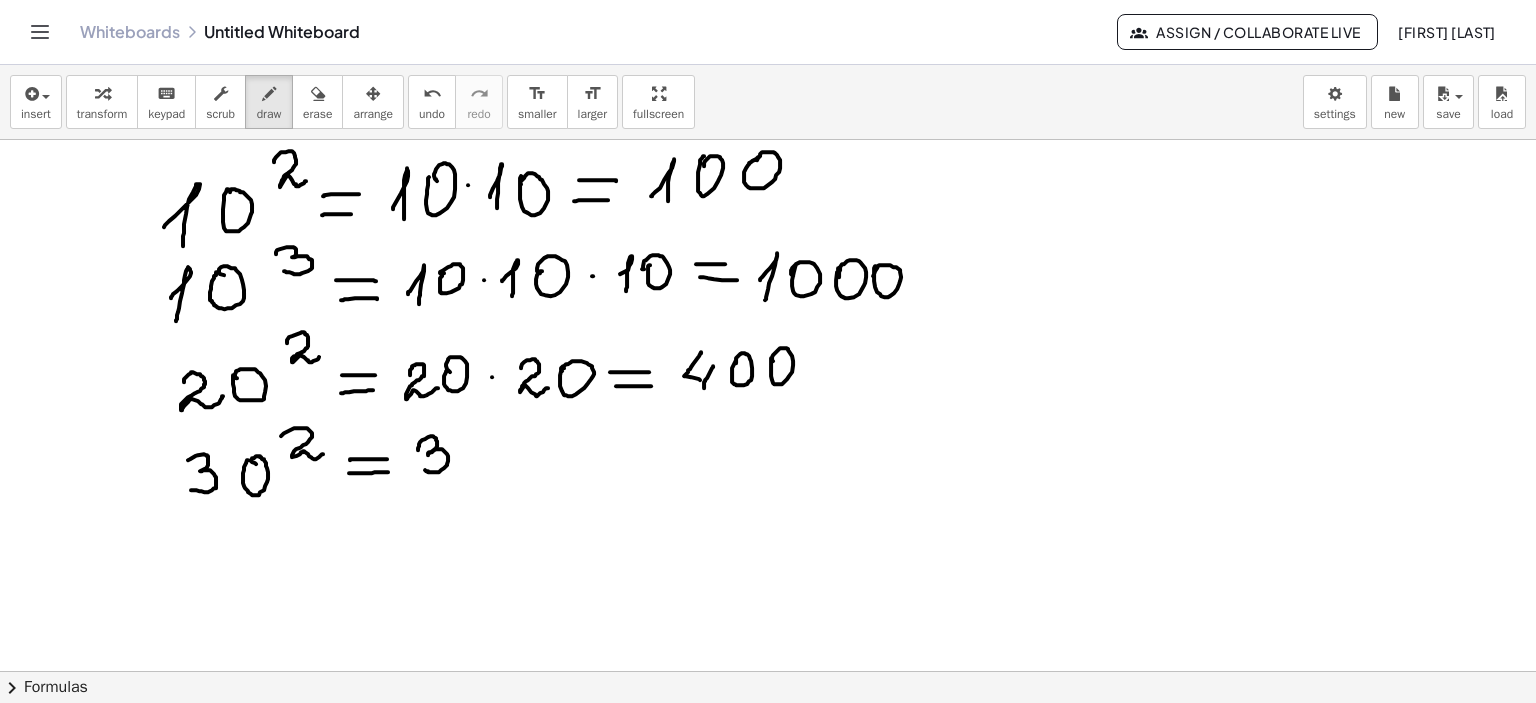 drag, startPoint x: 418, startPoint y: 449, endPoint x: 425, endPoint y: 469, distance: 21.189621 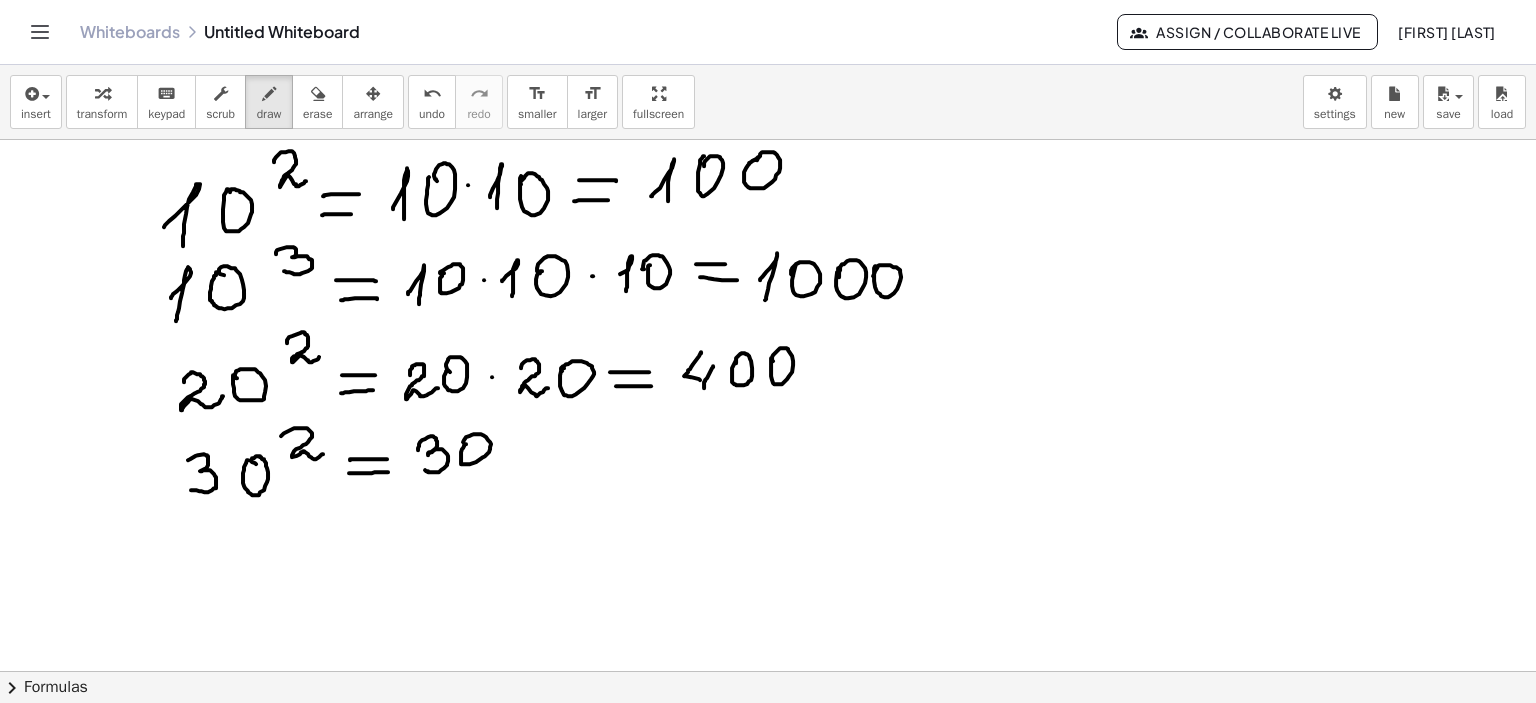 drag, startPoint x: 465, startPoint y: 443, endPoint x: 522, endPoint y: 449, distance: 57.31492 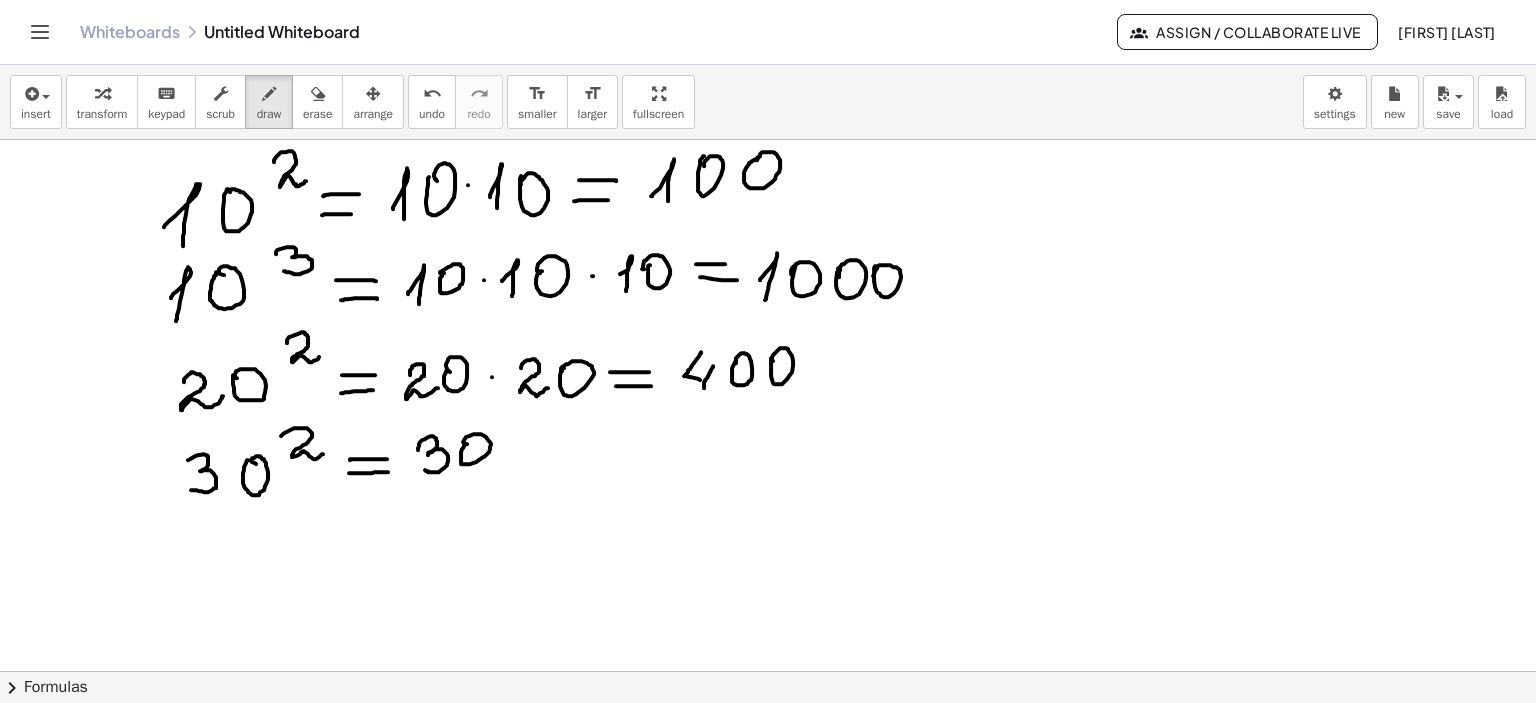 click at bounding box center (768, -958) 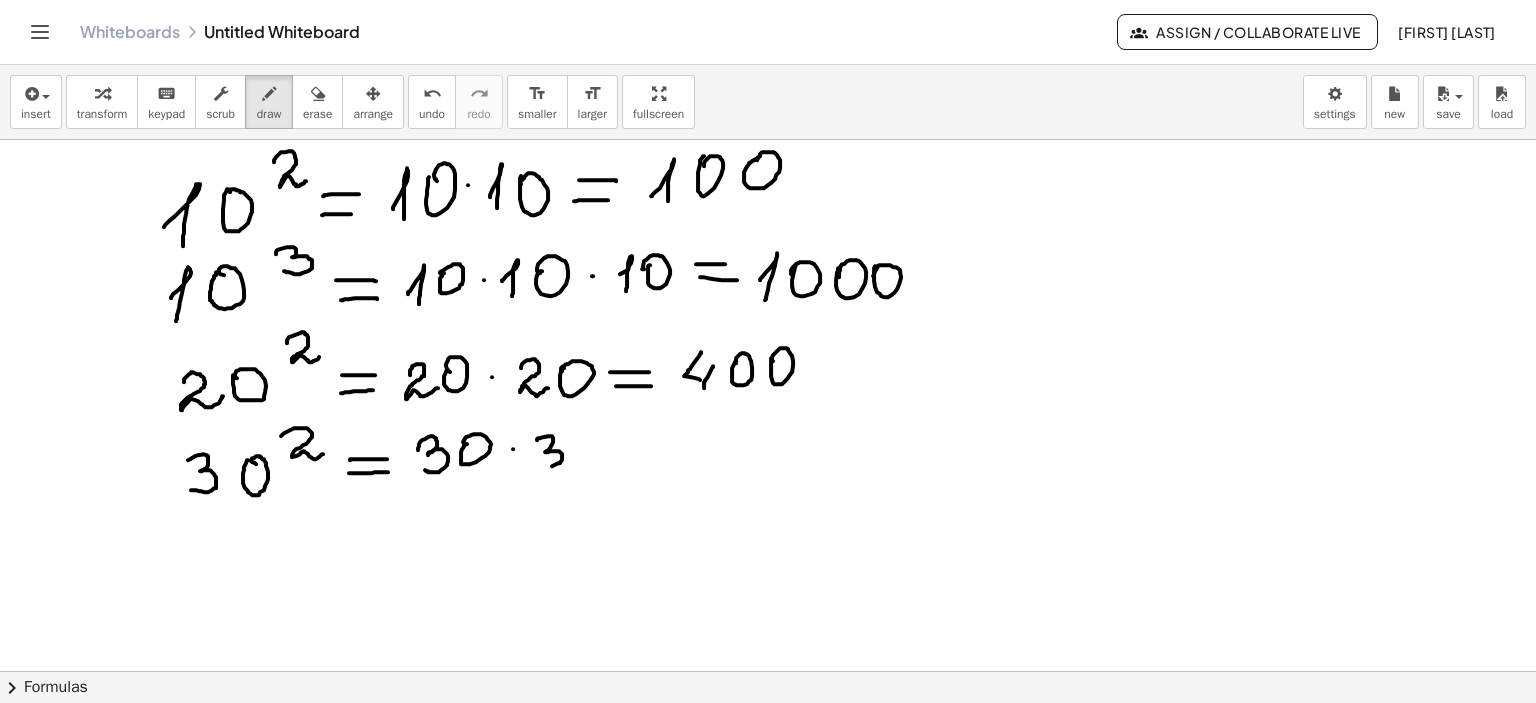 drag, startPoint x: 537, startPoint y: 439, endPoint x: 564, endPoint y: 456, distance: 31.906113 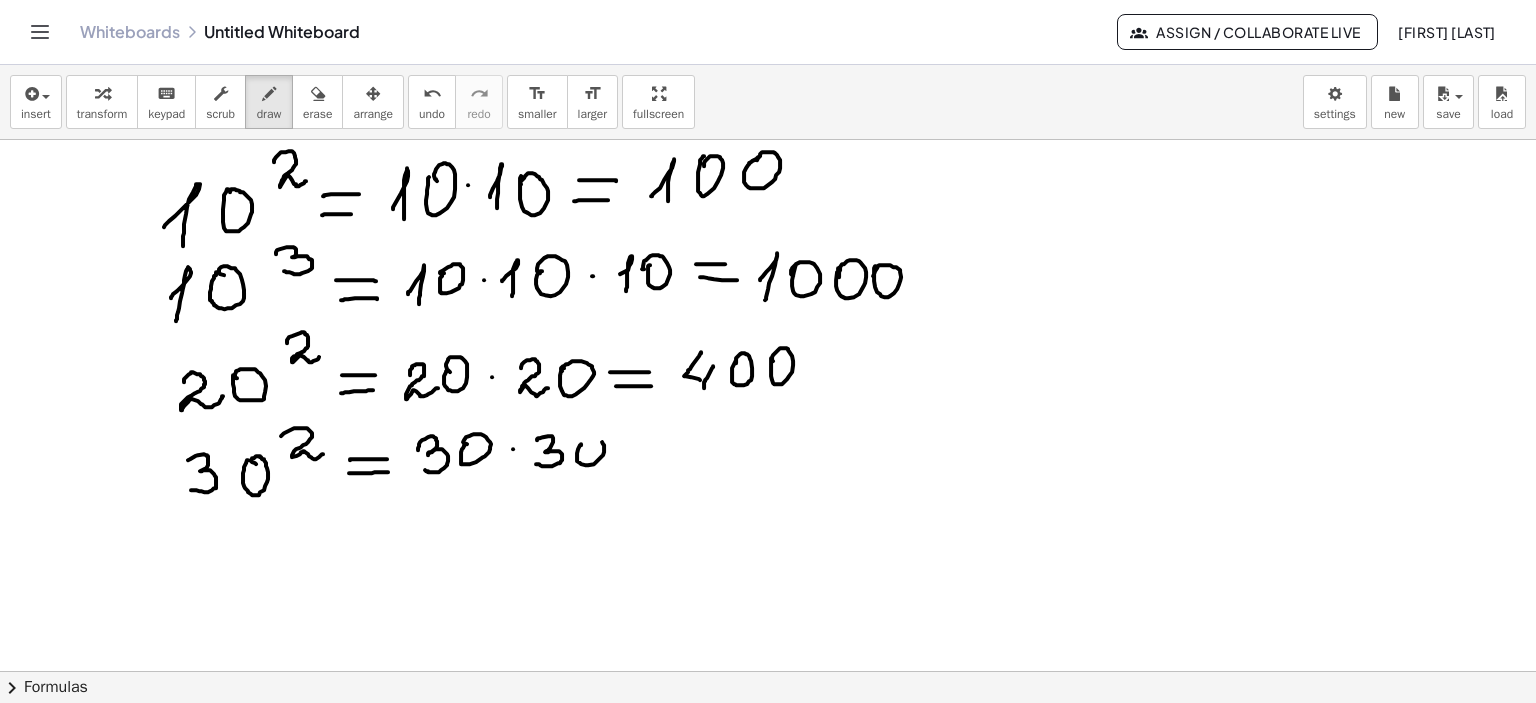 click at bounding box center [768, -958] 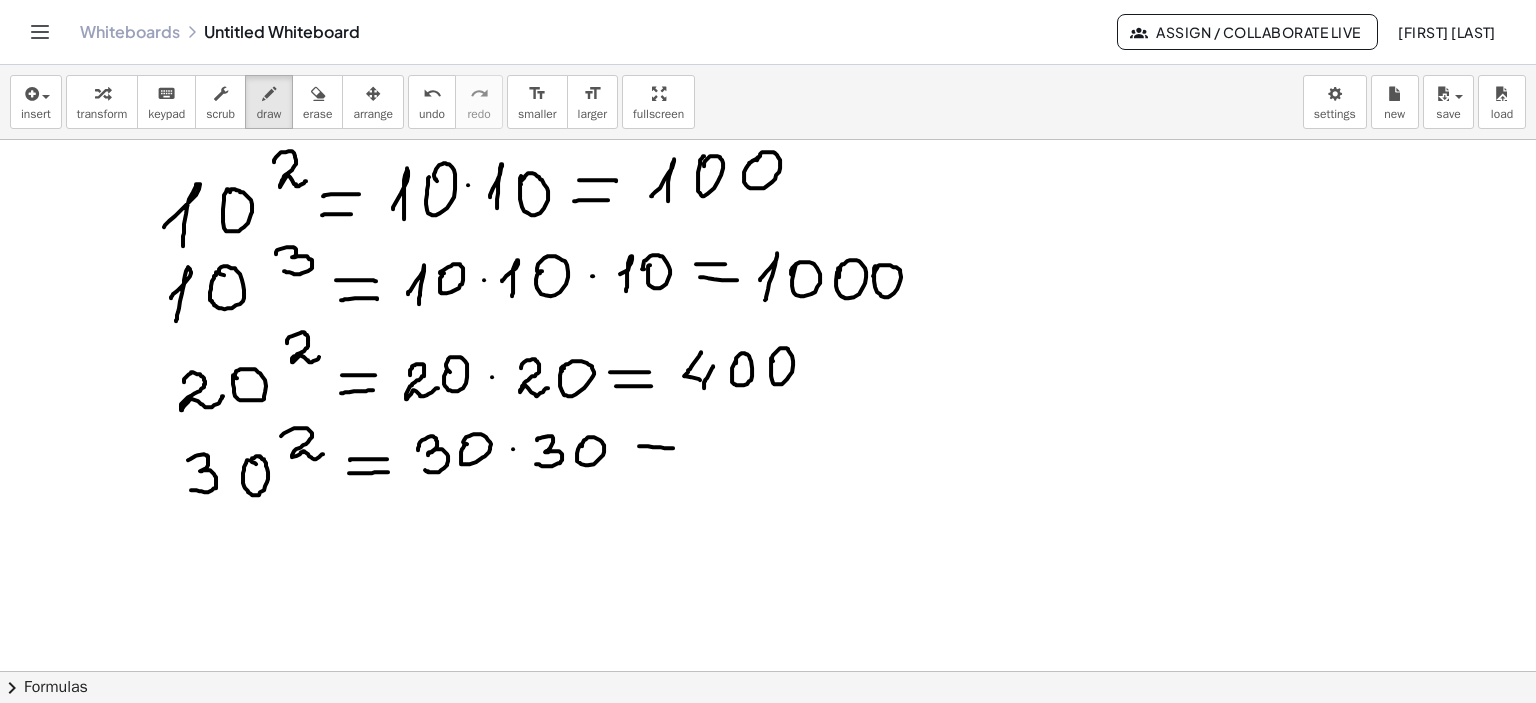 drag, startPoint x: 639, startPoint y: 445, endPoint x: 673, endPoint y: 447, distance: 34.058773 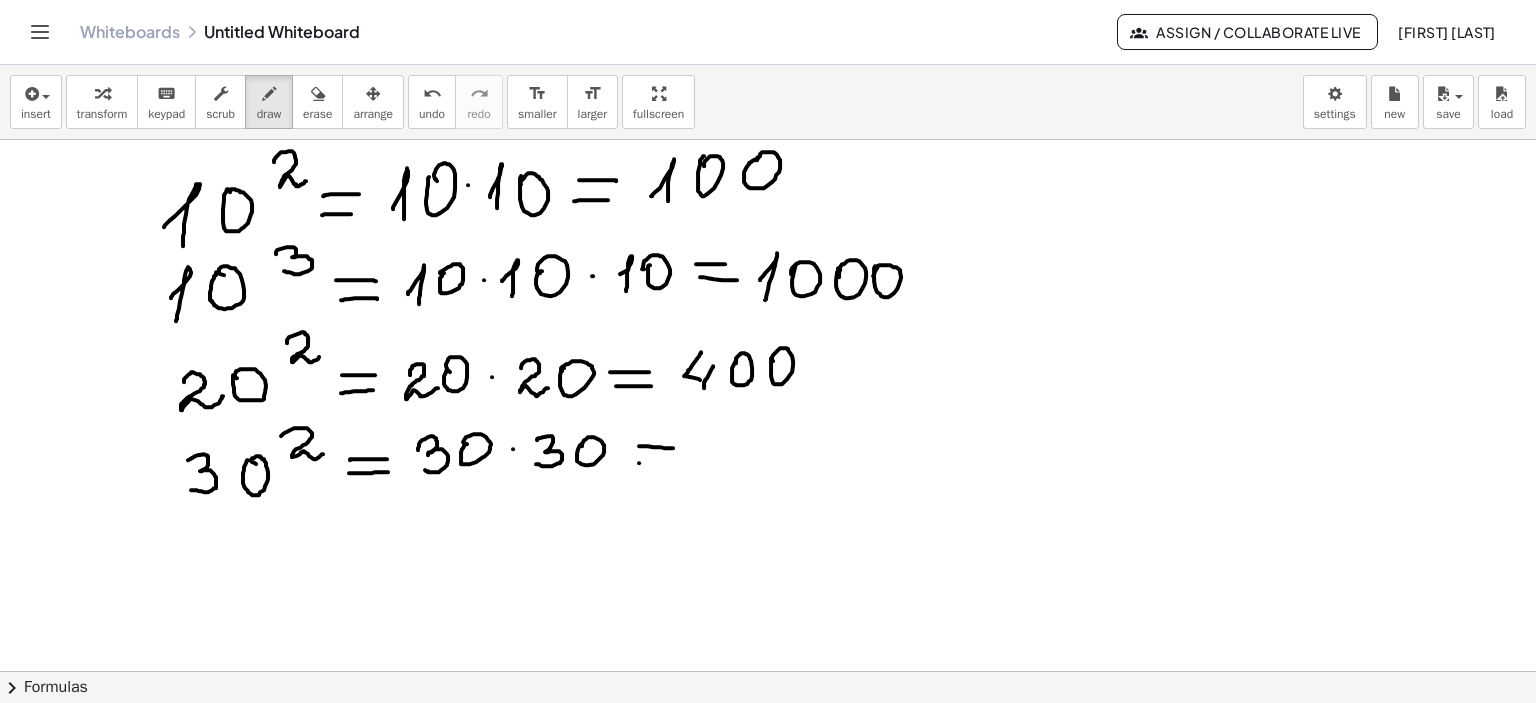 drag, startPoint x: 639, startPoint y: 462, endPoint x: 674, endPoint y: 461, distance: 35.014282 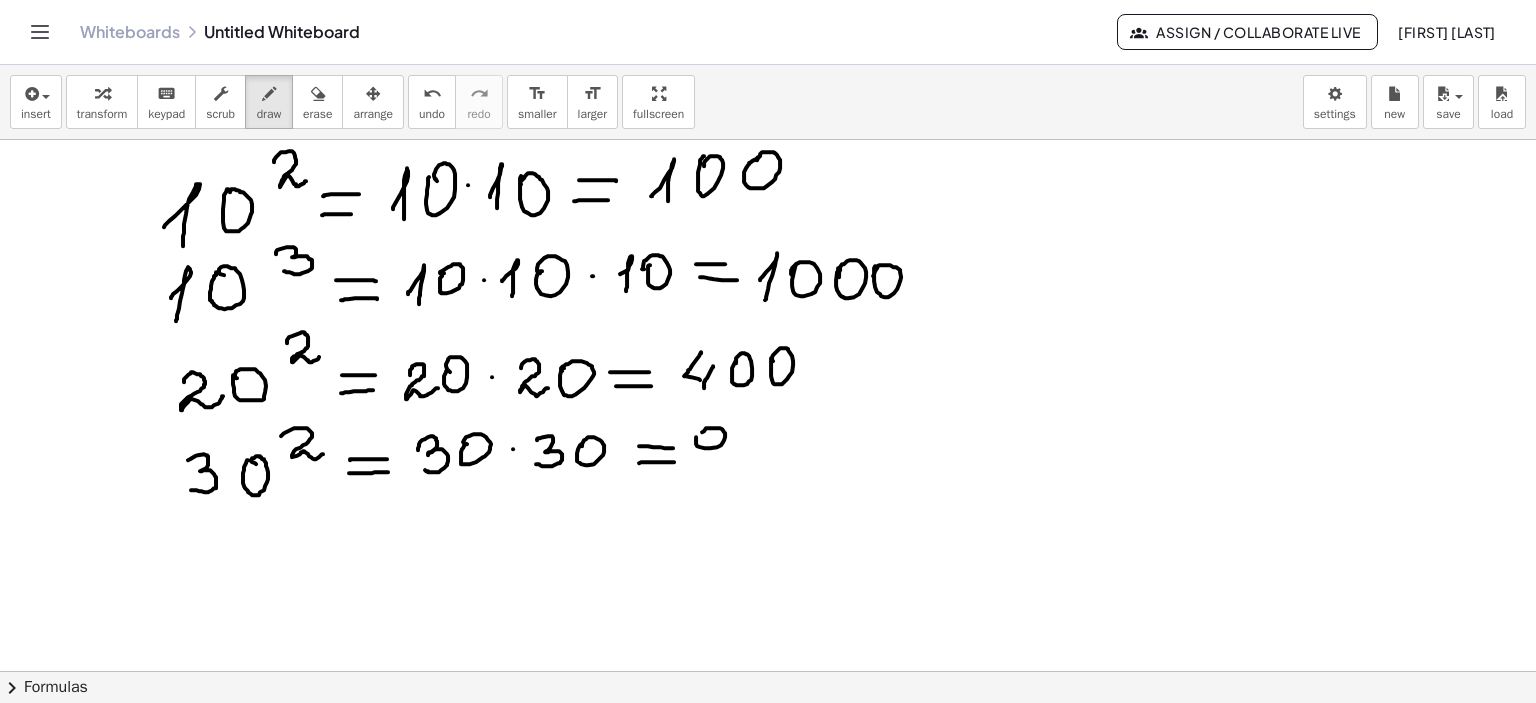 click at bounding box center (768, -958) 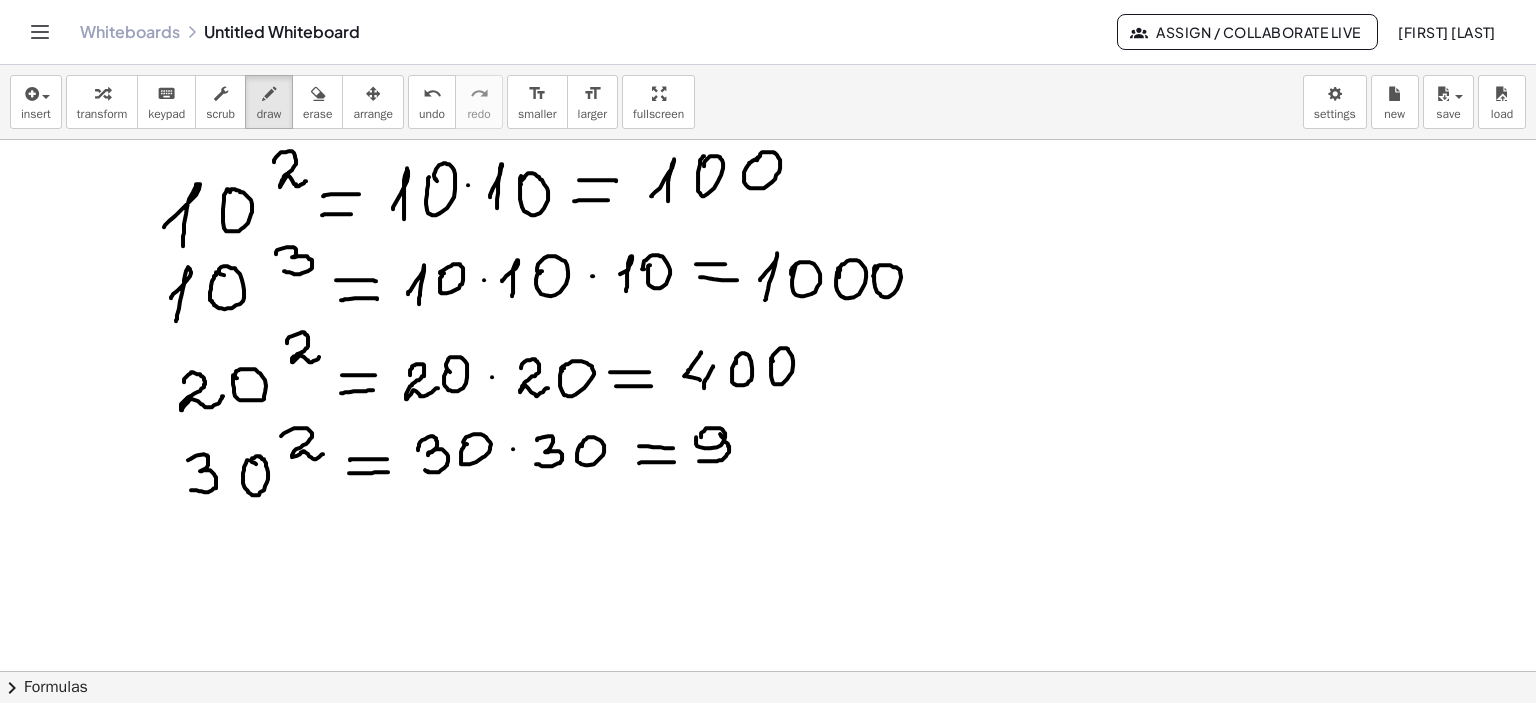 drag, startPoint x: 720, startPoint y: 433, endPoint x: 756, endPoint y: 445, distance: 37.94733 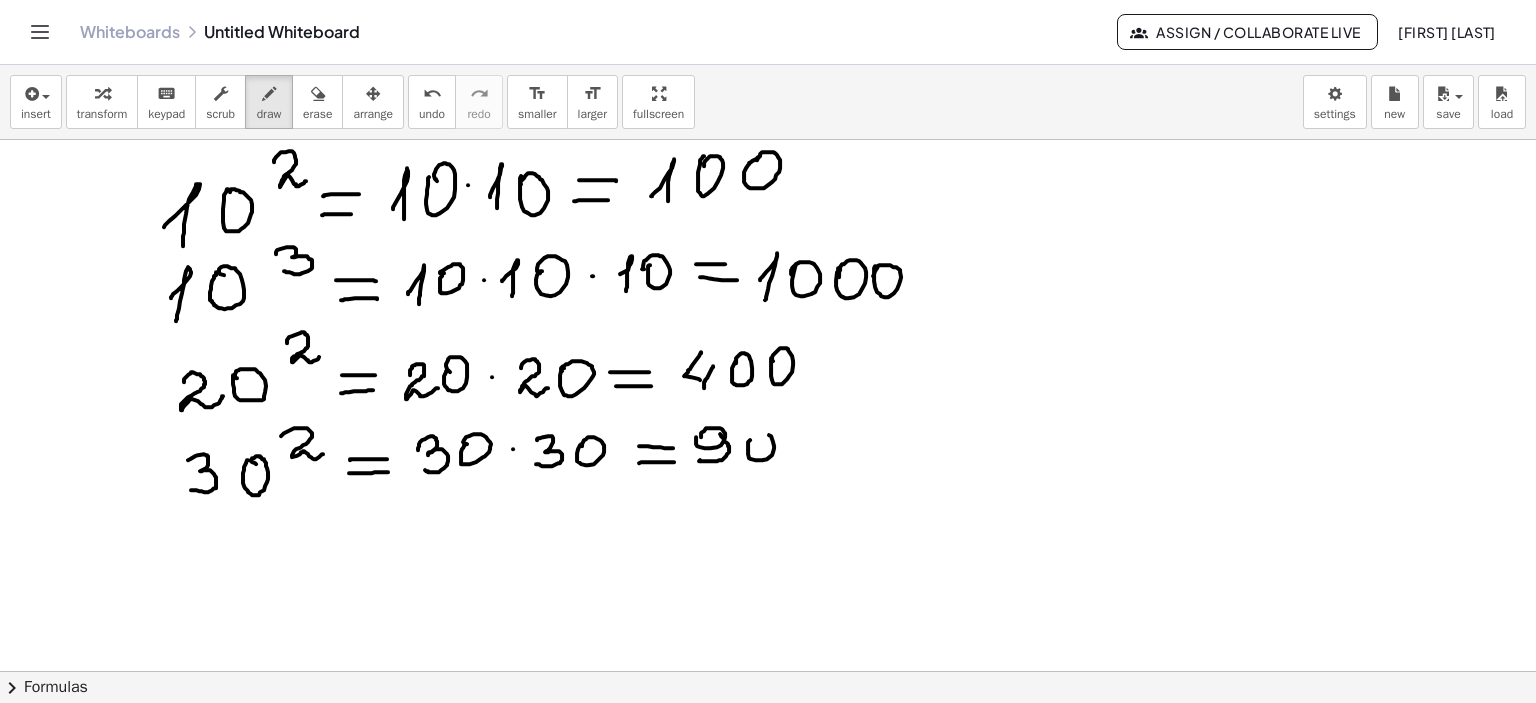 click at bounding box center [768, -958] 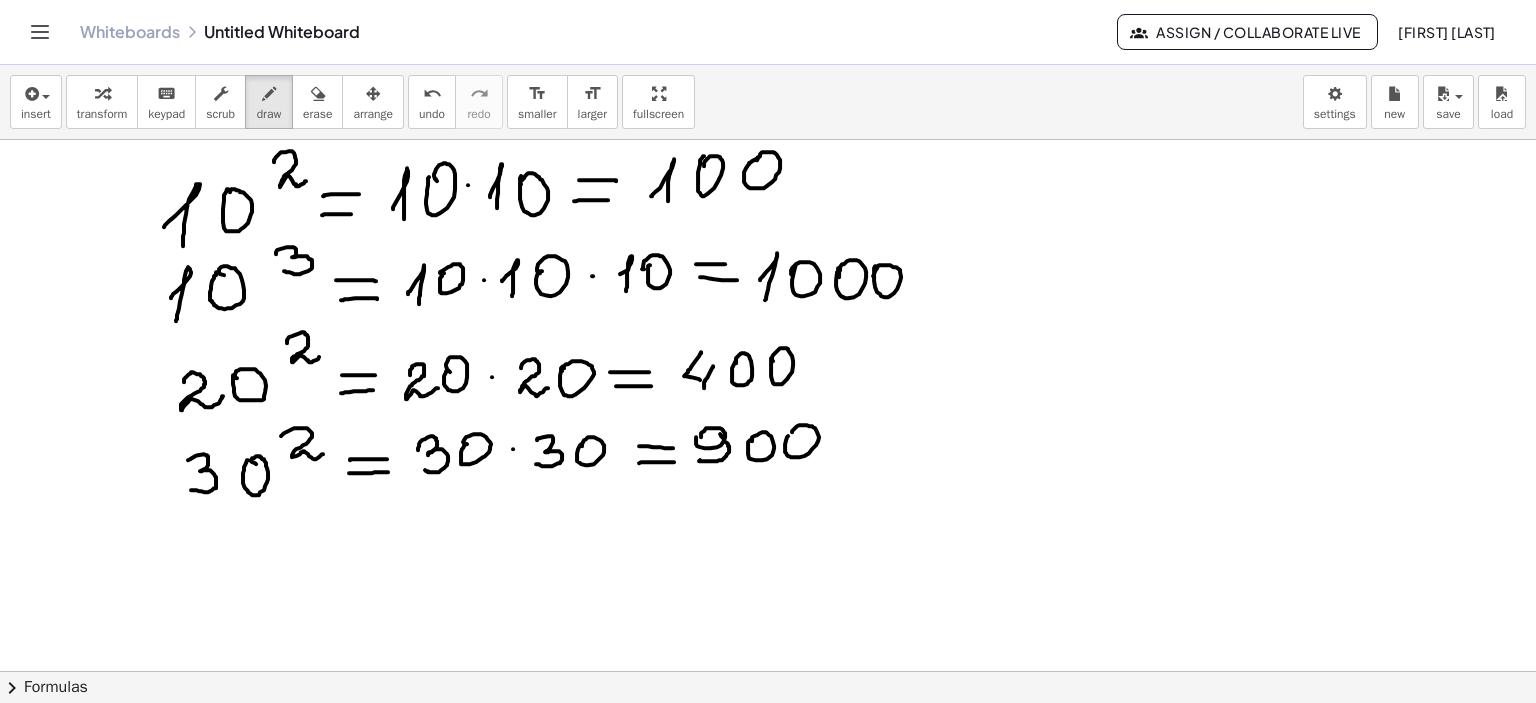 drag, startPoint x: 788, startPoint y: 435, endPoint x: 902, endPoint y: 466, distance: 118.13975 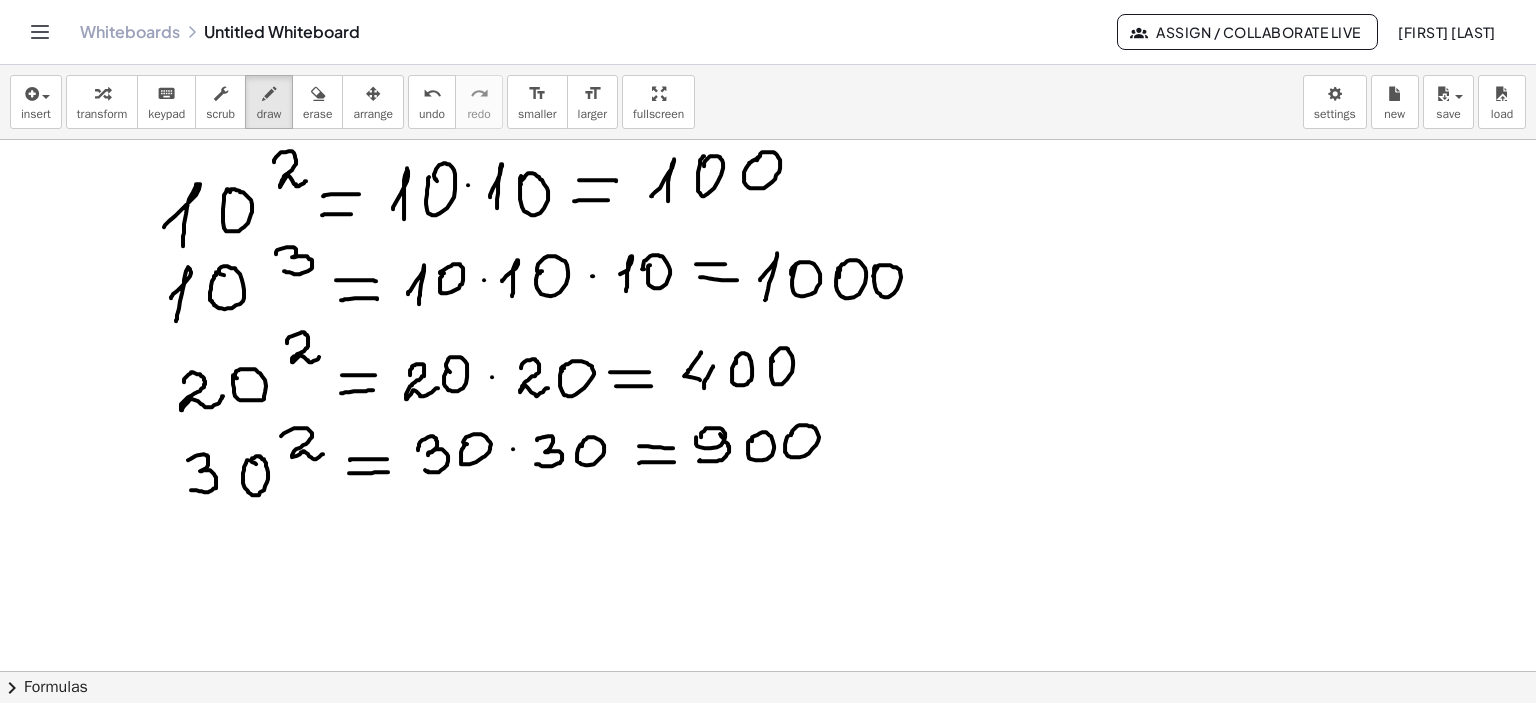 drag, startPoint x: 1344, startPoint y: 280, endPoint x: 1462, endPoint y: 62, distance: 247.88707 